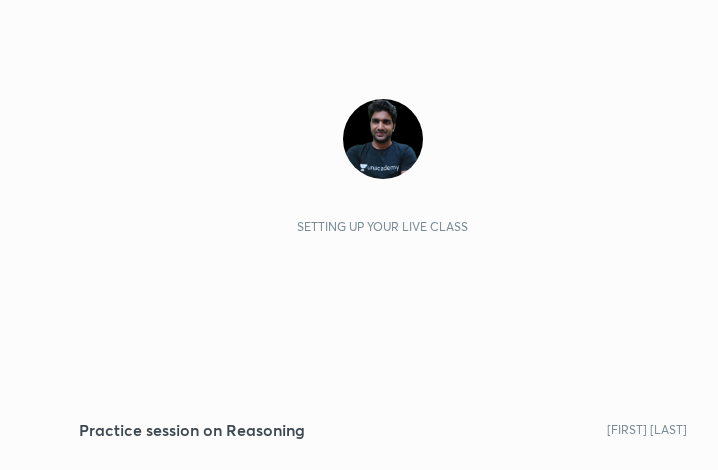 scroll, scrollTop: 0, scrollLeft: 0, axis: both 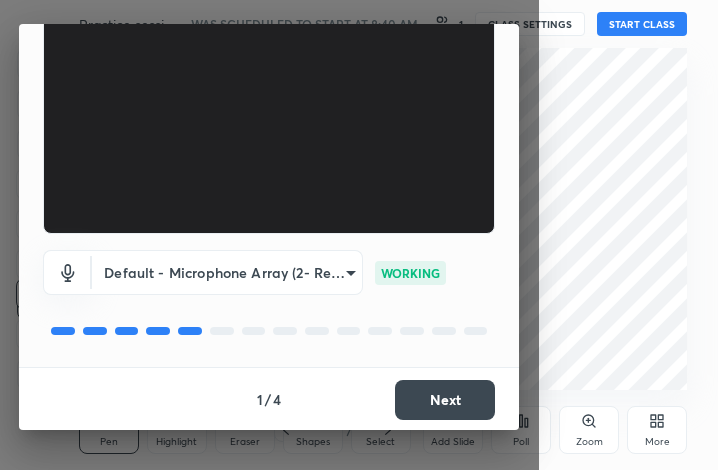 click on "Next" at bounding box center [445, 400] 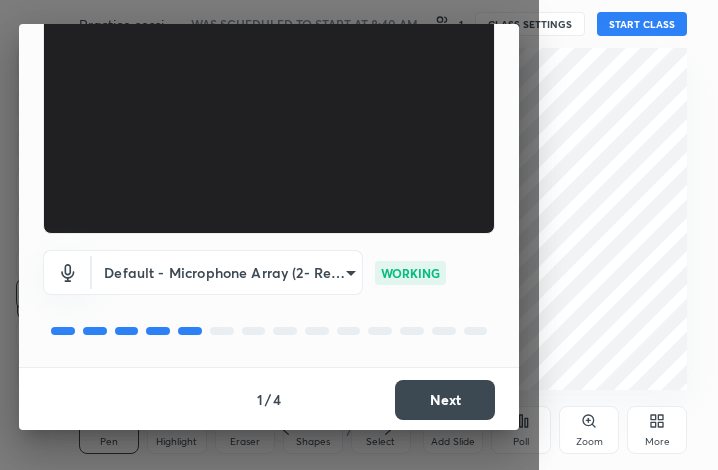 scroll, scrollTop: 108, scrollLeft: 0, axis: vertical 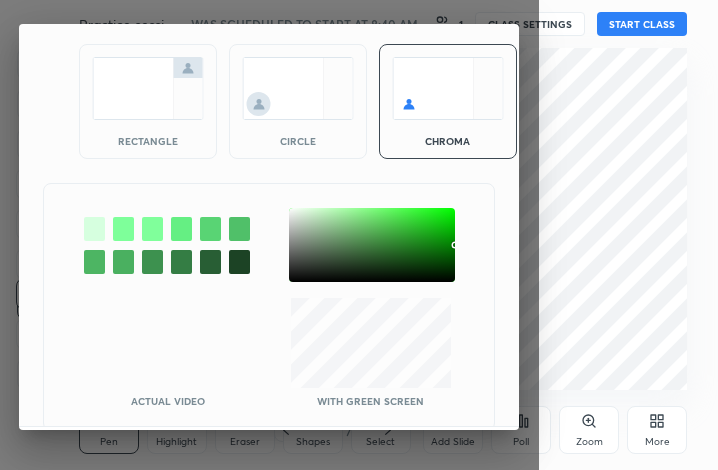 click at bounding box center [148, 88] 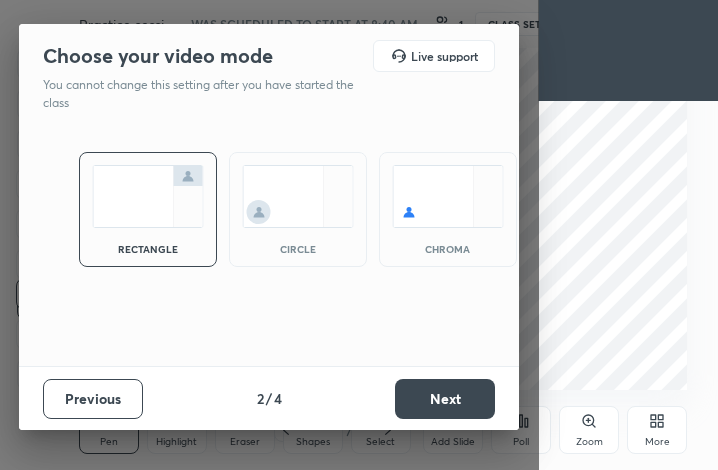 click on "Next" at bounding box center (445, 399) 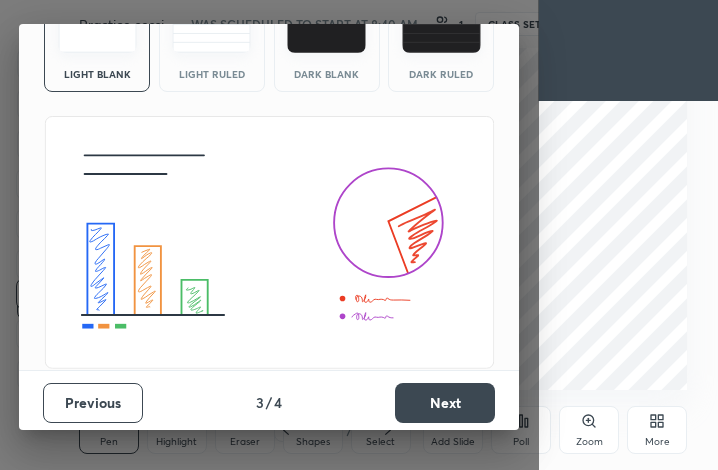 scroll, scrollTop: 129, scrollLeft: 0, axis: vertical 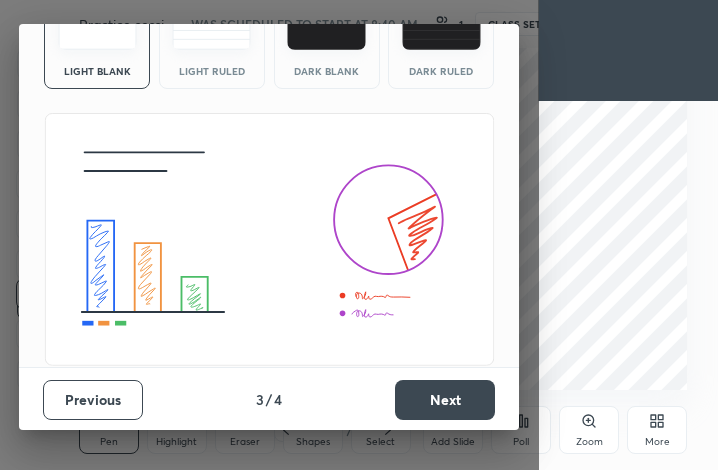 click on "Next" at bounding box center (445, 400) 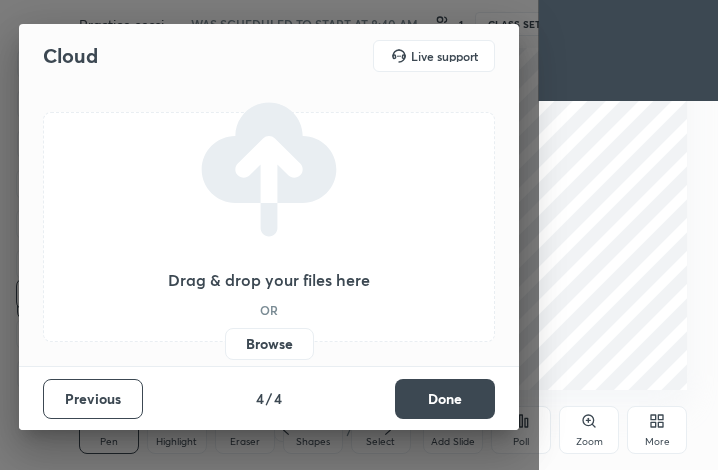 scroll, scrollTop: 0, scrollLeft: 0, axis: both 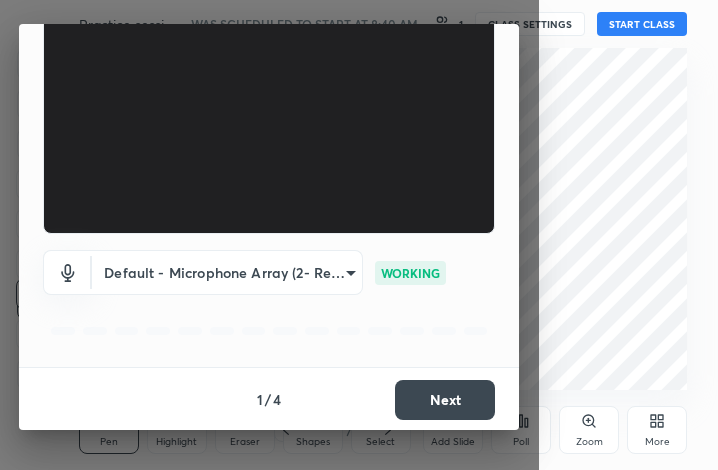 click on "Next" at bounding box center [445, 400] 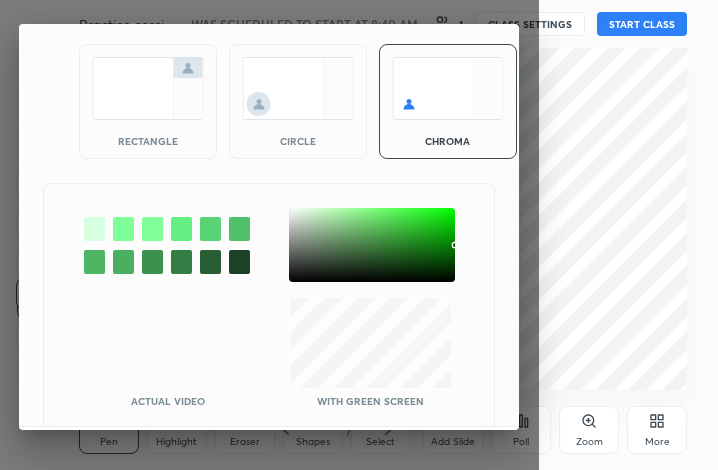 click at bounding box center [148, 88] 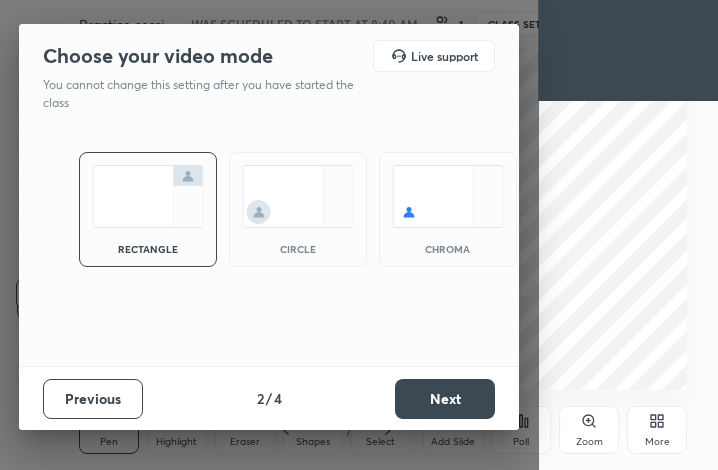 click on "Next" at bounding box center (445, 399) 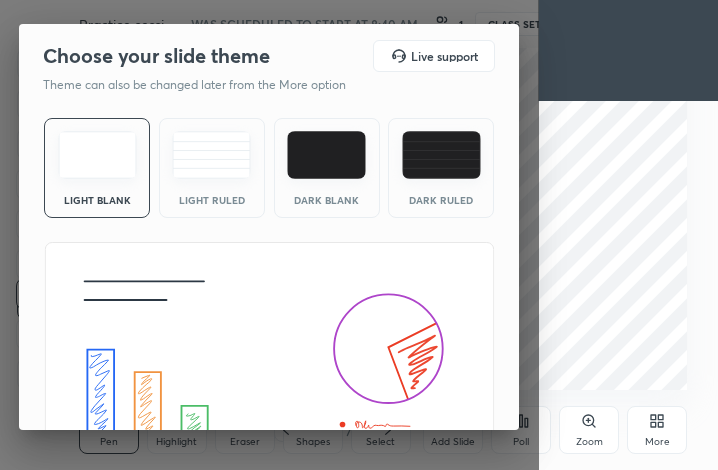 click at bounding box center (326, 155) 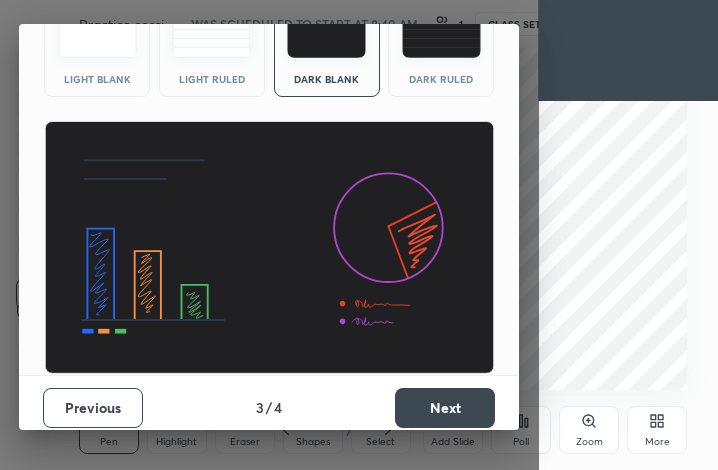 scroll, scrollTop: 129, scrollLeft: 0, axis: vertical 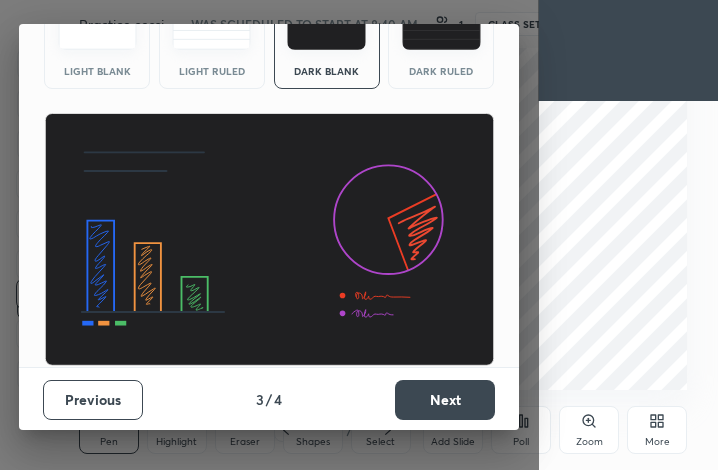 click on "Next" at bounding box center (445, 400) 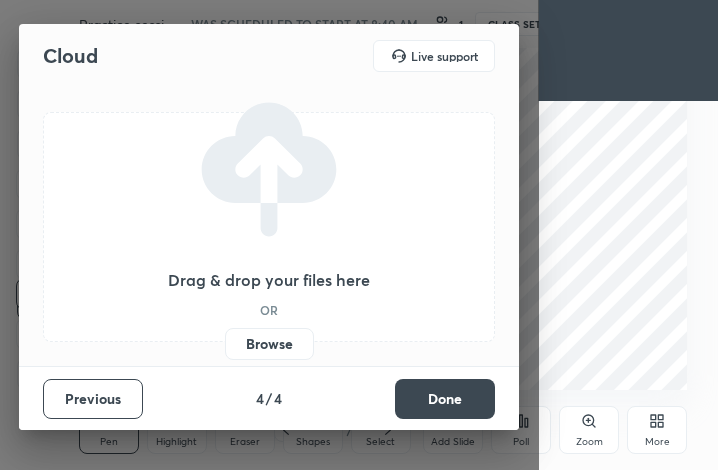 click on "Done" at bounding box center [445, 399] 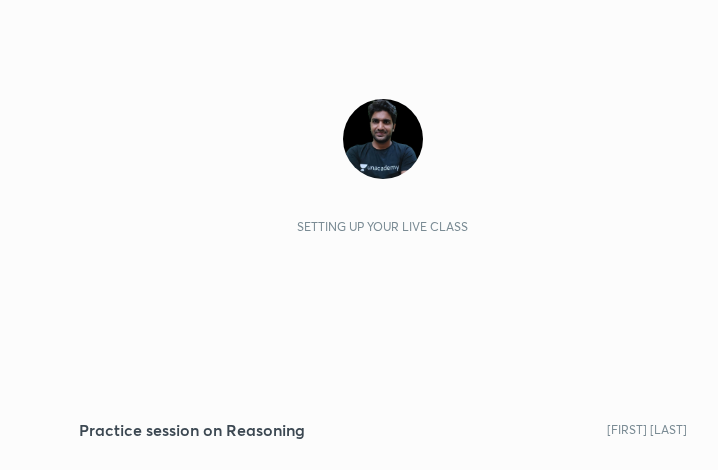scroll, scrollTop: 0, scrollLeft: 0, axis: both 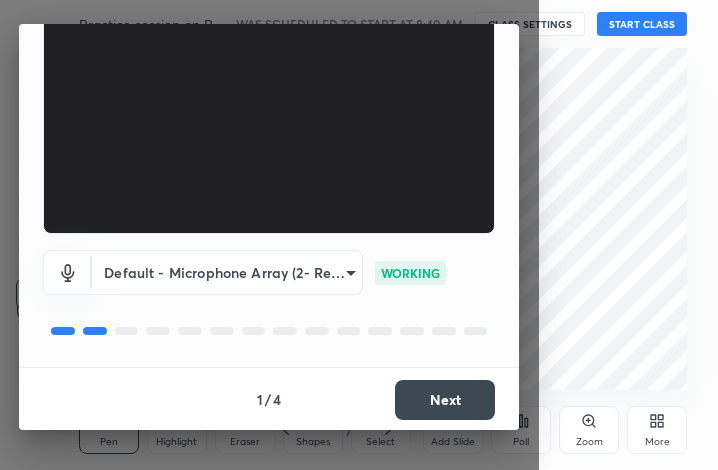 click on "Next" at bounding box center (445, 400) 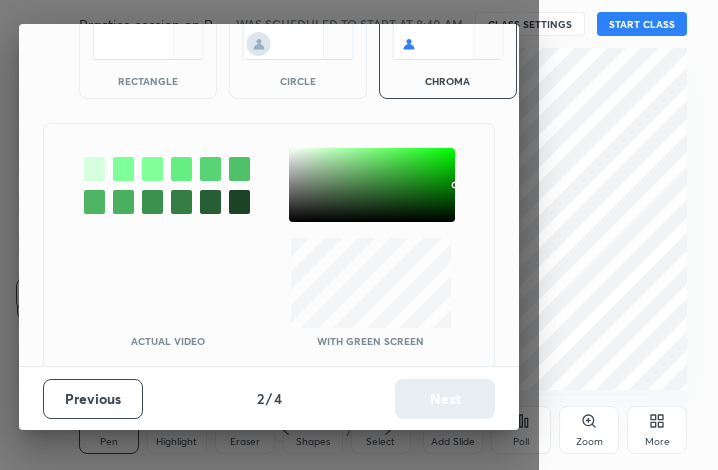 scroll, scrollTop: 108, scrollLeft: 0, axis: vertical 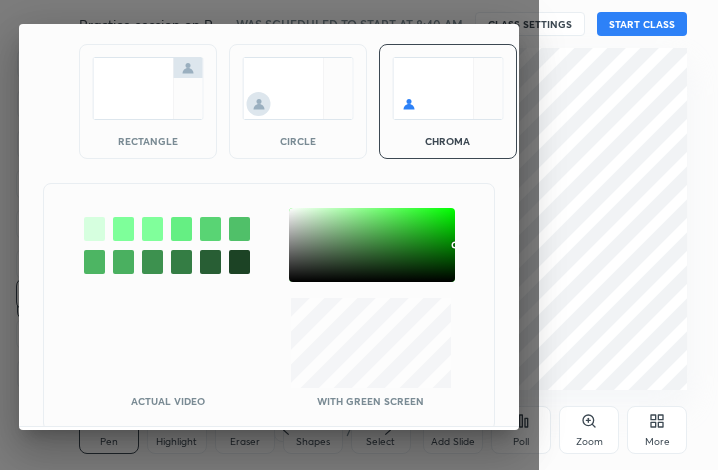 click at bounding box center (148, 88) 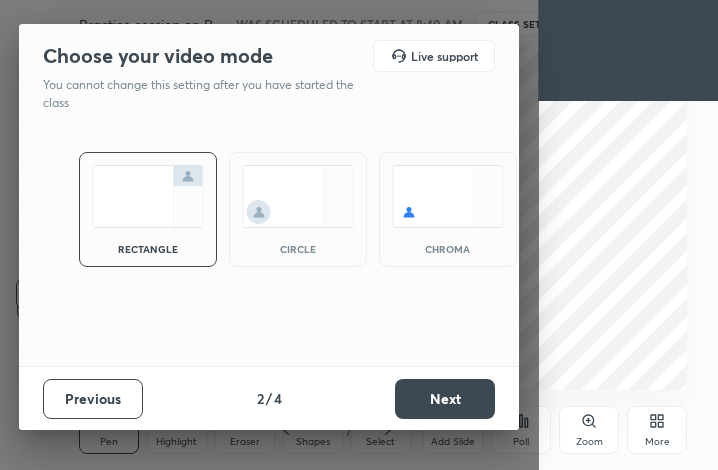 click on "Next" at bounding box center (445, 399) 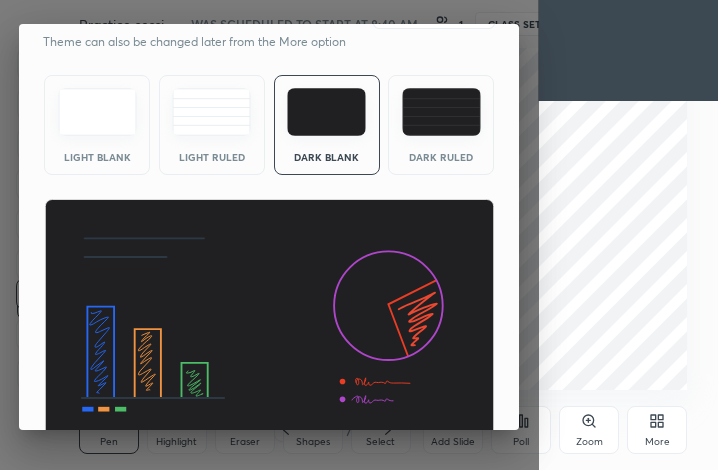 scroll, scrollTop: 129, scrollLeft: 0, axis: vertical 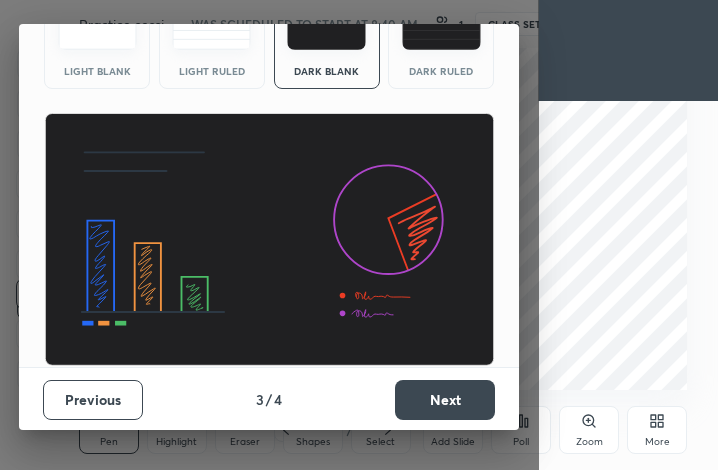 click on "Next" at bounding box center [445, 400] 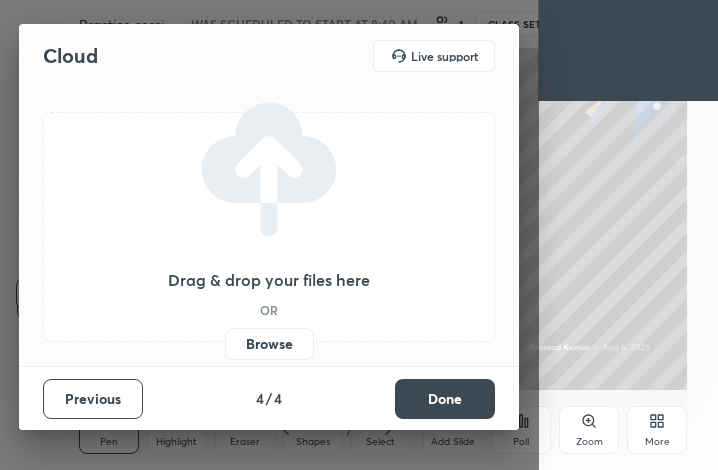 click on "Done" at bounding box center (445, 399) 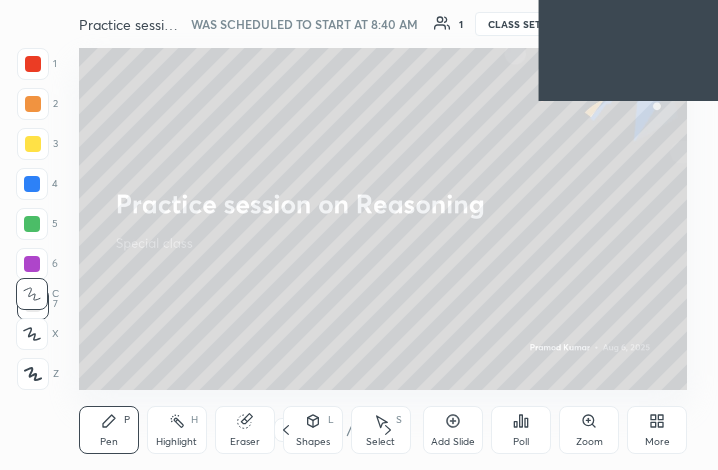 click 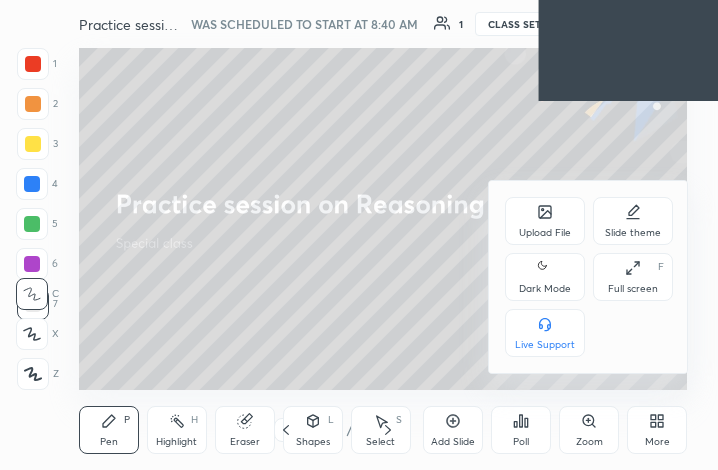 click on "Upload File" at bounding box center [545, 221] 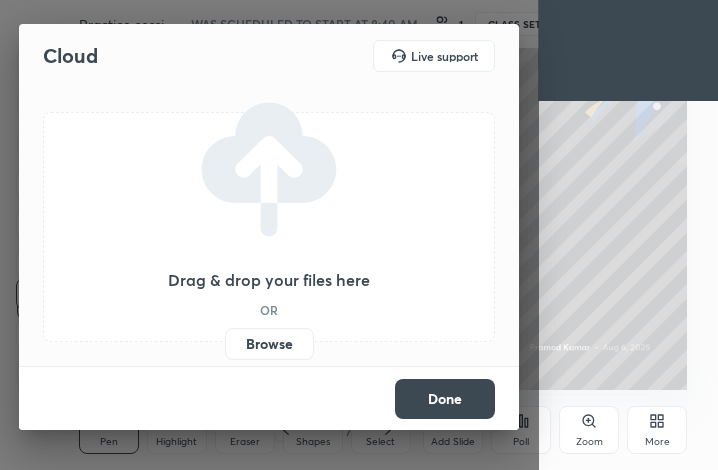 click on "Browse" at bounding box center (269, 344) 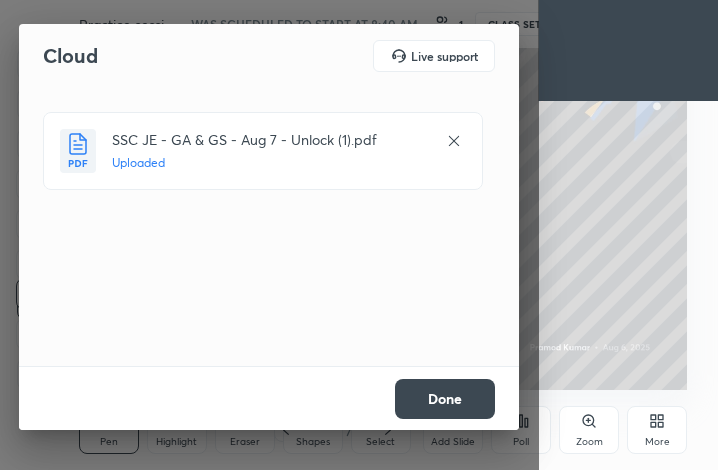 click on "Done" at bounding box center [445, 399] 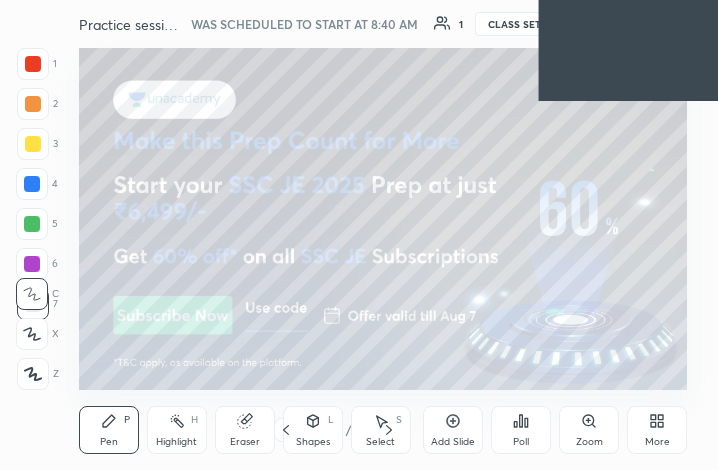 click on "/" at bounding box center [349, 430] 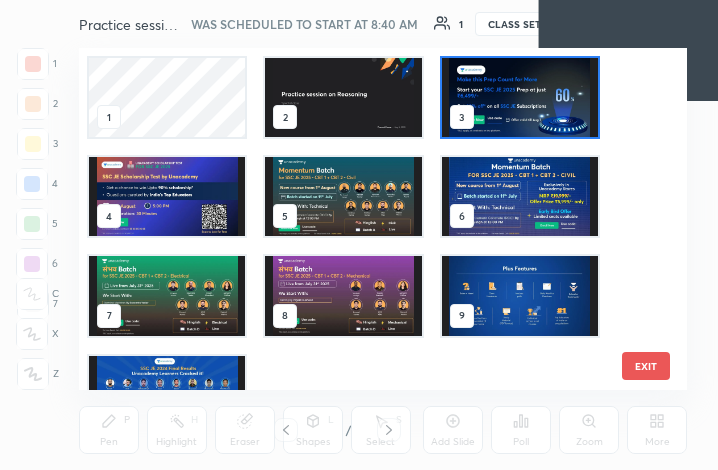 scroll, scrollTop: 6, scrollLeft: 11, axis: both 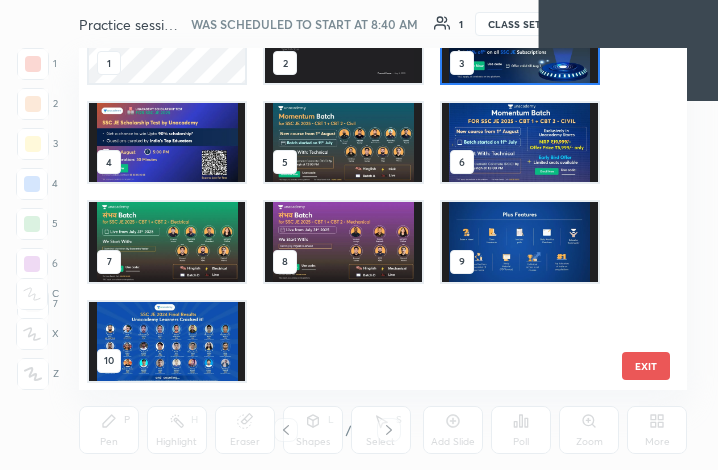click at bounding box center (167, 340) 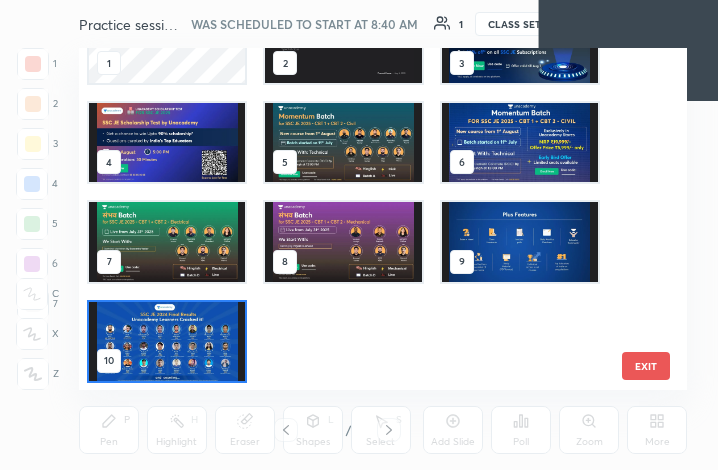 click at bounding box center (167, 340) 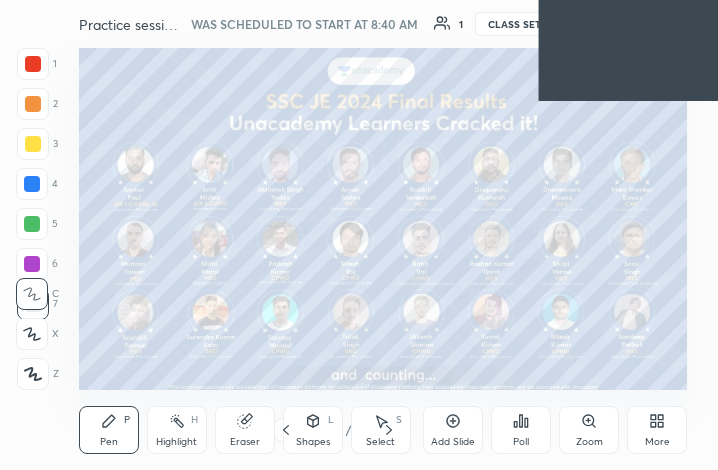 click at bounding box center [167, 340] 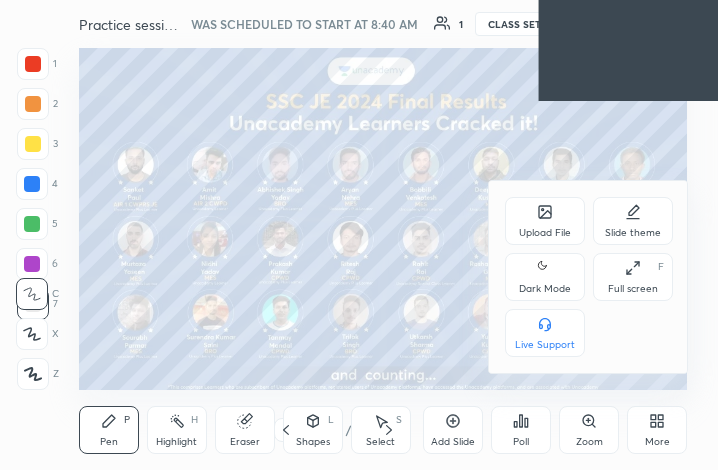click at bounding box center [359, 235] 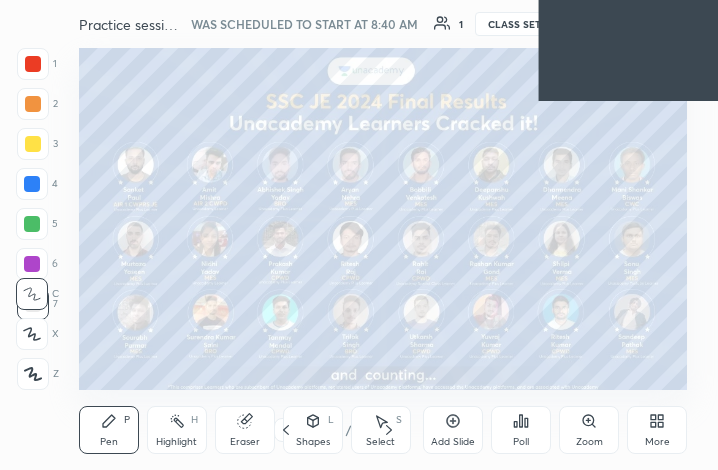 click 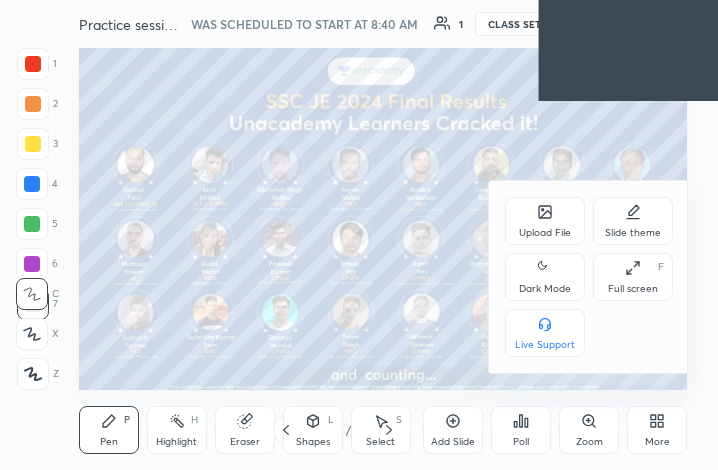 click on "Upload File" at bounding box center (545, 221) 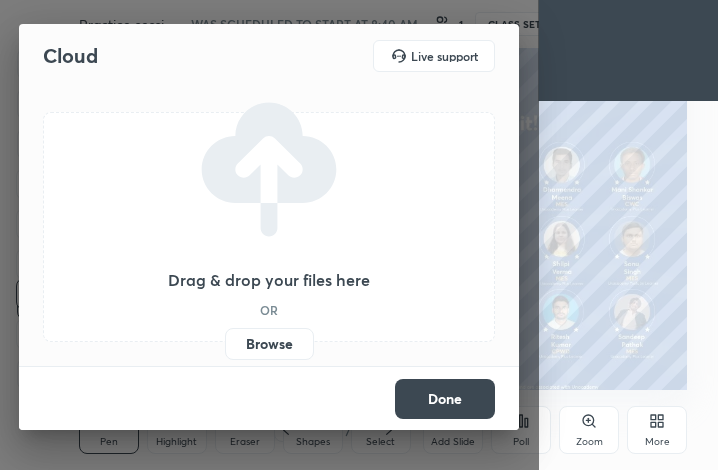 click on "Browse" at bounding box center [269, 344] 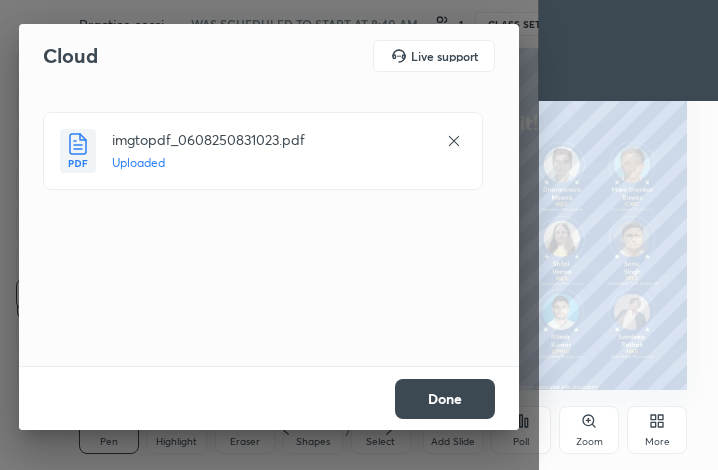 drag, startPoint x: 458, startPoint y: 407, endPoint x: 429, endPoint y: 410, distance: 29.15476 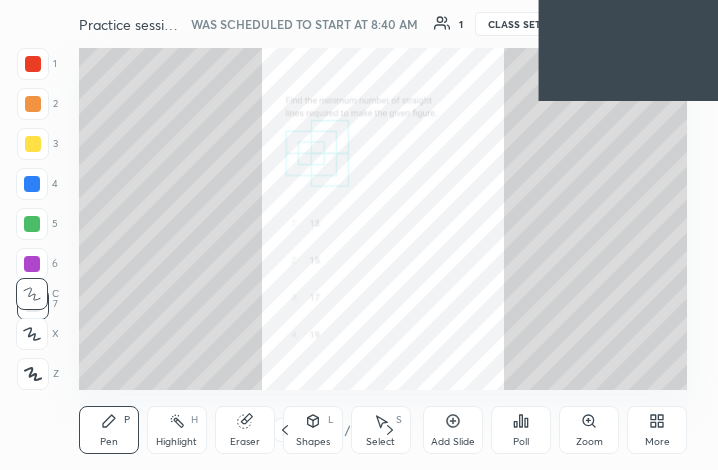 click on "/" at bounding box center [348, 430] 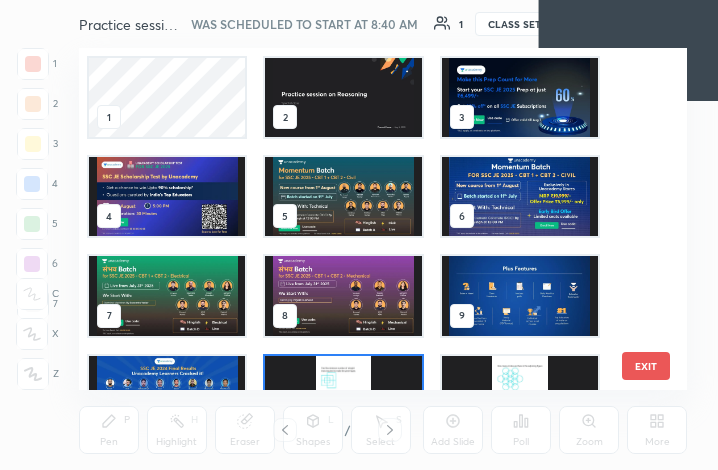 scroll, scrollTop: 54, scrollLeft: 0, axis: vertical 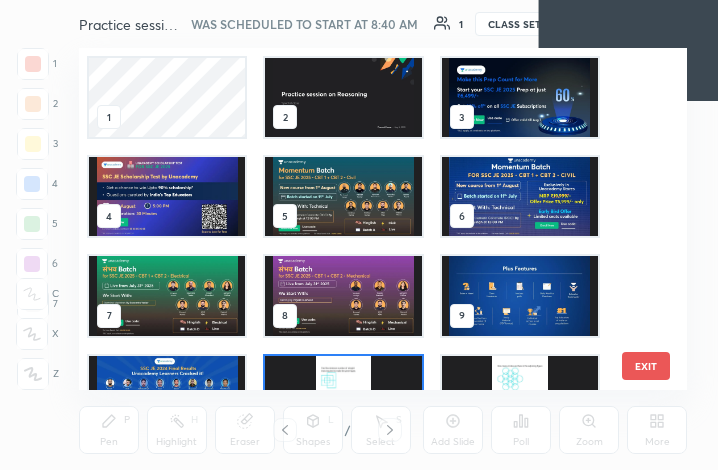 click at bounding box center (343, 97) 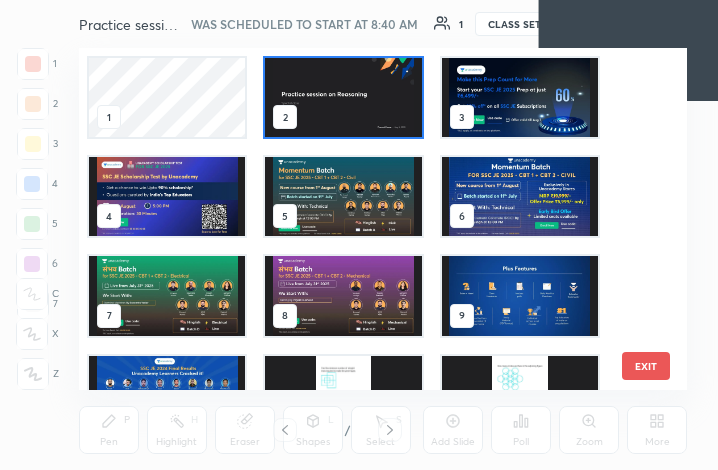 click at bounding box center [343, 97] 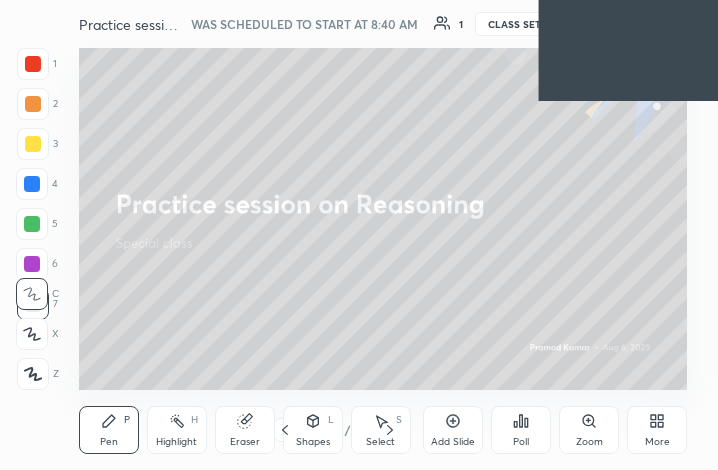 click at bounding box center (343, 97) 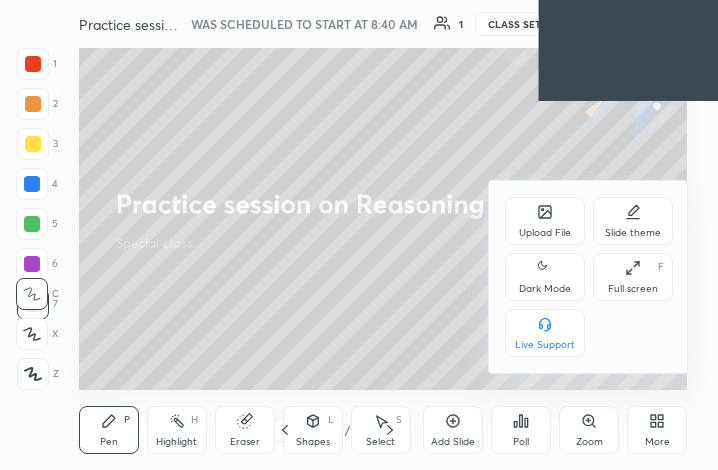 click on "Full screen F" at bounding box center (633, 277) 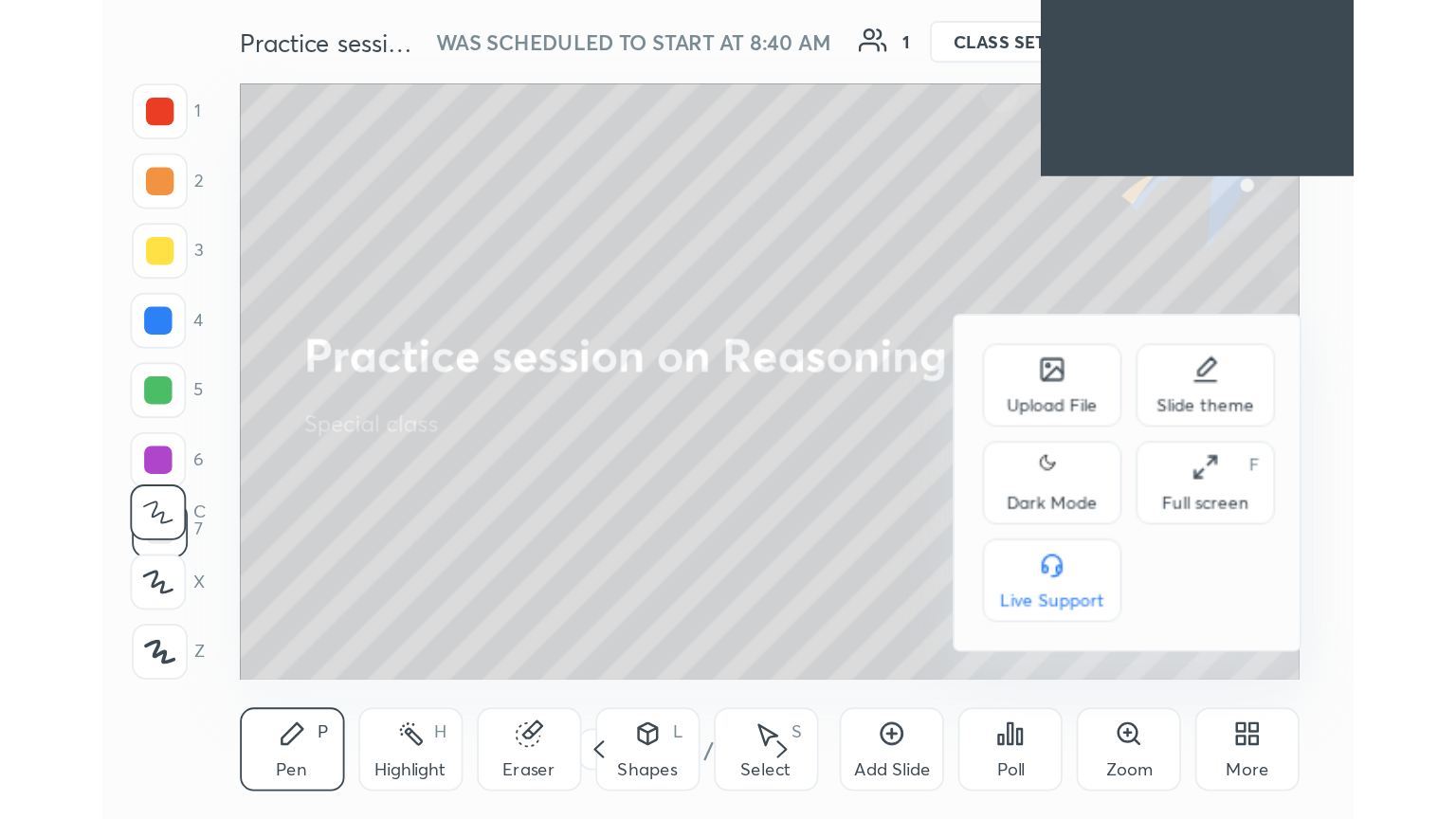 scroll, scrollTop: 94094, scrollLeft: 93431, axis: both 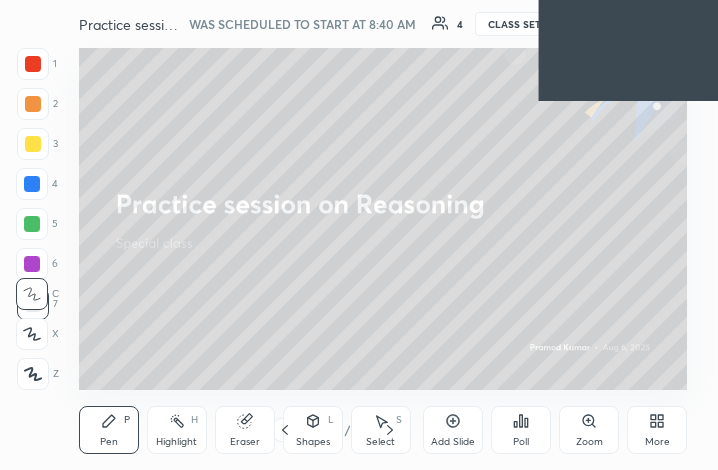 click on "More" at bounding box center (657, 442) 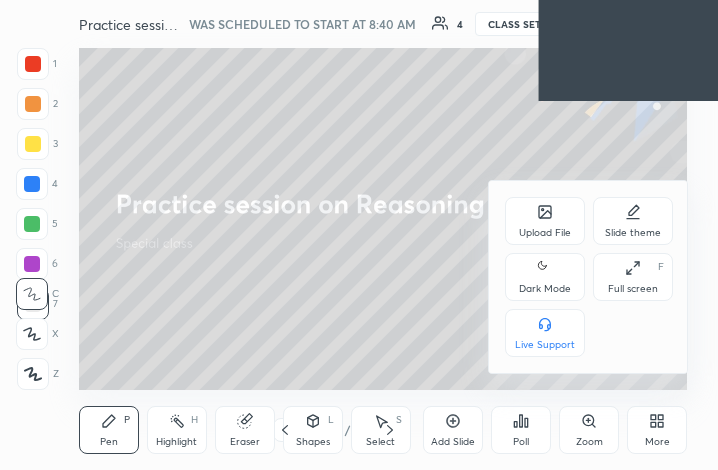 click 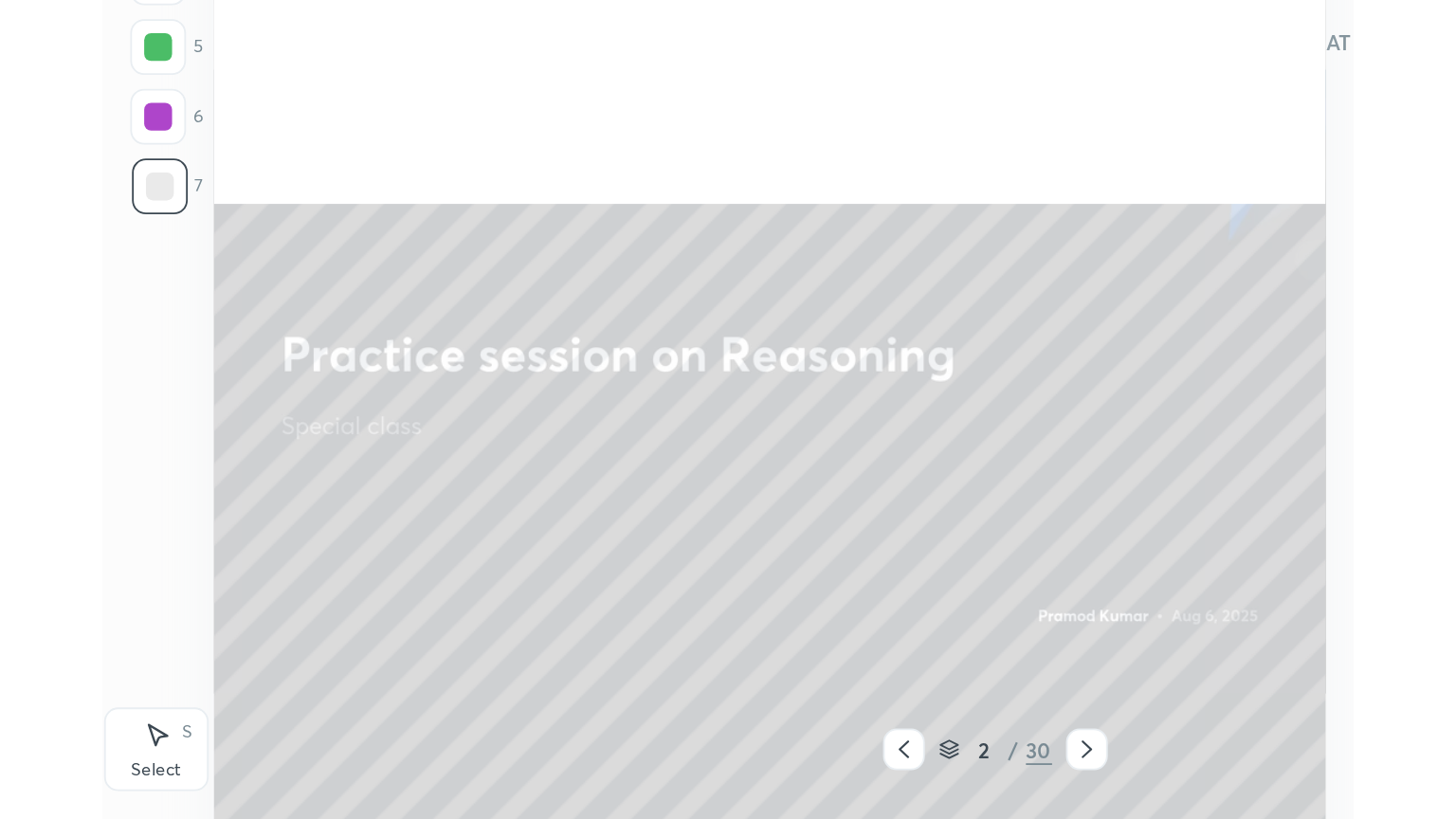 scroll, scrollTop: 94094, scrollLeft: 93424, axis: both 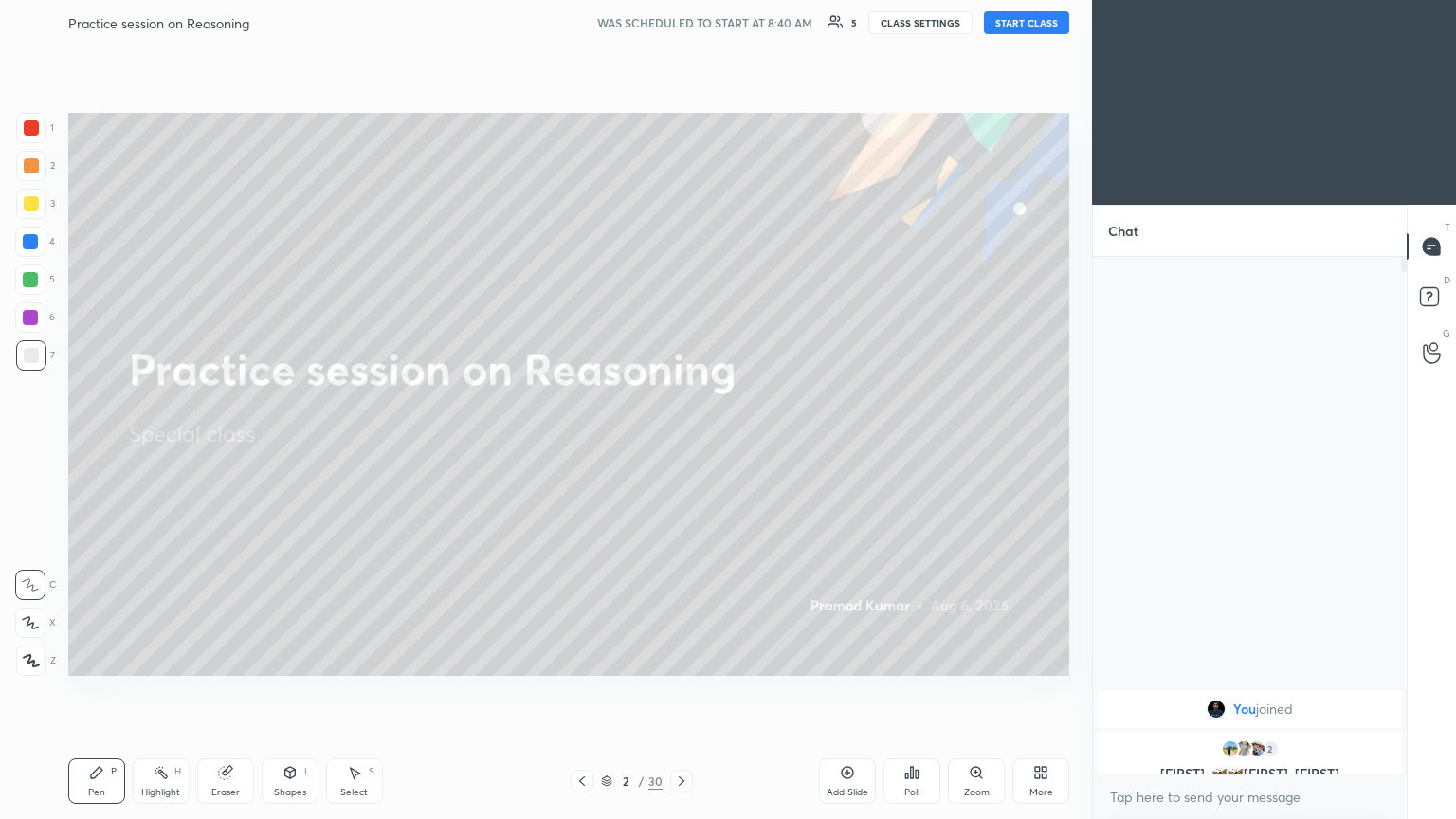 click on "Practice session on Reasoning WAS SCHEDULED TO START AT  8:40 AM 5 CLASS SETTINGS START CLASS Setting up your live class Back Practice session on Reasoning [NAME] [NAME] Pen P Highlight H Eraser Shapes L Select S 2 / 30 Add Slide Poll Zoom More Chat You  joined 2 [NAME], 🦋🦋[NAME], [NAME] &  2 others  joined 4 NEW MESSAGES Enable hand raising Enable raise hand to speak to learners. Once enabled, chat will be turned off temporarily. Enable x   introducing Raise a hand with a doubt Now learners can raise their hand along with a doubt  How it works? Doubts asked by learners will show up here Raise hand disabled You have disabled Raise hand currently. Enable it to invite learners to speak Enable Can't raise hand Looks like educator just invited you to speak. Please wait before you can raise your hand again. Got it T Messages (T) D Doubts (D) G Raise Hand (G) Report an issue Reason for reporting Buffering Chat not working Audio - Video sync issue ​ Report" at bounding box center [728, 410] 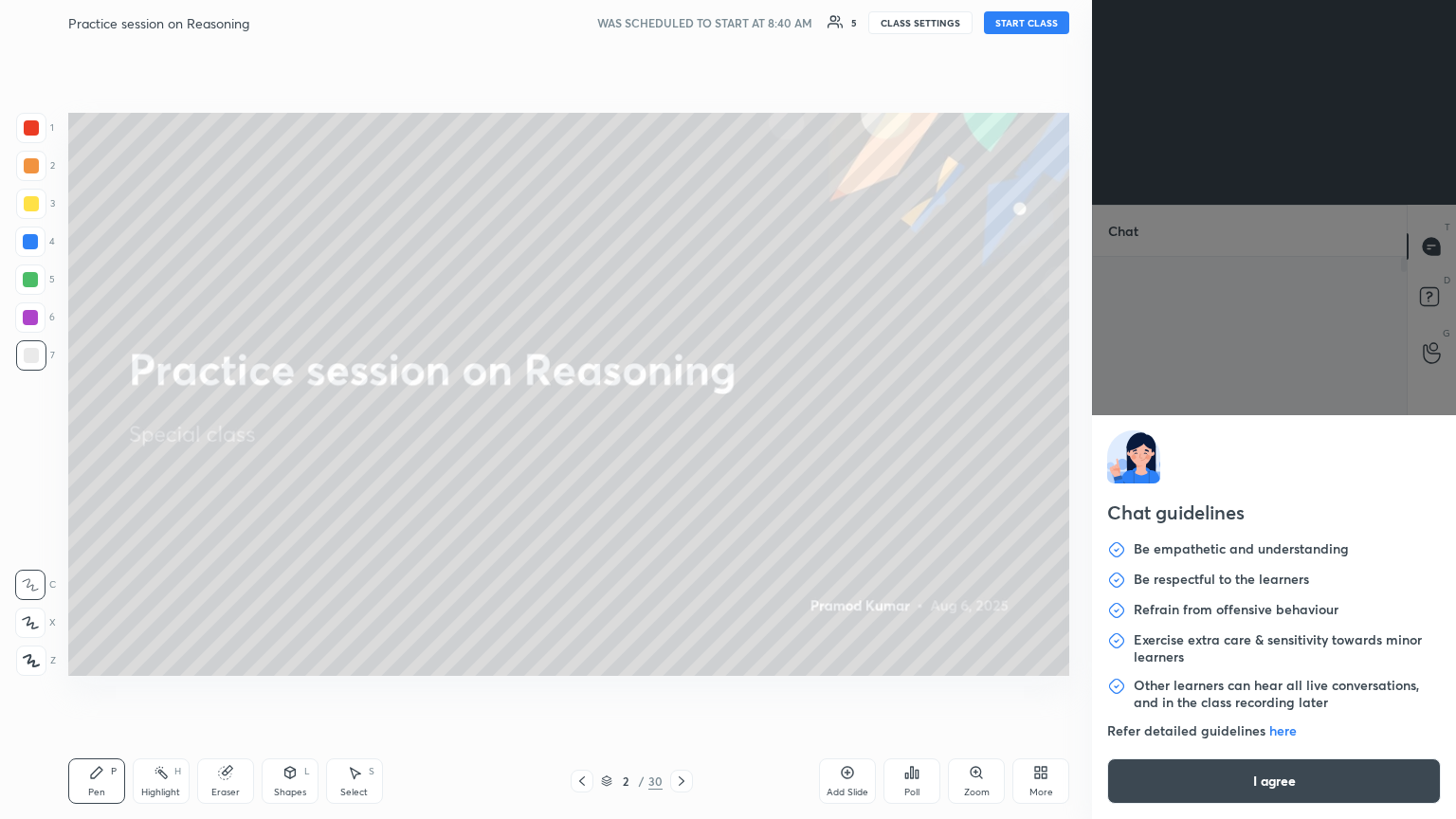 click on "I agree" at bounding box center [1274, 781] 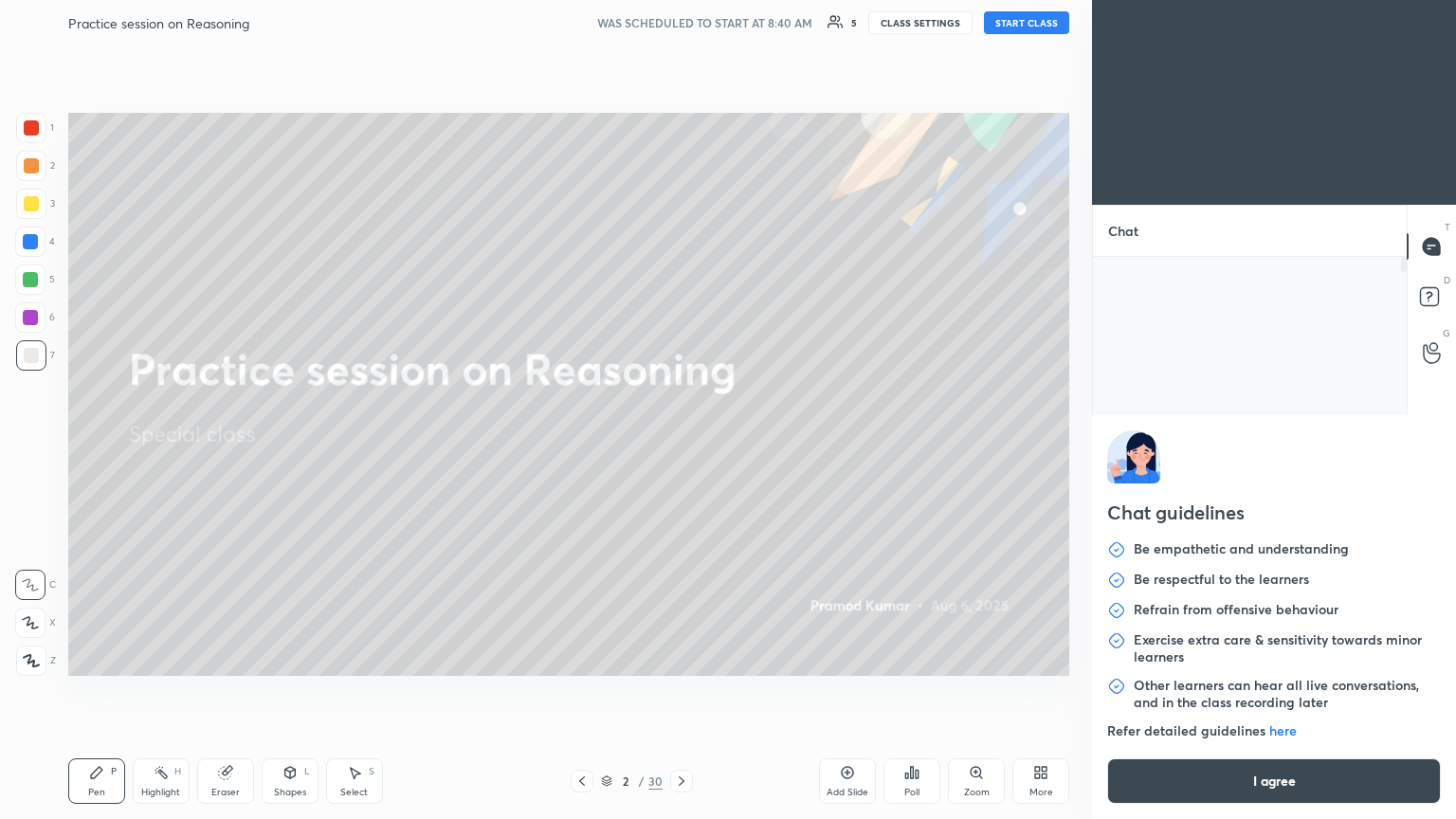 type on "x" 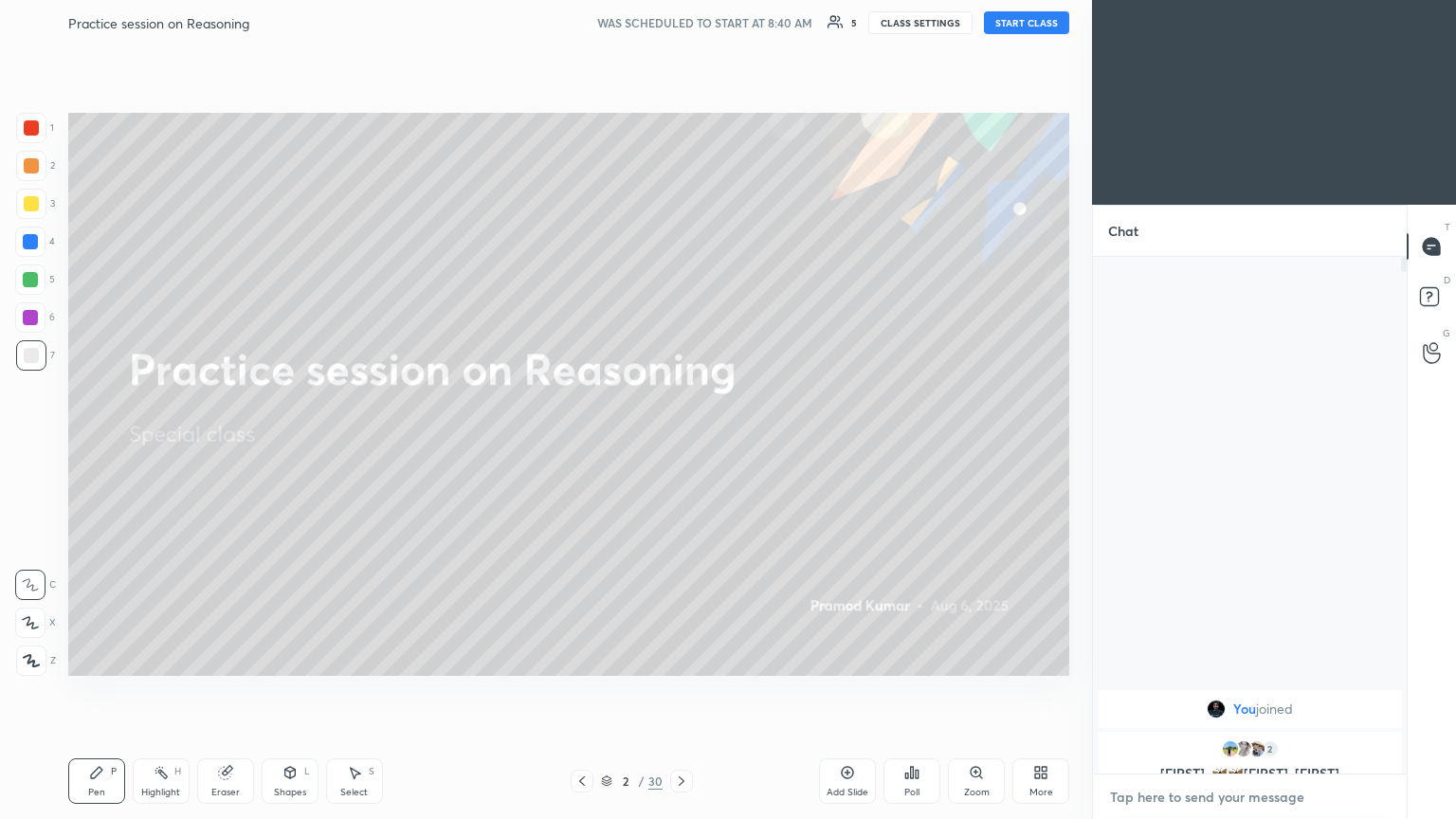 paste on "https://t.me/unacademypramod" 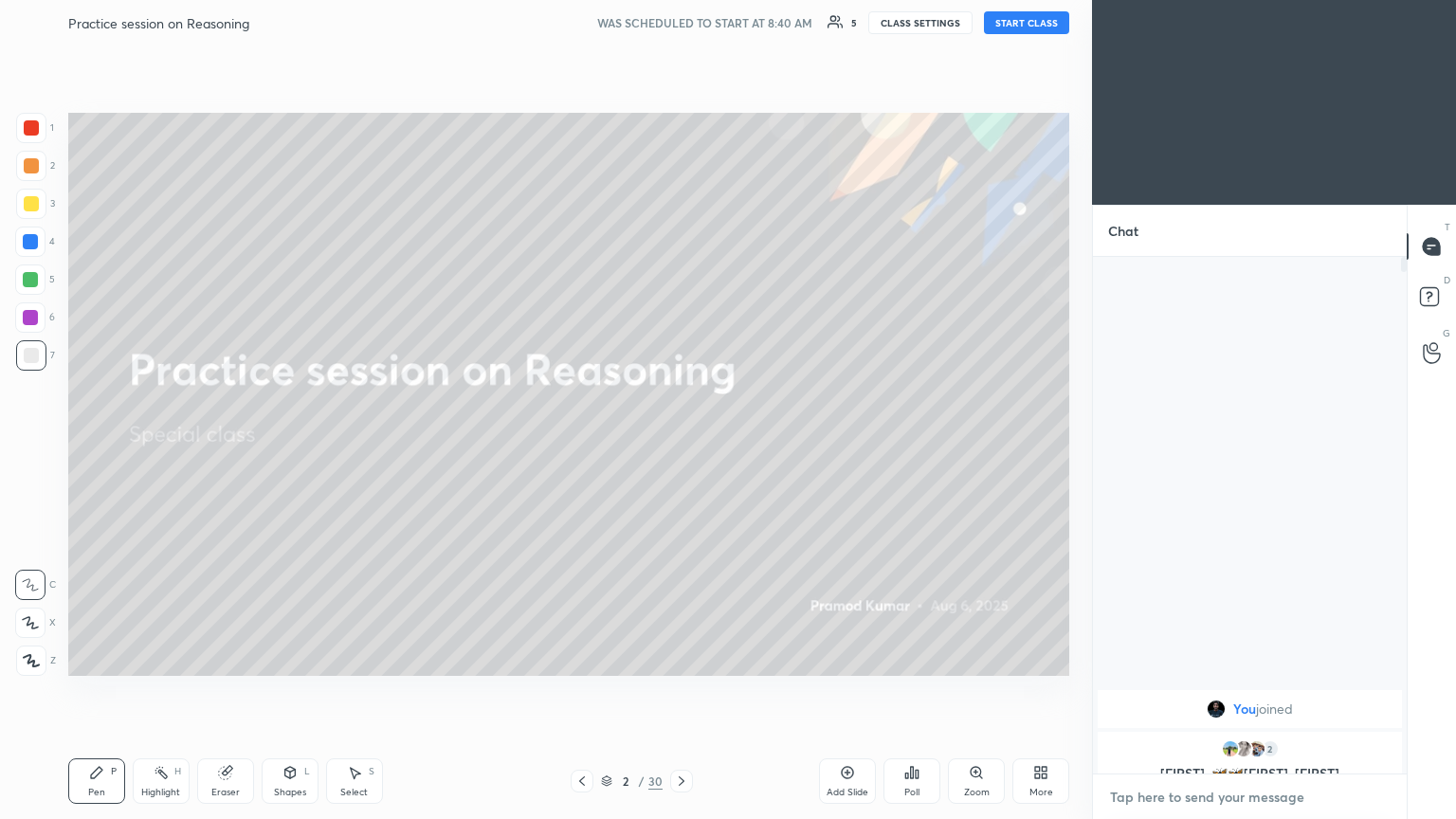 type on "https://t.me/unacademypramod" 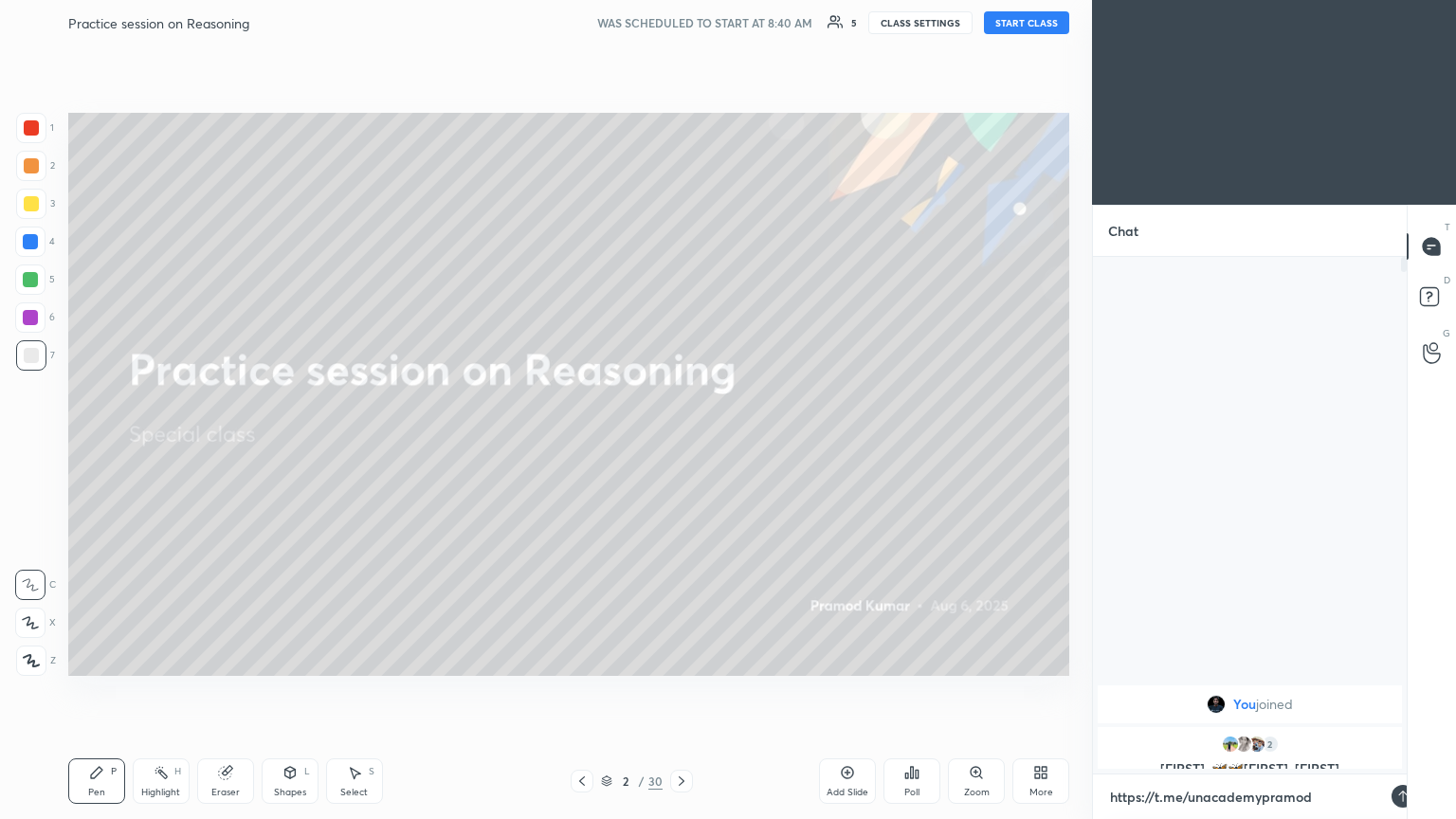 scroll, scrollTop: 511, scrollLeft: 308, axis: both 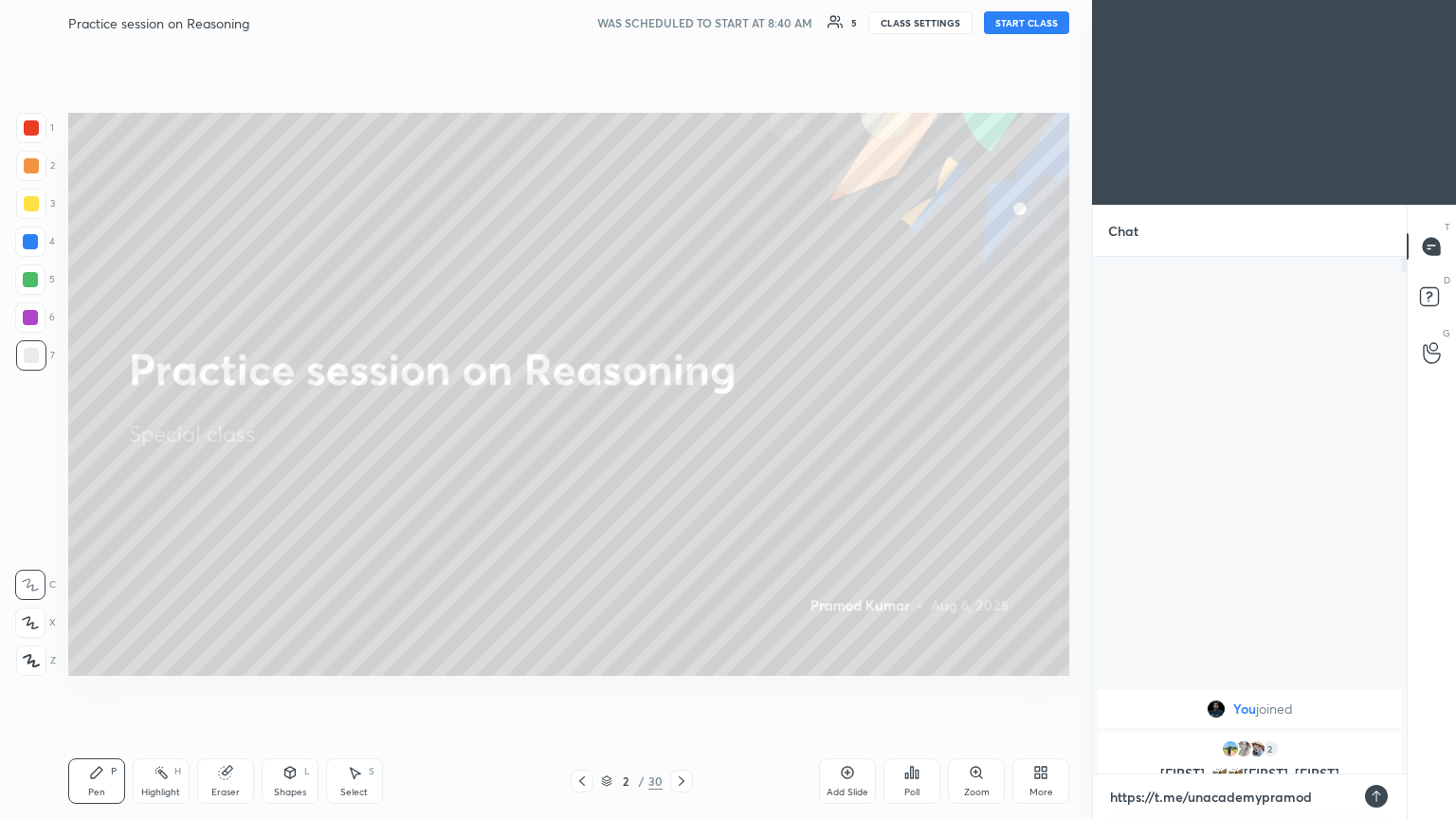 click on "https://t.me/unacademypramod" at bounding box center (1230, 797) 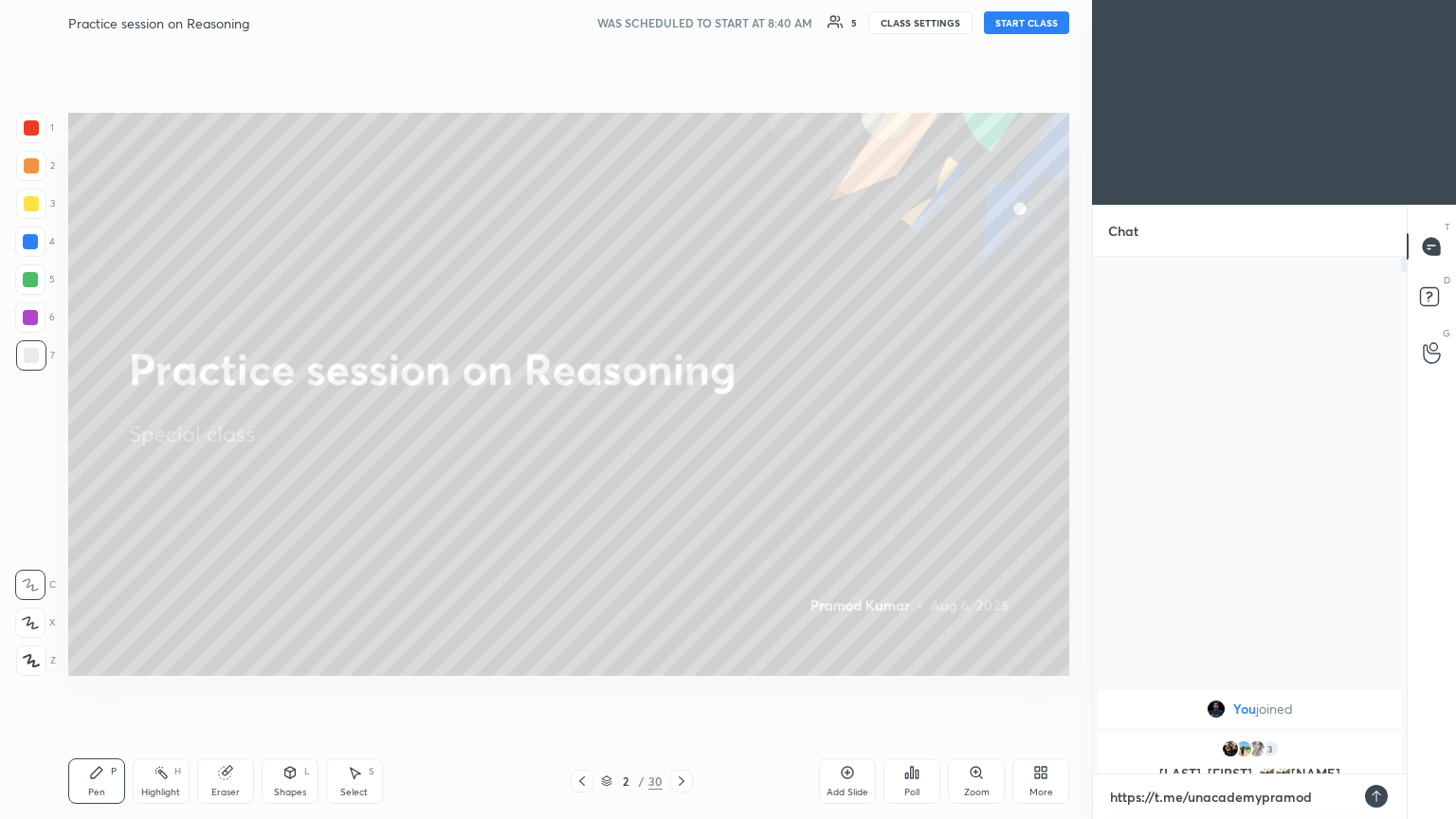 type on "https://te.me/unacademypramod" 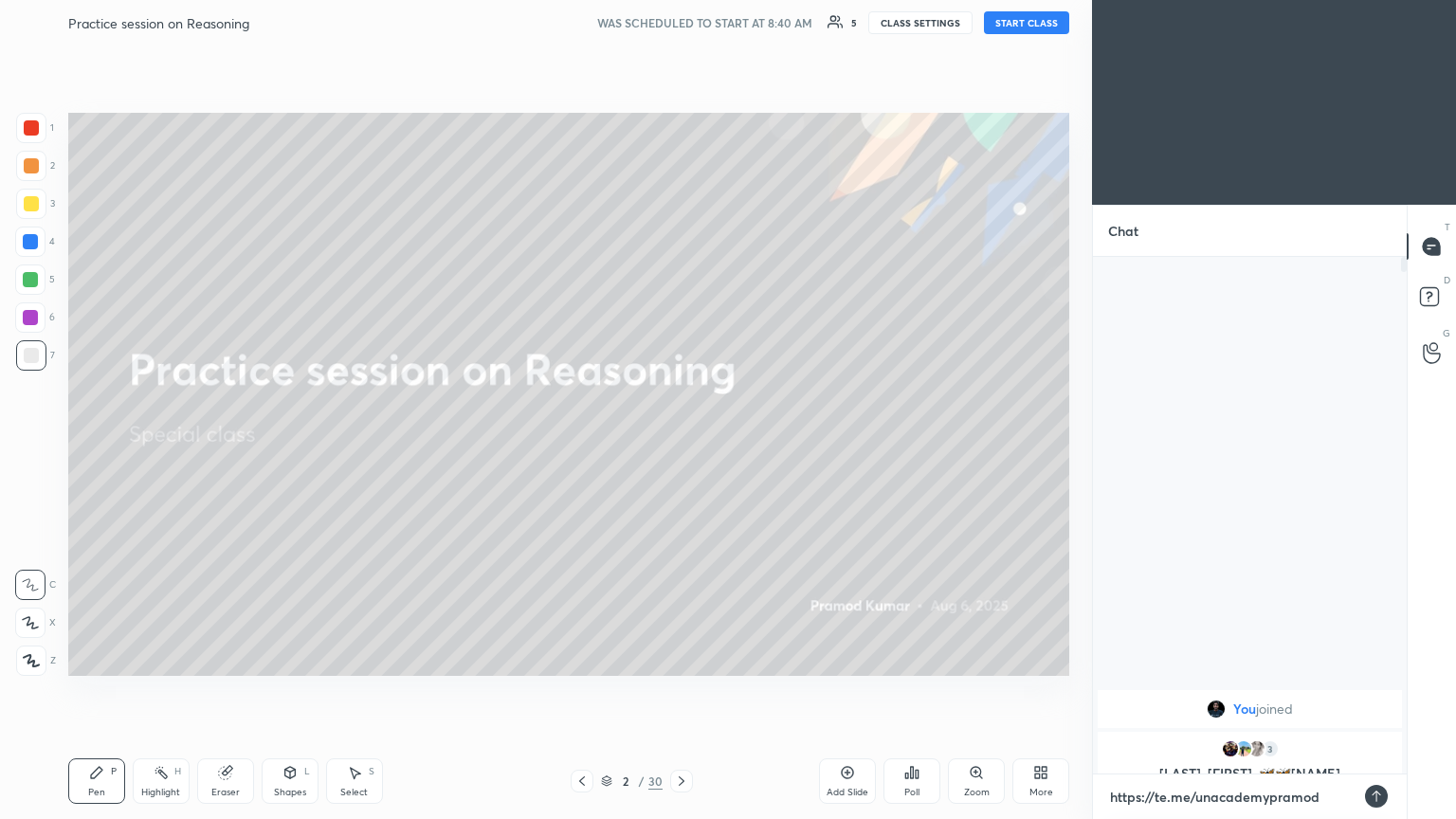 type on "x" 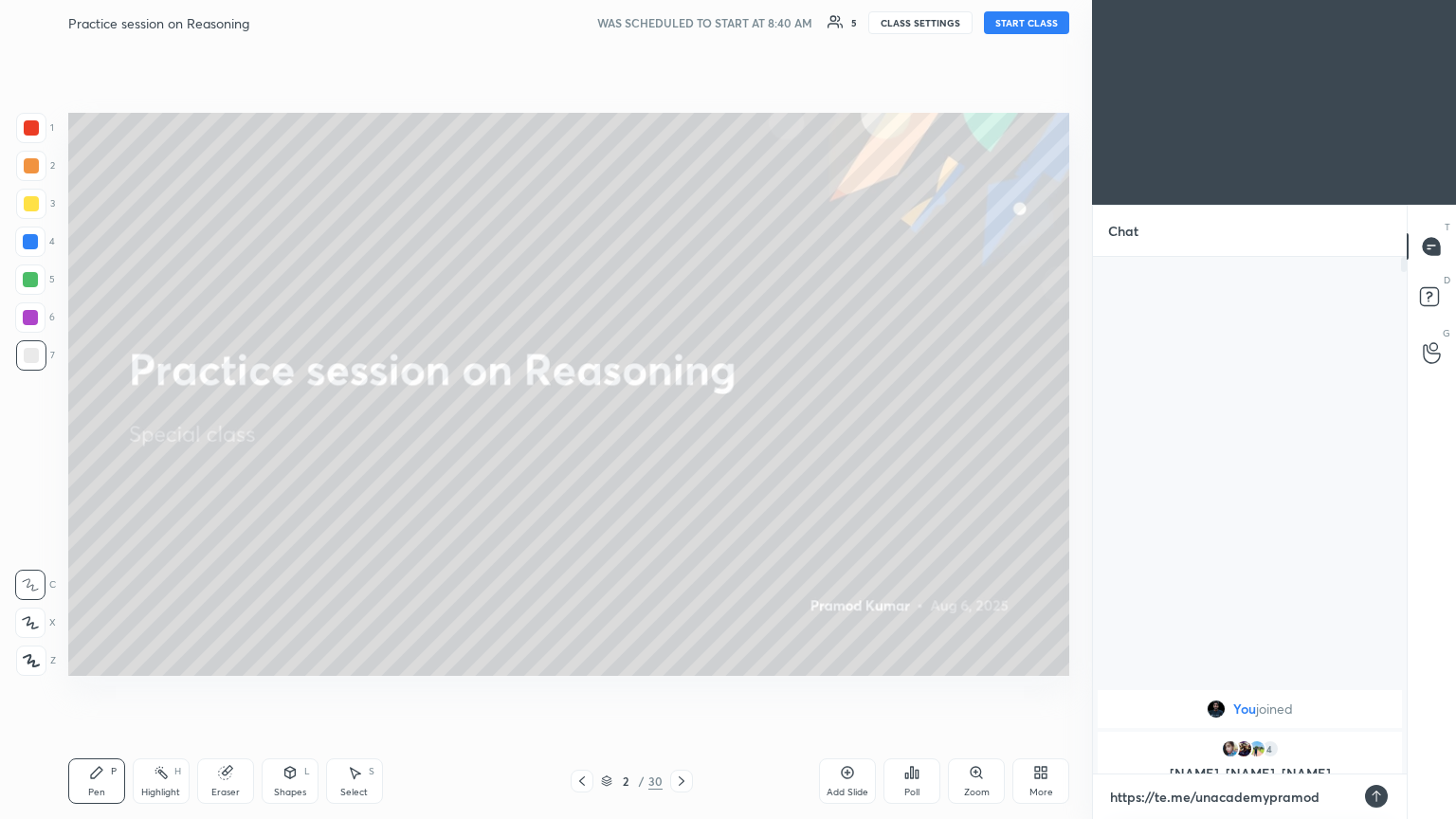 type on "https://tel.me/unacademypramod" 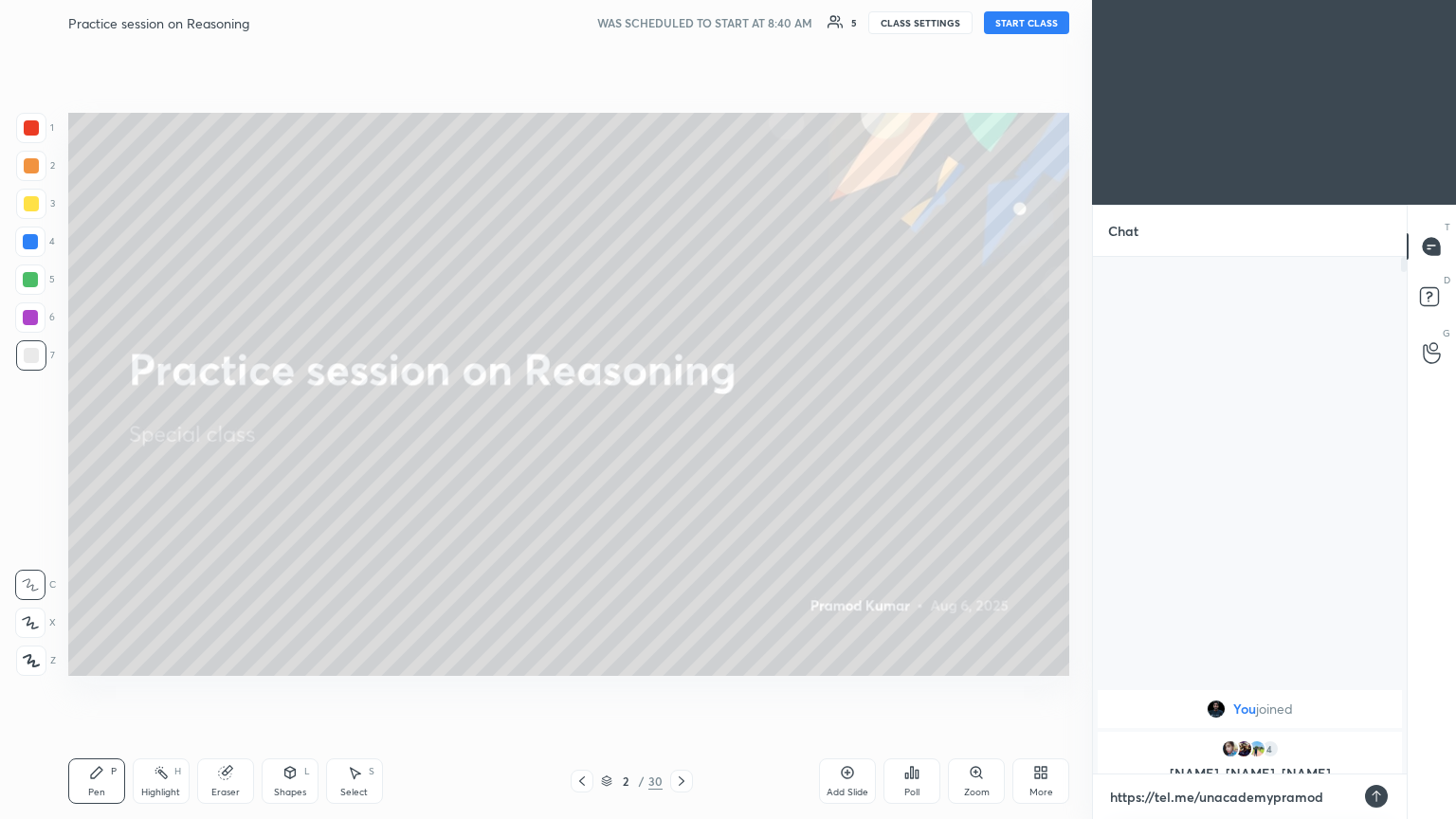 type on "https://tele.me/unacademypramod" 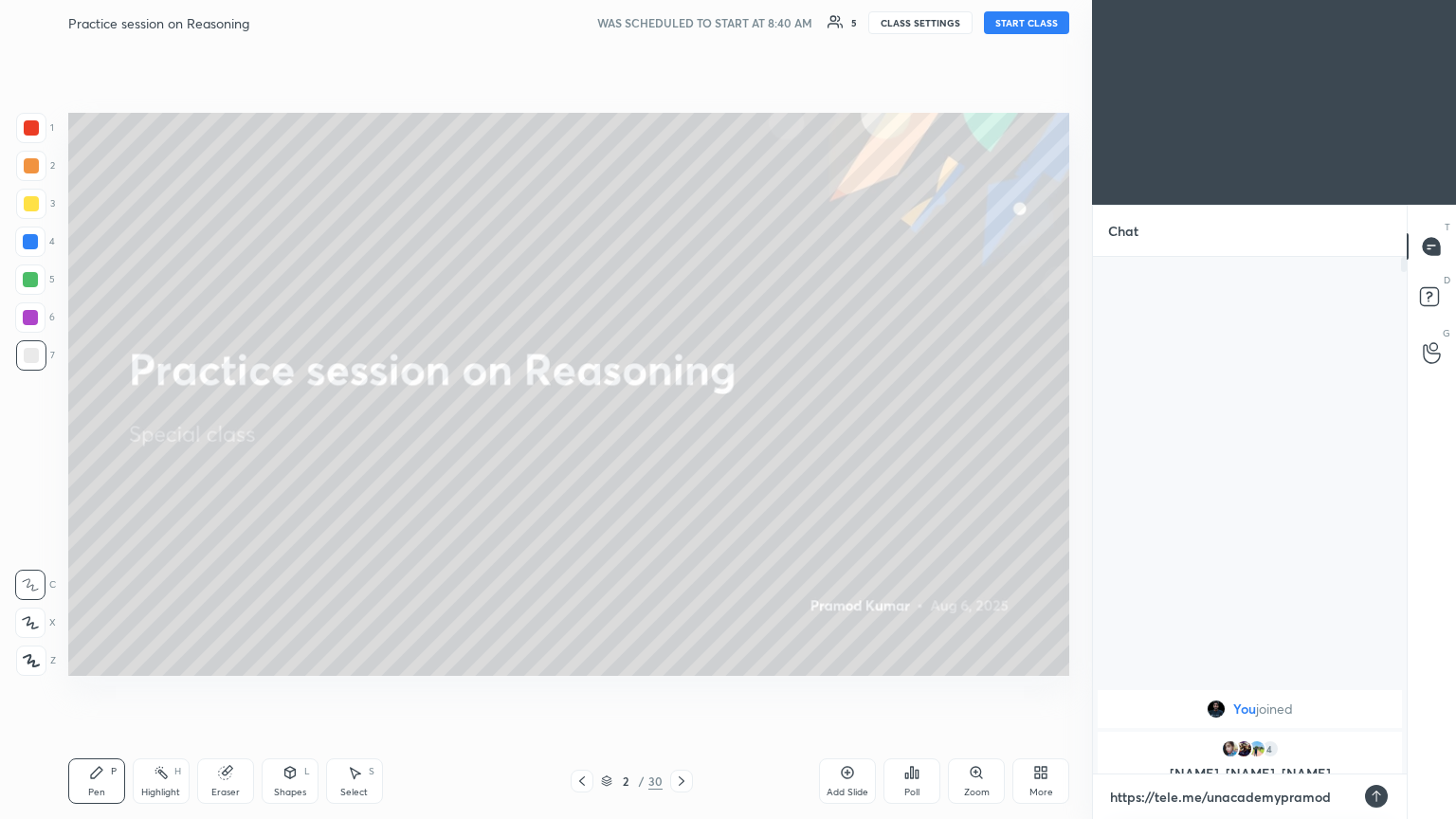 type on "x" 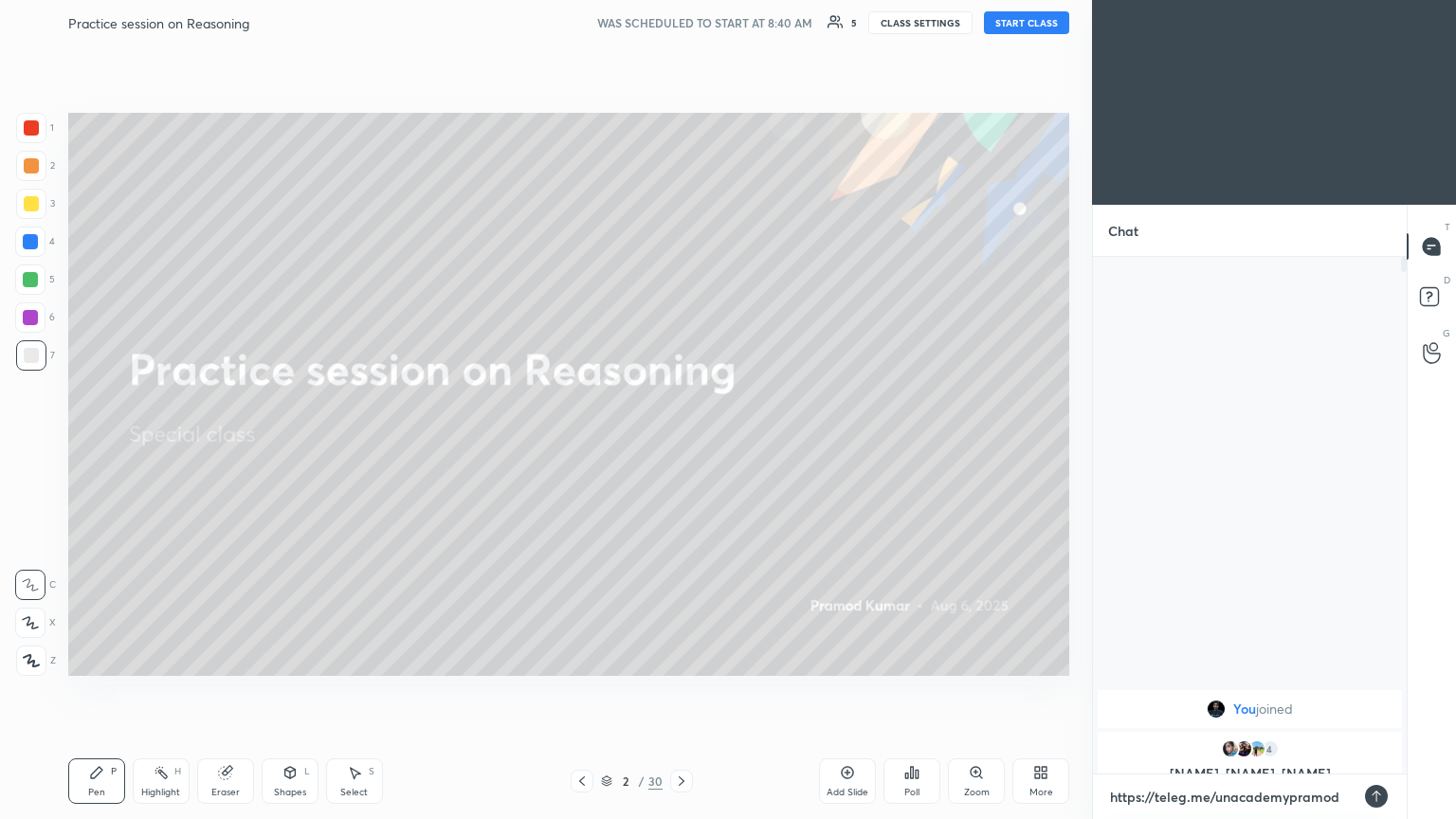 type on "https://telegr.me/unacademypramod" 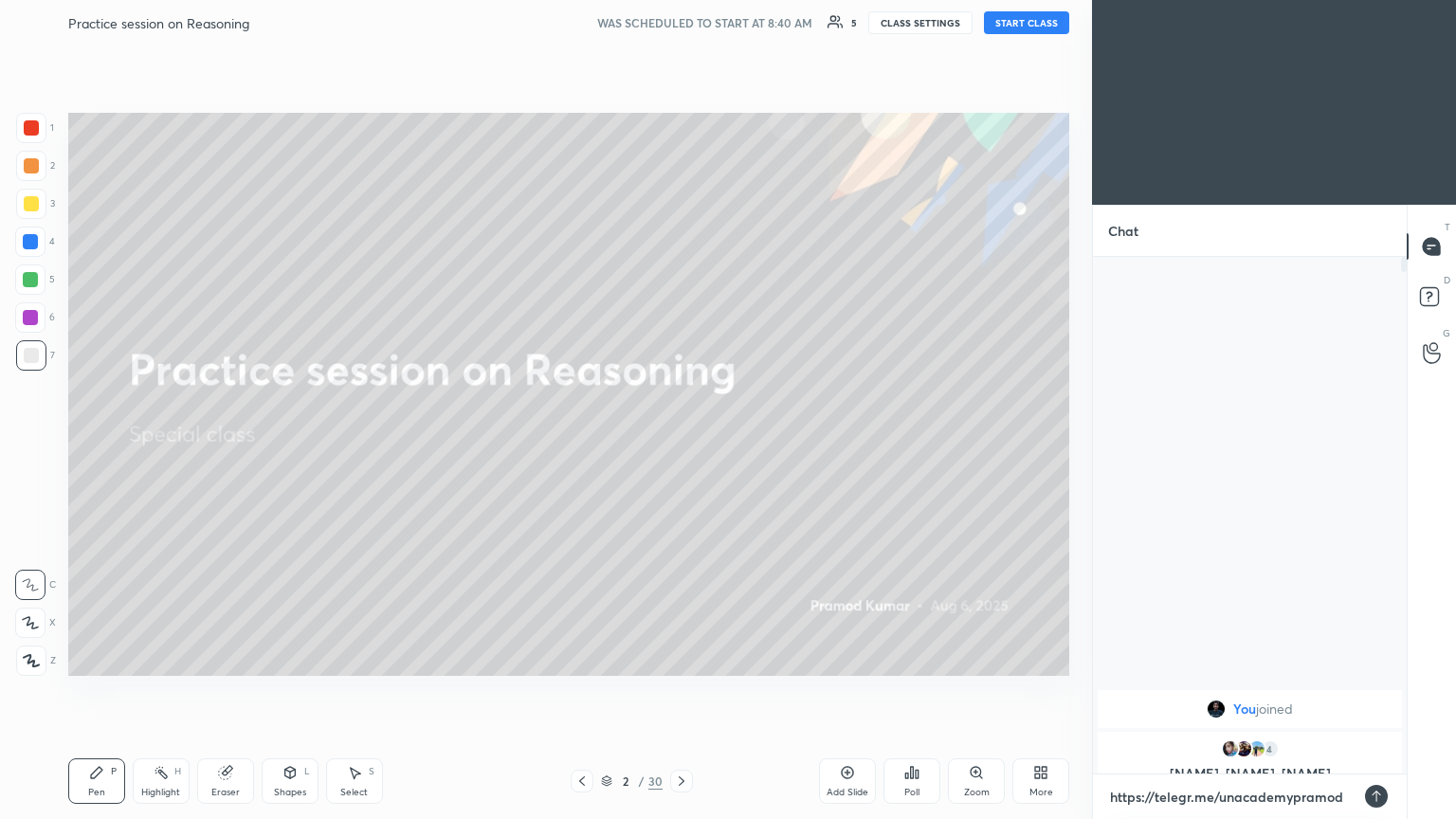 type on "x" 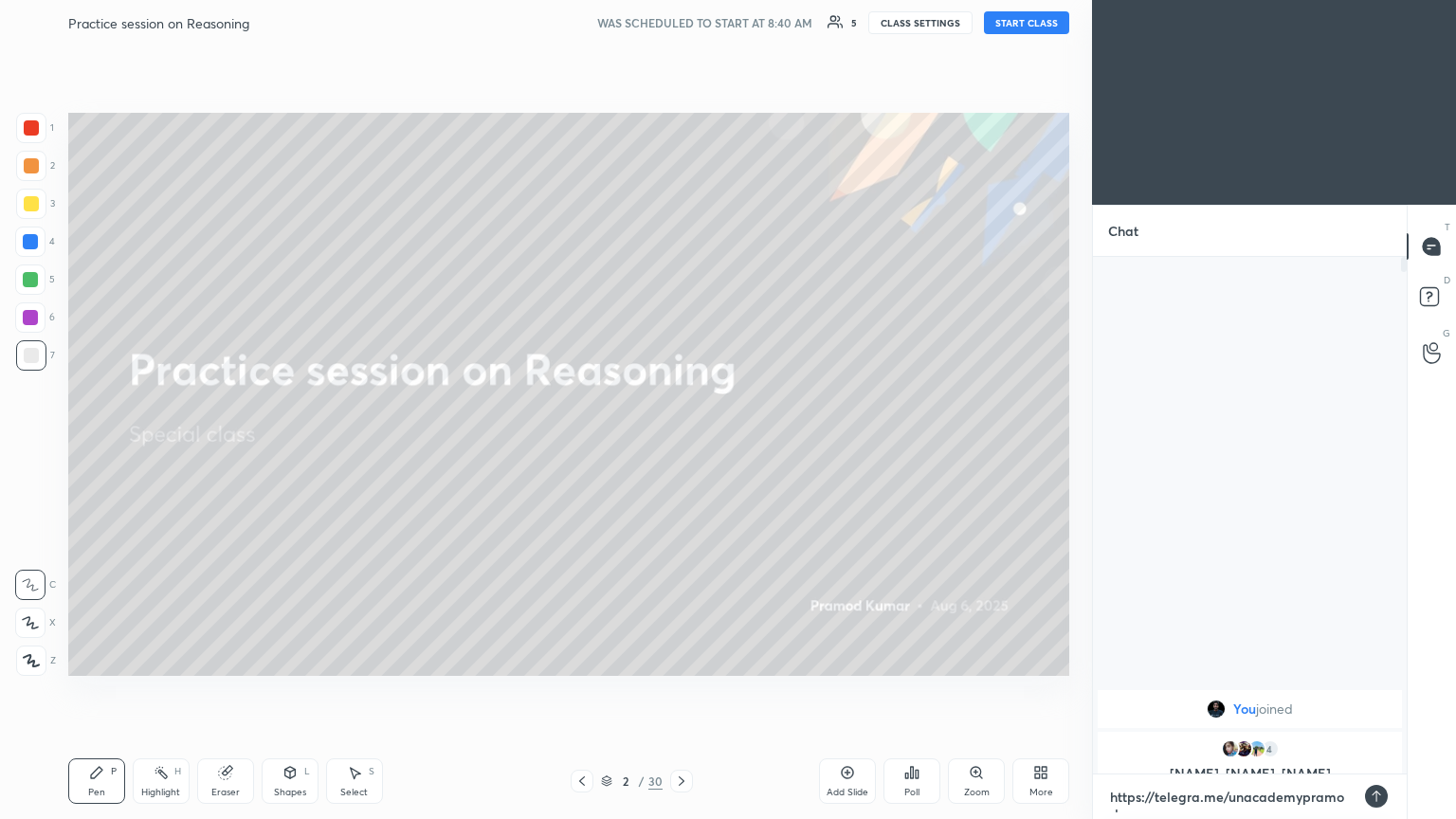 type on "https://telegram.me/unacademypramod" 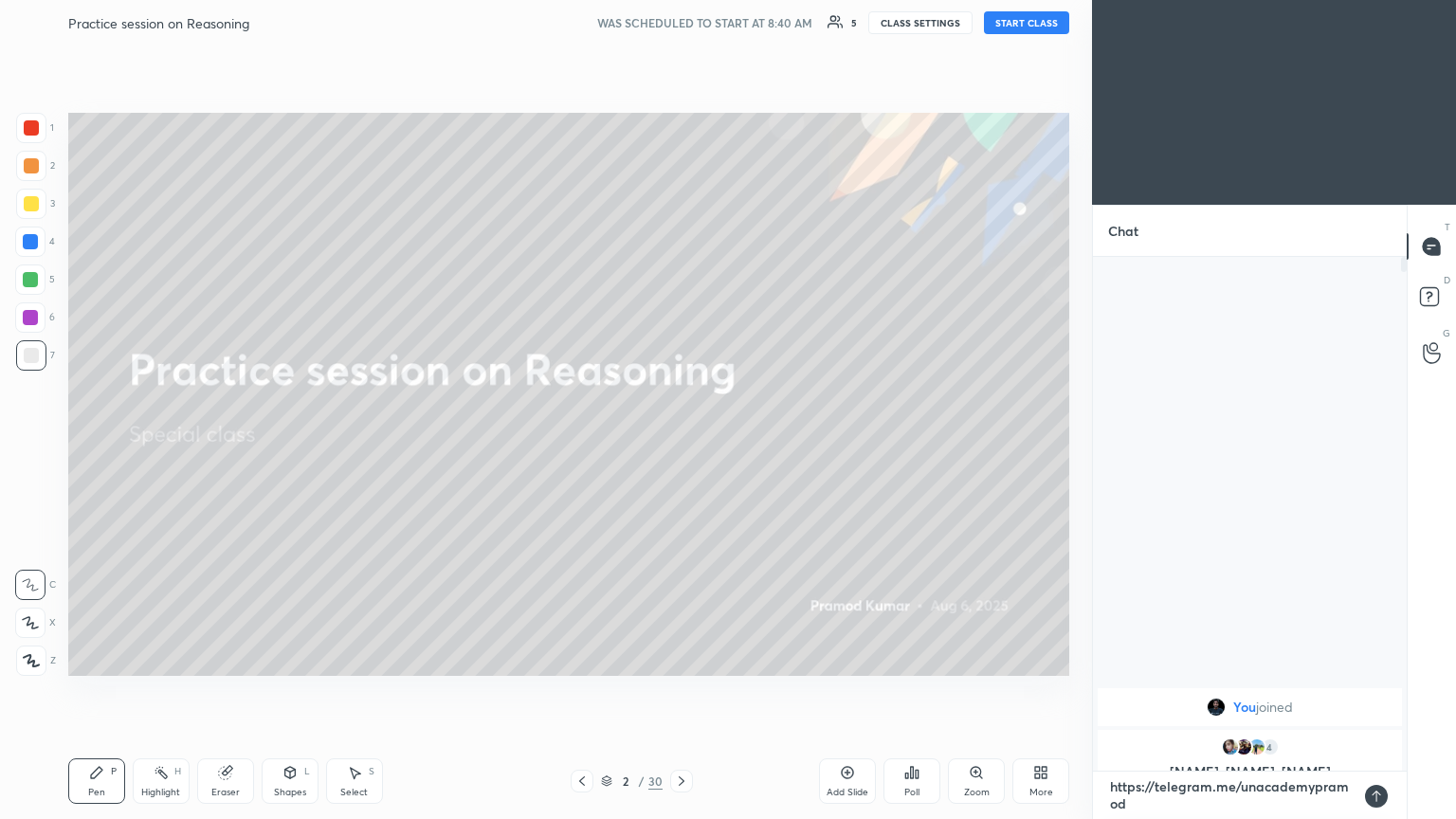 scroll, scrollTop: 508, scrollLeft: 308, axis: both 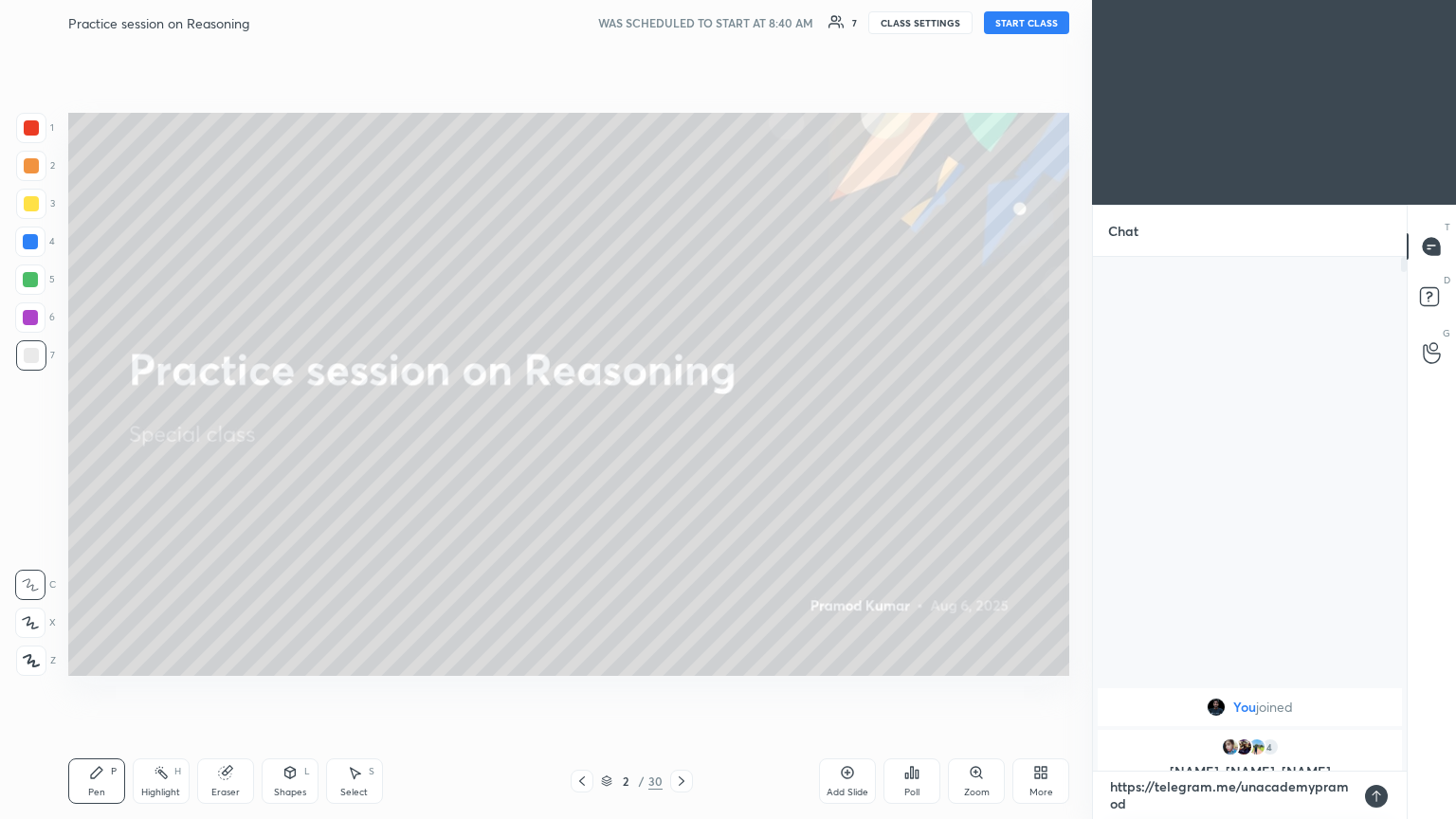 type 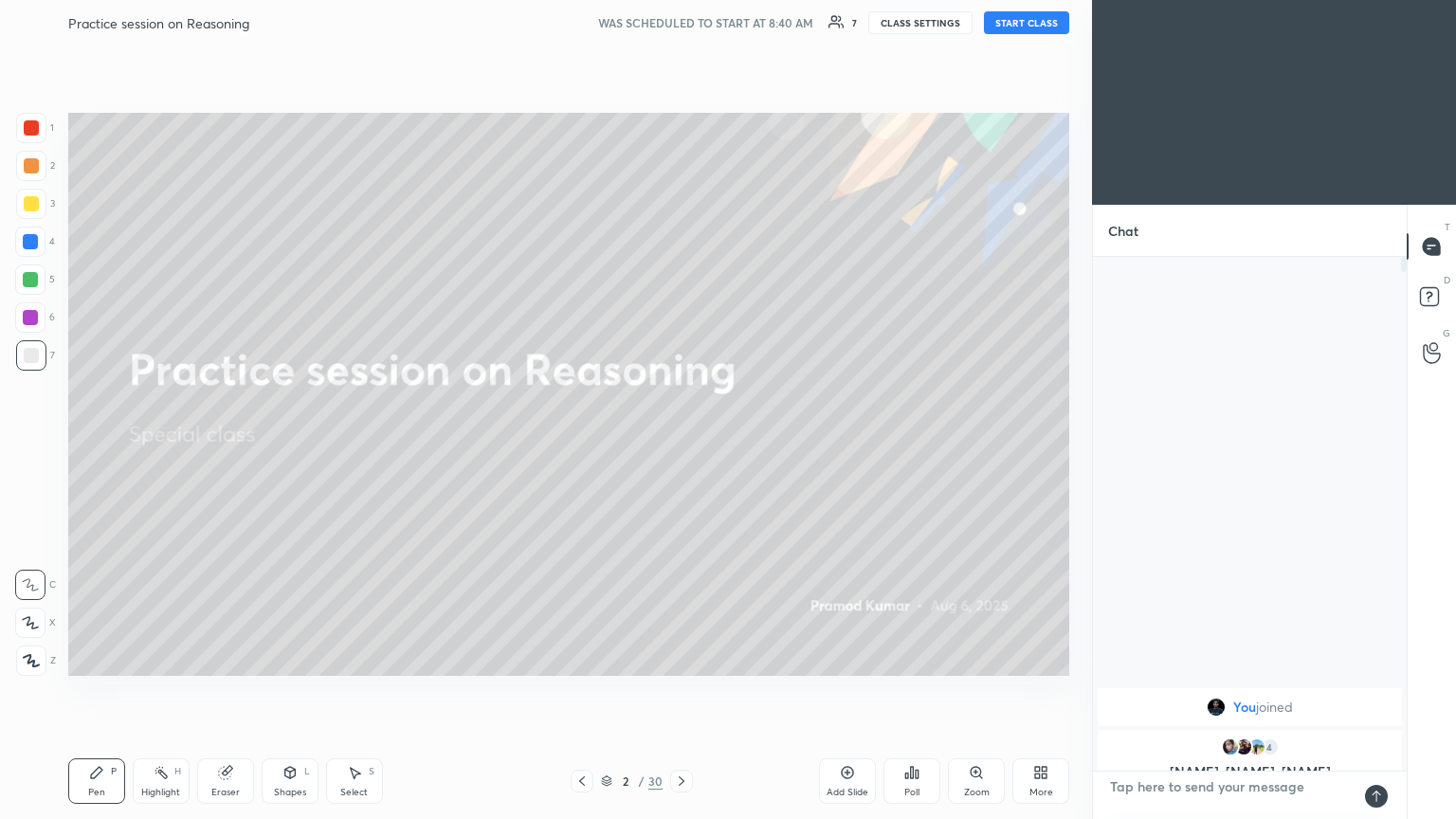 scroll, scrollTop: 6, scrollLeft: 6, axis: both 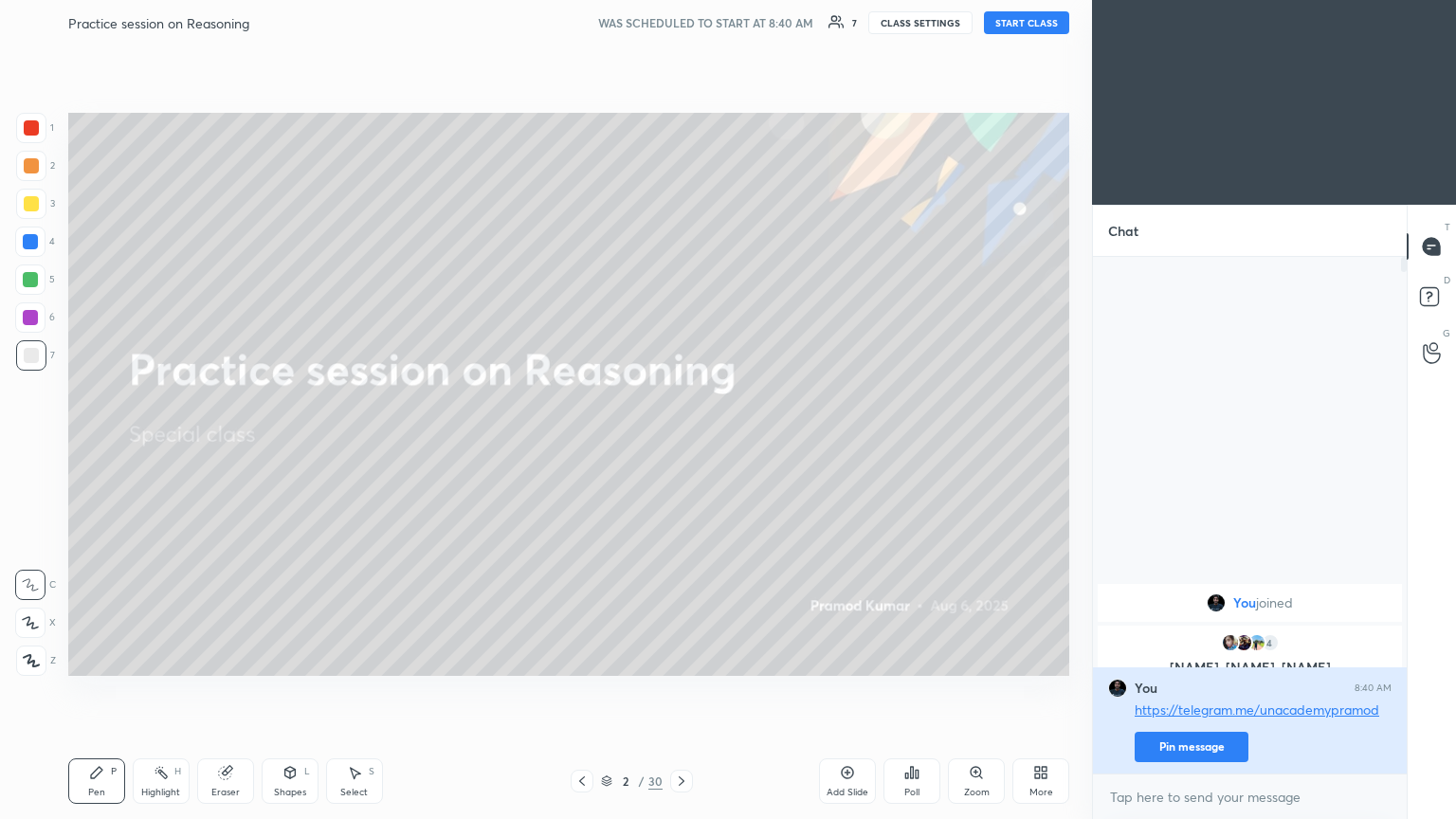 click on "Pin message" at bounding box center (1192, 747) 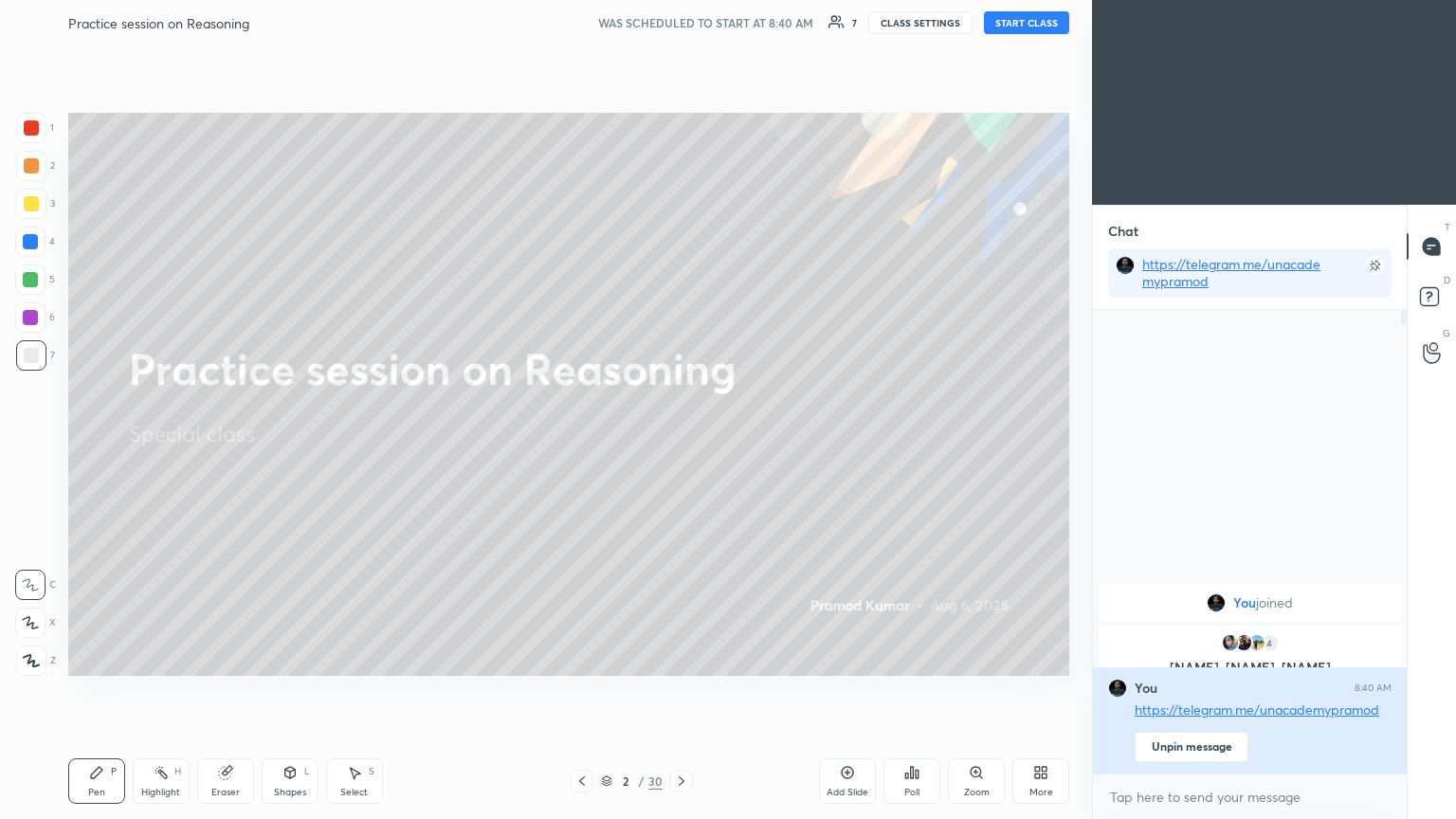 scroll, scrollTop: 458, scrollLeft: 308, axis: both 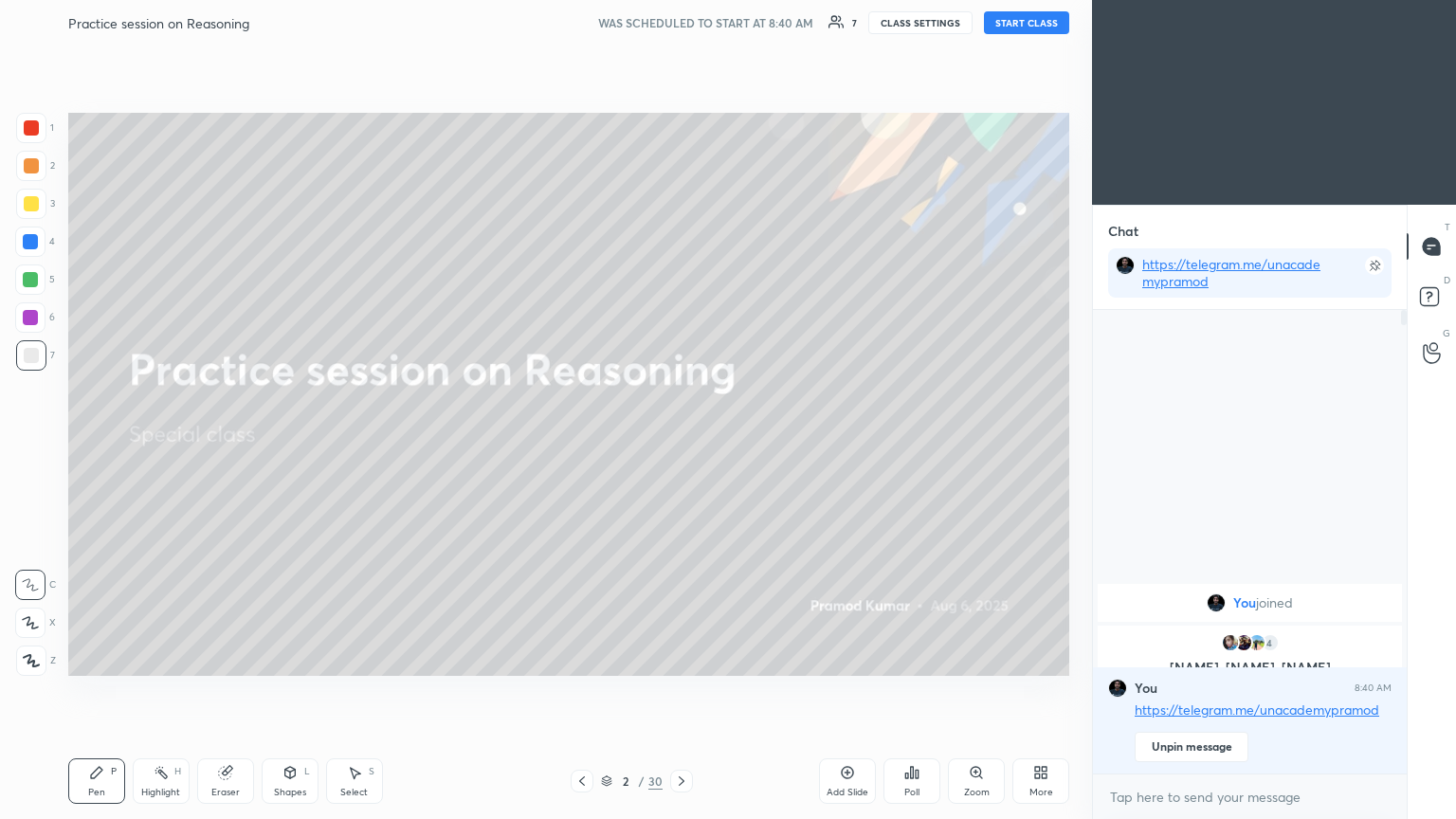 click on "START CLASS" at bounding box center [1027, 23] 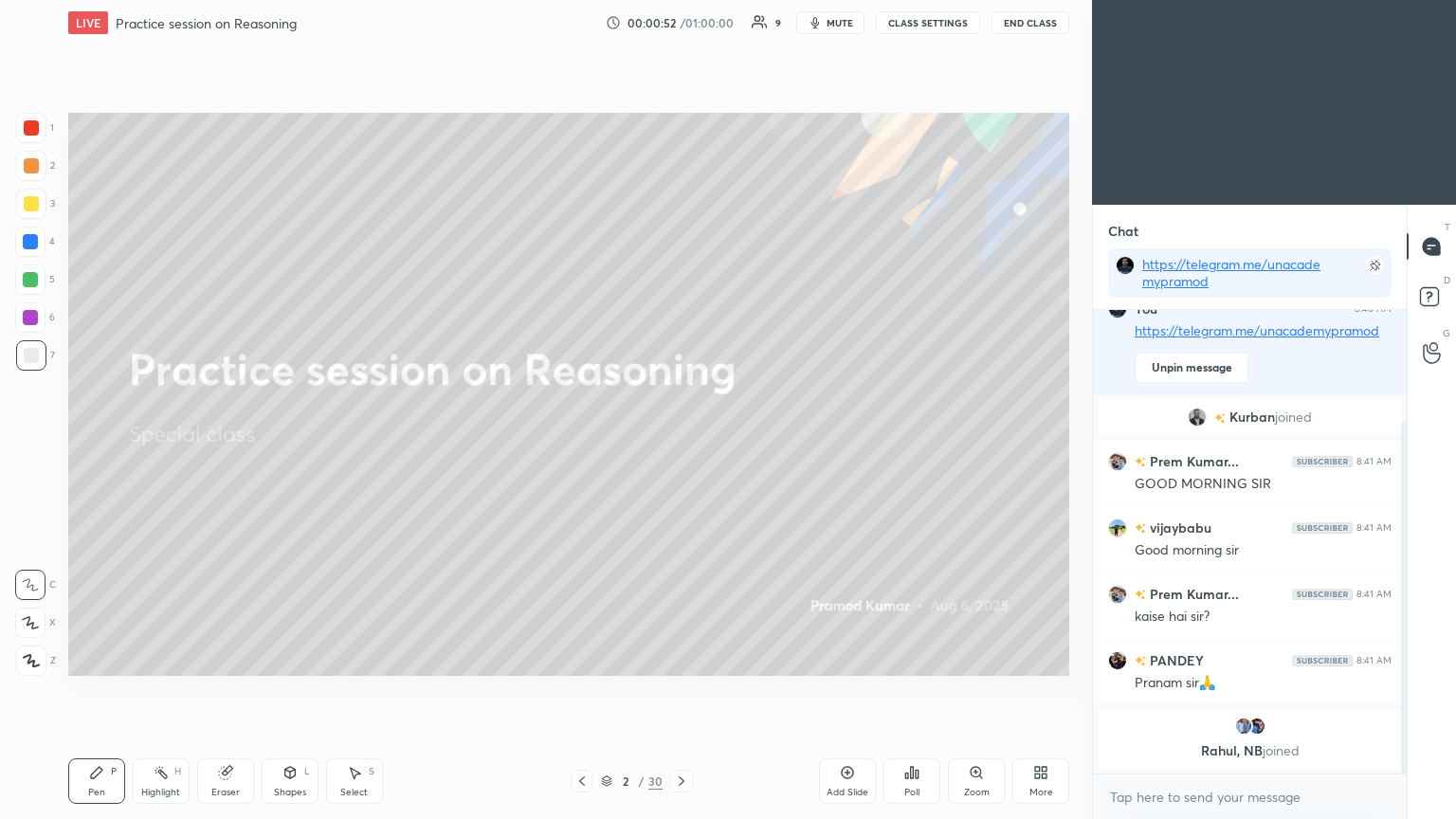 scroll, scrollTop: 212, scrollLeft: 0, axis: vertical 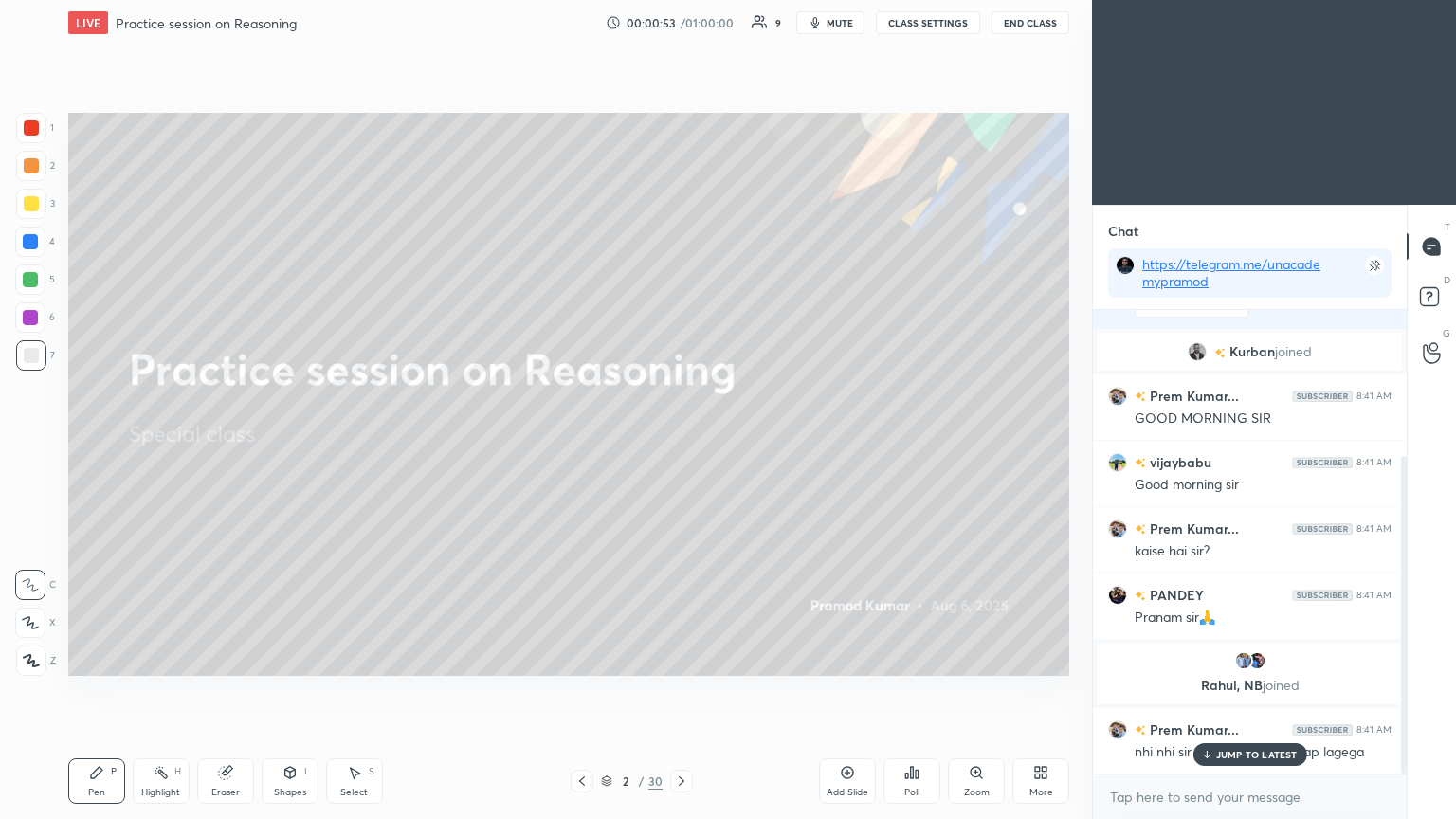 click 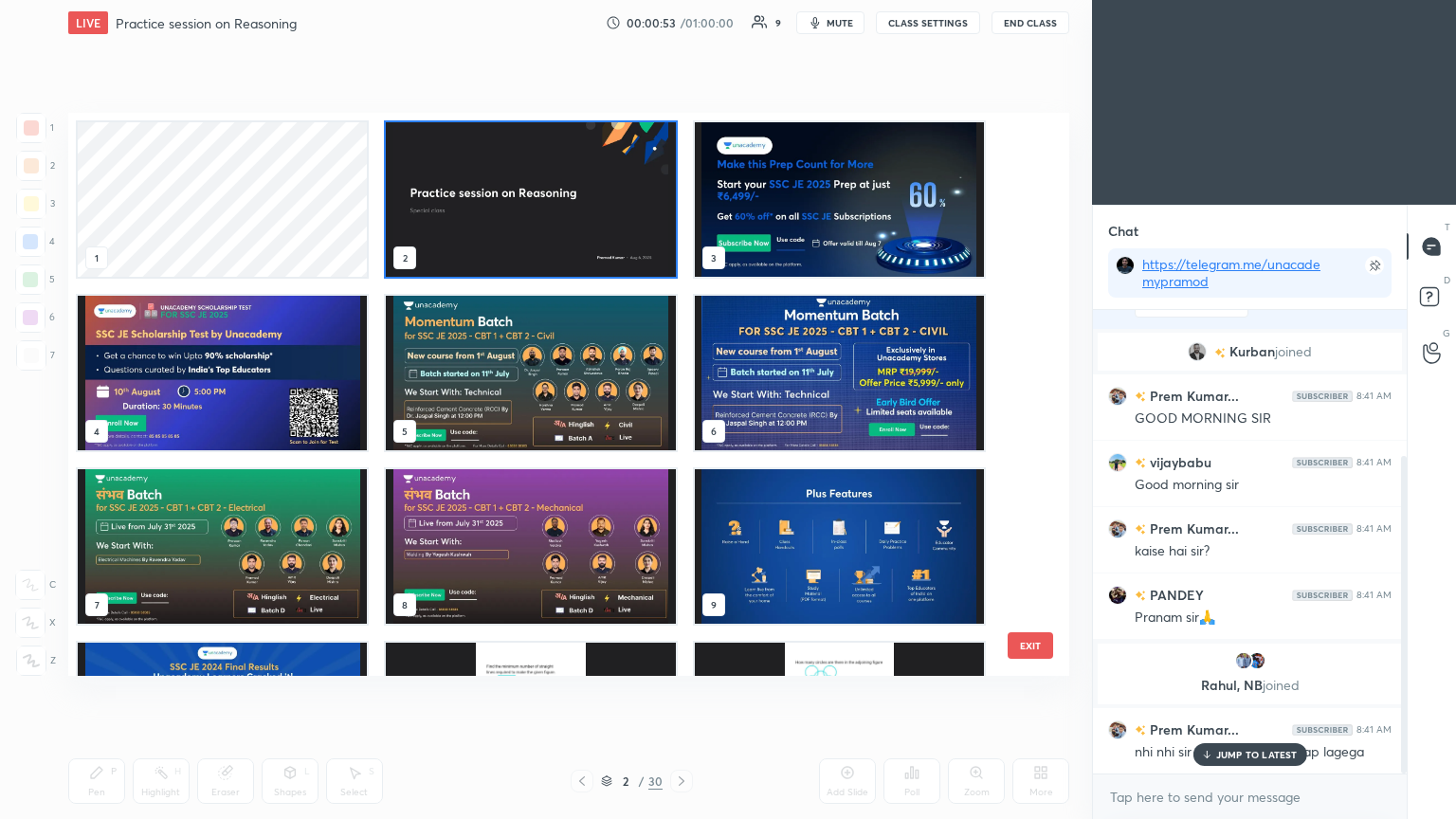 scroll, scrollTop: 6, scrollLeft: 9, axis: both 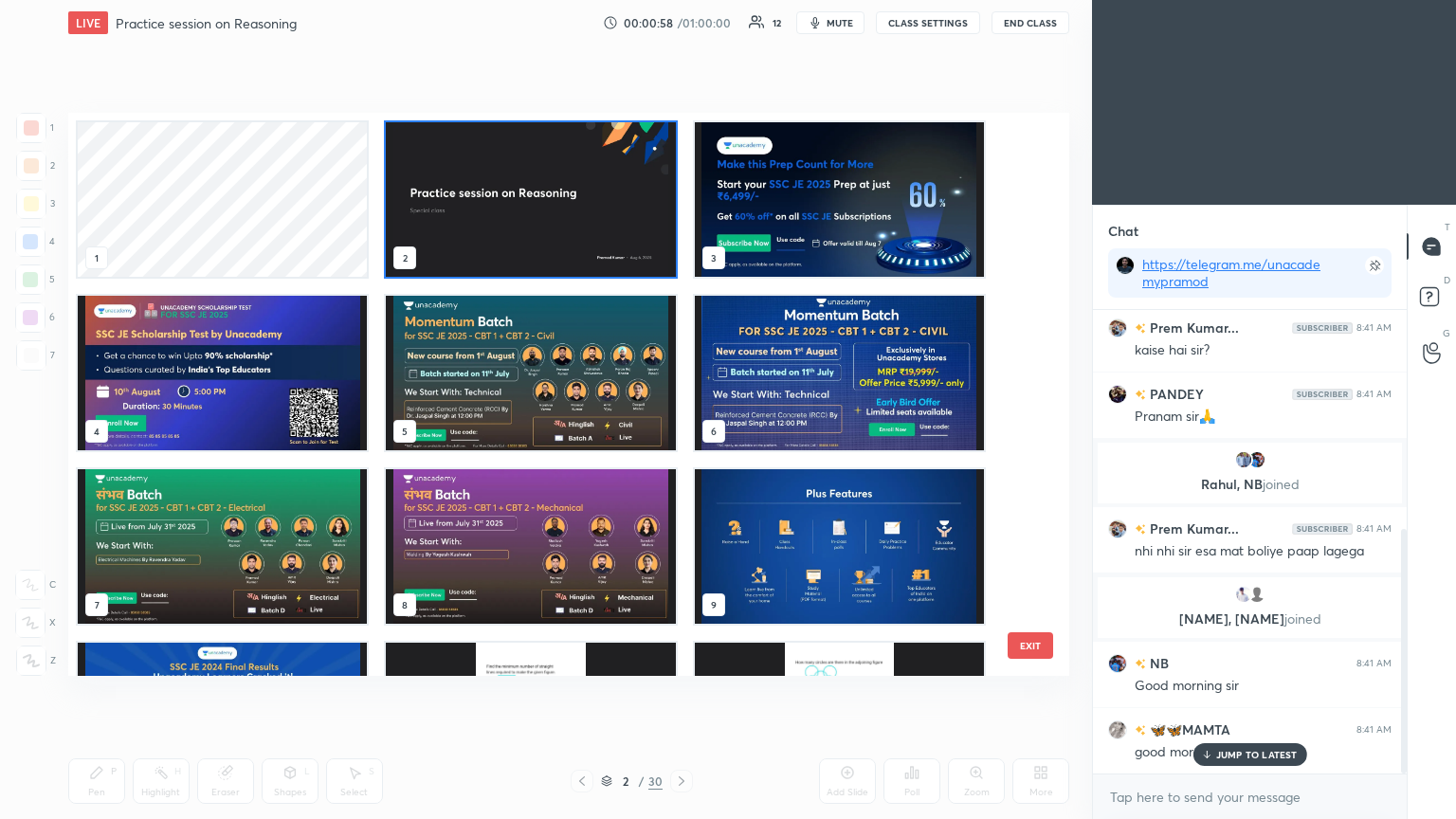 click at bounding box center (530, 199) 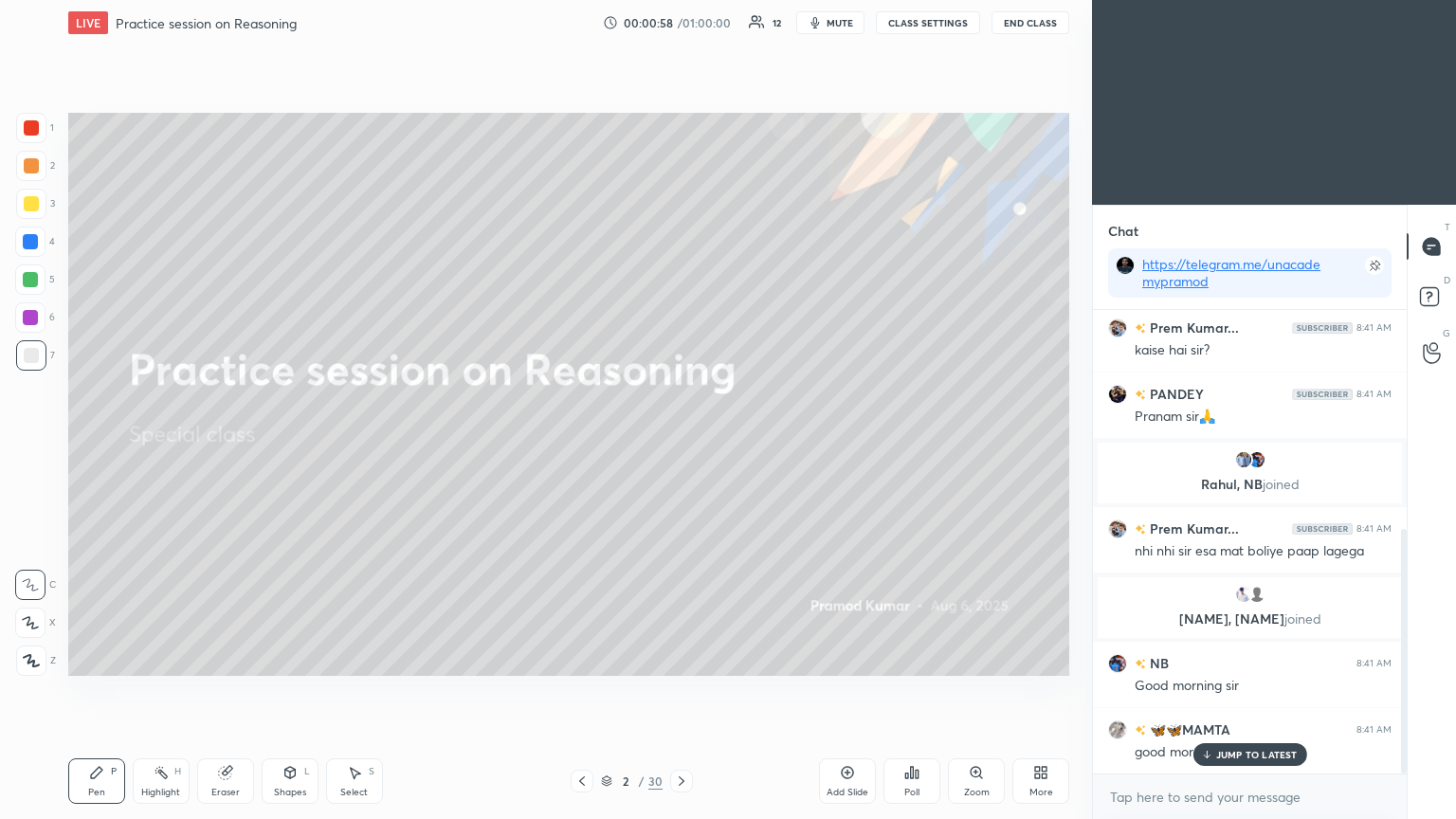 click at bounding box center (530, 199) 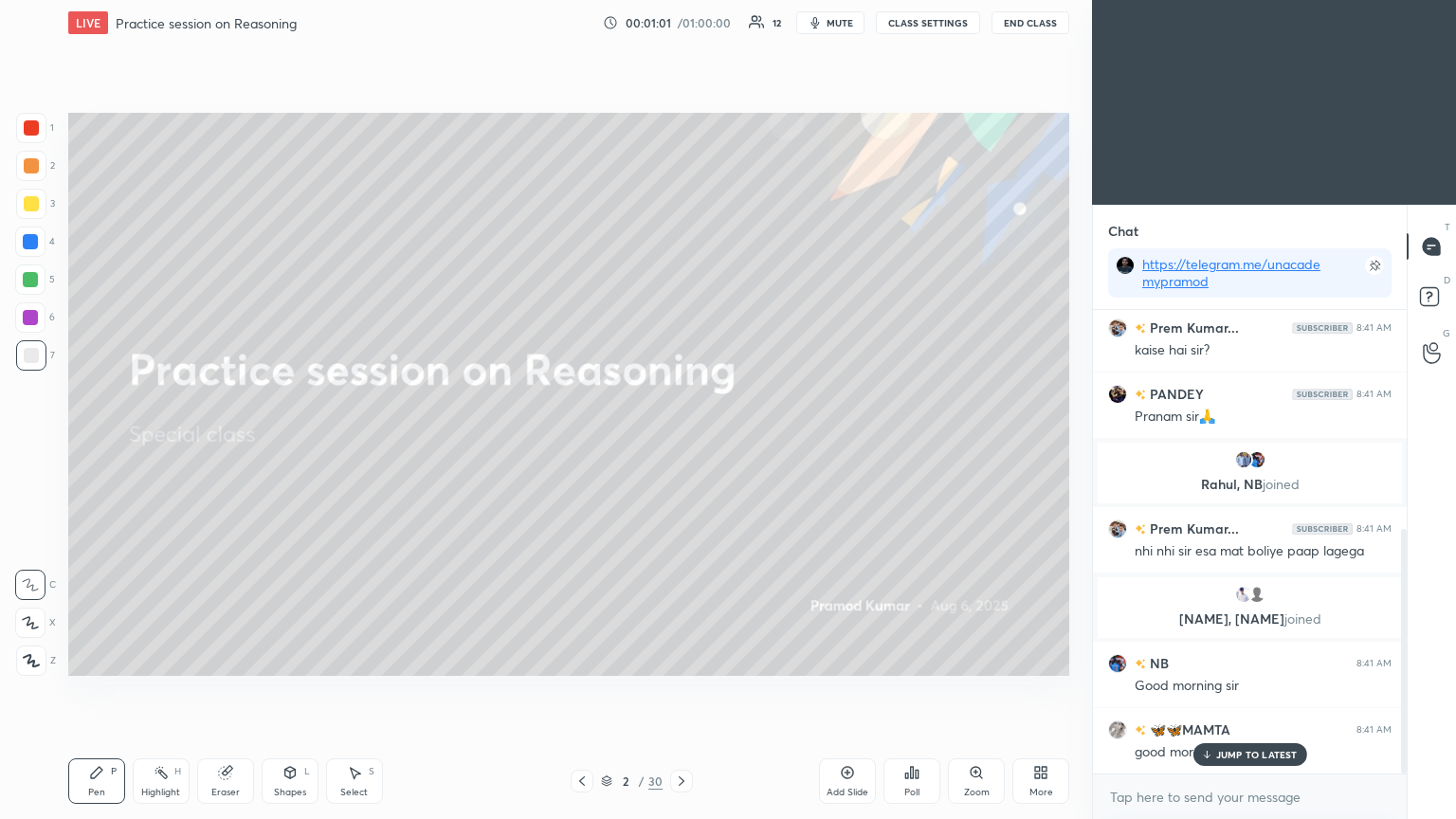 click 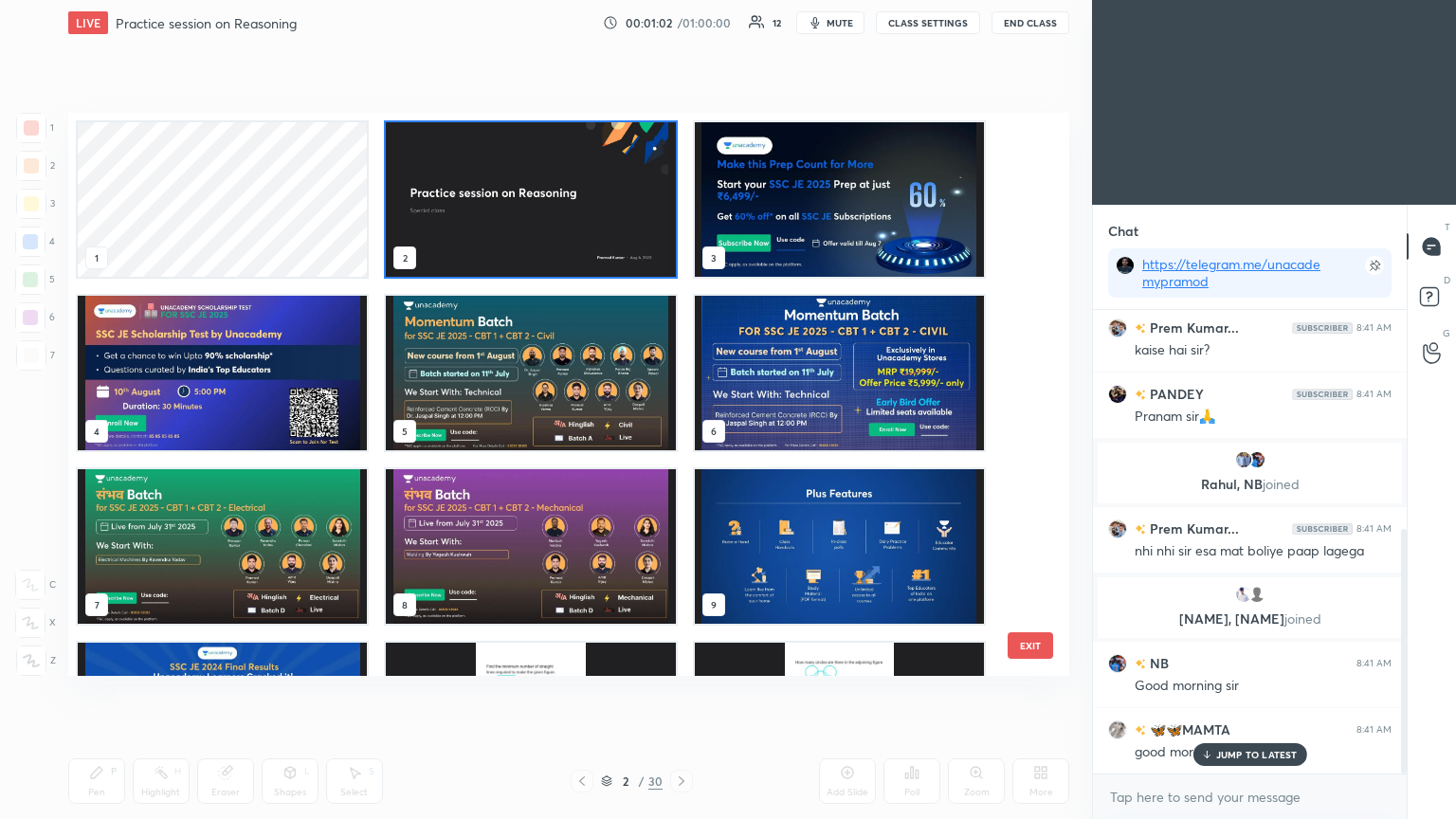 scroll, scrollTop: 6, scrollLeft: 9, axis: both 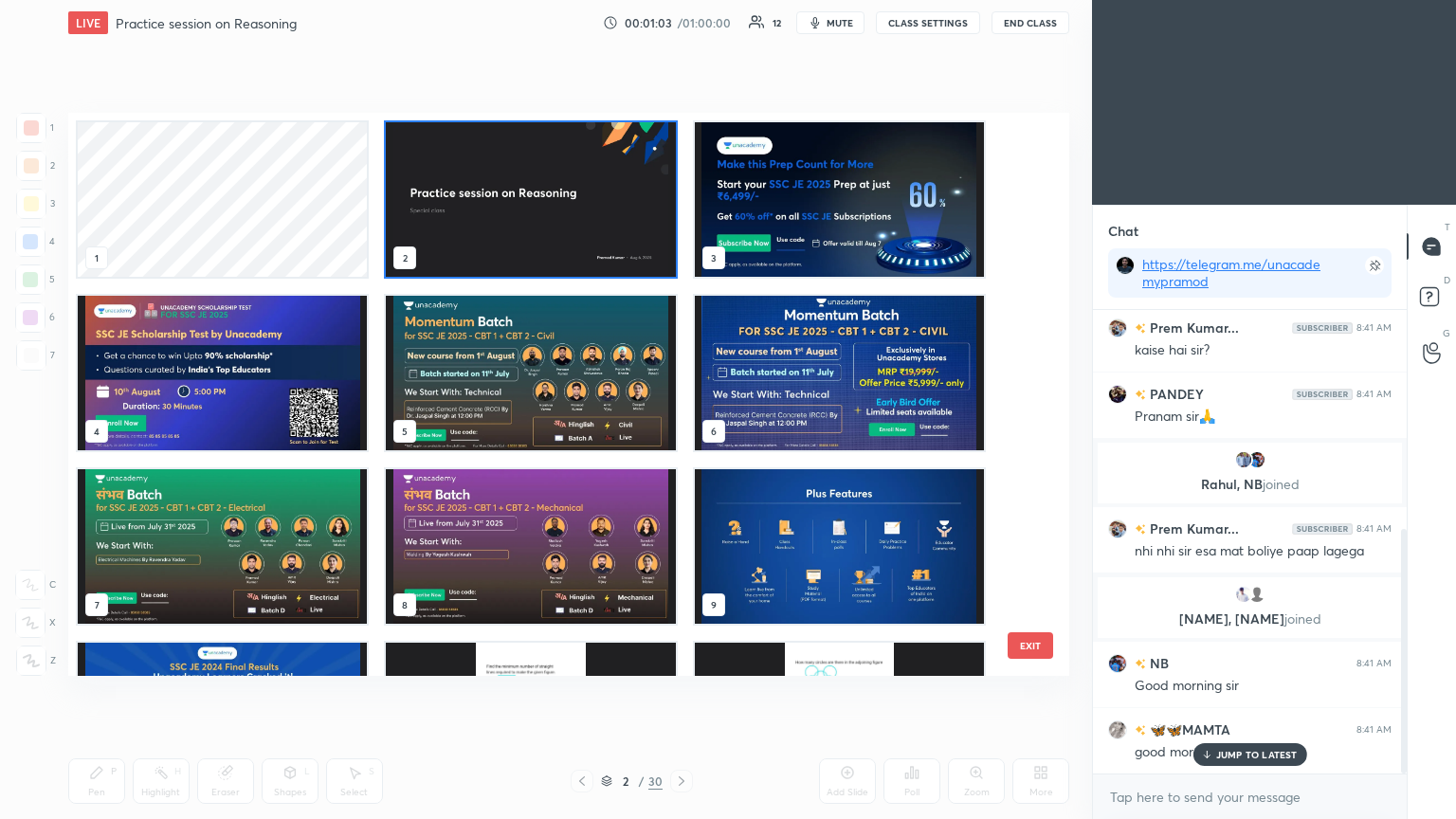 click at bounding box center [530, 199] 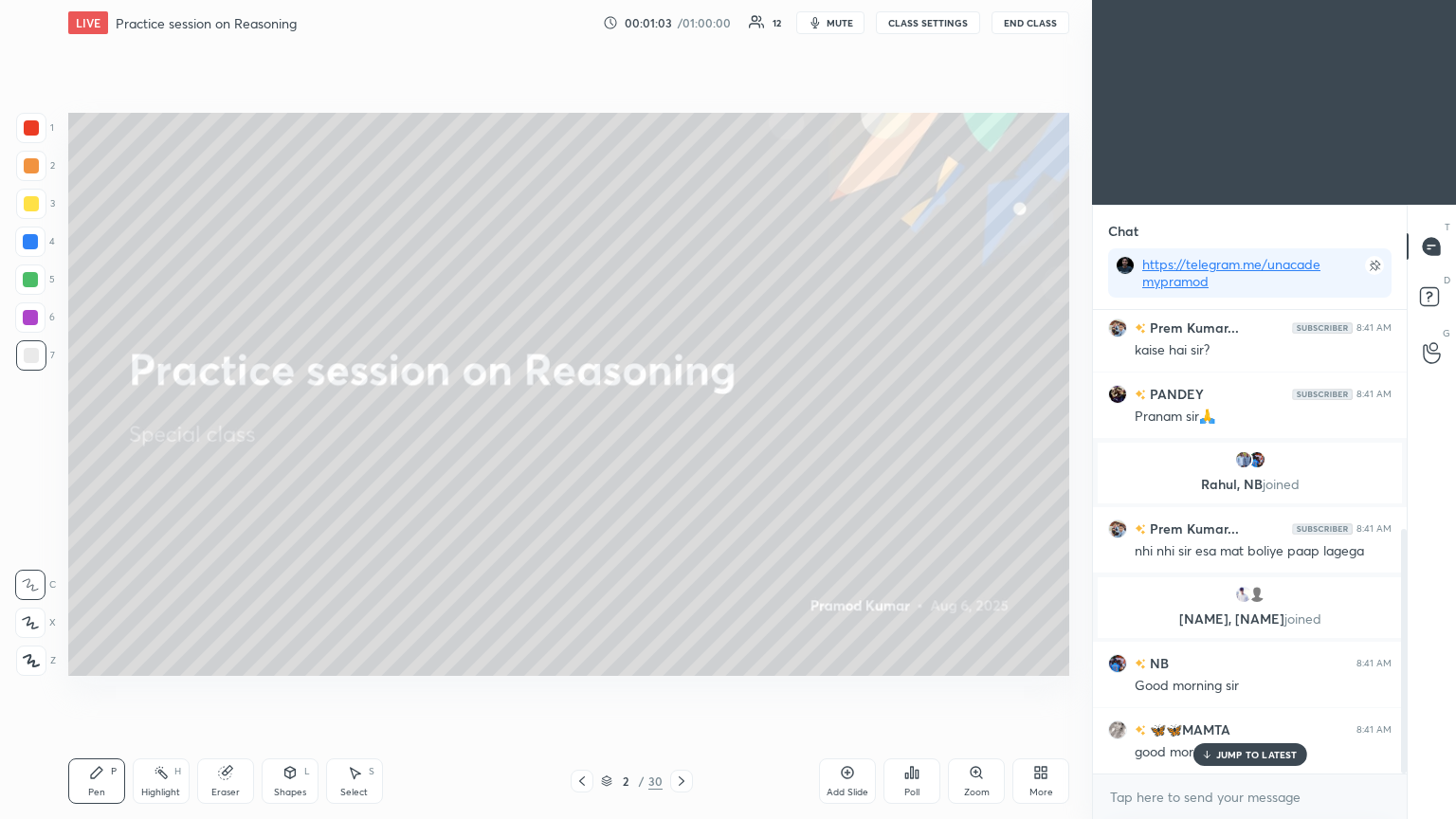 click at bounding box center (530, 199) 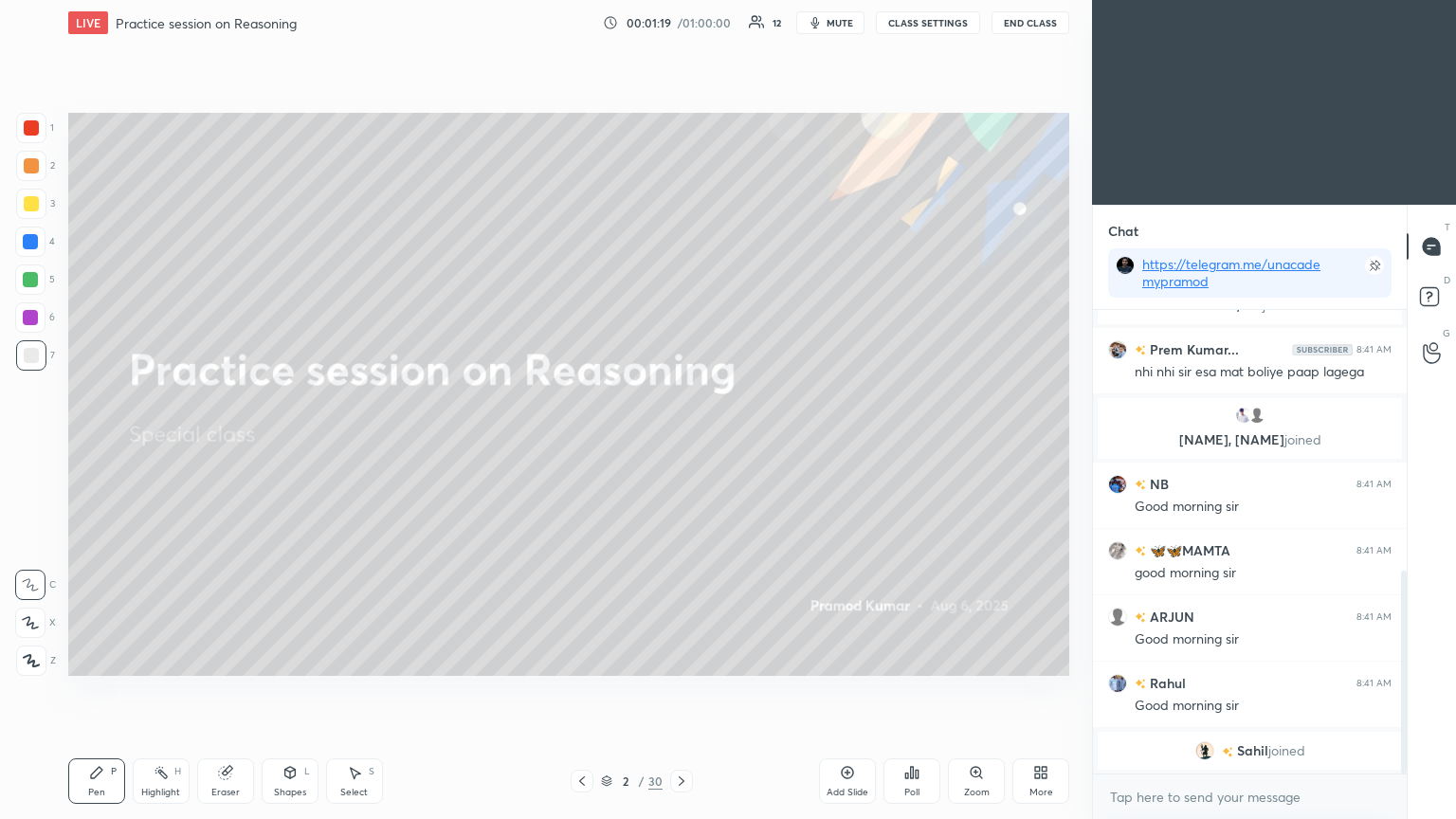 scroll, scrollTop: 614, scrollLeft: 0, axis: vertical 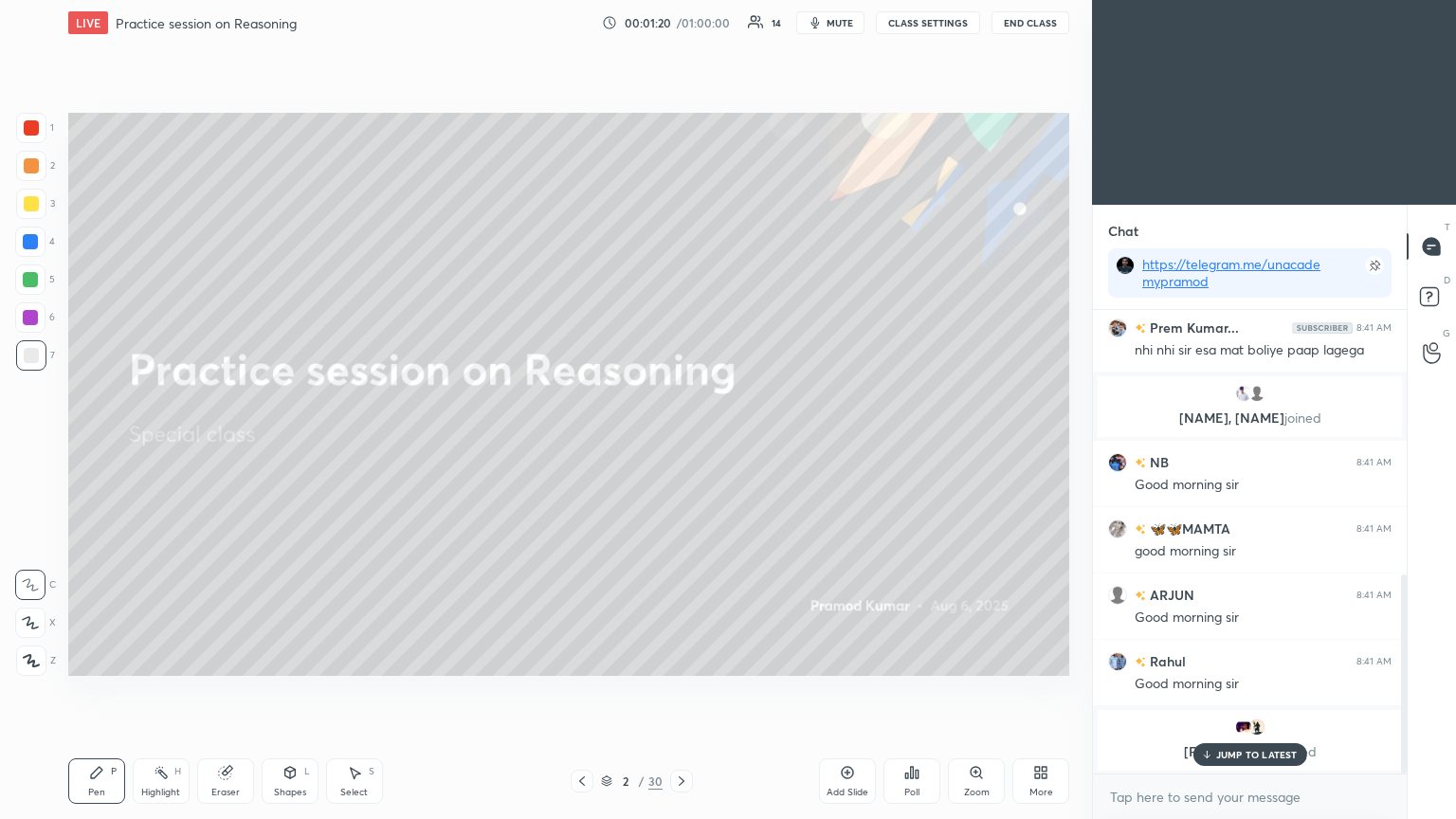 click 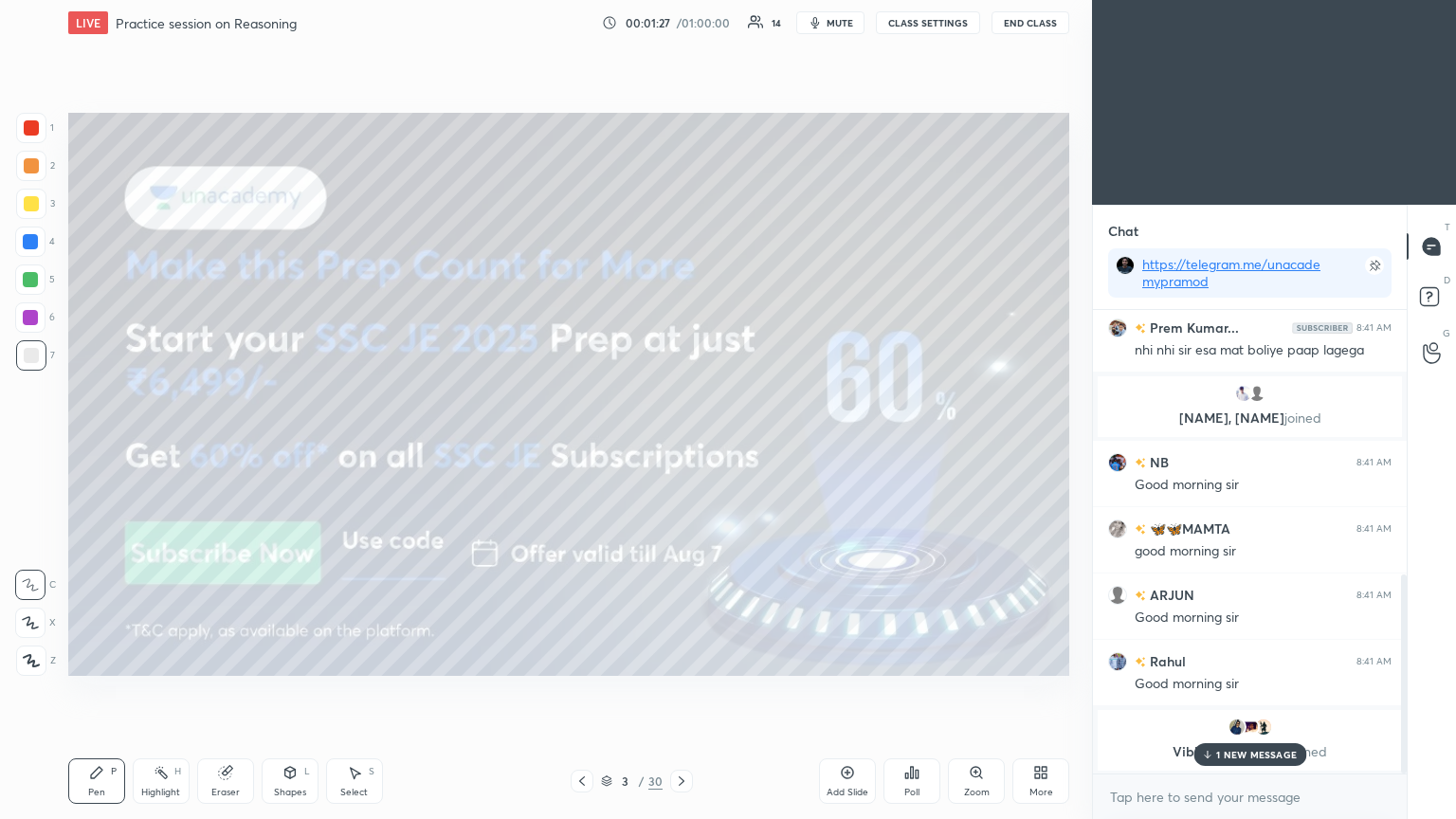 click at bounding box center (31, 128) 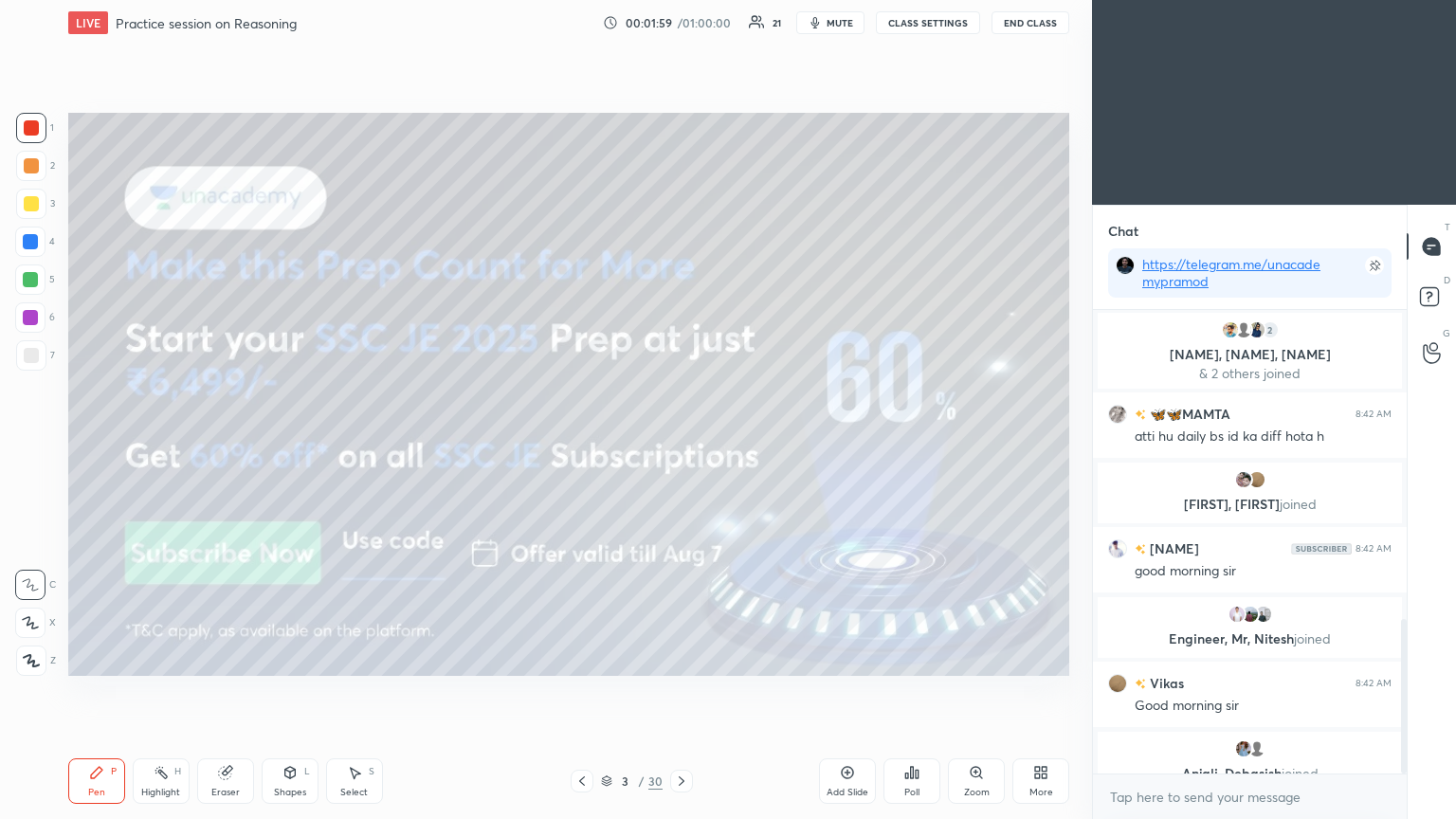 scroll, scrollTop: 944, scrollLeft: 0, axis: vertical 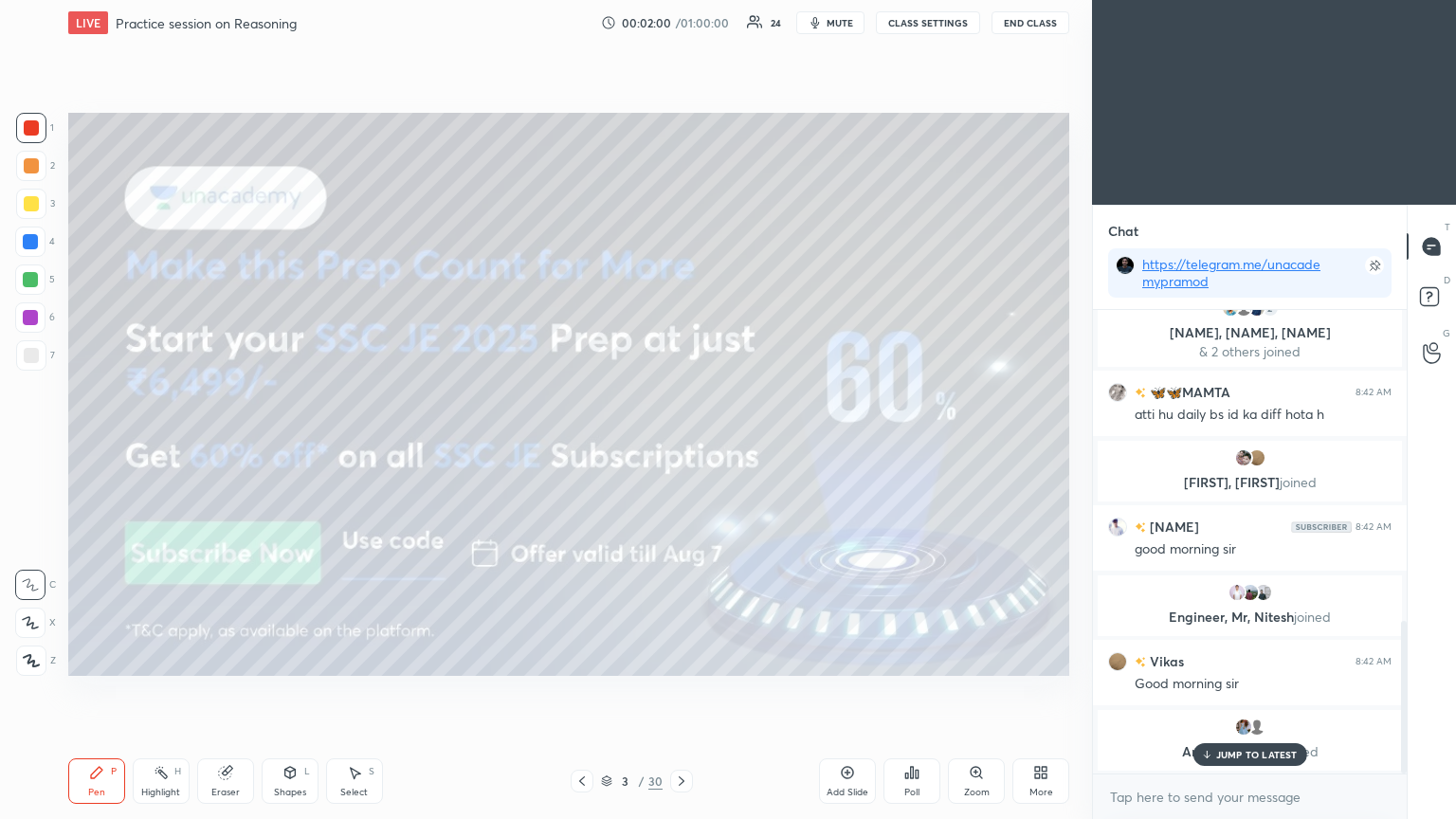 click 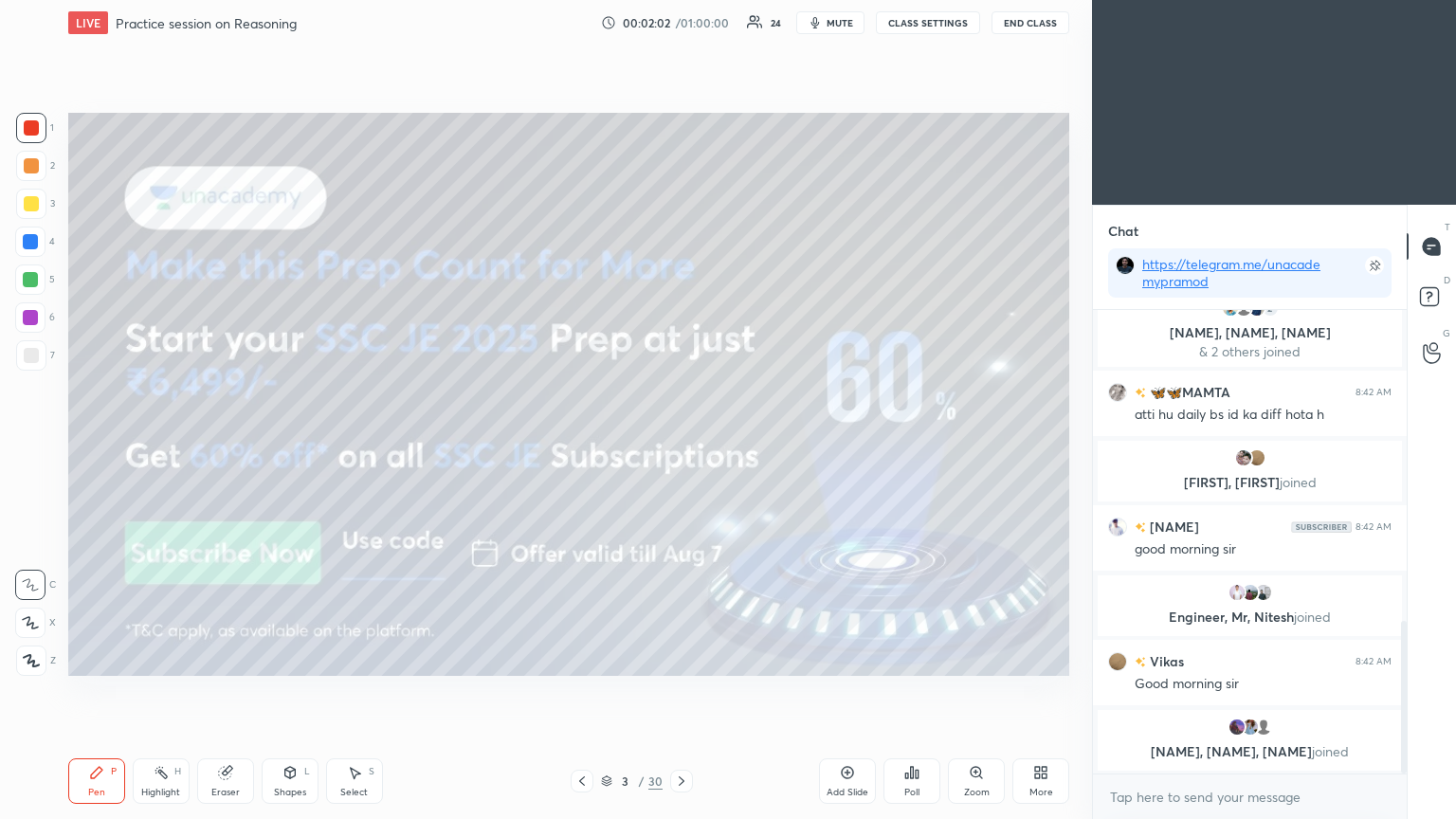 scroll, scrollTop: 993, scrollLeft: 0, axis: vertical 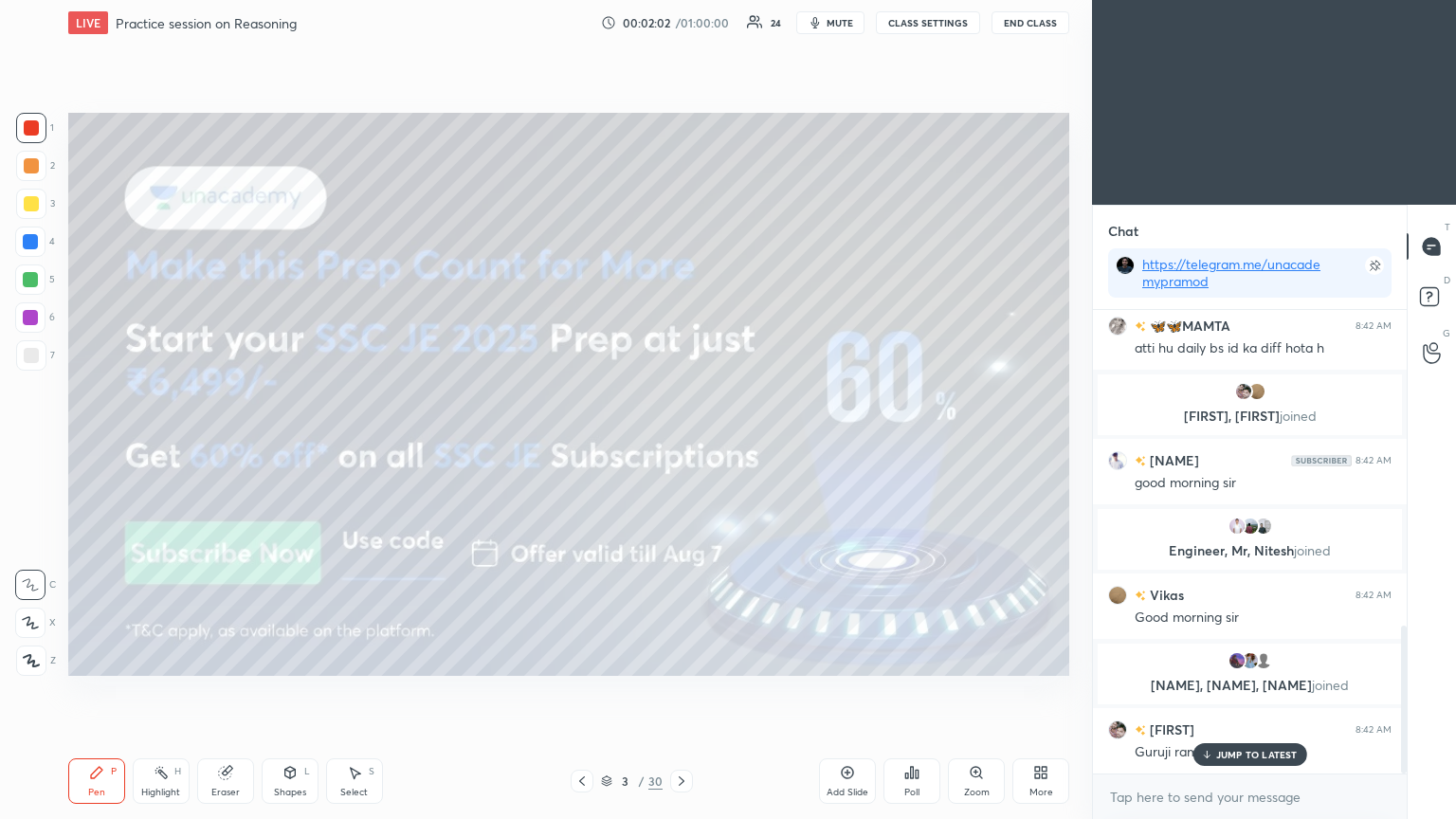click at bounding box center (682, 781) 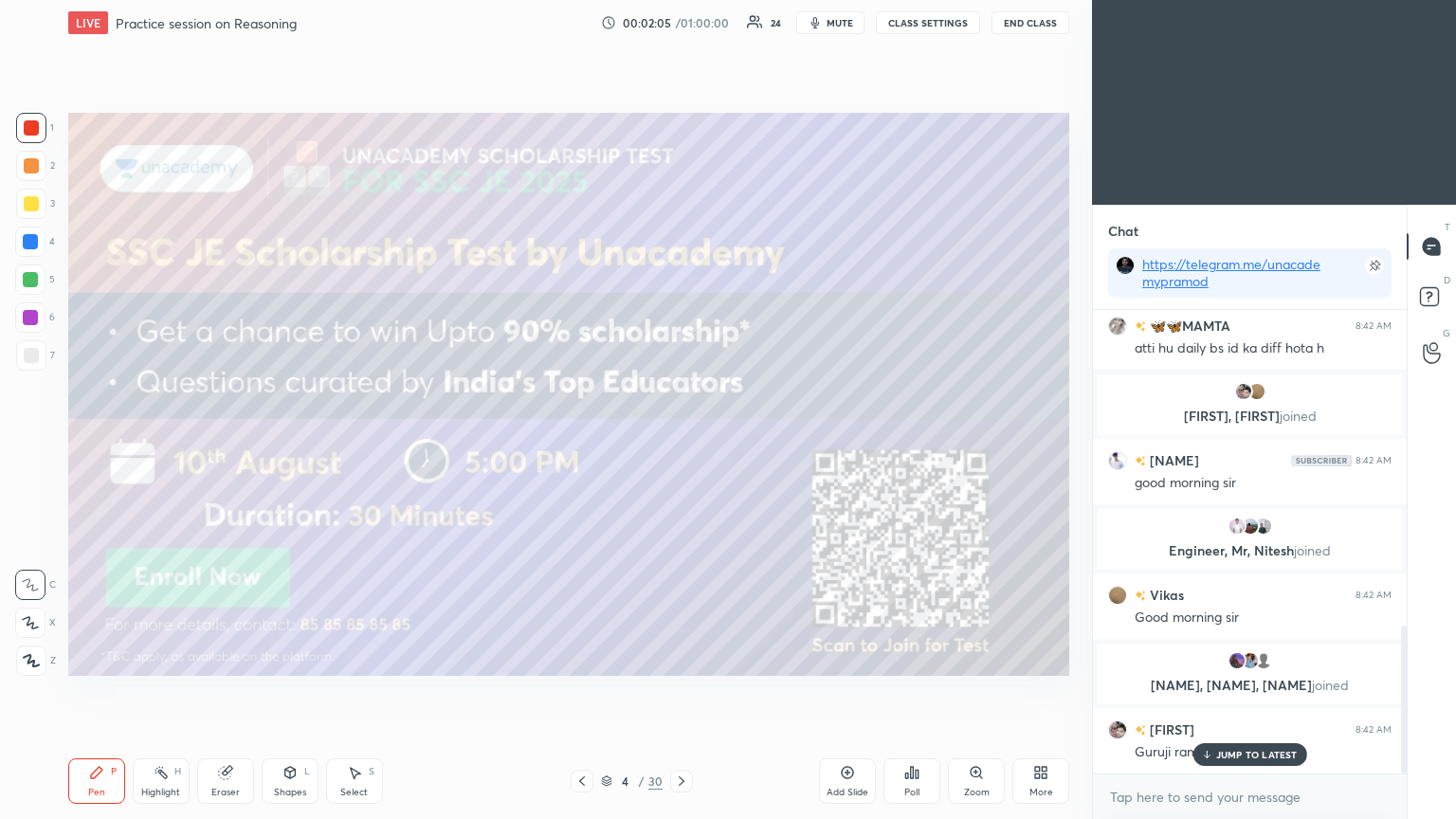 scroll, scrollTop: 1061, scrollLeft: 0, axis: vertical 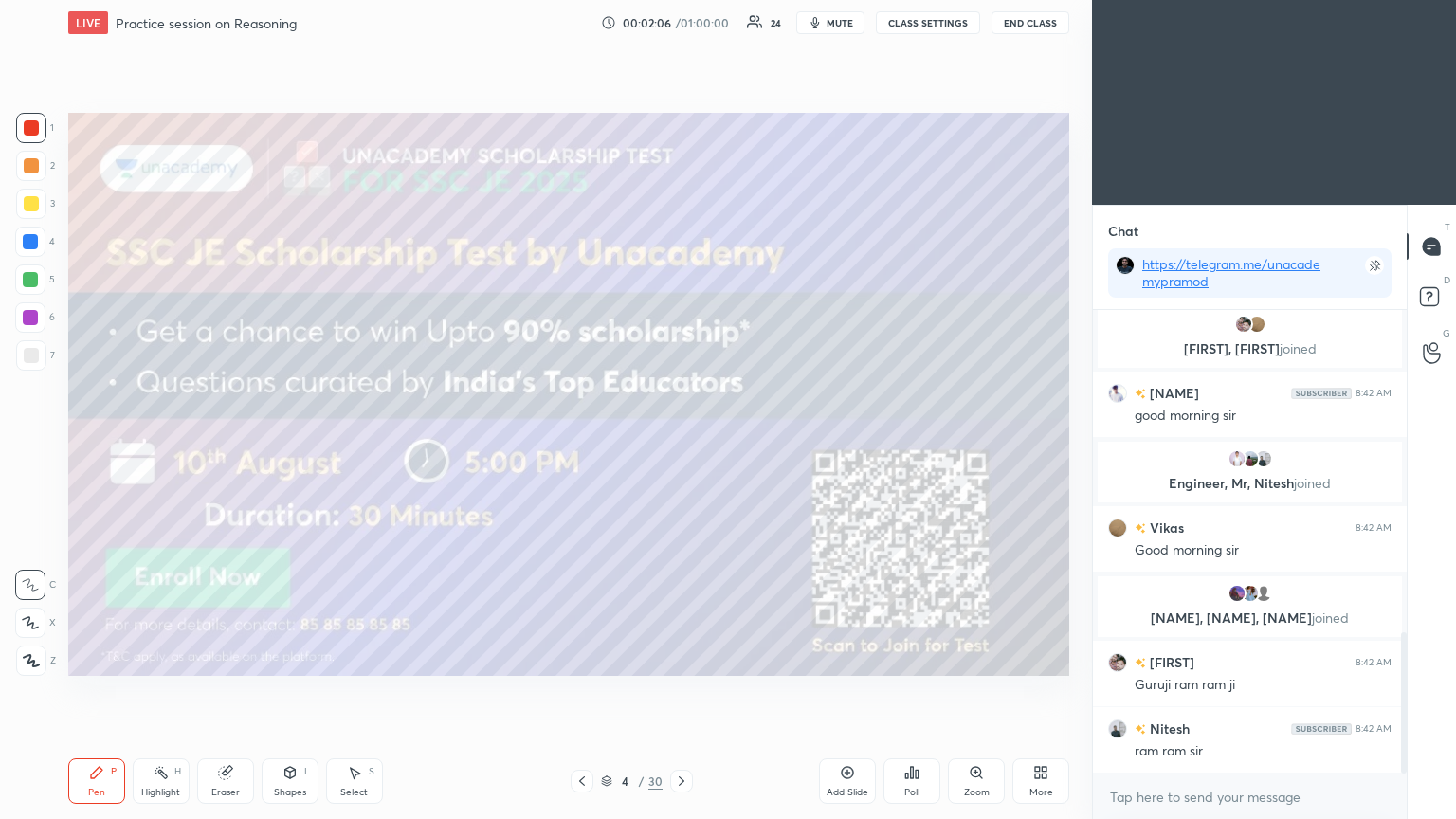 click at bounding box center [31, 204] 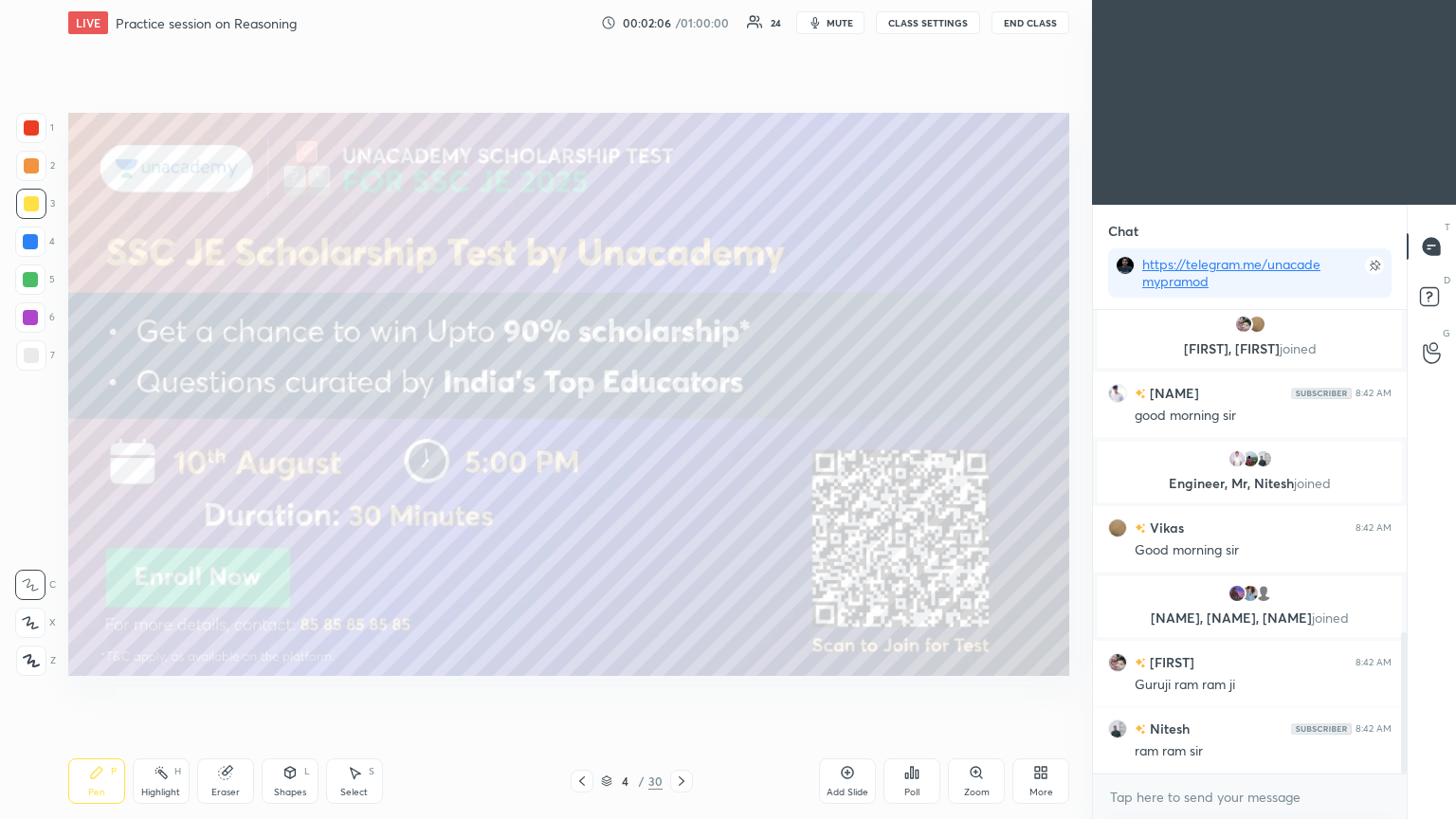 click at bounding box center [31, 204] 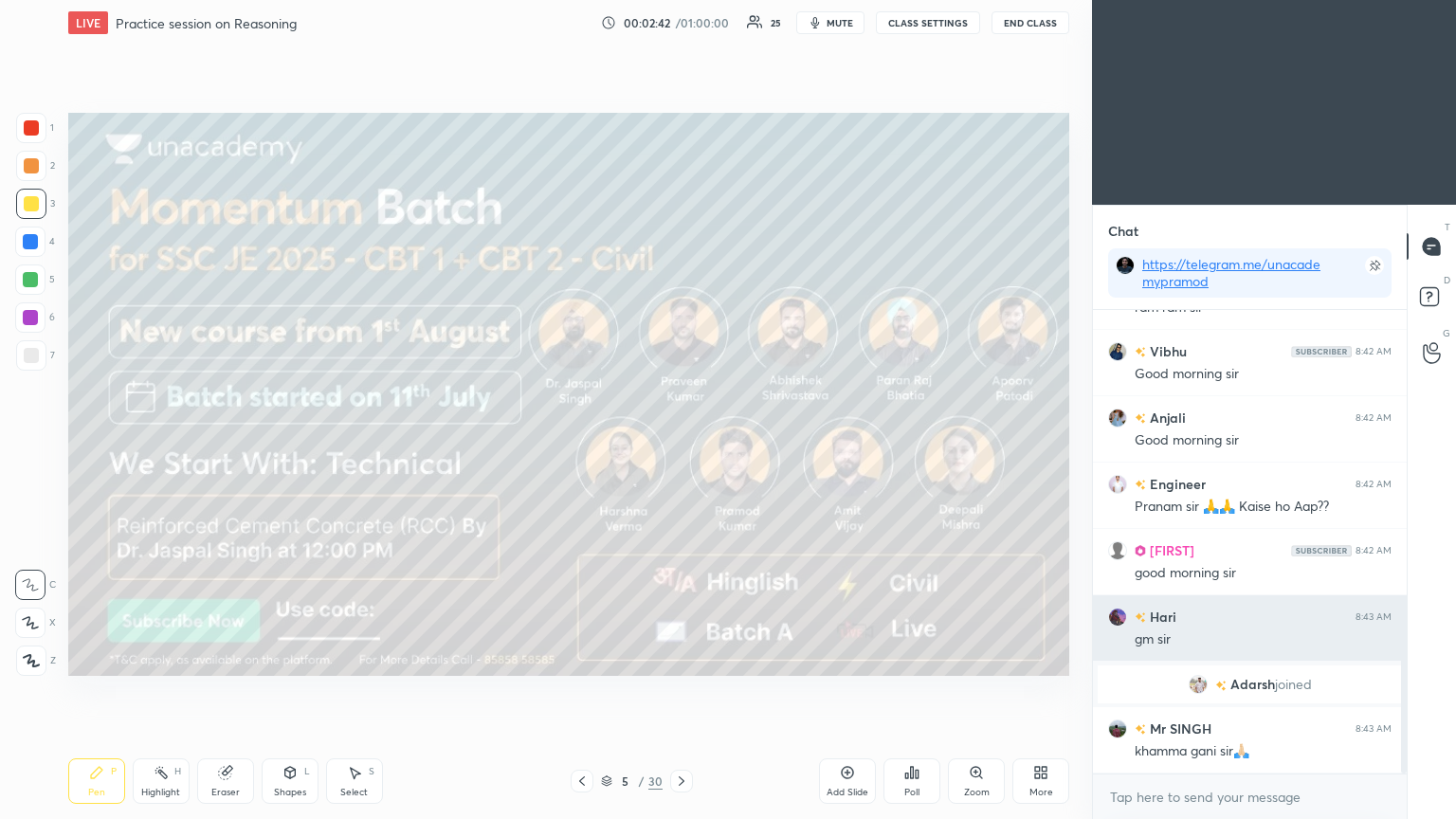 scroll, scrollTop: 1433, scrollLeft: 0, axis: vertical 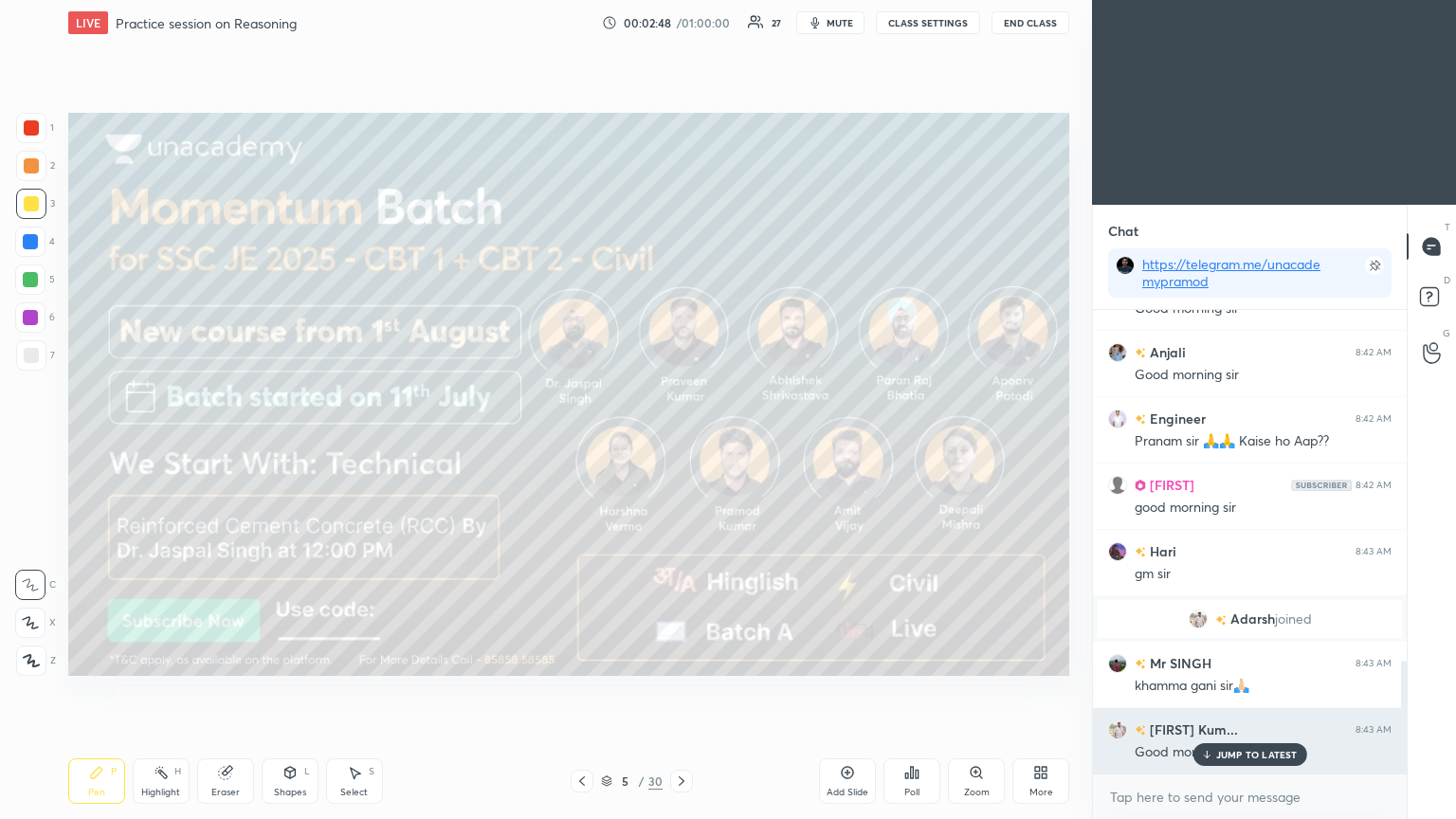 click on "JUMP TO LATEST" at bounding box center [1257, 755] 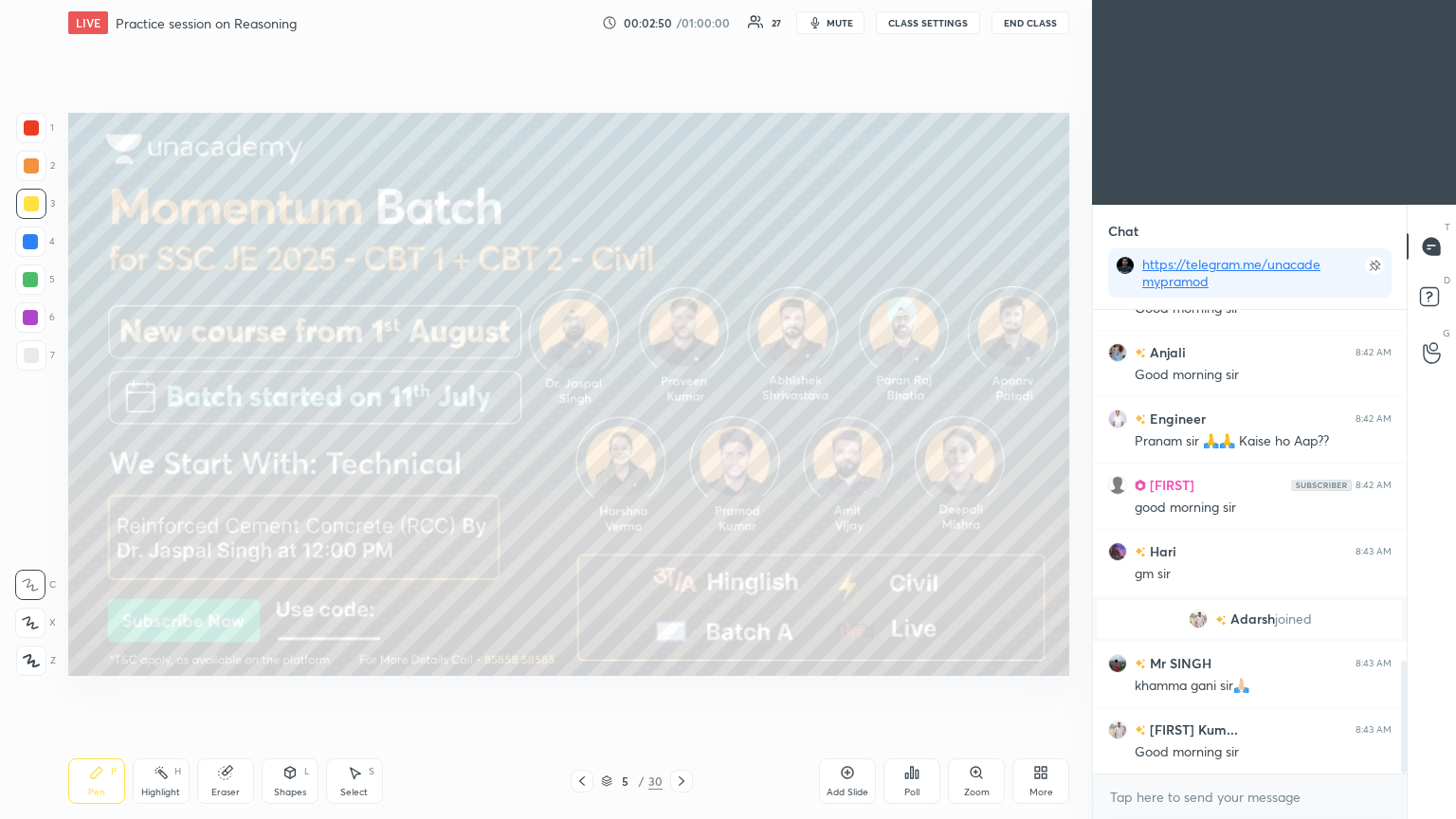 scroll, scrollTop: 1479, scrollLeft: 0, axis: vertical 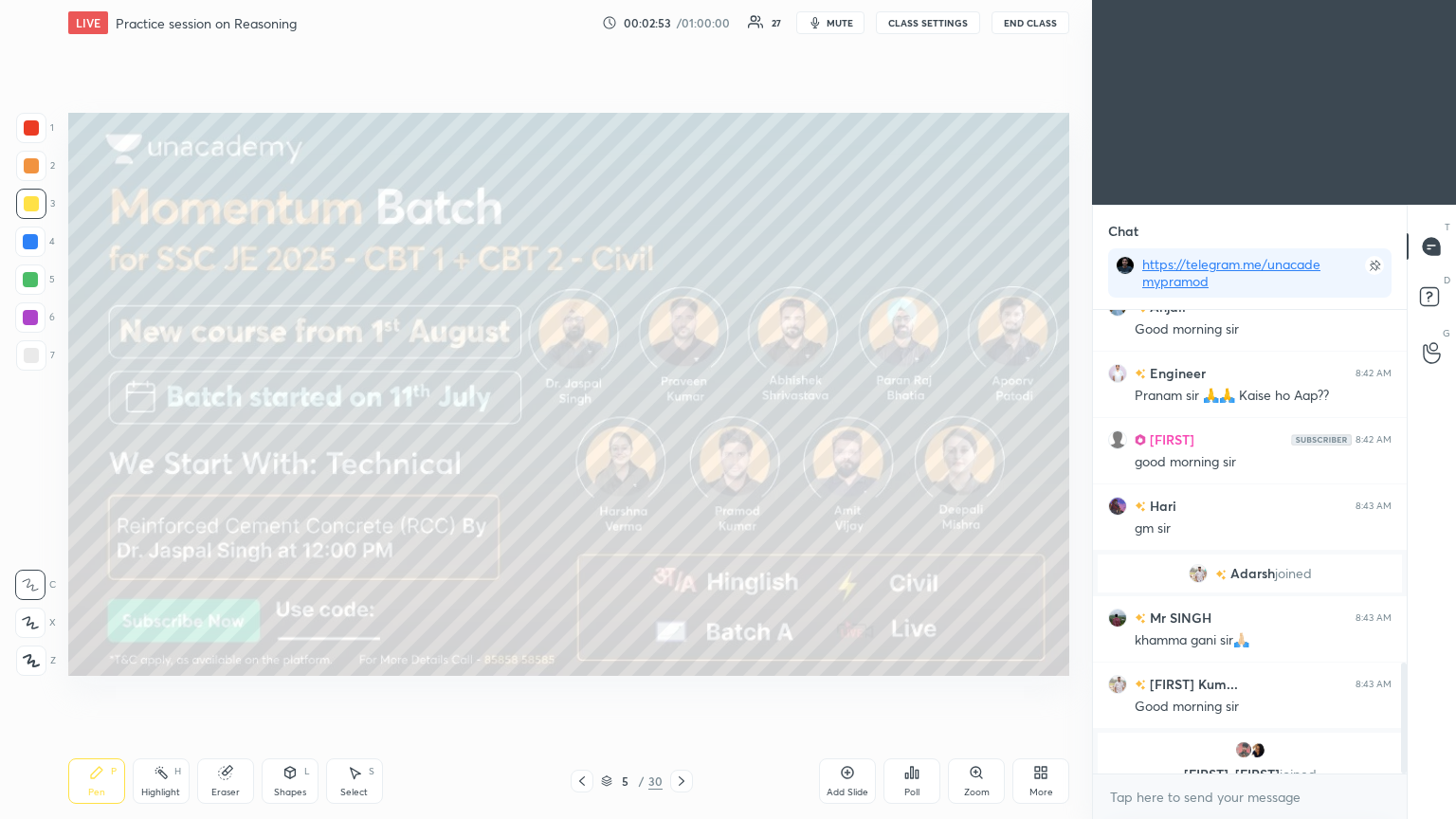 click at bounding box center (682, 781) 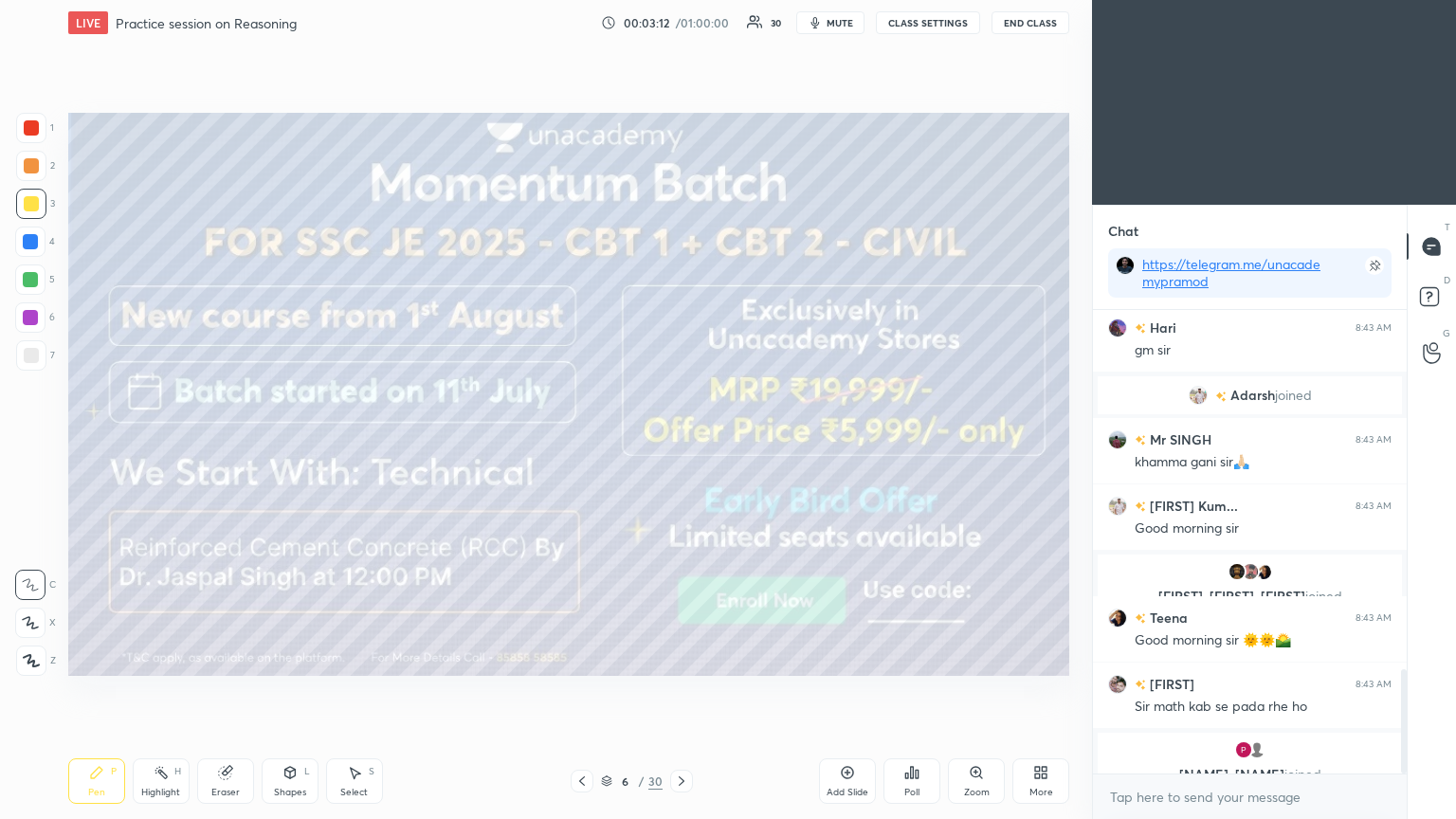scroll, scrollTop: 1601, scrollLeft: 0, axis: vertical 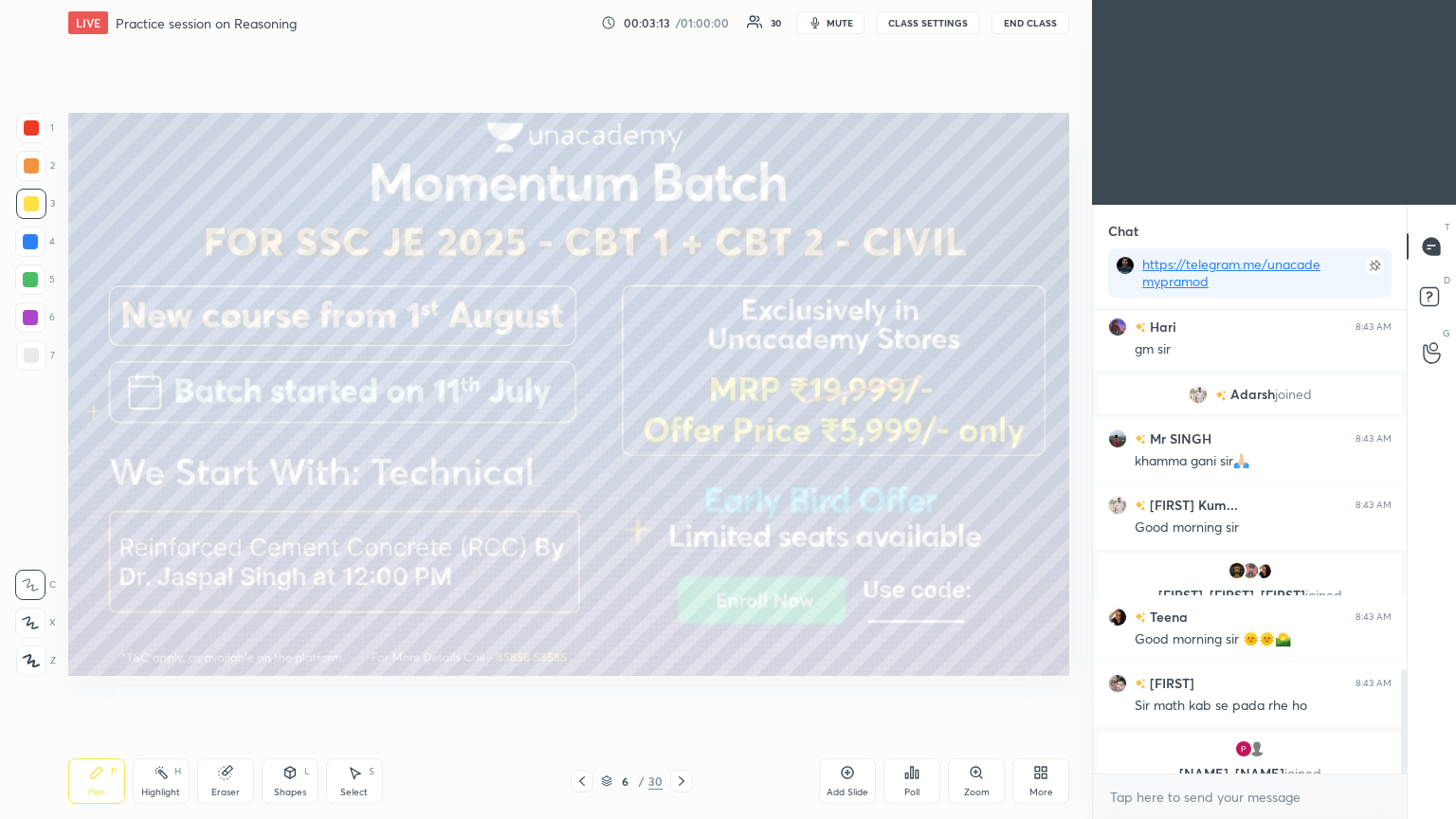 click 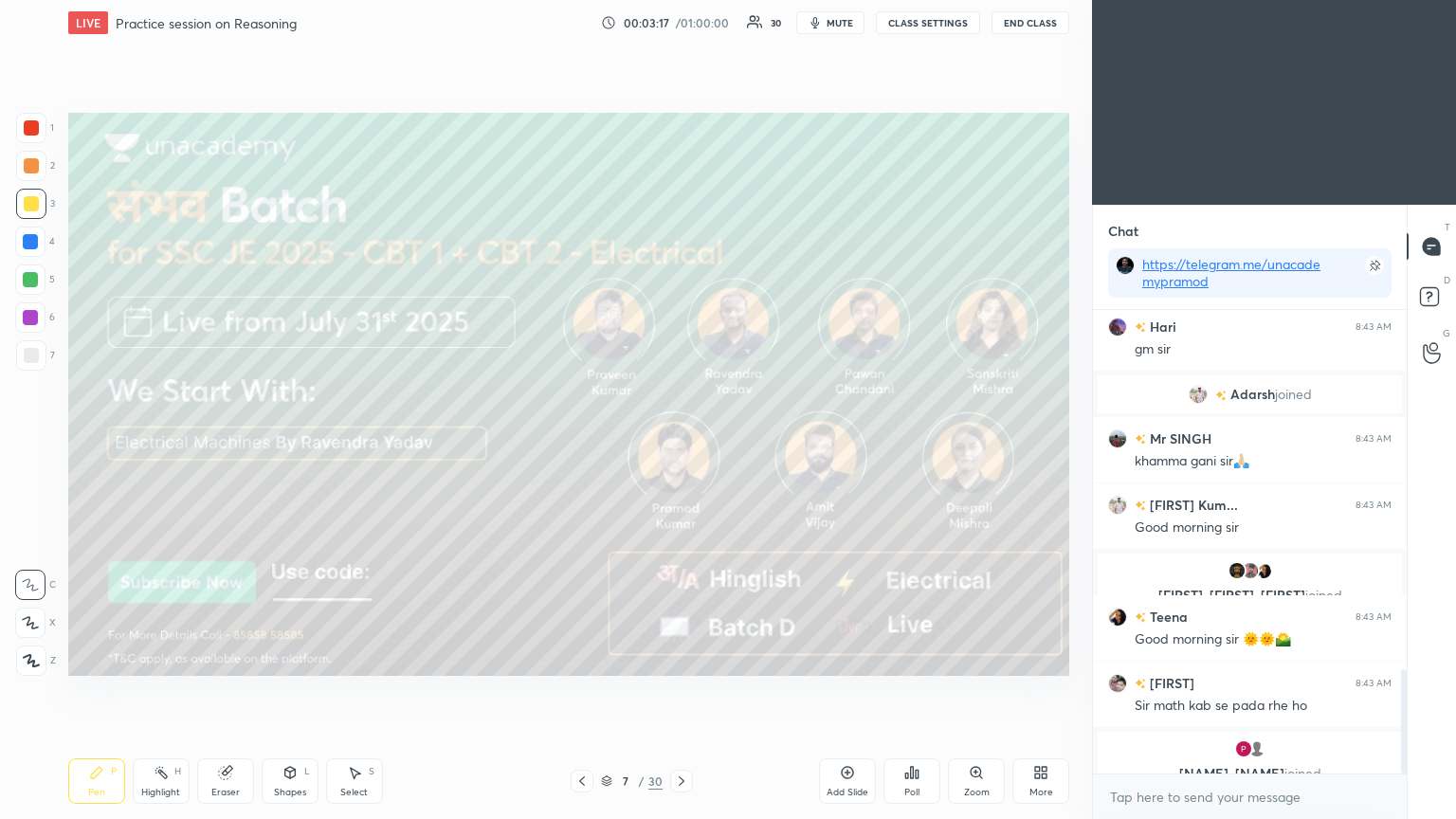 click 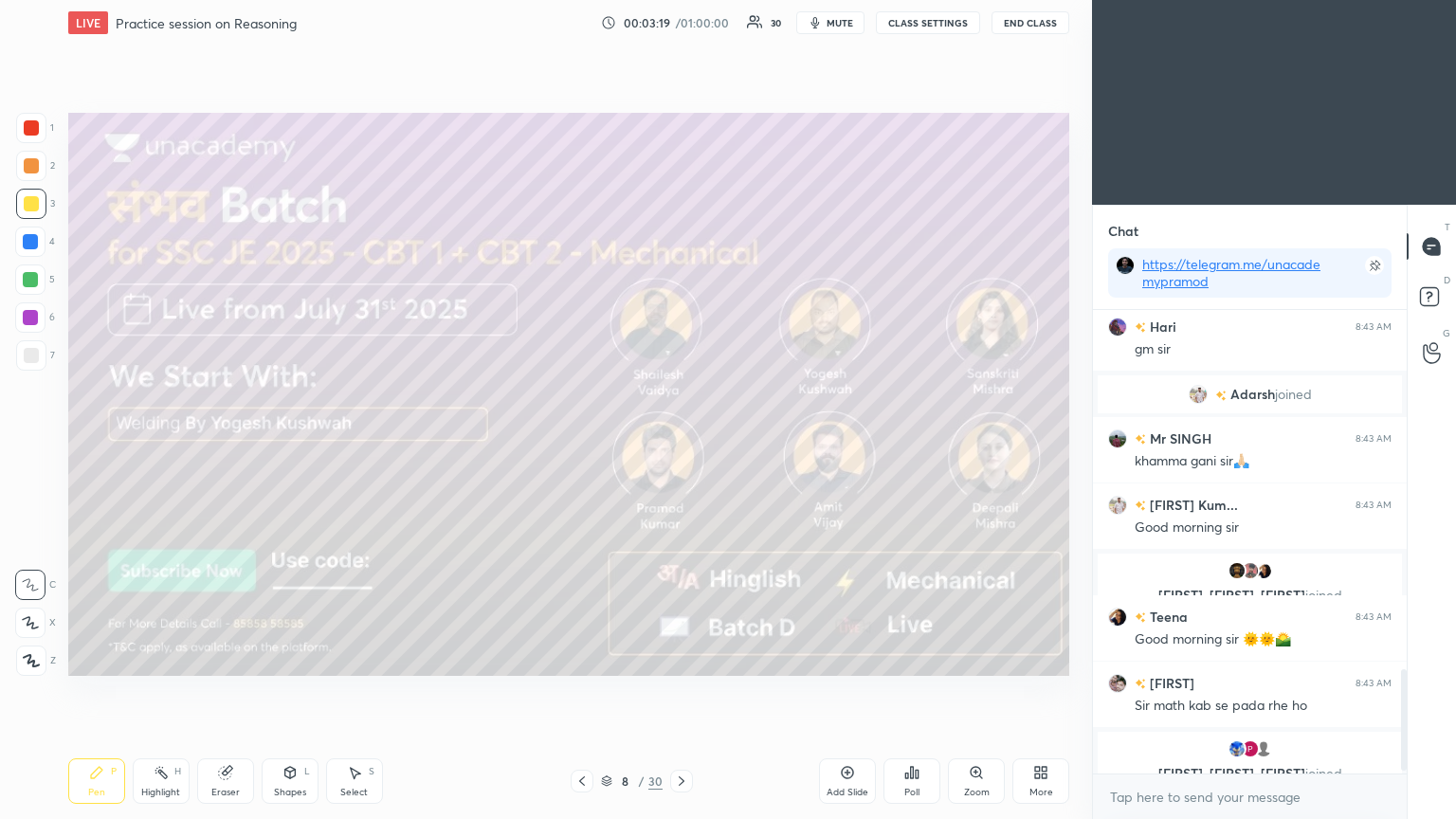 scroll, scrollTop: 1667, scrollLeft: 0, axis: vertical 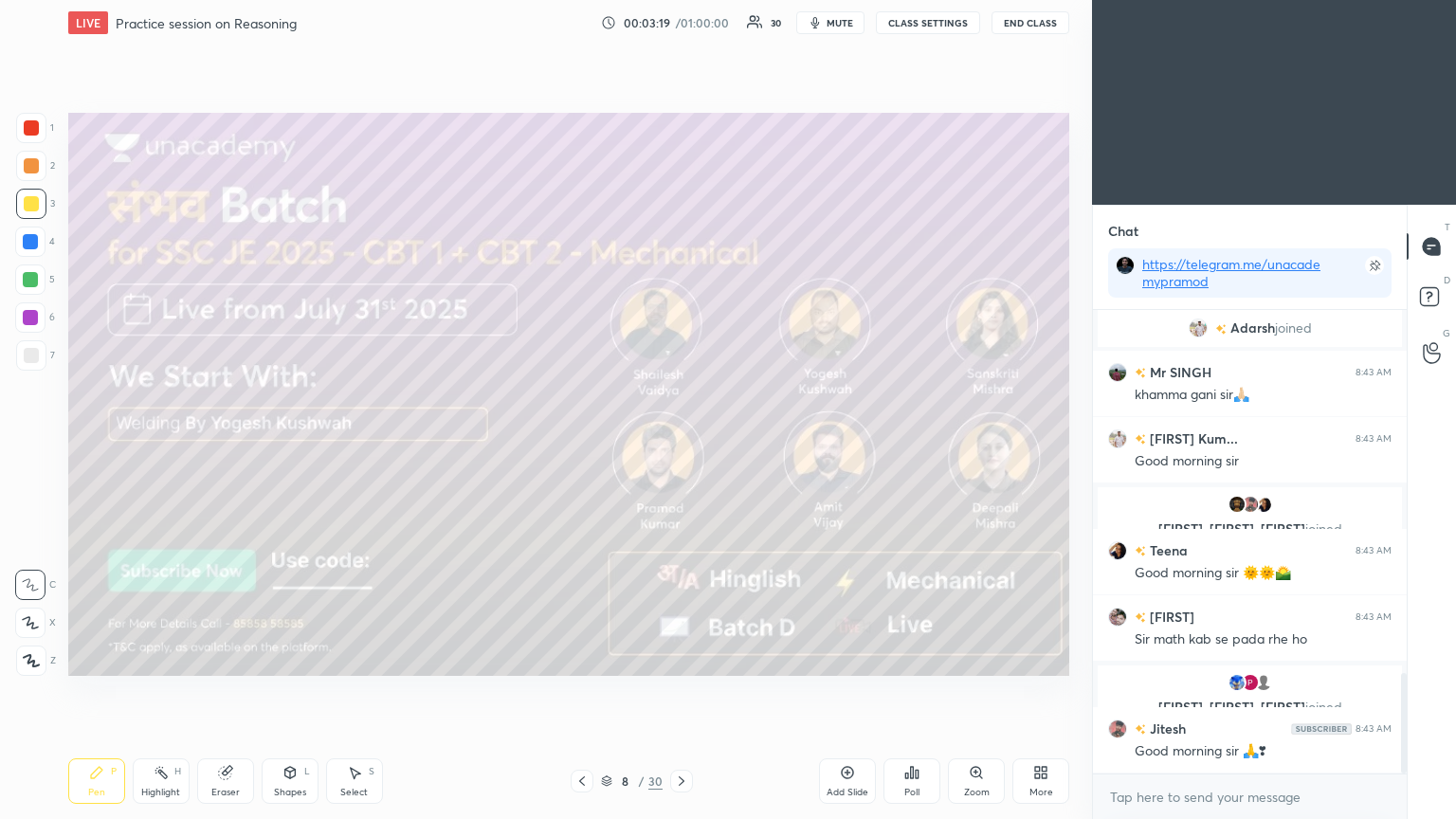 click 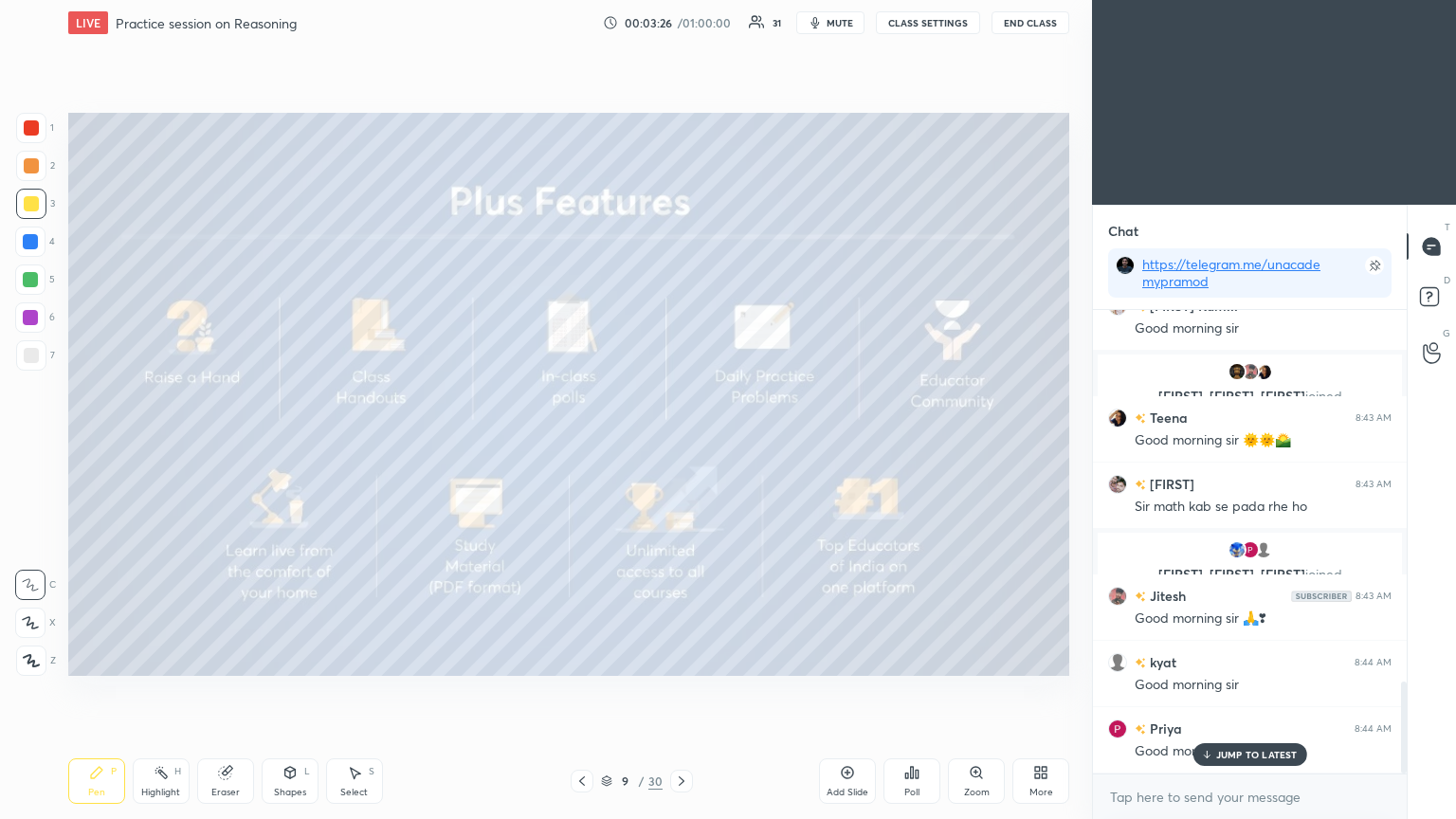 scroll, scrollTop: 1866, scrollLeft: 0, axis: vertical 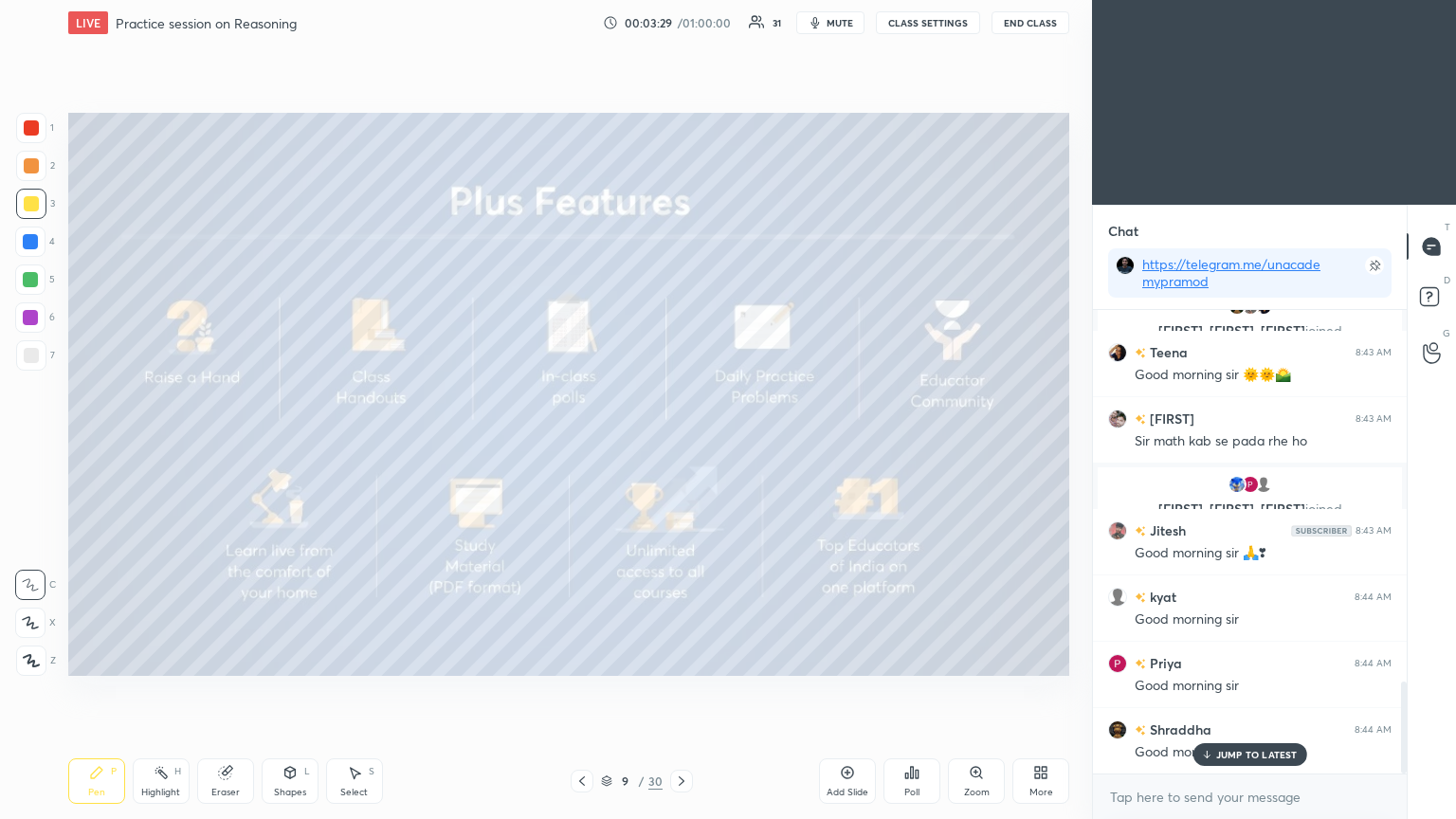 click on "JUMP TO LATEST" at bounding box center (1257, 755) 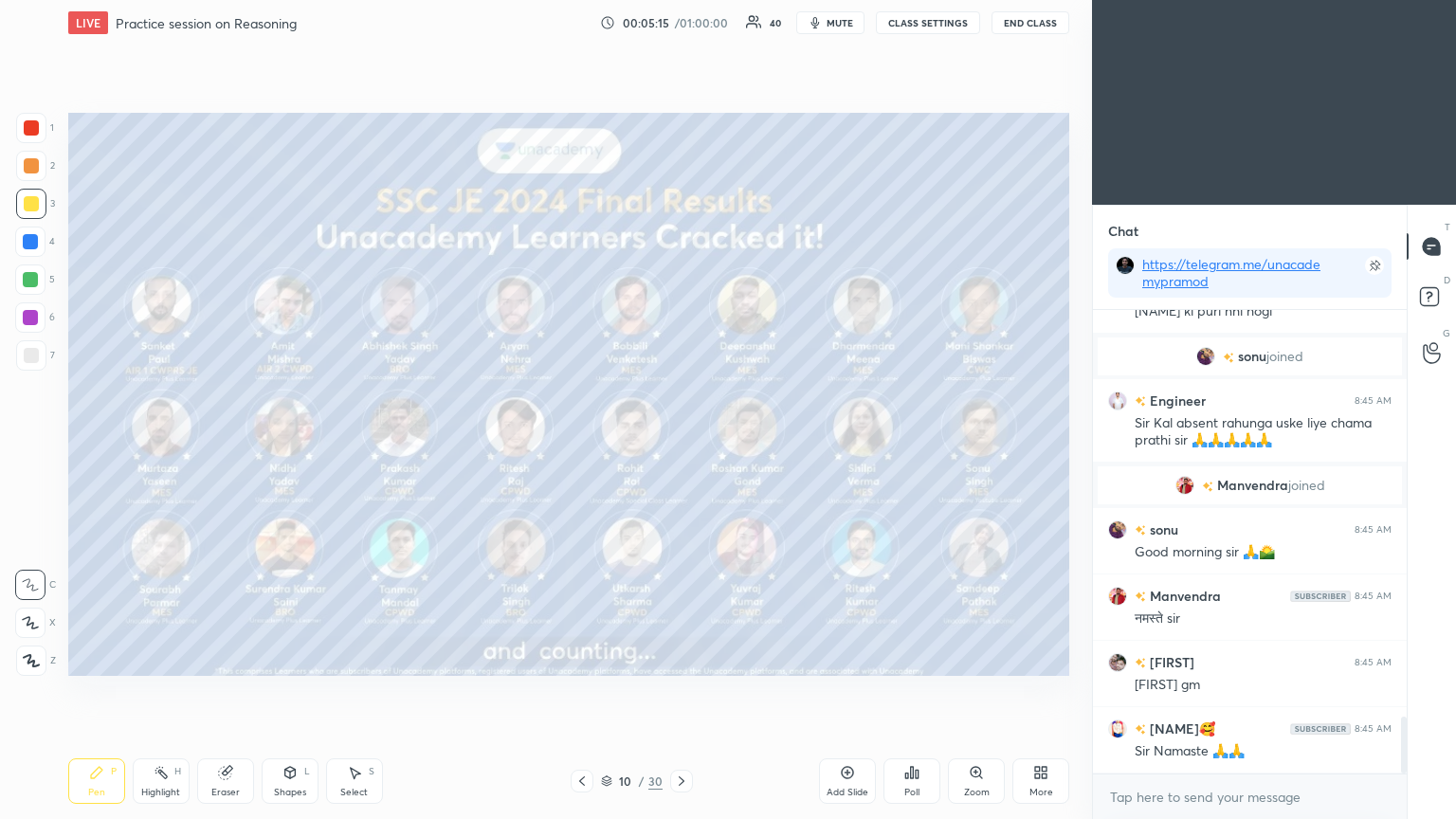 scroll, scrollTop: 3374, scrollLeft: 0, axis: vertical 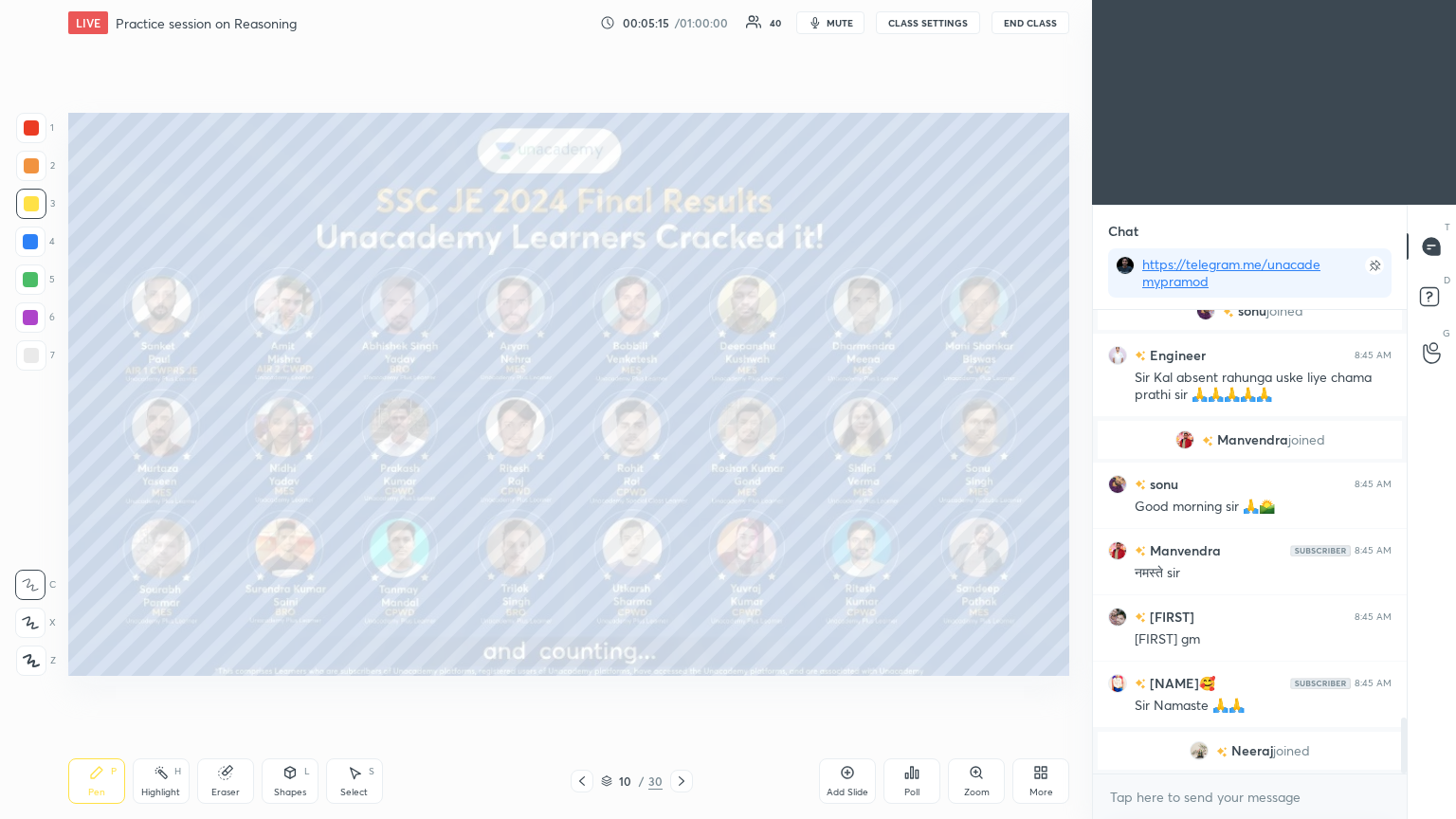 click 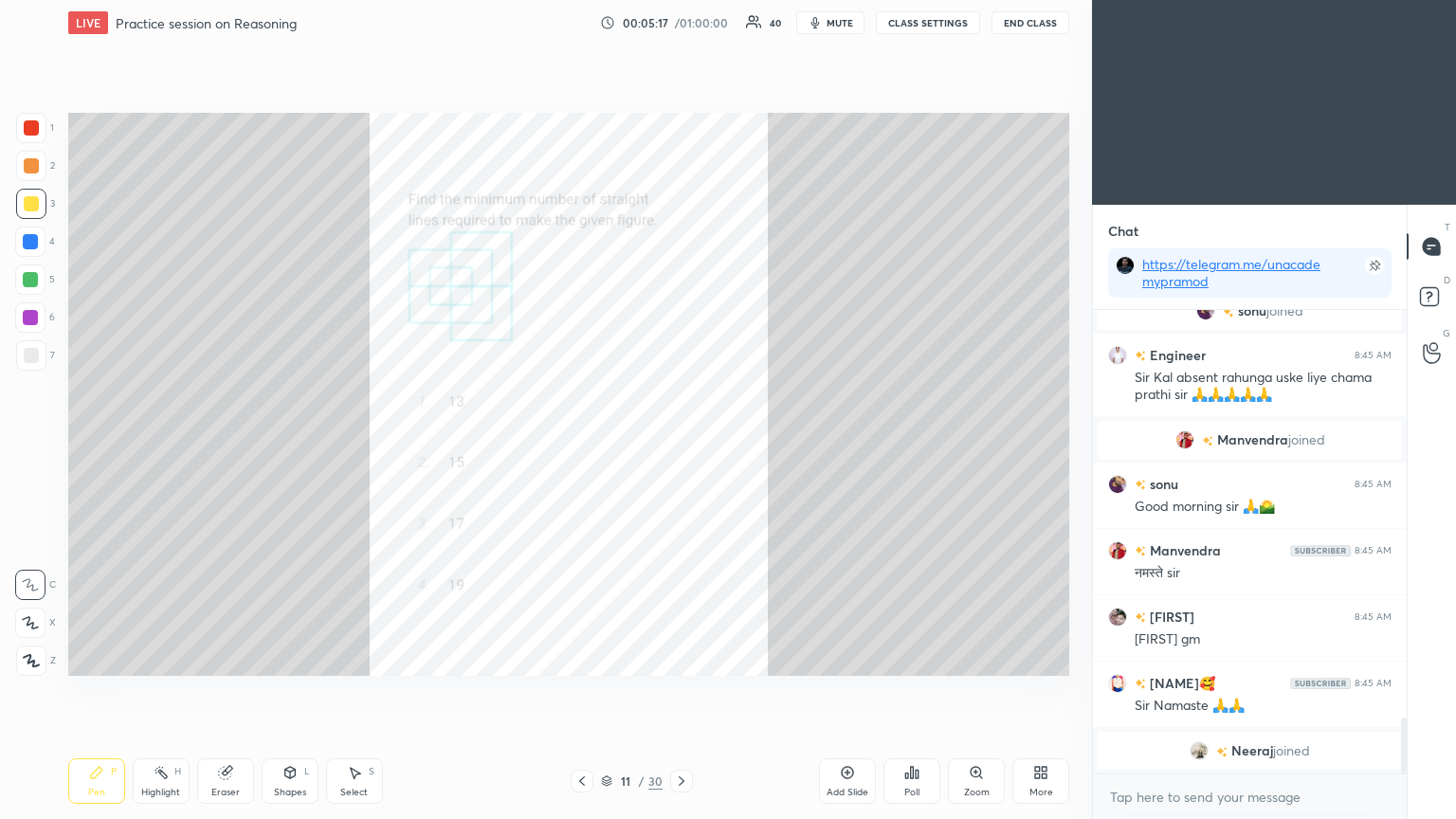 click at bounding box center [31, 128] 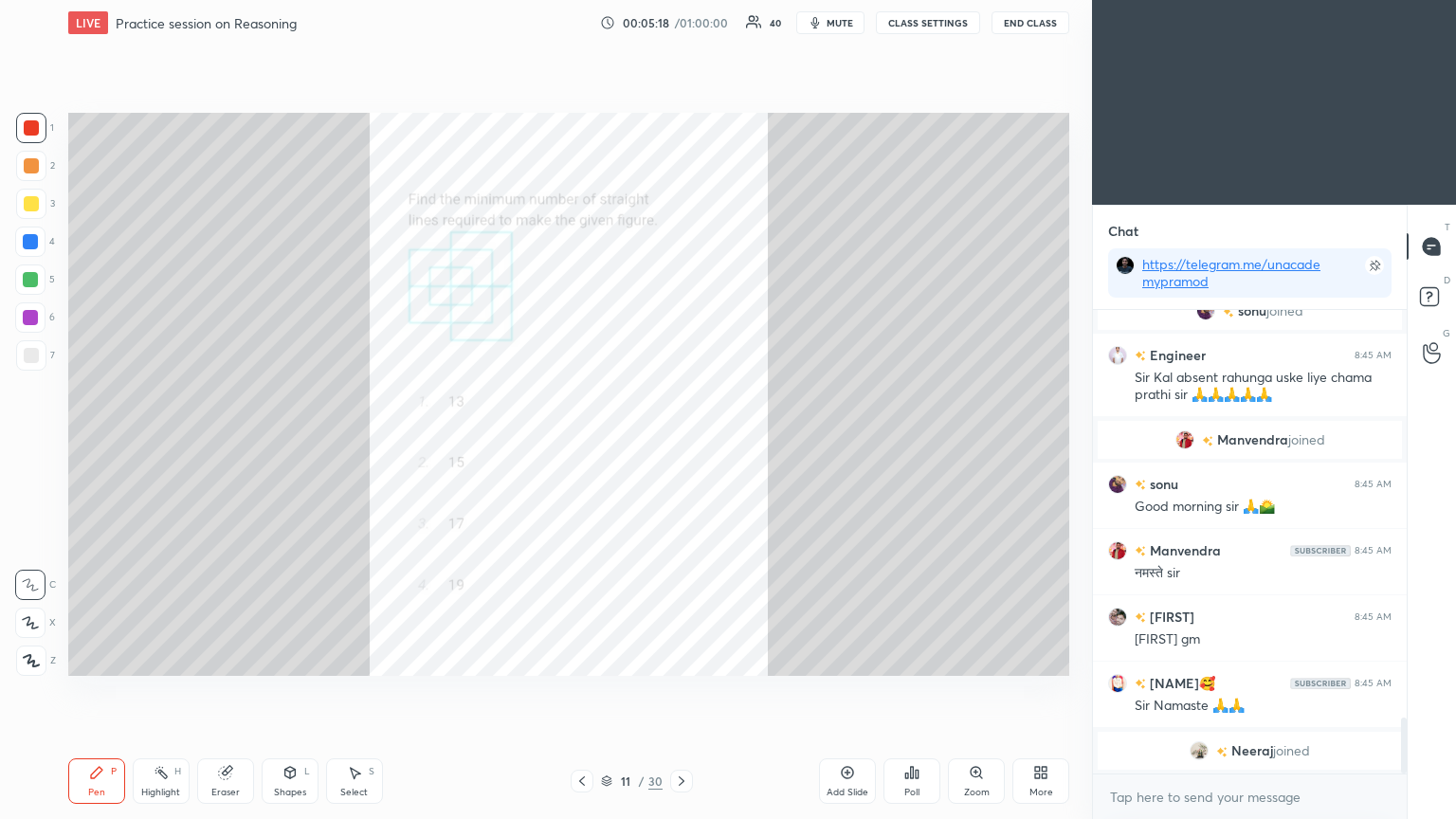 click at bounding box center [31, 355] 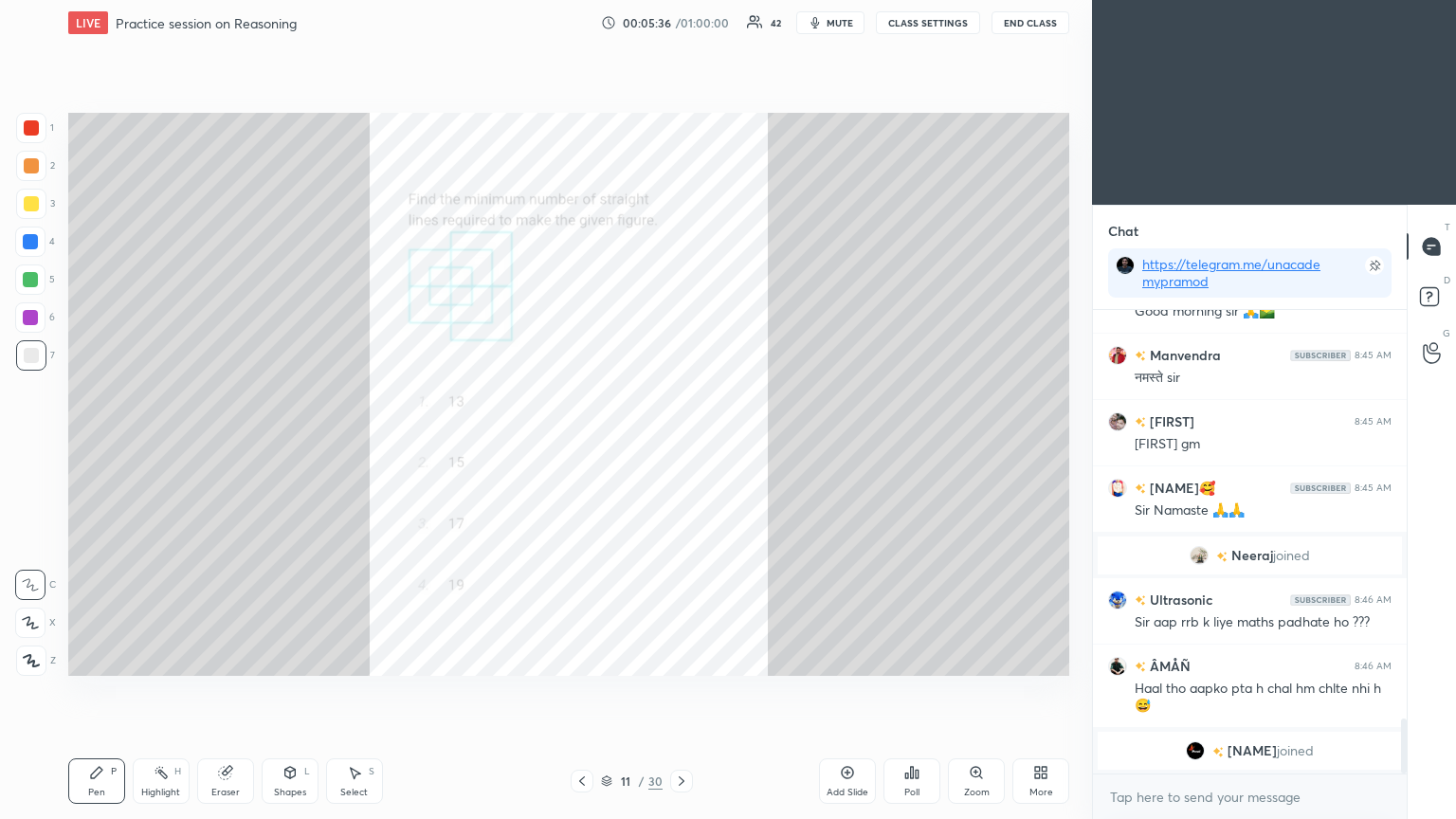 scroll, scrollTop: 3461, scrollLeft: 0, axis: vertical 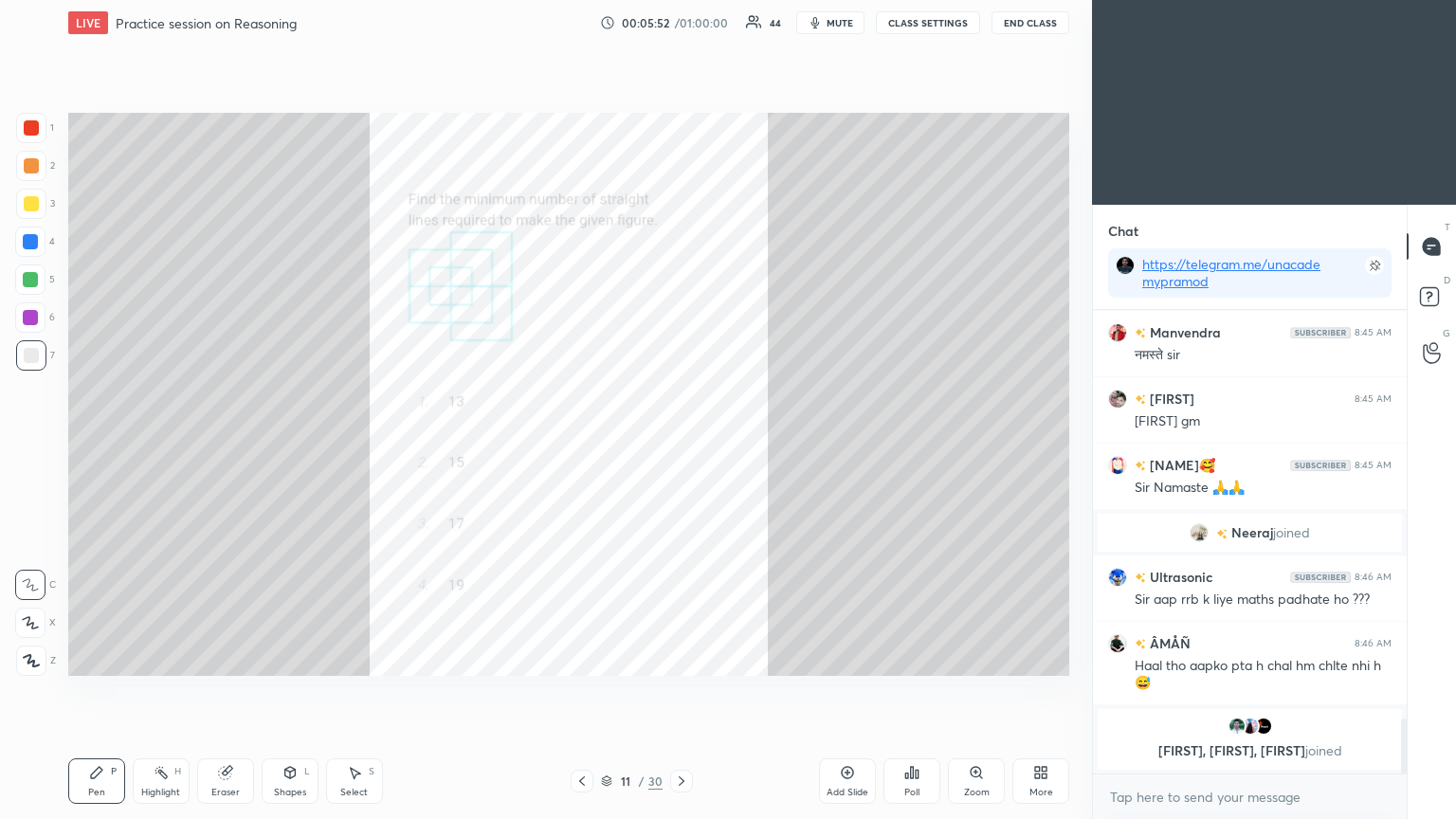 click on "Poll" at bounding box center (912, 781) 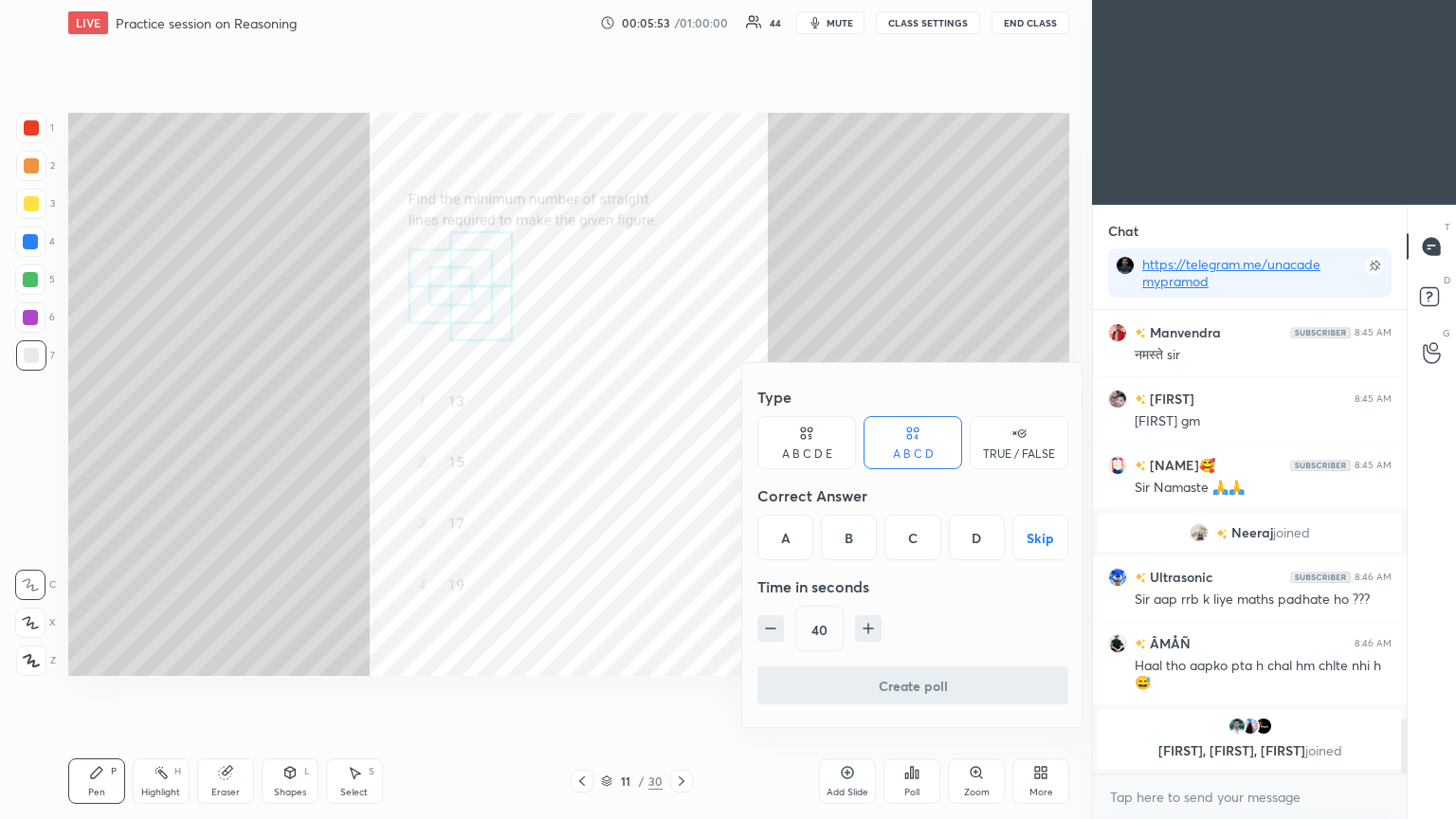 click on "A" at bounding box center (785, 537) 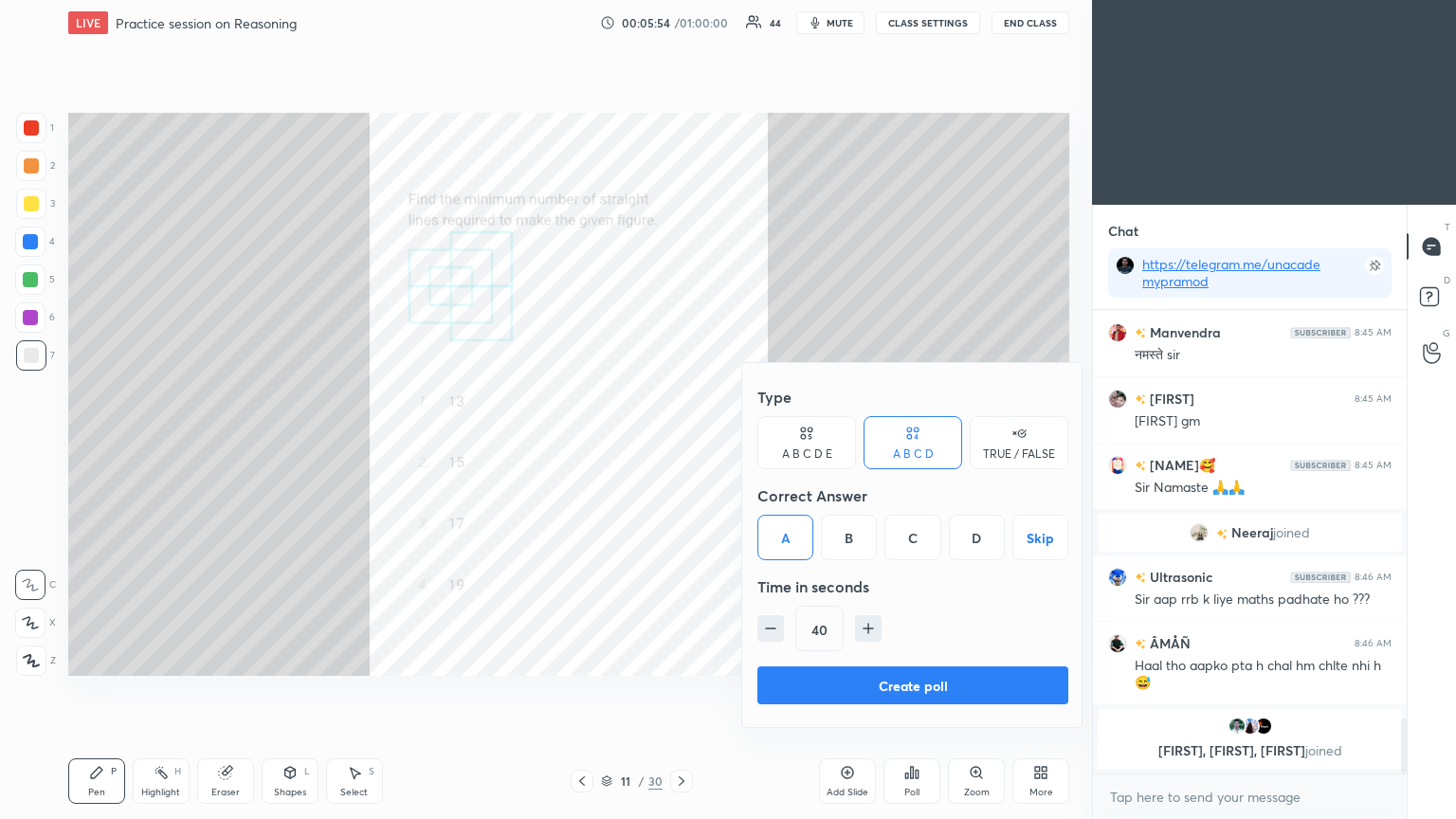 click on "Create poll" at bounding box center [913, 685] 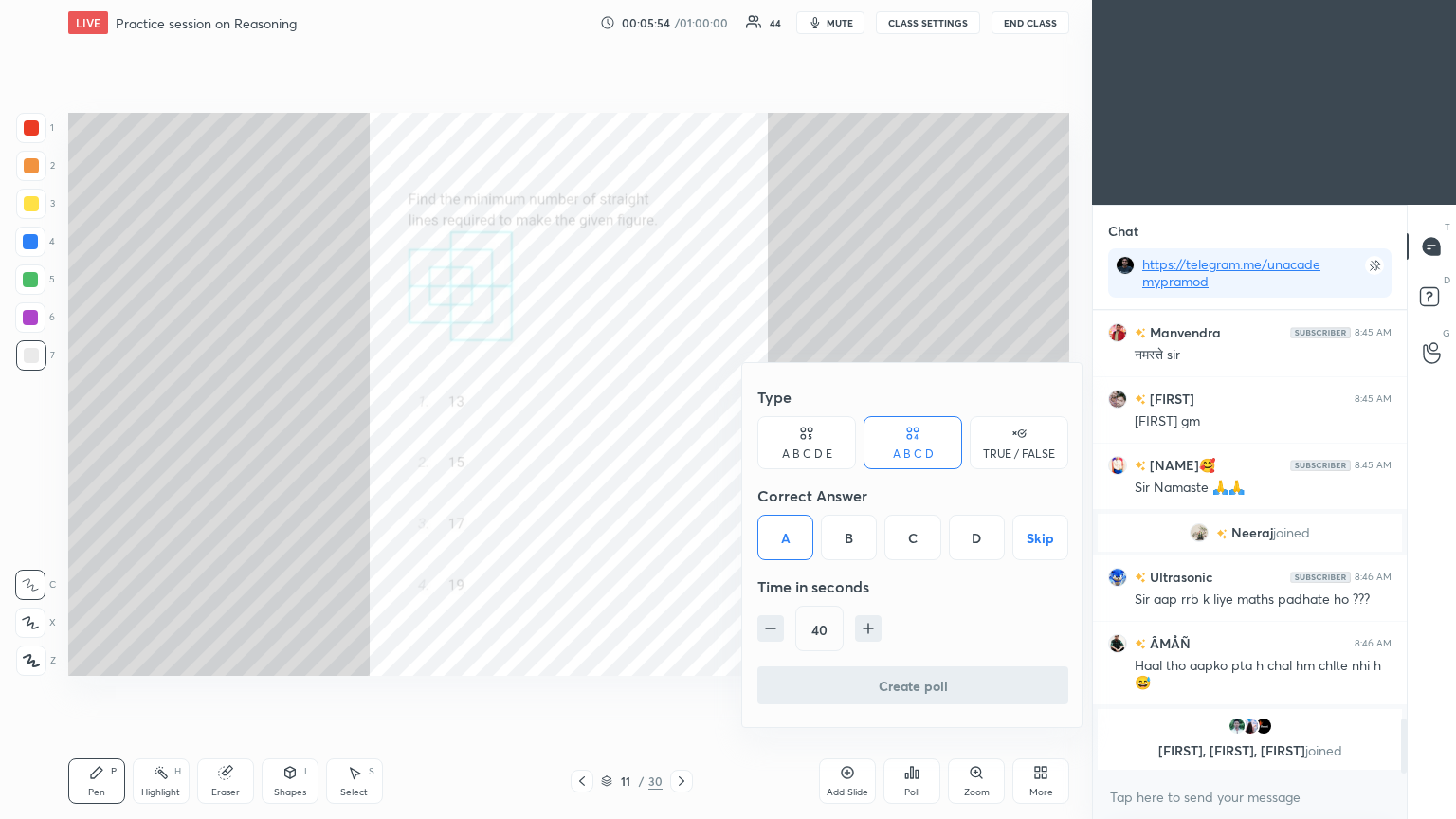 scroll, scrollTop: 281, scrollLeft: 308, axis: both 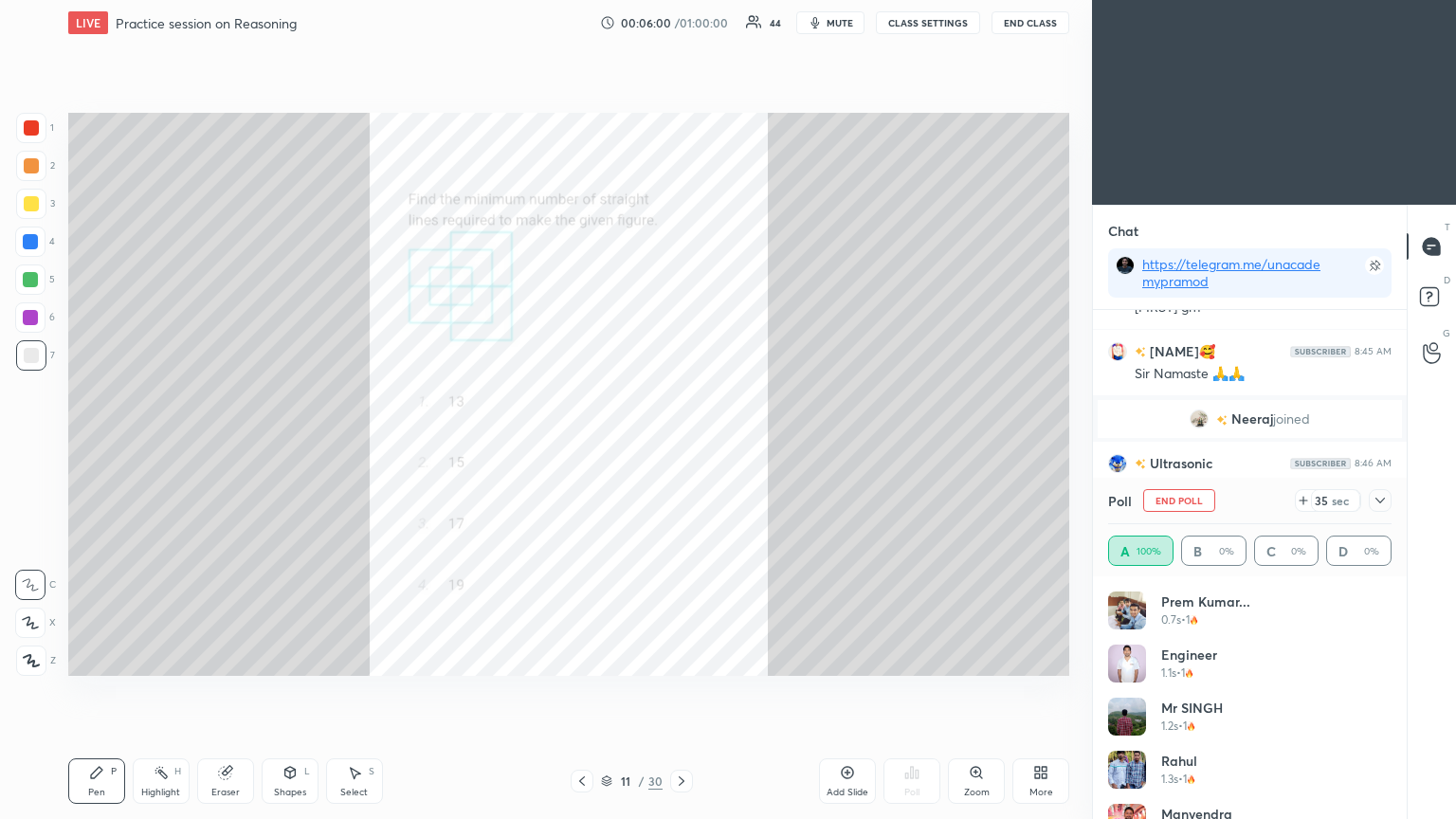 click at bounding box center [31, 661] 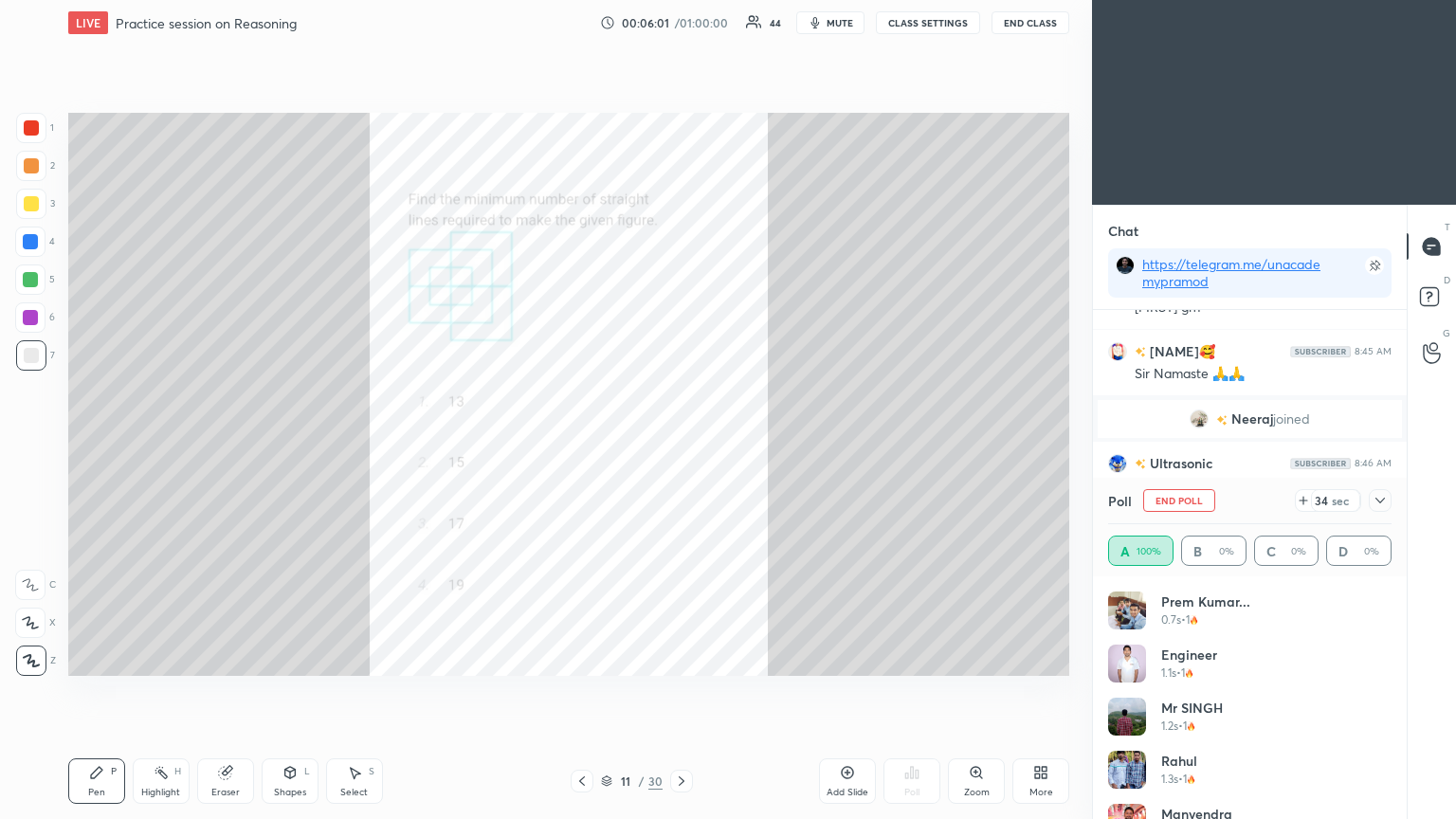 click at bounding box center (31, 128) 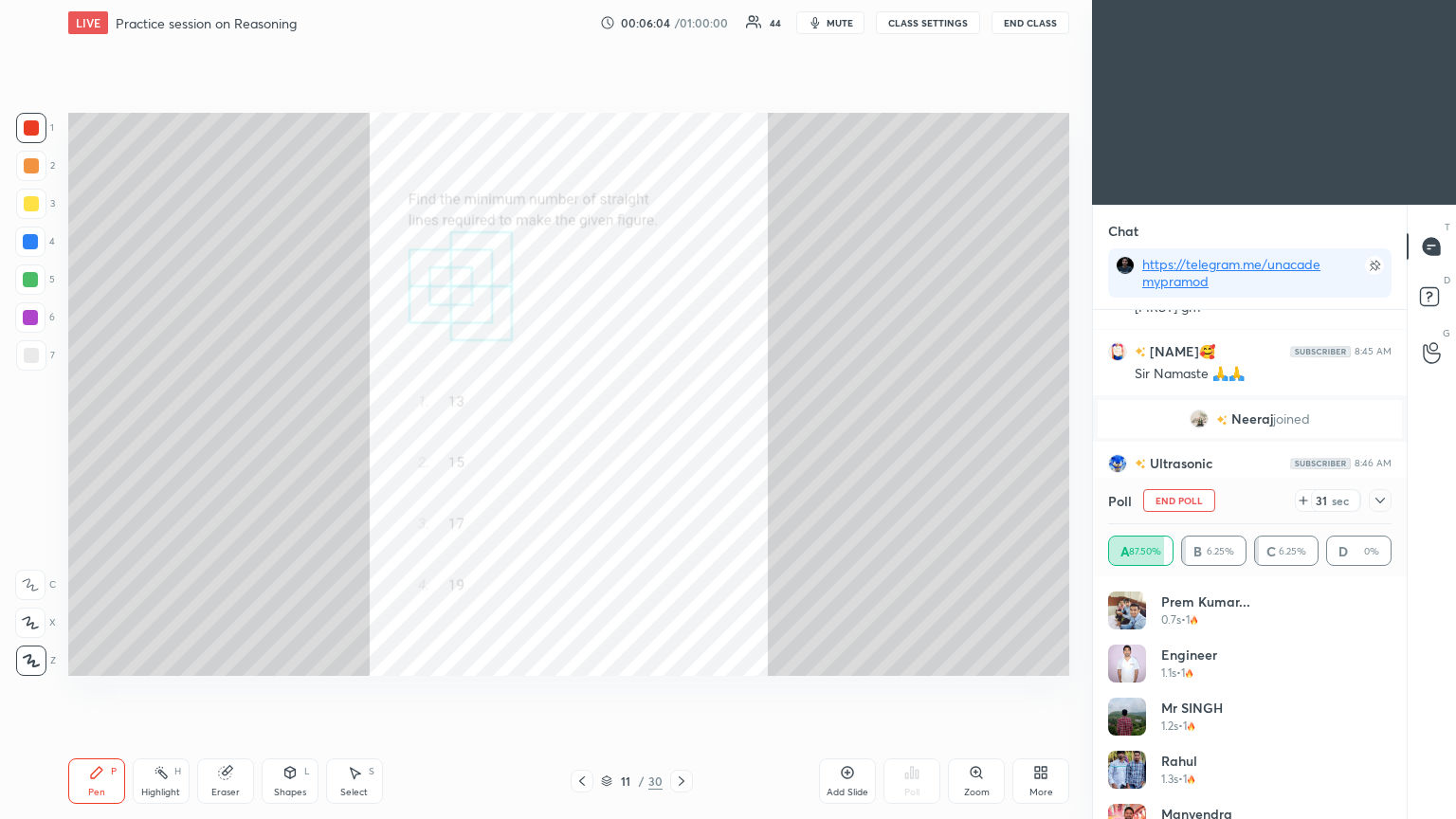 click 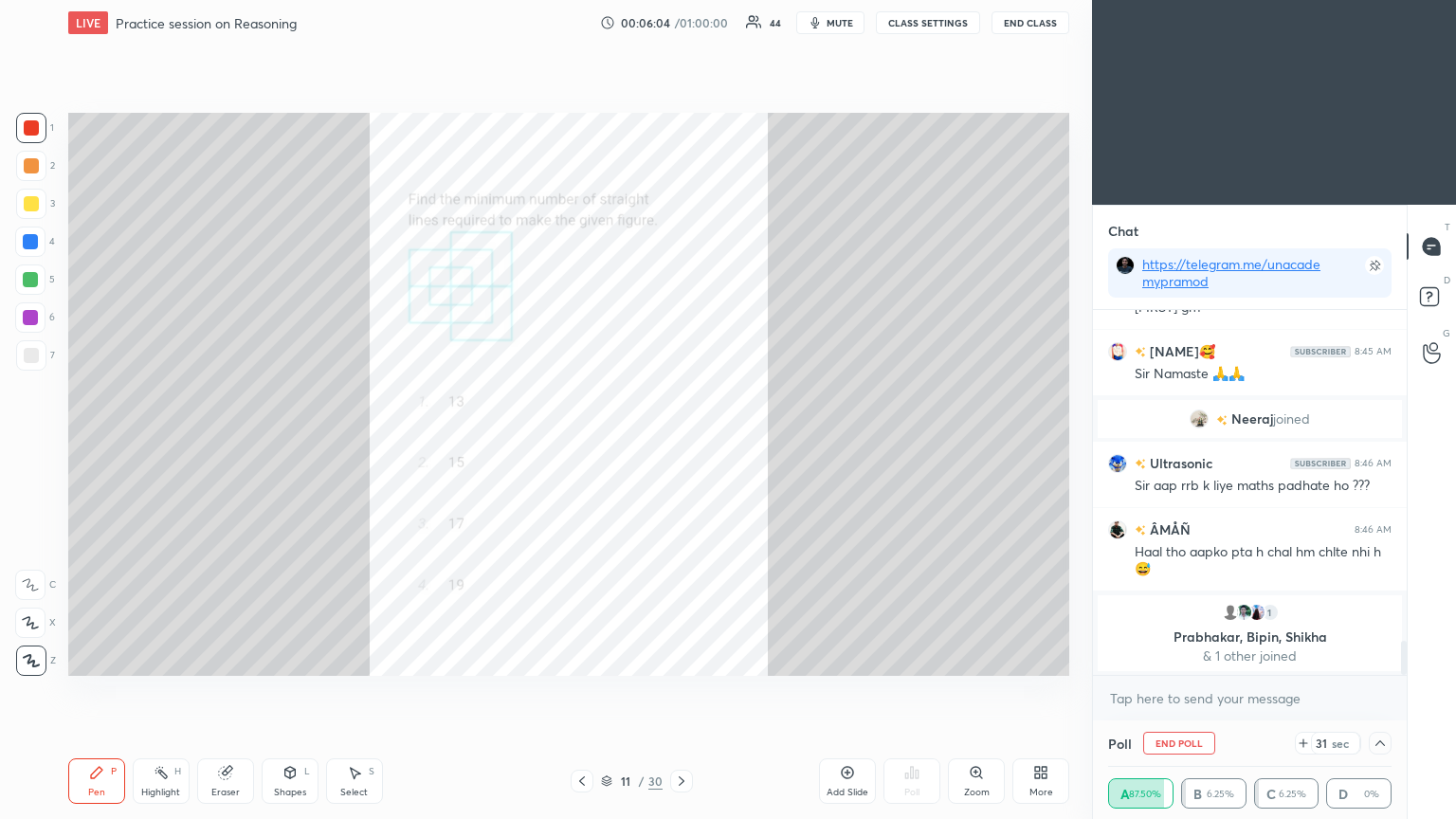 scroll, scrollTop: 174, scrollLeft: 278, axis: both 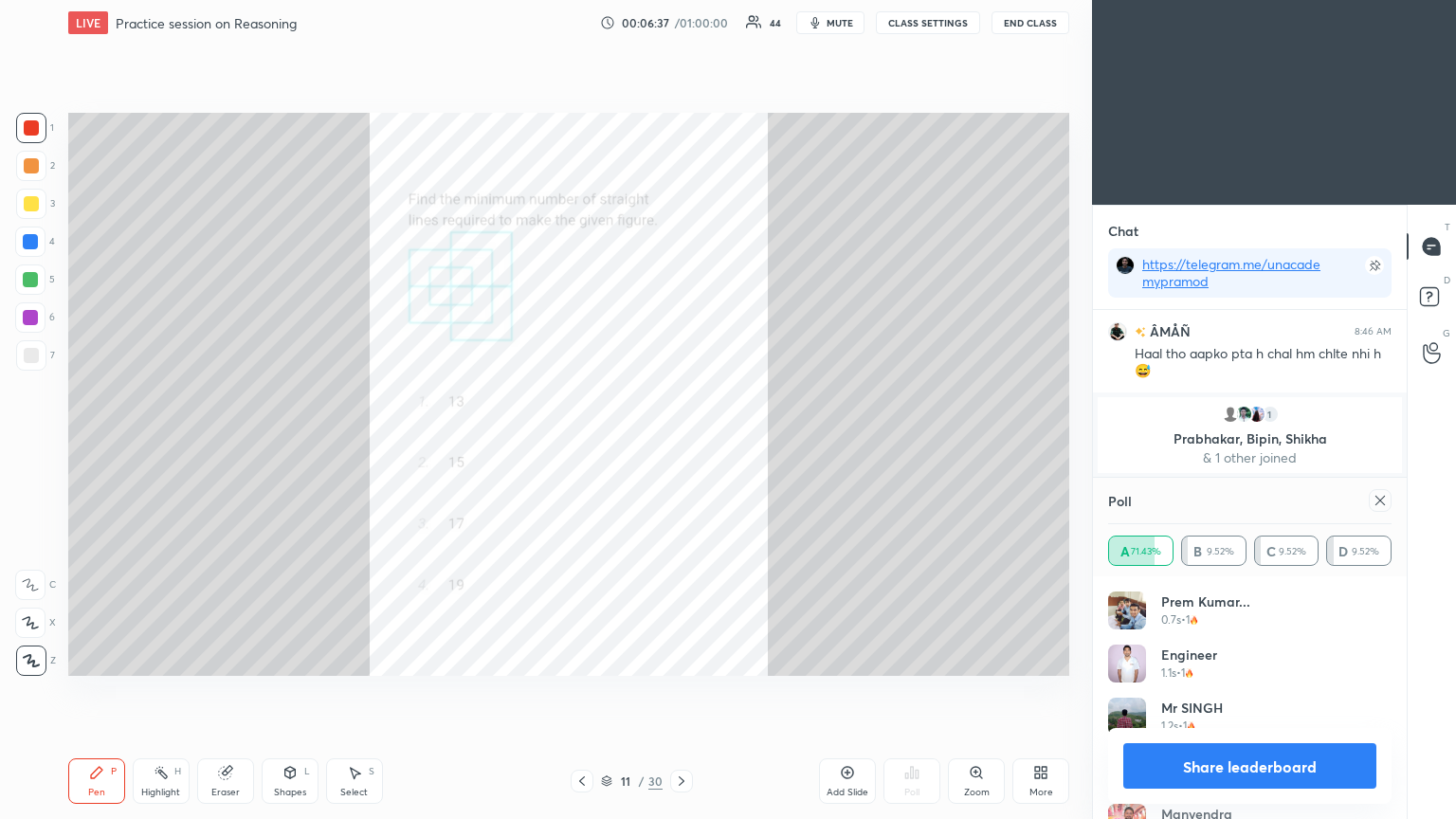 drag, startPoint x: 1382, startPoint y: 497, endPoint x: 1289, endPoint y: 503, distance: 93.19335 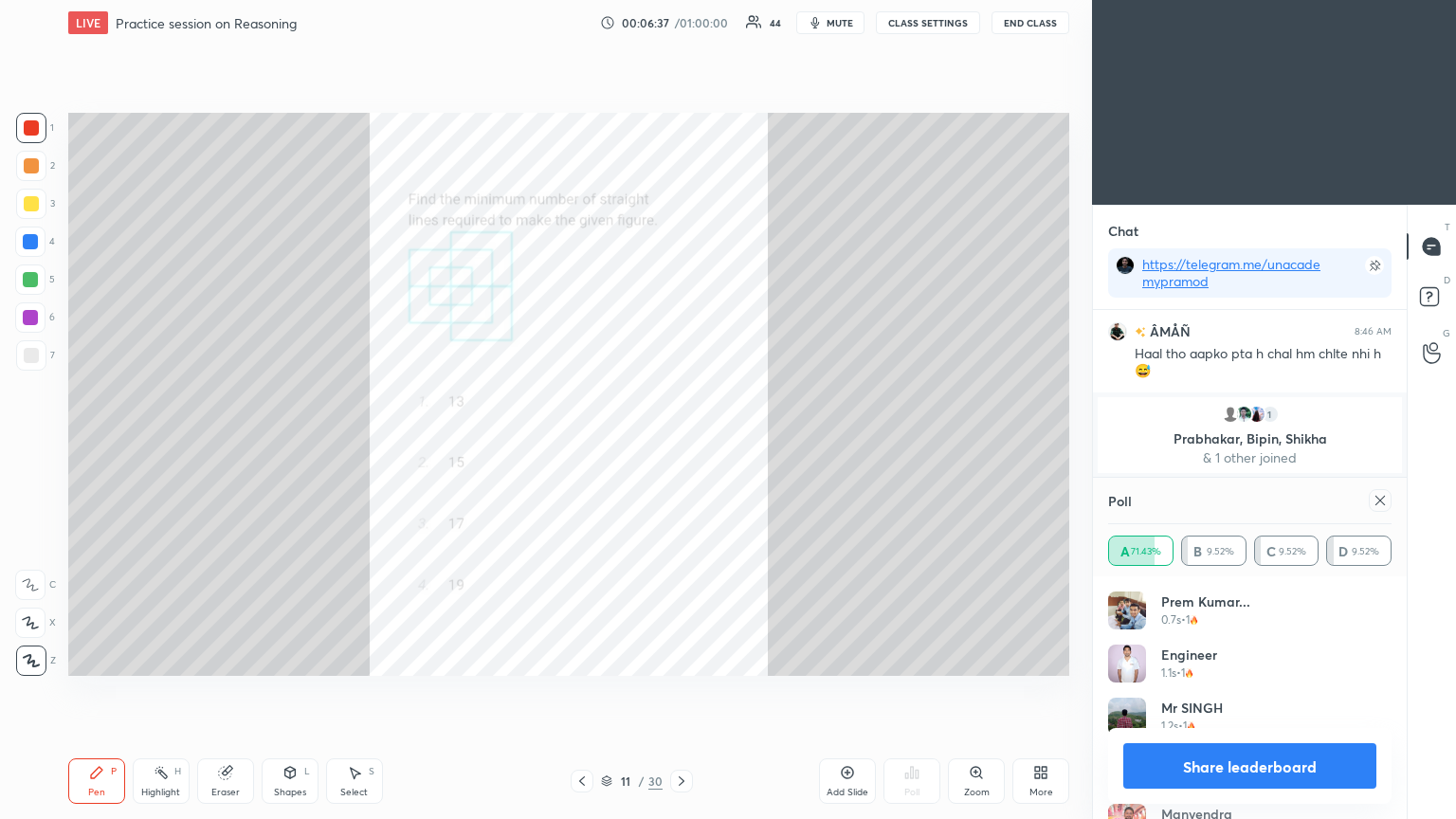 click 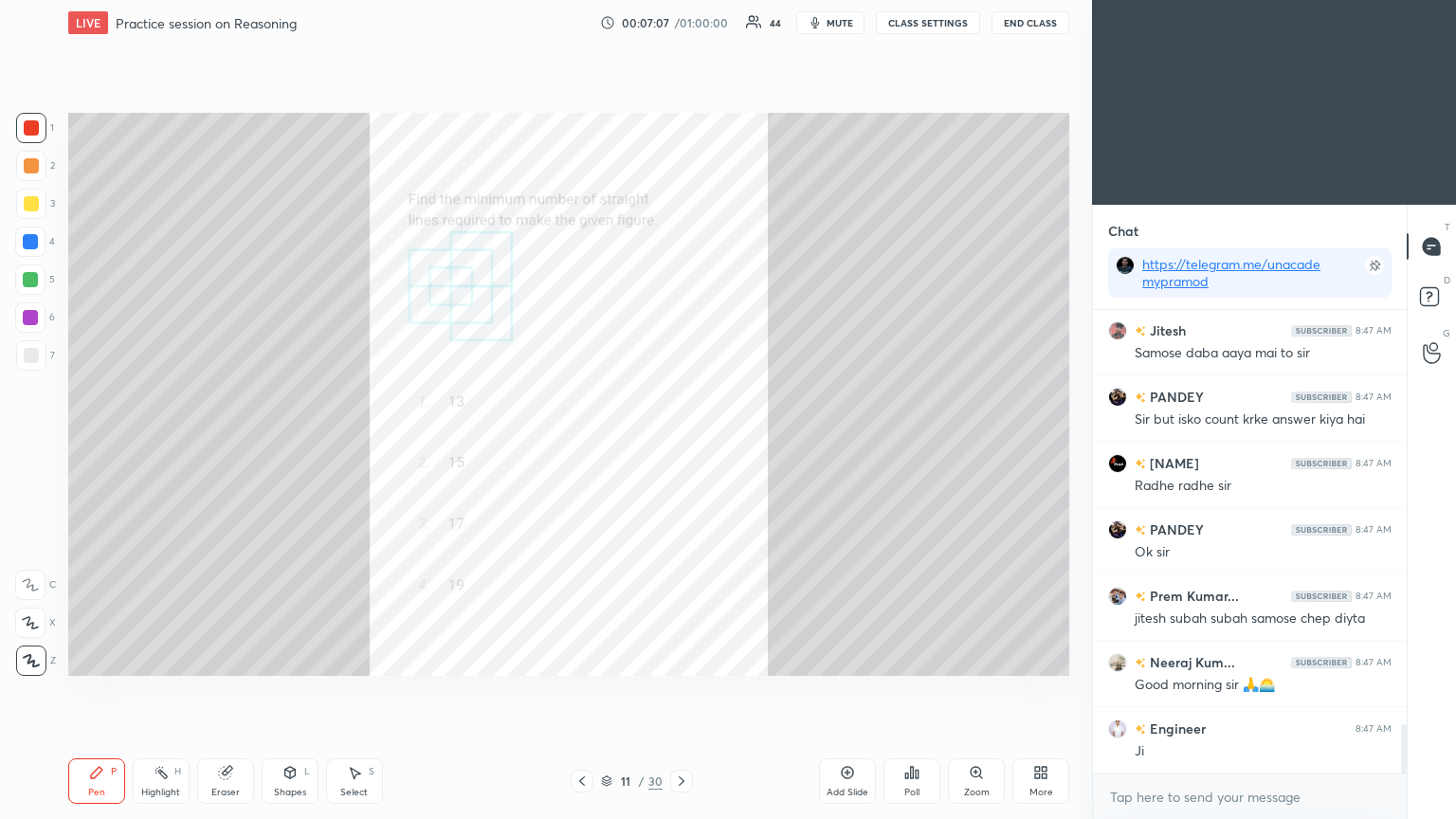 click on "Highlight" at bounding box center (160, 792) 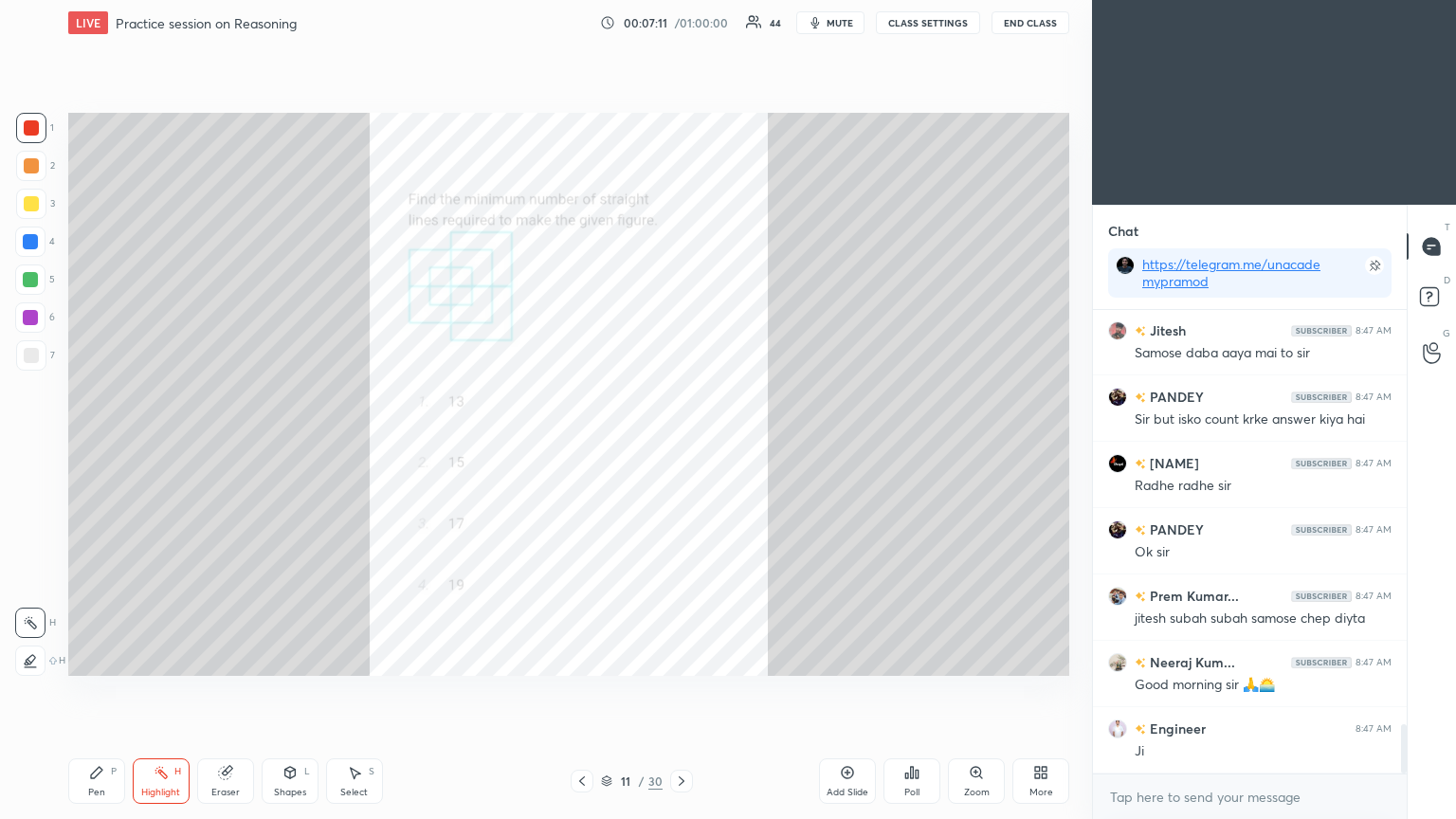 click 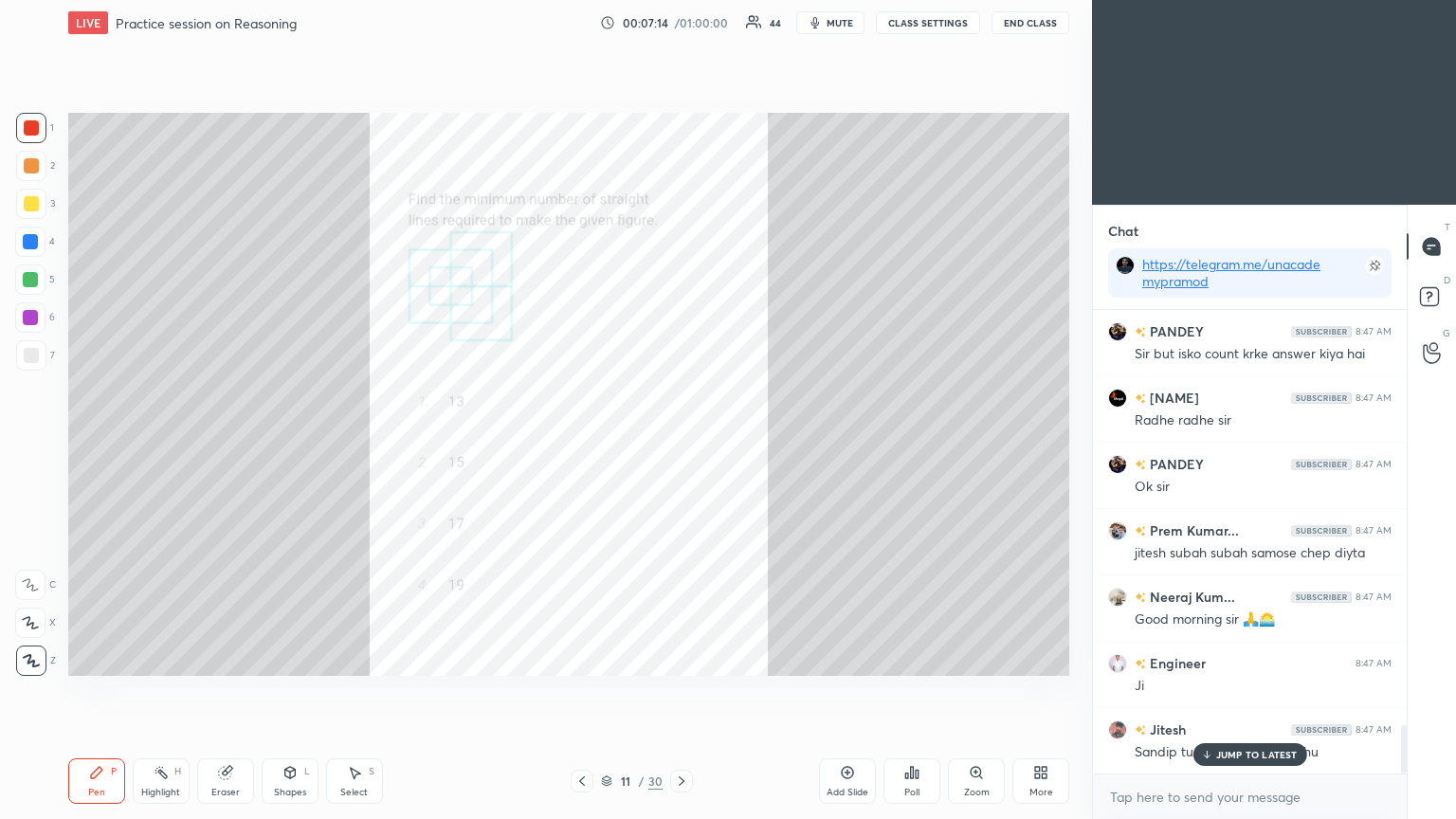 click 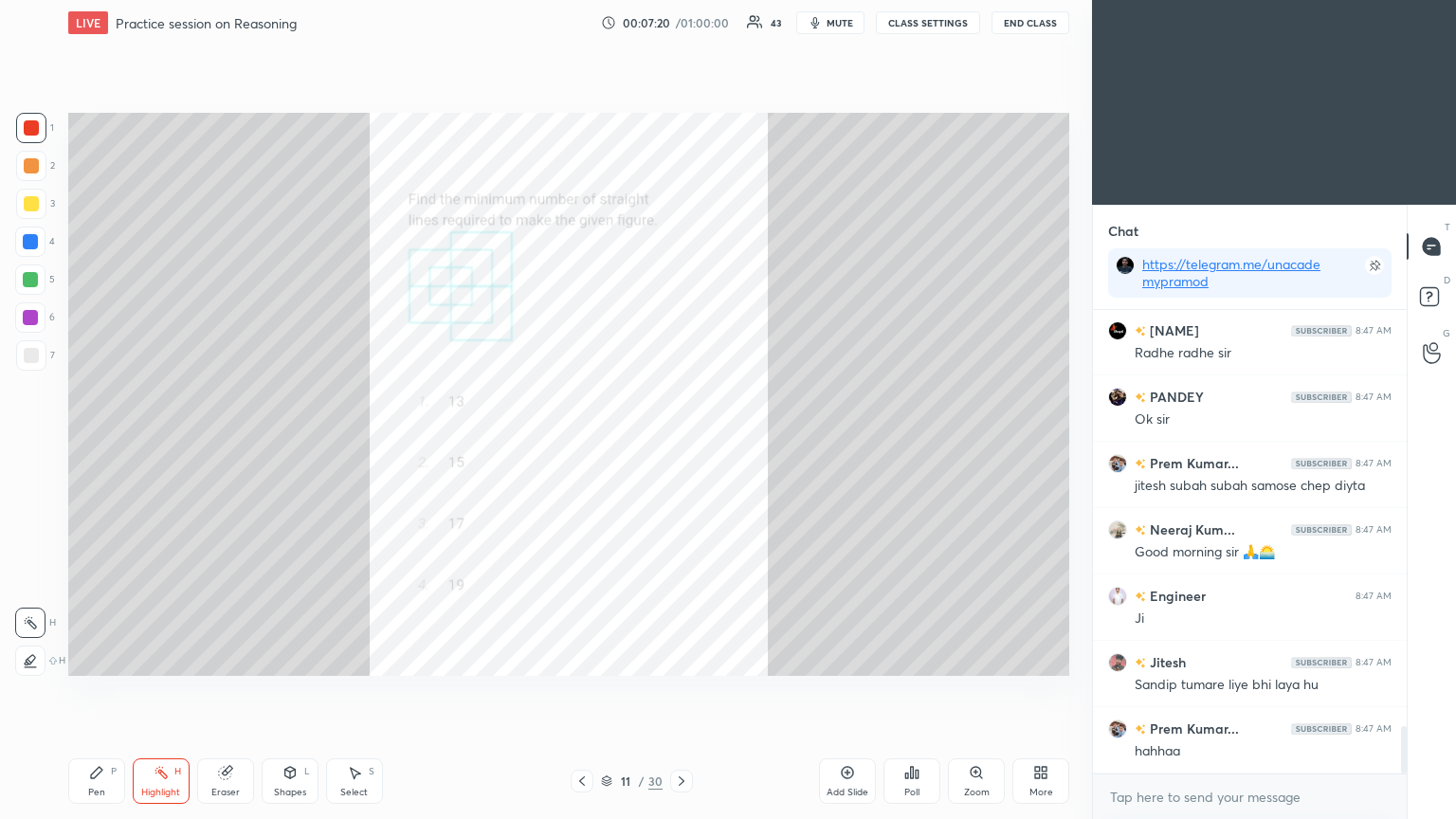 click on "Pen P" at bounding box center [97, 781] 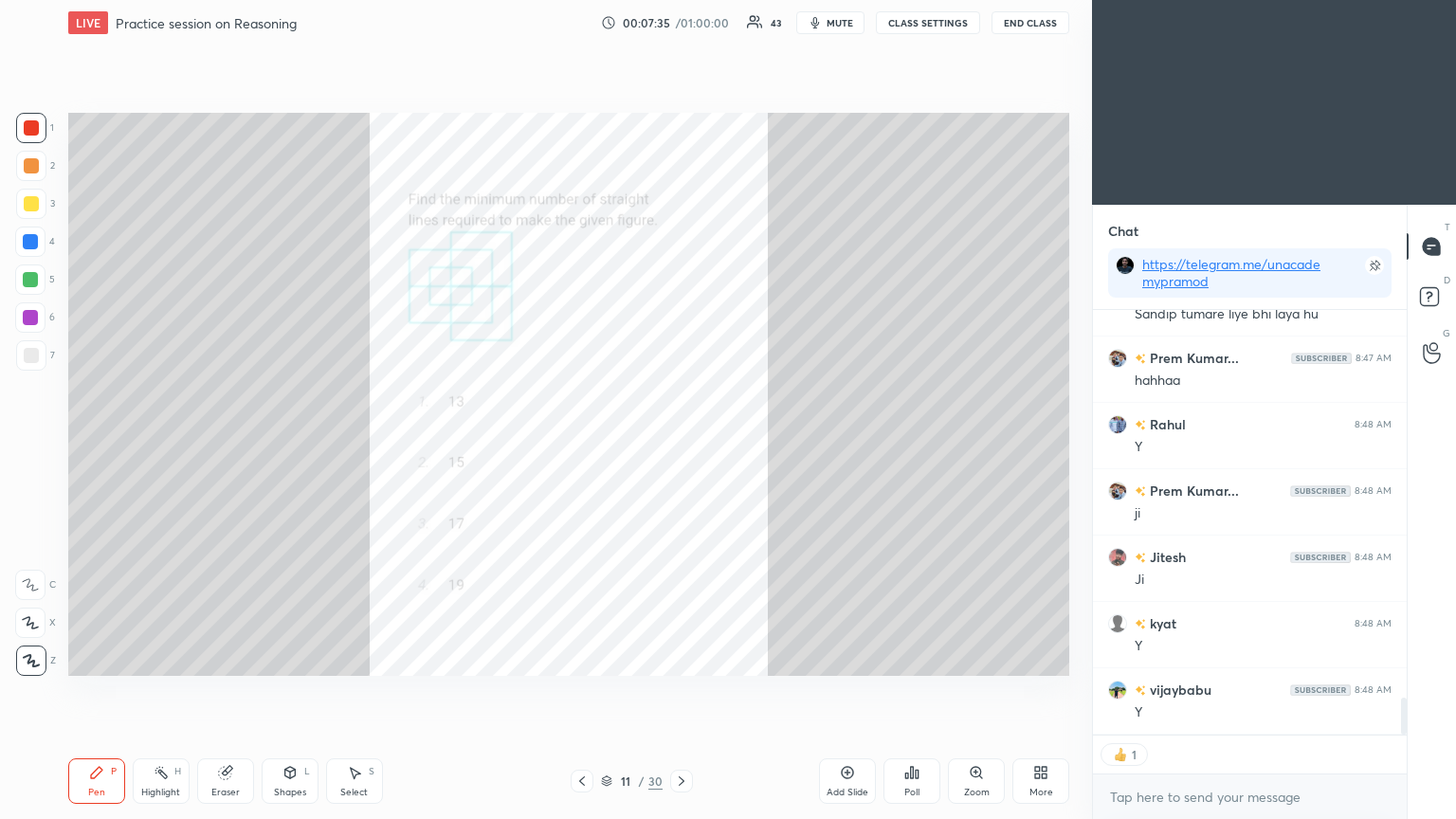 click on "Highlight H" at bounding box center (161, 781) 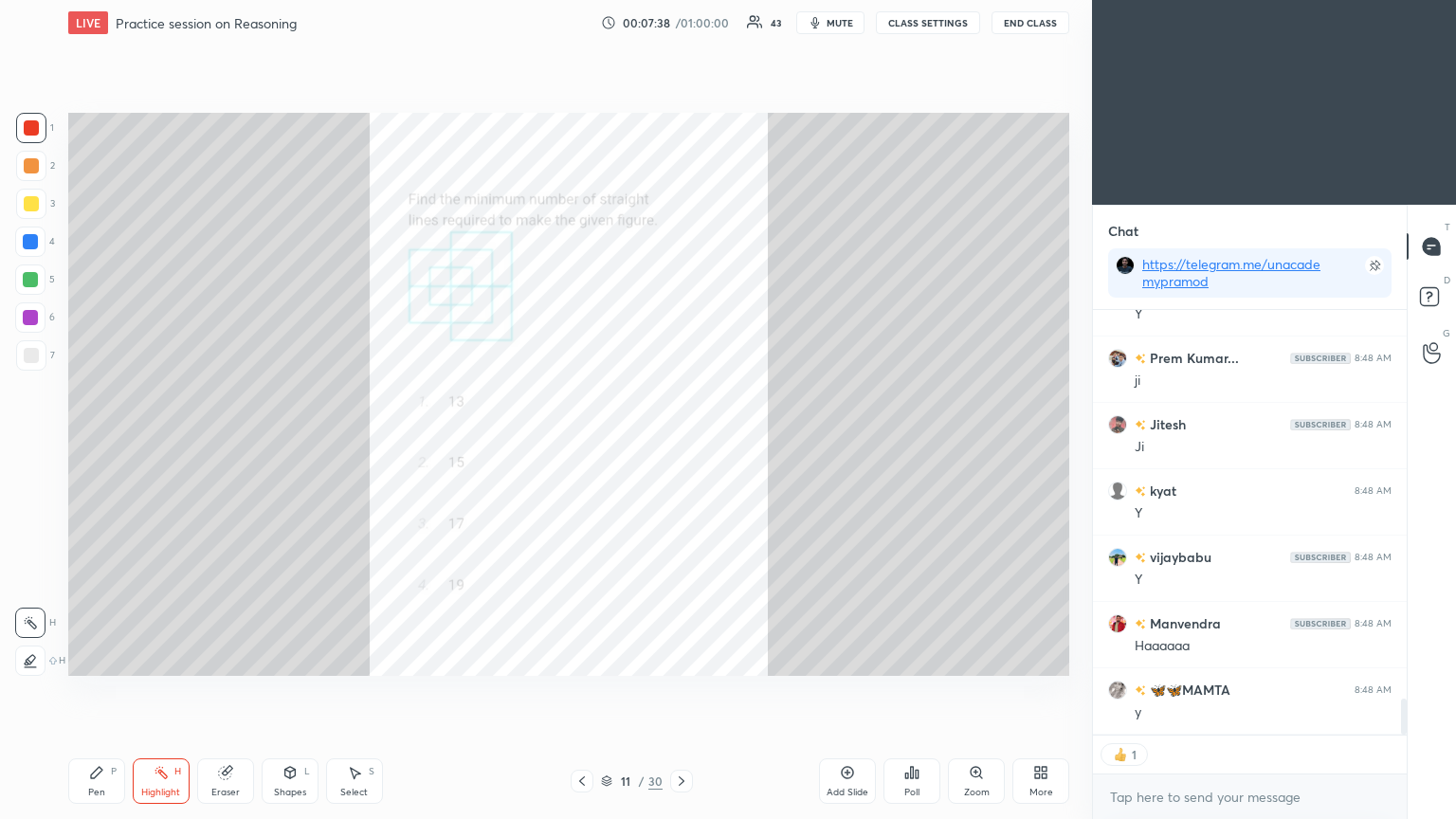 scroll, scrollTop: 4614, scrollLeft: 0, axis: vertical 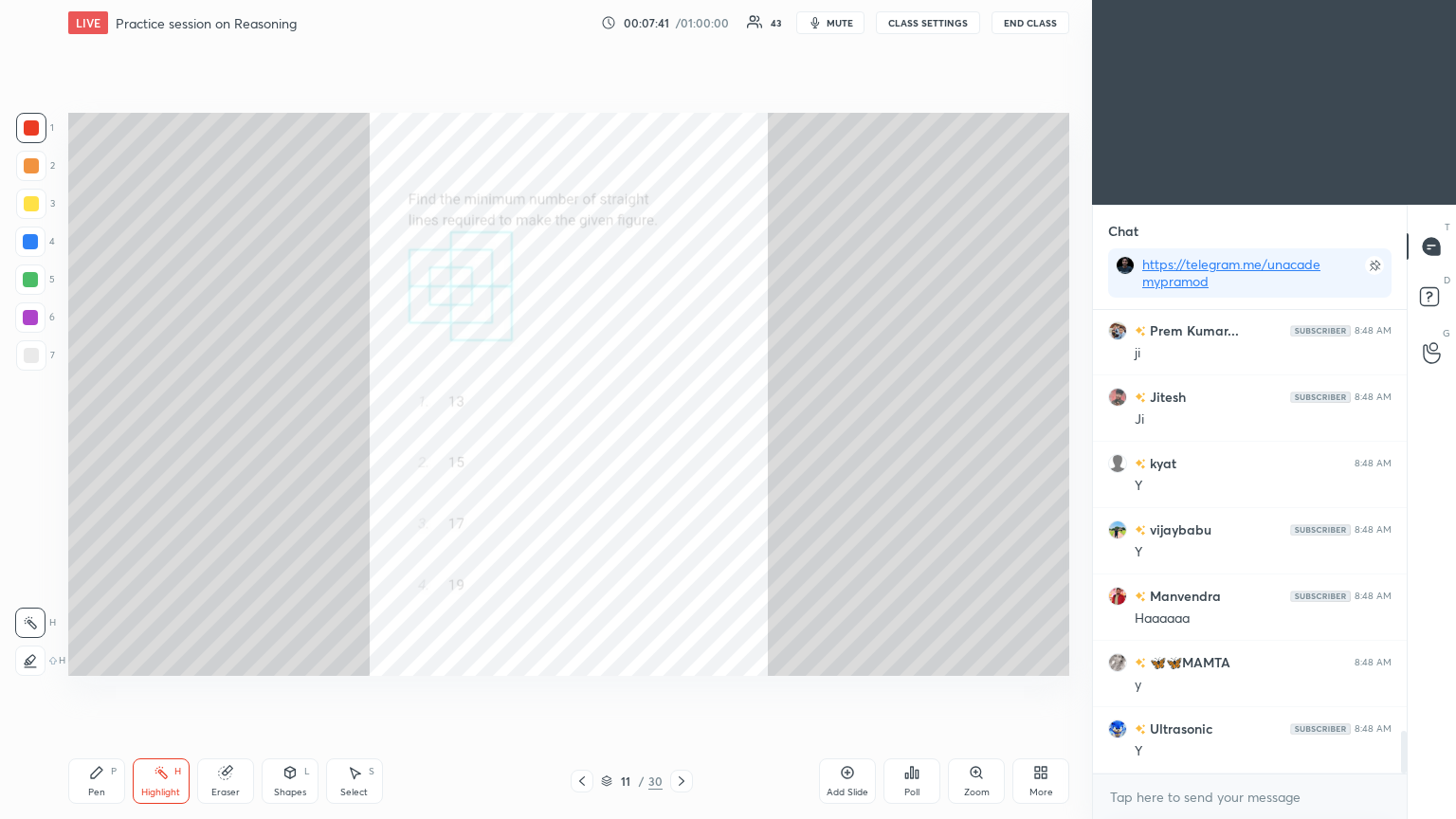 click on "Pen" at bounding box center (97, 792) 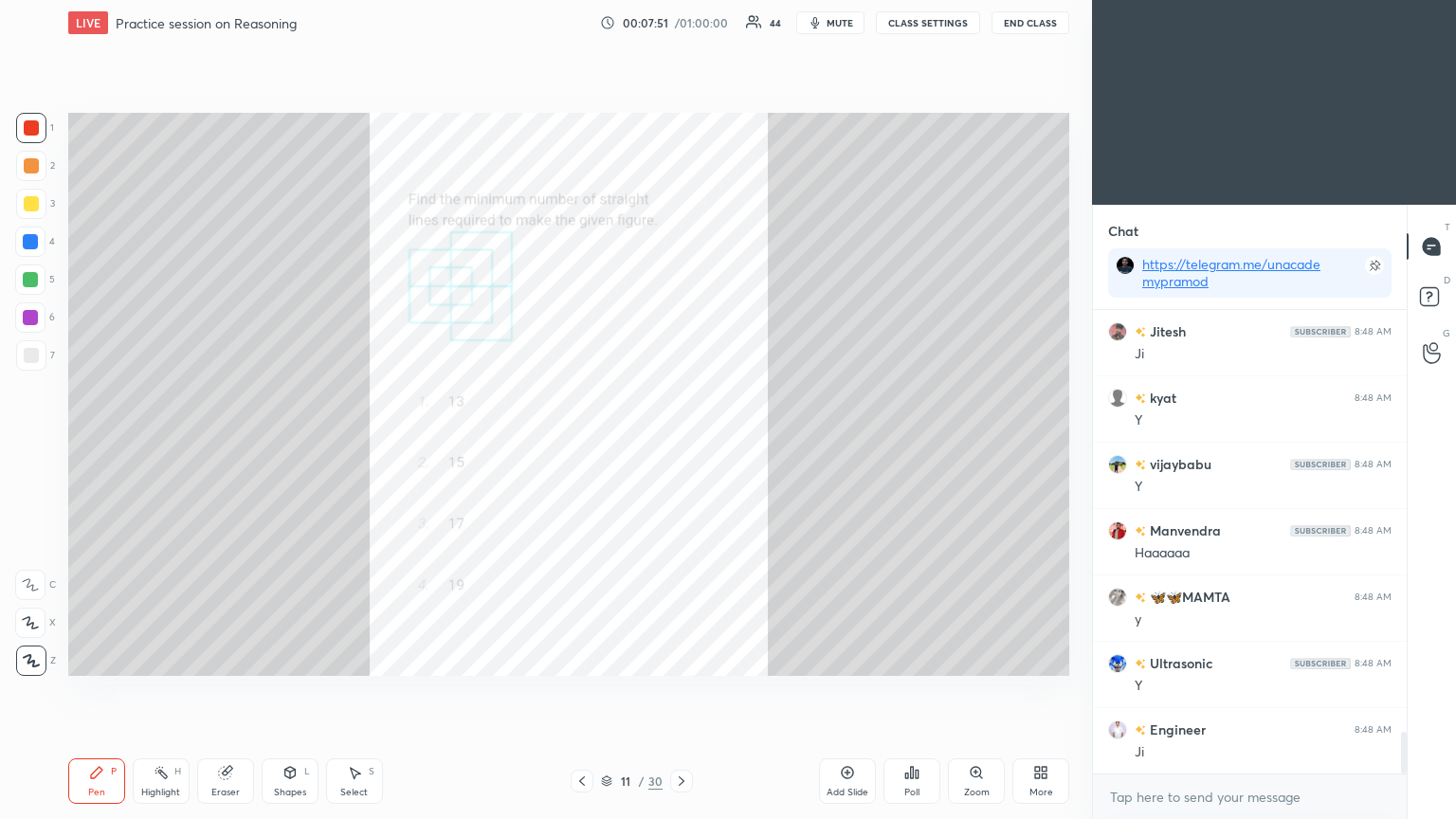 scroll, scrollTop: 4708, scrollLeft: 0, axis: vertical 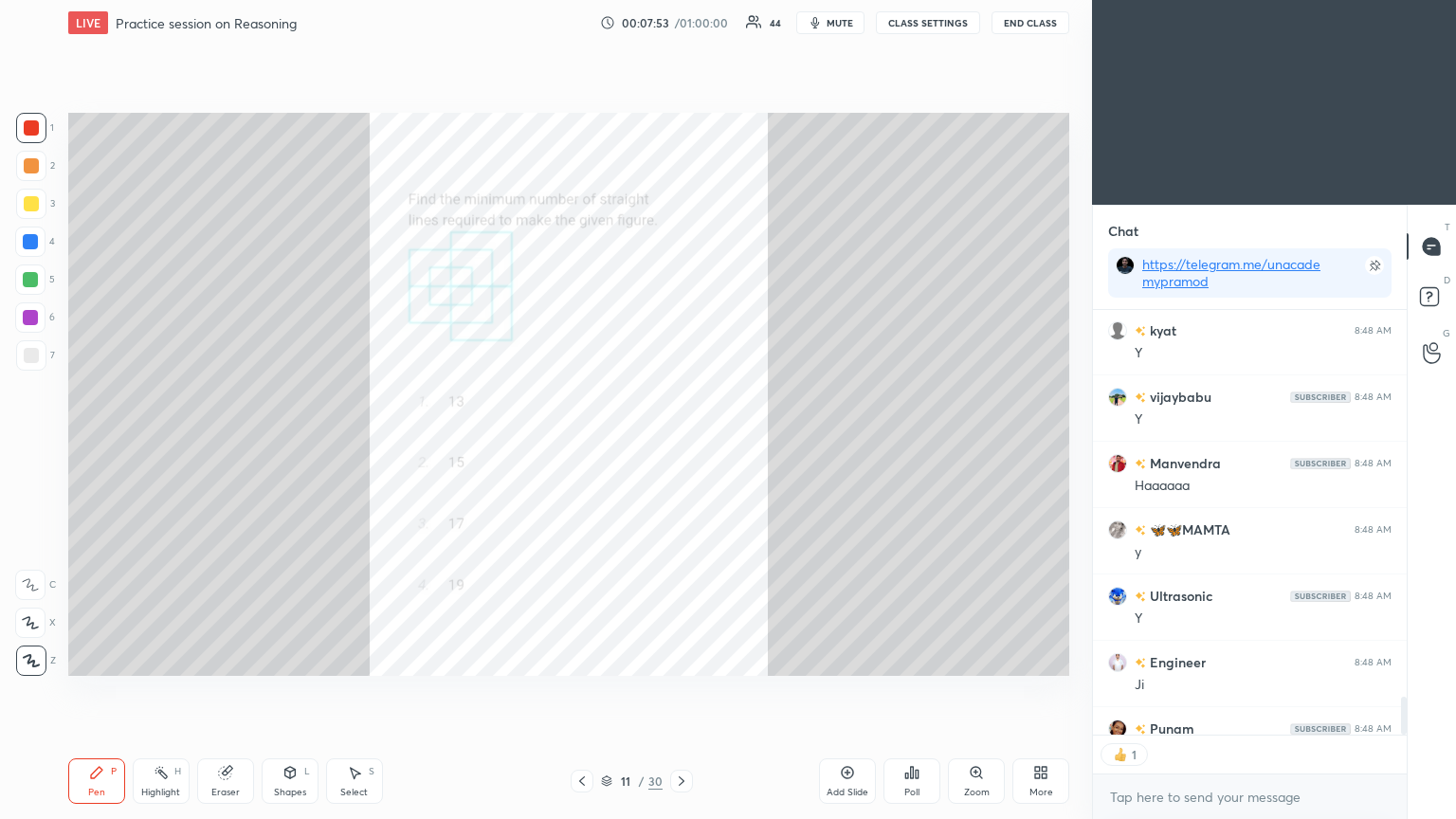 click 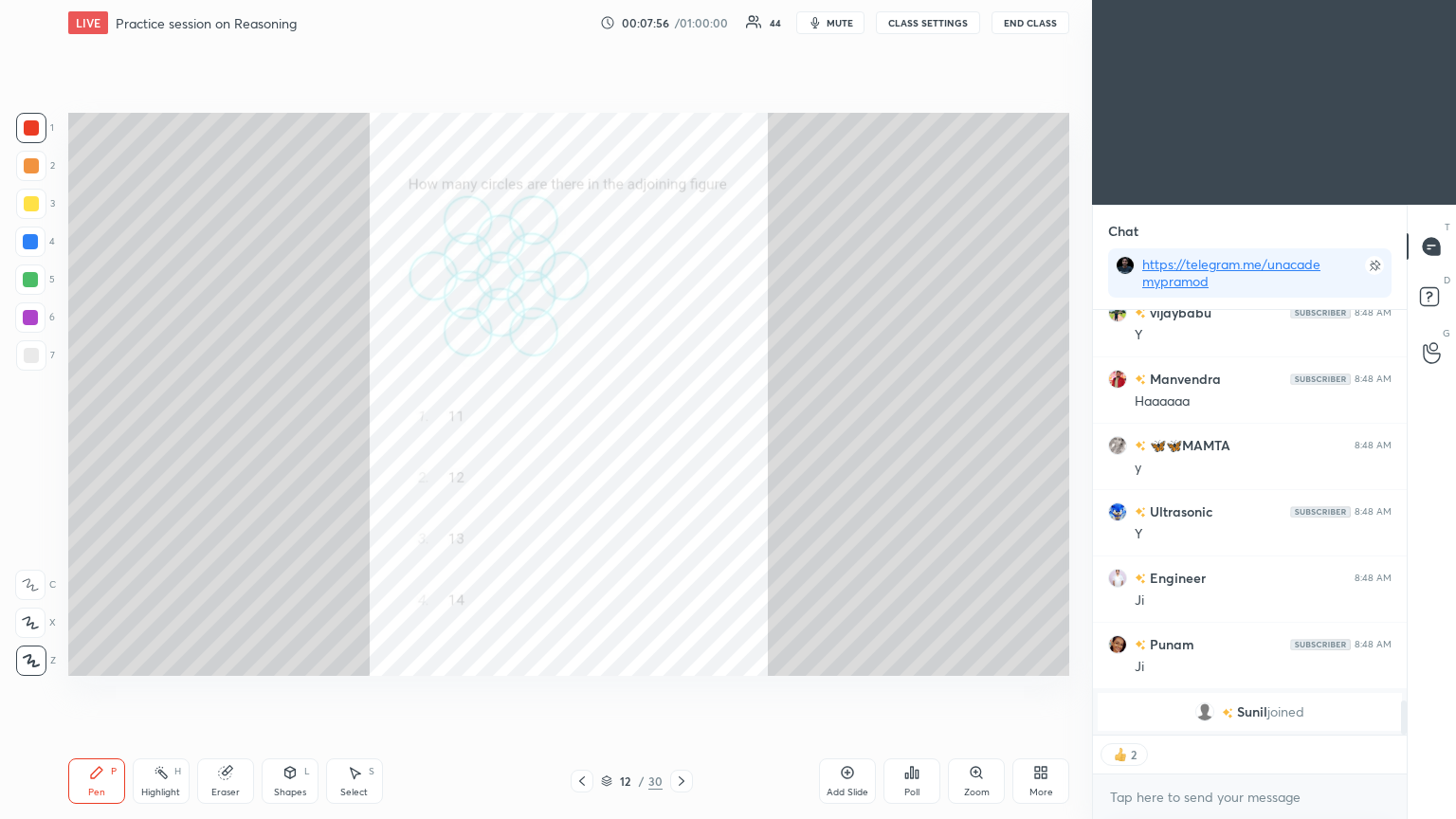 scroll, scrollTop: 4548, scrollLeft: 0, axis: vertical 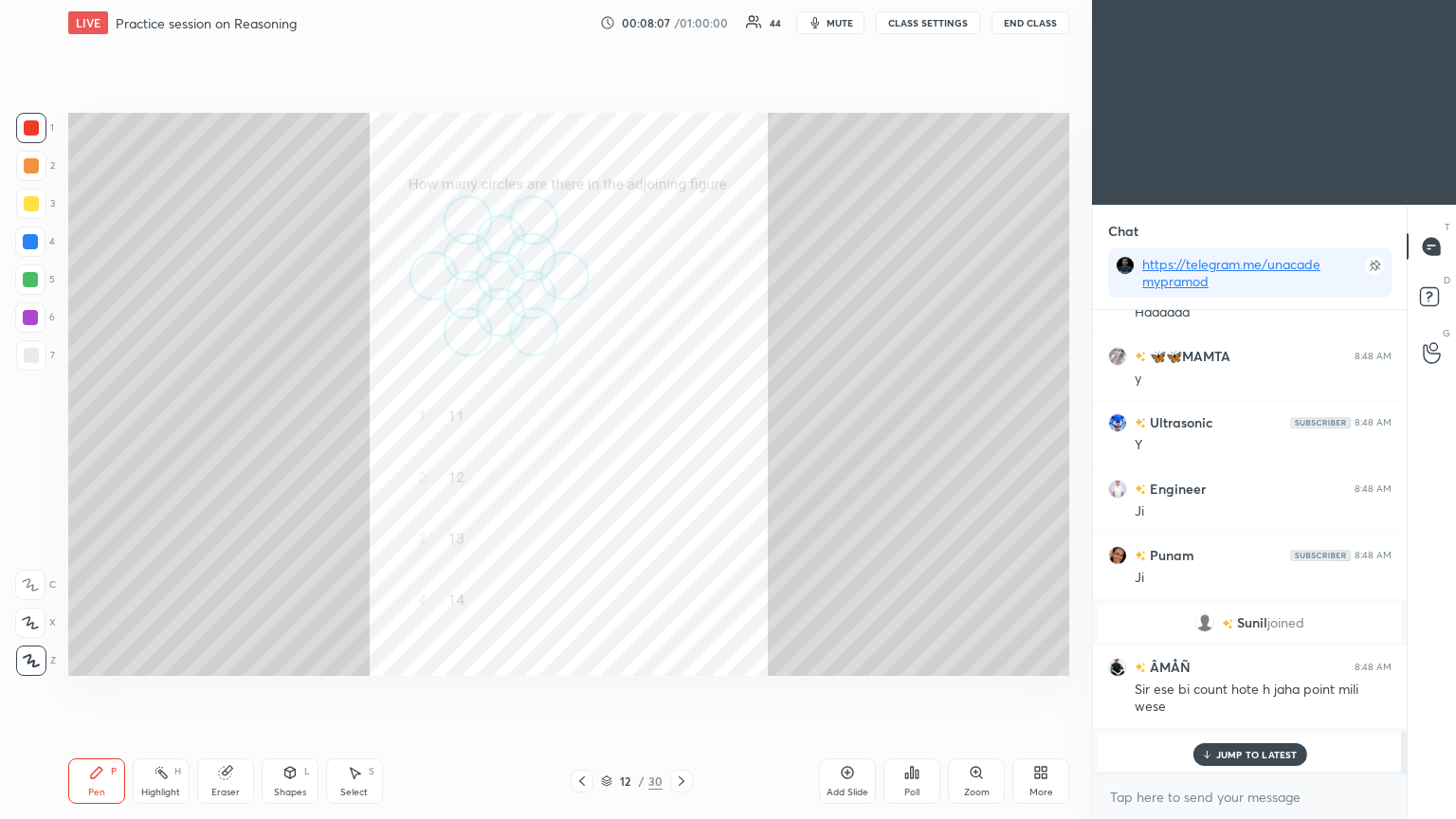 click on "JUMP TO LATEST" at bounding box center (1257, 755) 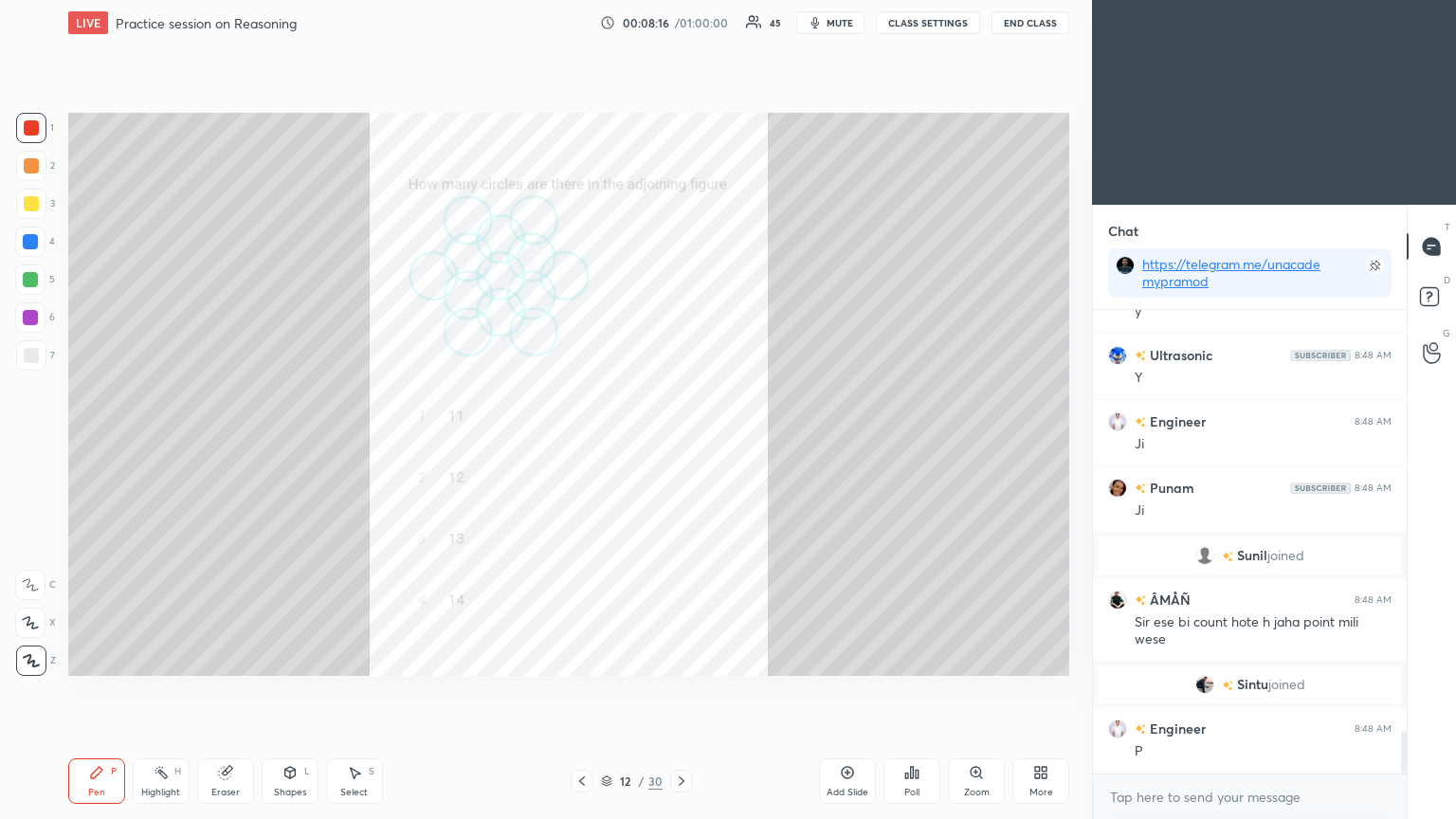 click on "Poll" at bounding box center (912, 781) 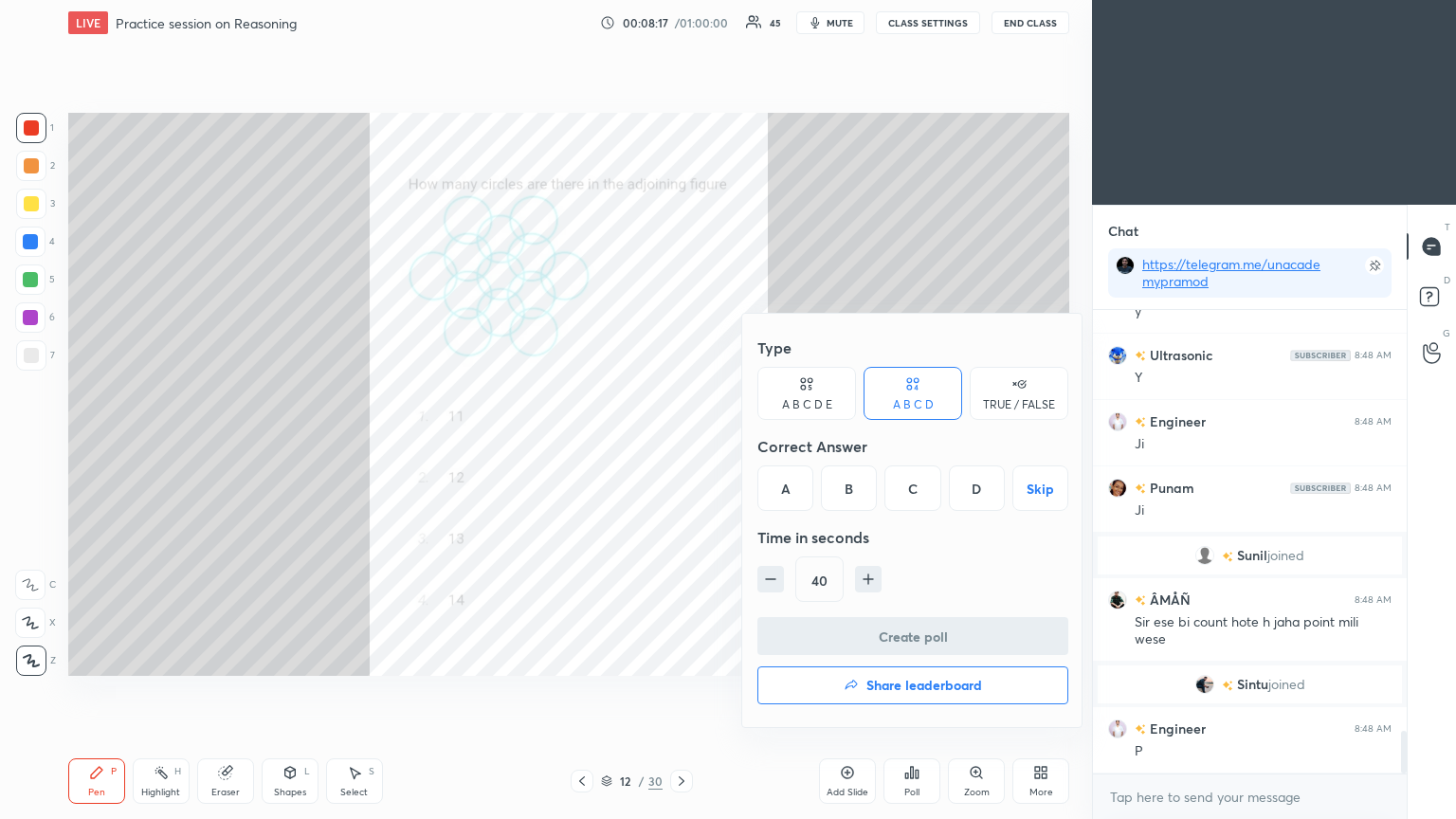 click on "C" at bounding box center [912, 488] 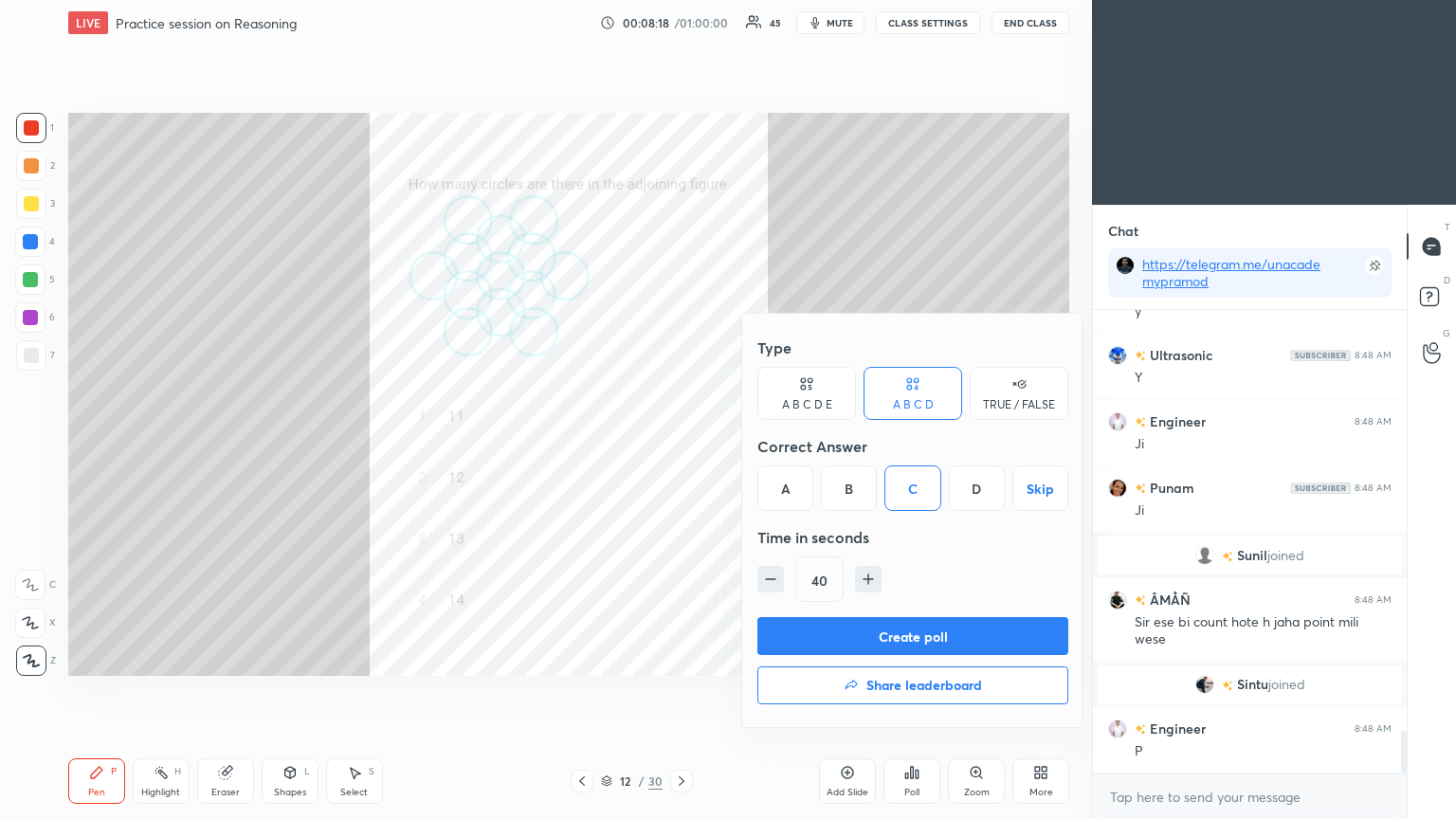 click on "Create poll" at bounding box center (913, 636) 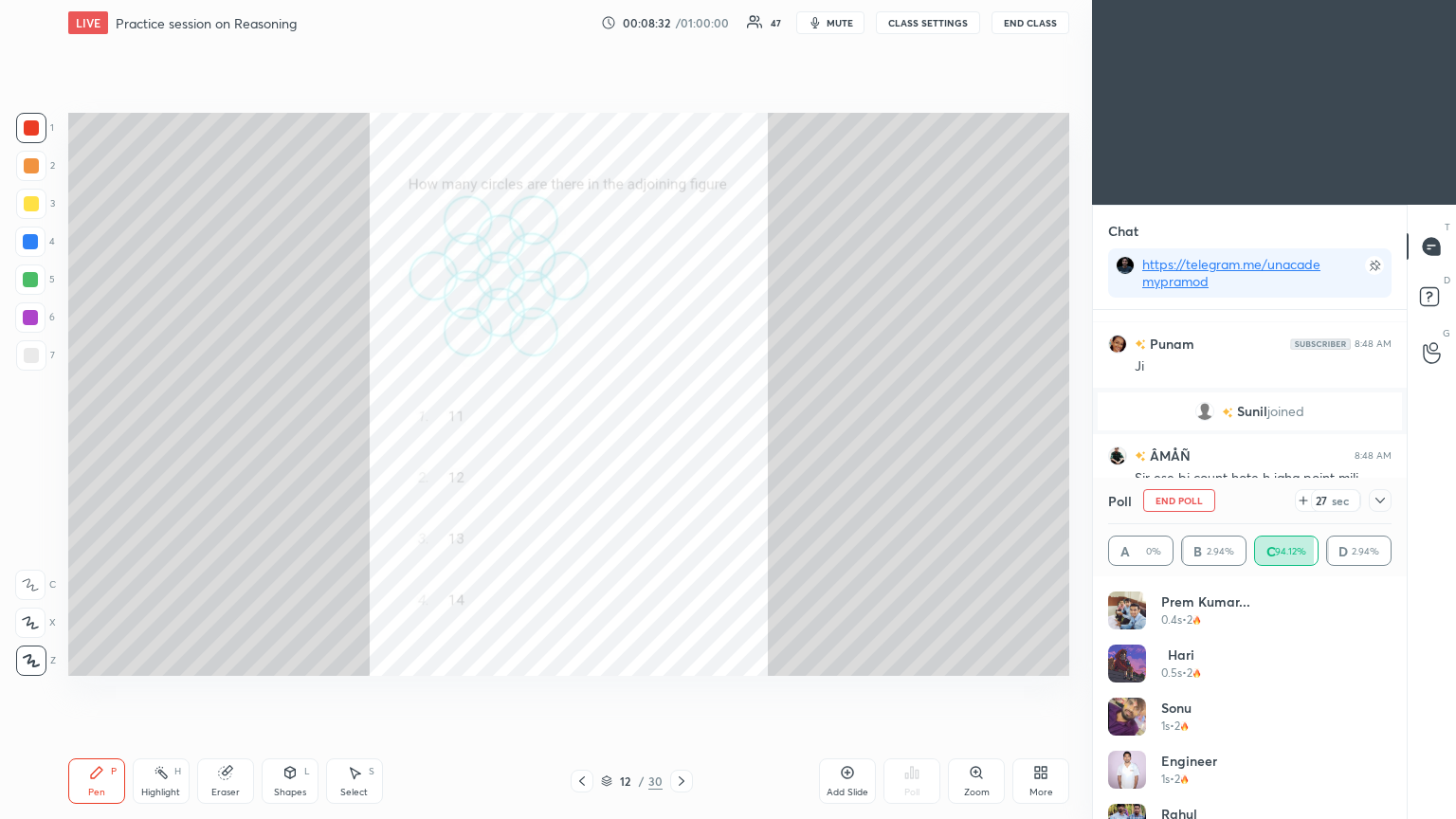 click 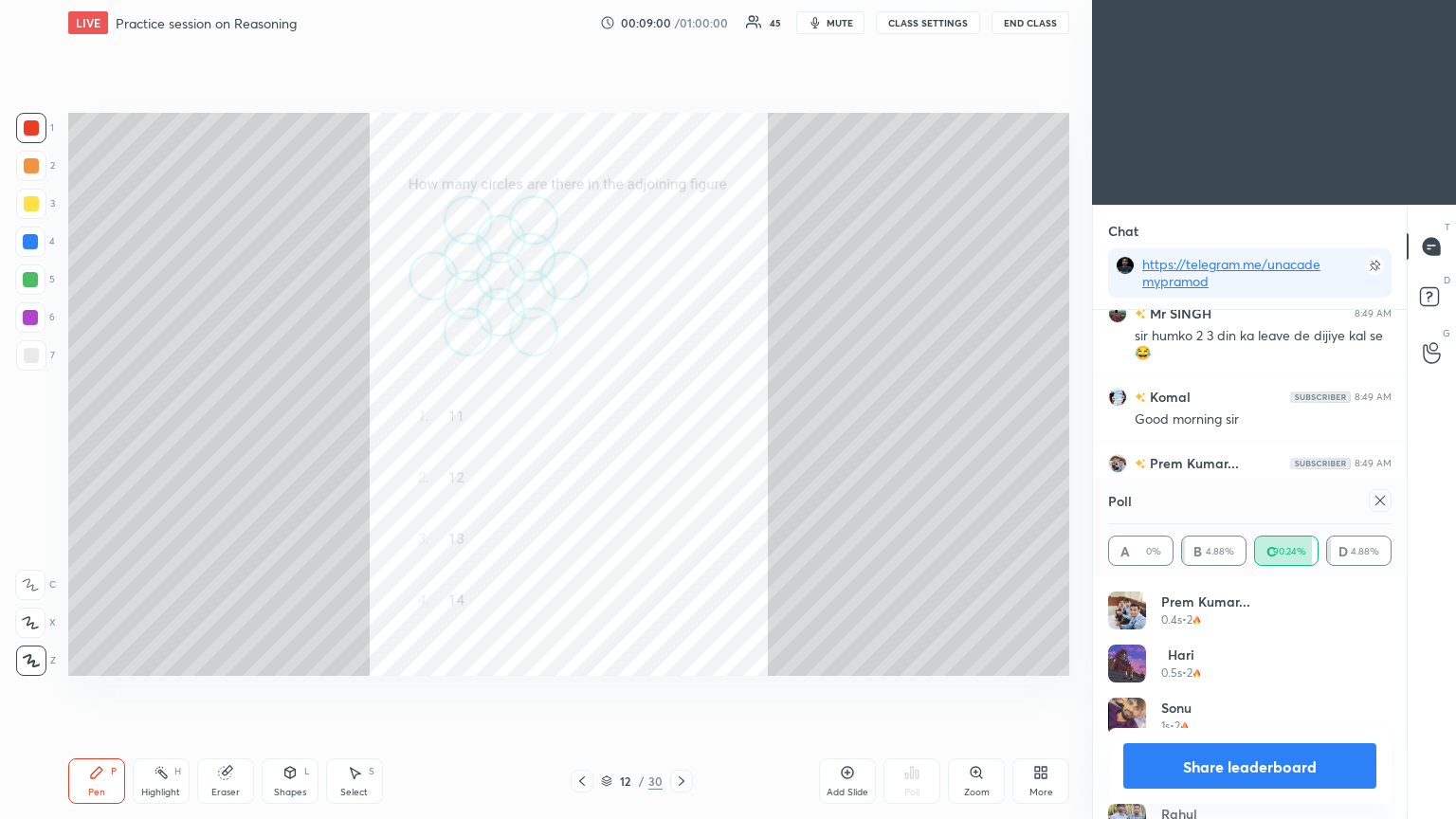 click 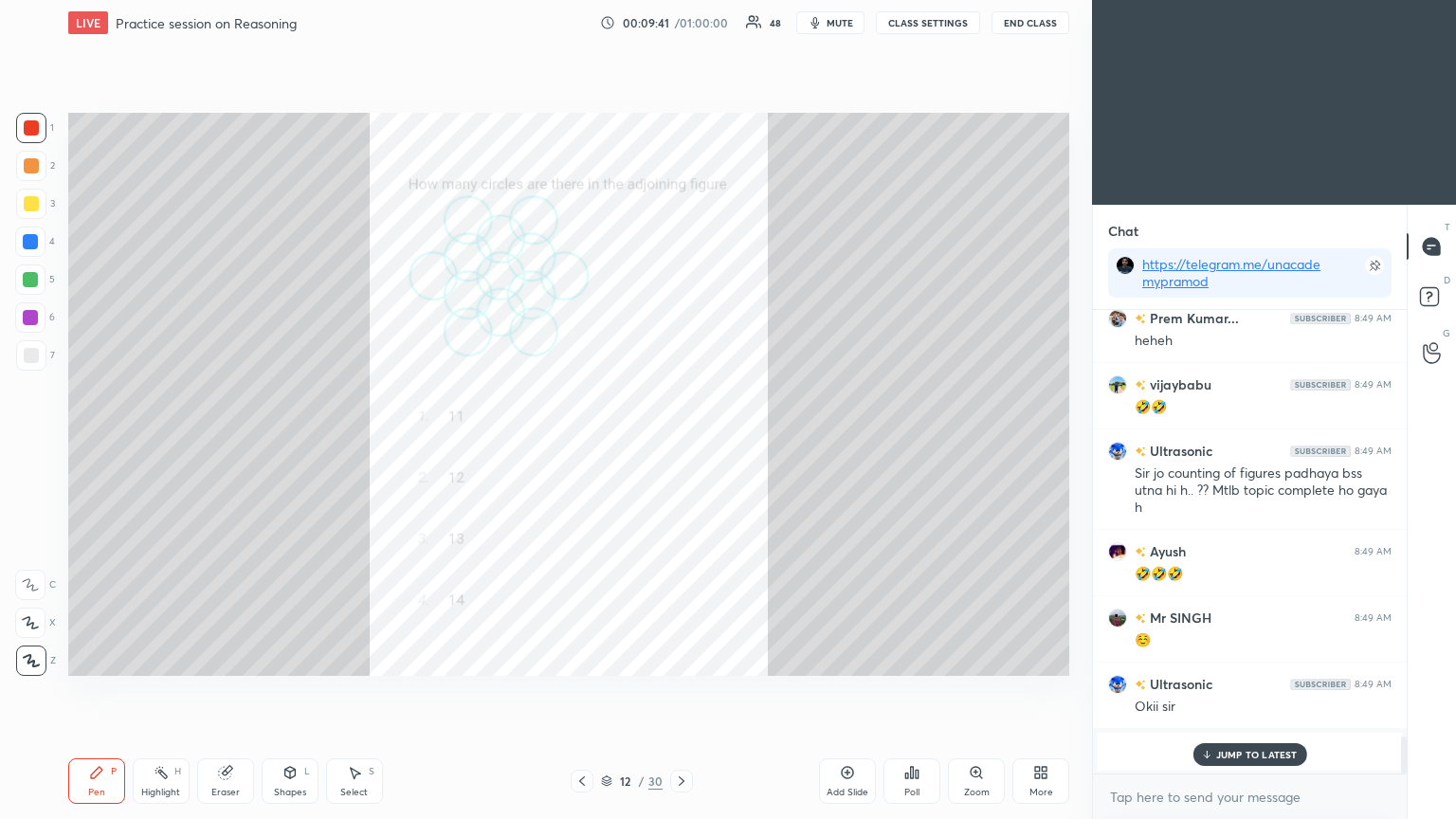 click on "JUMP TO LATEST" at bounding box center (1249, 755) 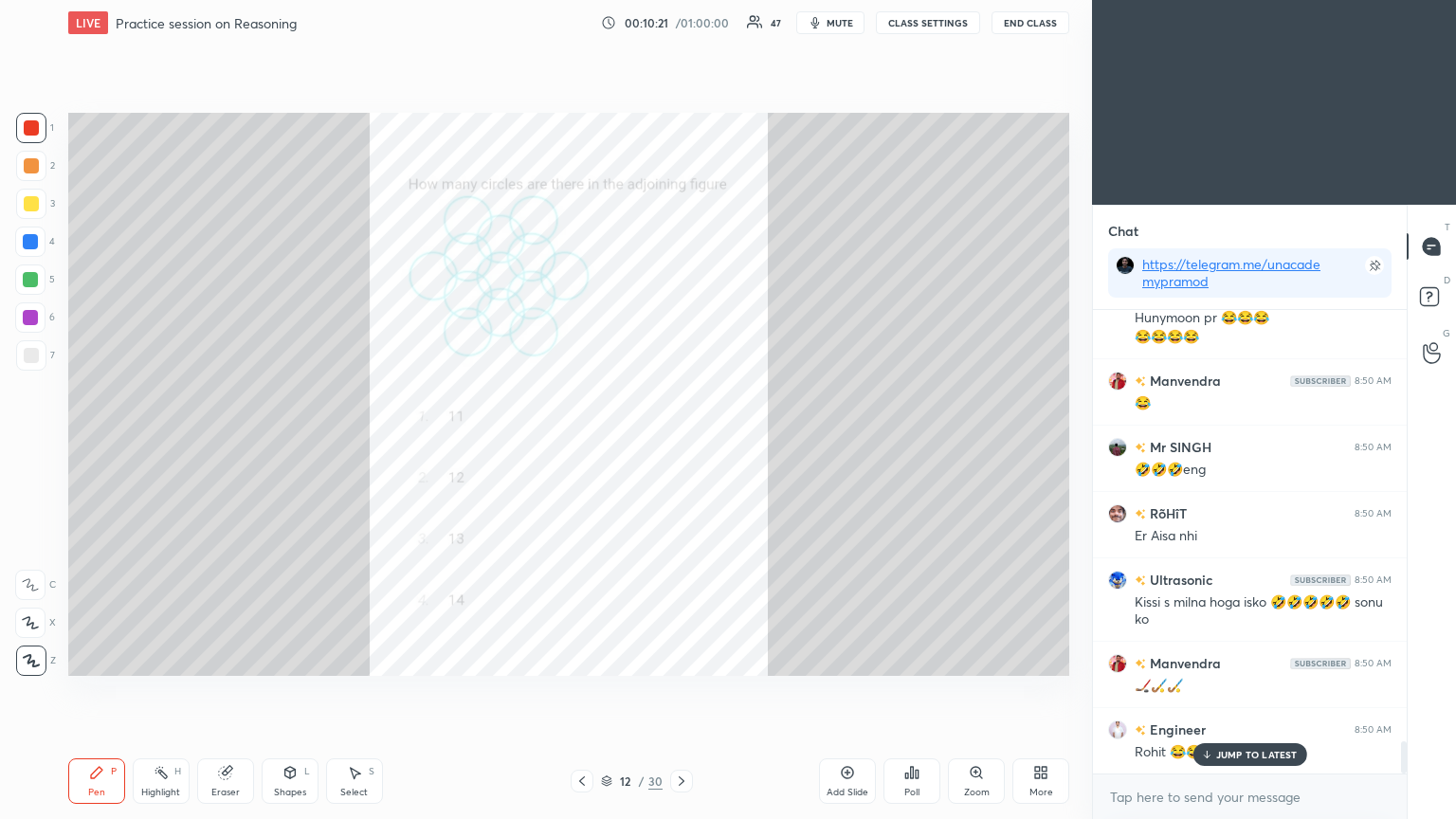 scroll, scrollTop: 6248, scrollLeft: 0, axis: vertical 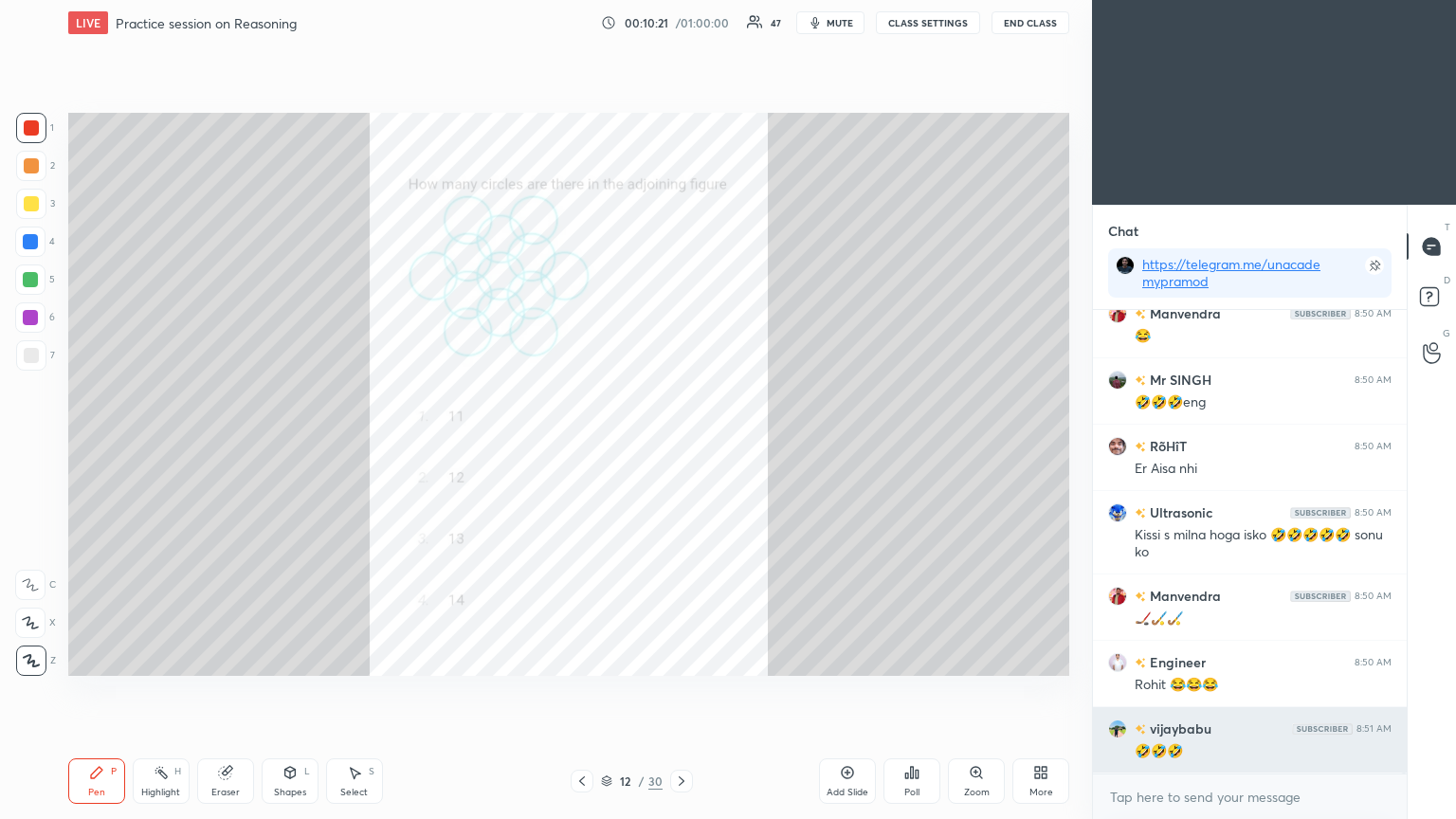 click on "🤣🤣🤣" at bounding box center (1263, 752) 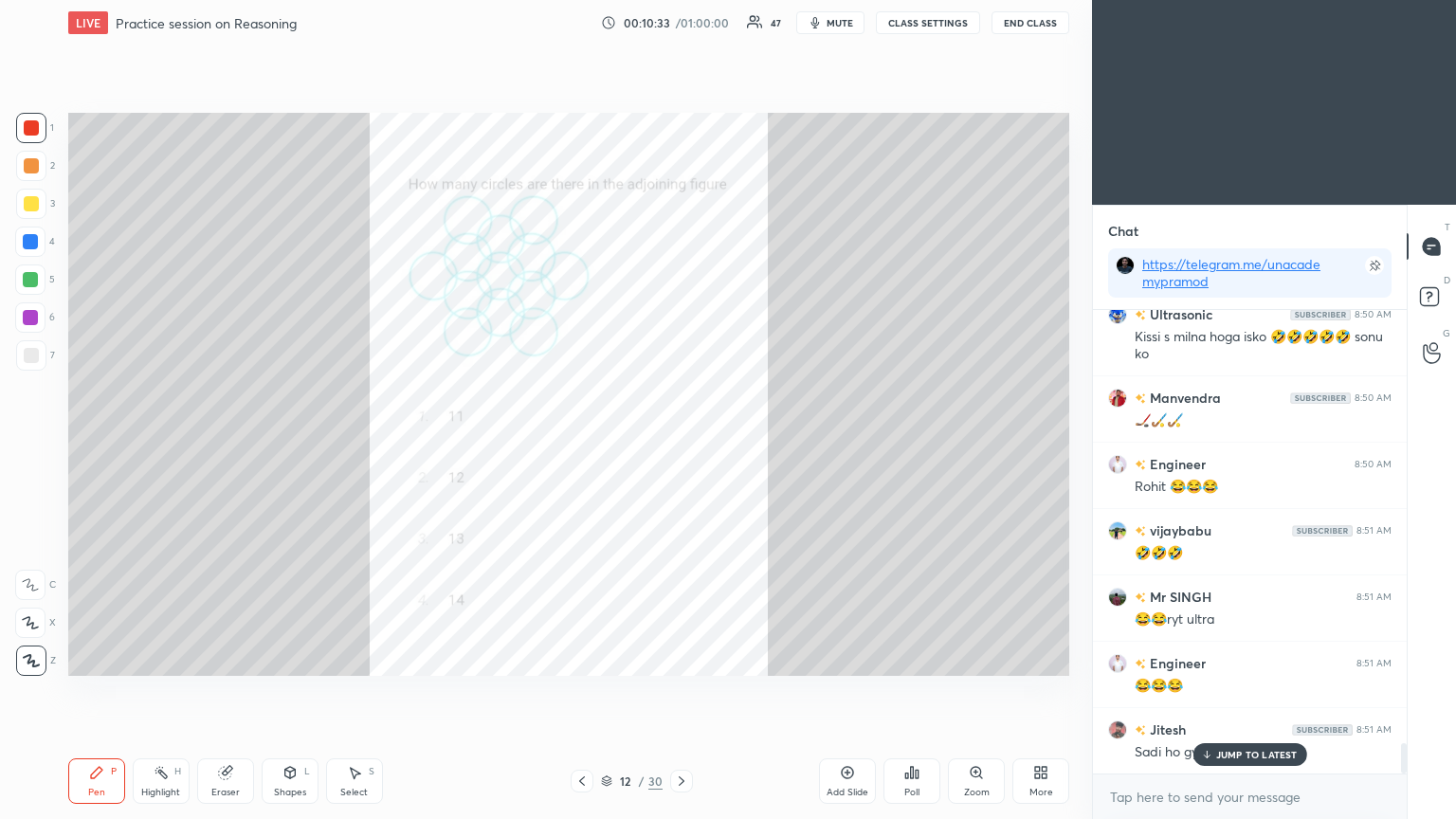 scroll, scrollTop: 6529, scrollLeft: 0, axis: vertical 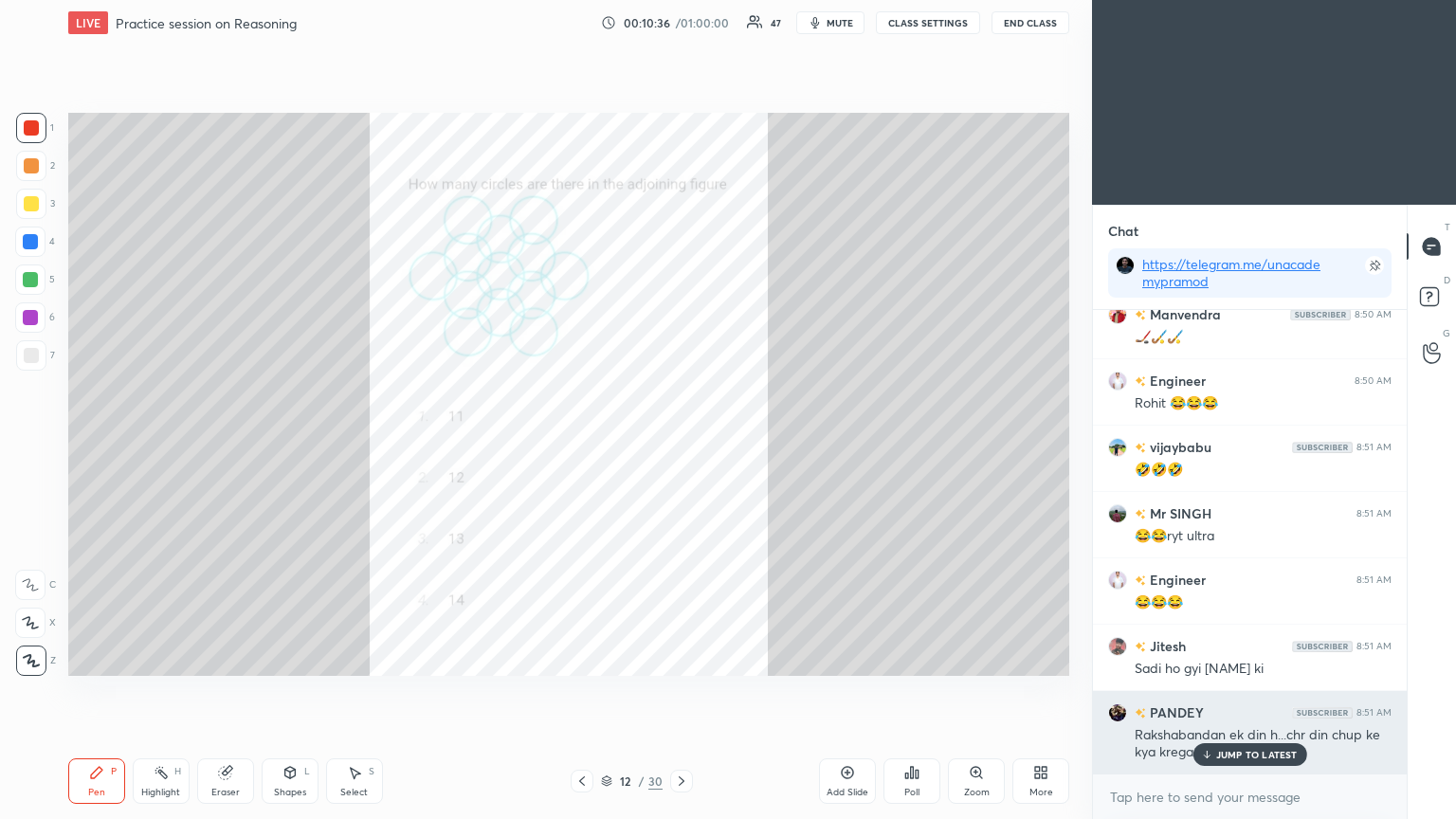 click on "JUMP TO LATEST" at bounding box center (1249, 755) 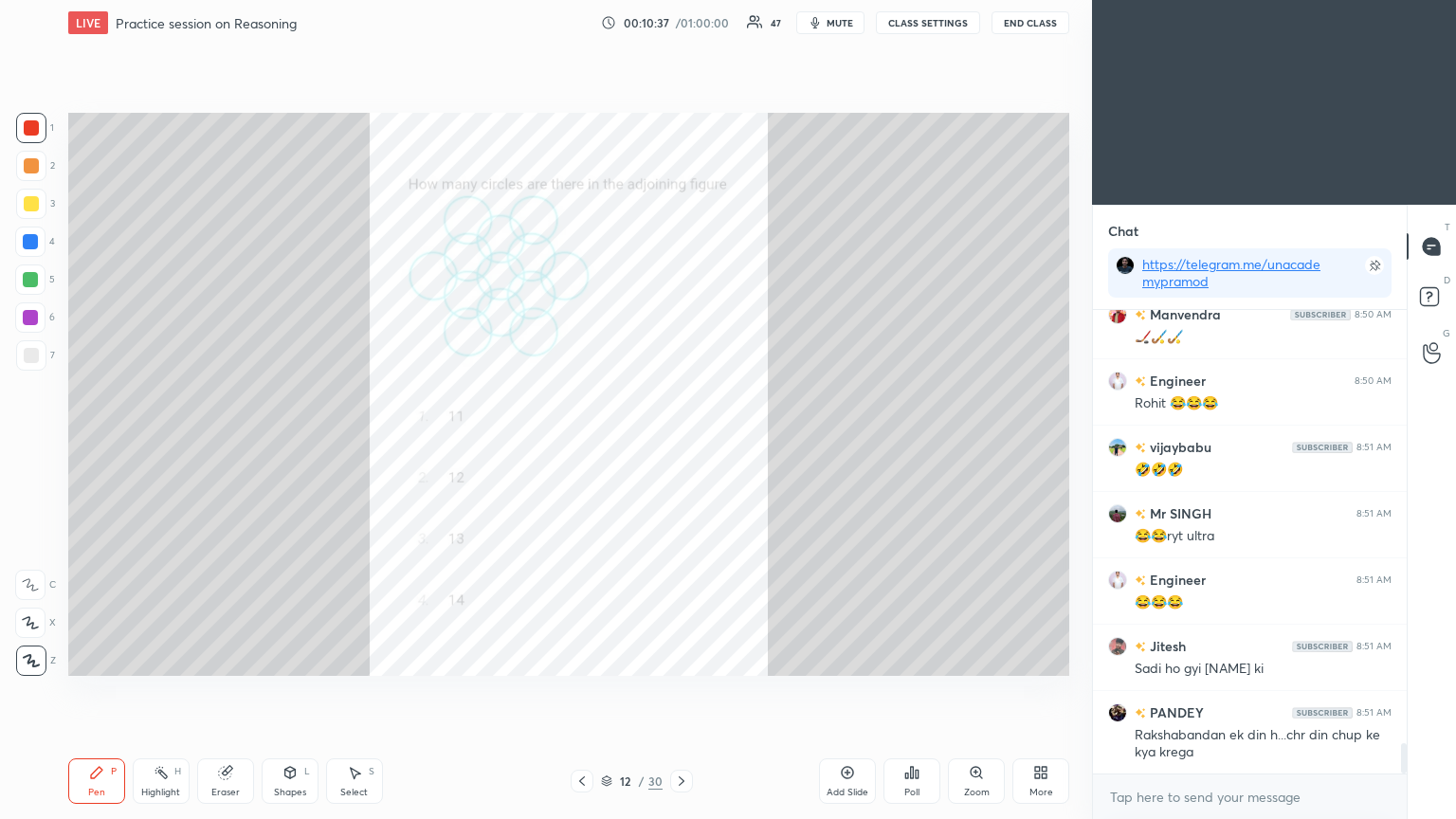 scroll, scrollTop: 6597, scrollLeft: 0, axis: vertical 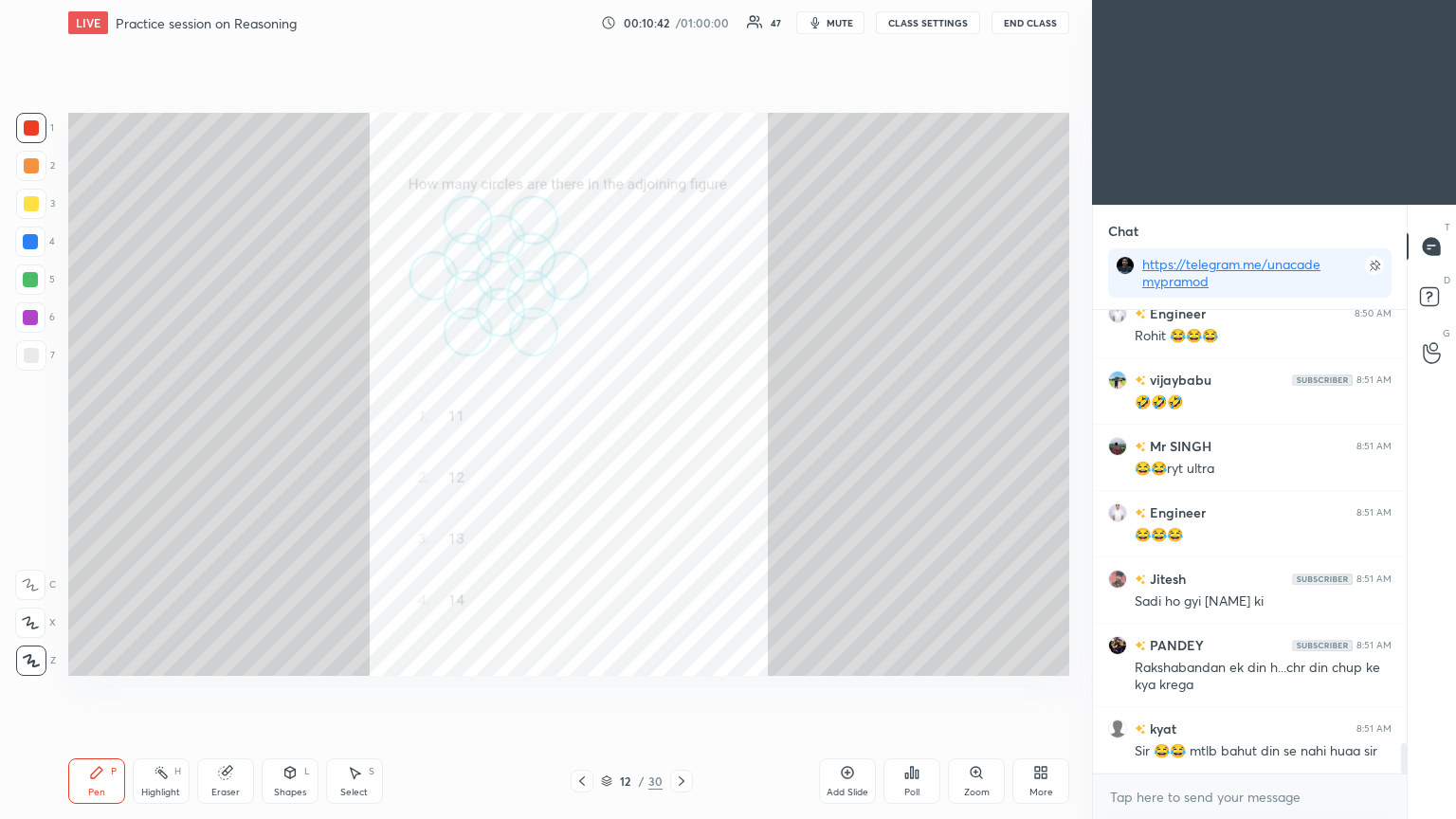 click 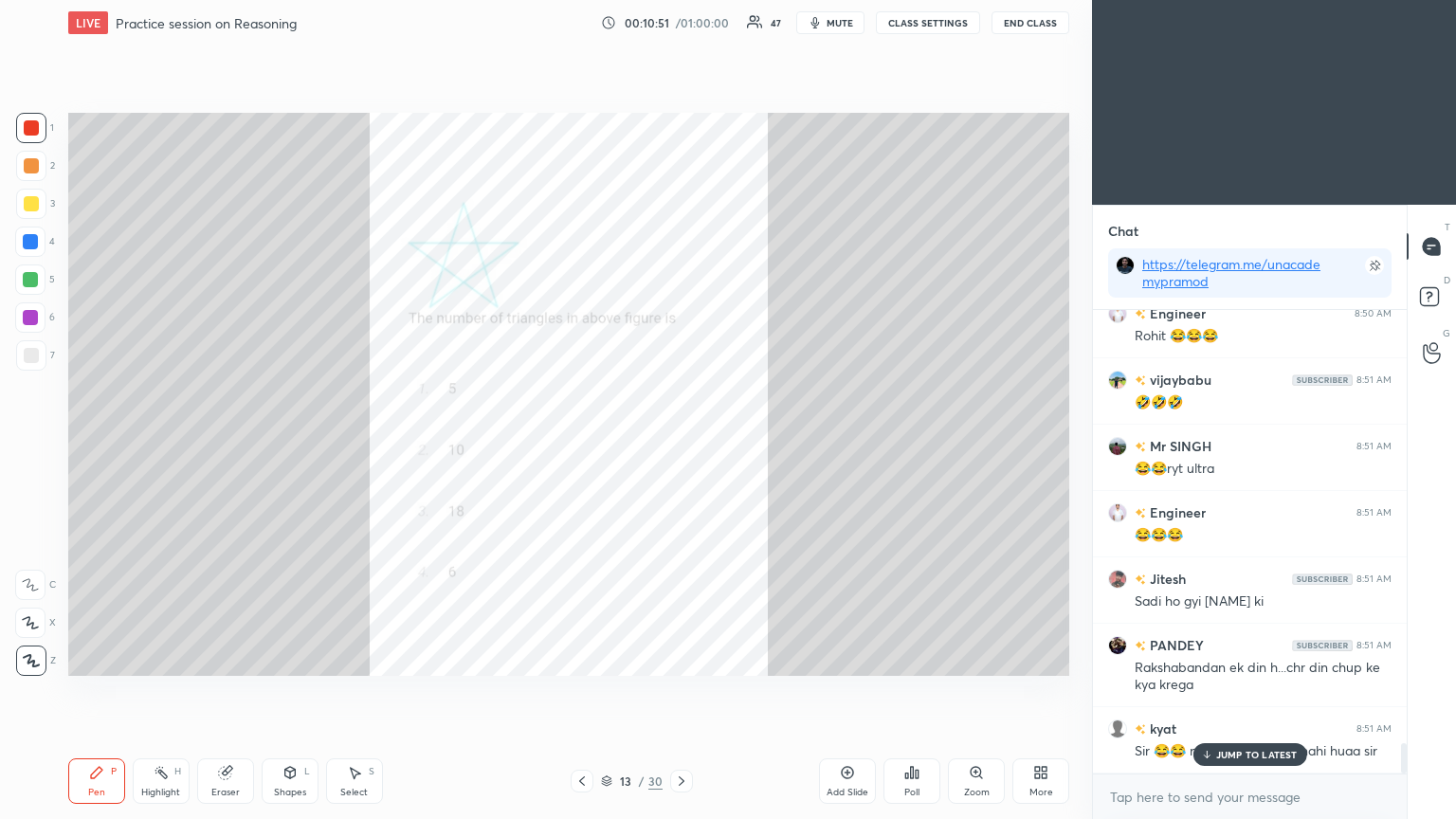 scroll, scrollTop: 6662, scrollLeft: 0, axis: vertical 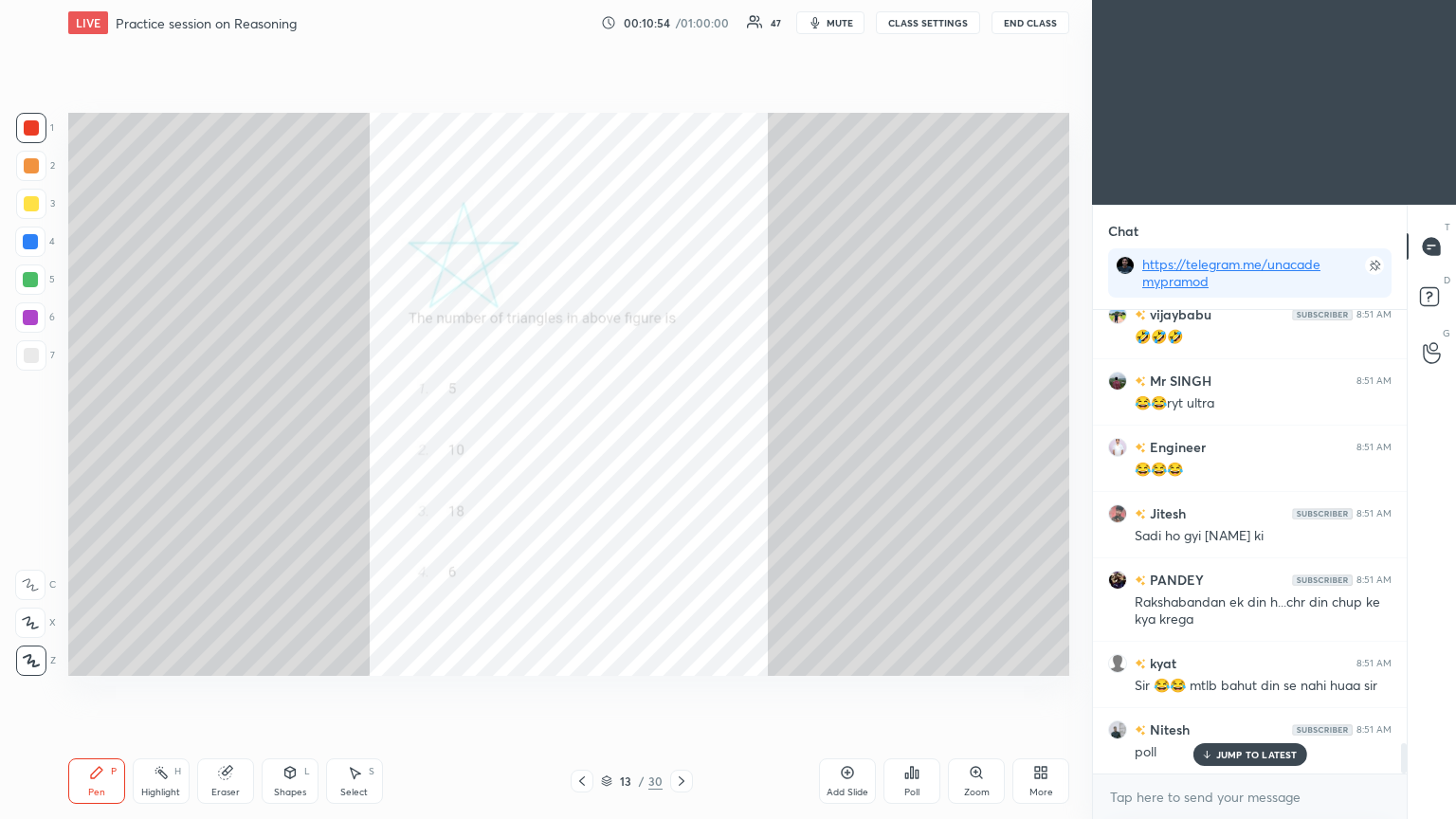 click on "Poll" at bounding box center (912, 781) 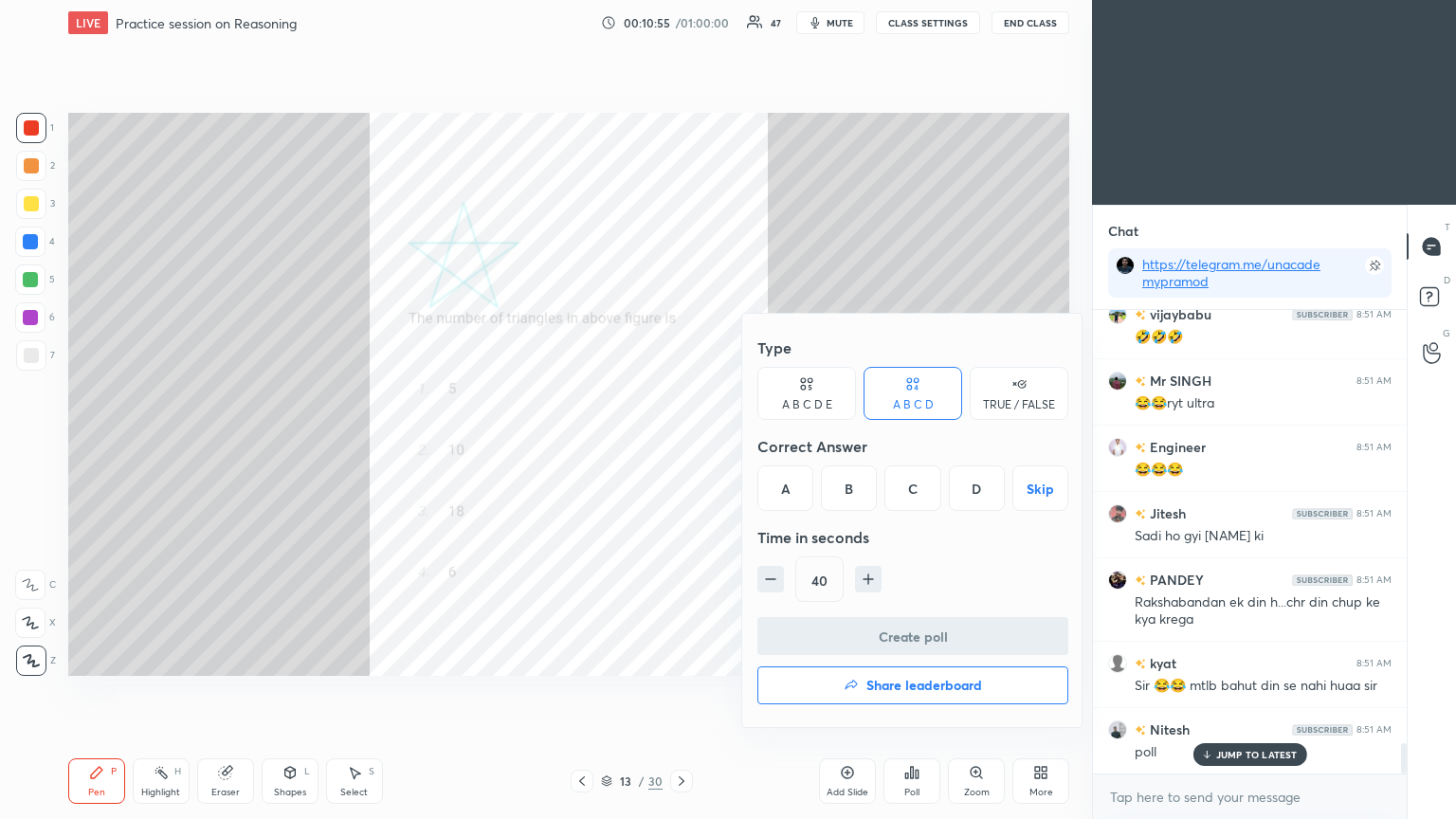 click on "B" at bounding box center [848, 488] 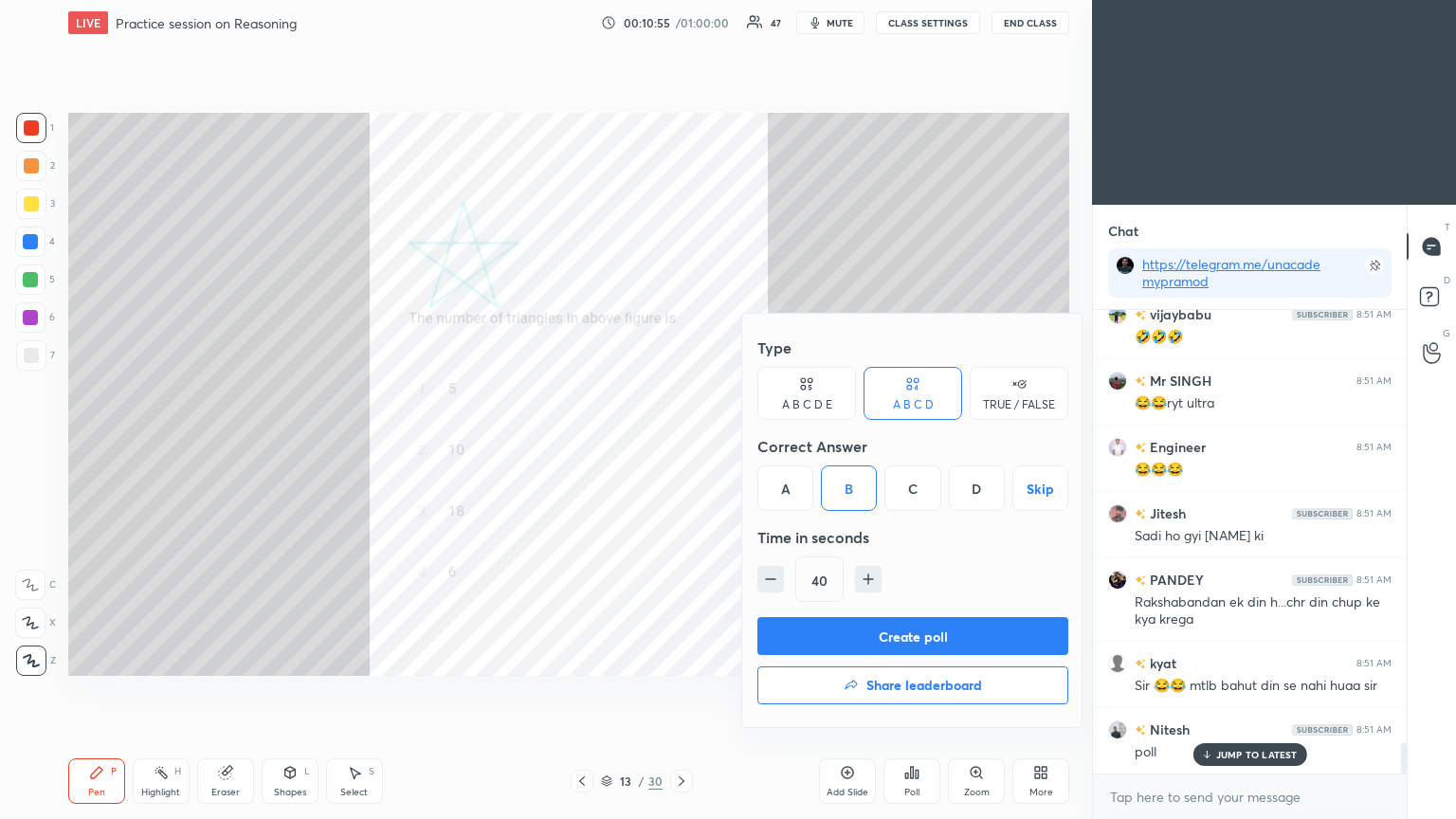 click on "Create poll" at bounding box center (913, 636) 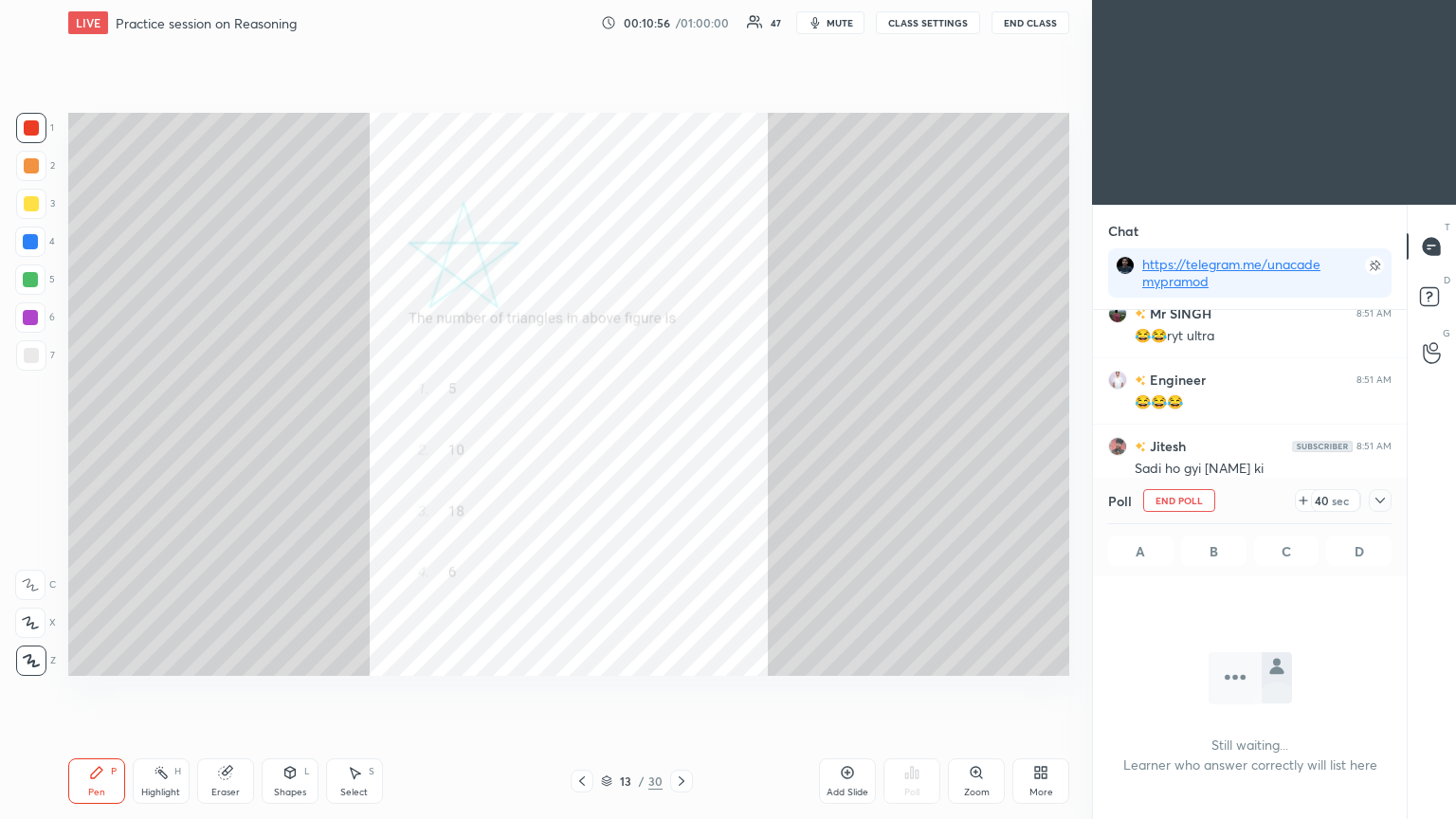 scroll, scrollTop: 281, scrollLeft: 308, axis: both 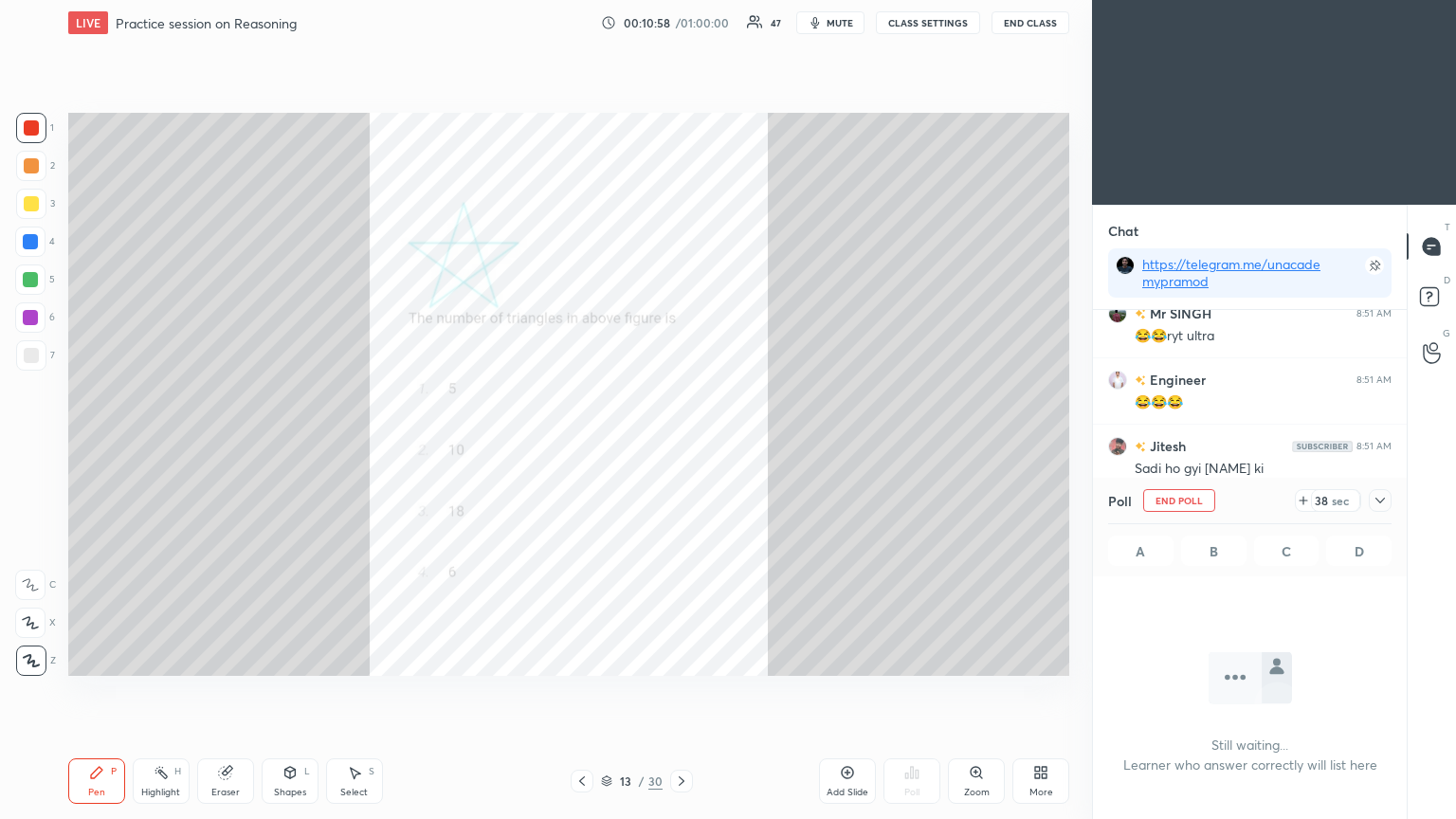 click 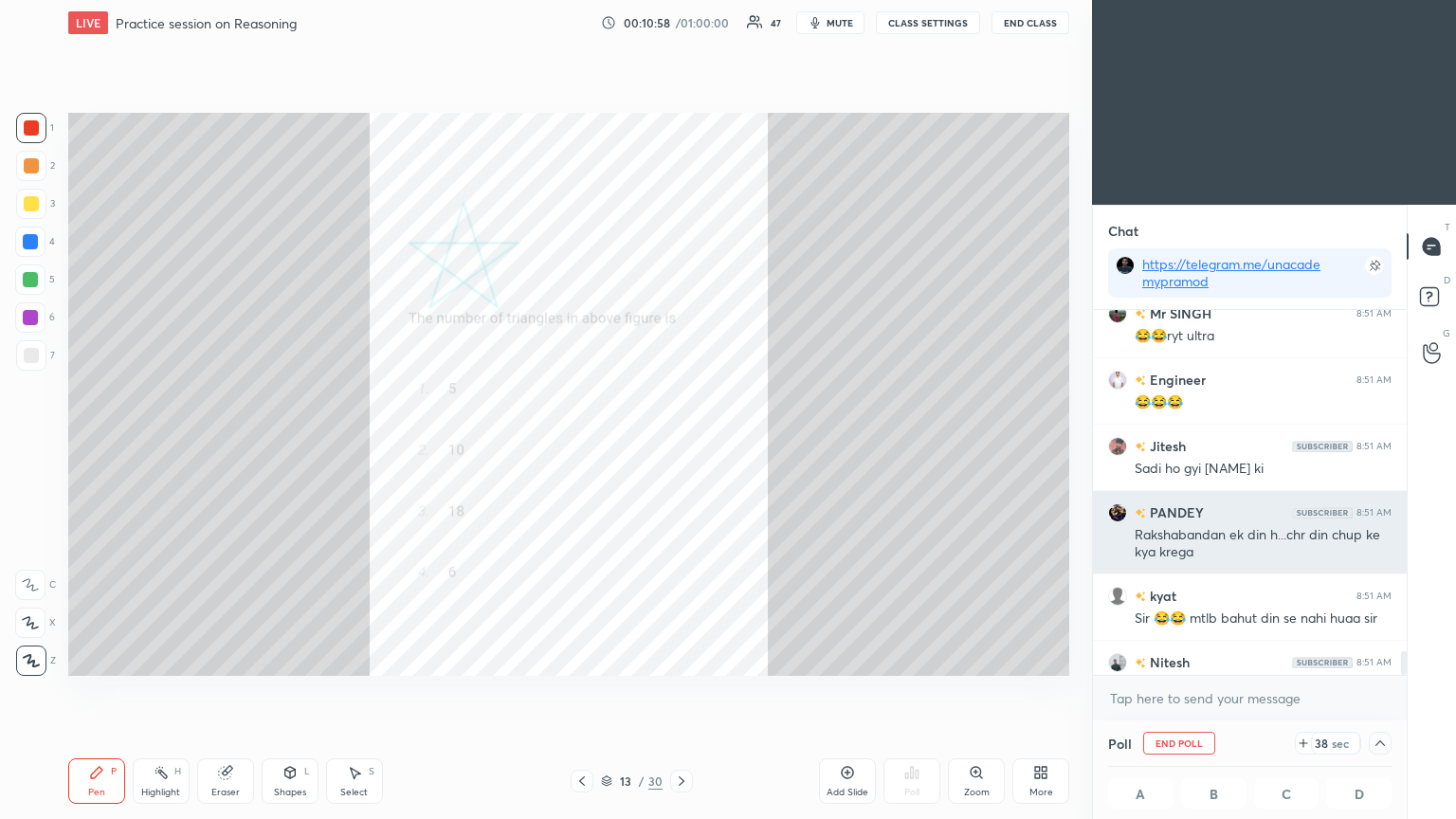 scroll, scrollTop: 0, scrollLeft: 0, axis: both 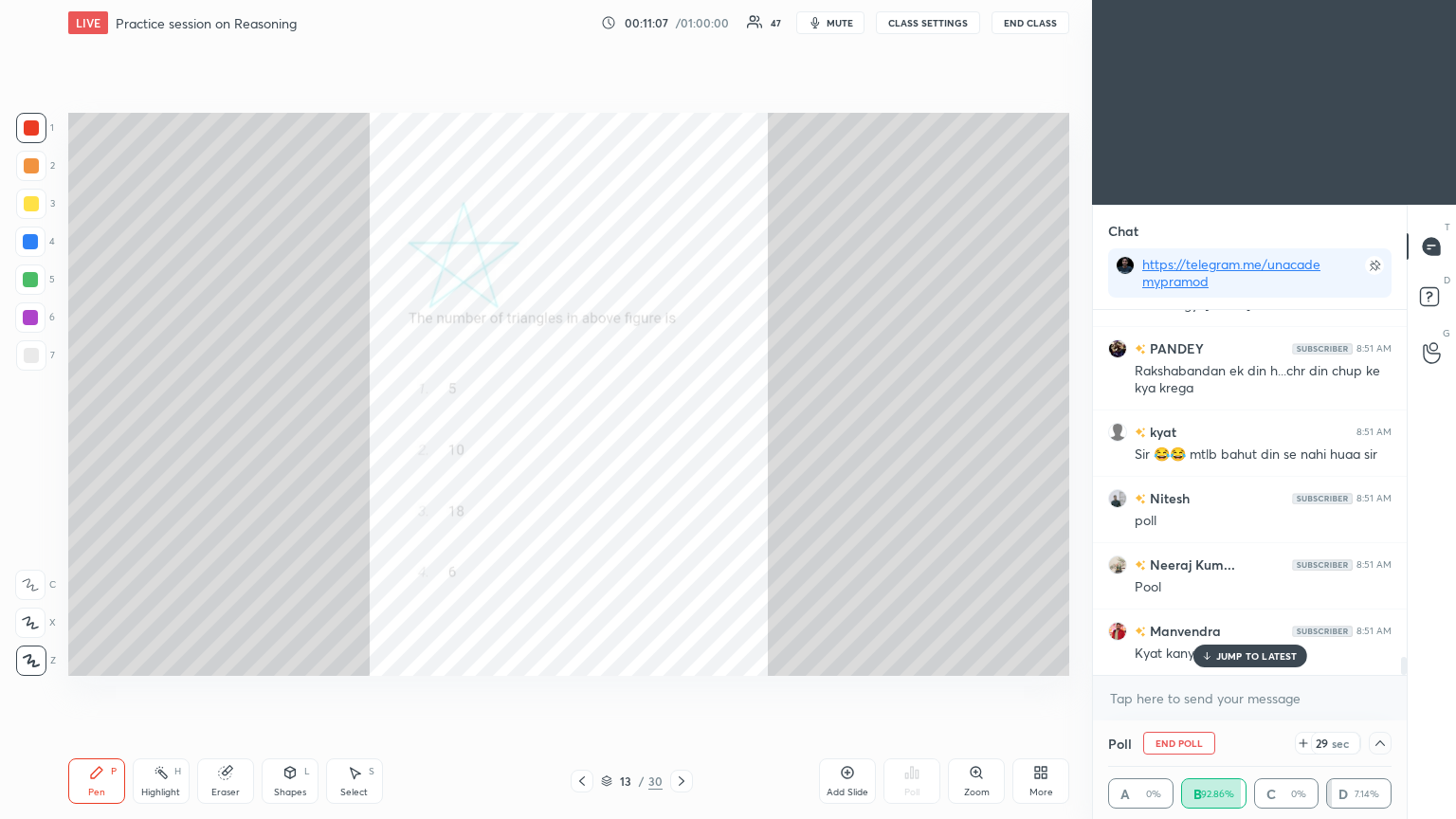 click 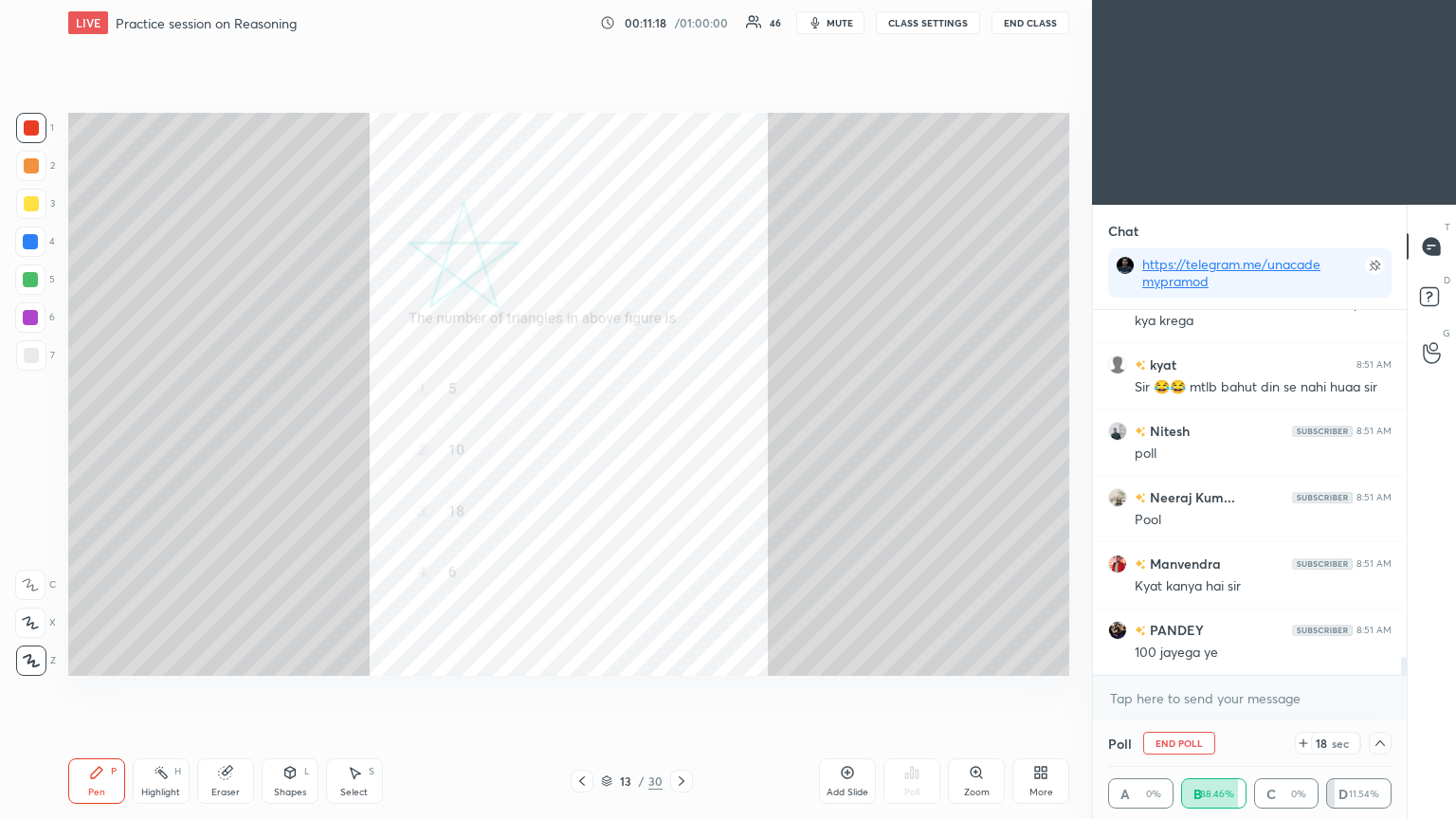 scroll, scrollTop: 7026, scrollLeft: 0, axis: vertical 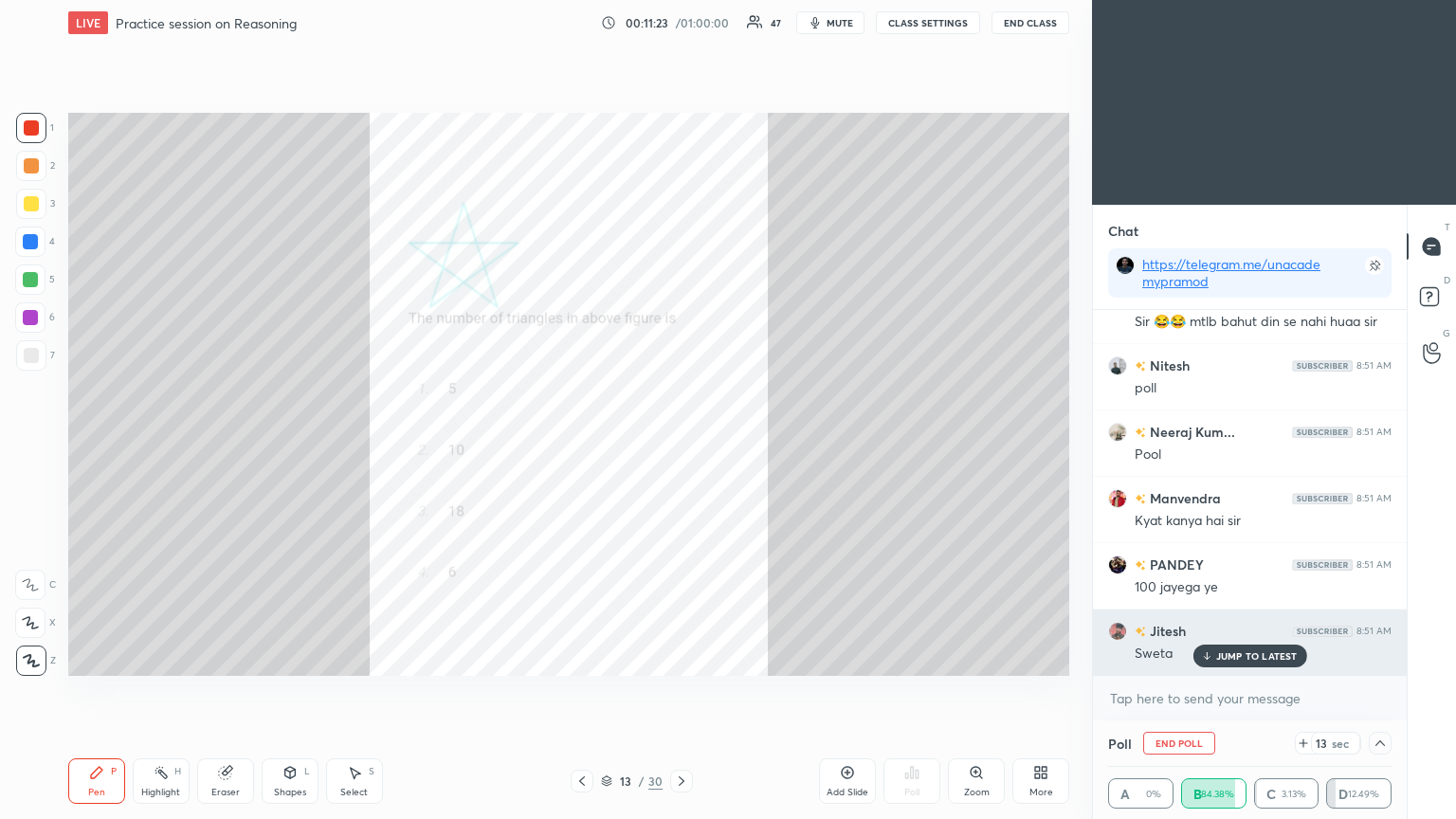 click on "JUMP TO LATEST" at bounding box center (1257, 656) 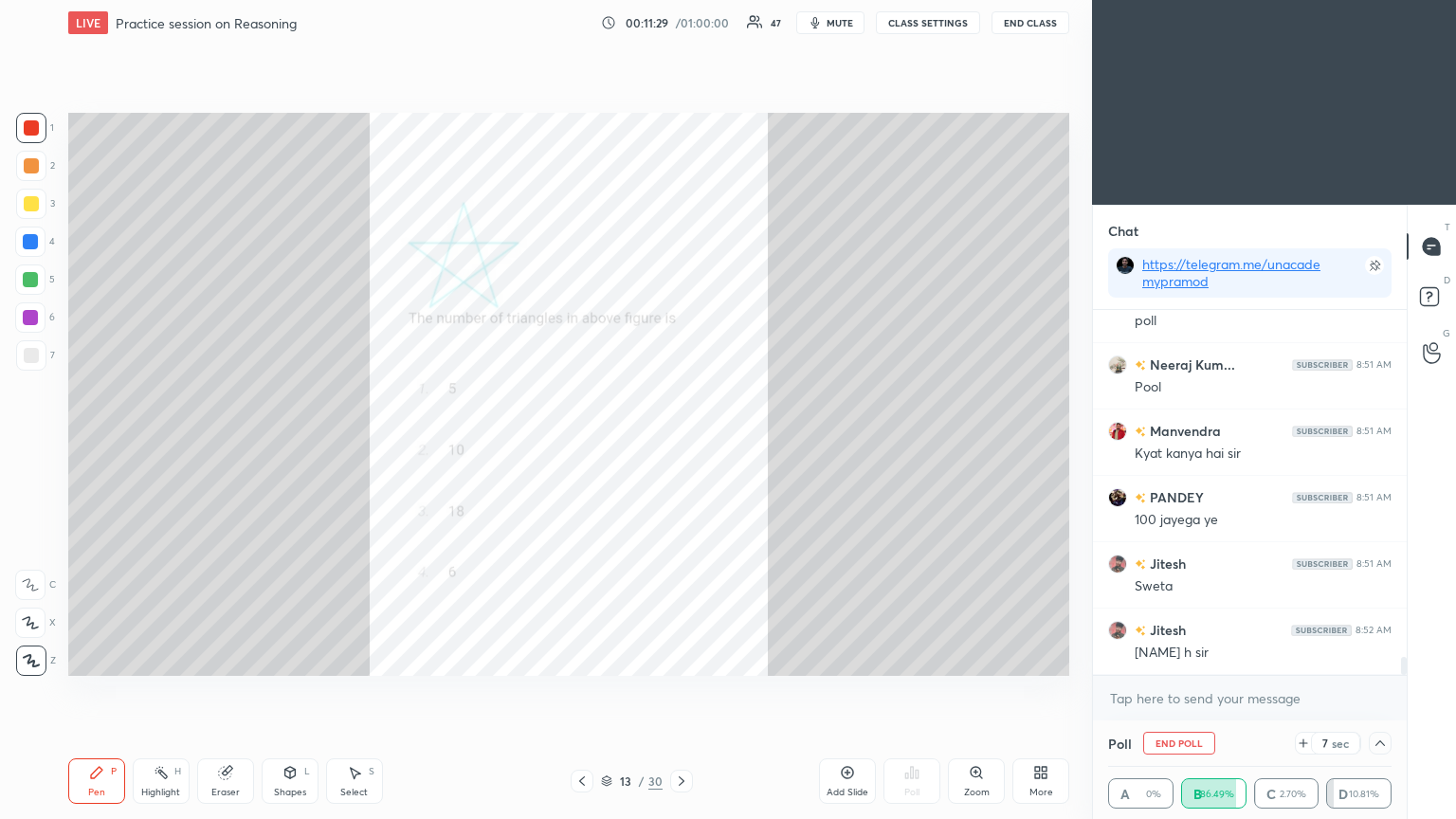 scroll, scrollTop: 7159, scrollLeft: 0, axis: vertical 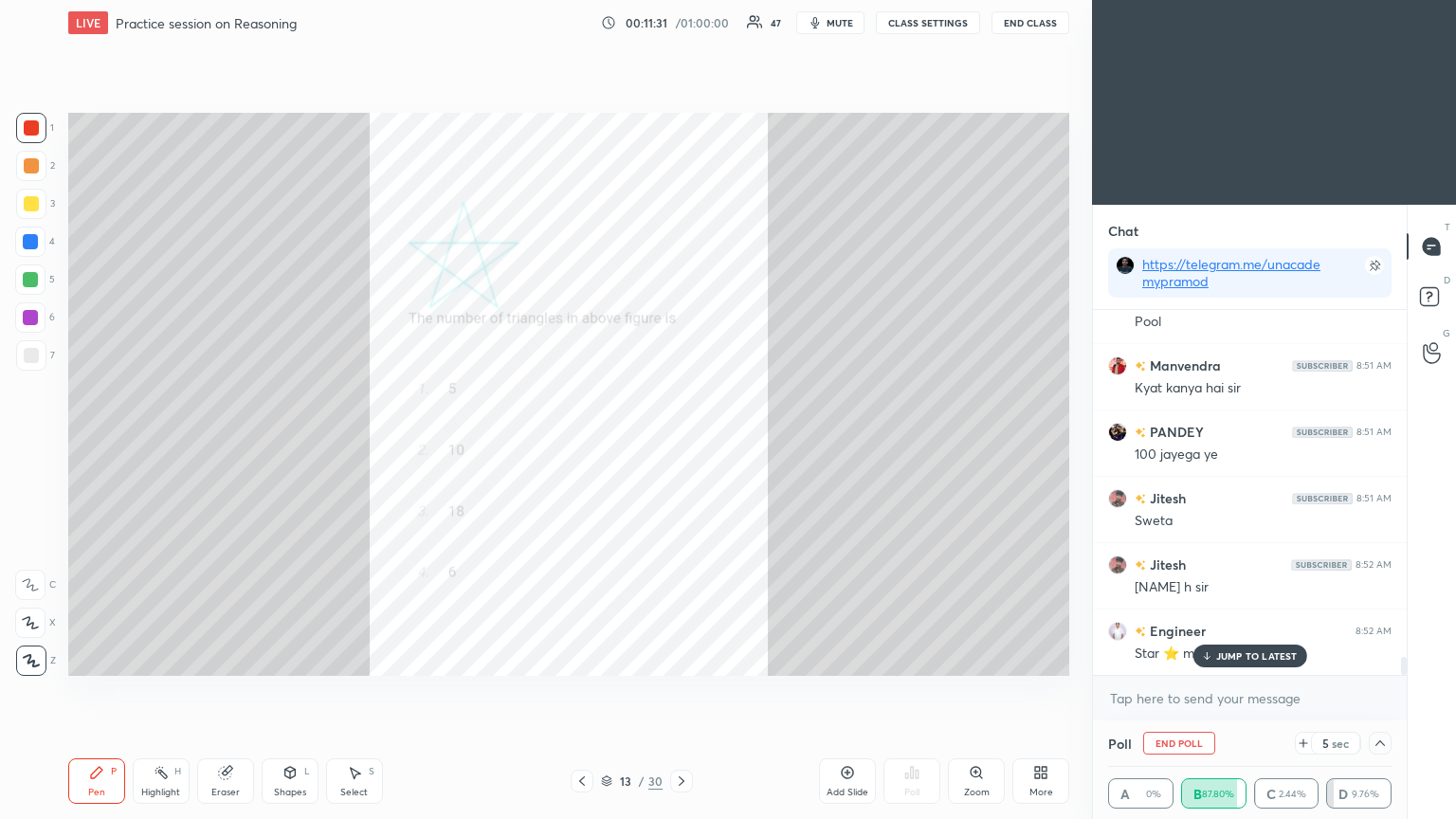 click on "JUMP TO LATEST" at bounding box center (1257, 656) 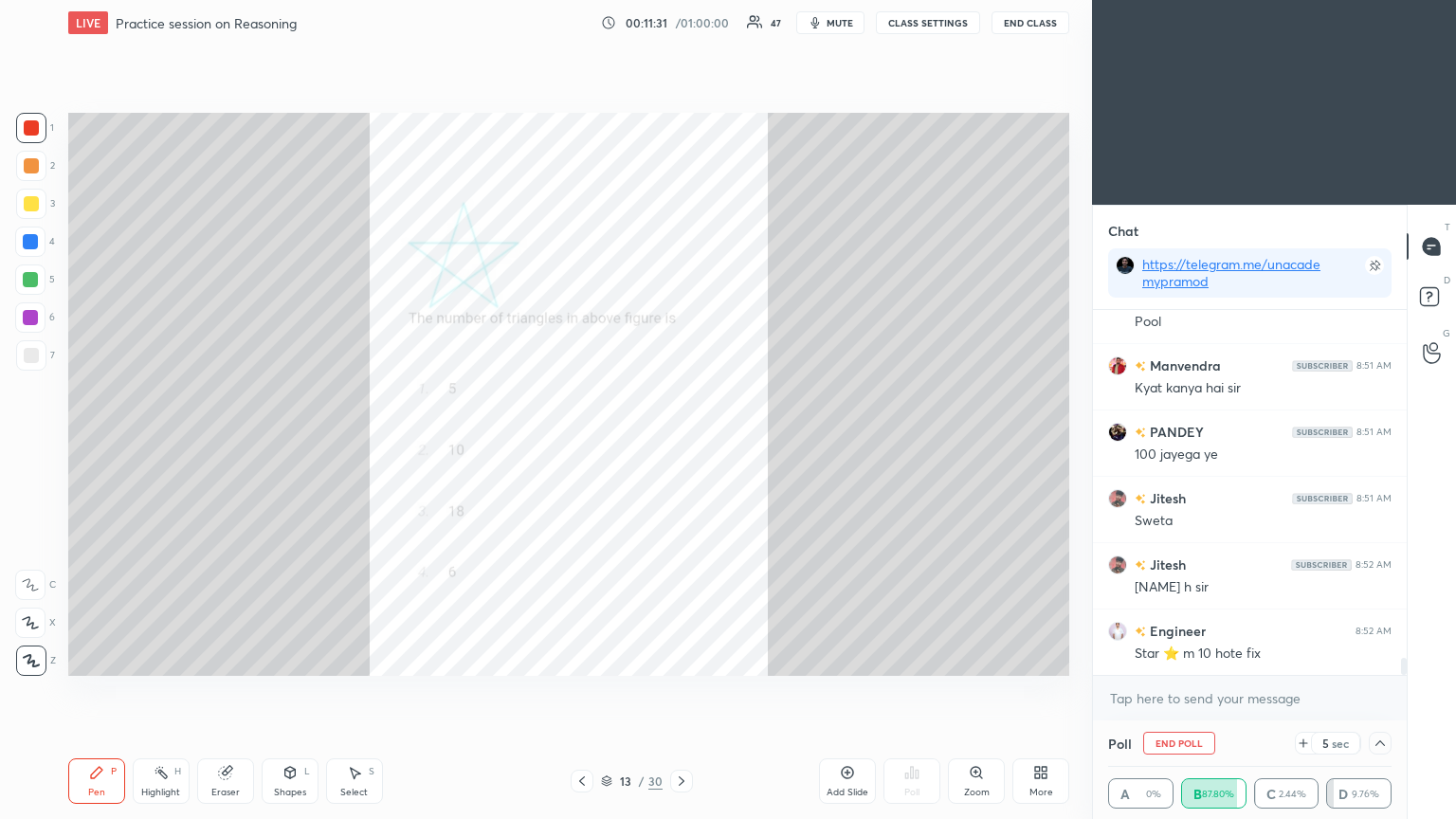 scroll, scrollTop: 7226, scrollLeft: 0, axis: vertical 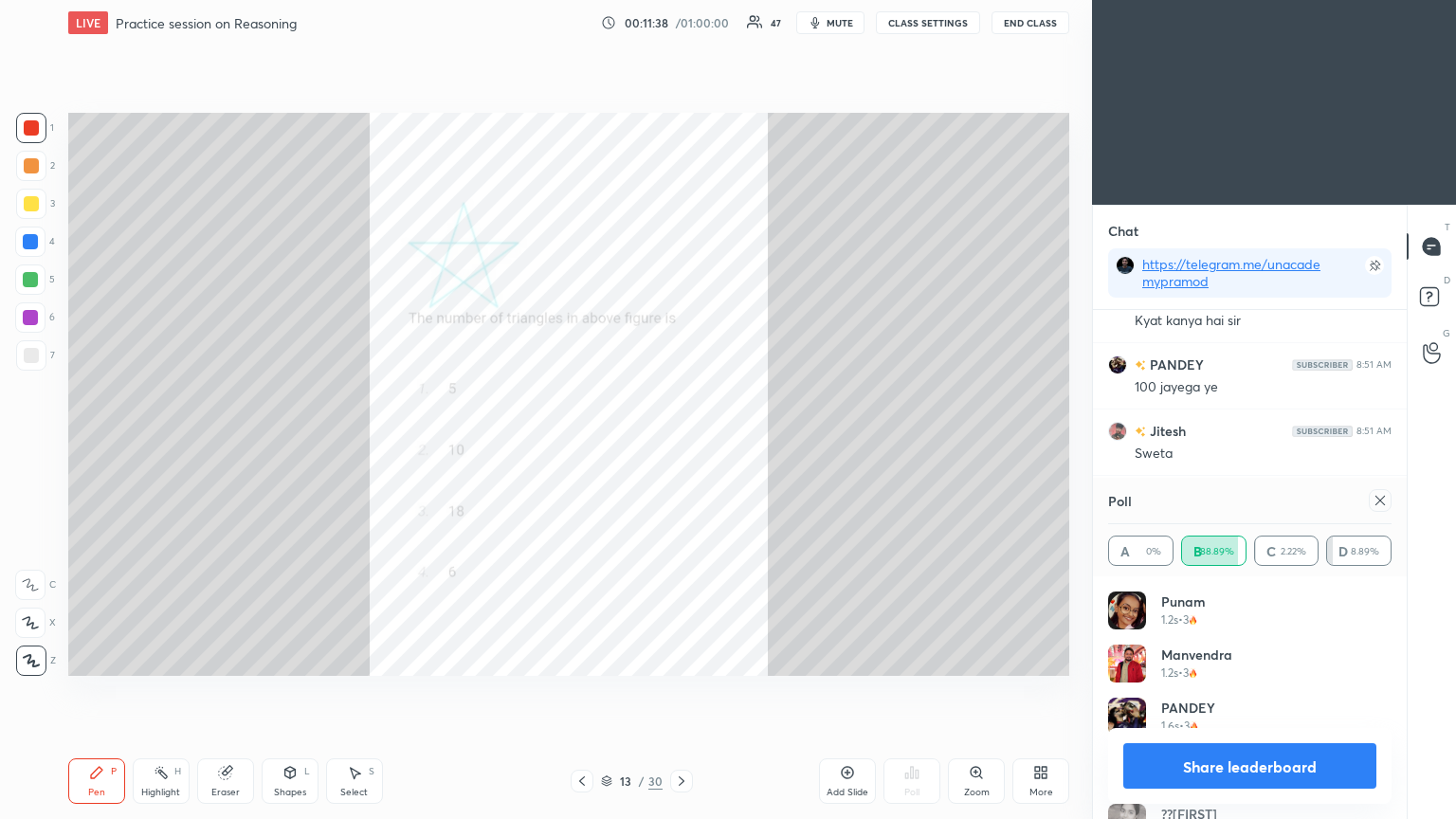 click 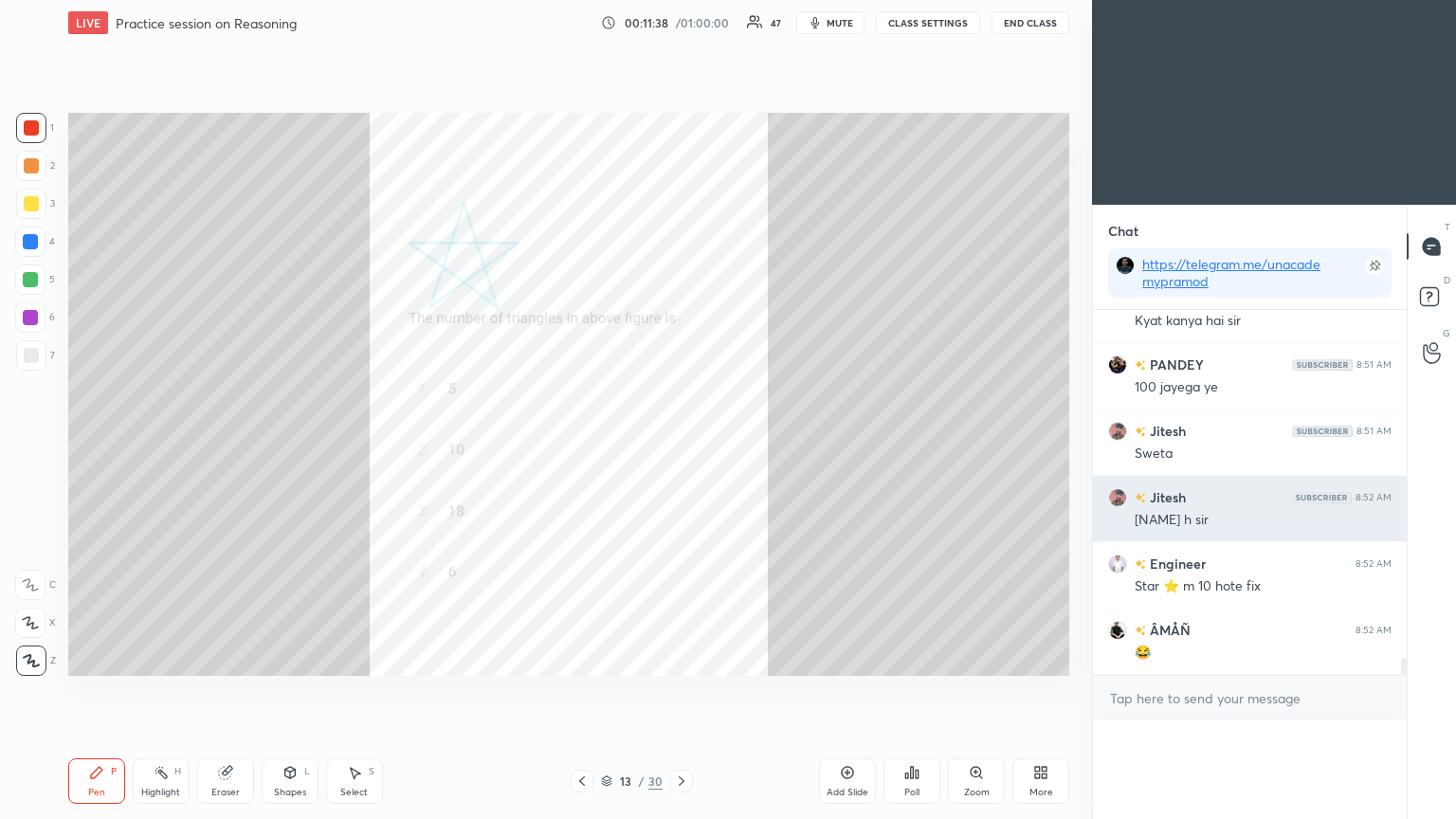 scroll, scrollTop: 143, scrollLeft: 278, axis: both 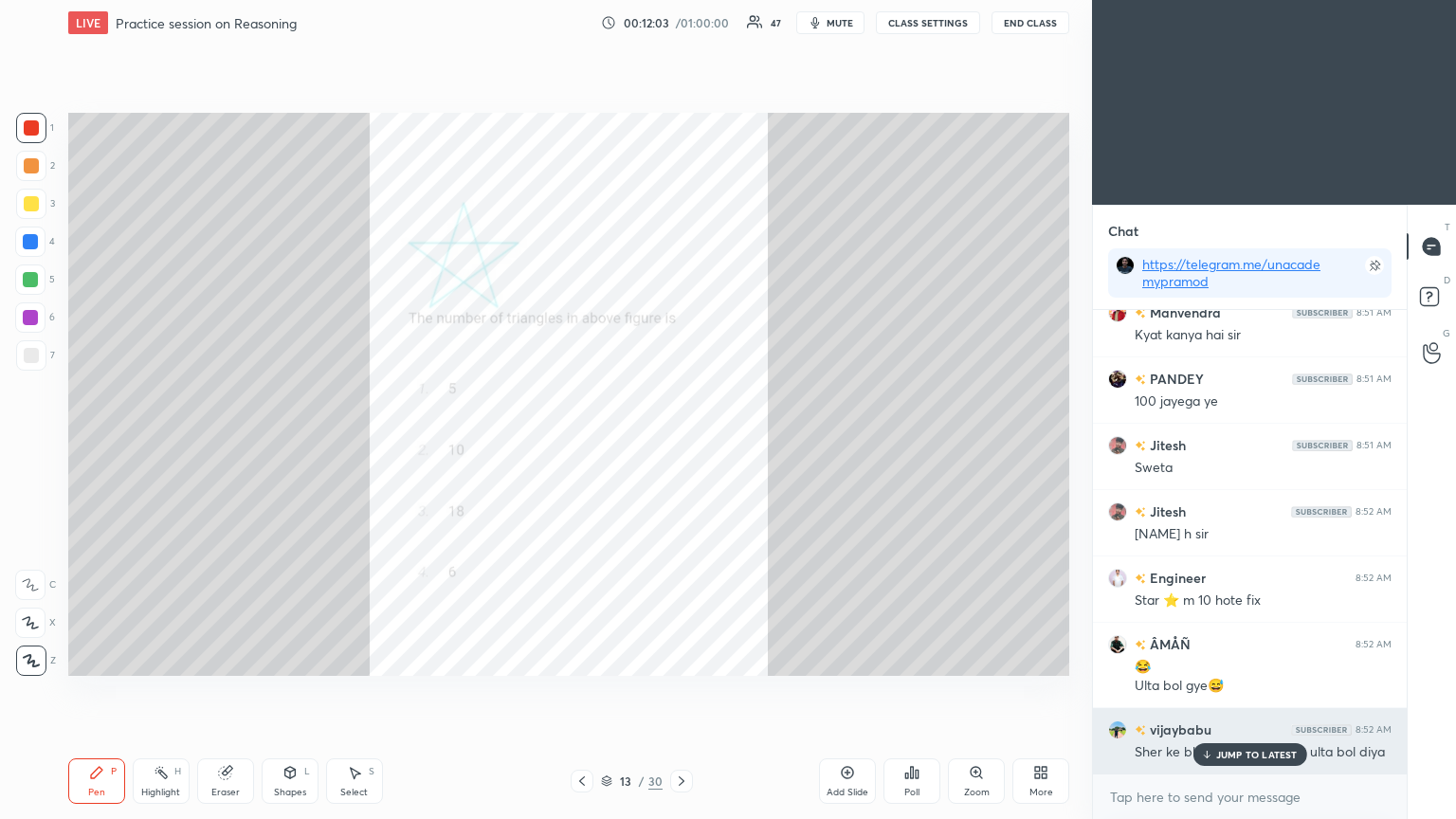 click on "JUMP TO LATEST" at bounding box center [1257, 755] 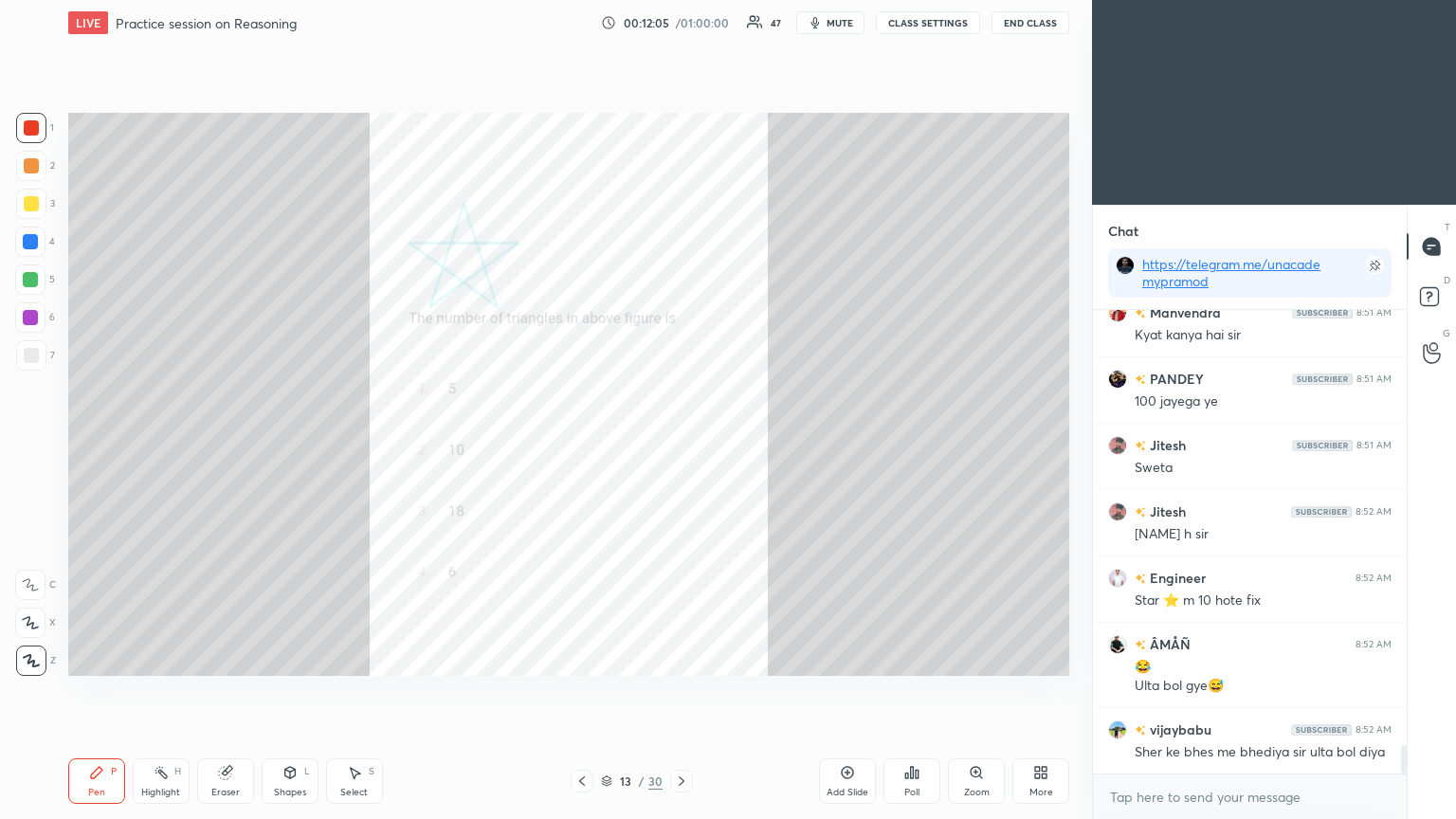 click on "Highlight H" at bounding box center (161, 781) 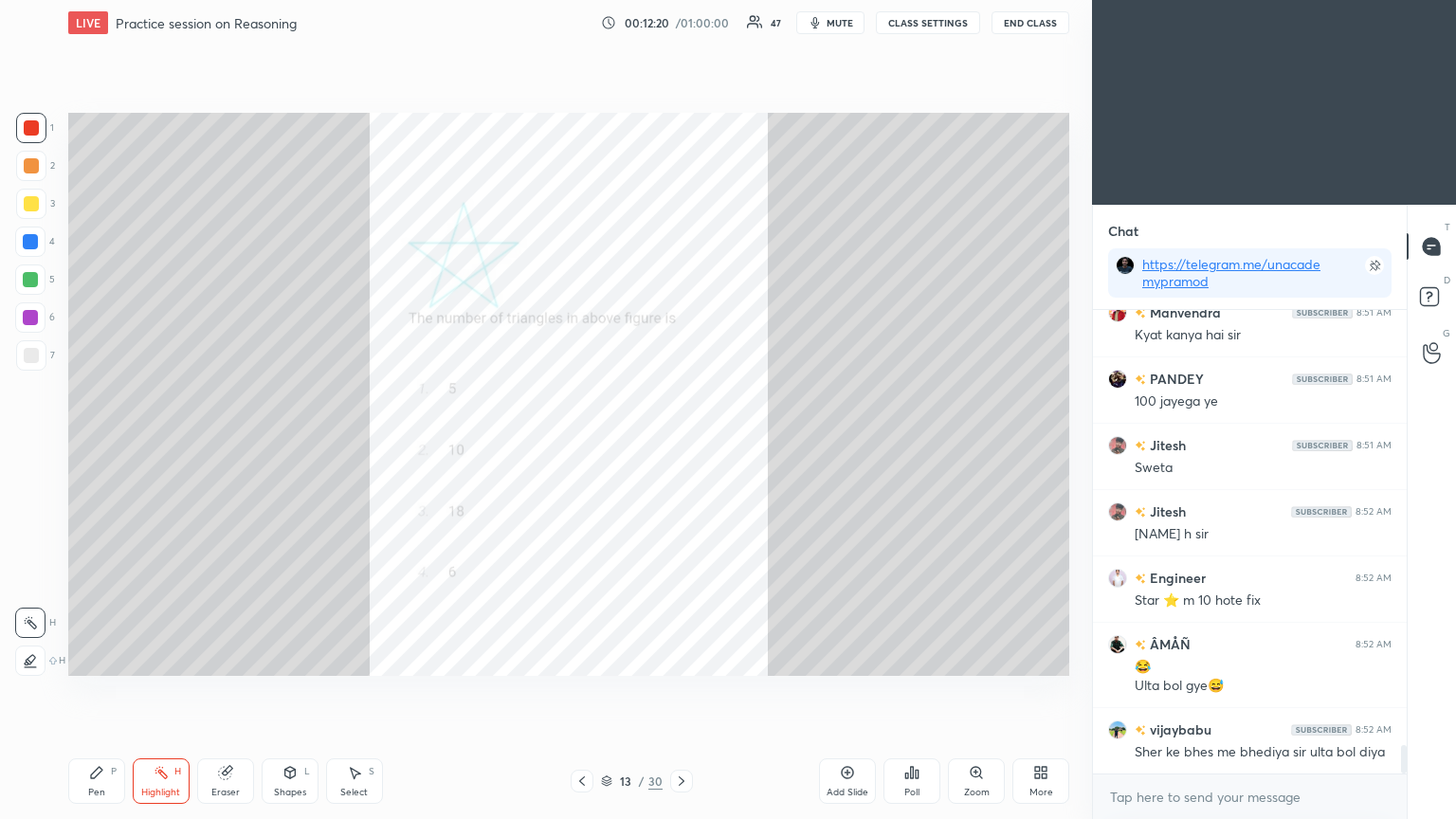 click on "Pen P" at bounding box center (97, 781) 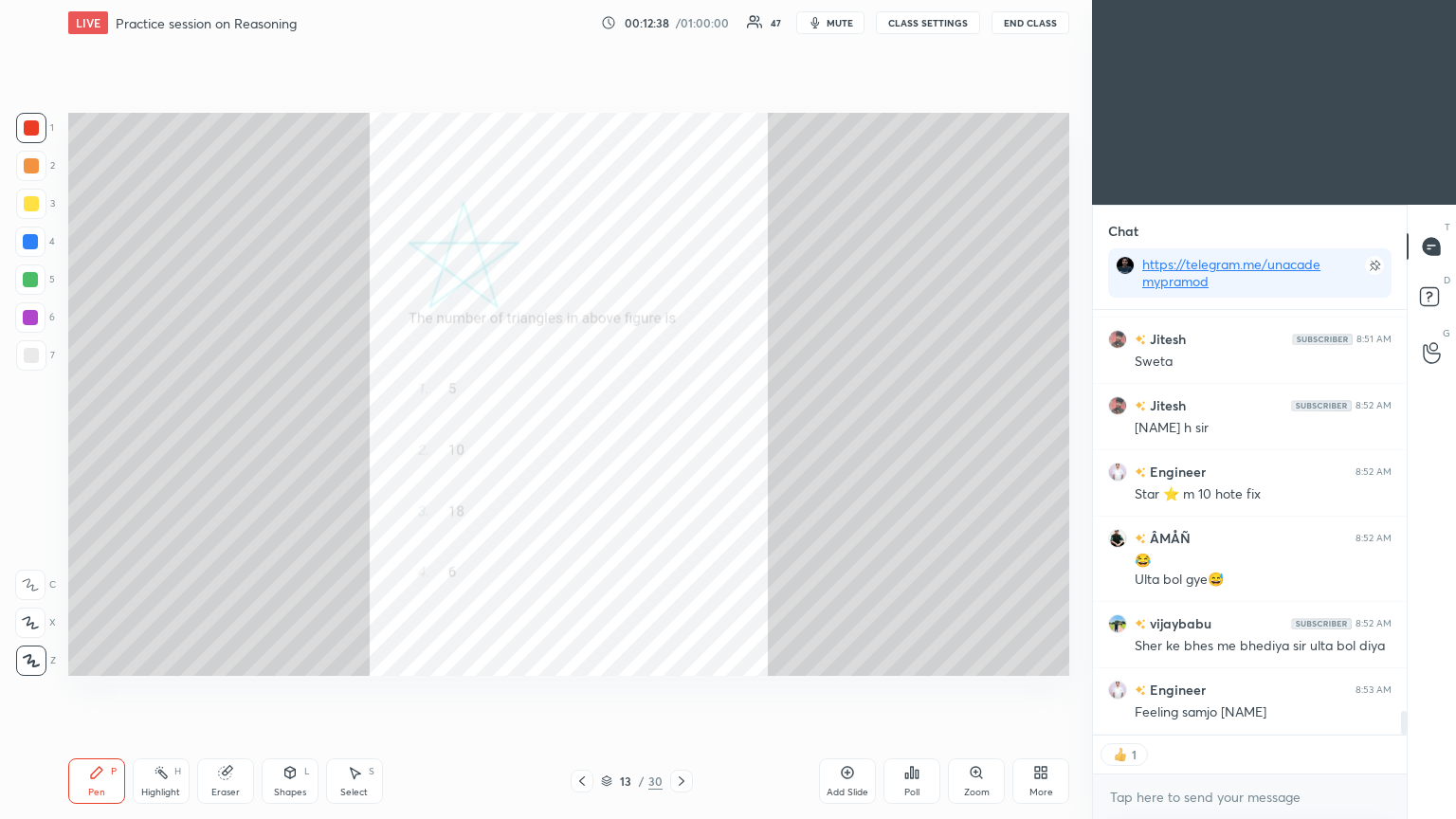 scroll, scrollTop: 7, scrollLeft: 6, axis: both 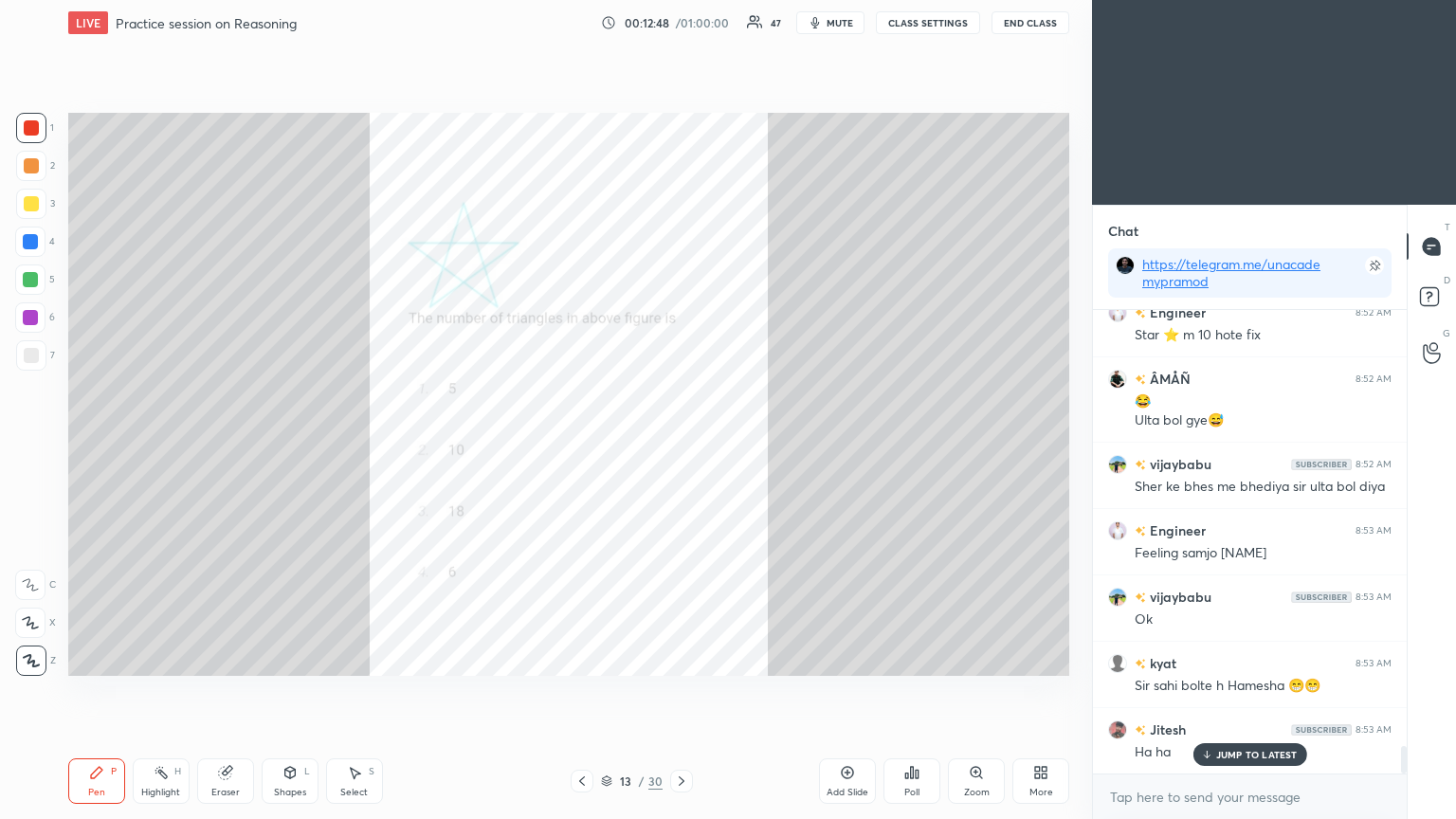 click at bounding box center (682, 781) 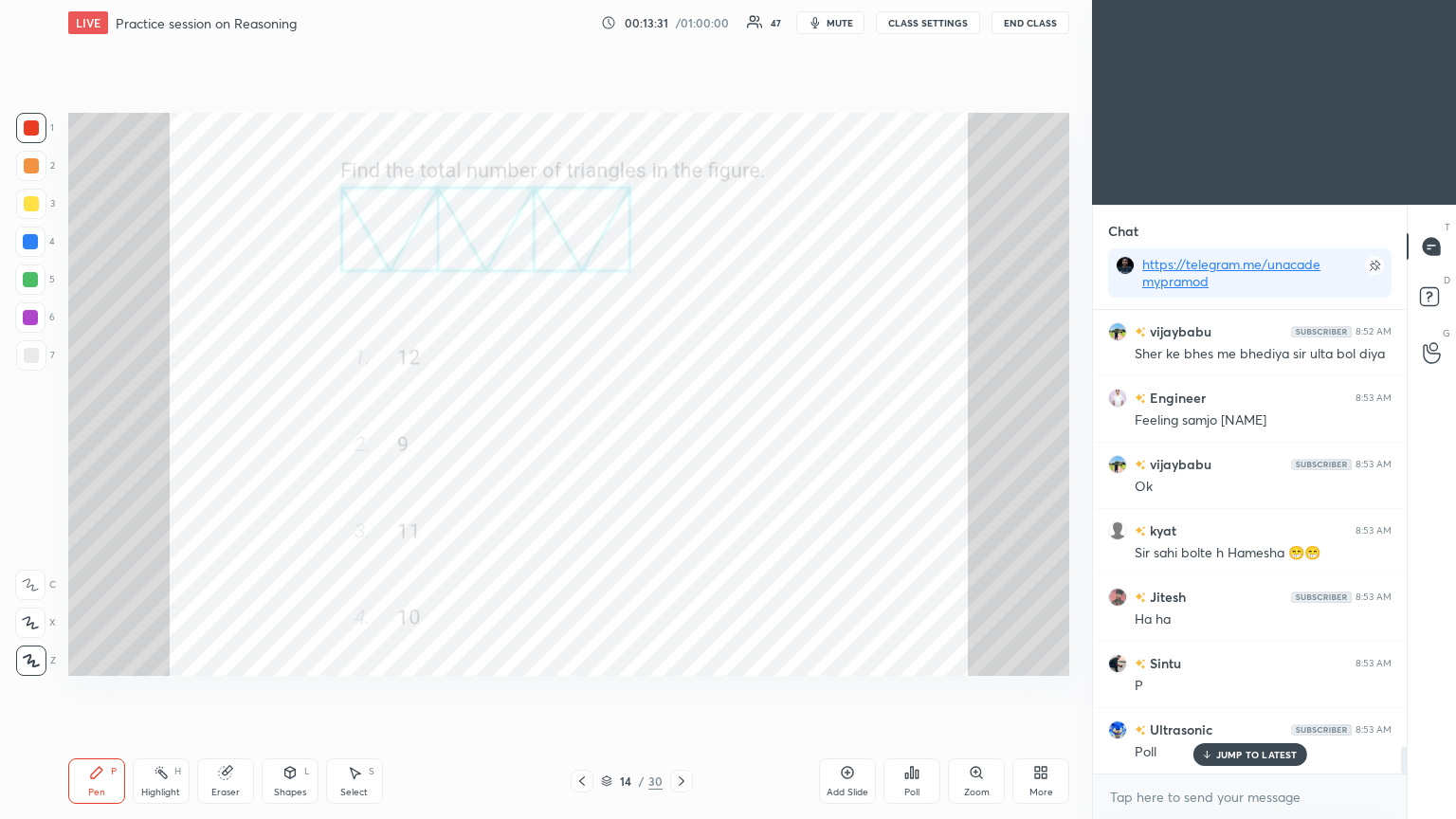 scroll, scrollTop: 7677, scrollLeft: 0, axis: vertical 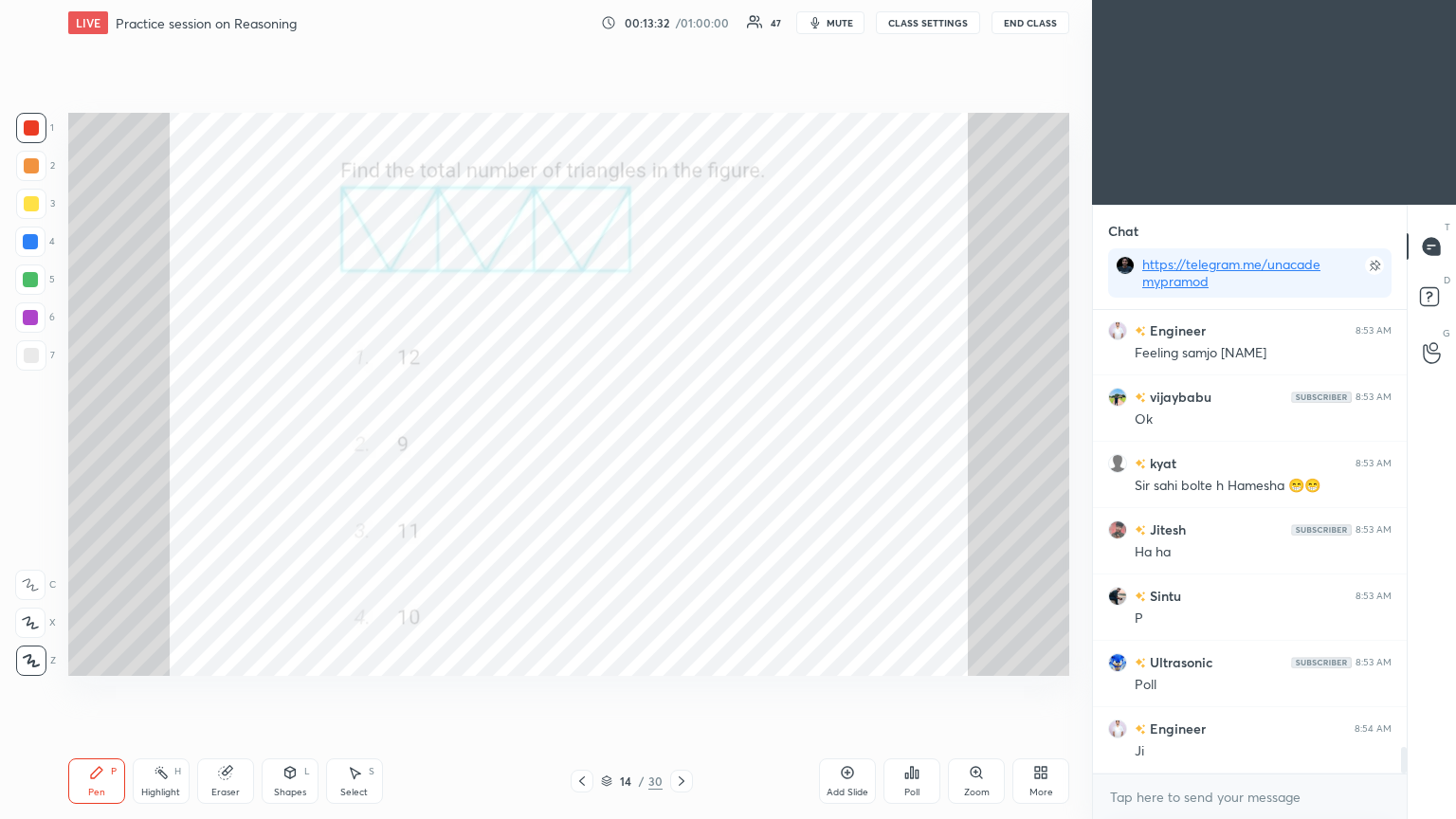 click 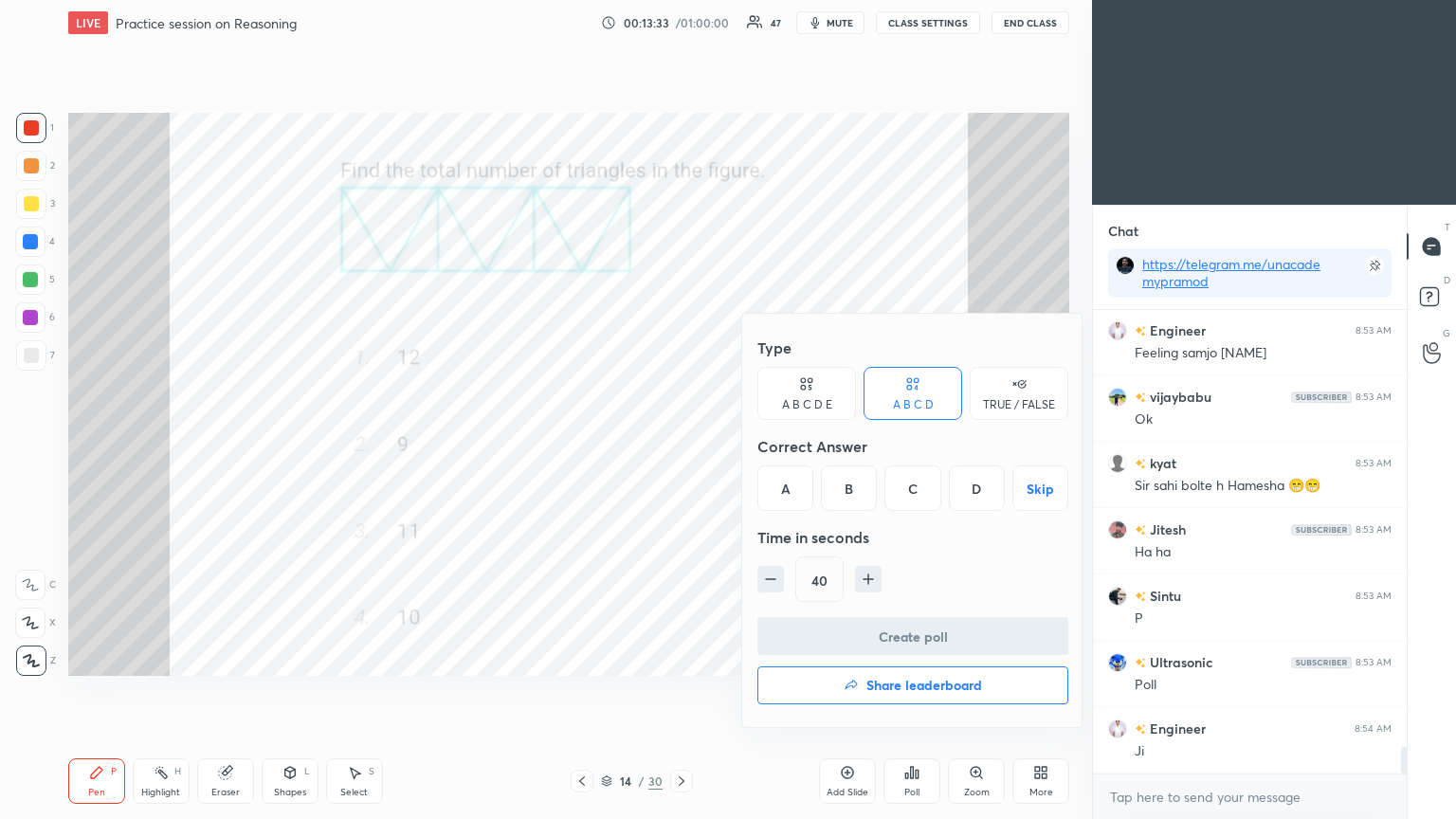 click on "C" at bounding box center (912, 488) 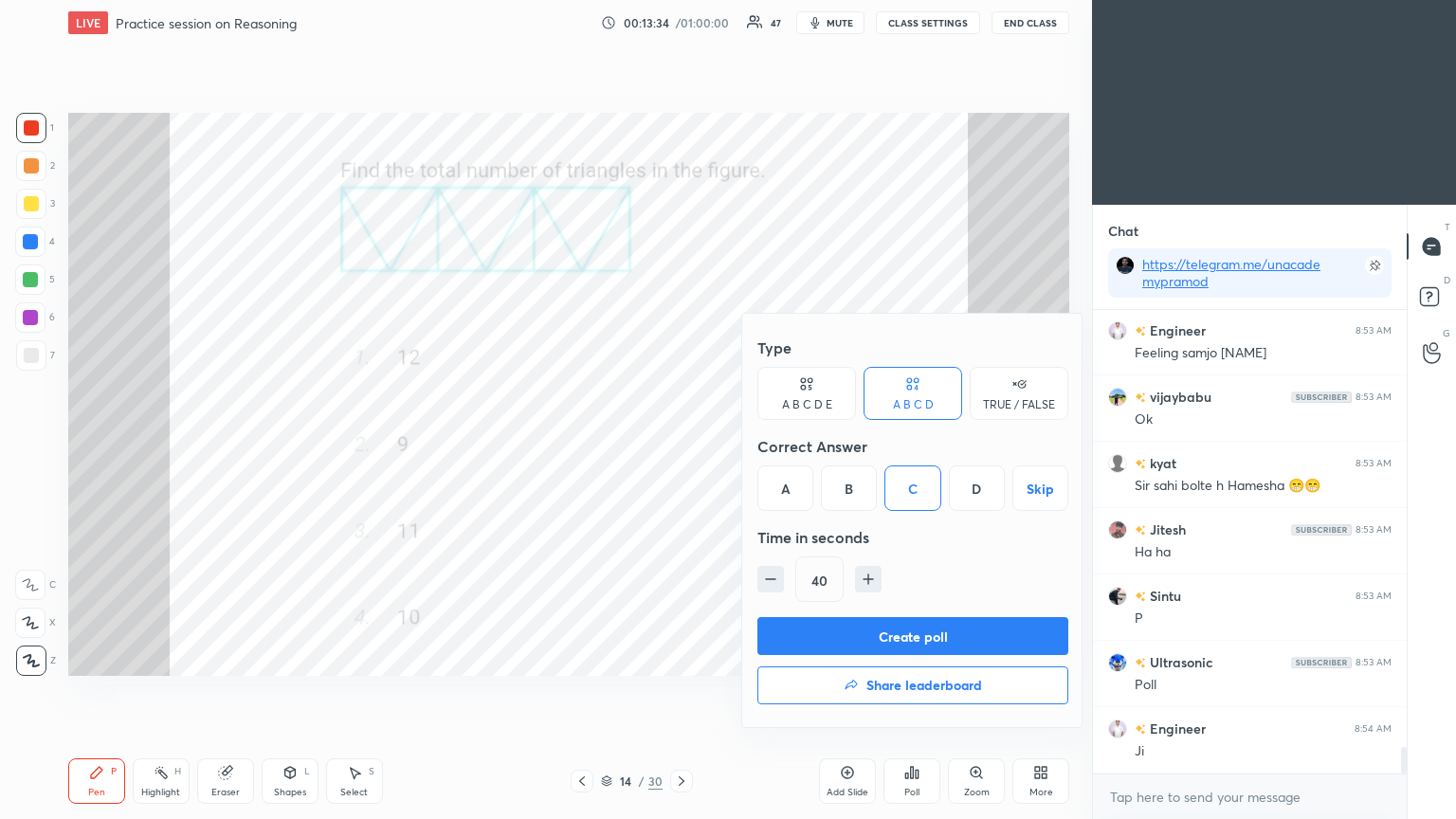 click on "Create poll" at bounding box center (913, 636) 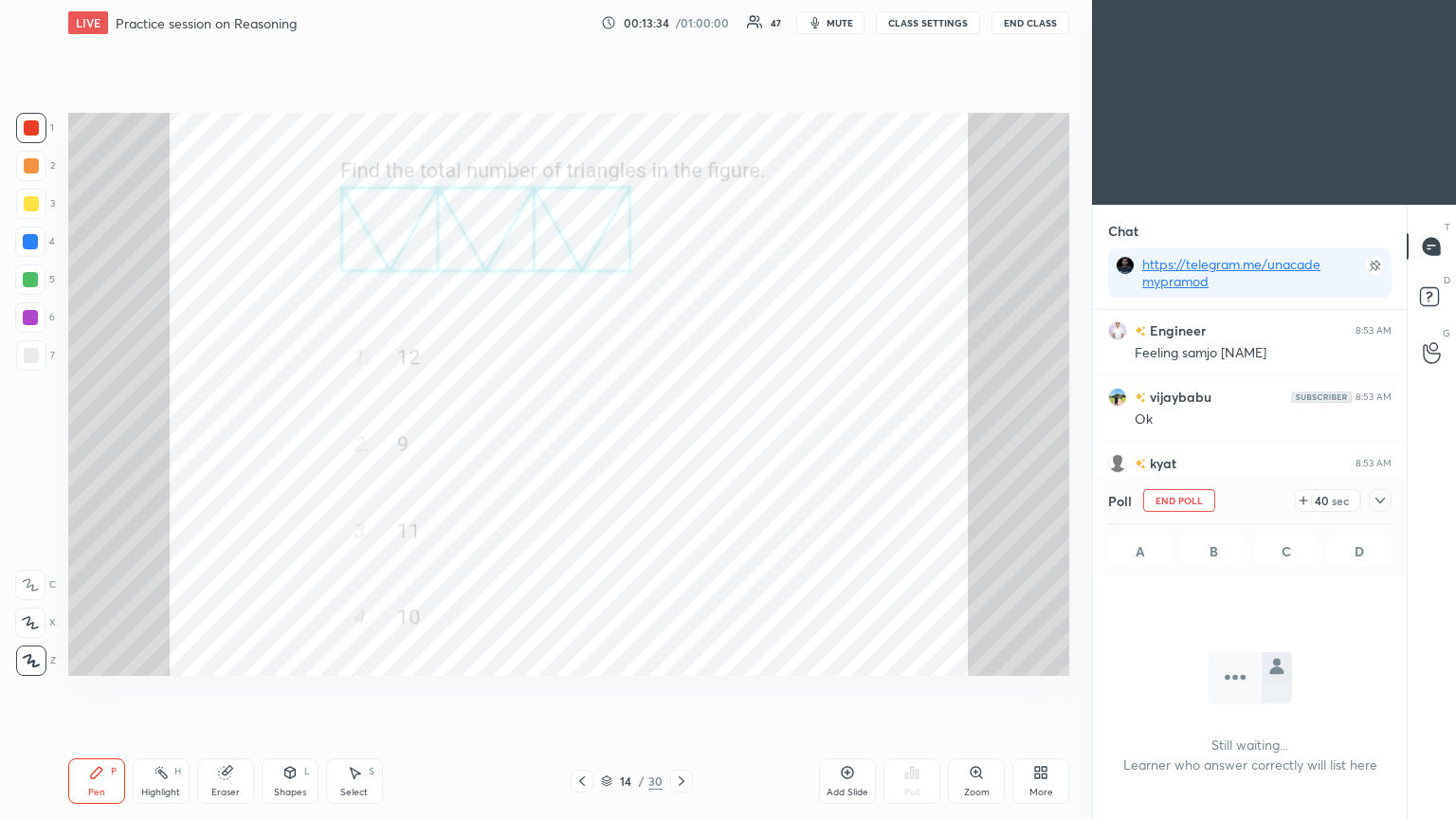 scroll, scrollTop: 237, scrollLeft: 308, axis: both 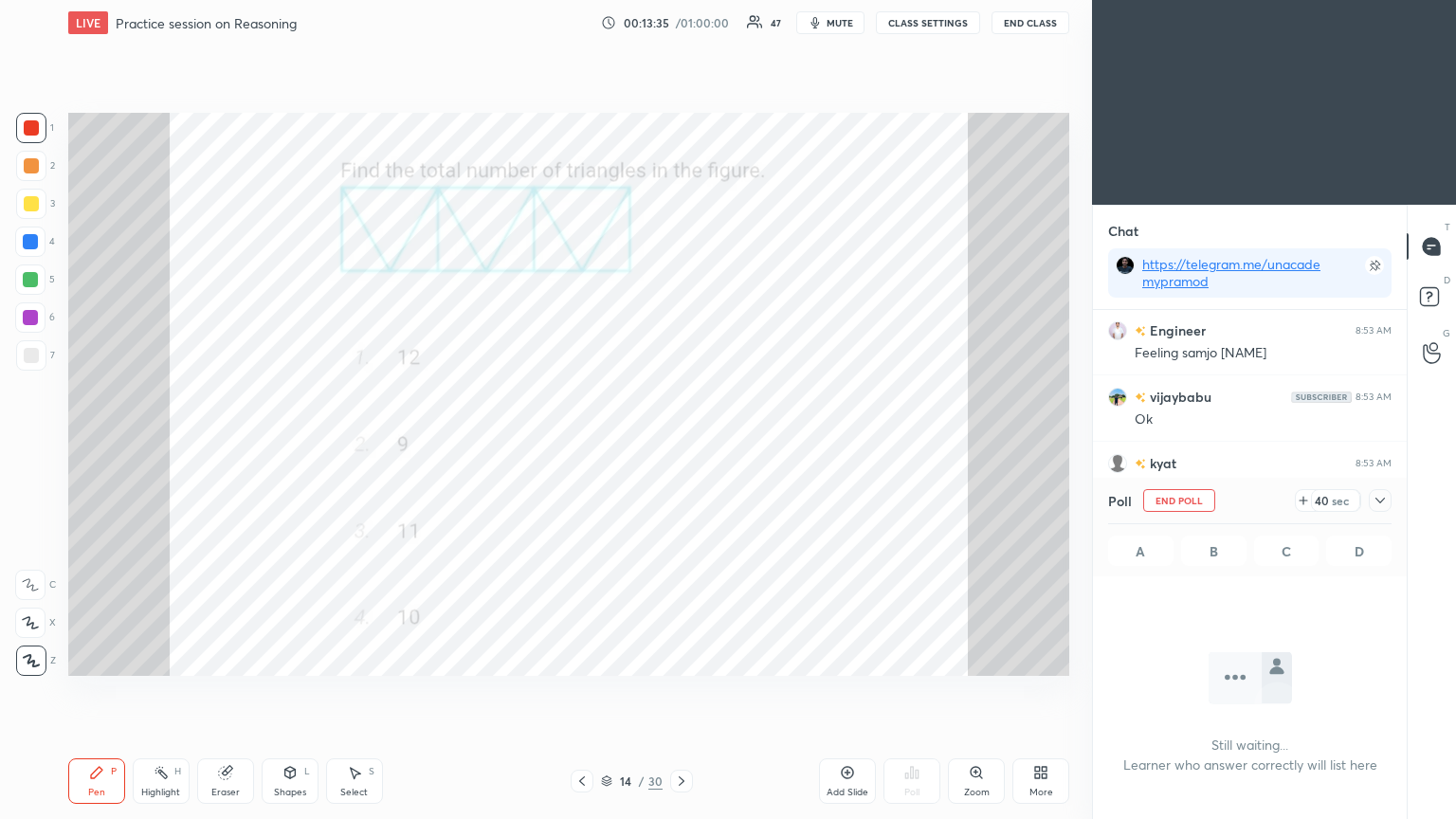 click 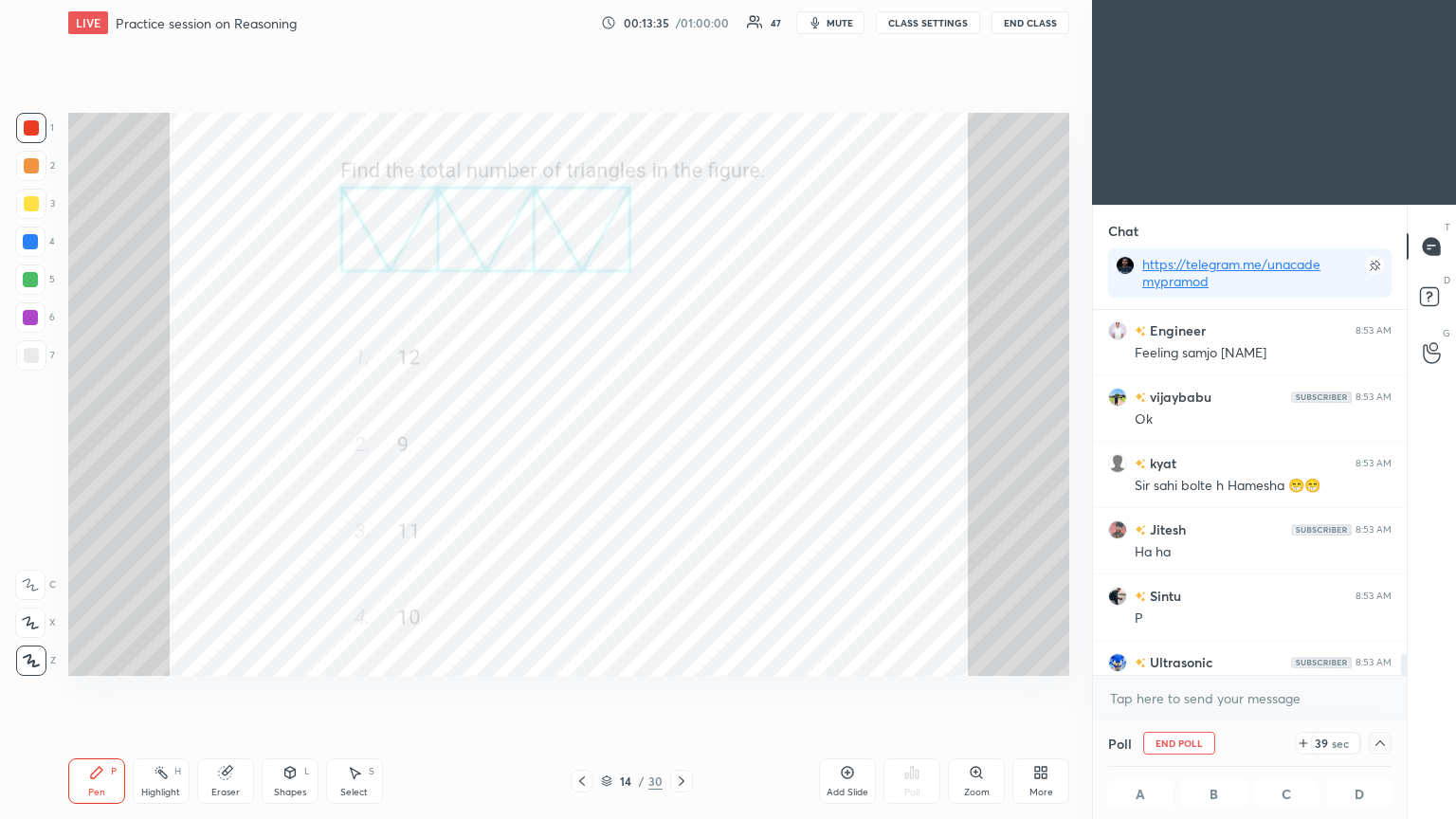 scroll, scrollTop: 7776, scrollLeft: 0, axis: vertical 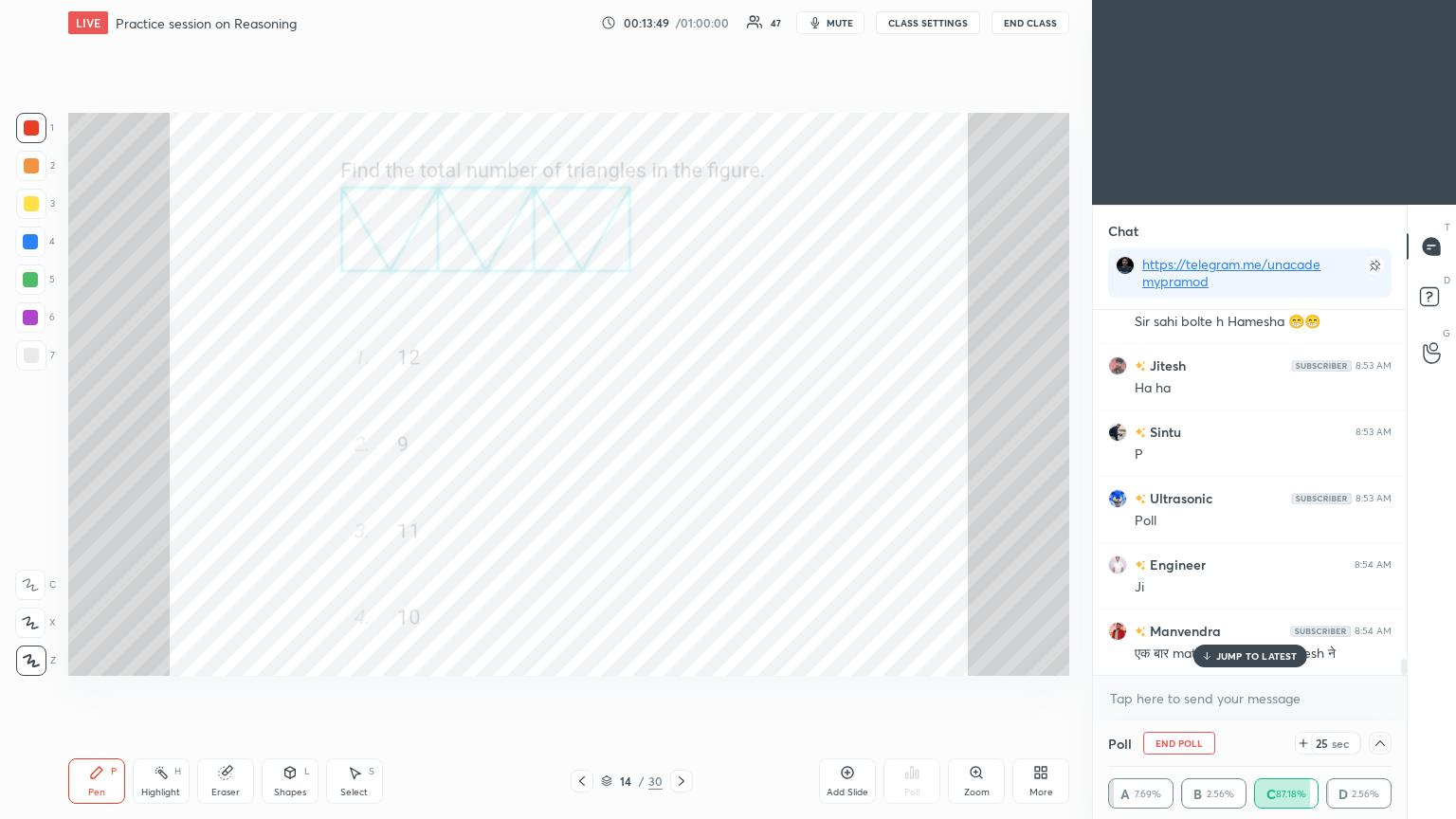 click 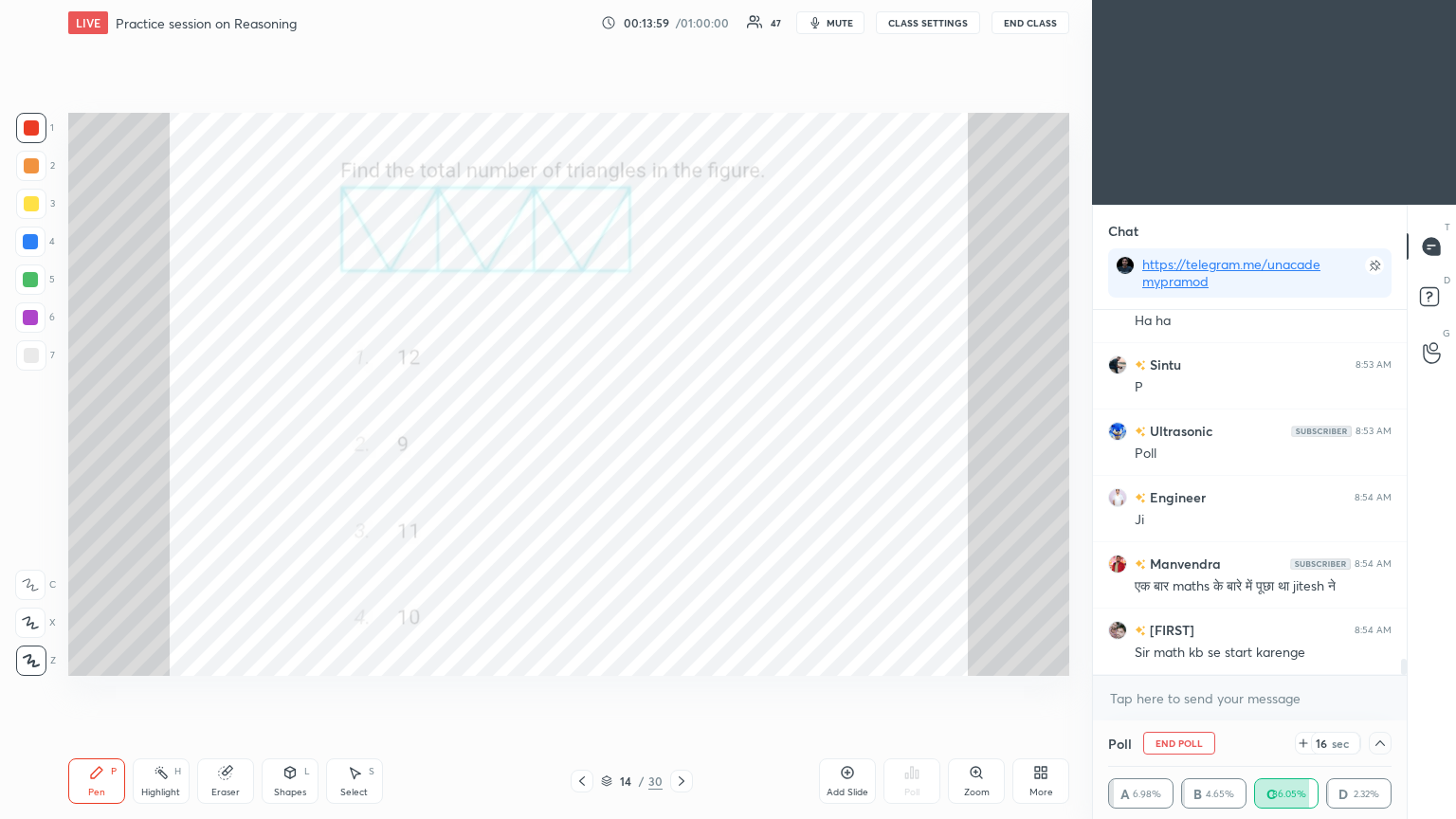scroll, scrollTop: 7974, scrollLeft: 0, axis: vertical 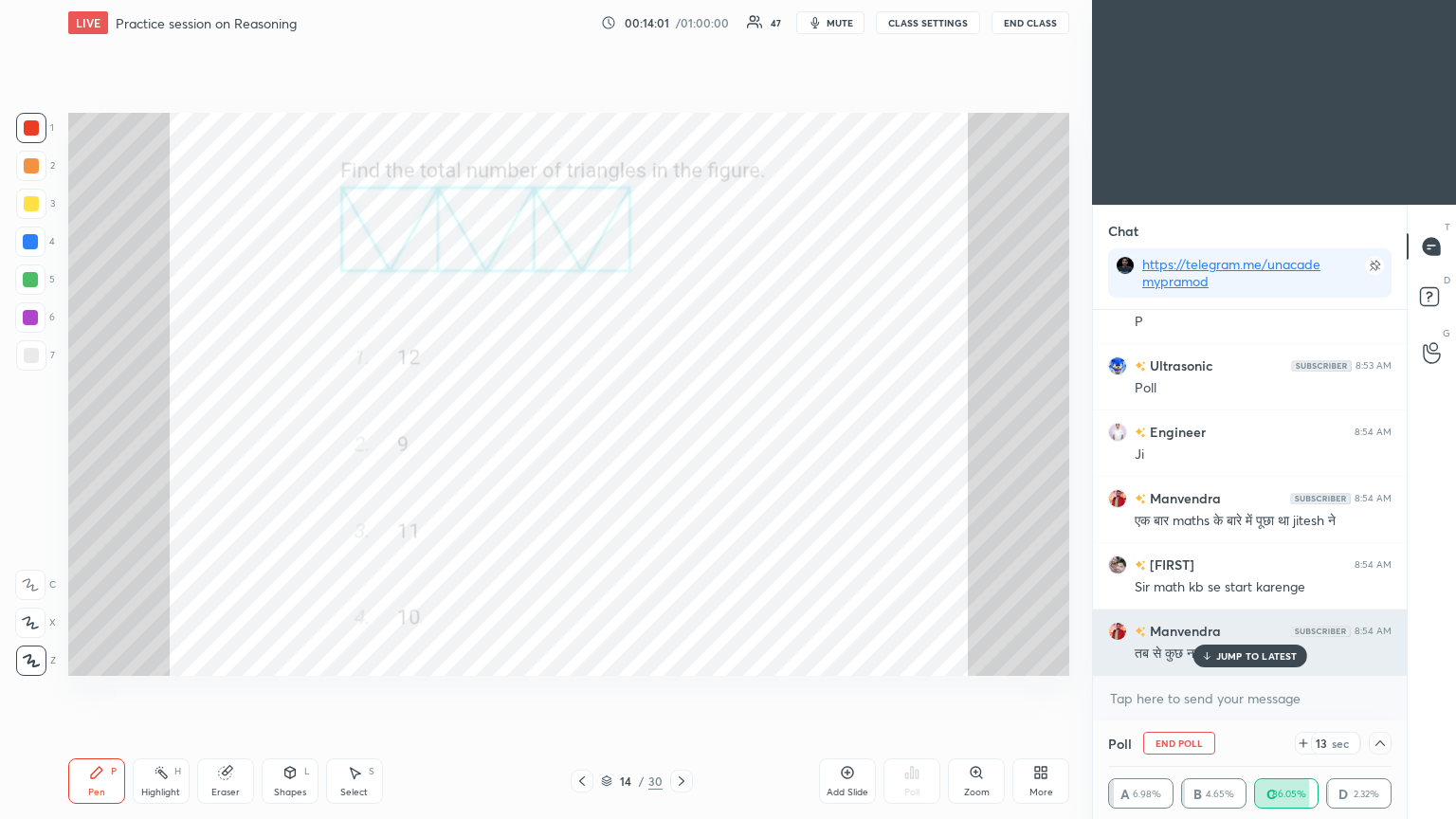 click 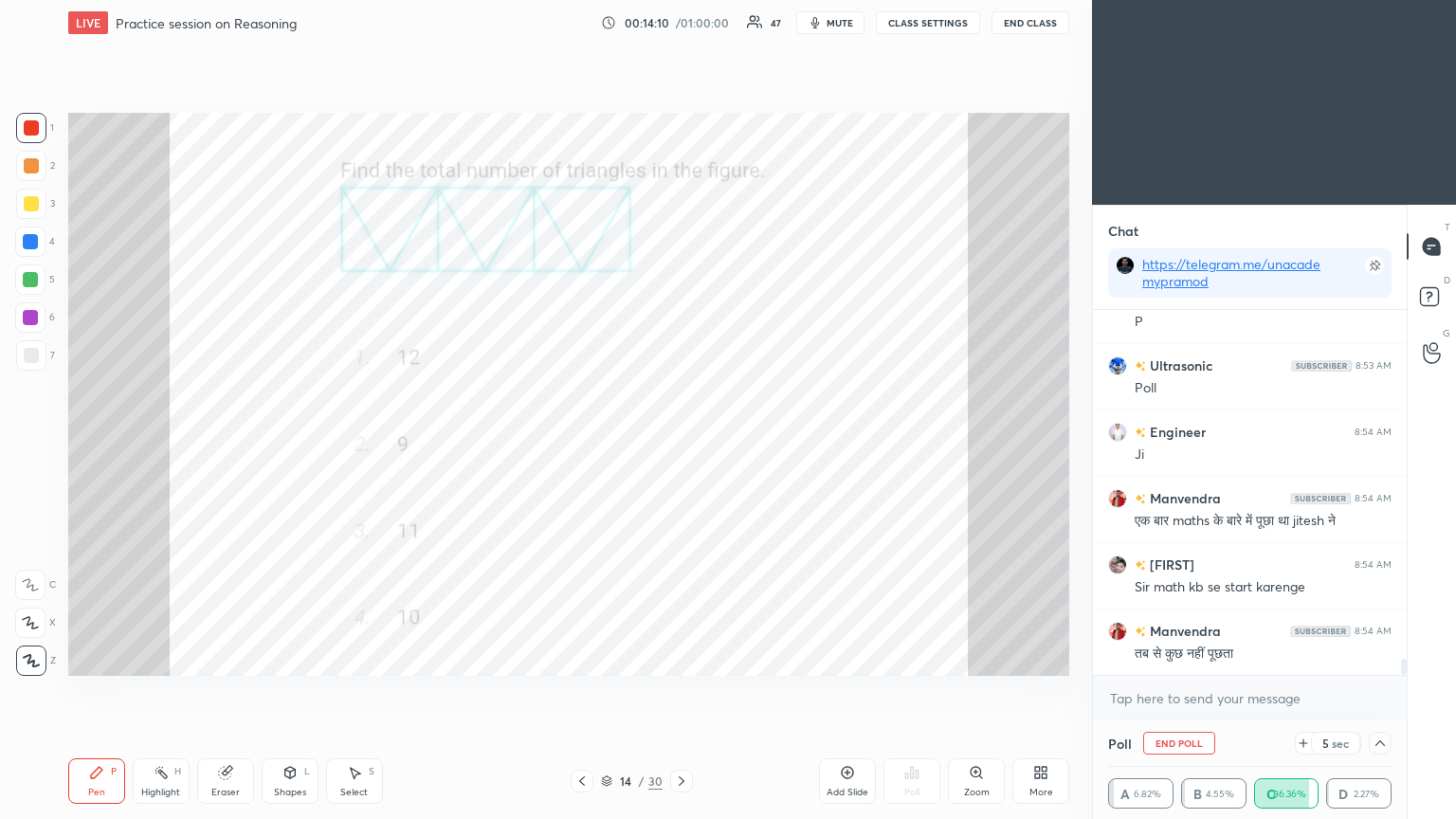 scroll, scrollTop: 8057, scrollLeft: 0, axis: vertical 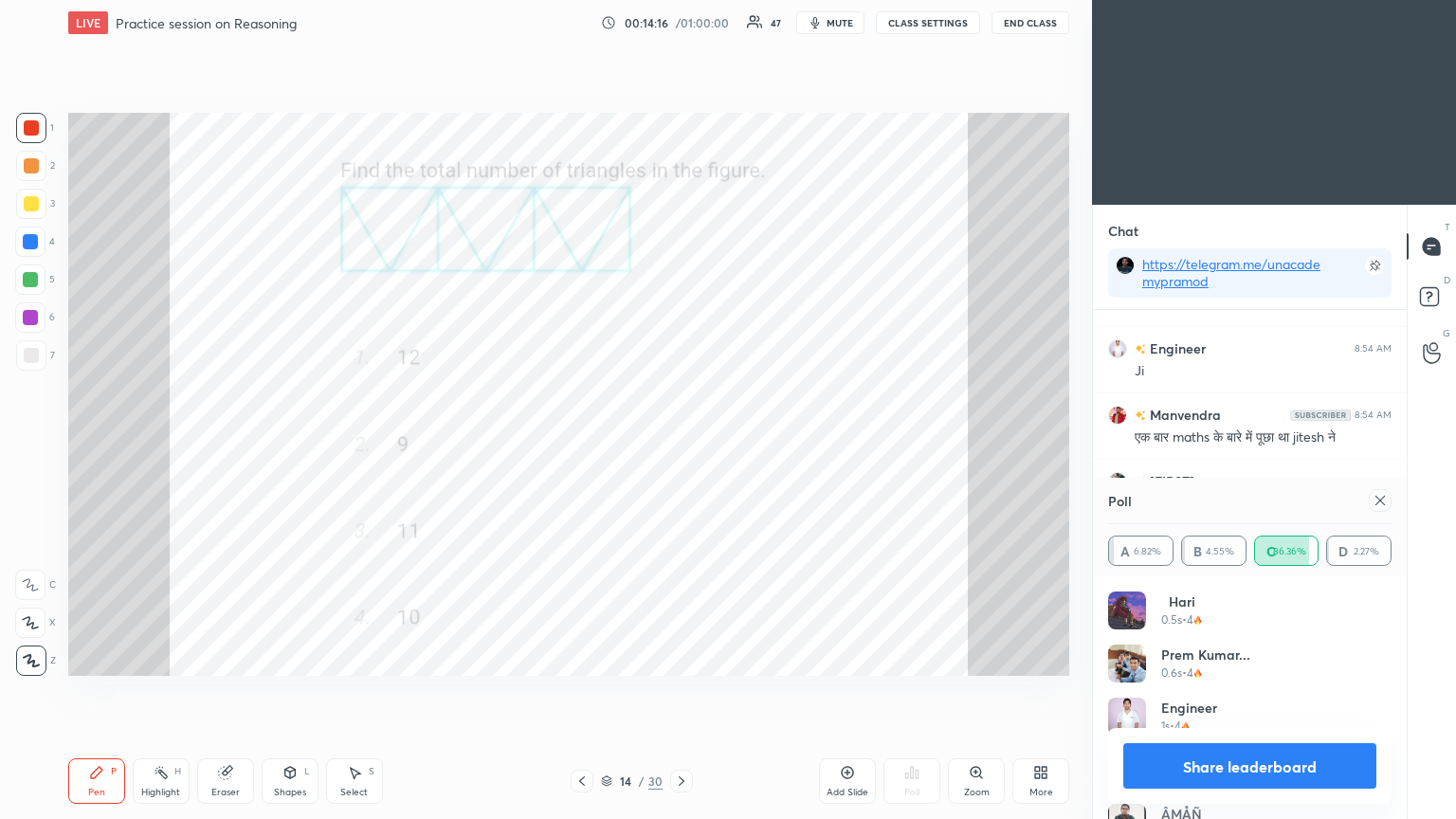 click 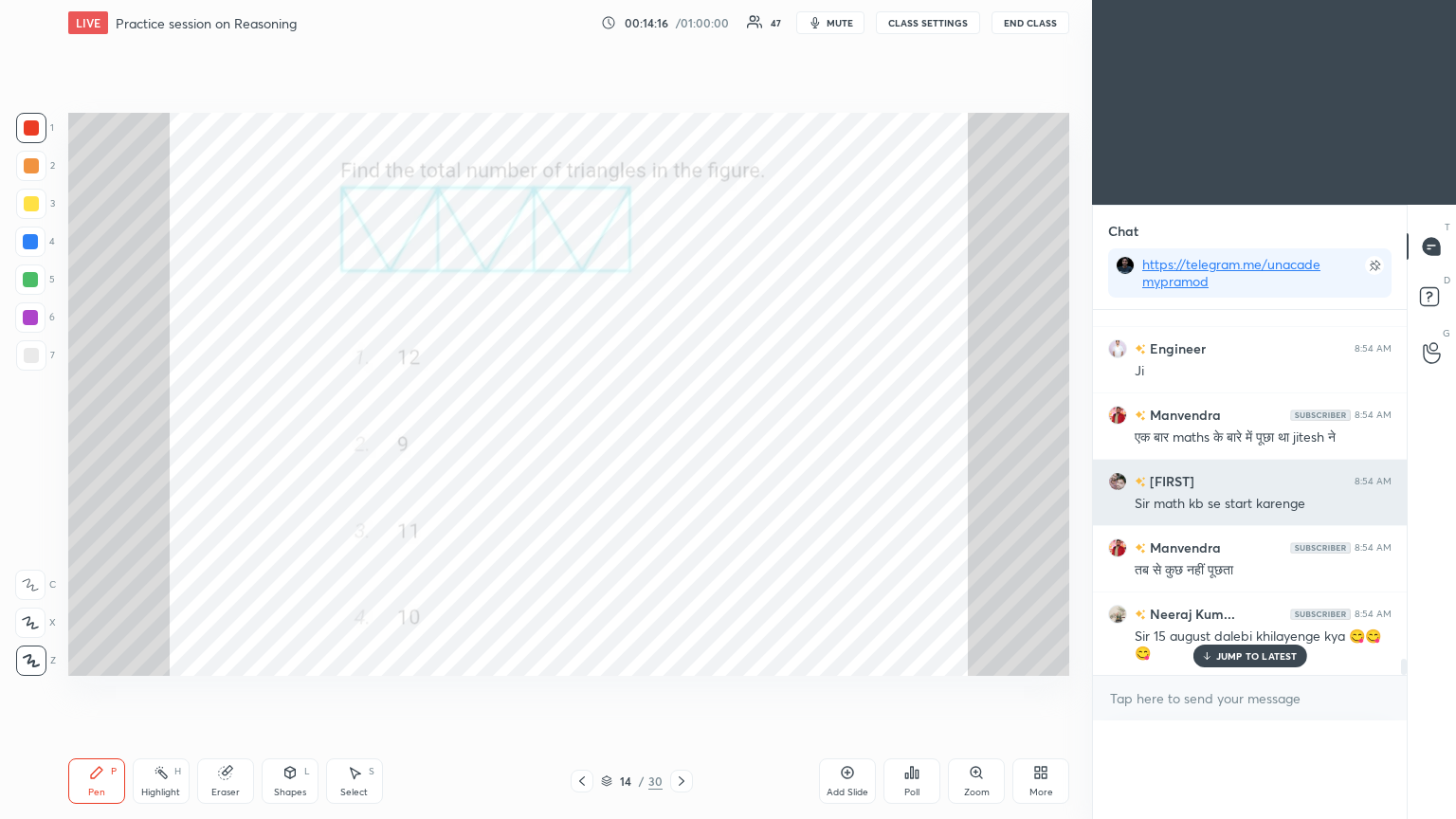 scroll, scrollTop: 143, scrollLeft: 278, axis: both 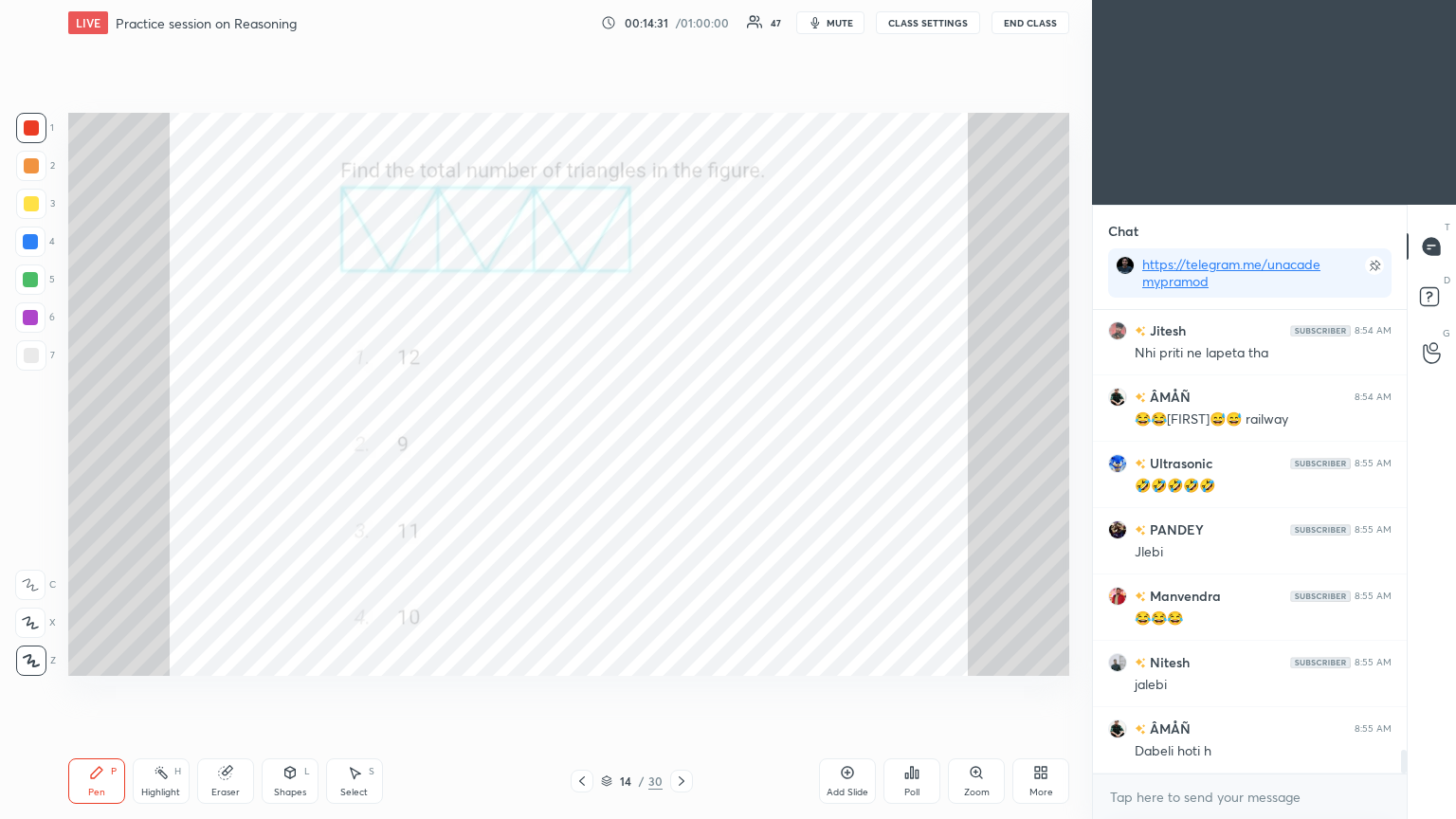 click at bounding box center [30, 318] 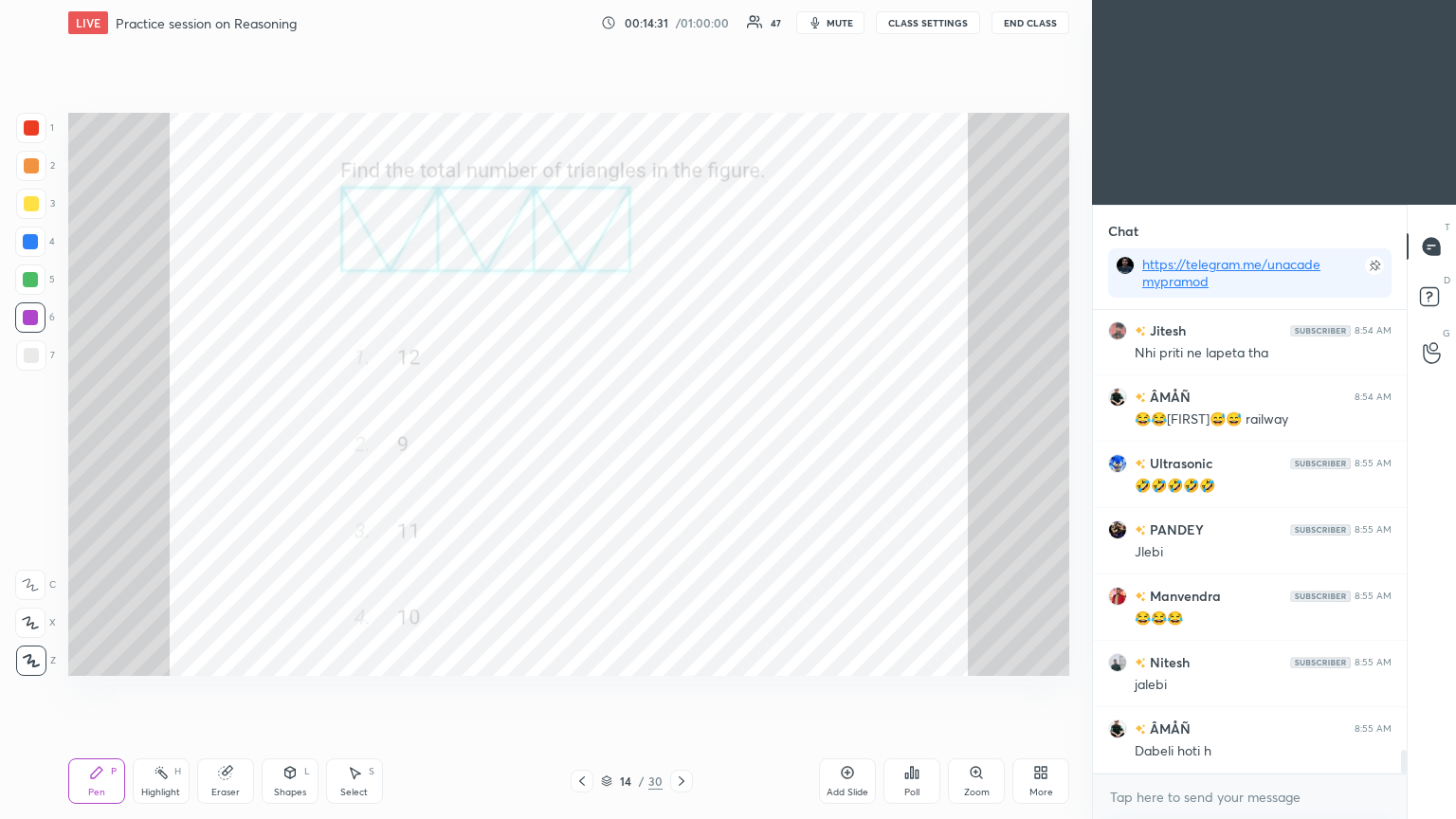 click at bounding box center (30, 318) 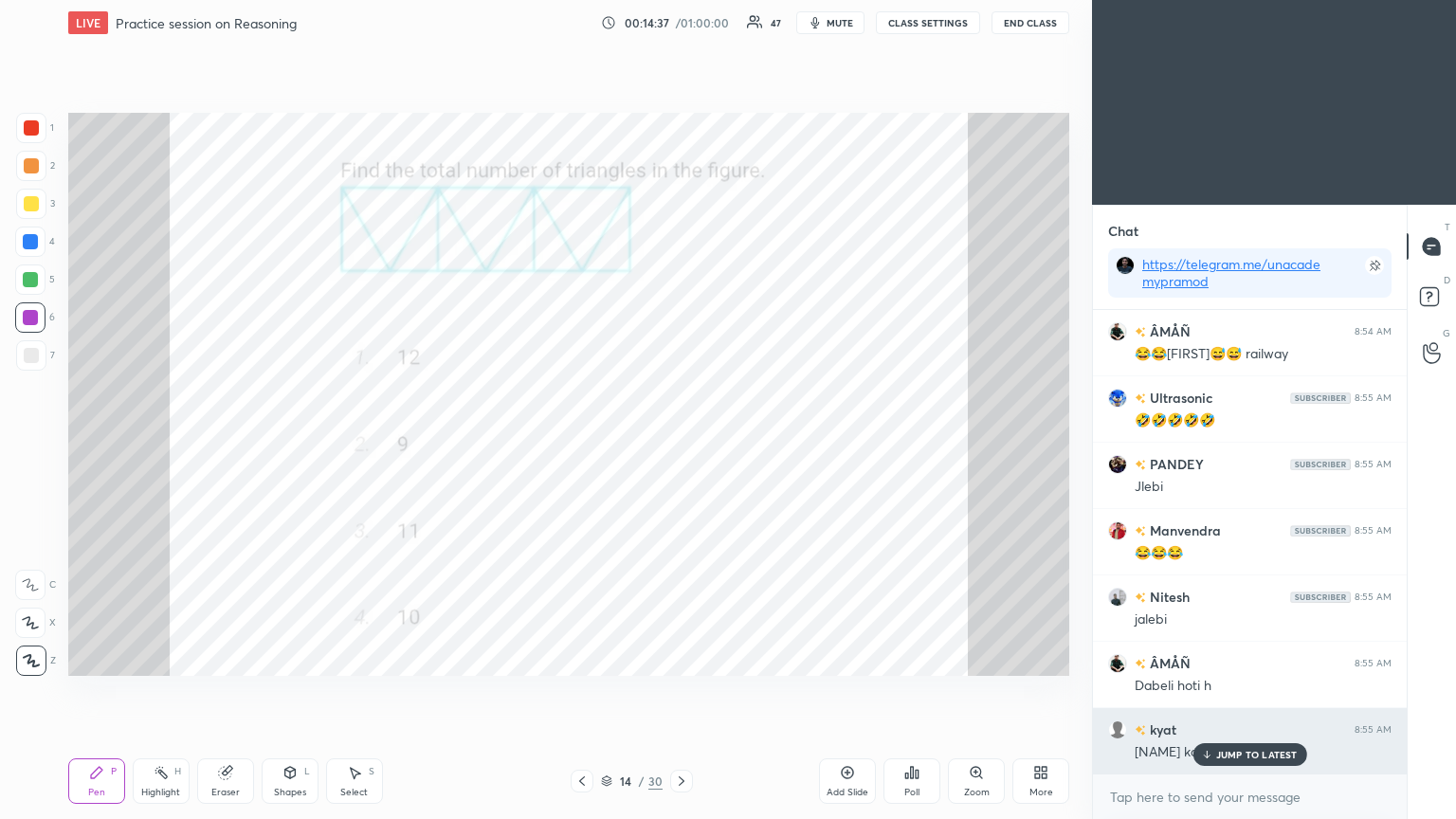 click on "JUMP TO LATEST" at bounding box center [1257, 755] 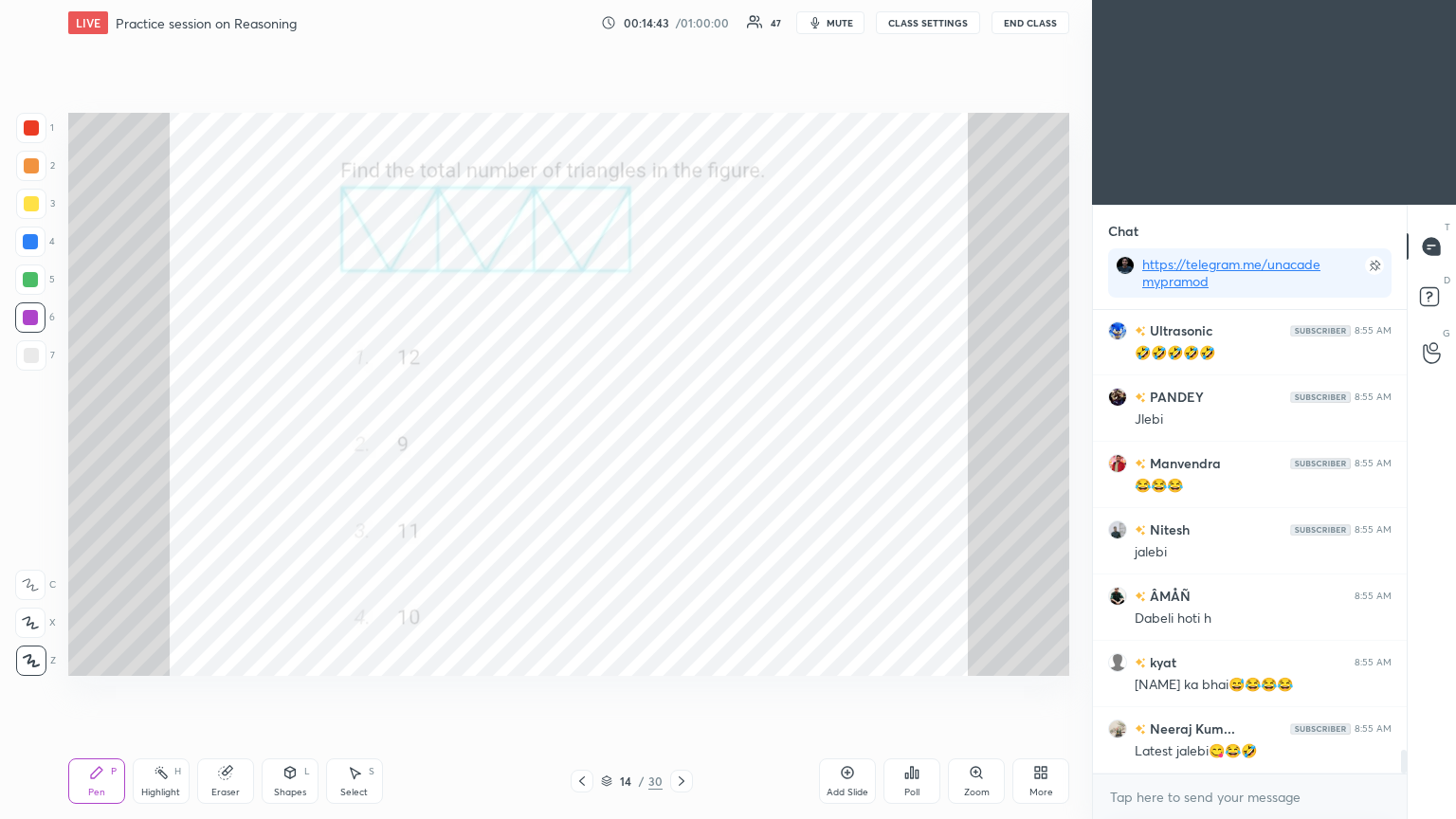 click 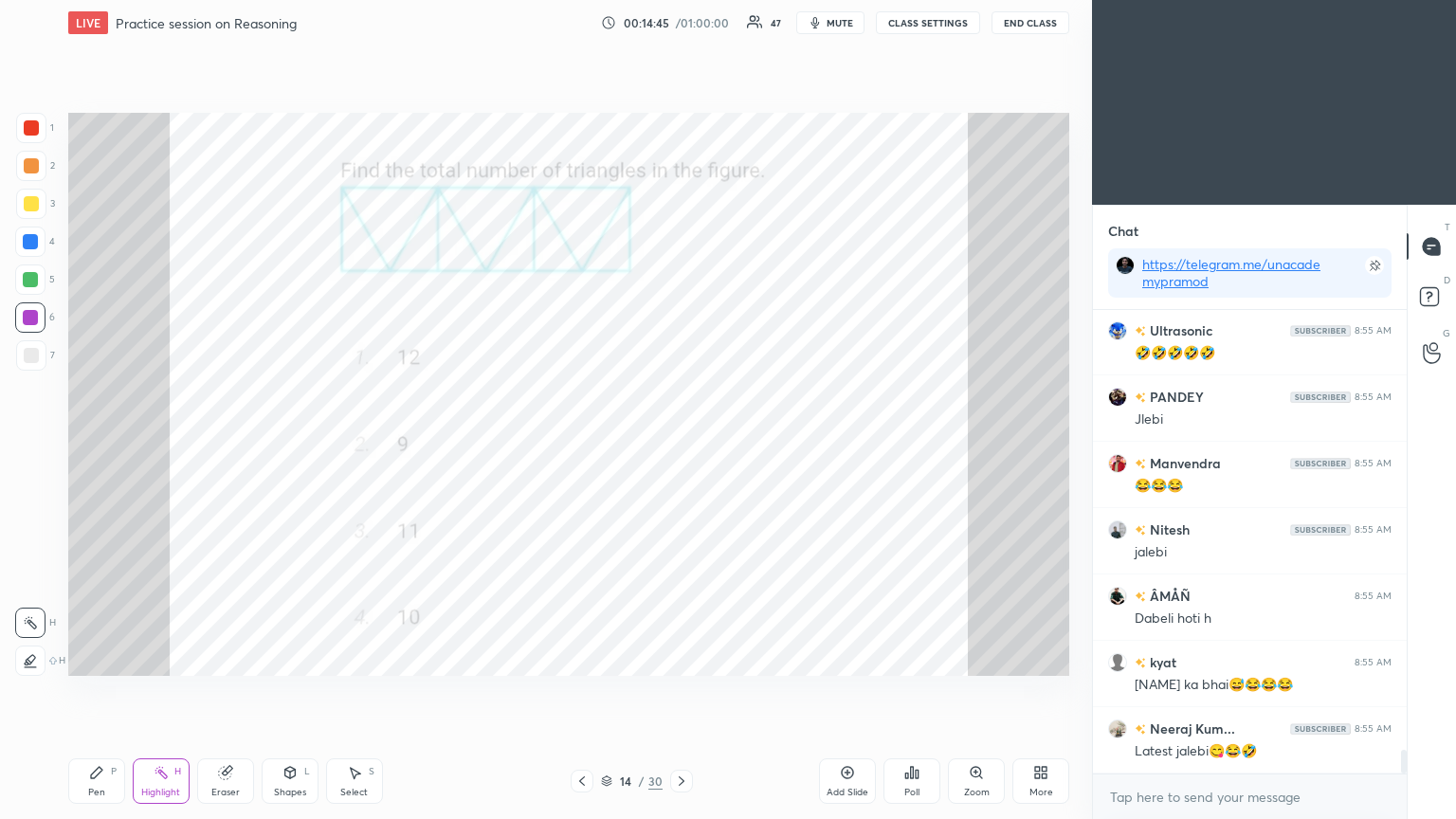 click on "Pen P" at bounding box center (97, 781) 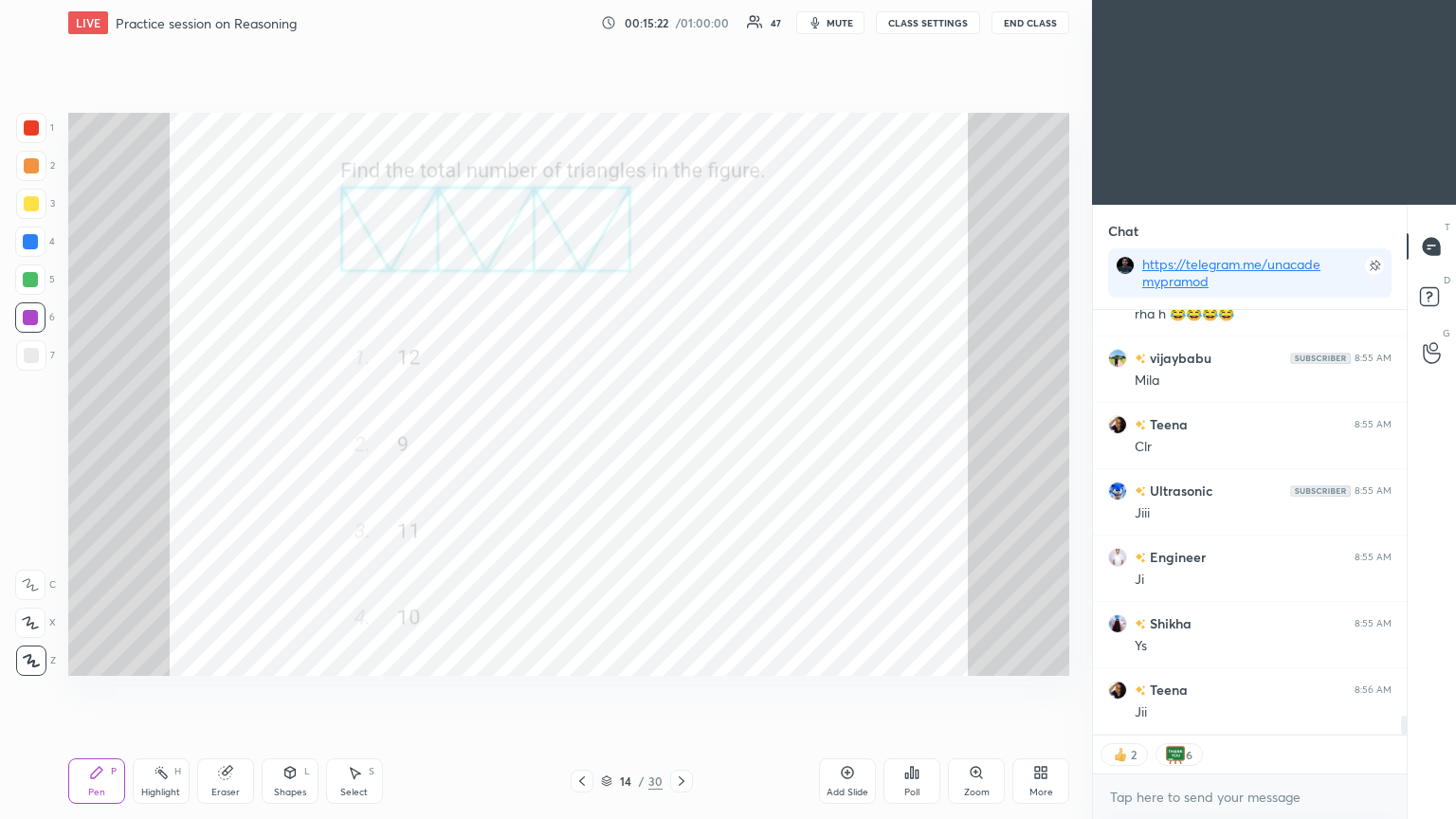 scroll, scrollTop: 9144, scrollLeft: 0, axis: vertical 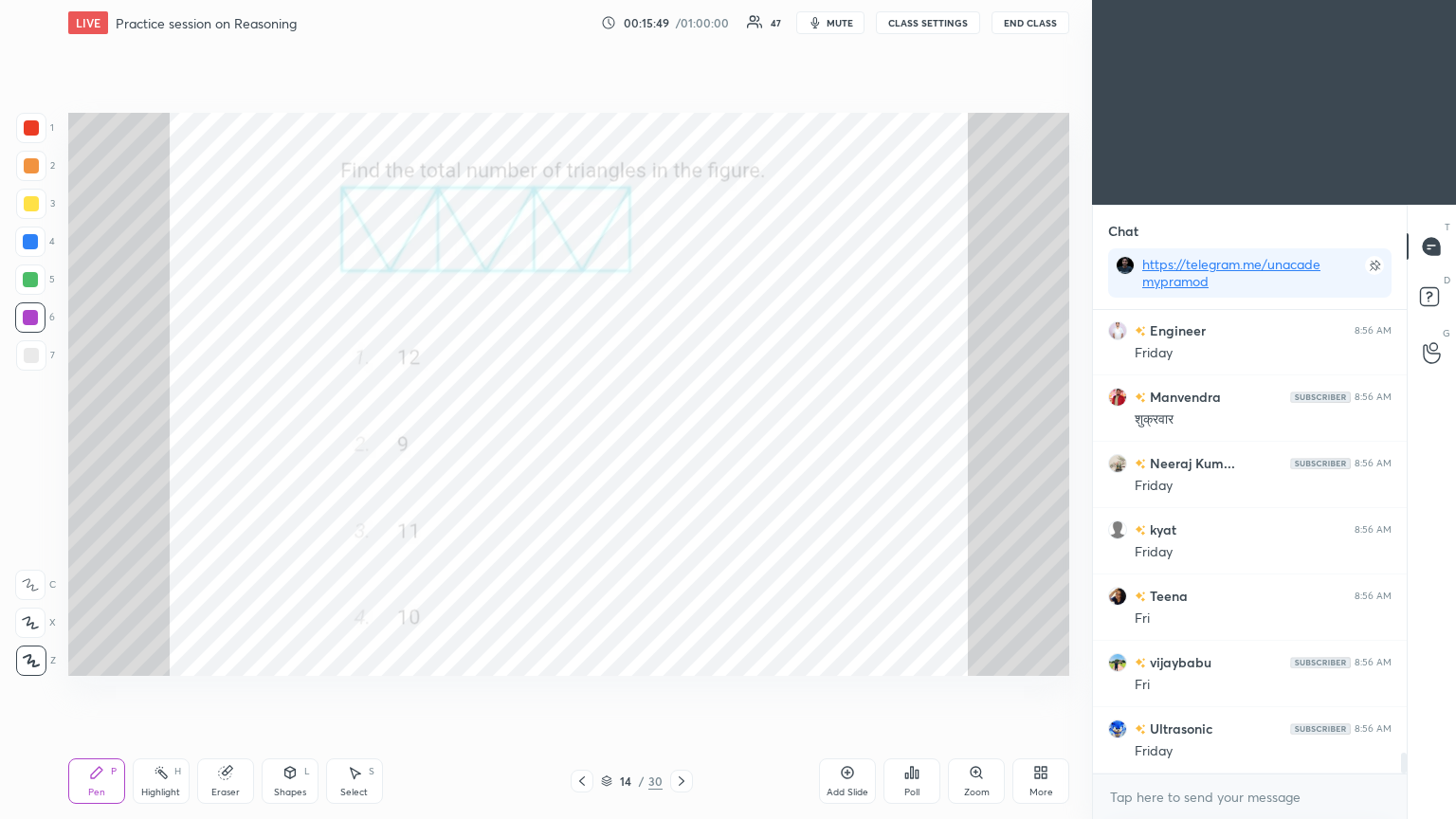 click 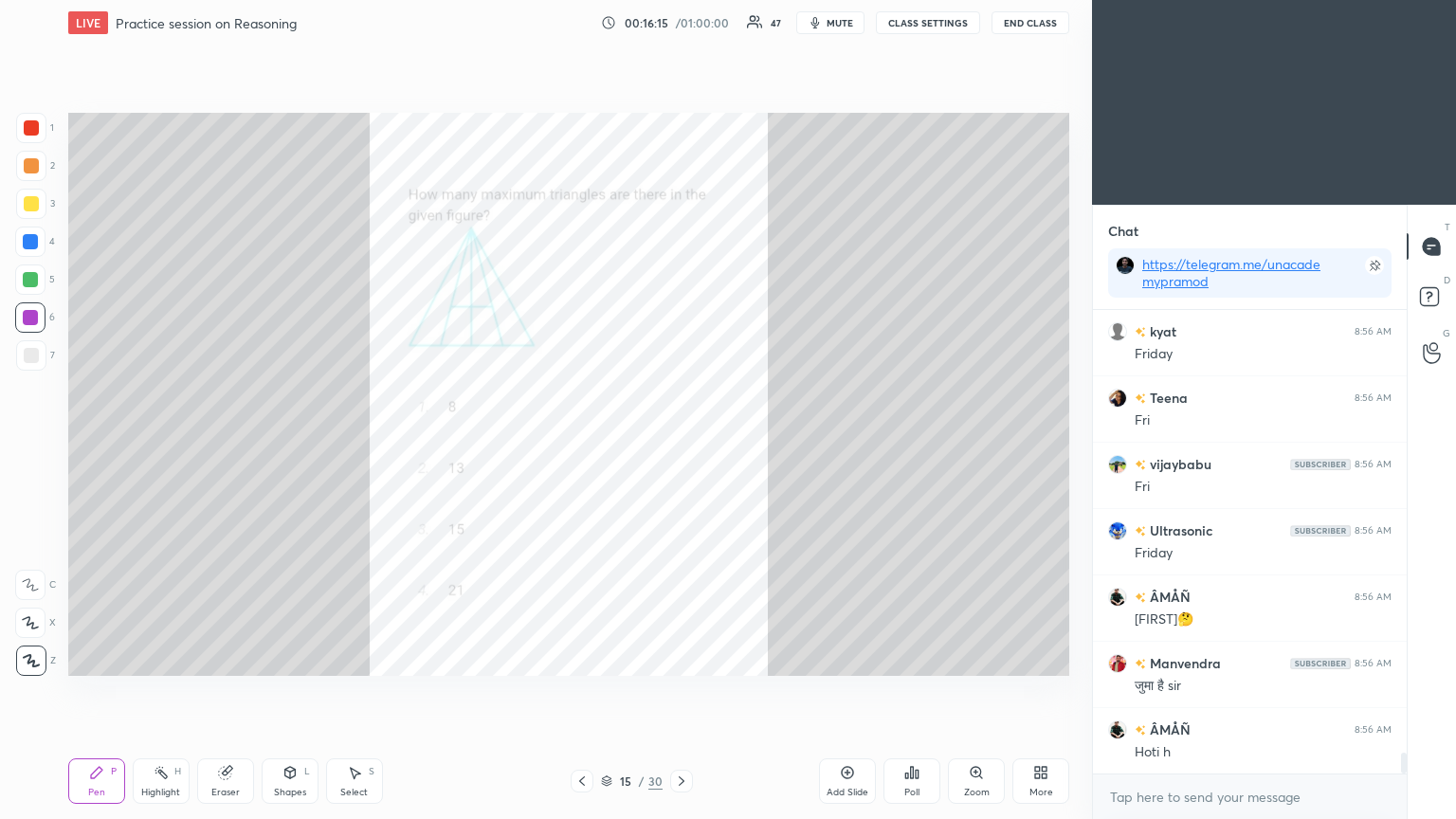scroll, scrollTop: 9967, scrollLeft: 0, axis: vertical 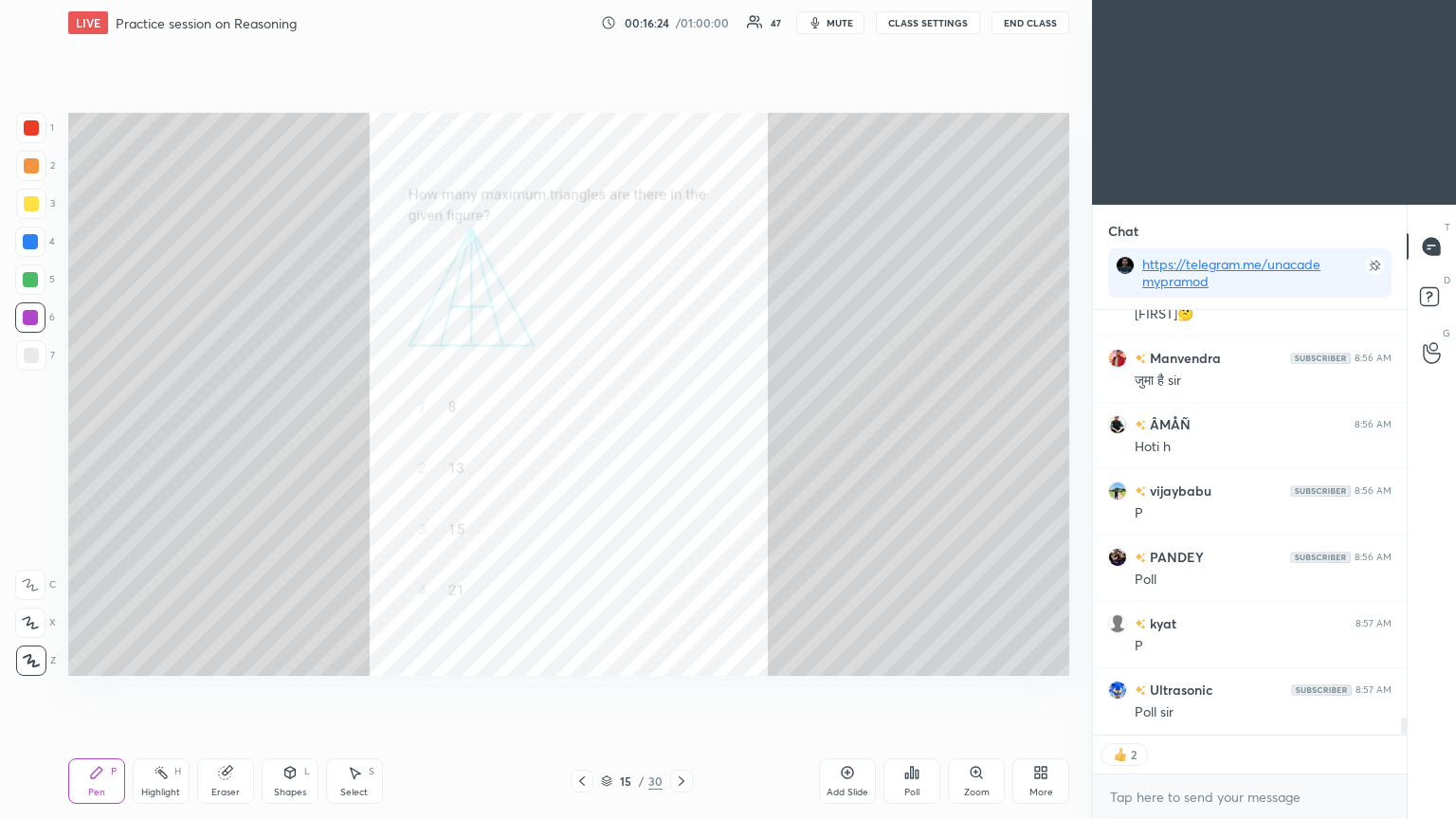 click on "Poll" at bounding box center [912, 781] 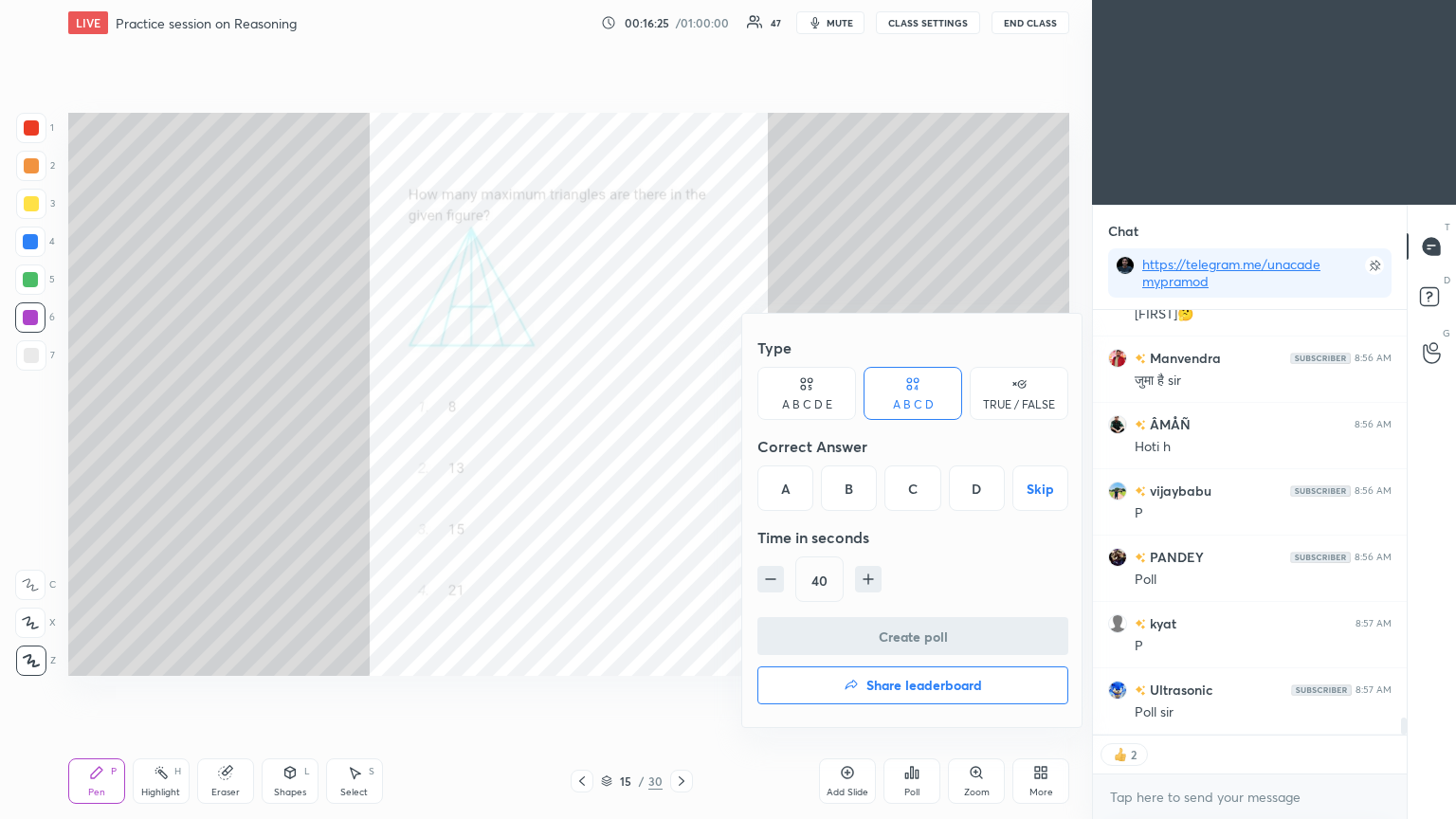 click on "B" at bounding box center (848, 488) 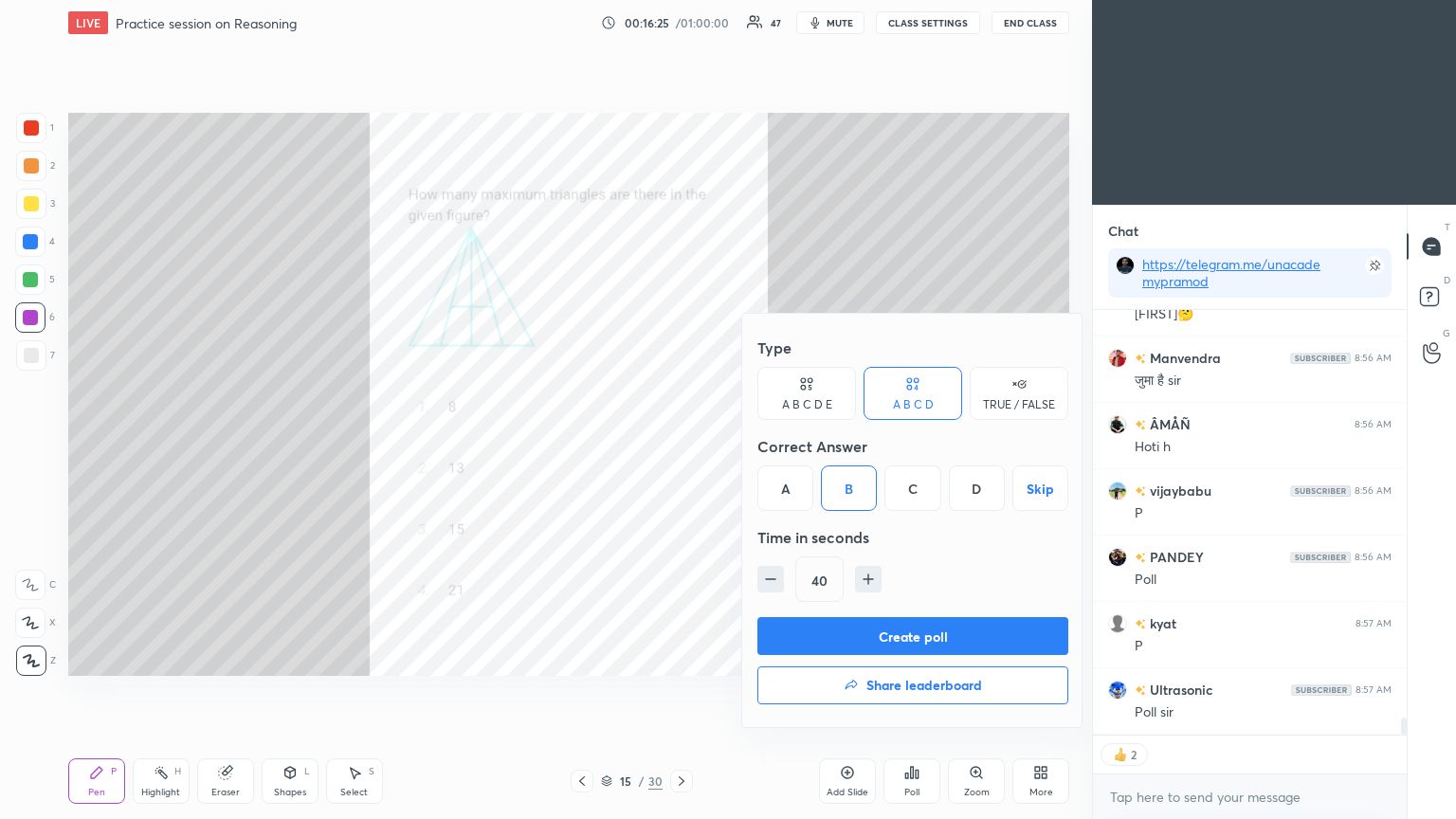 click on "Create poll" at bounding box center [913, 636] 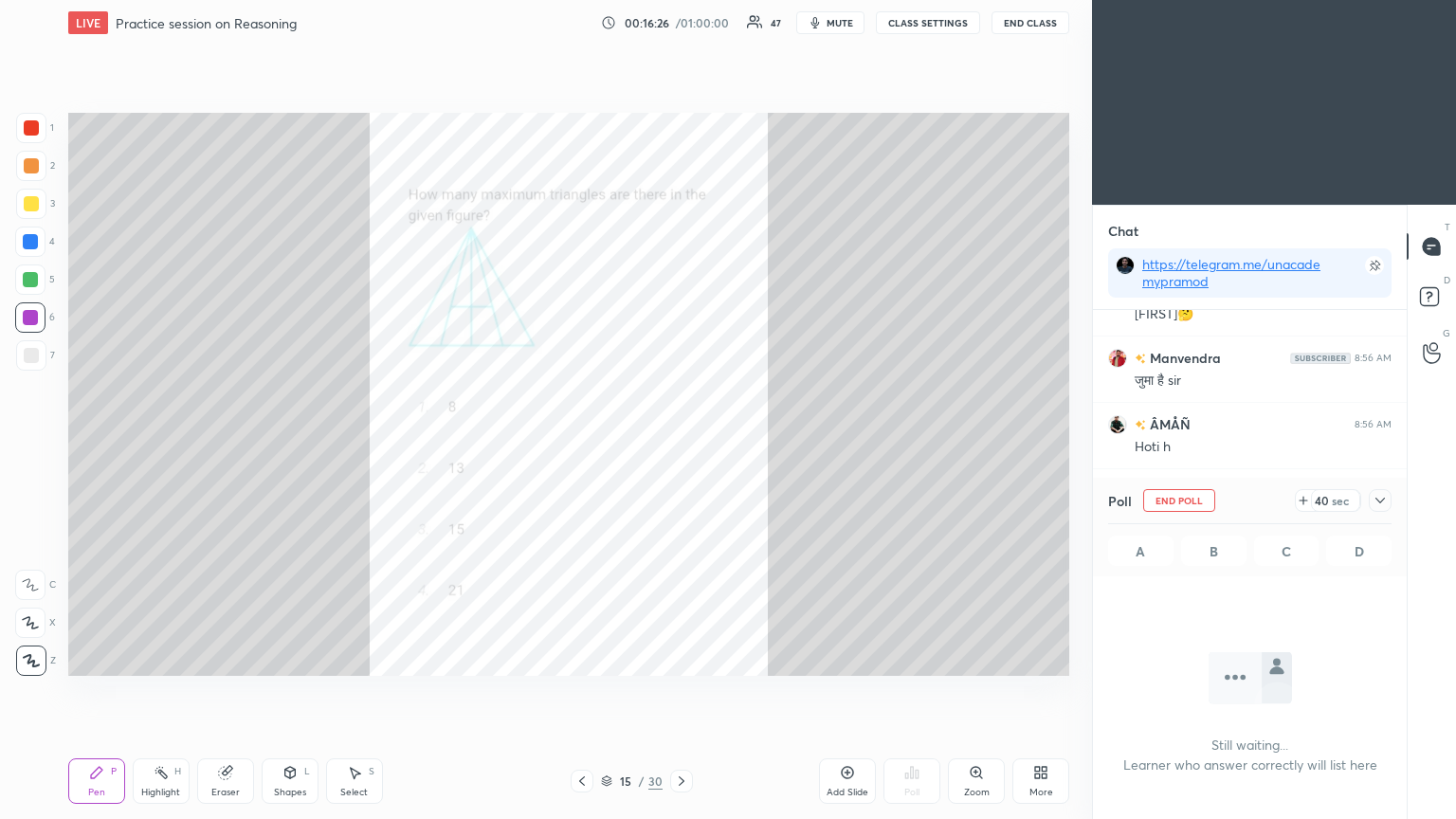 scroll, scrollTop: 356, scrollLeft: 308, axis: both 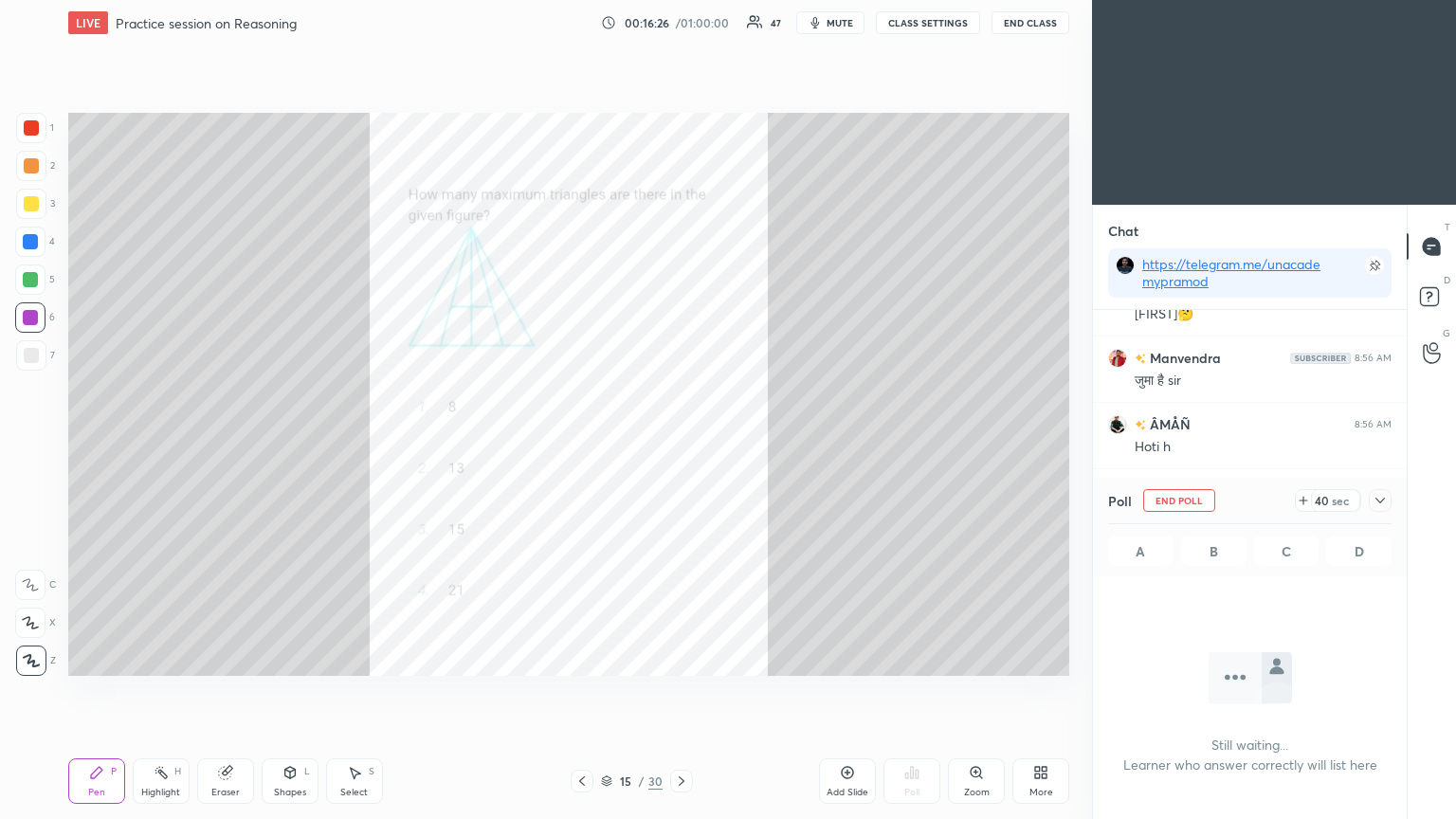 click 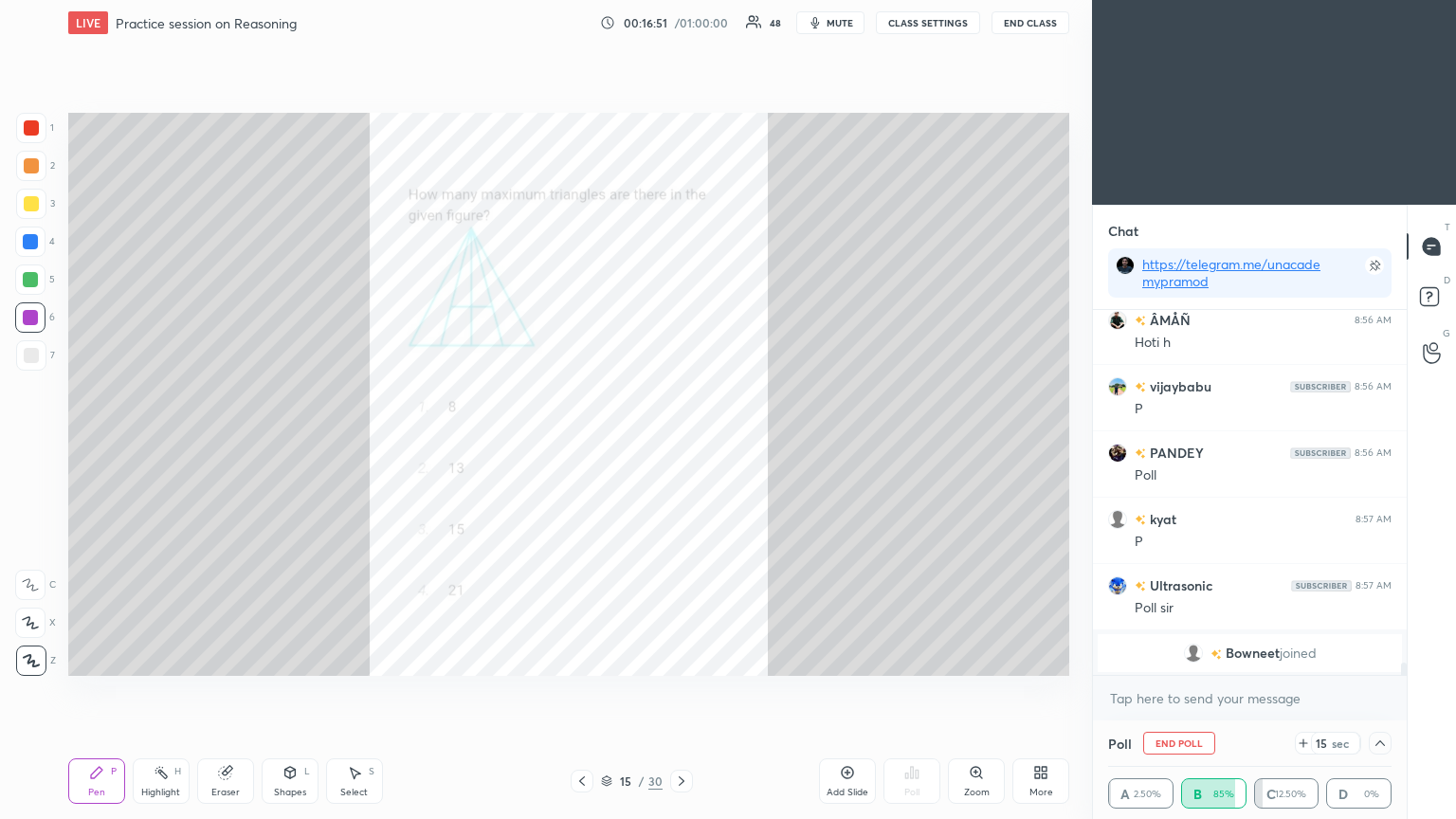 scroll, scrollTop: 10377, scrollLeft: 0, axis: vertical 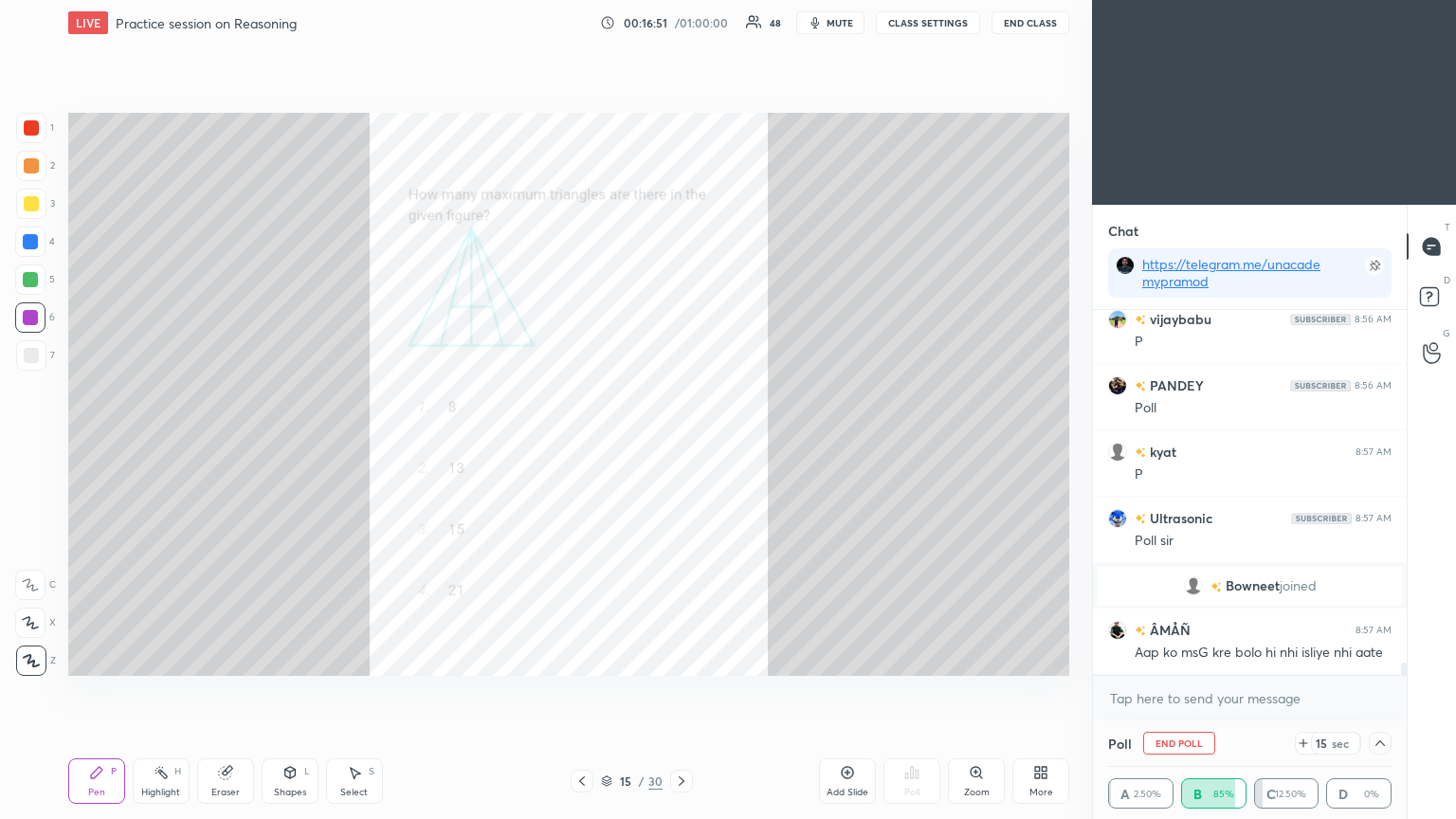 click on "ÂMÅÑ 8:56 AM Hoti h [FIRST] 8:56 AM P [LAST] 8:56 AM Poll [FIRST] 8:57 AM P [FIRST] 8:57 AM Poll sir [FIRST]  joined ÂMÅÑ 8:57 AM Aap ko msG kre bolo hi nhi isliye nhi aate" at bounding box center (1249, 492) 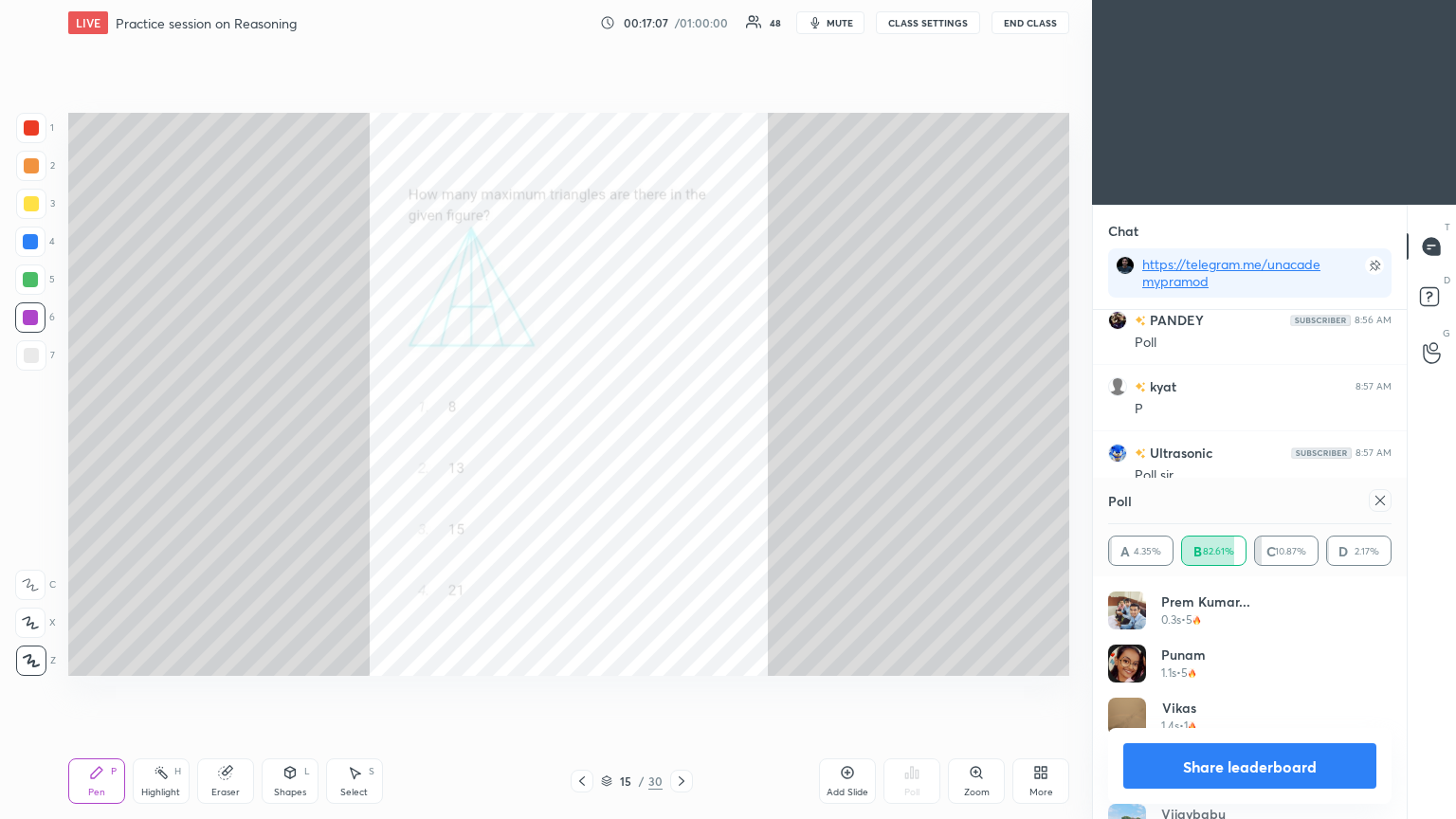 click 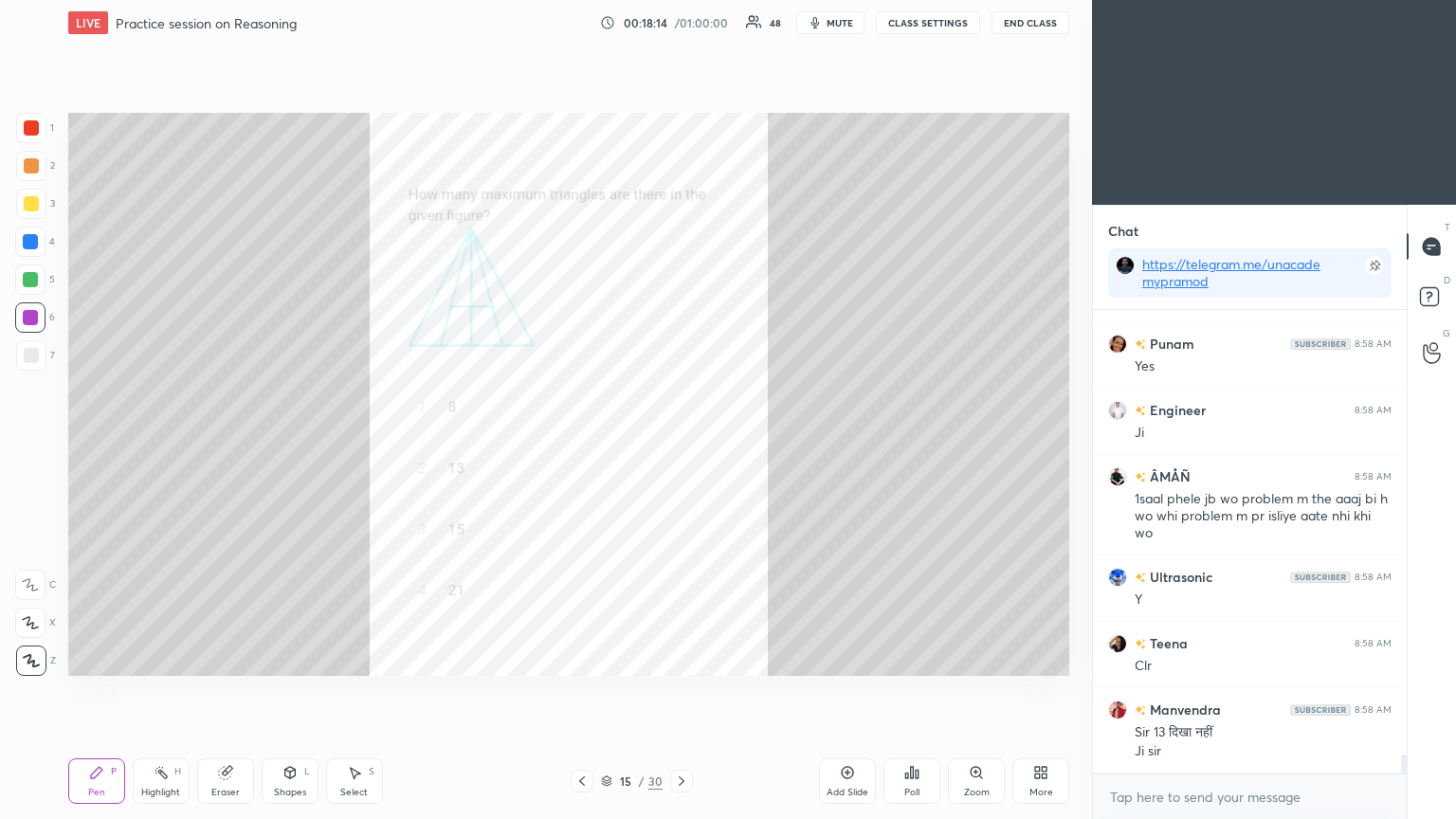 scroll, scrollTop: 10928, scrollLeft: 0, axis: vertical 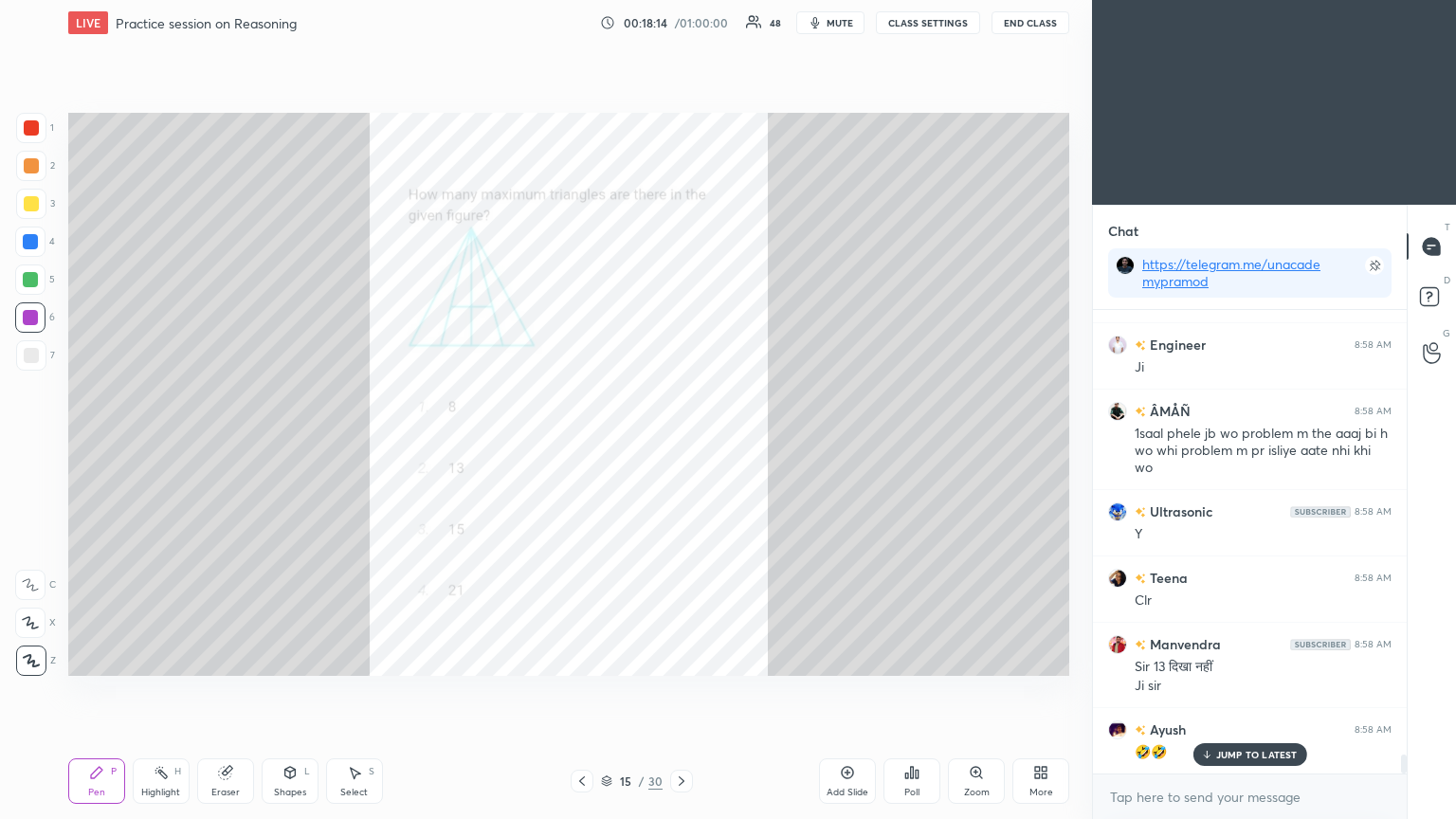 click at bounding box center (682, 781) 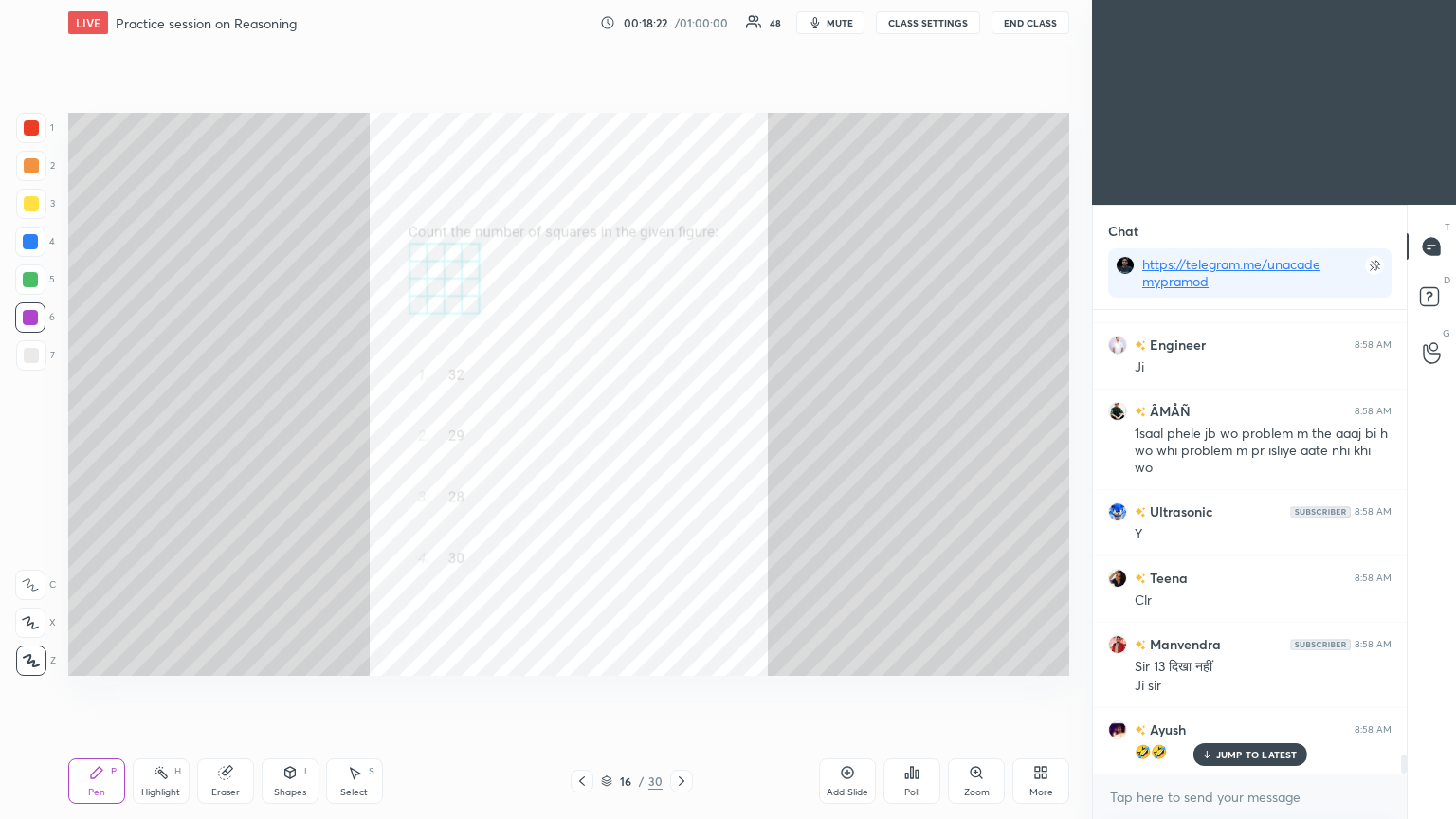 click on "Zoom" at bounding box center [976, 781] 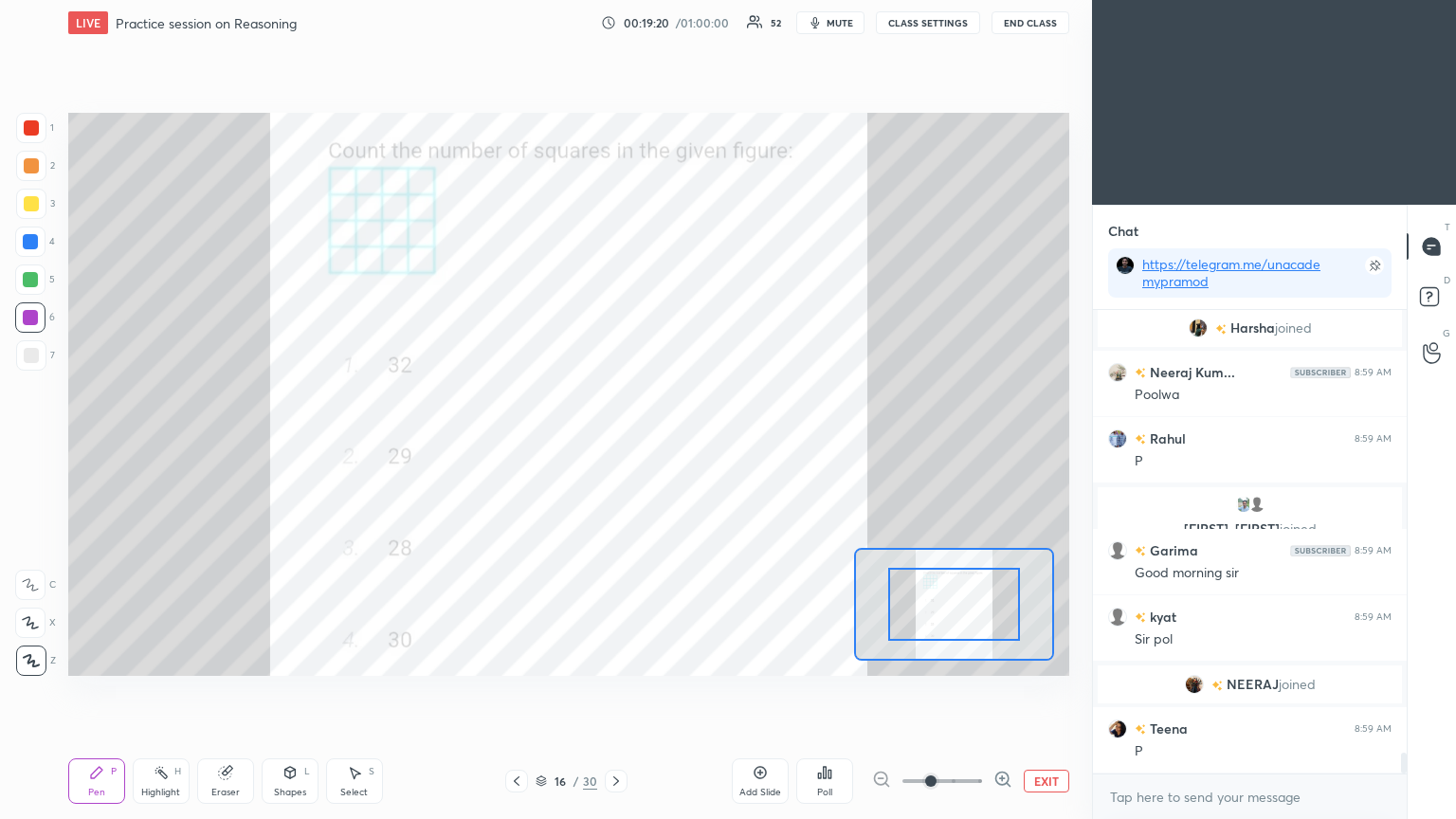 scroll, scrollTop: 9942, scrollLeft: 0, axis: vertical 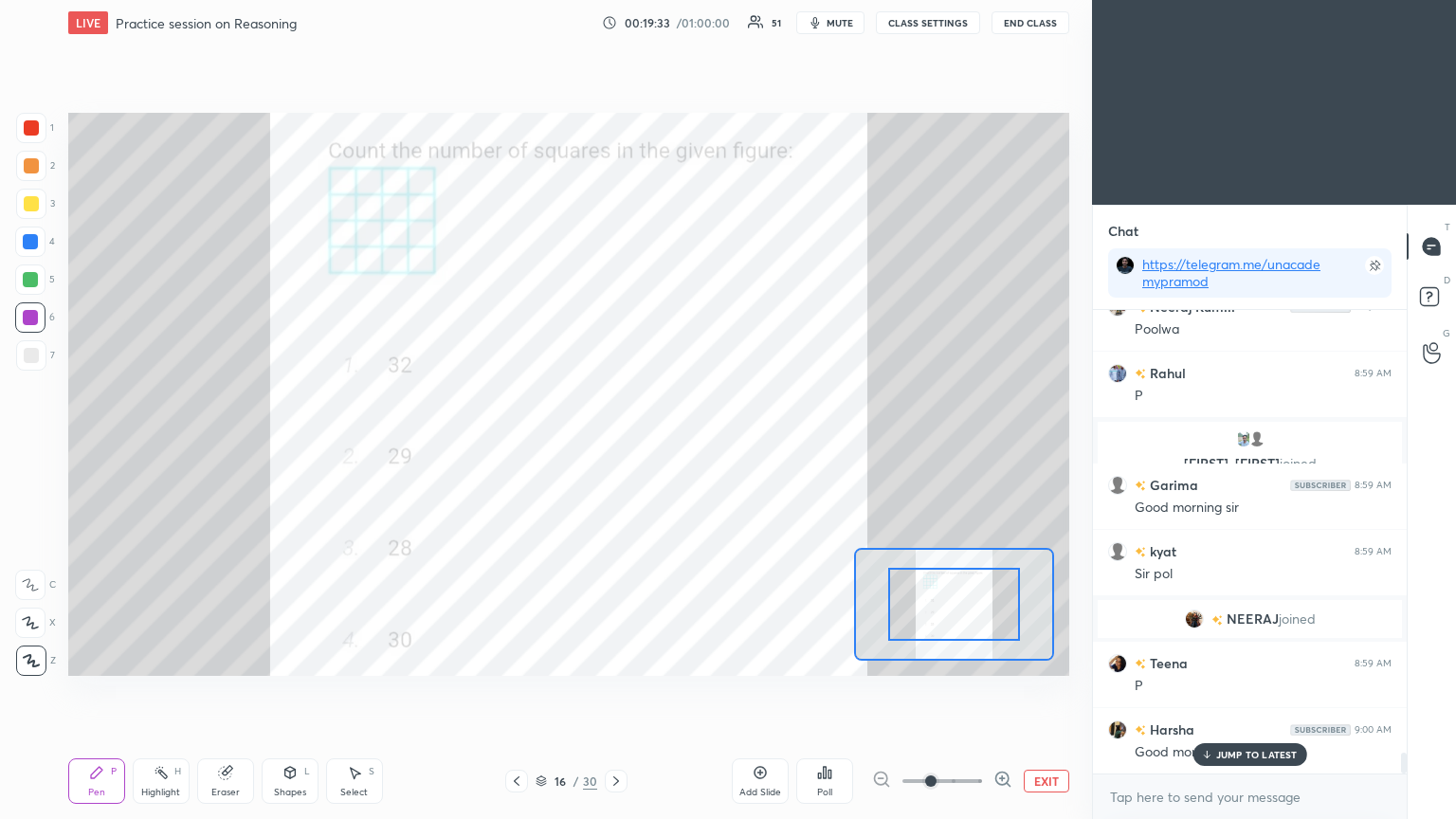 click 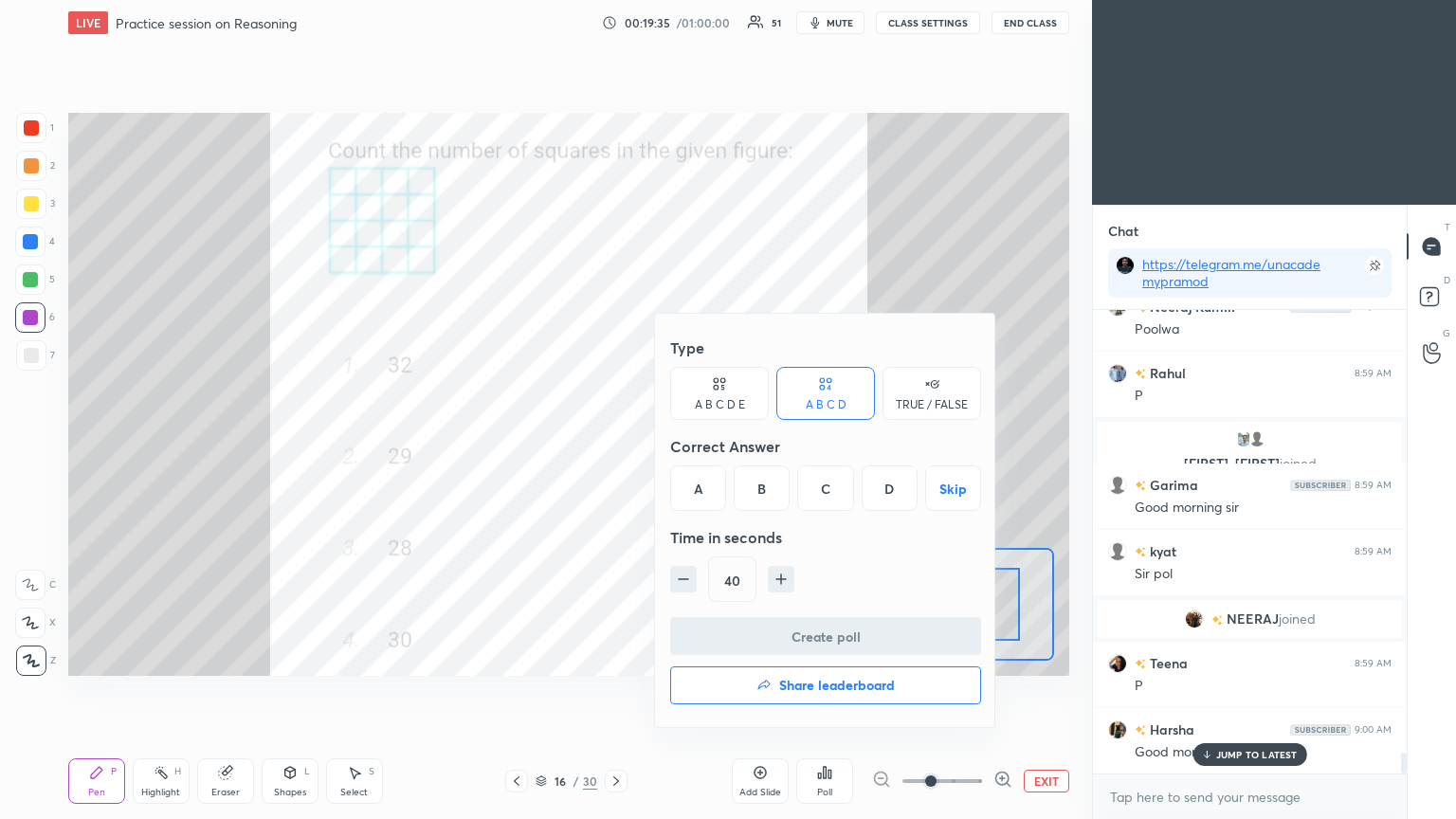 click on "D" at bounding box center [889, 488] 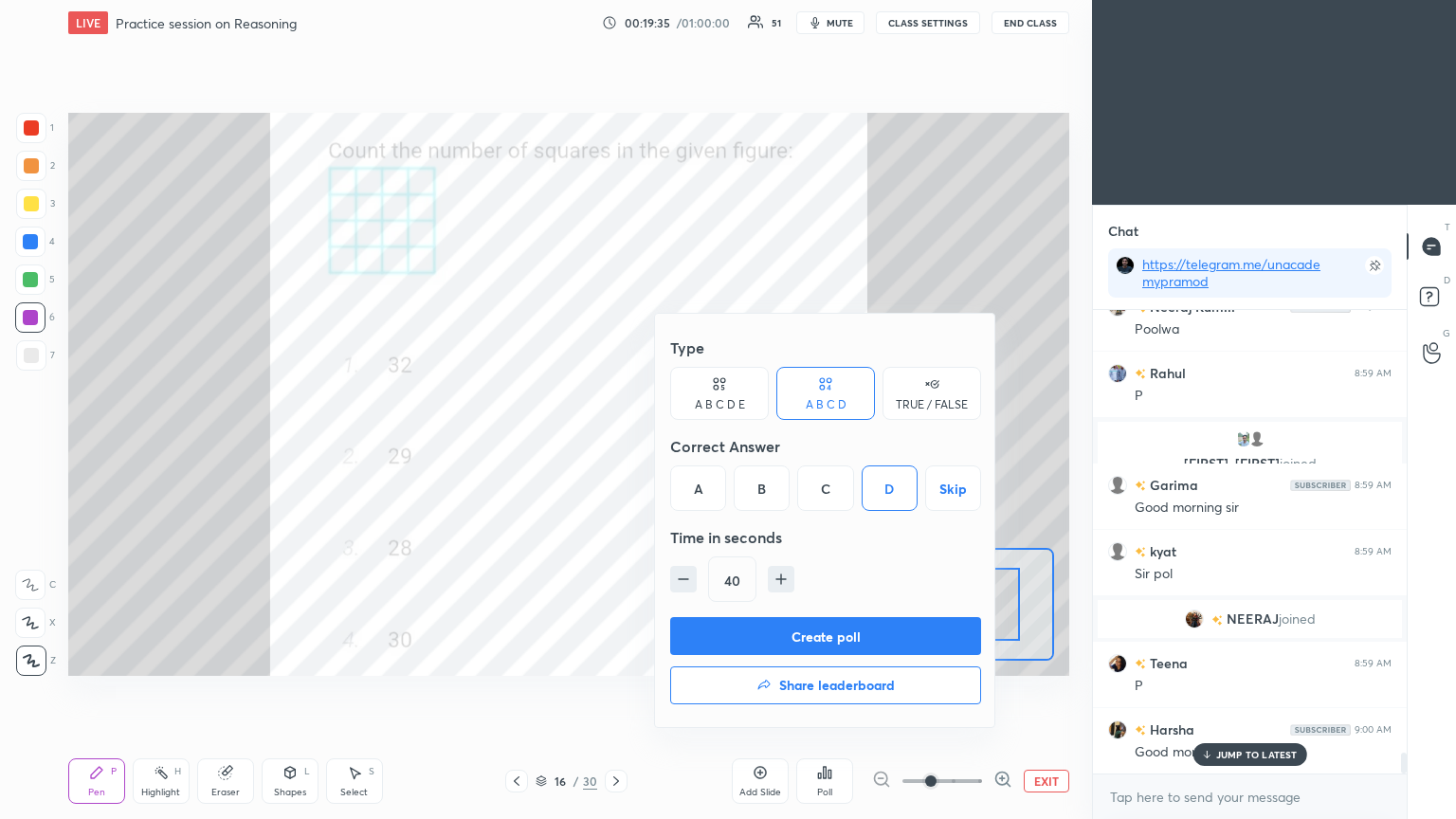 click on "Create poll" at bounding box center [826, 636] 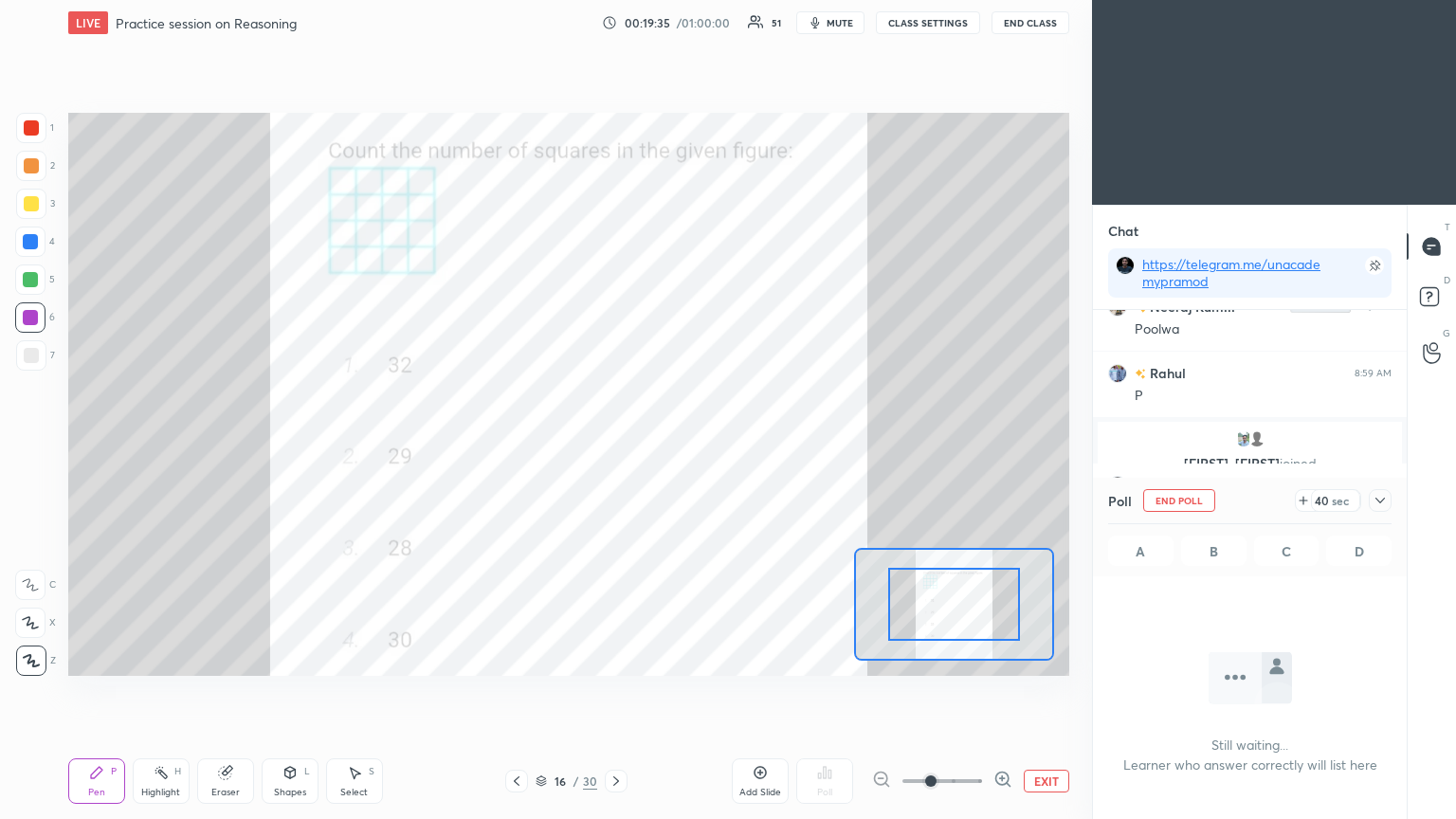 scroll, scrollTop: 237, scrollLeft: 308, axis: both 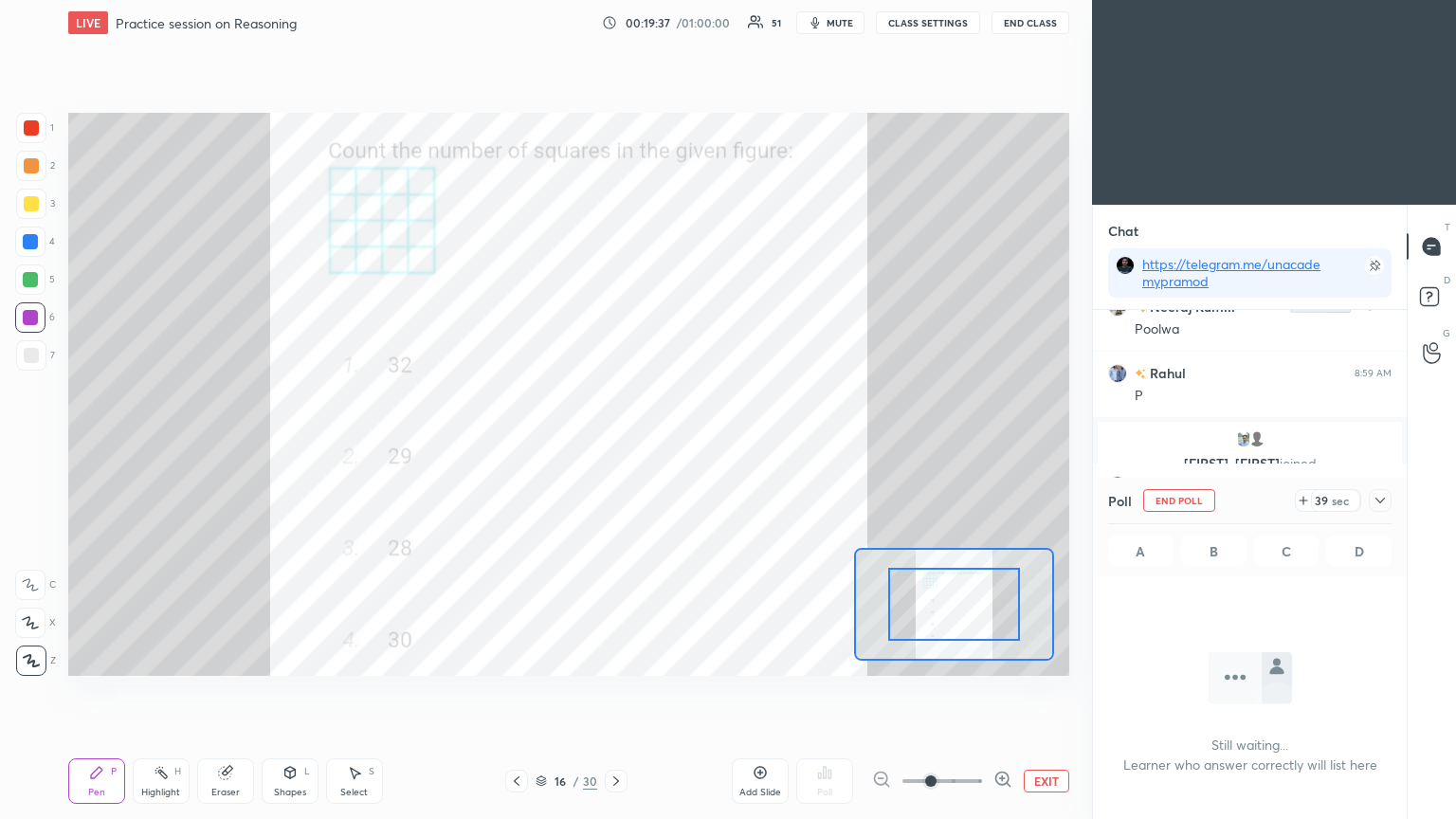 click 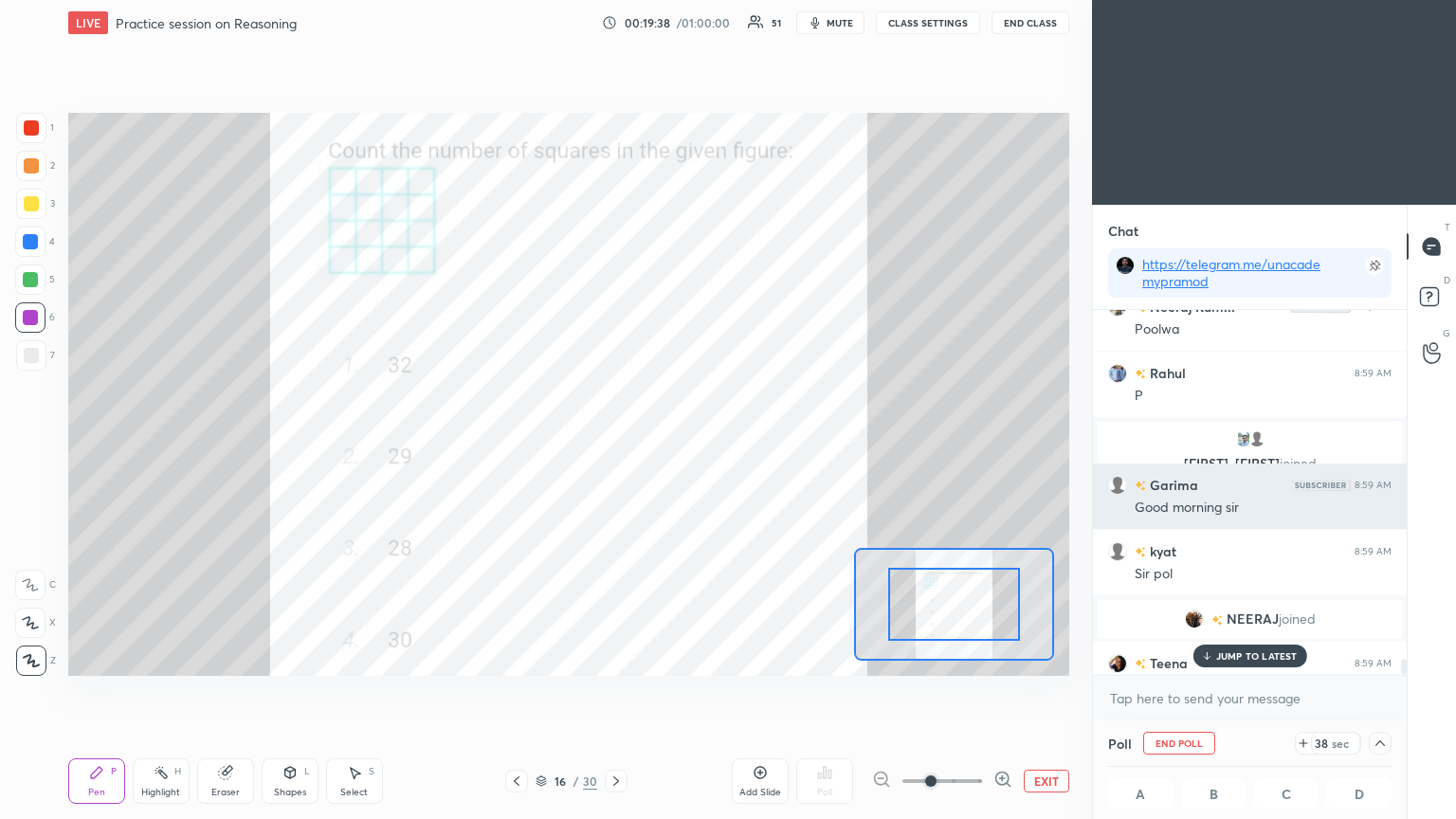 scroll, scrollTop: 0, scrollLeft: 6, axis: horizontal 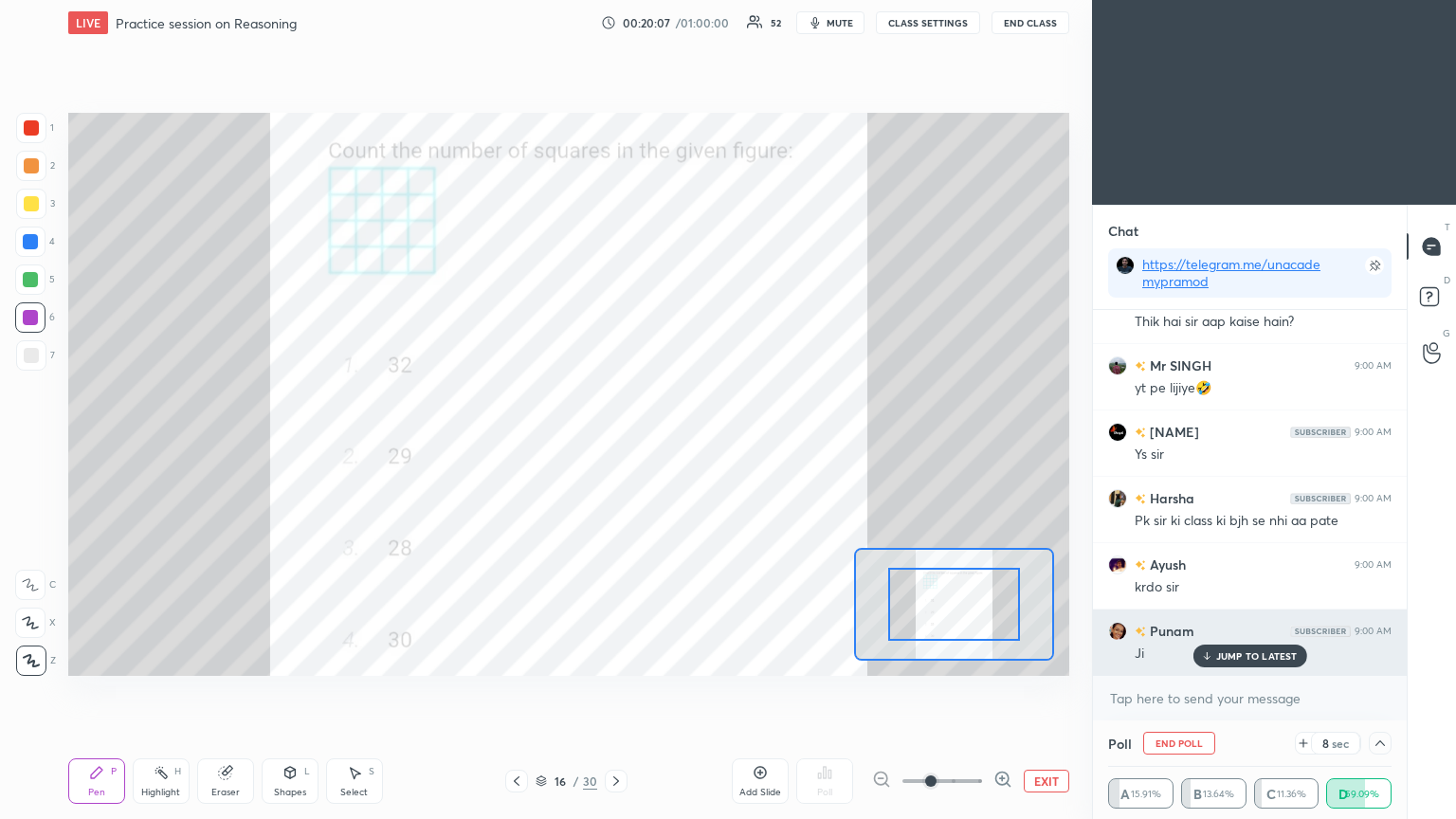 click on "JUMP TO LATEST" at bounding box center (1249, 656) 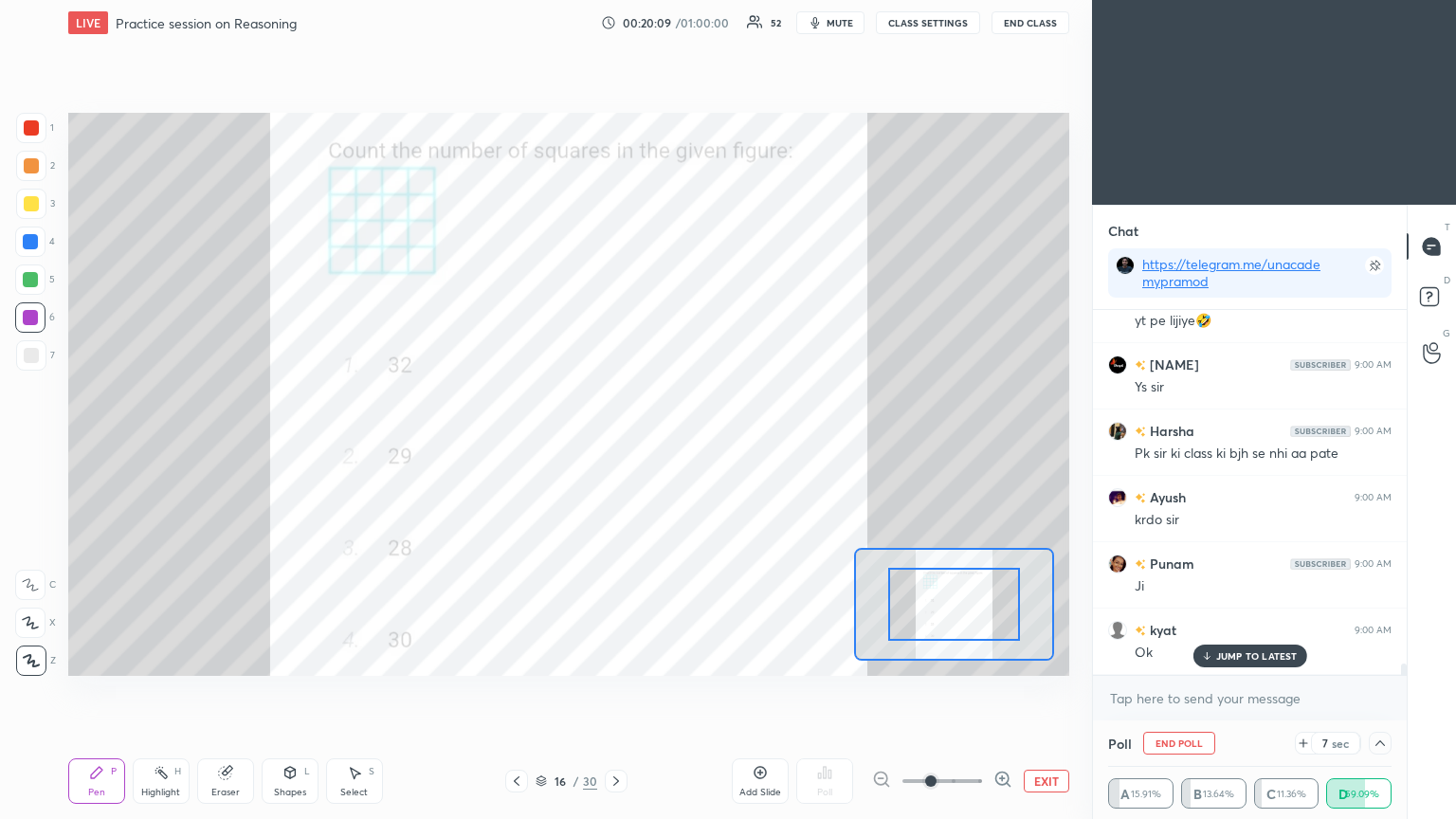 scroll, scrollTop: 11034, scrollLeft: 0, axis: vertical 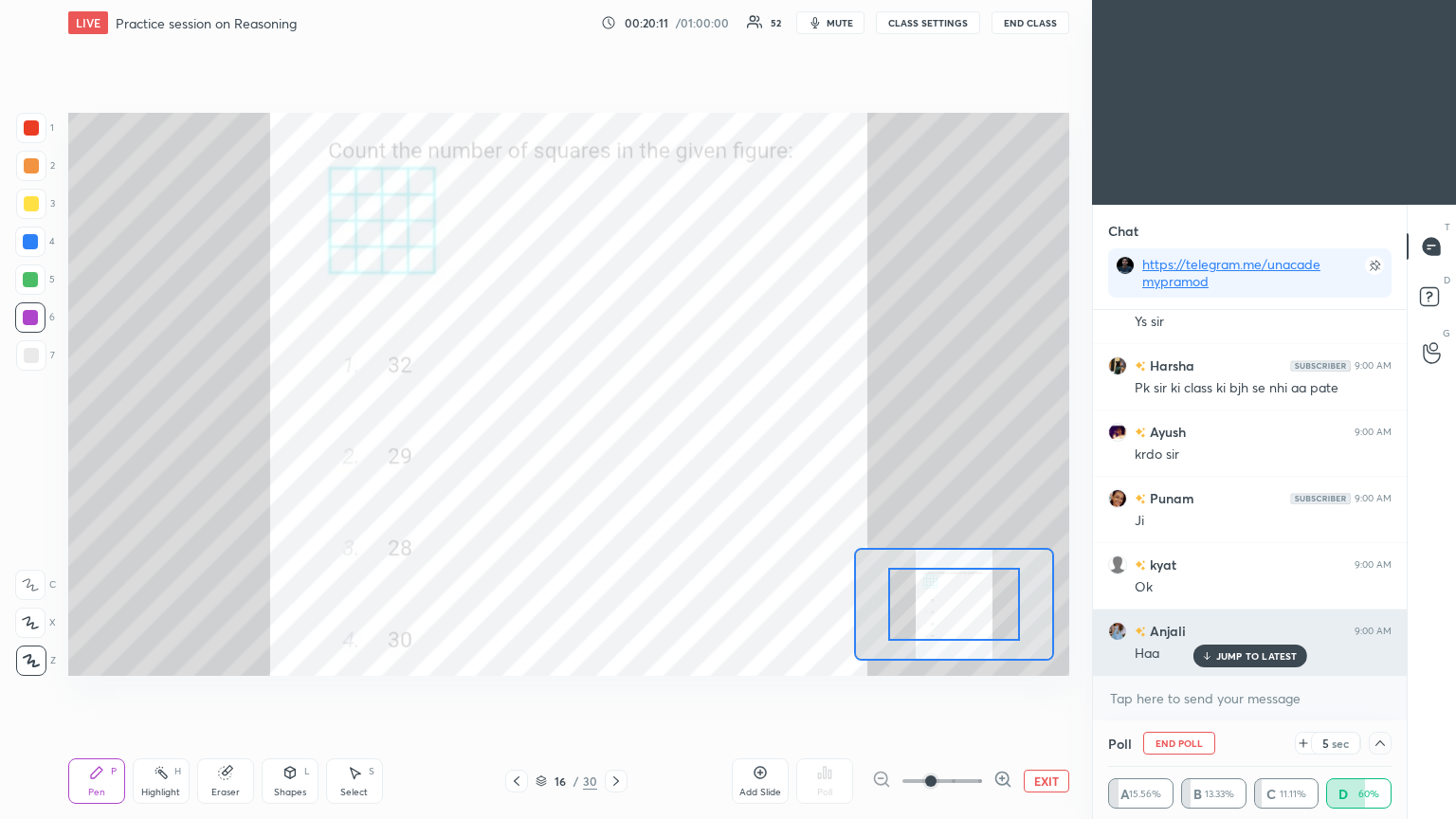 click on "JUMP TO LATEST" at bounding box center (1257, 656) 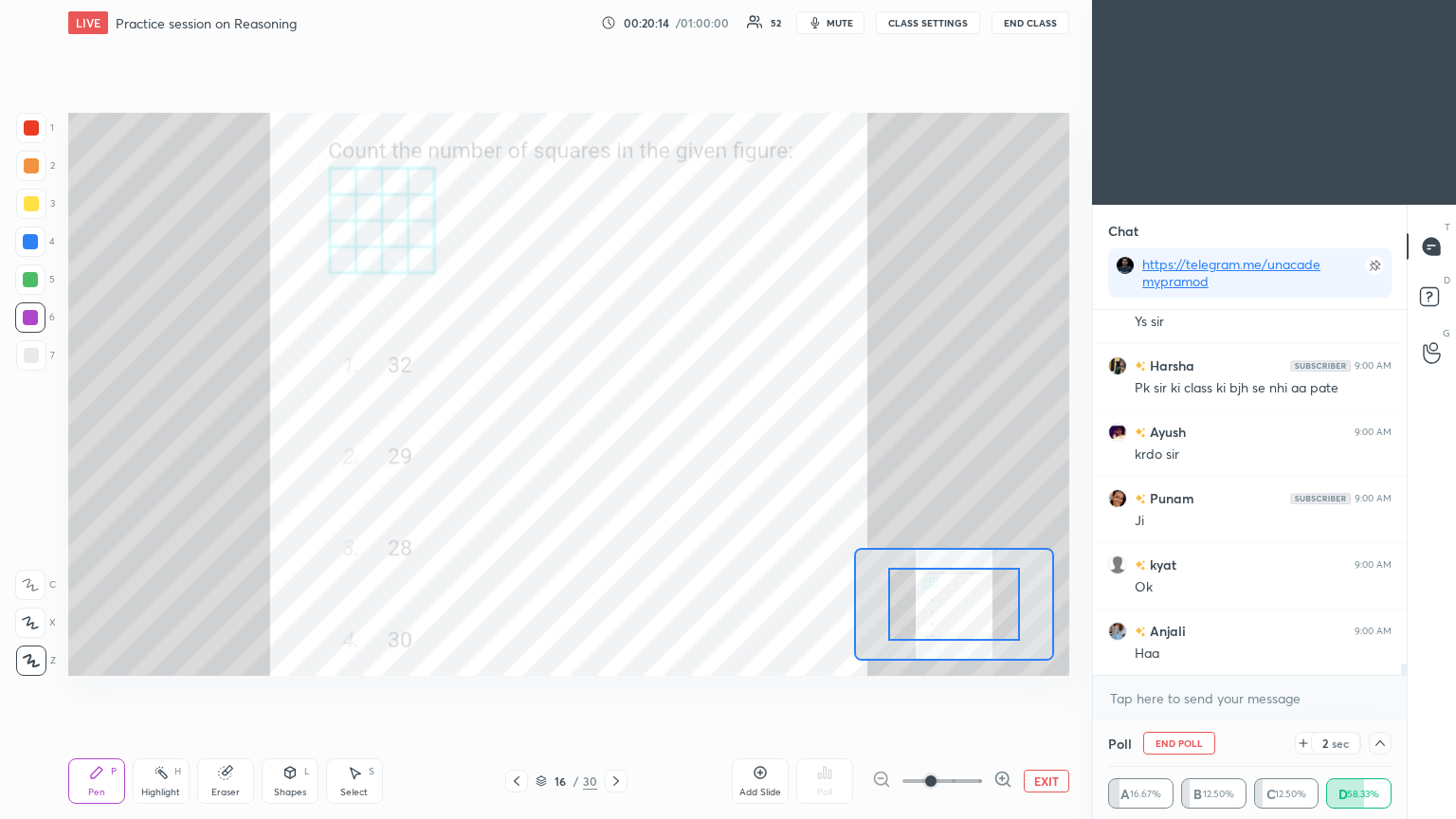 scroll, scrollTop: 11101, scrollLeft: 0, axis: vertical 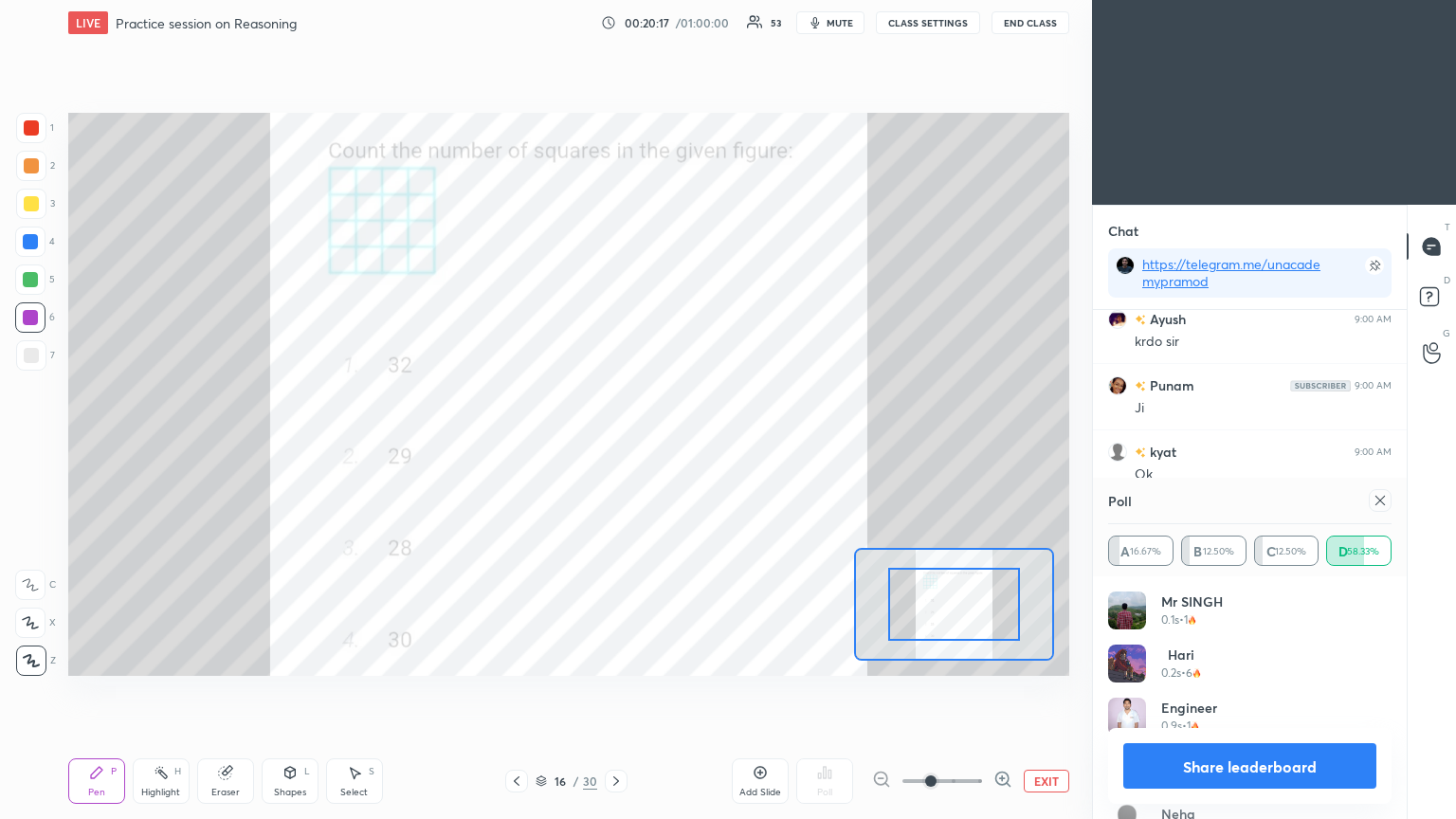click at bounding box center [1380, 500] 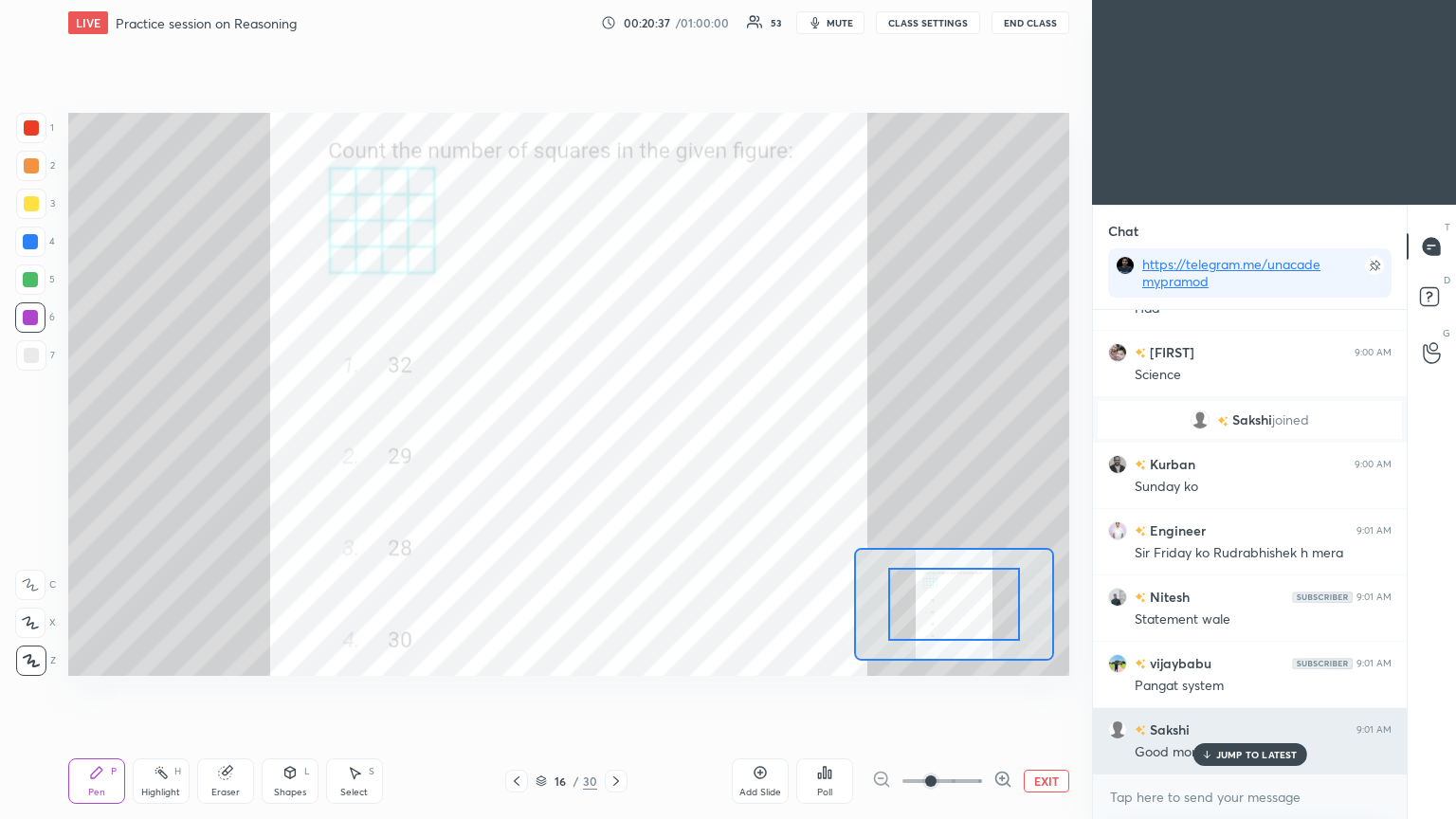 click on "JUMP TO LATEST" at bounding box center (1257, 755) 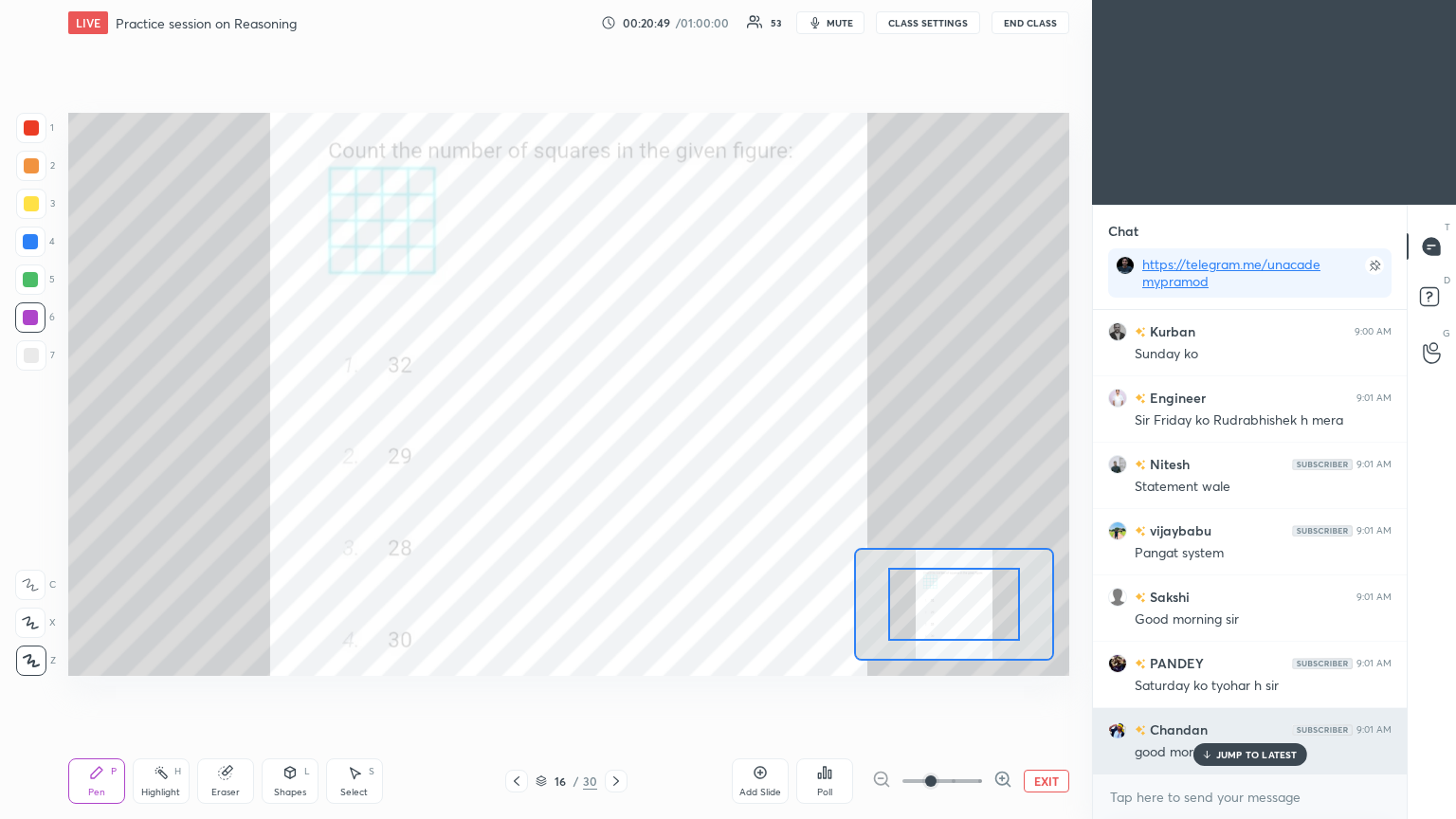 click on "JUMP TO LATEST" at bounding box center (1257, 755) 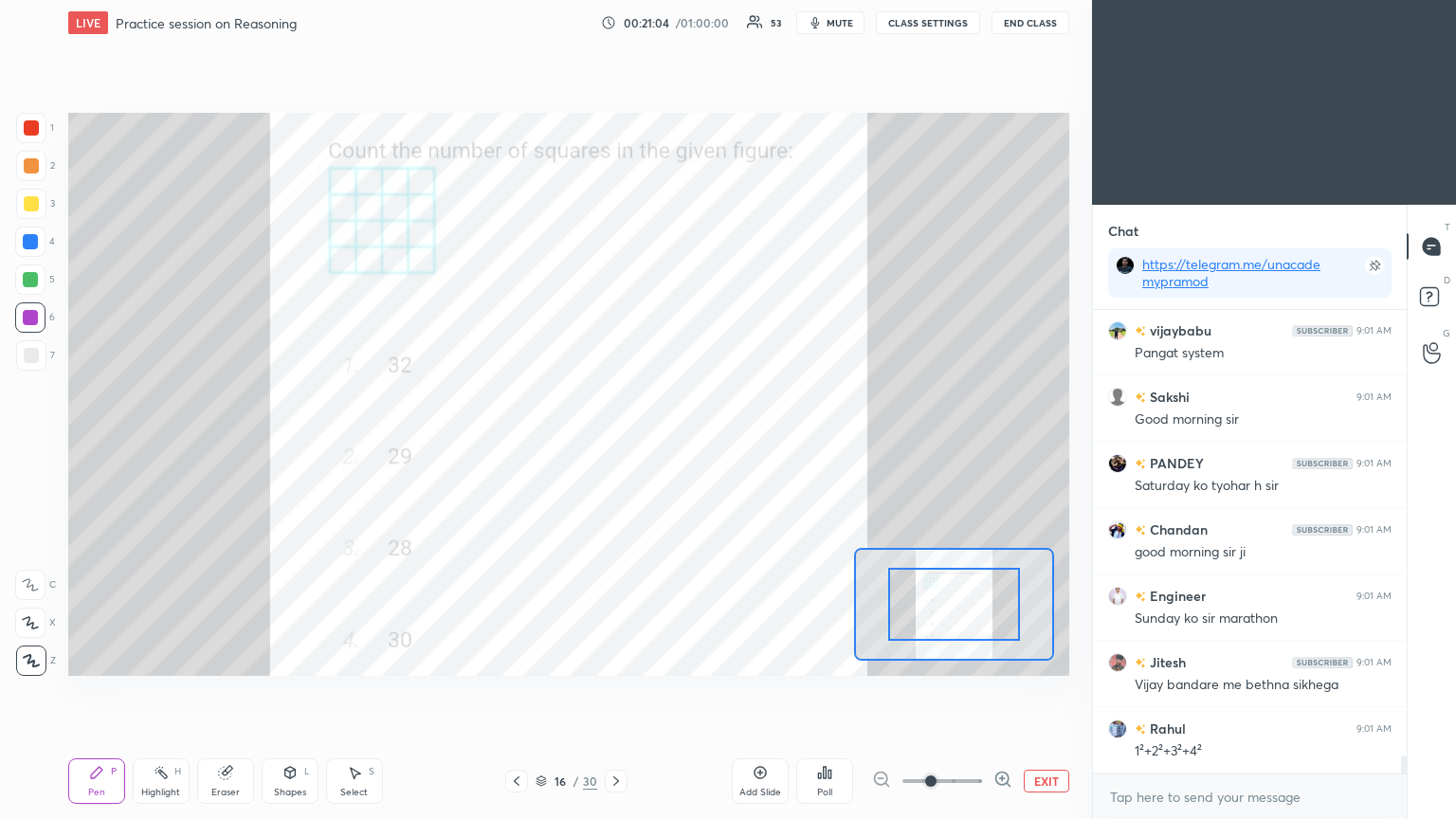 click at bounding box center [31, 204] 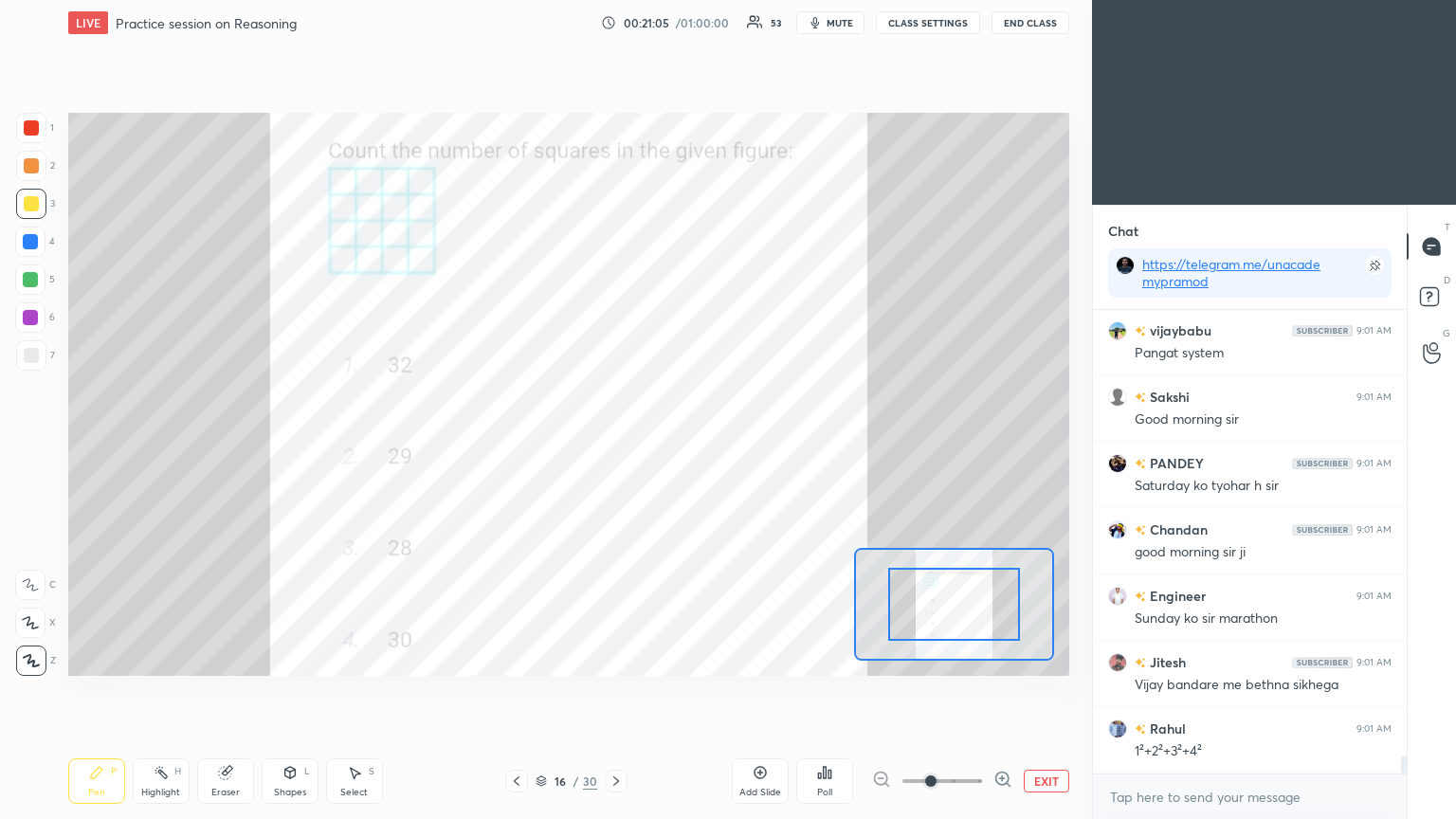 click at bounding box center (31, 128) 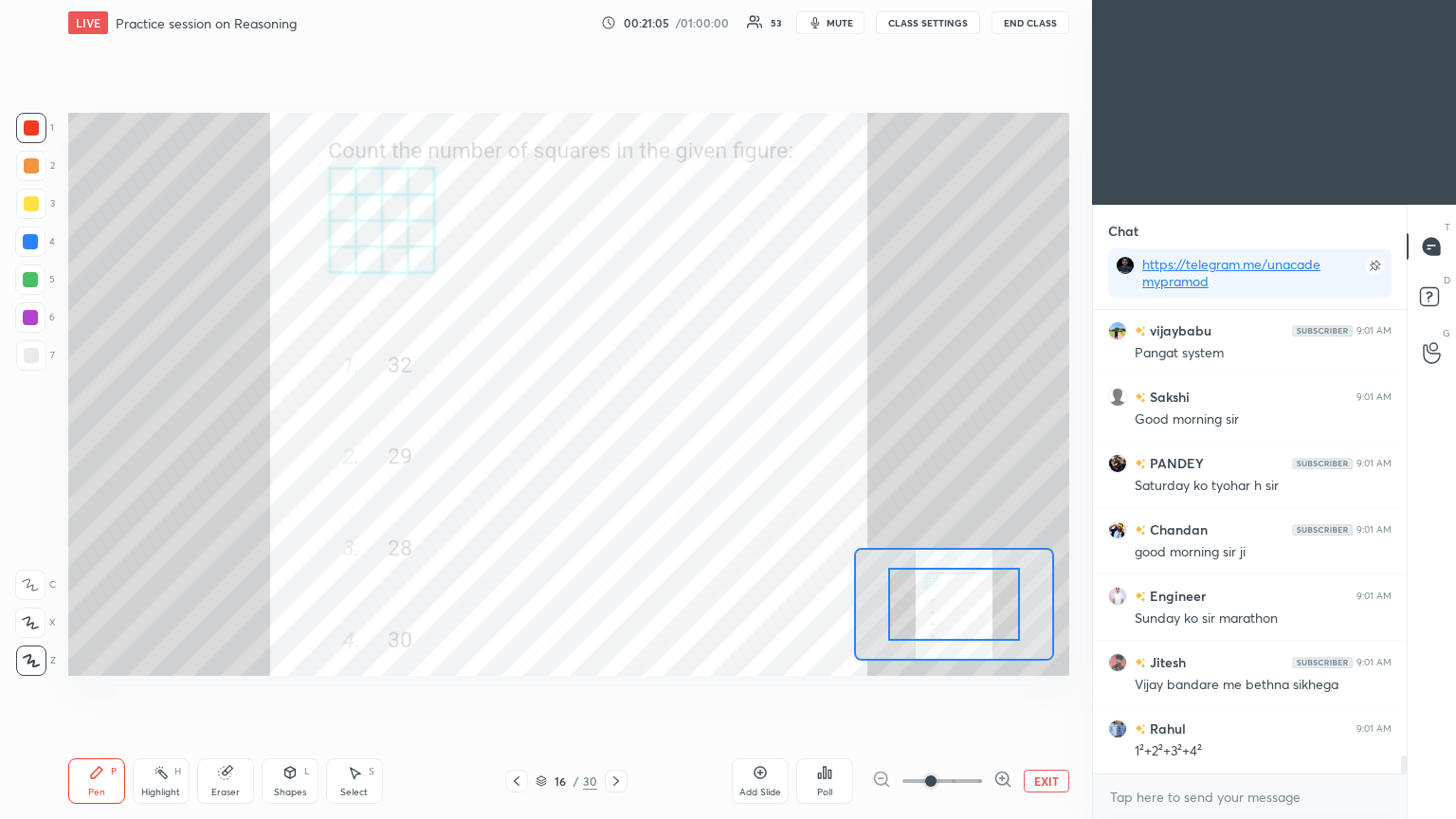 click at bounding box center (31, 128) 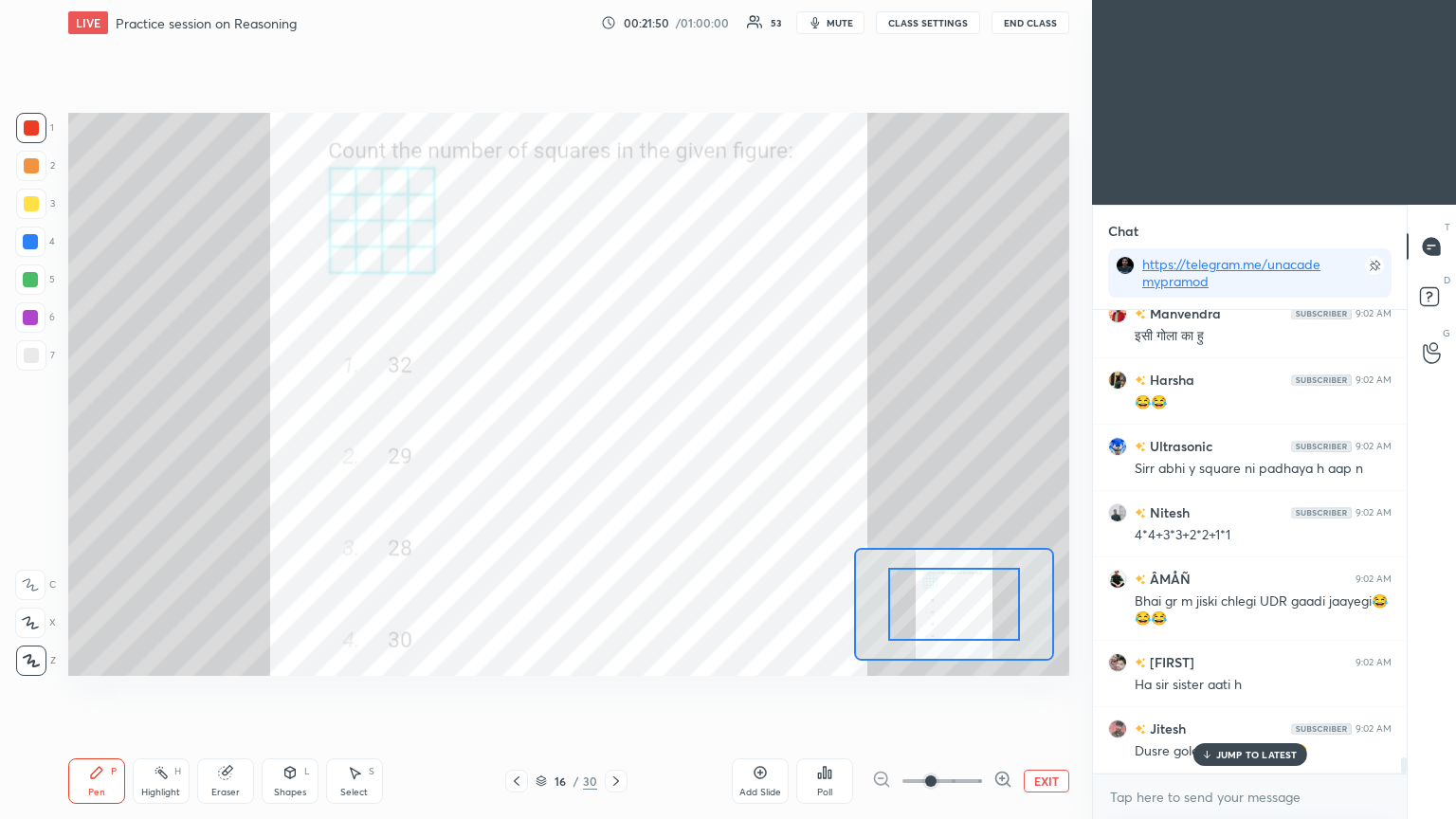 scroll, scrollTop: 12657, scrollLeft: 0, axis: vertical 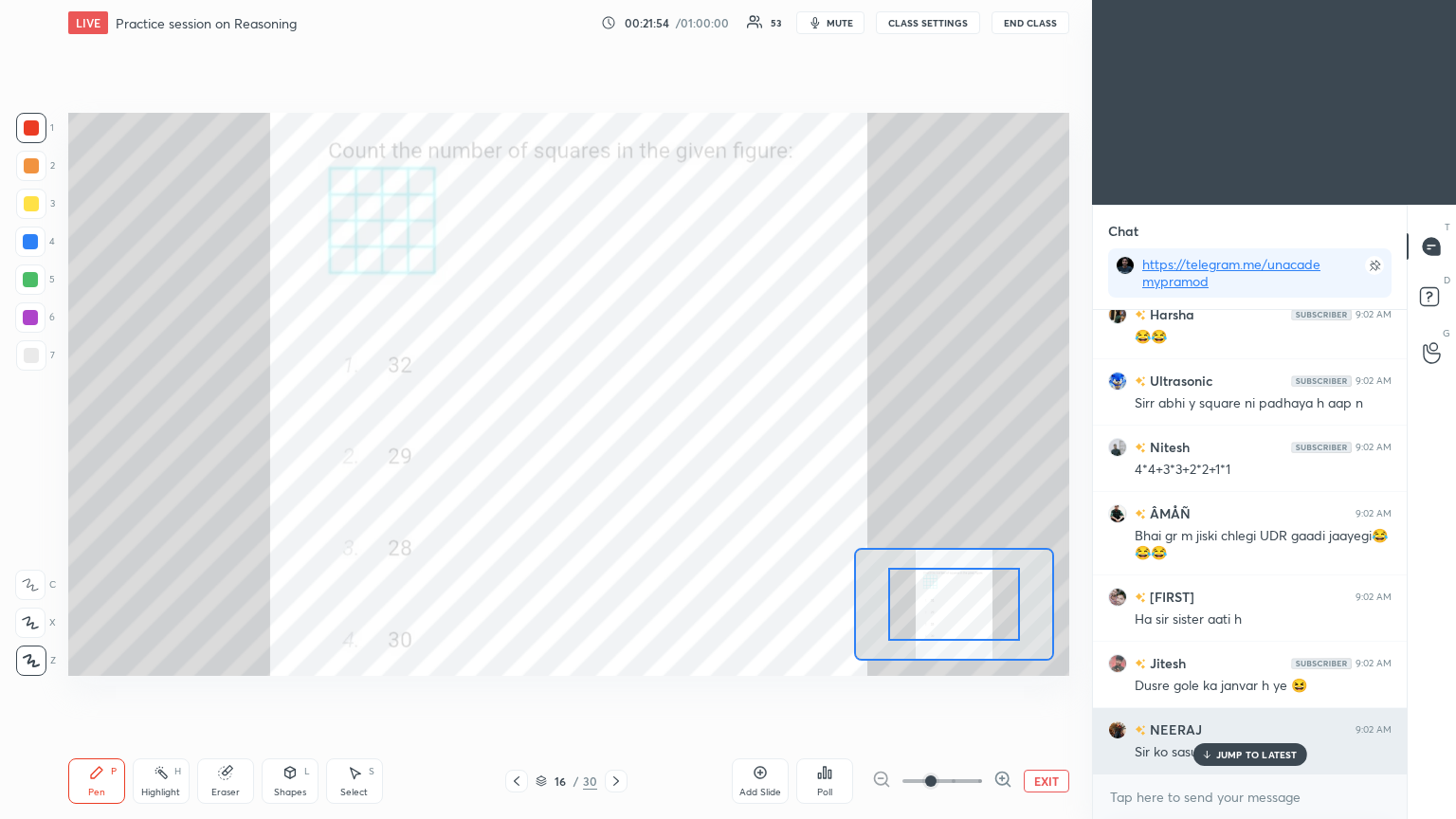 click on "JUMP TO LATEST" at bounding box center [1257, 755] 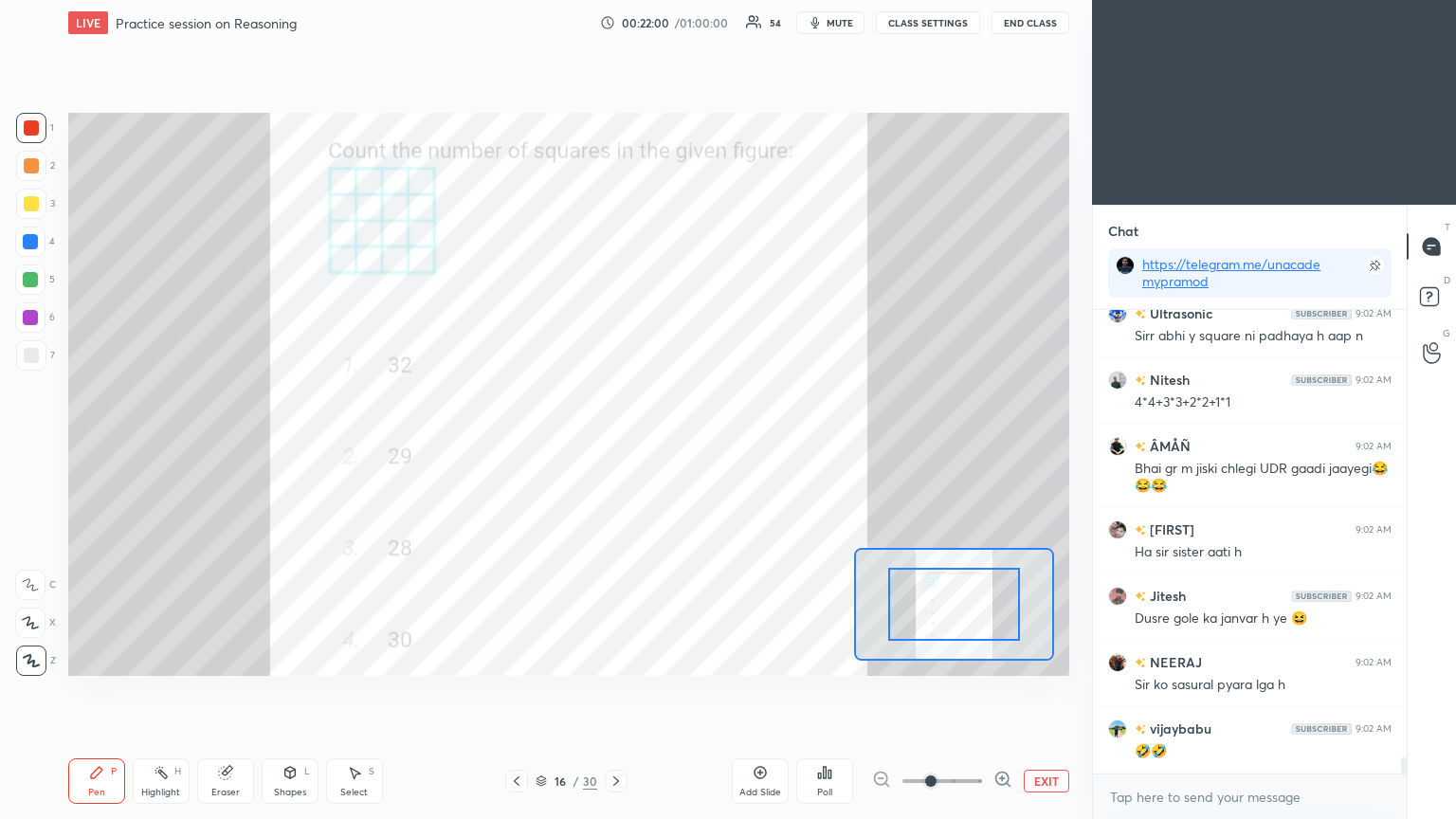 scroll, scrollTop: 12769, scrollLeft: 0, axis: vertical 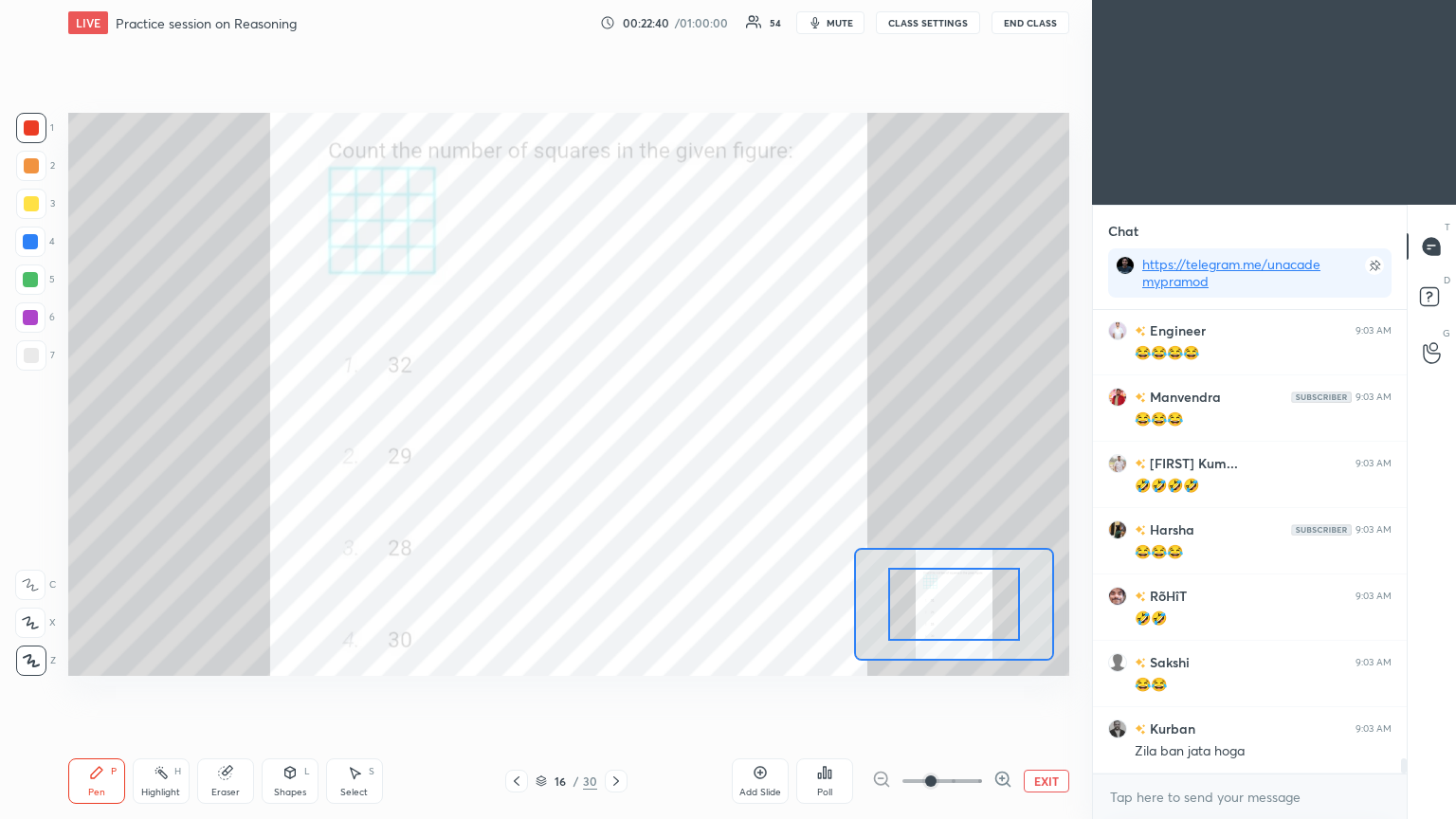 click 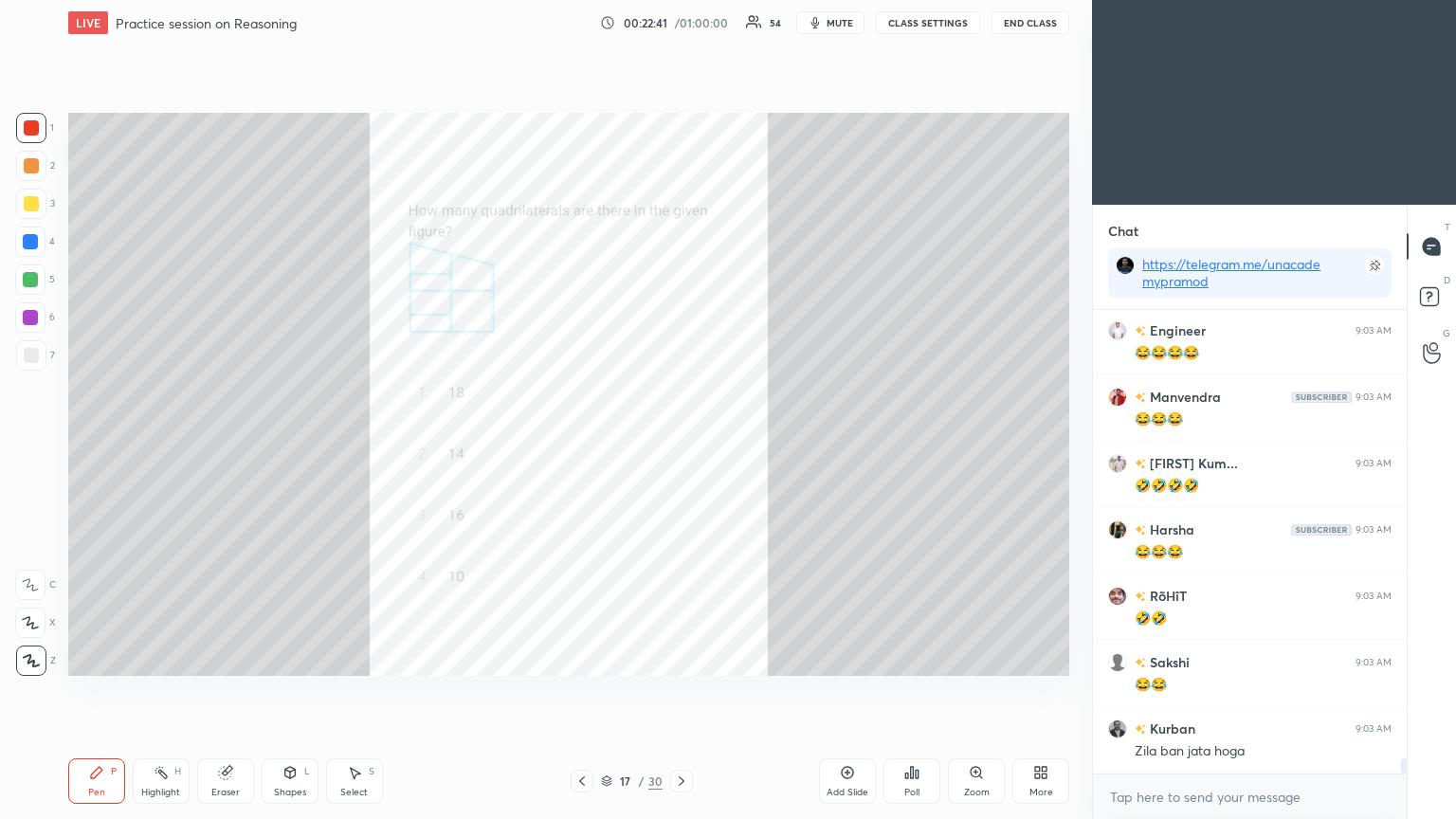 scroll, scrollTop: 13578, scrollLeft: 0, axis: vertical 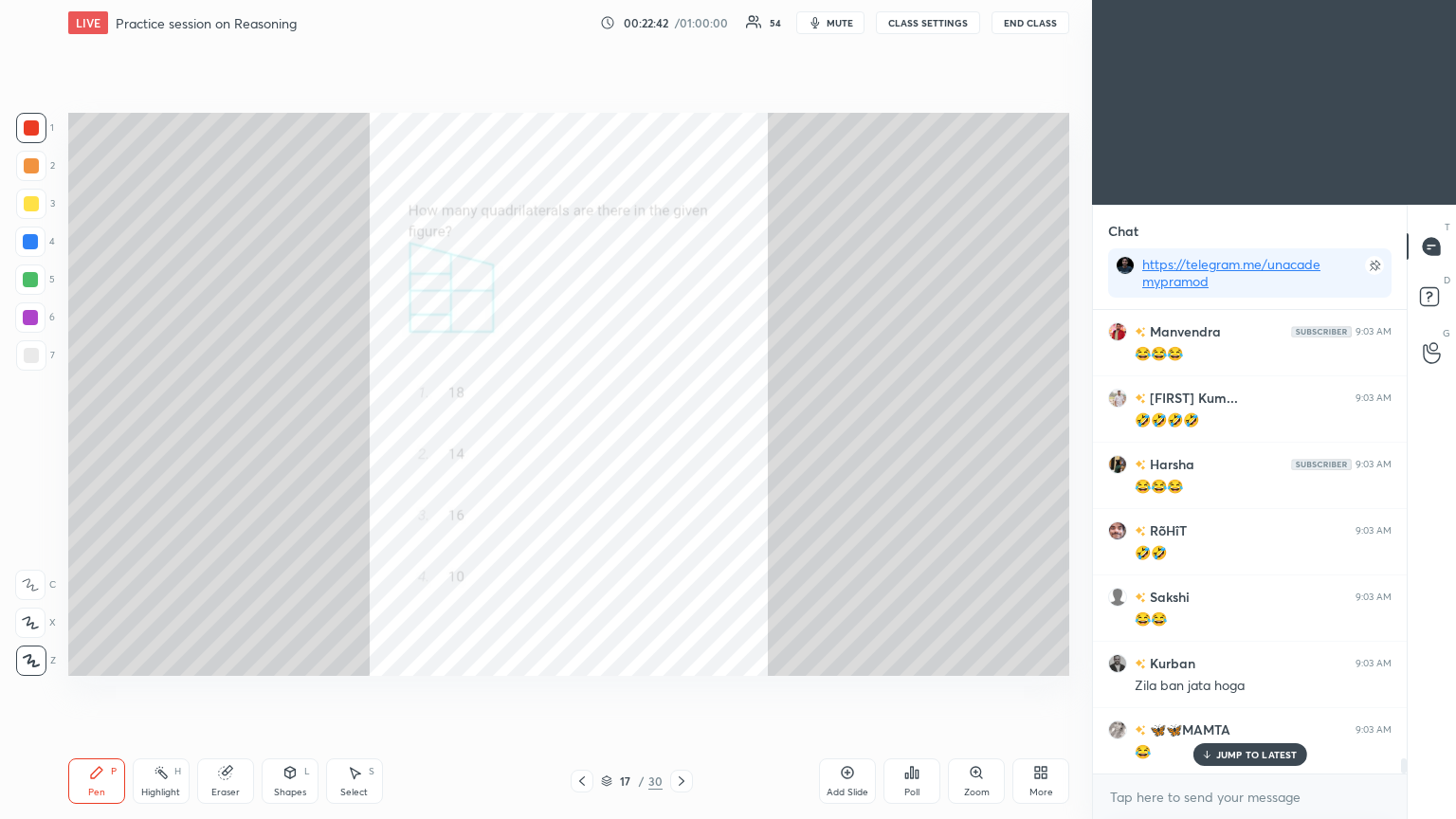click on "Zoom" at bounding box center (976, 781) 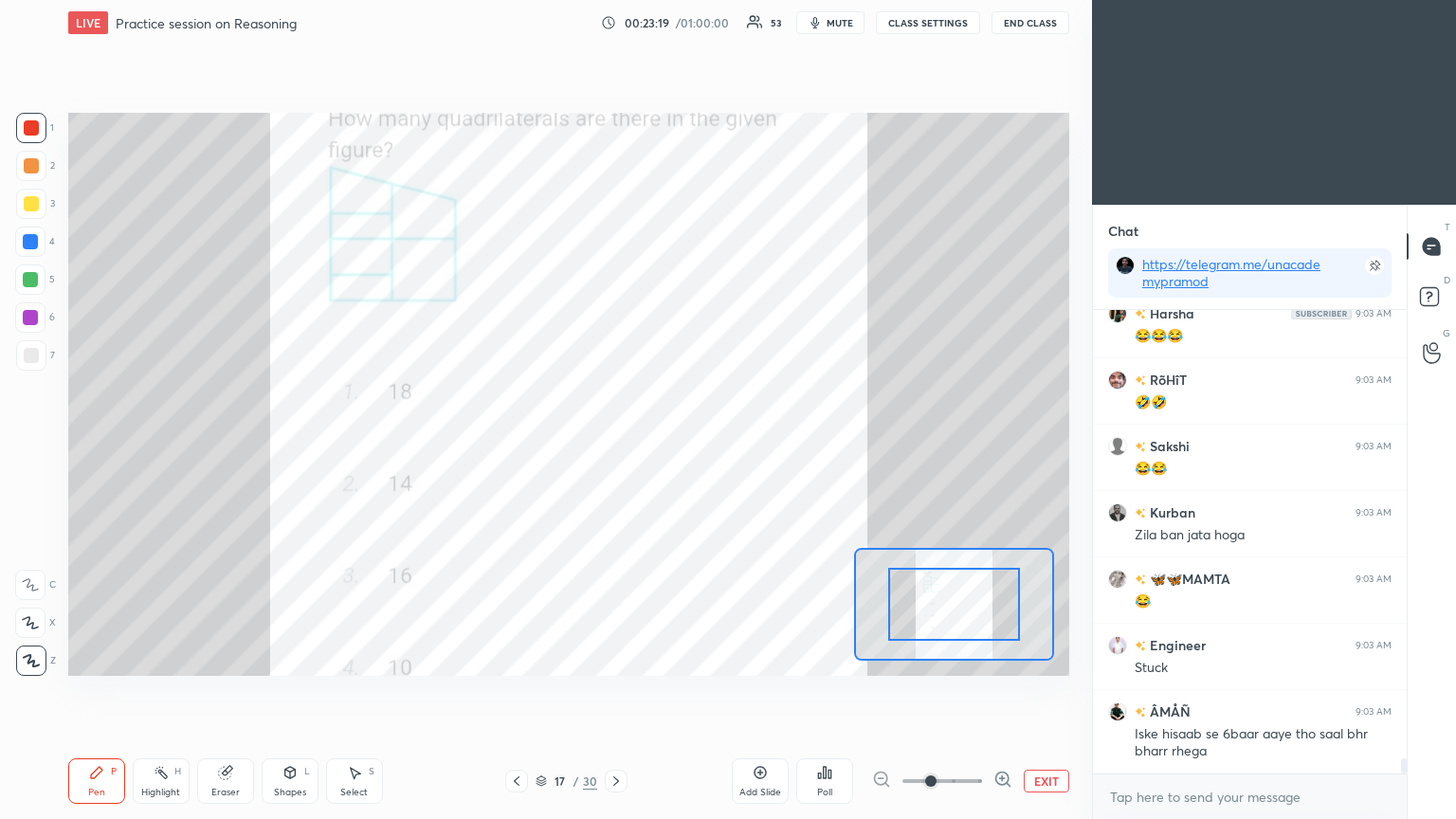 scroll, scrollTop: 13794, scrollLeft: 0, axis: vertical 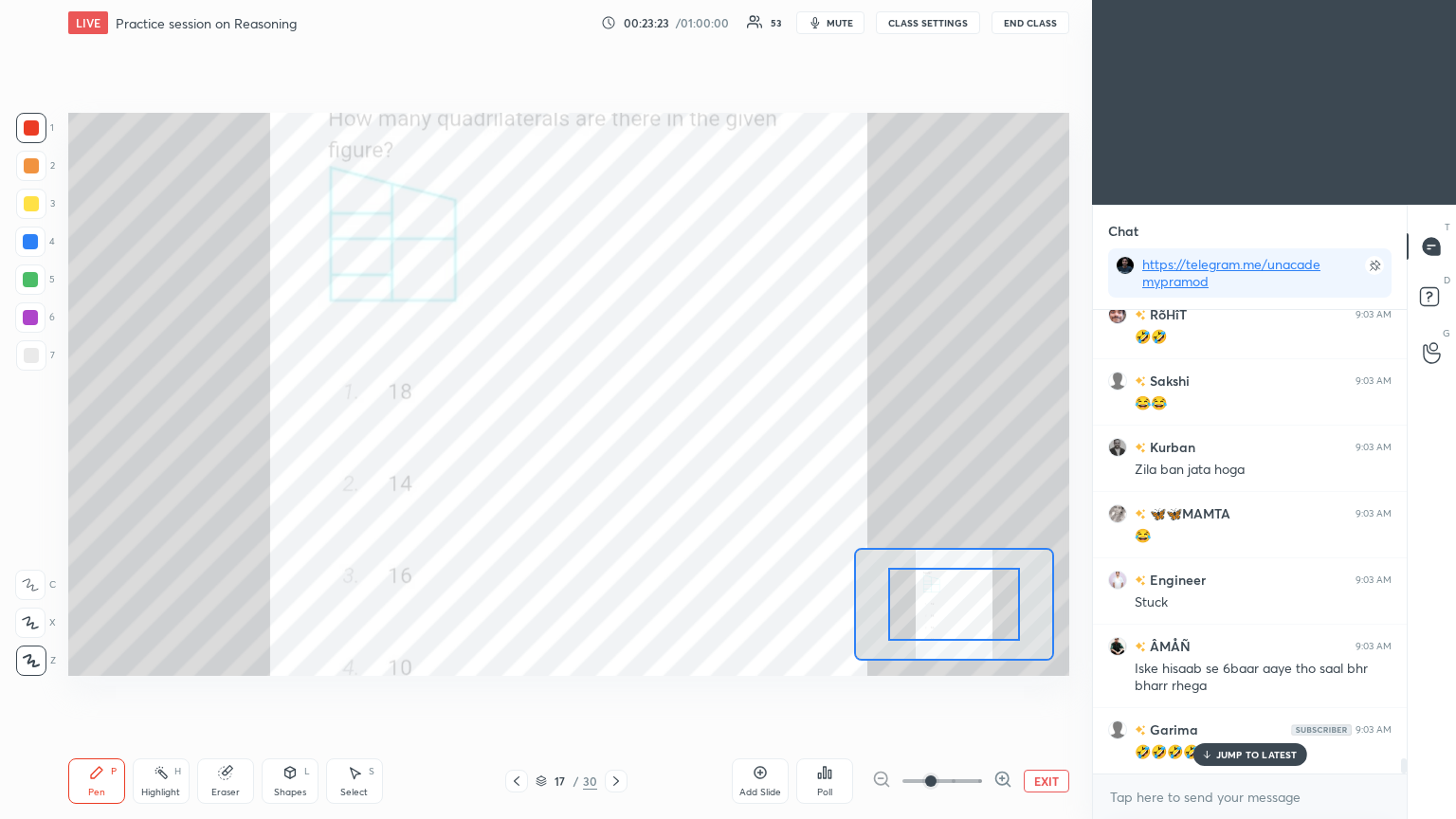click on "Poll" at bounding box center (825, 781) 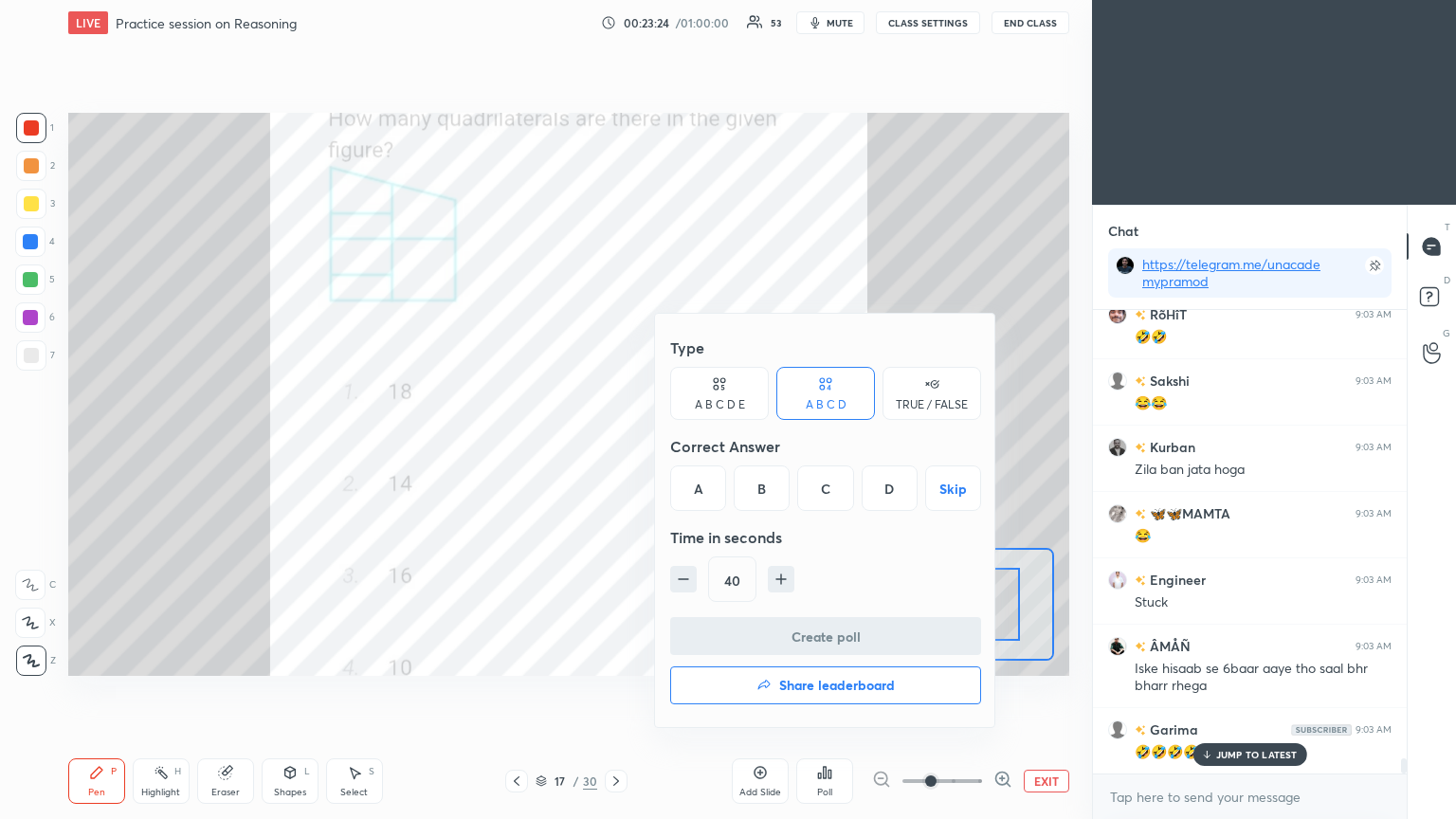 click on "C" at bounding box center (825, 488) 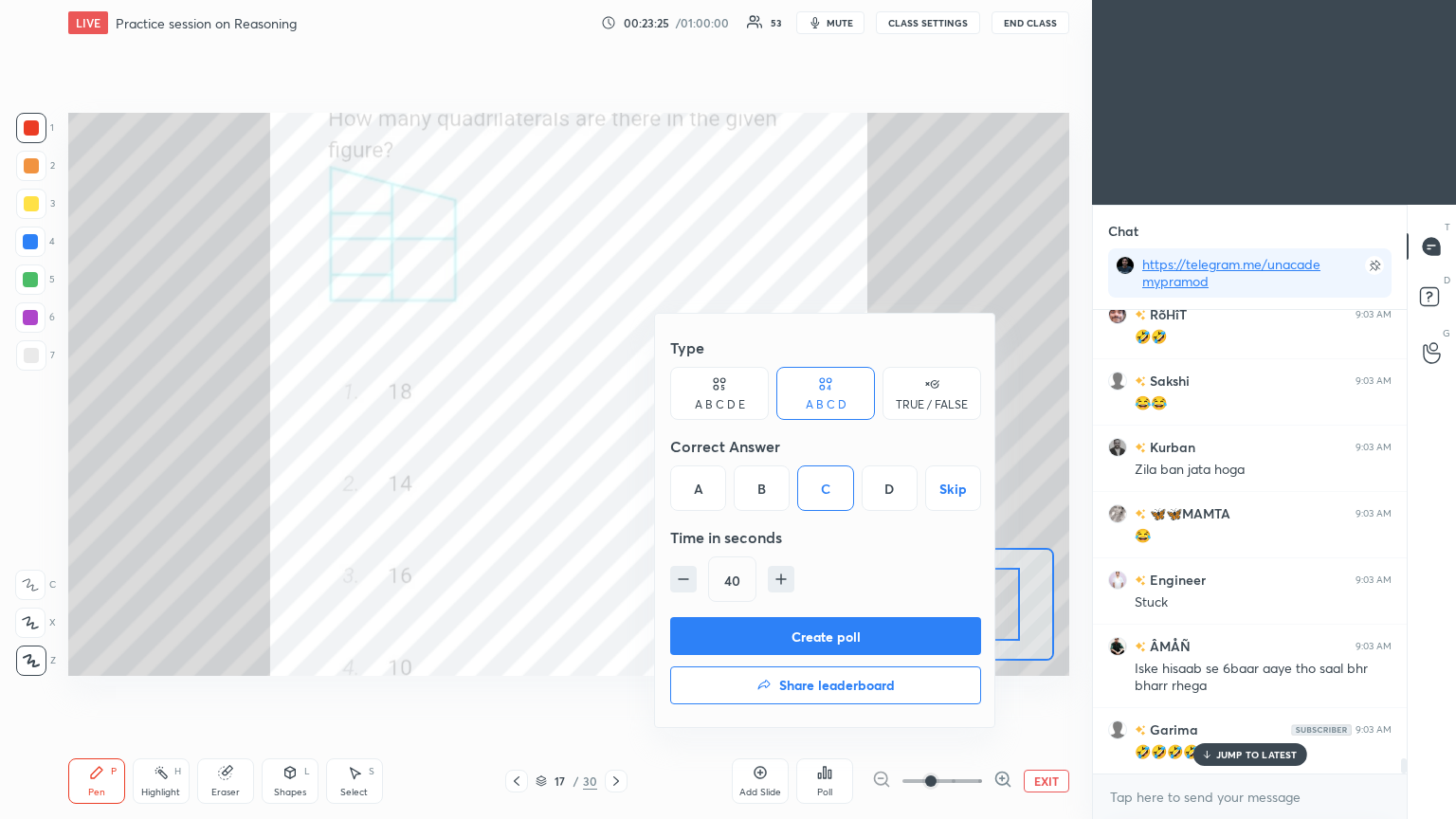 click on "Create poll" at bounding box center [826, 636] 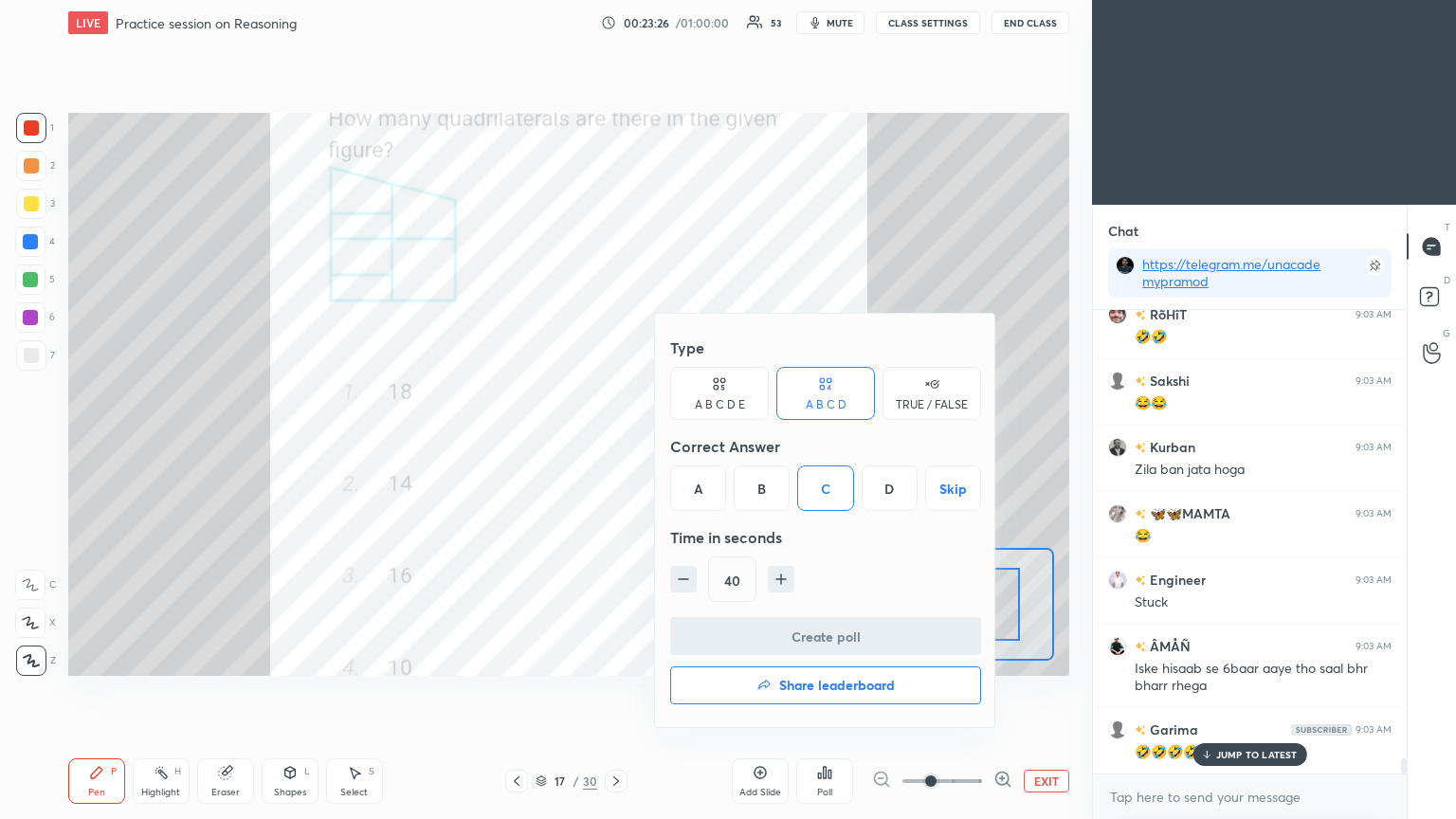 scroll, scrollTop: 237, scrollLeft: 308, axis: both 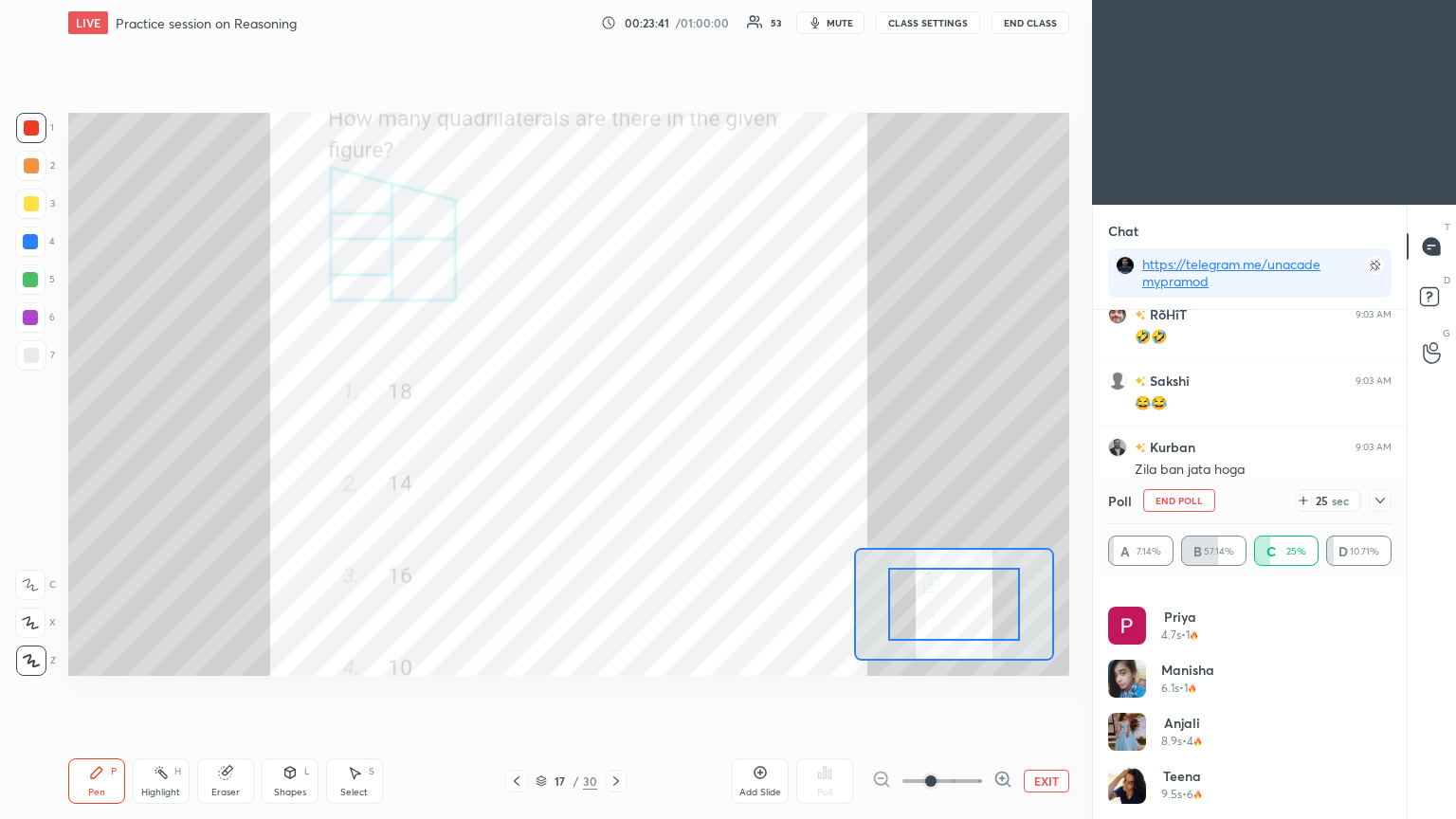 click 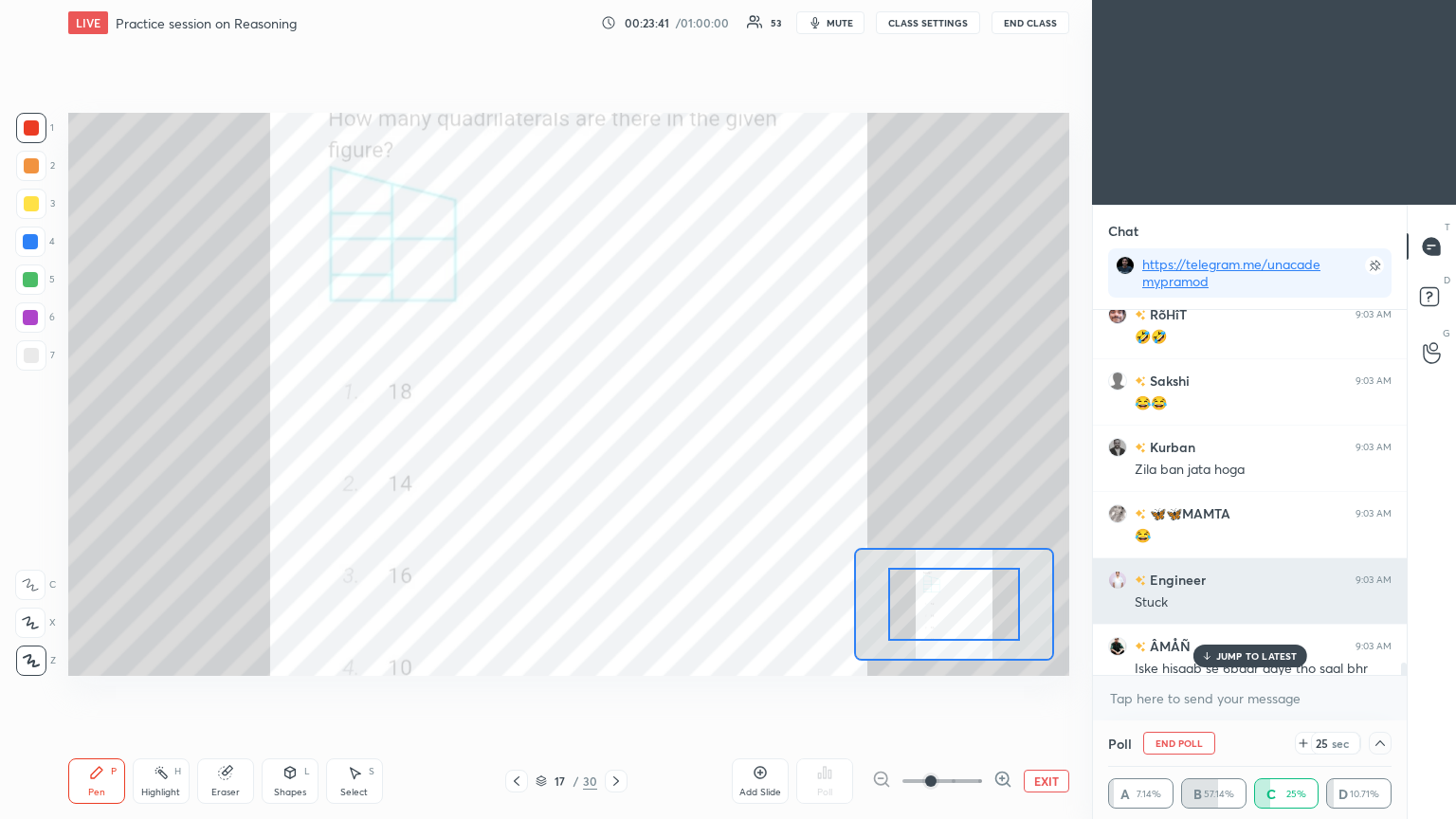 scroll, scrollTop: 0, scrollLeft: 0, axis: both 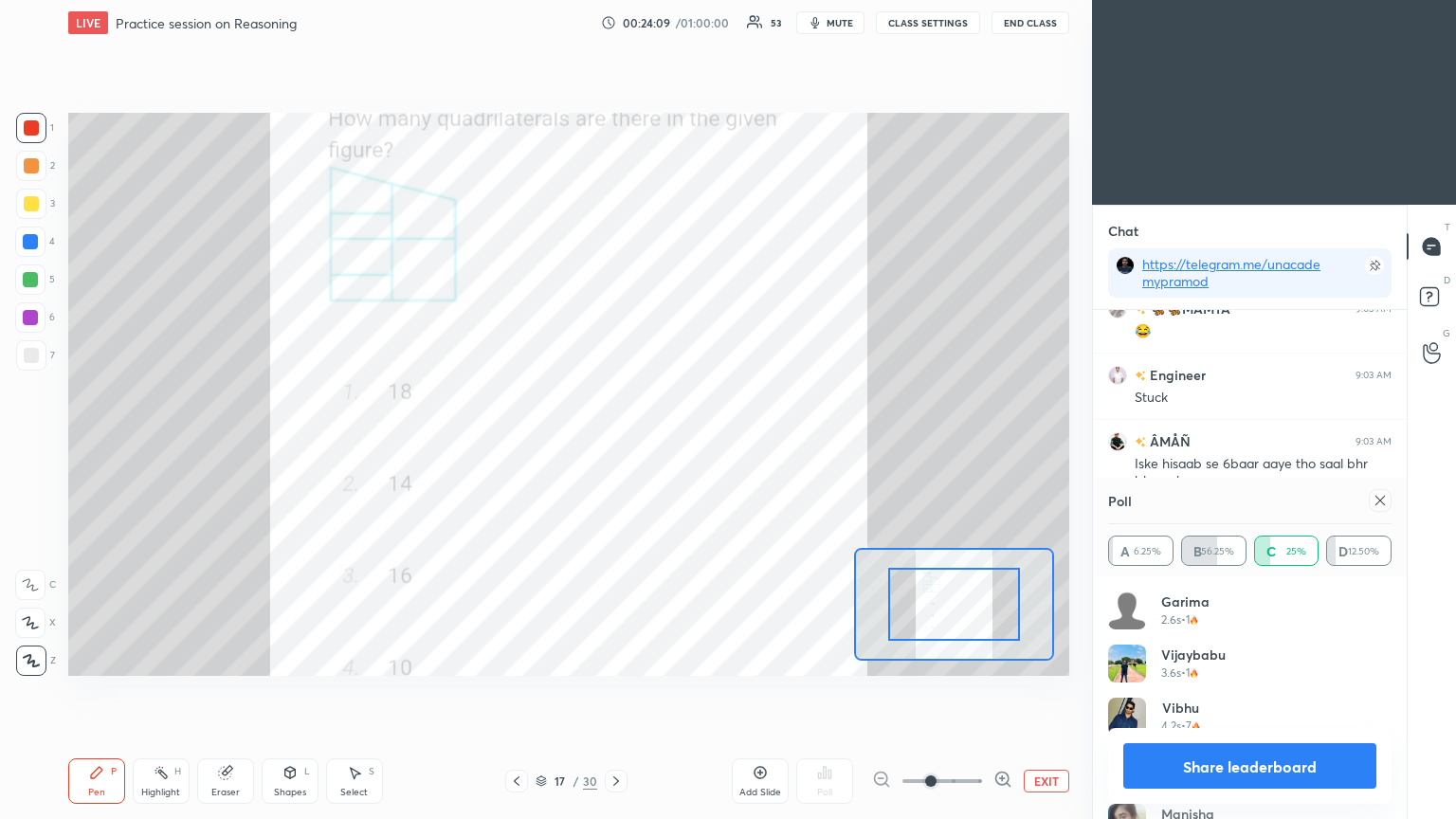 click 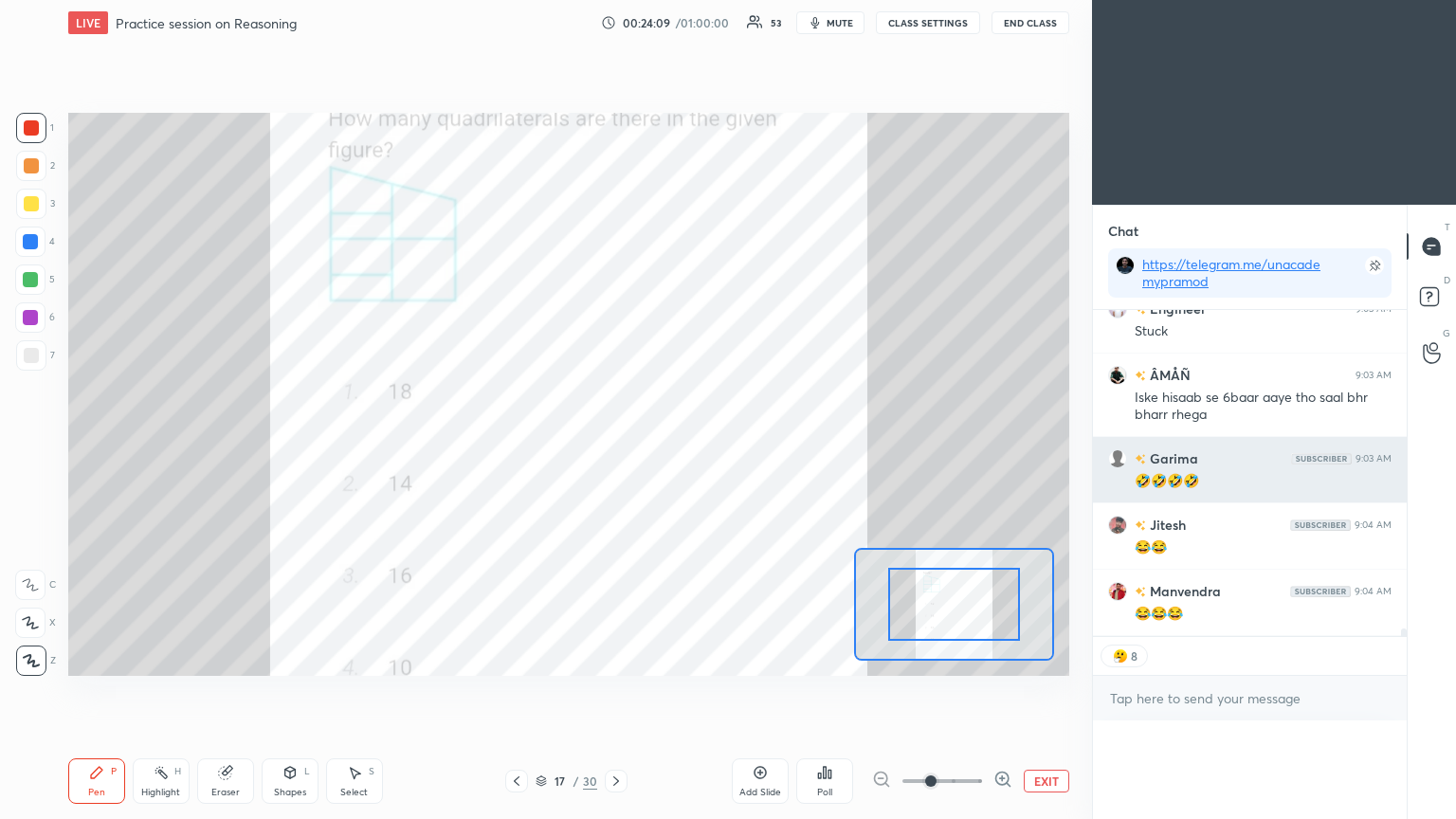 scroll, scrollTop: 0, scrollLeft: 6, axis: horizontal 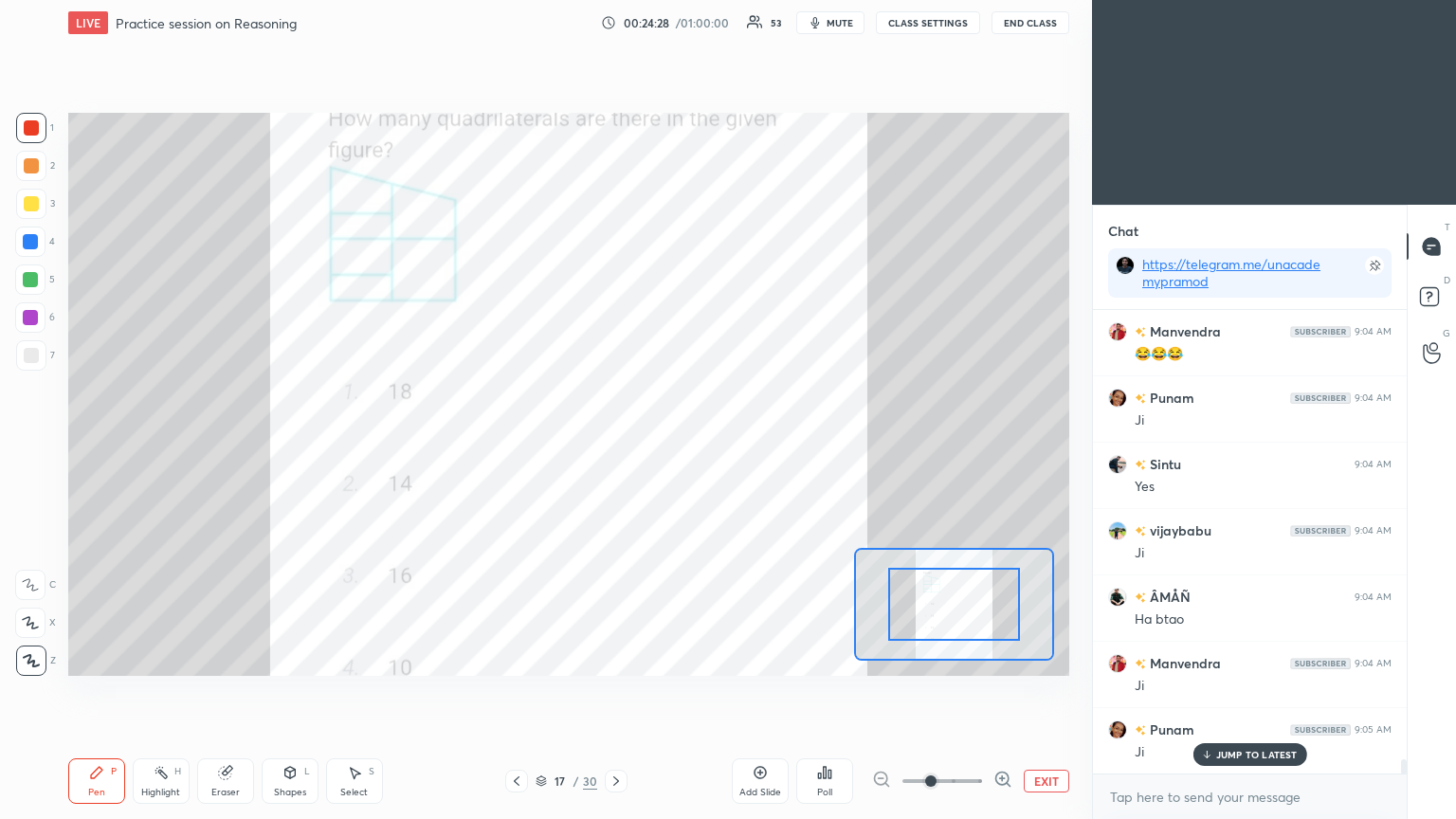 click at bounding box center [30, 242] 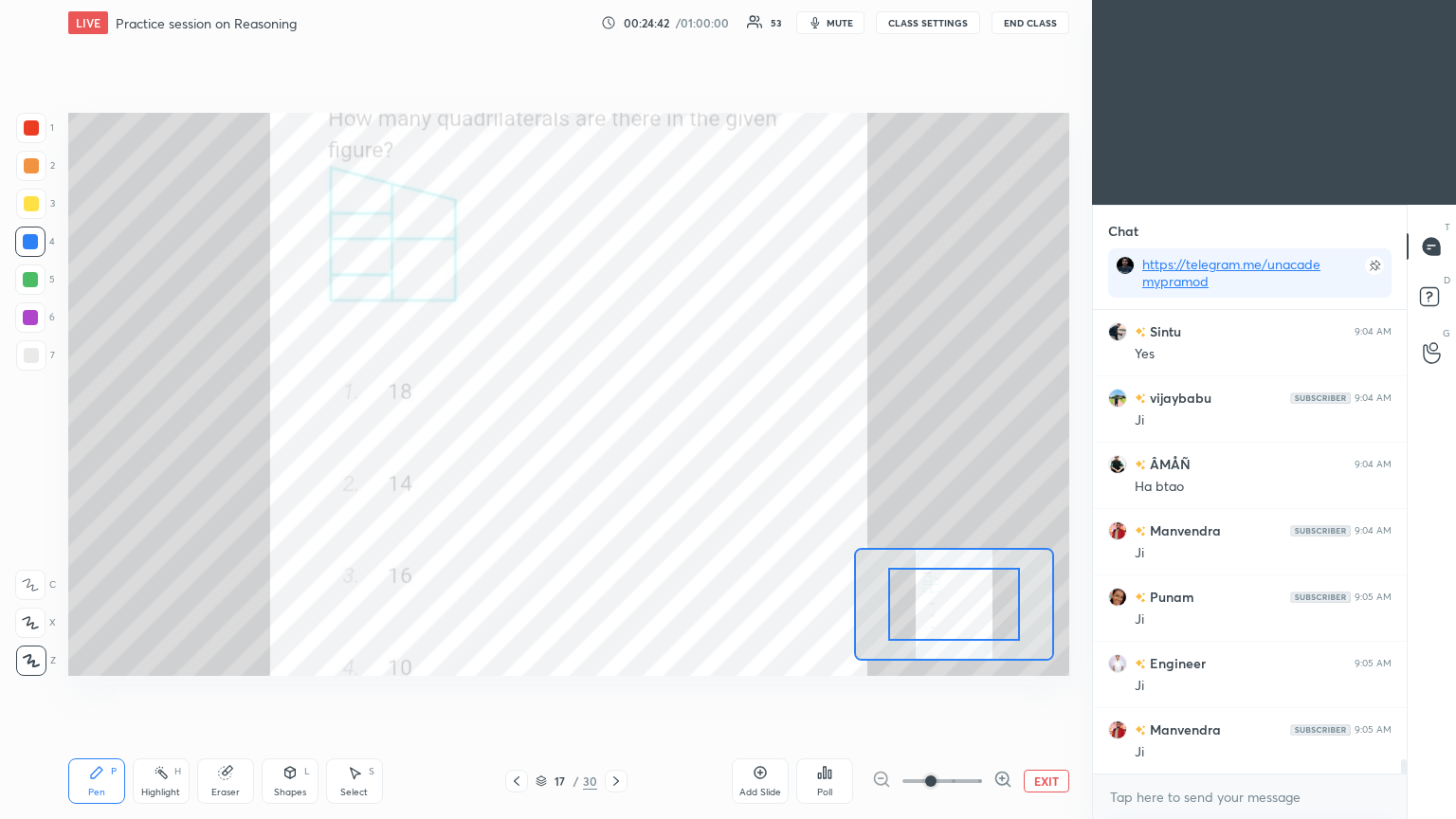 click at bounding box center [31, 128] 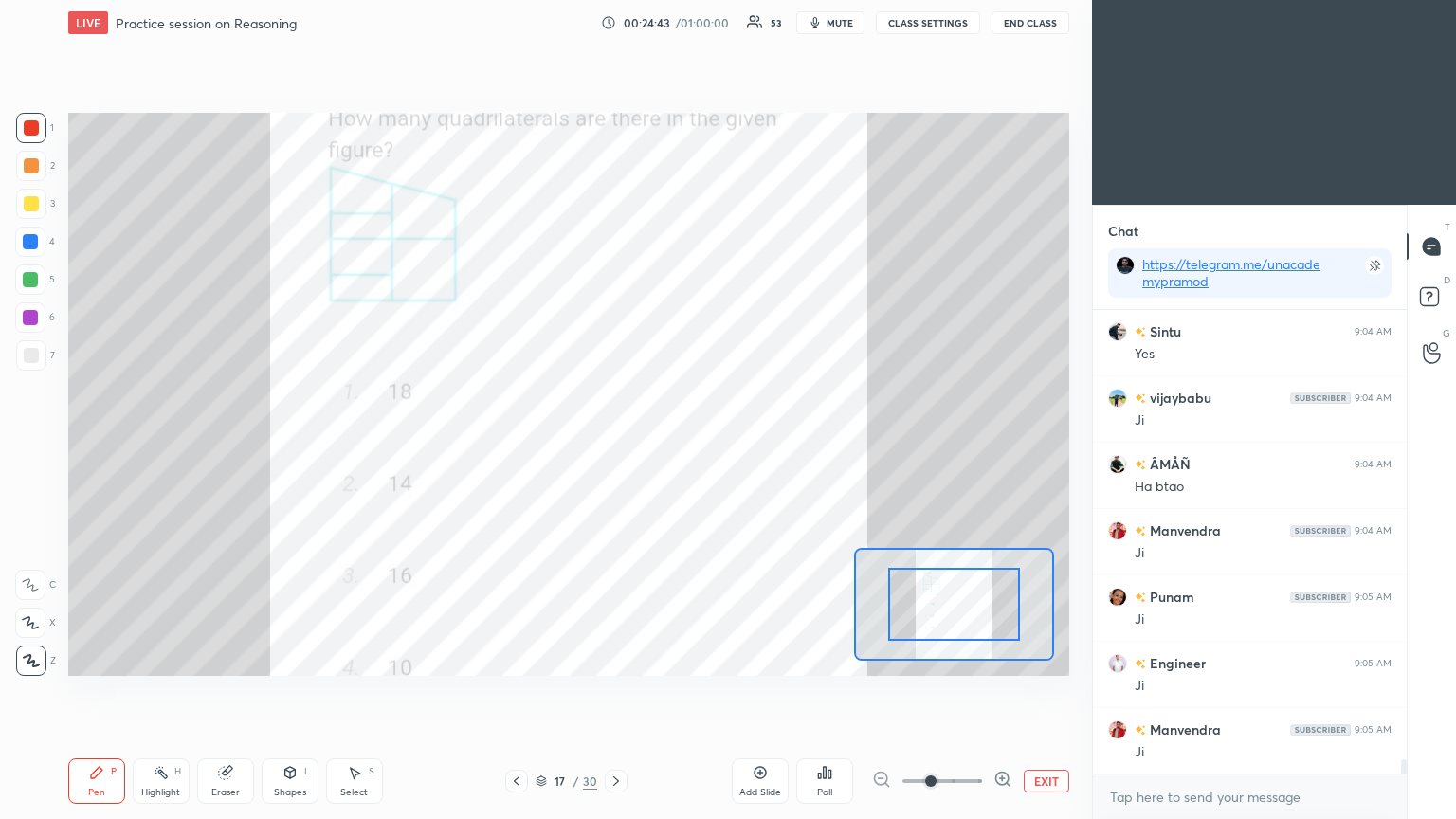 click at bounding box center [31, 128] 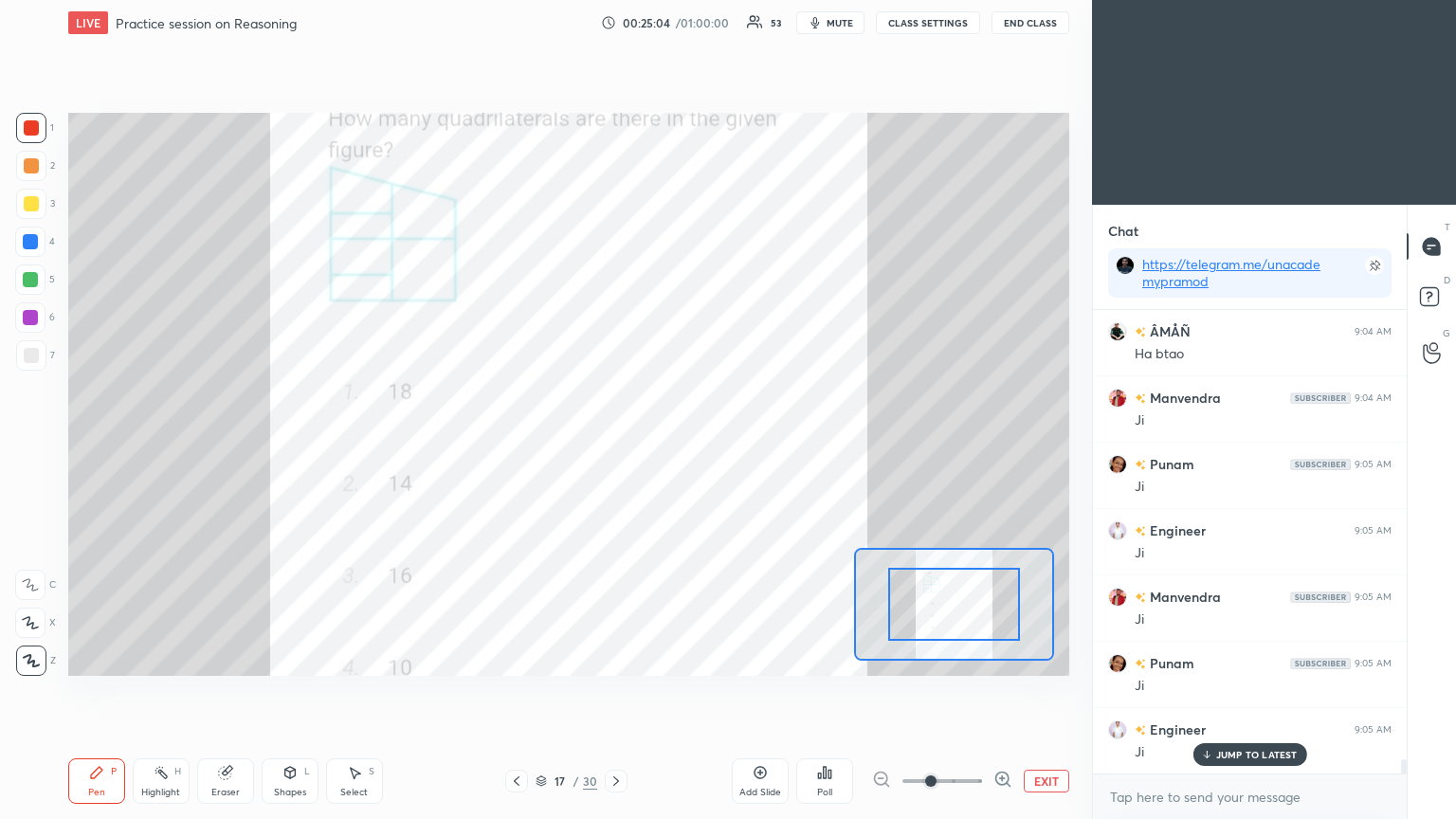 click at bounding box center [30, 242] 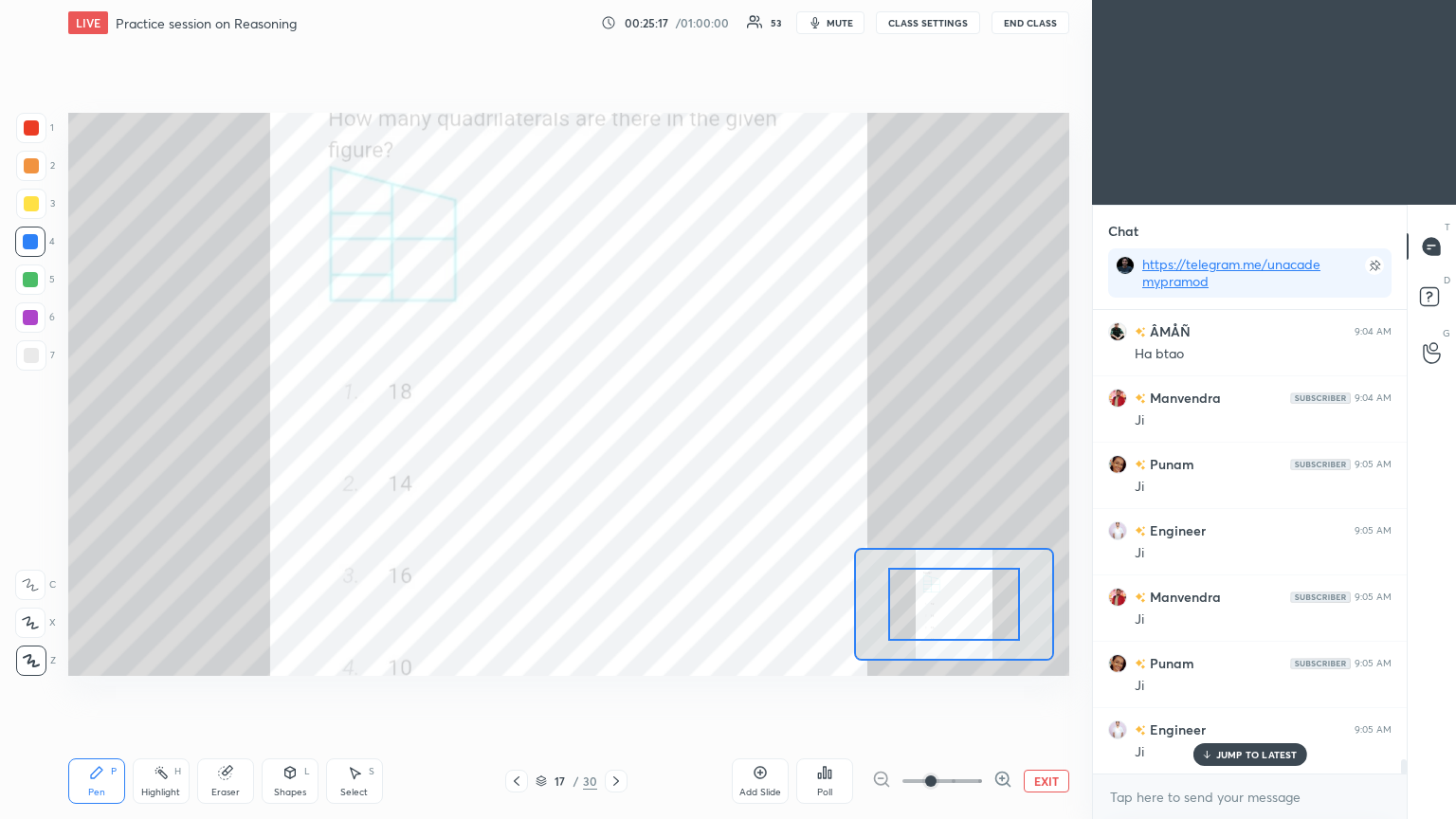 scroll, scrollTop: 14609, scrollLeft: 0, axis: vertical 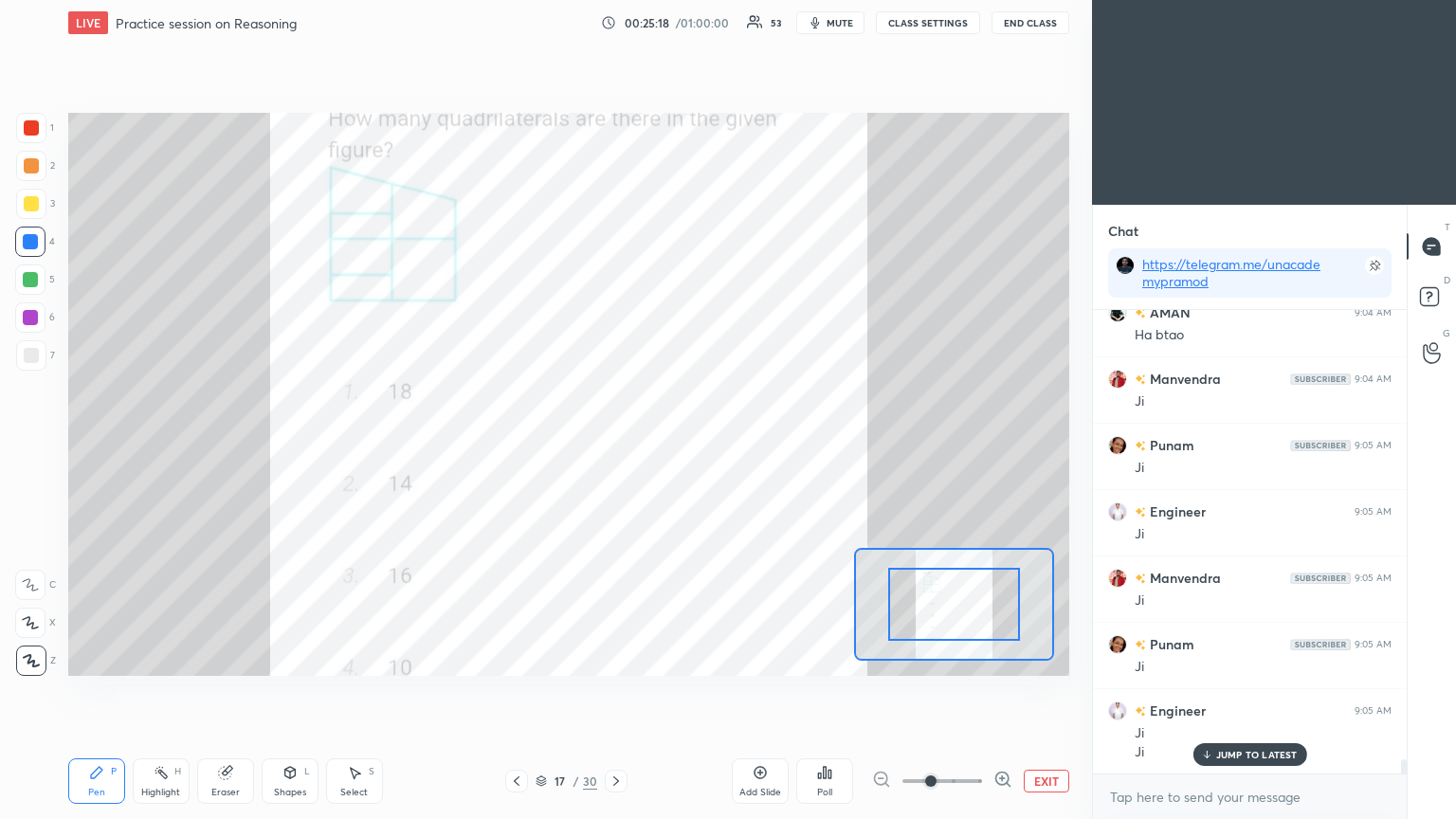 click at bounding box center [31, 166] 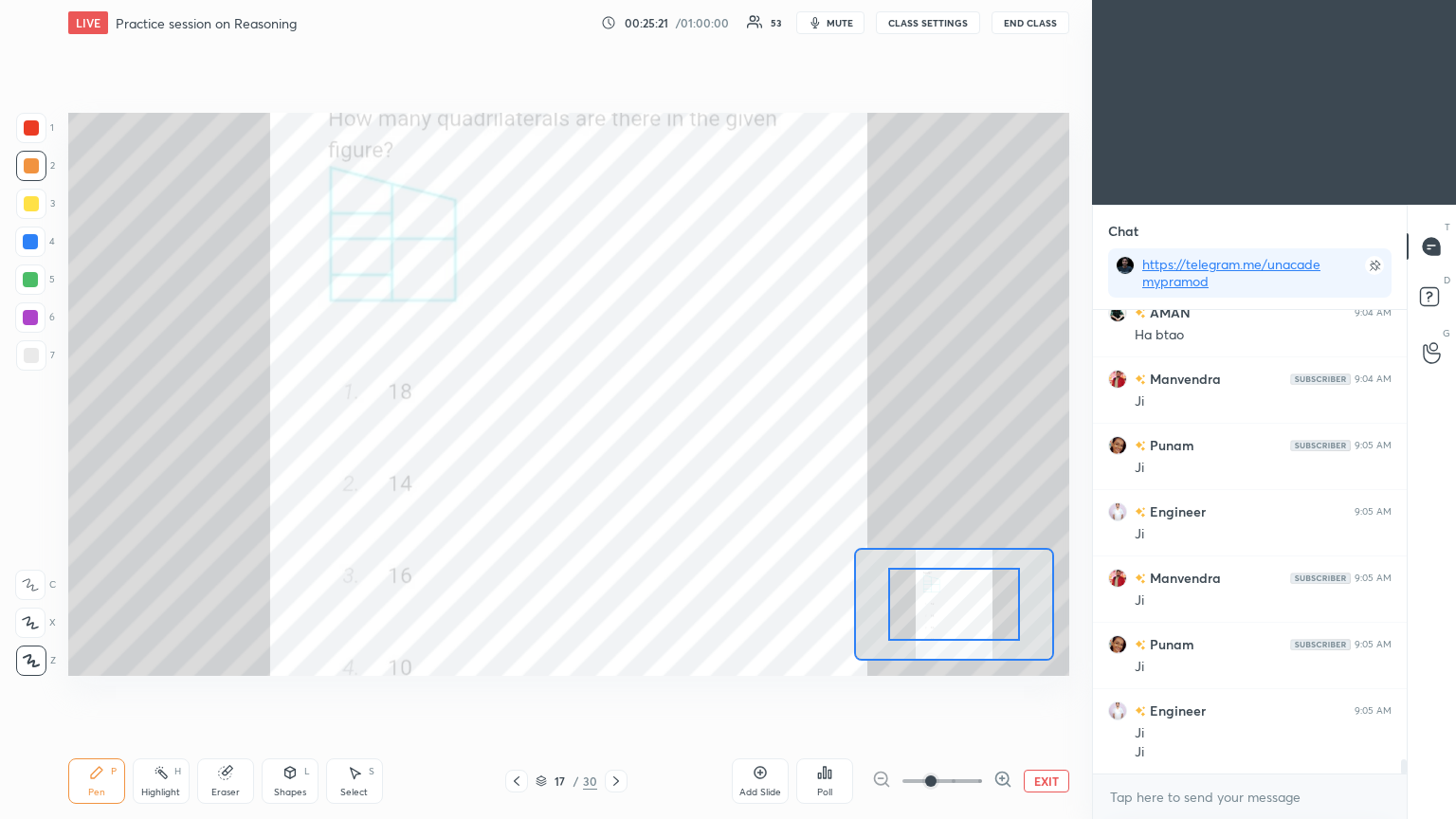 scroll, scrollTop: 14677, scrollLeft: 0, axis: vertical 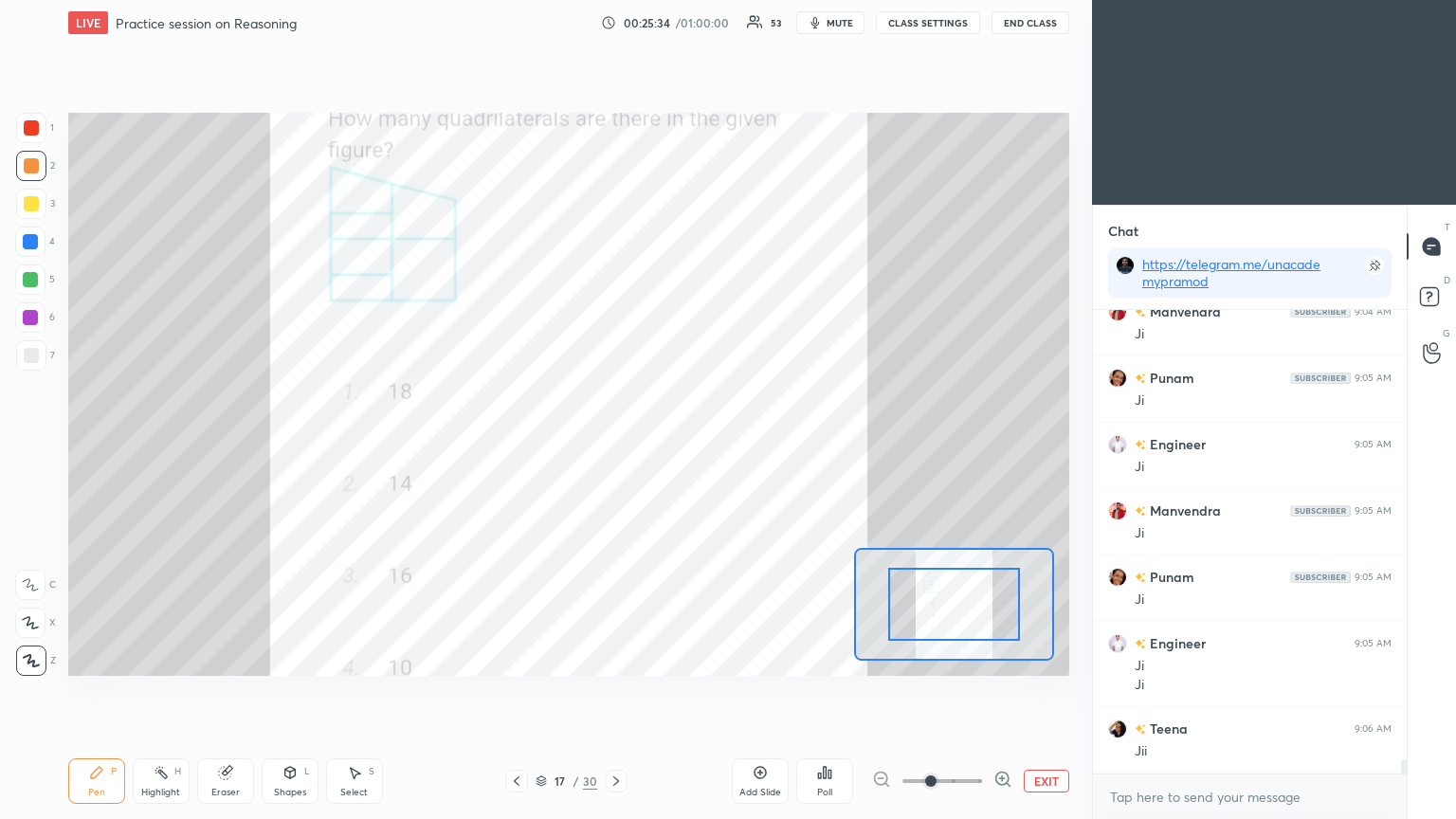 click on "Eraser" at bounding box center [226, 792] 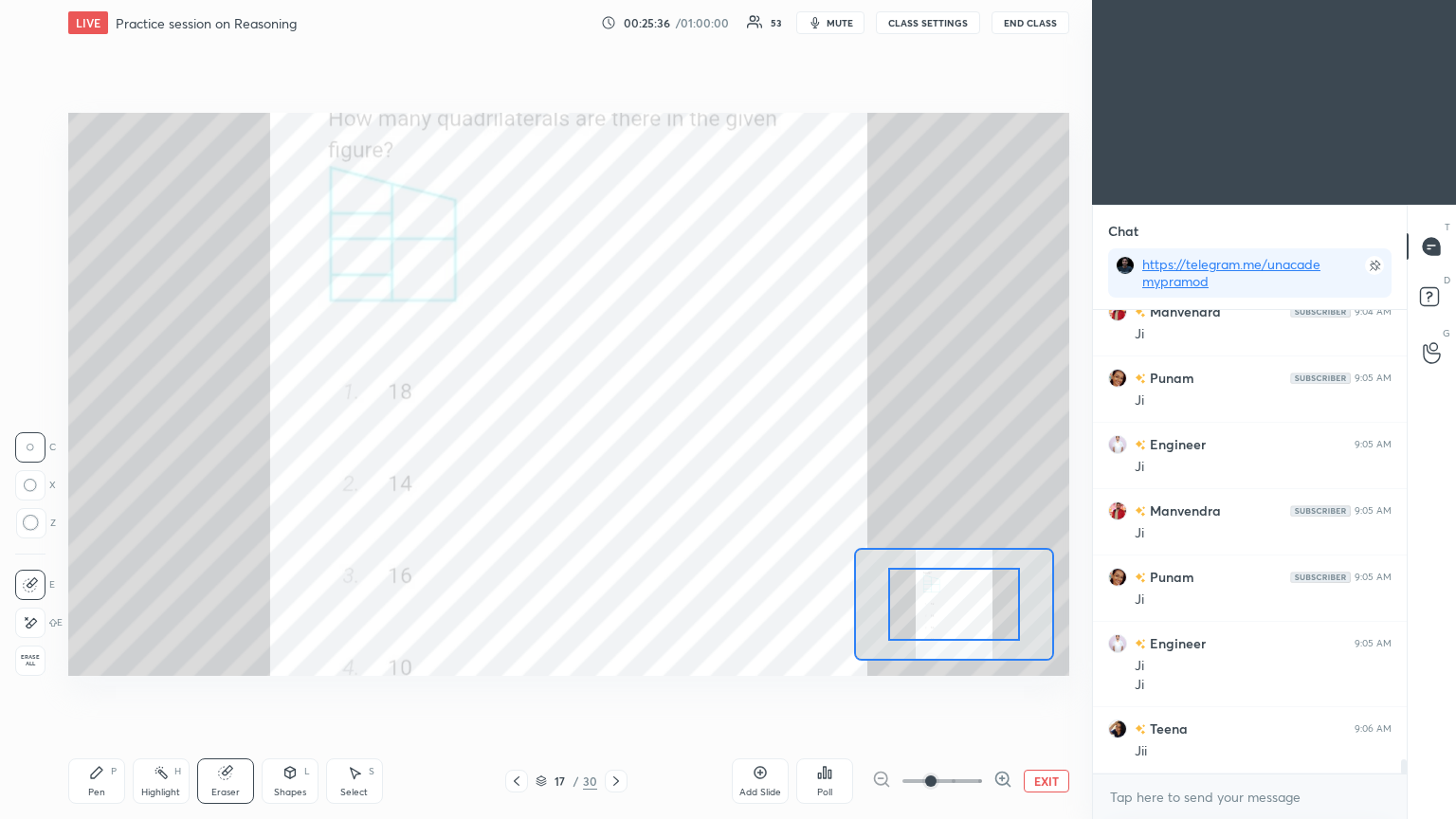 click at bounding box center (31, 523) 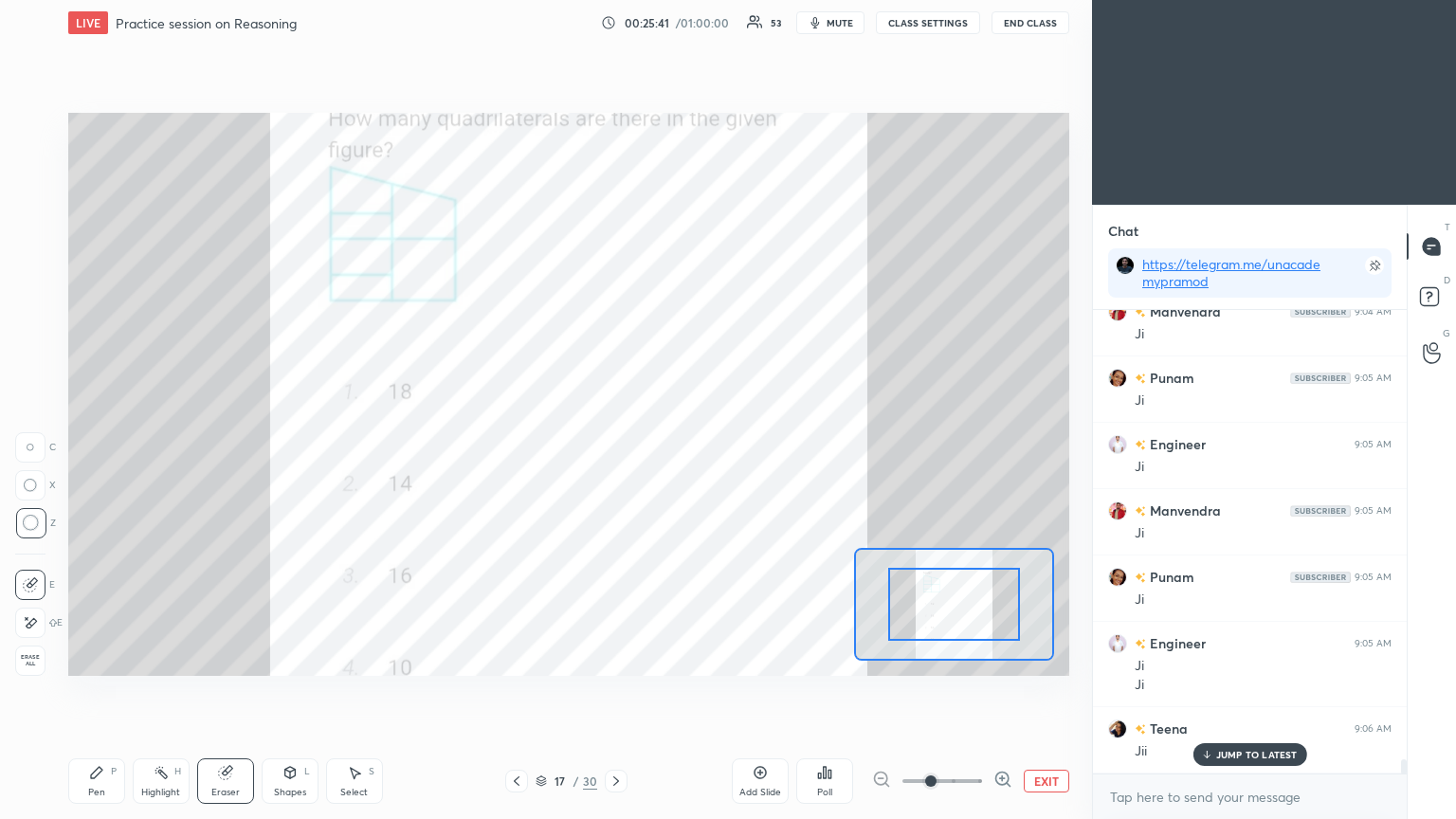 scroll, scrollTop: 14742, scrollLeft: 0, axis: vertical 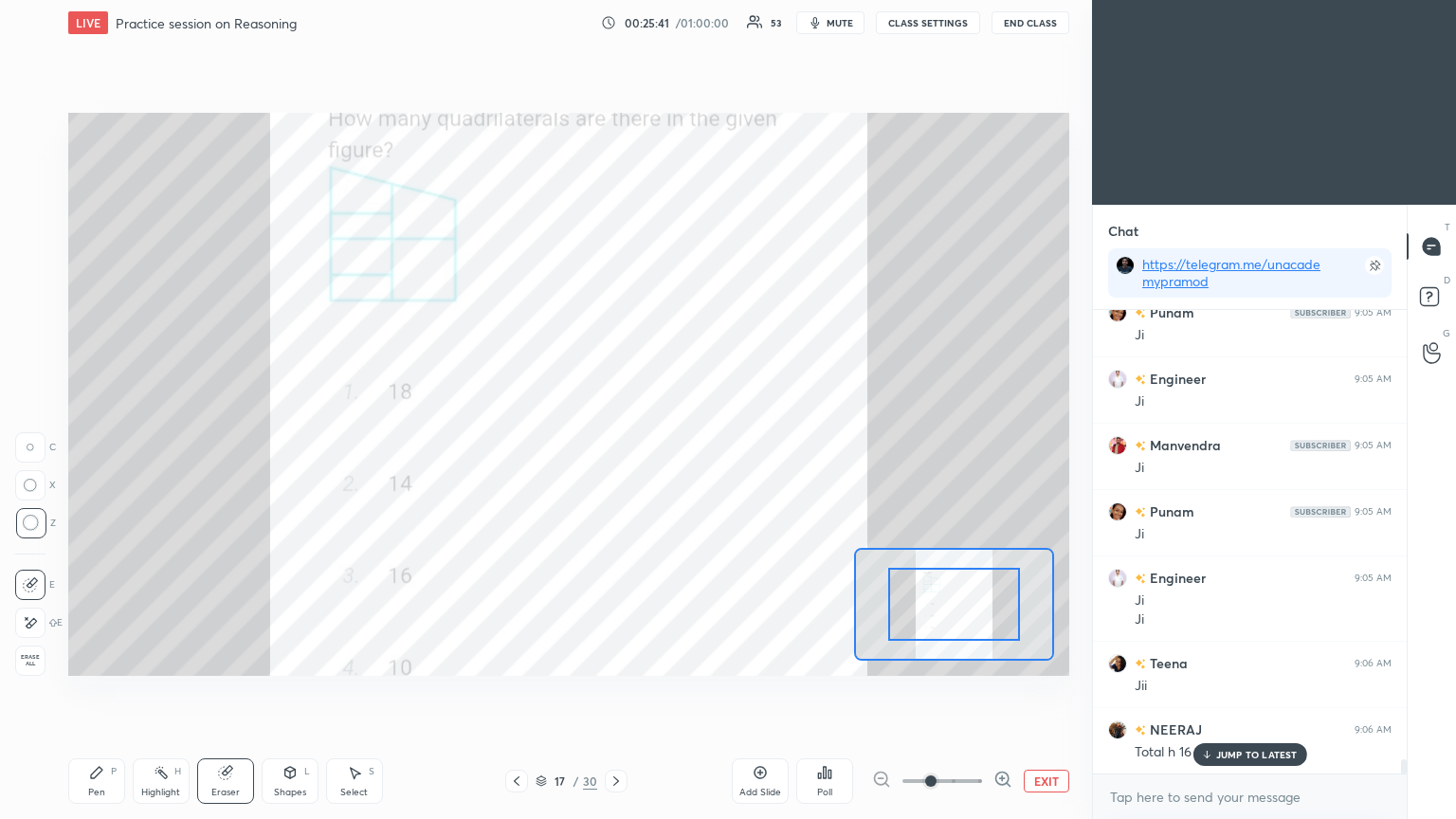 click 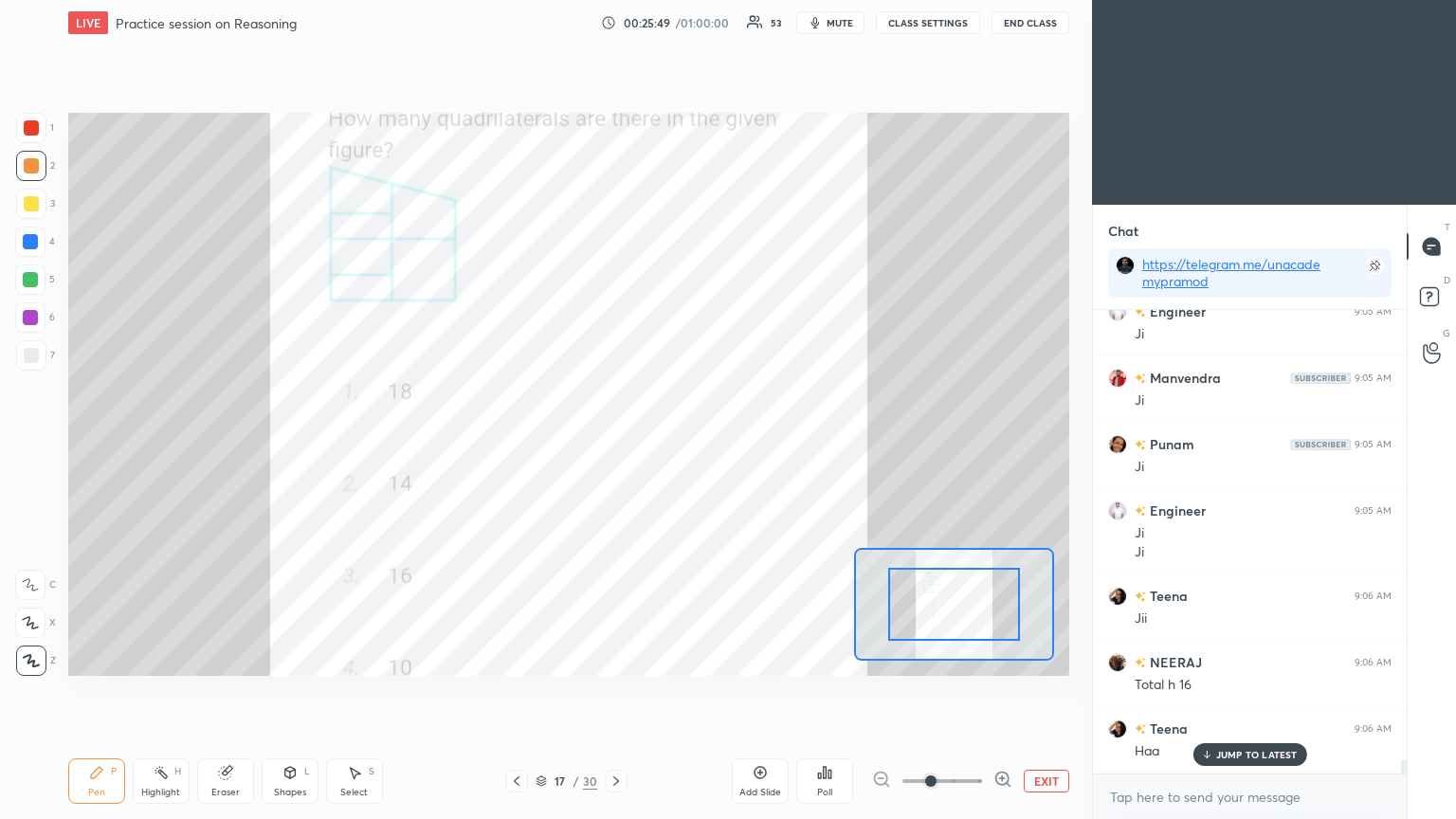 scroll, scrollTop: 14875, scrollLeft: 0, axis: vertical 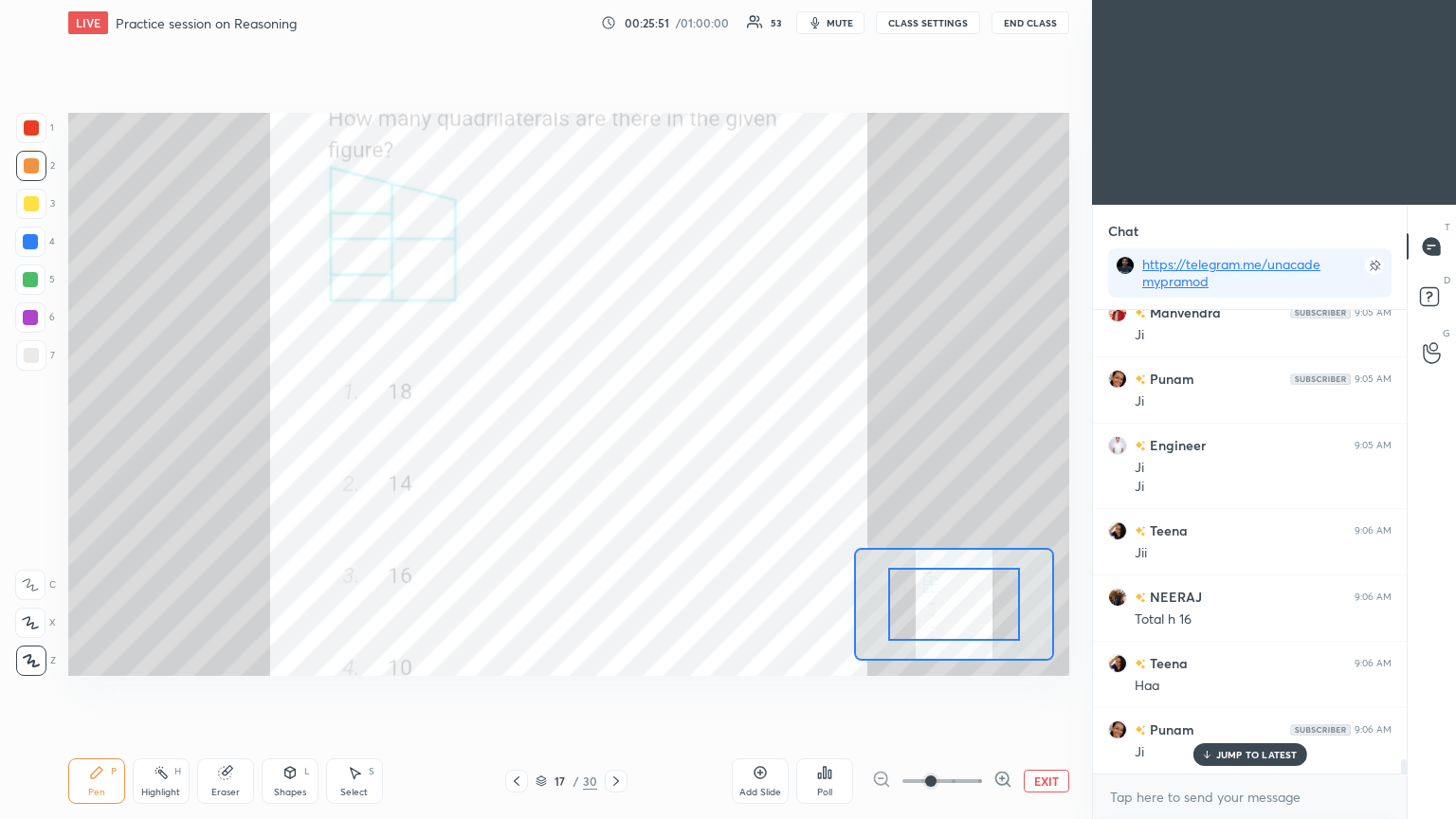 click at bounding box center [31, 128] 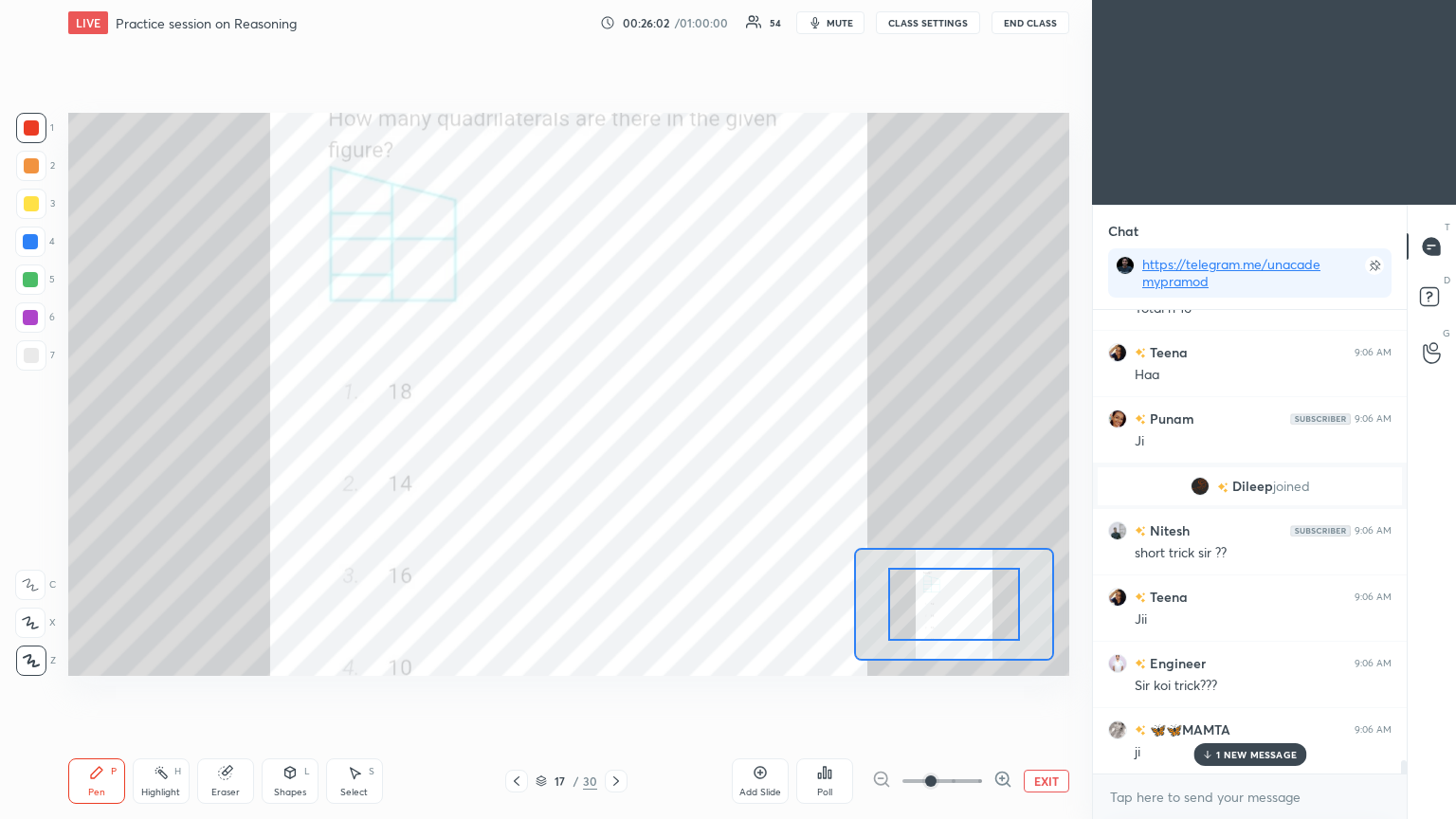 scroll, scrollTop: 15253, scrollLeft: 0, axis: vertical 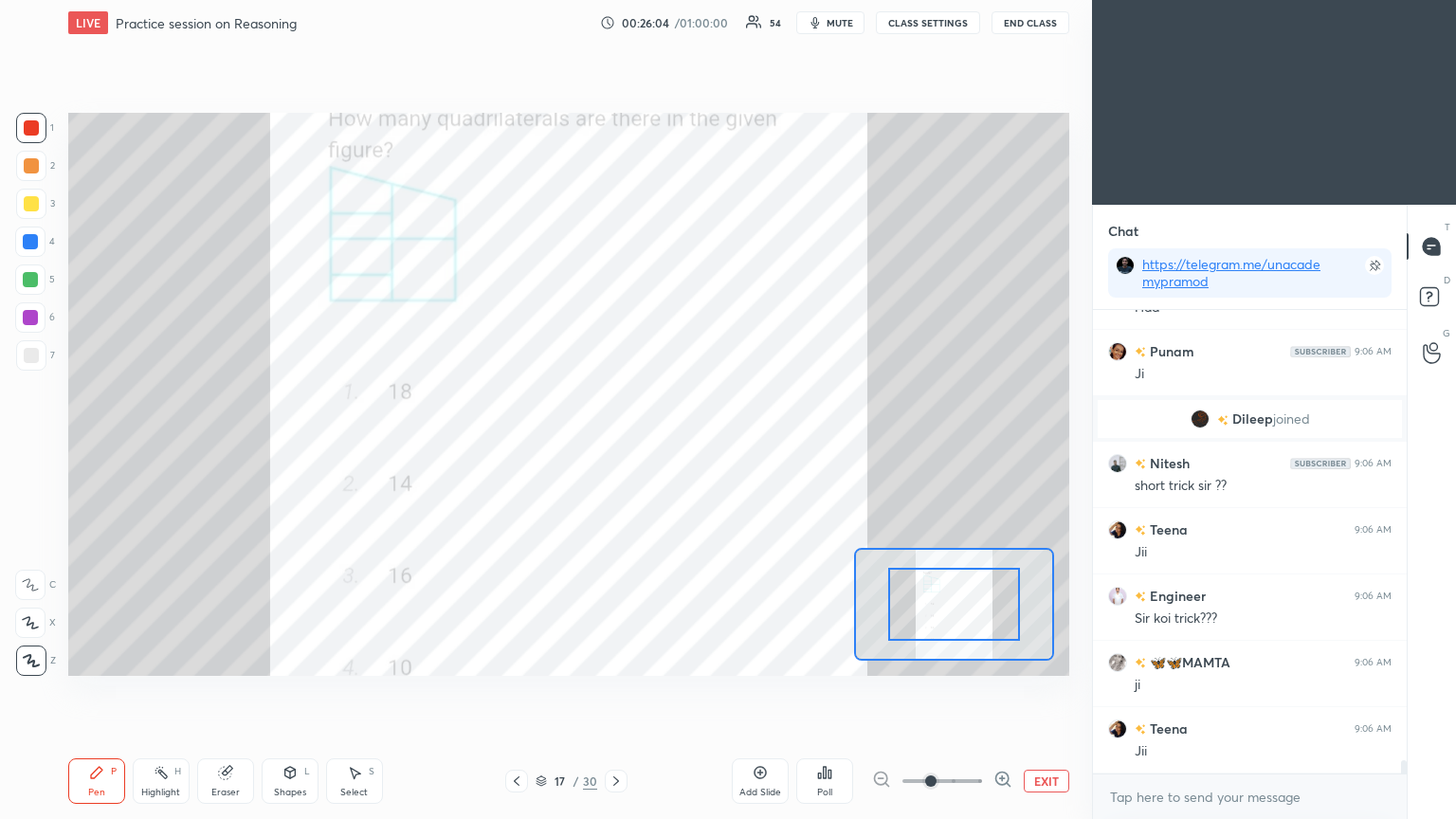 click at bounding box center (30, 242) 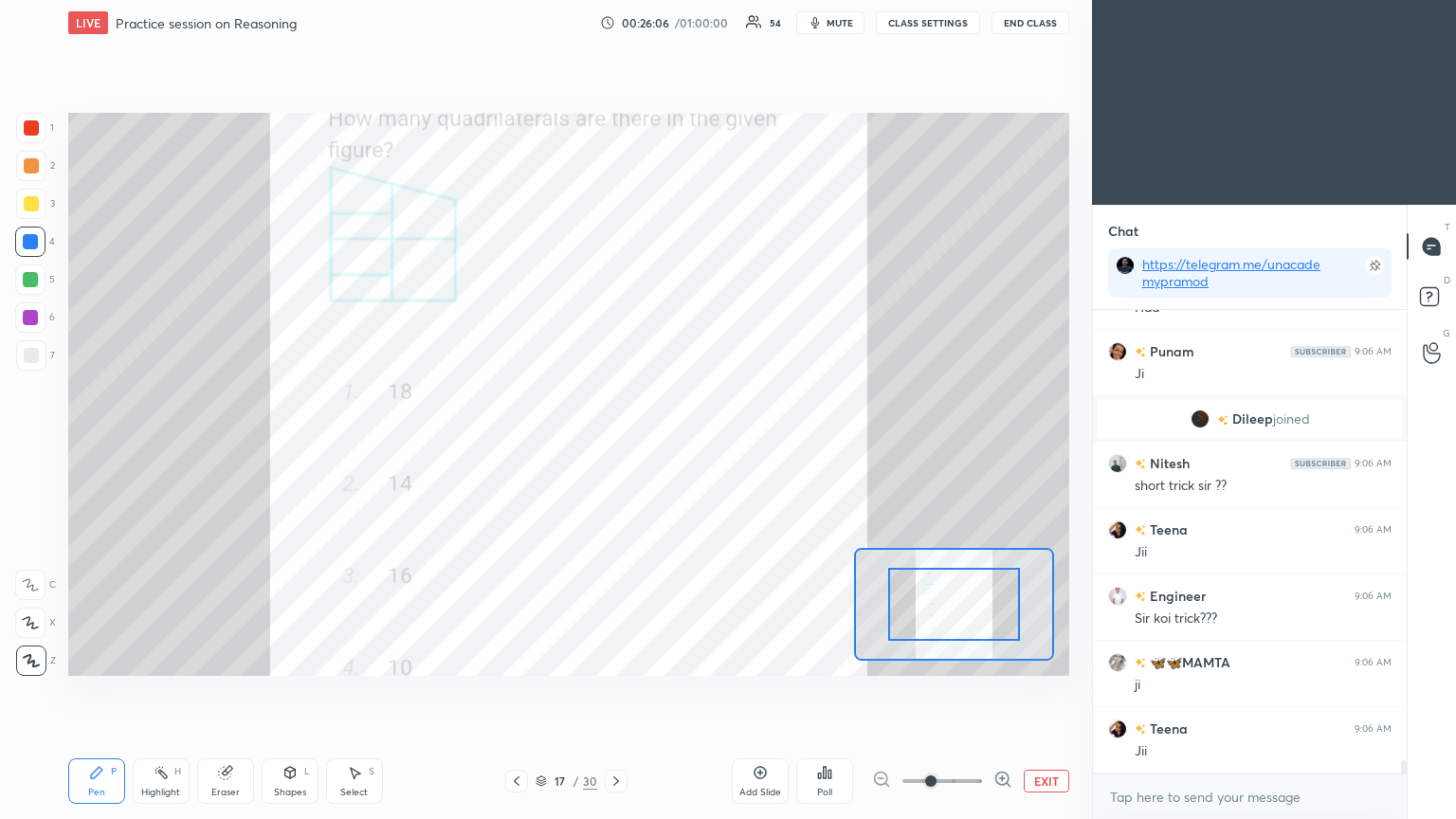 scroll, scrollTop: 15318, scrollLeft: 0, axis: vertical 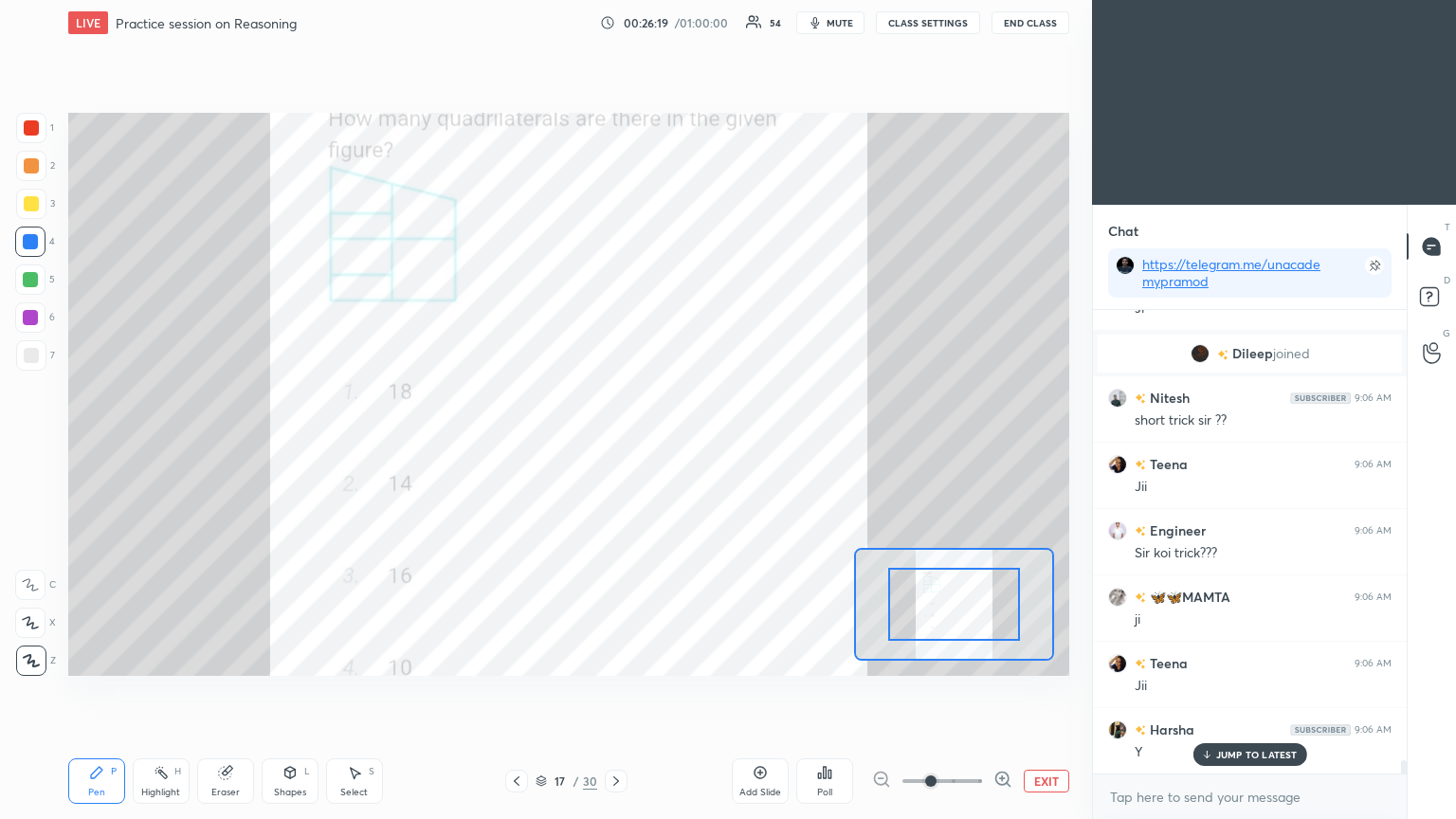 click on "mute" at bounding box center [840, 23] 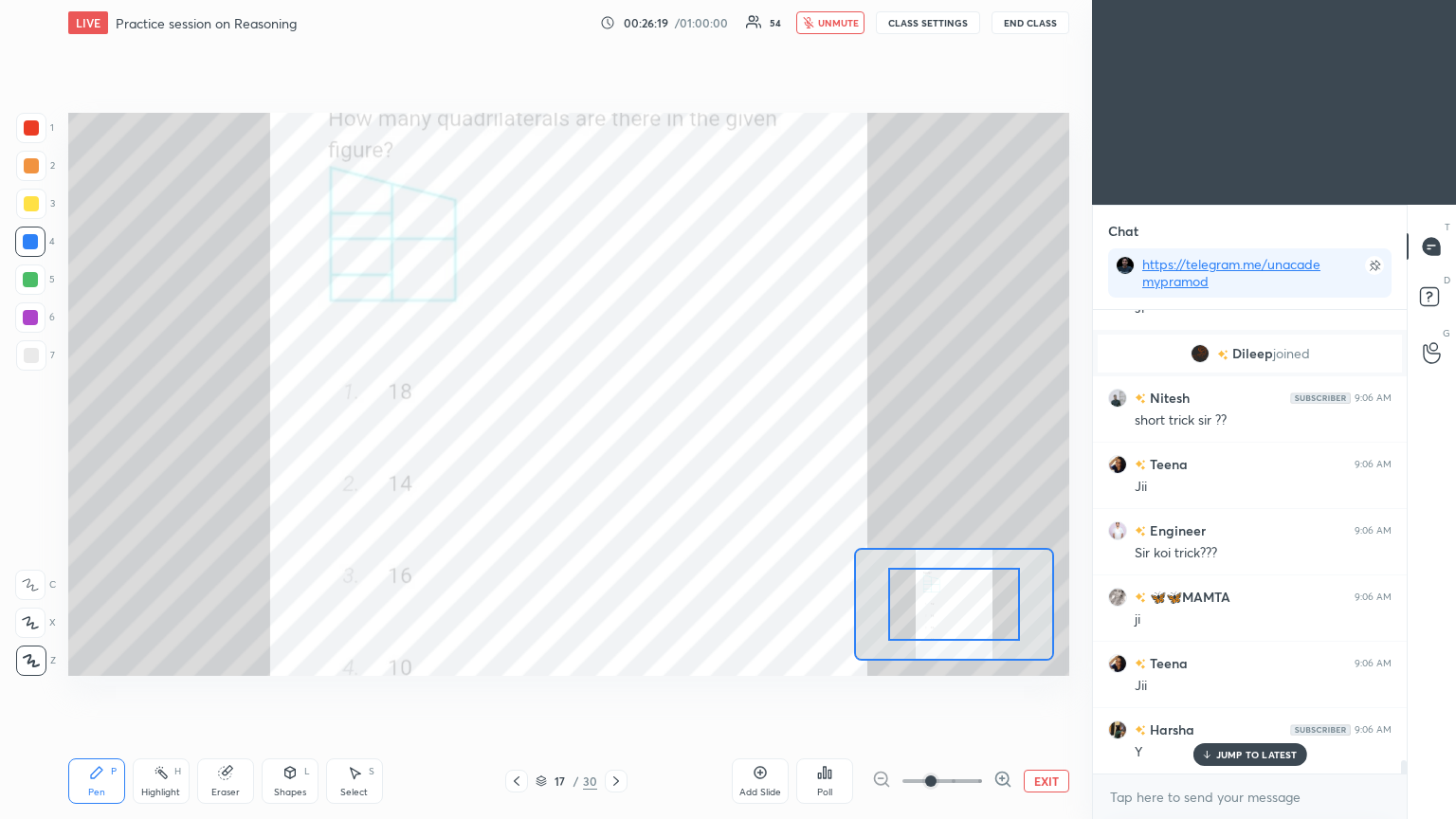 click on "End Class" at bounding box center (1030, 23) 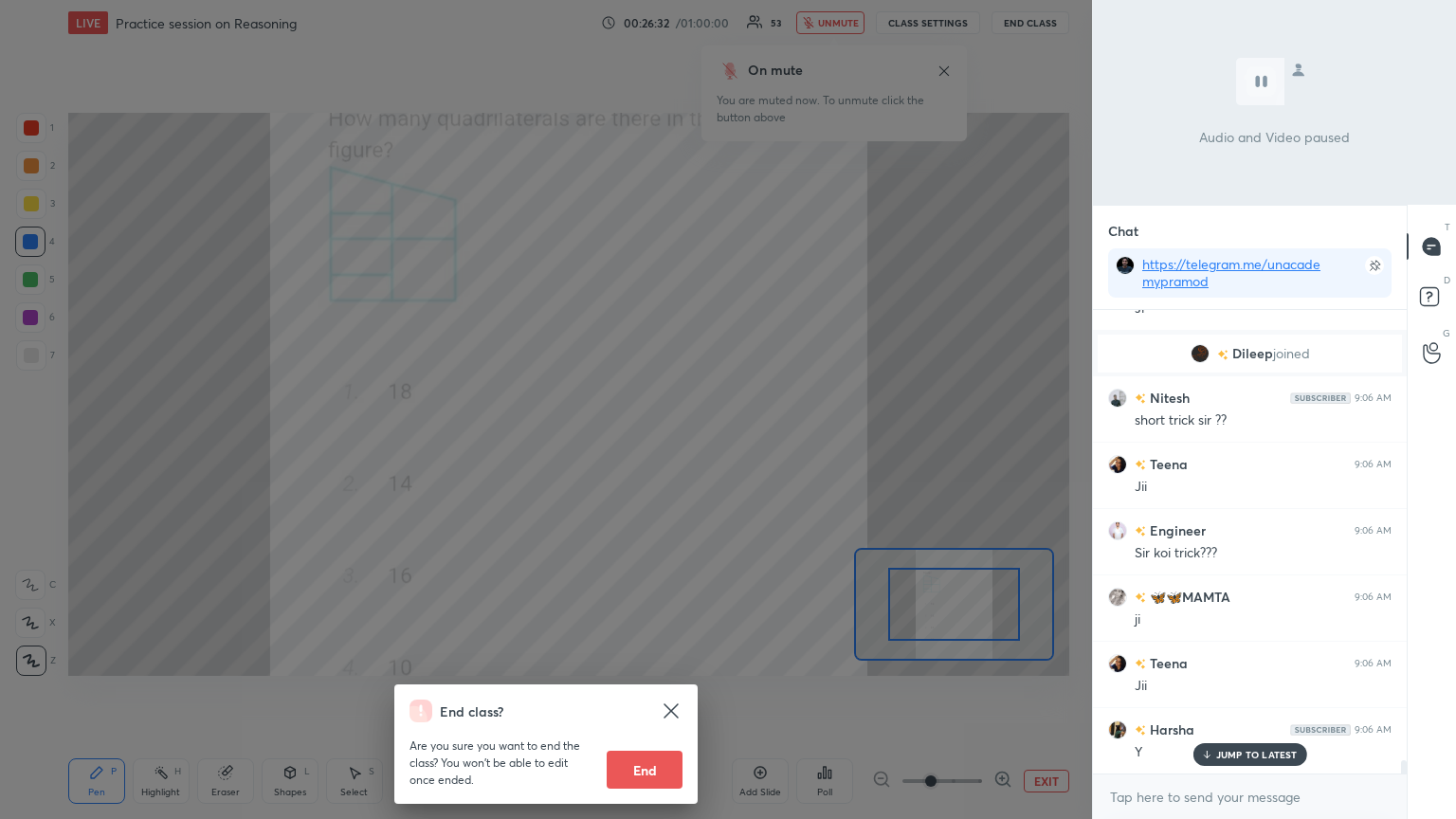 click on "End class? Are you sure you want to end the class? You won’t be able to edit once ended. End" at bounding box center (546, 410) 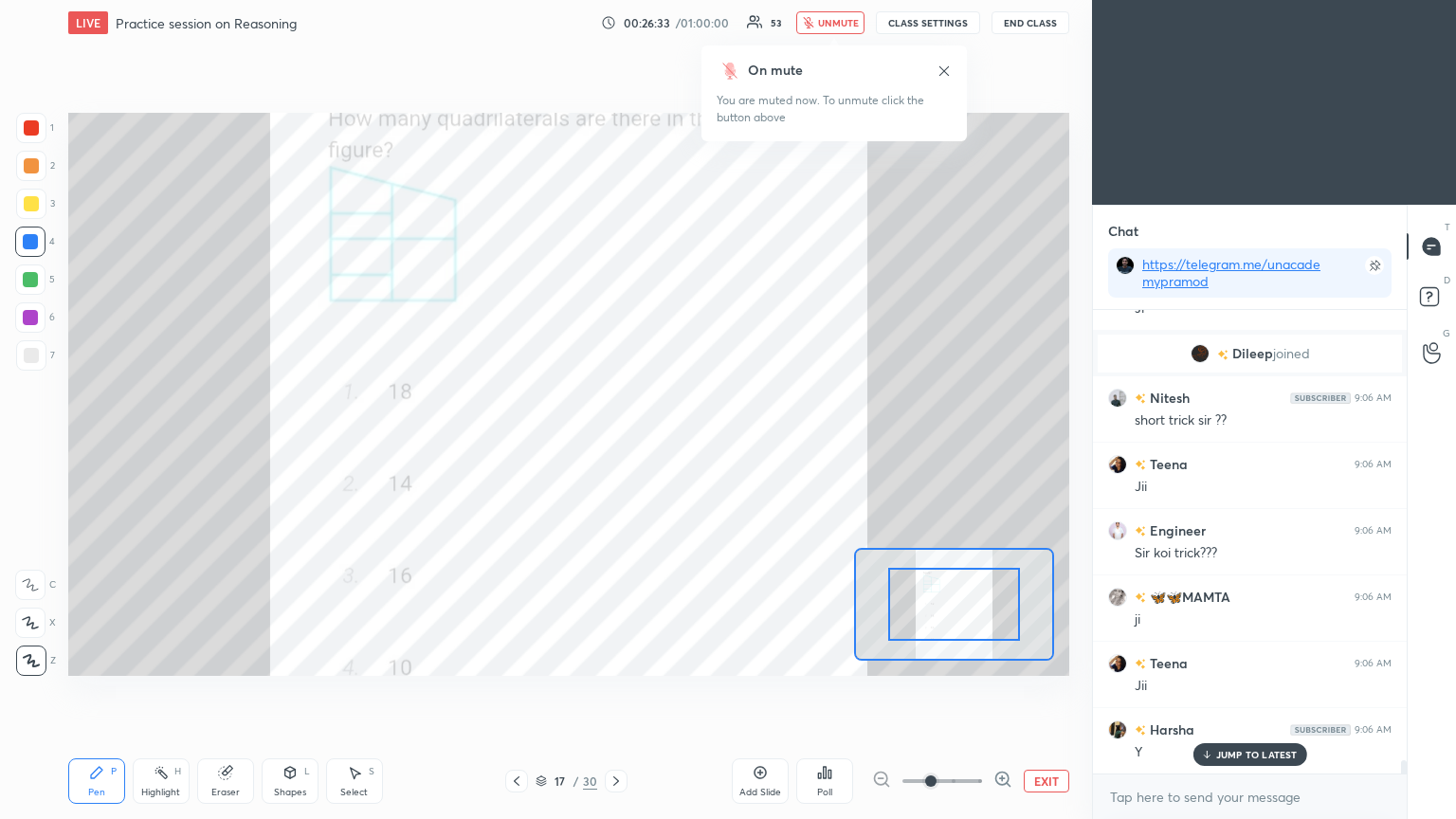 click 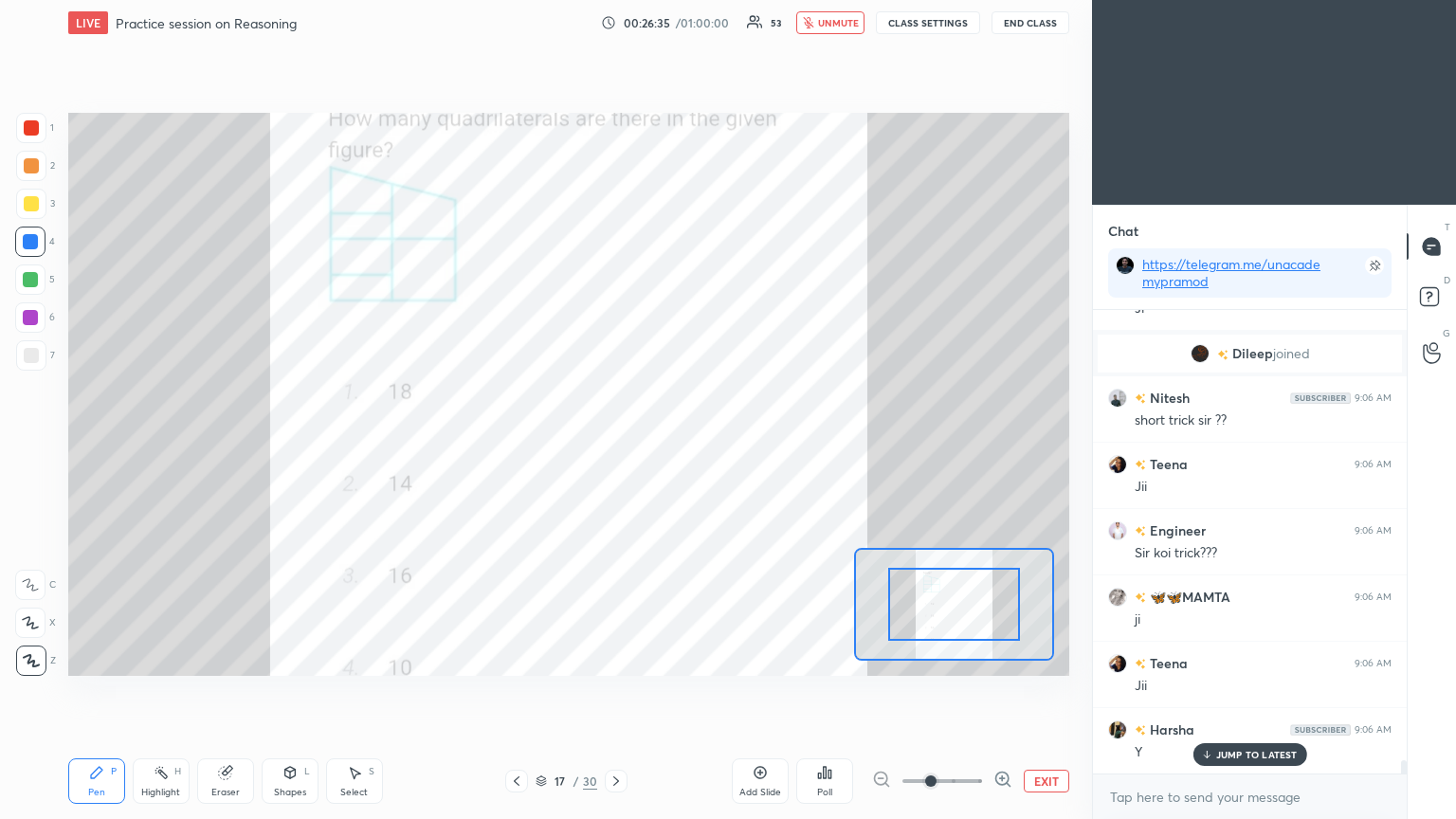 click on "unmute" at bounding box center [830, 23] 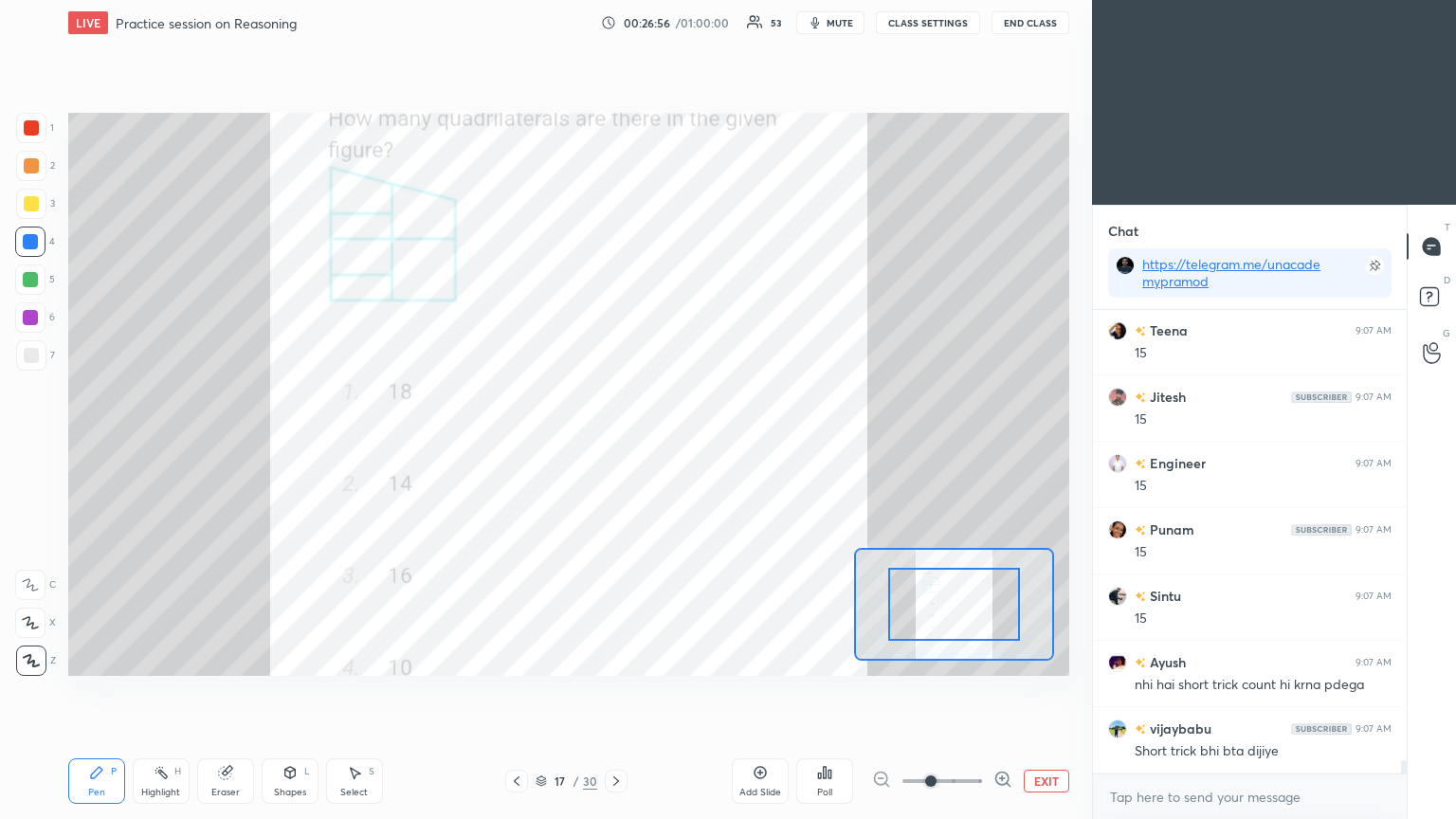 scroll, scrollTop: 15849, scrollLeft: 0, axis: vertical 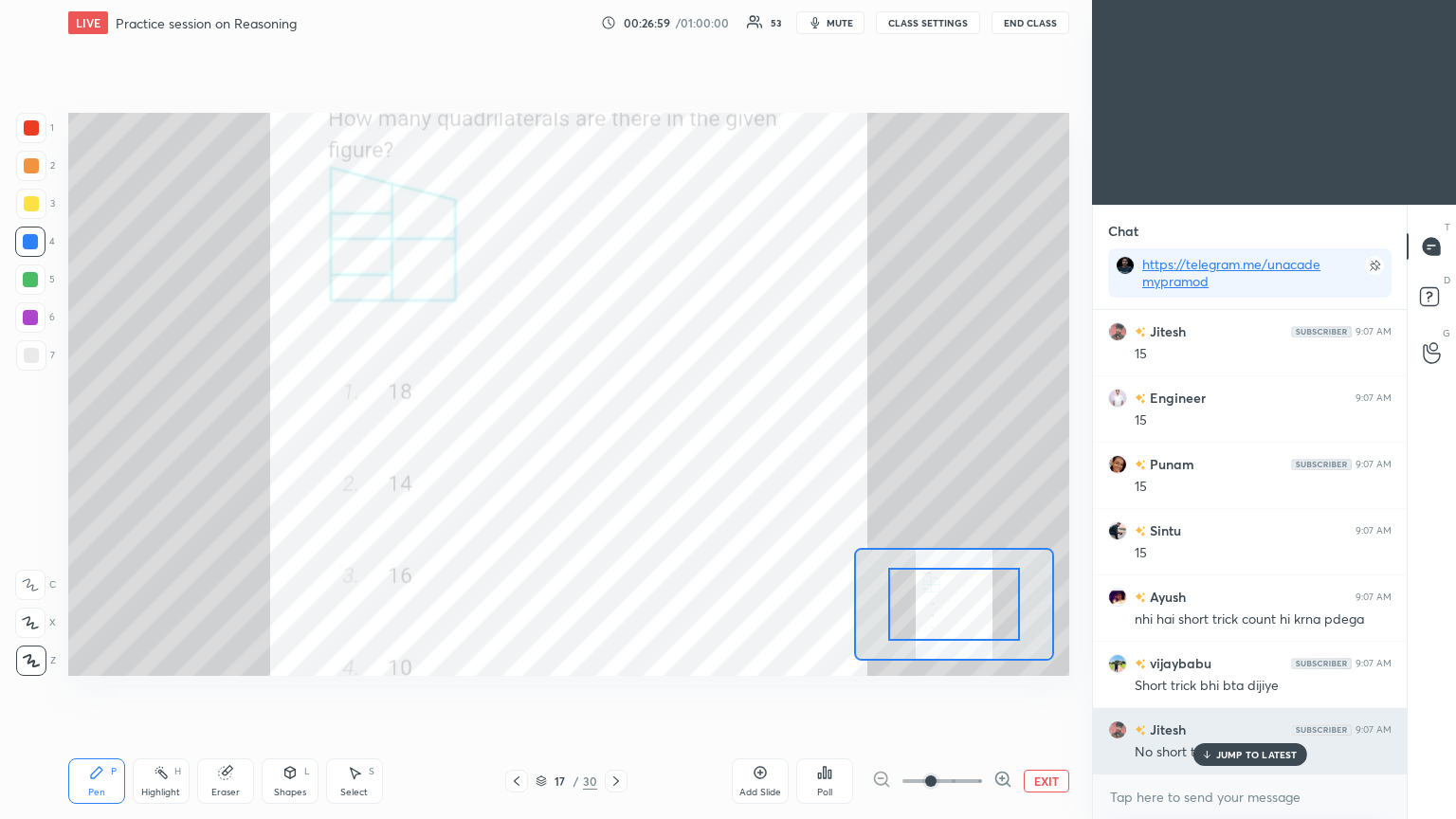 click on "JUMP TO LATEST" at bounding box center (1249, 755) 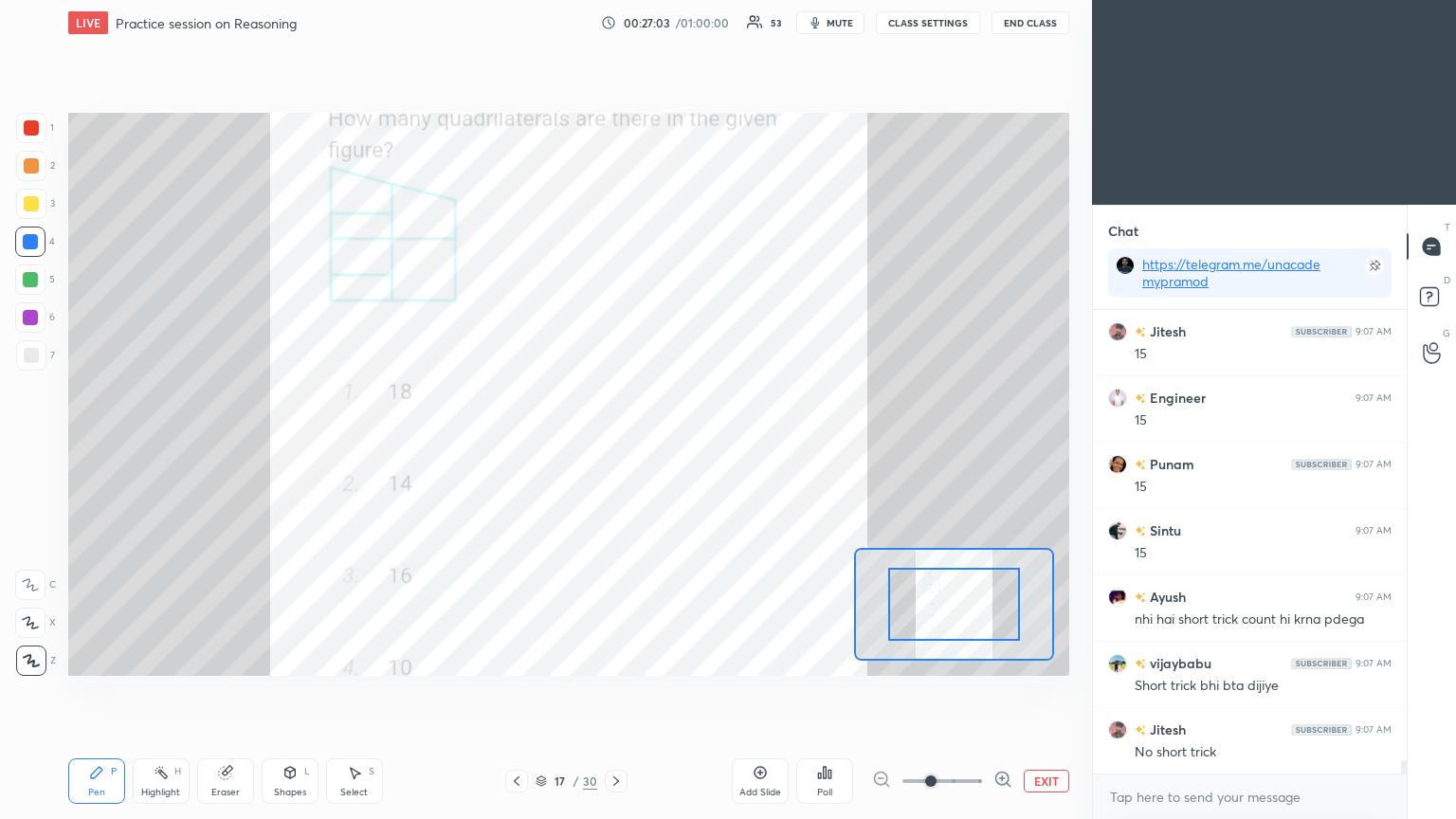 scroll, scrollTop: 15916, scrollLeft: 0, axis: vertical 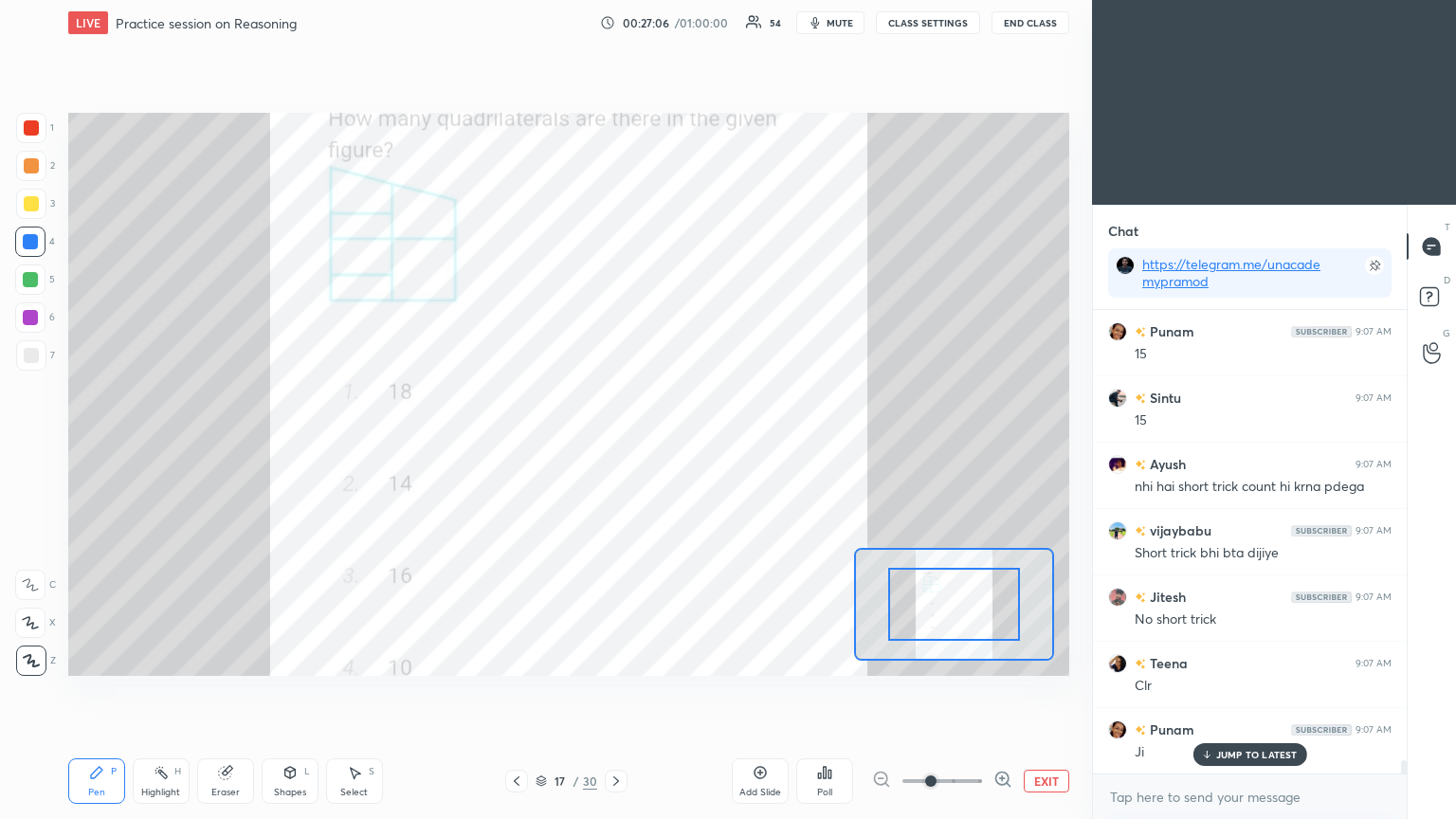 click 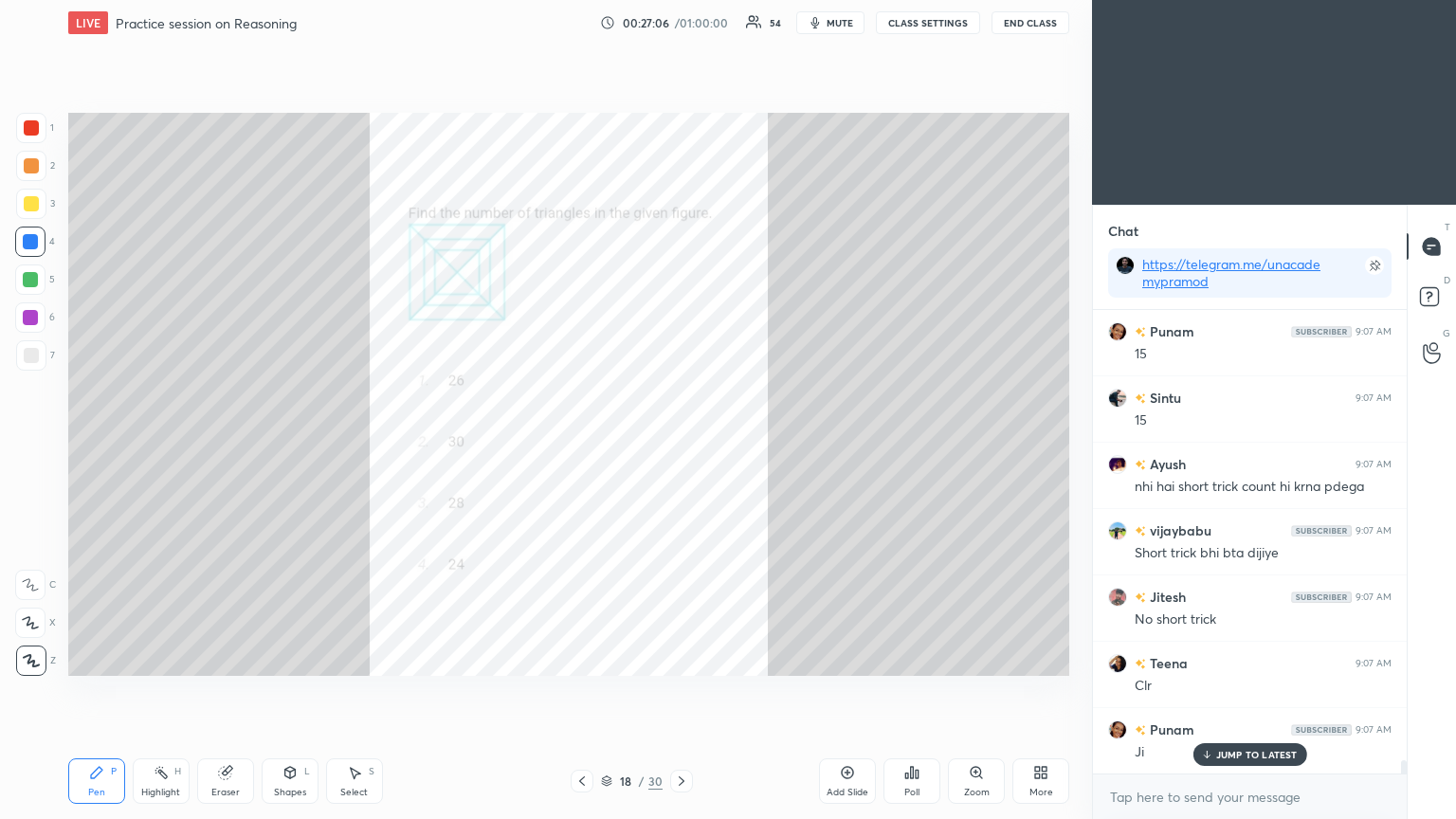 scroll, scrollTop: 16049, scrollLeft: 0, axis: vertical 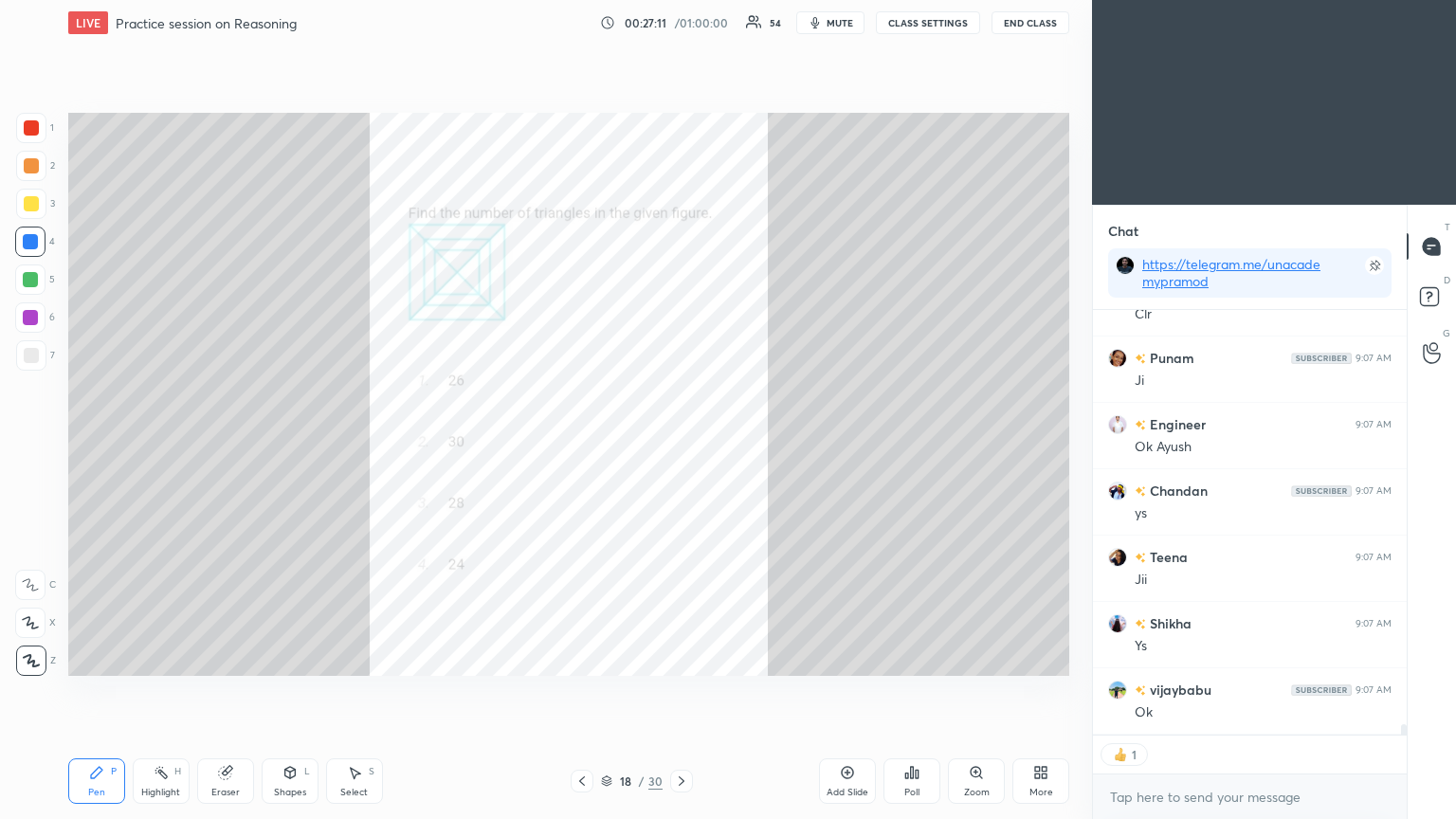 click 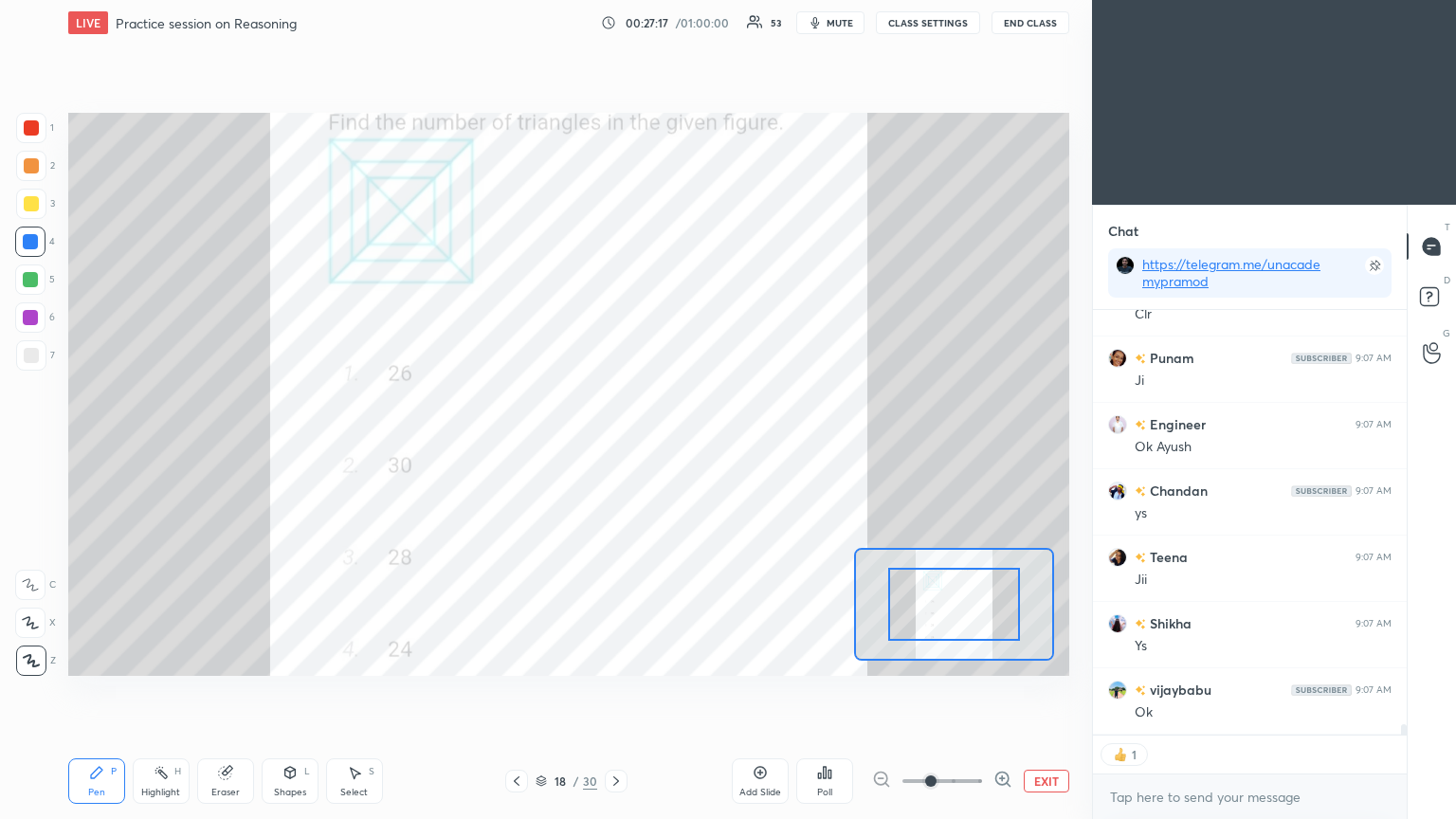 scroll, scrollTop: 6, scrollLeft: 6, axis: both 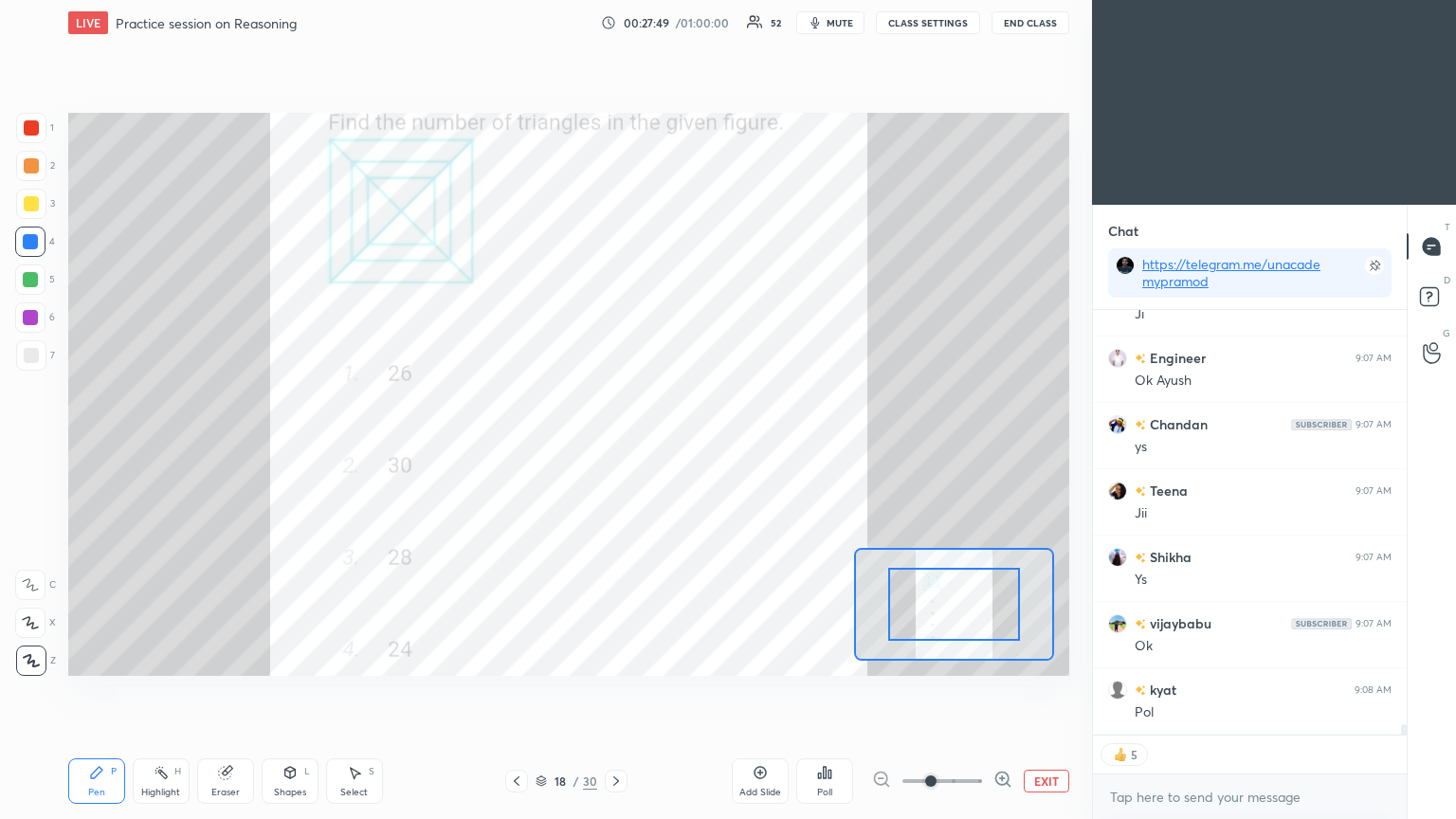 click on "Poll" at bounding box center (825, 792) 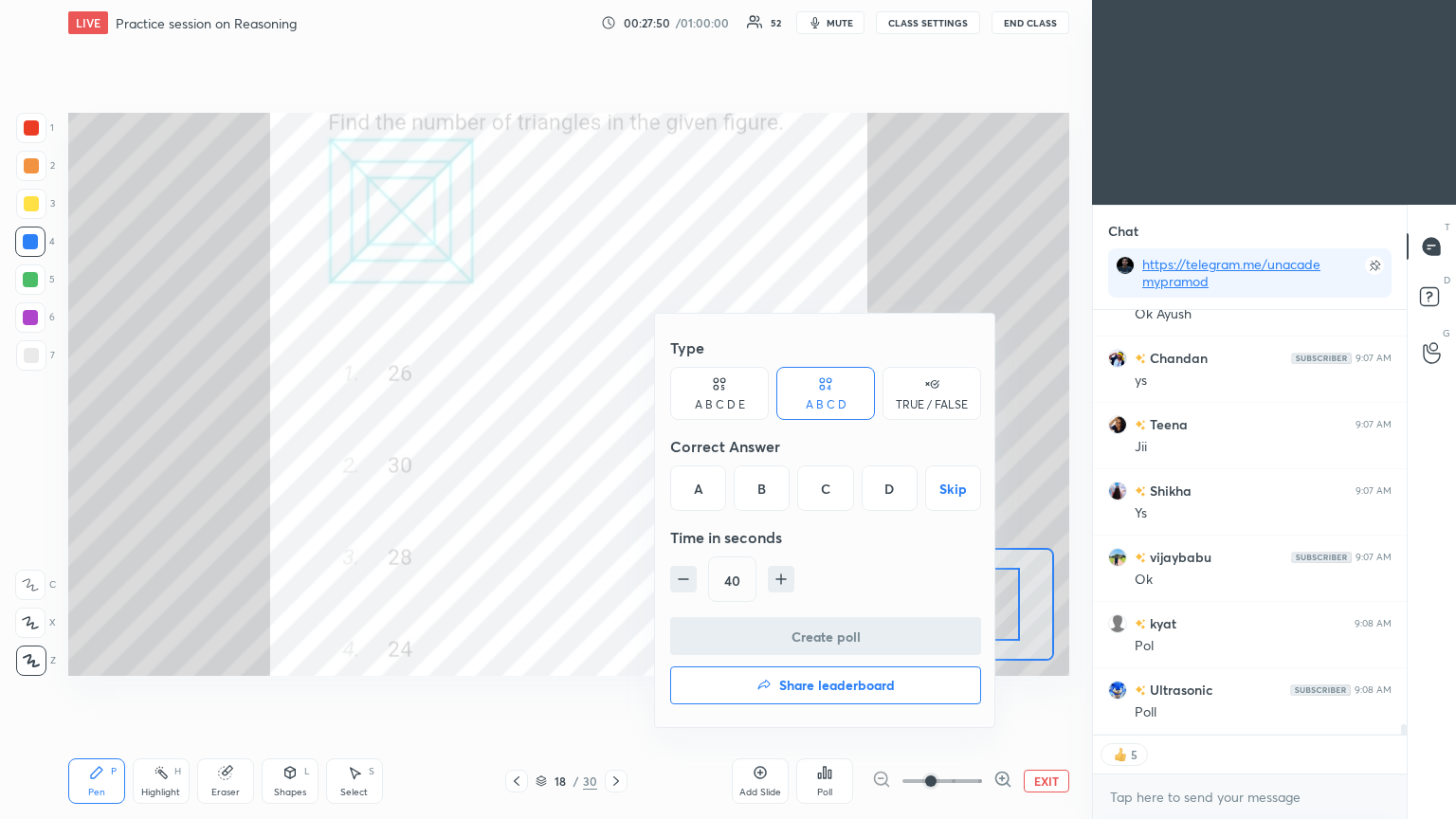 click on "D" at bounding box center [889, 488] 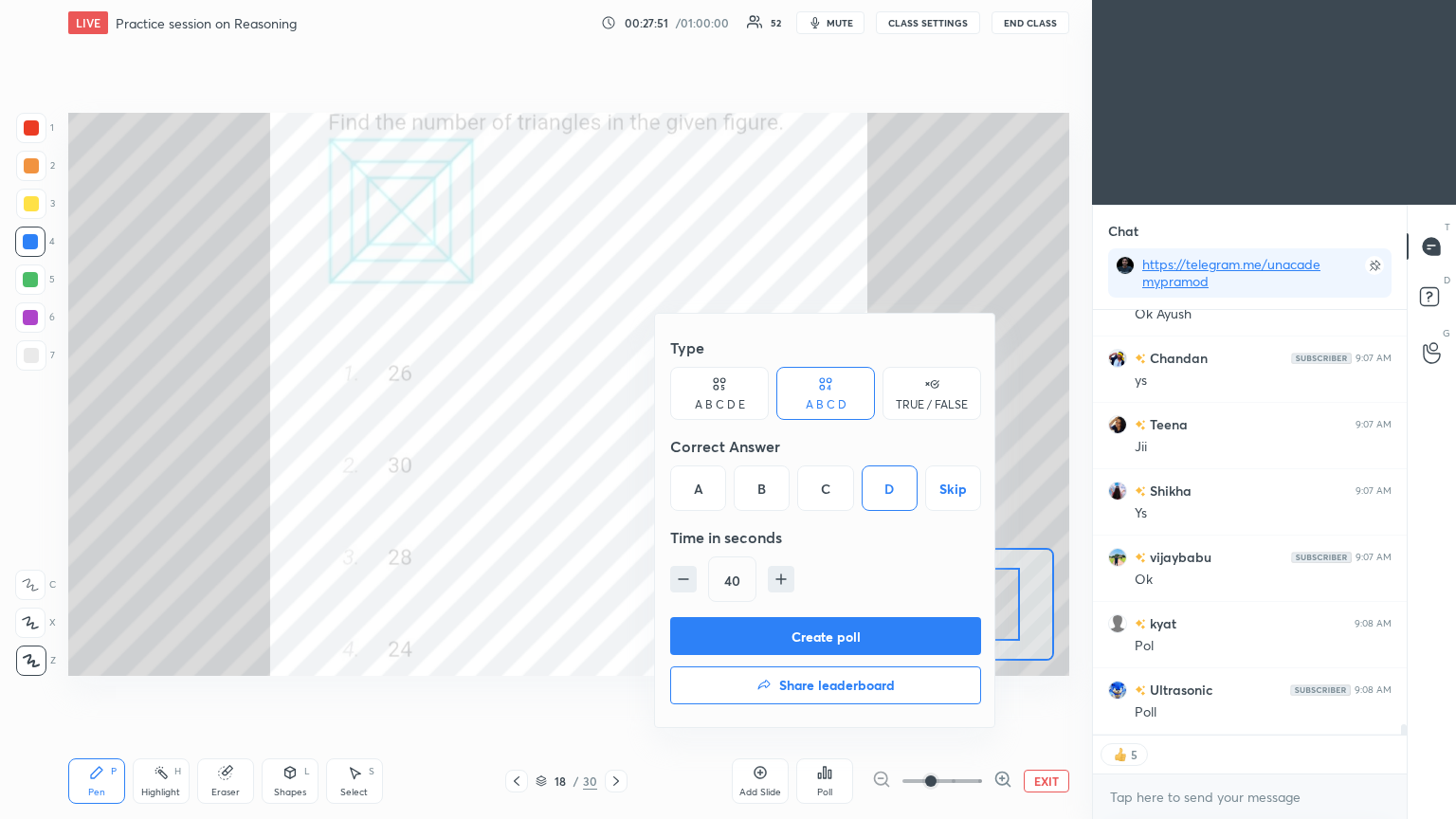 click on "Create poll" at bounding box center [826, 636] 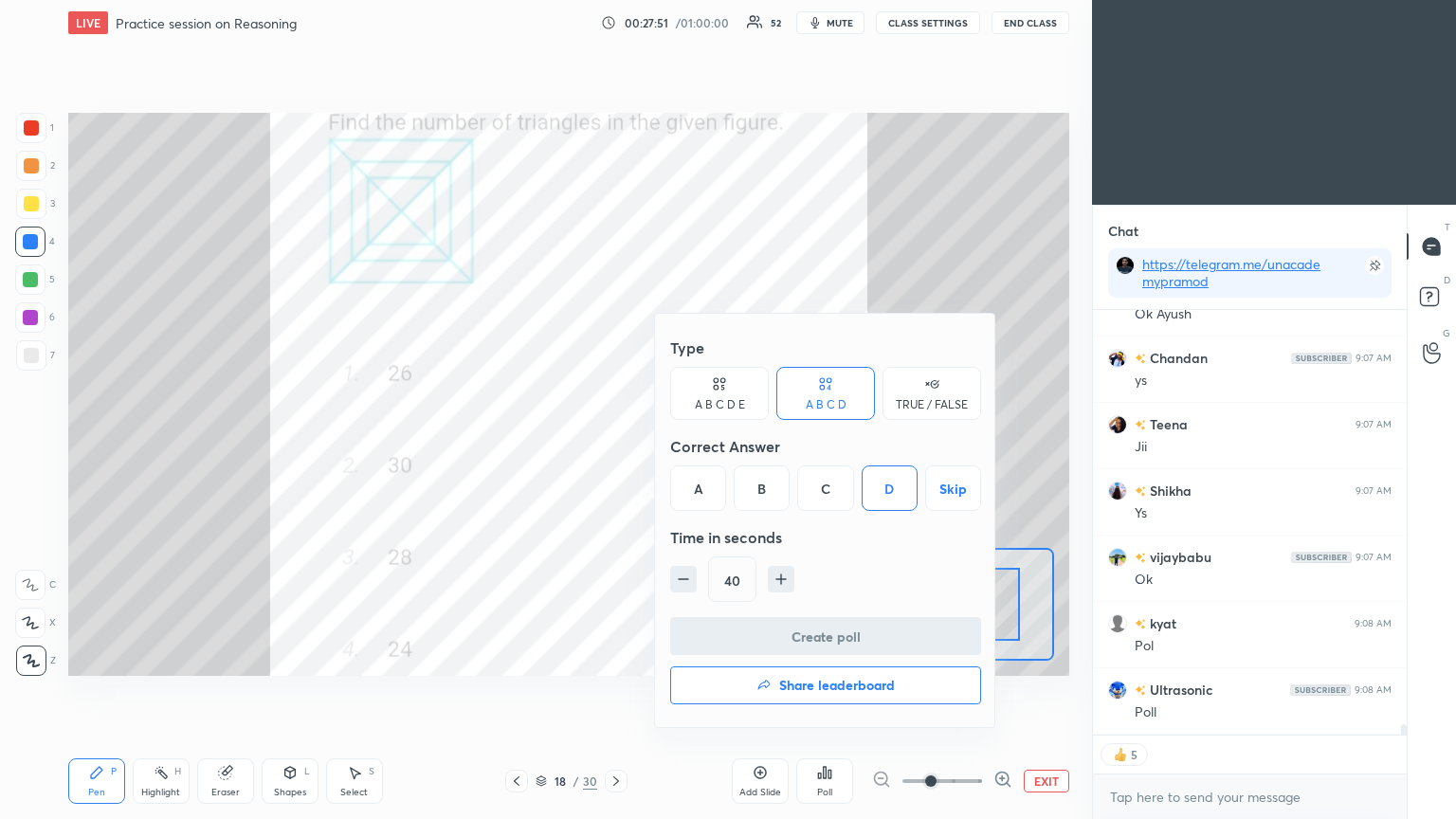 scroll, scrollTop: 400, scrollLeft: 308, axis: both 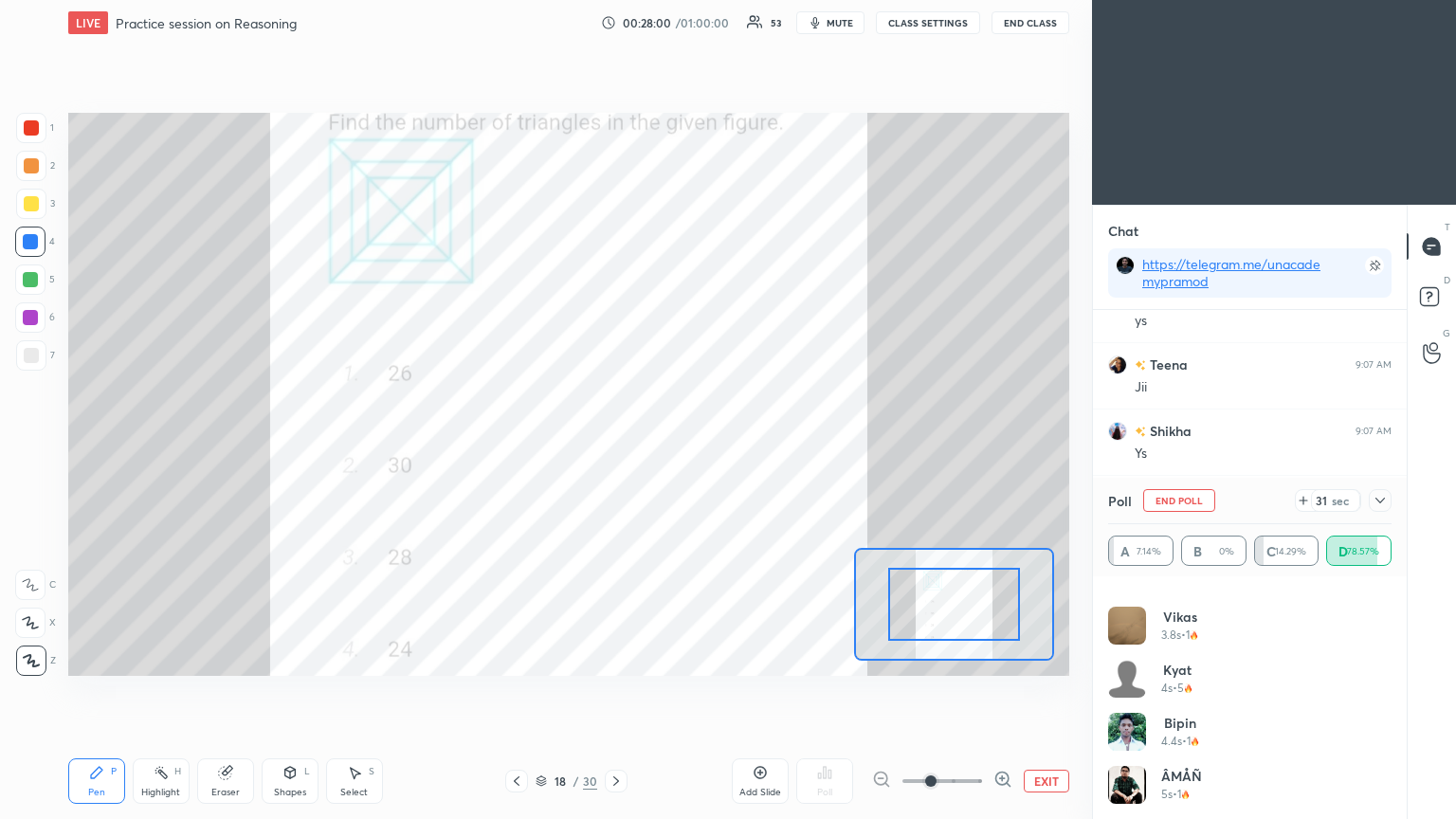 click 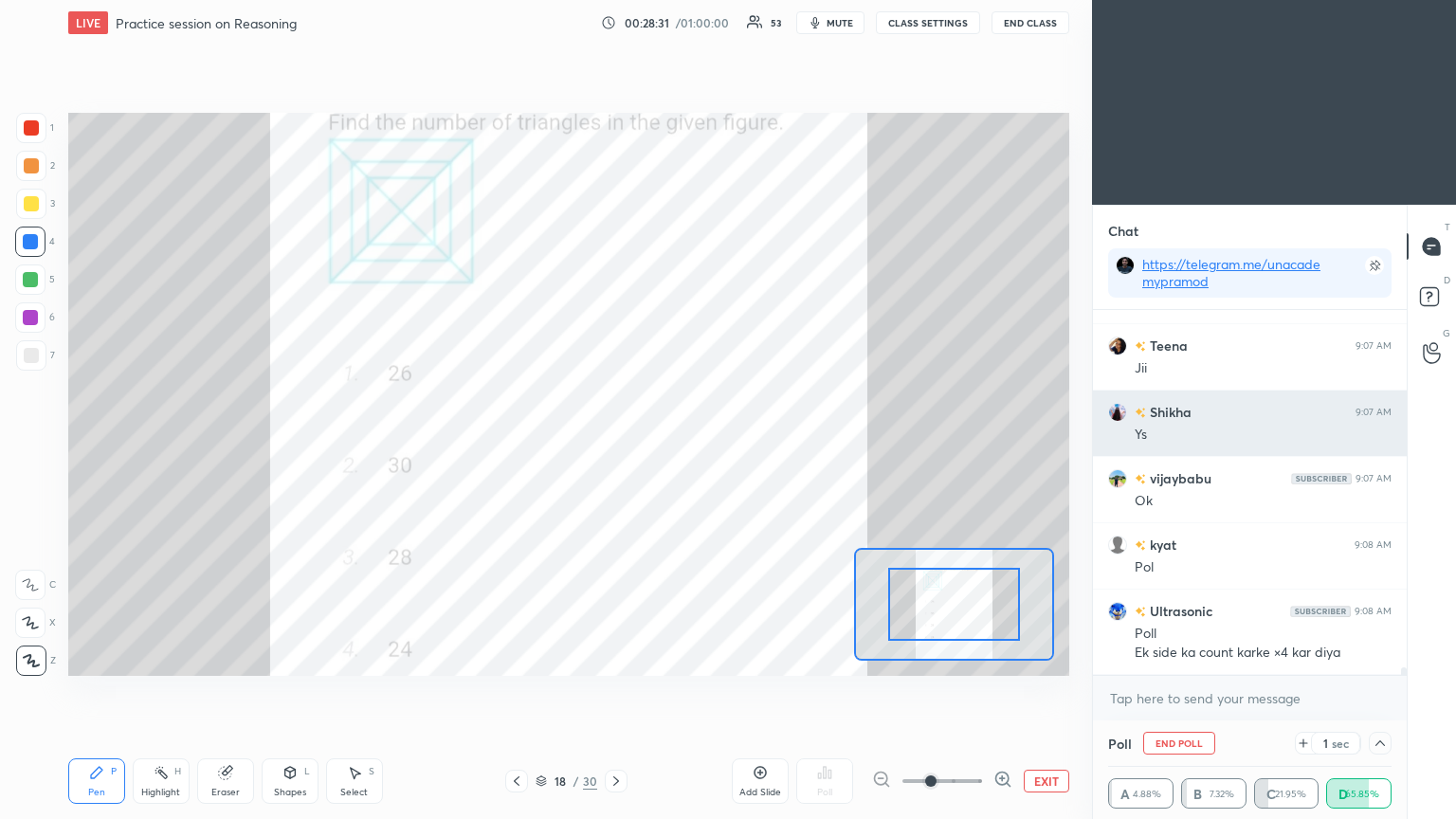 scroll, scrollTop: 16630, scrollLeft: 0, axis: vertical 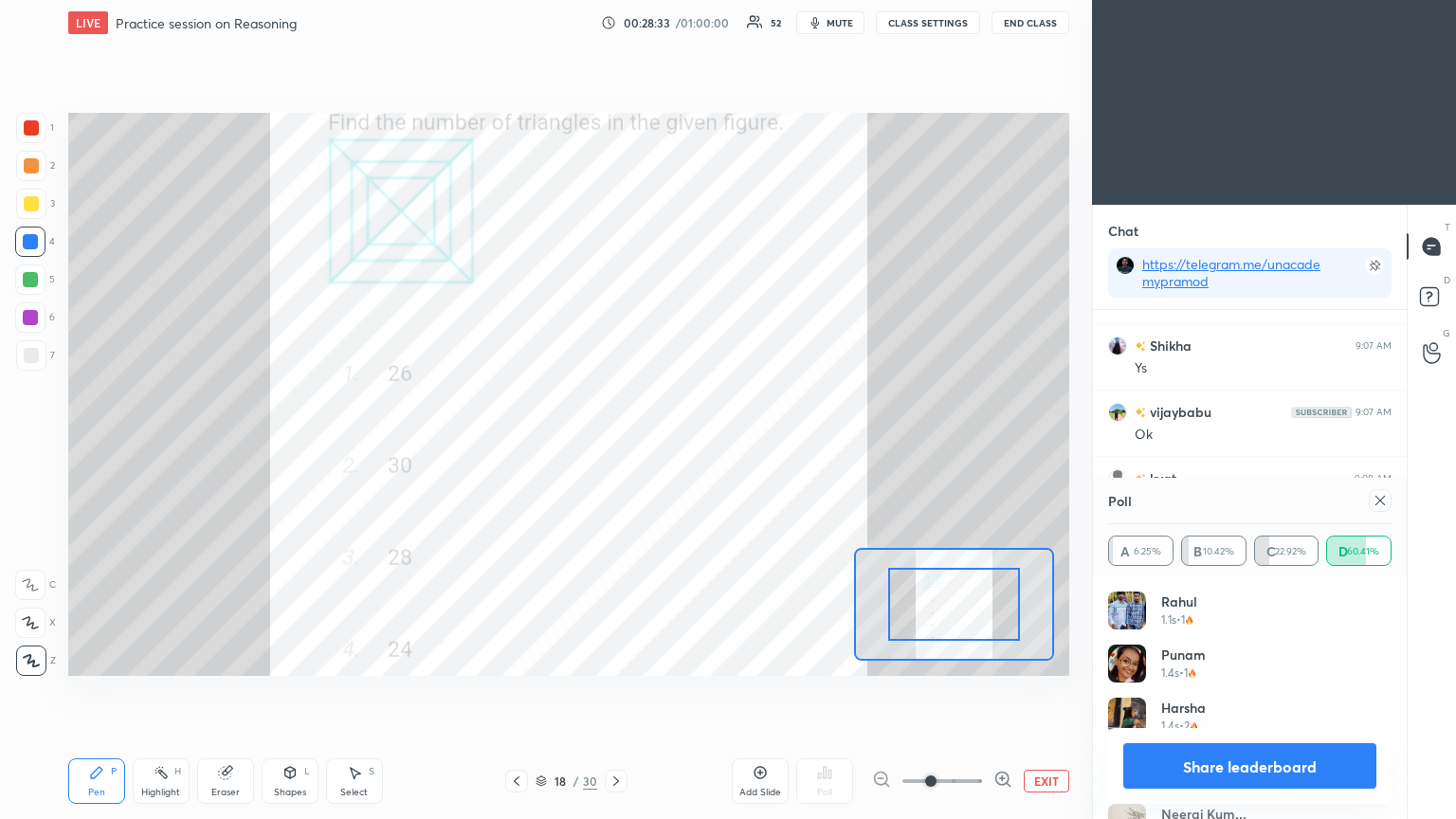 click 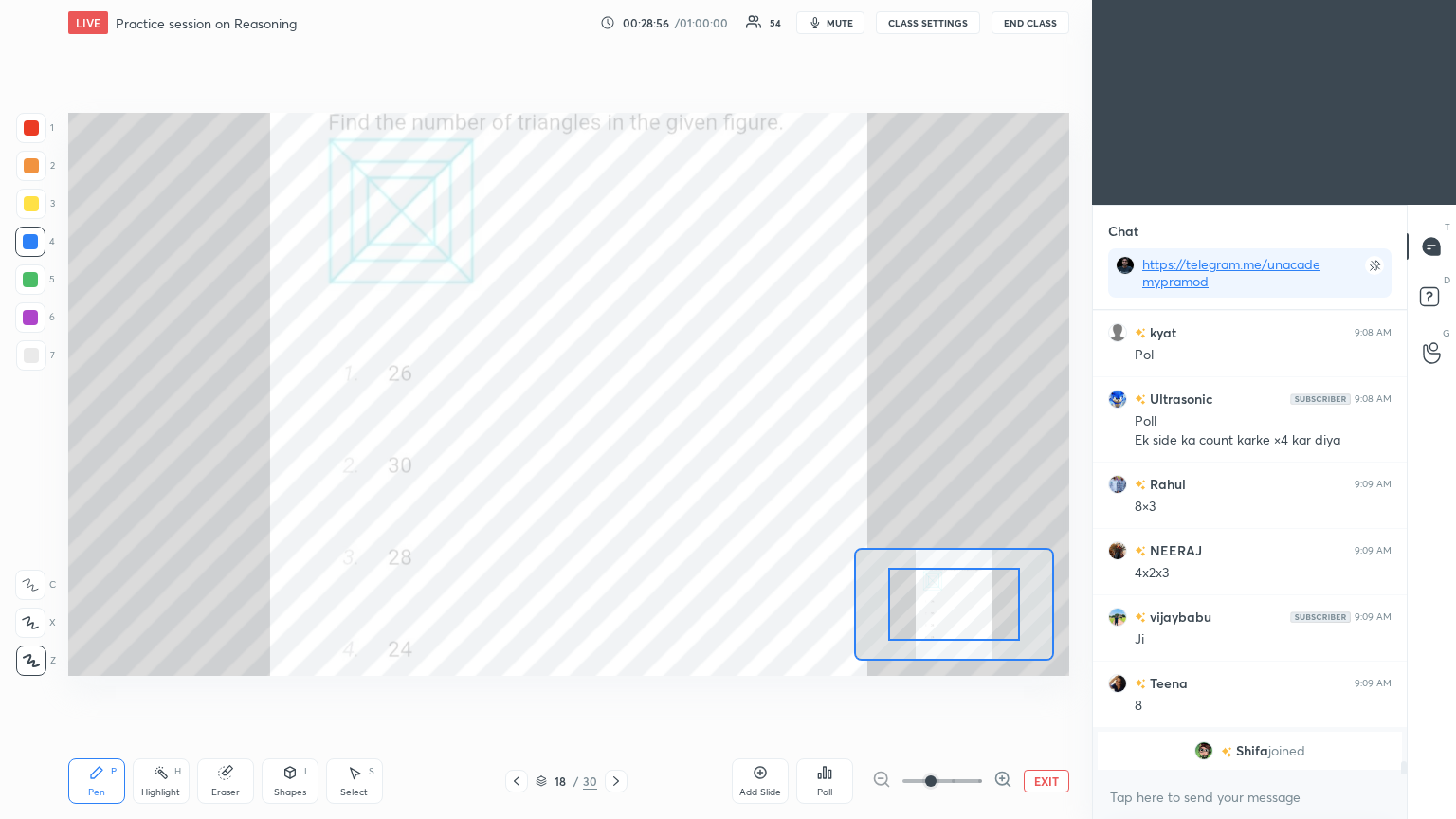 click on "Eraser" at bounding box center [226, 781] 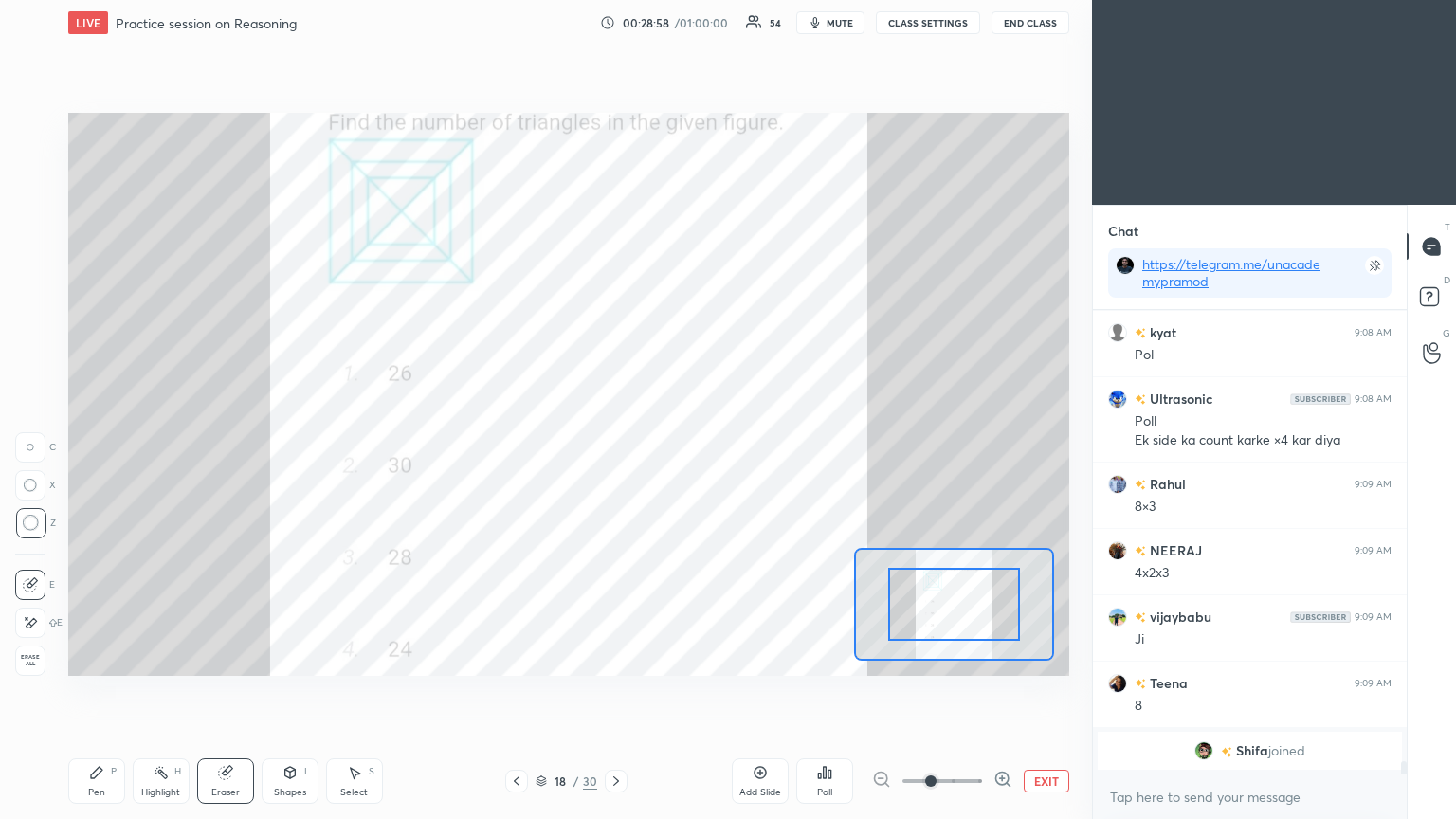 click 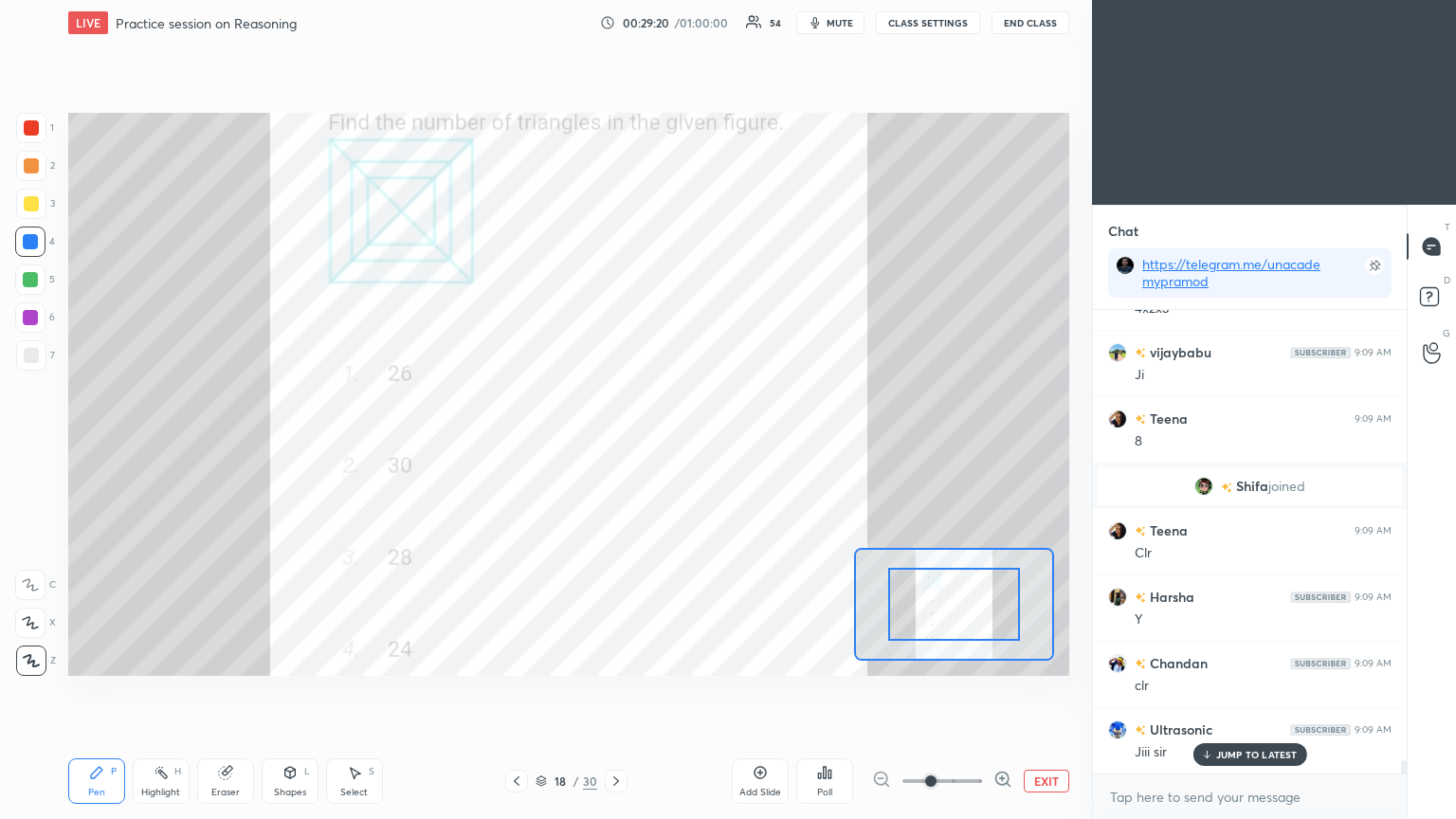 click 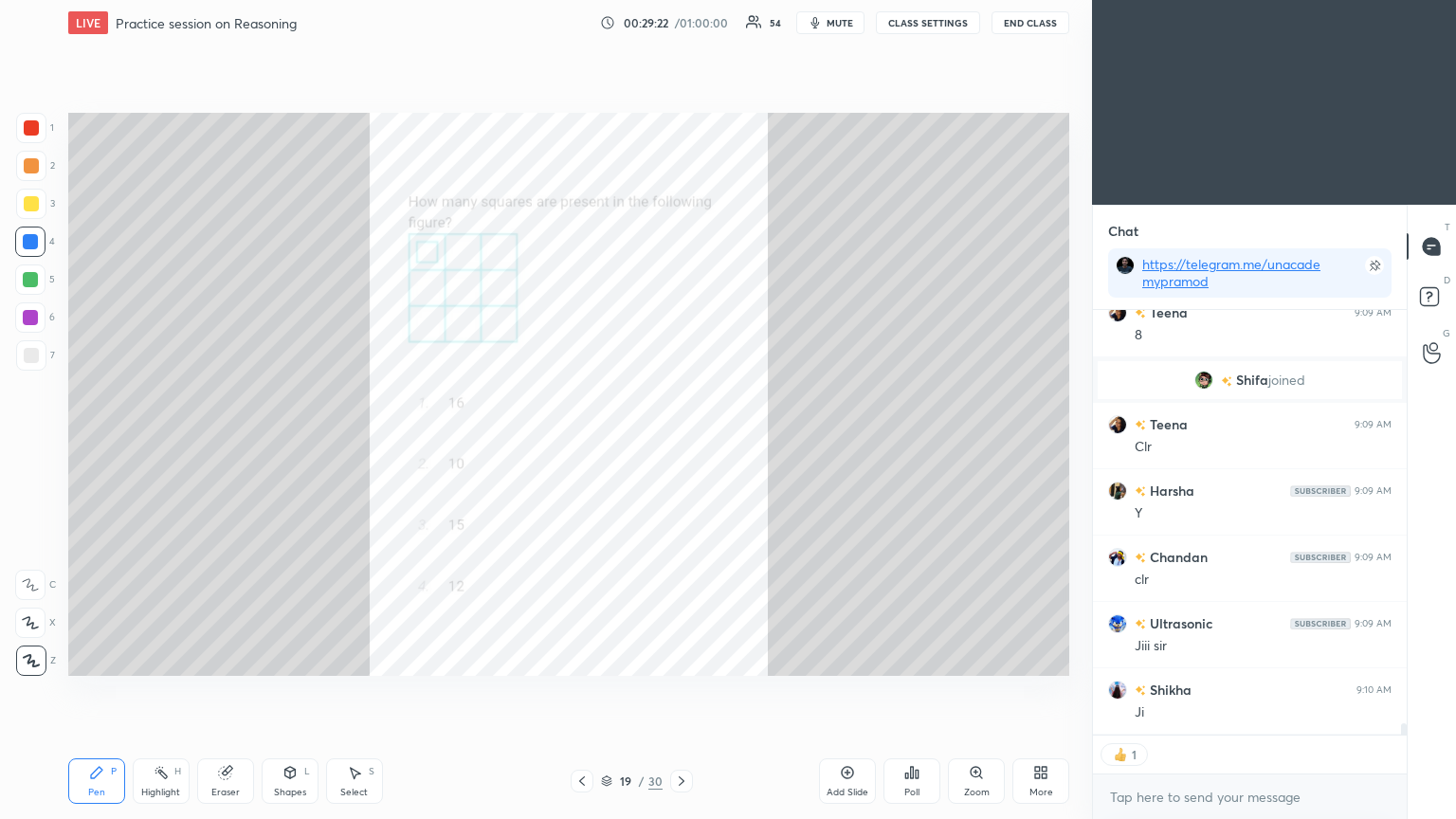 click on "Zoom" at bounding box center (976, 781) 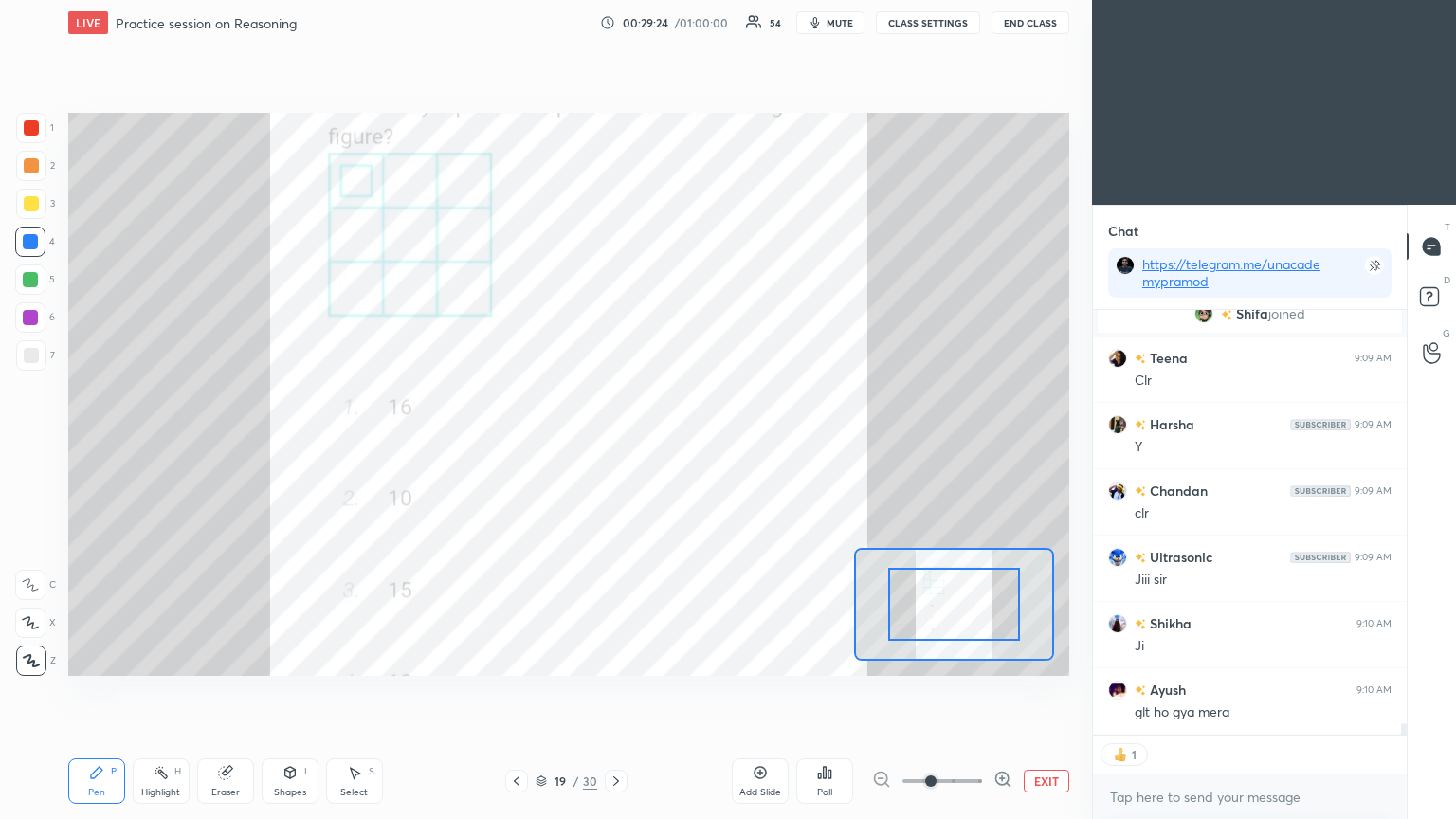 click 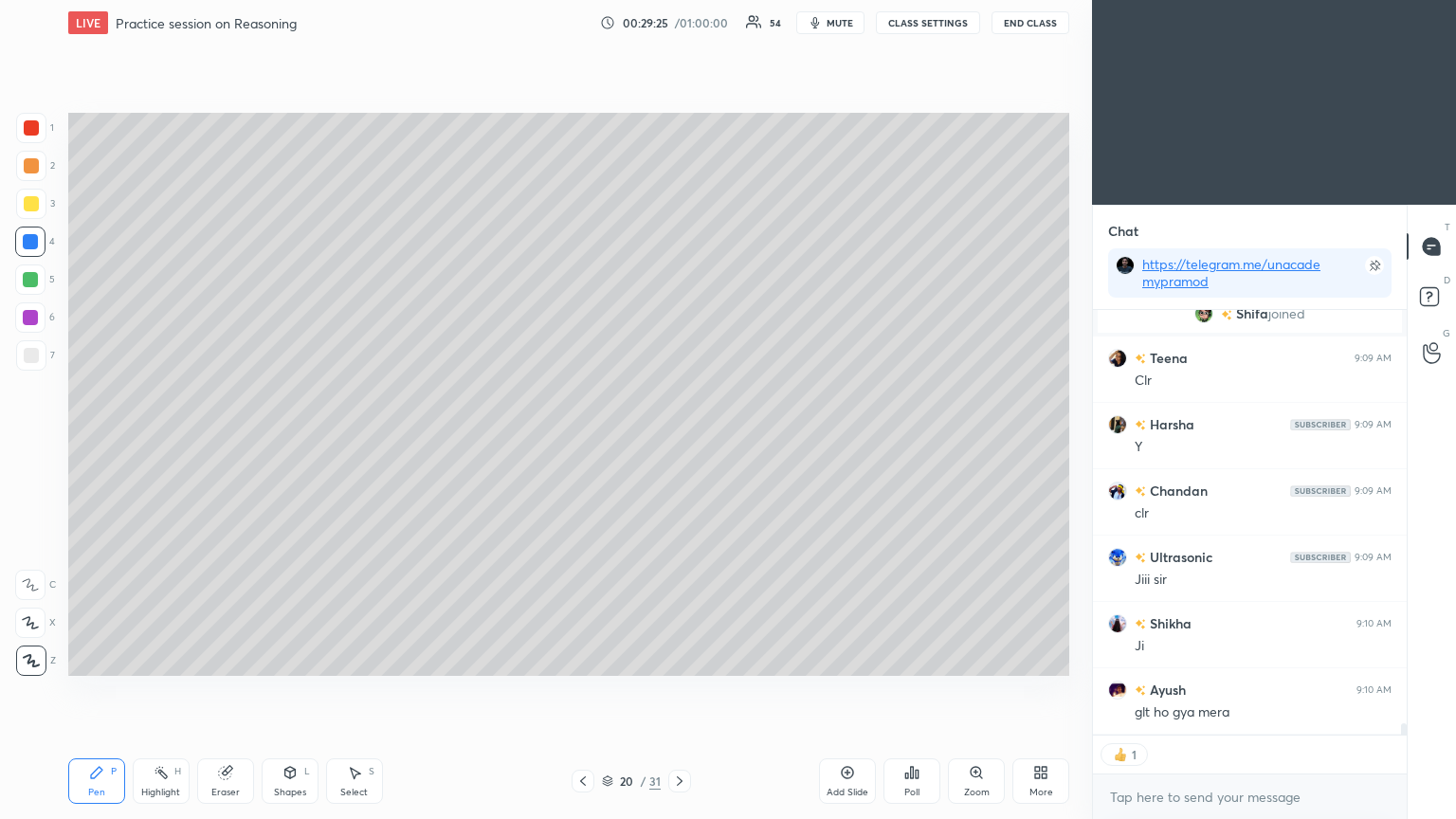 click 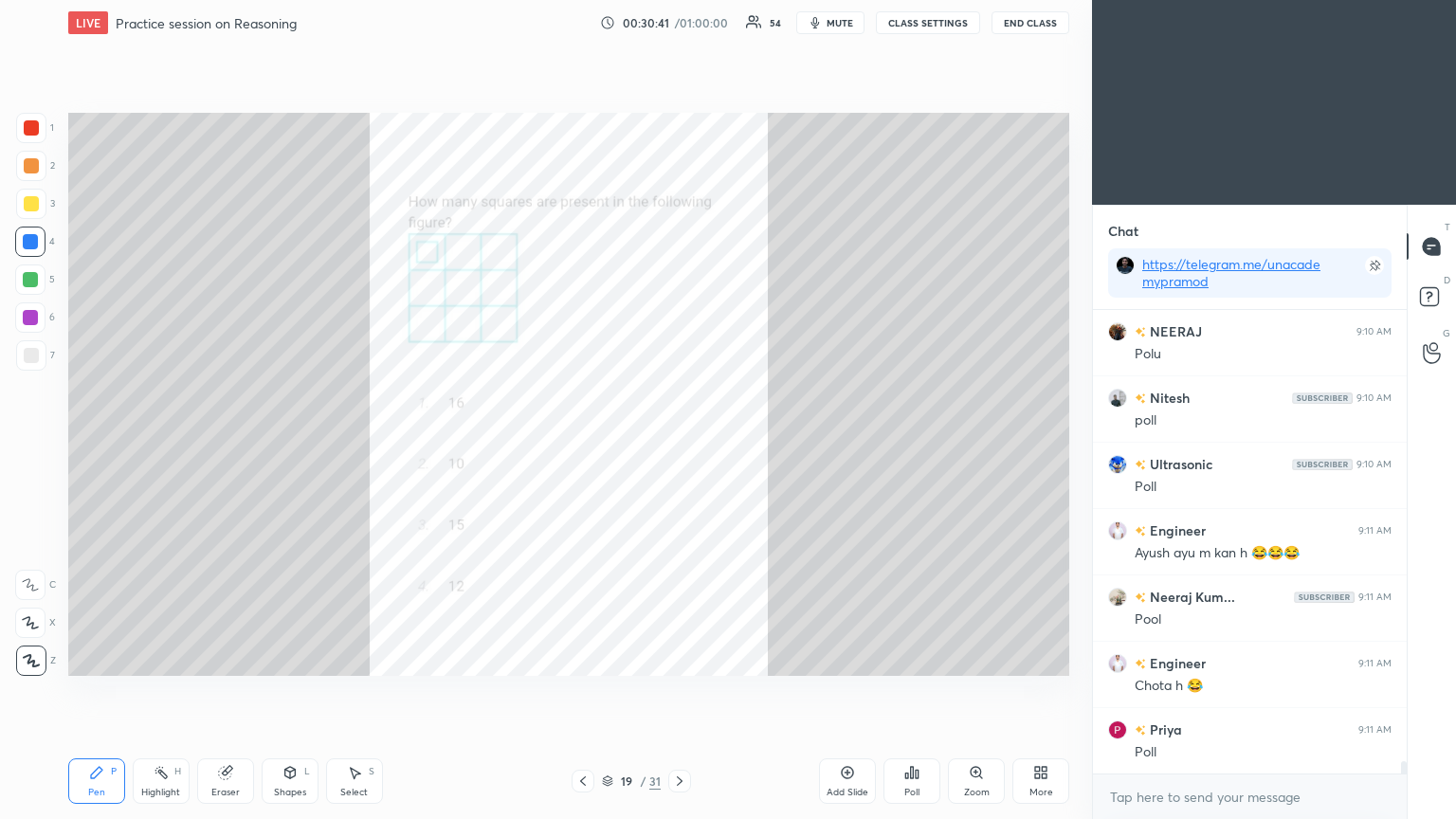 scroll, scrollTop: 16569, scrollLeft: 0, axis: vertical 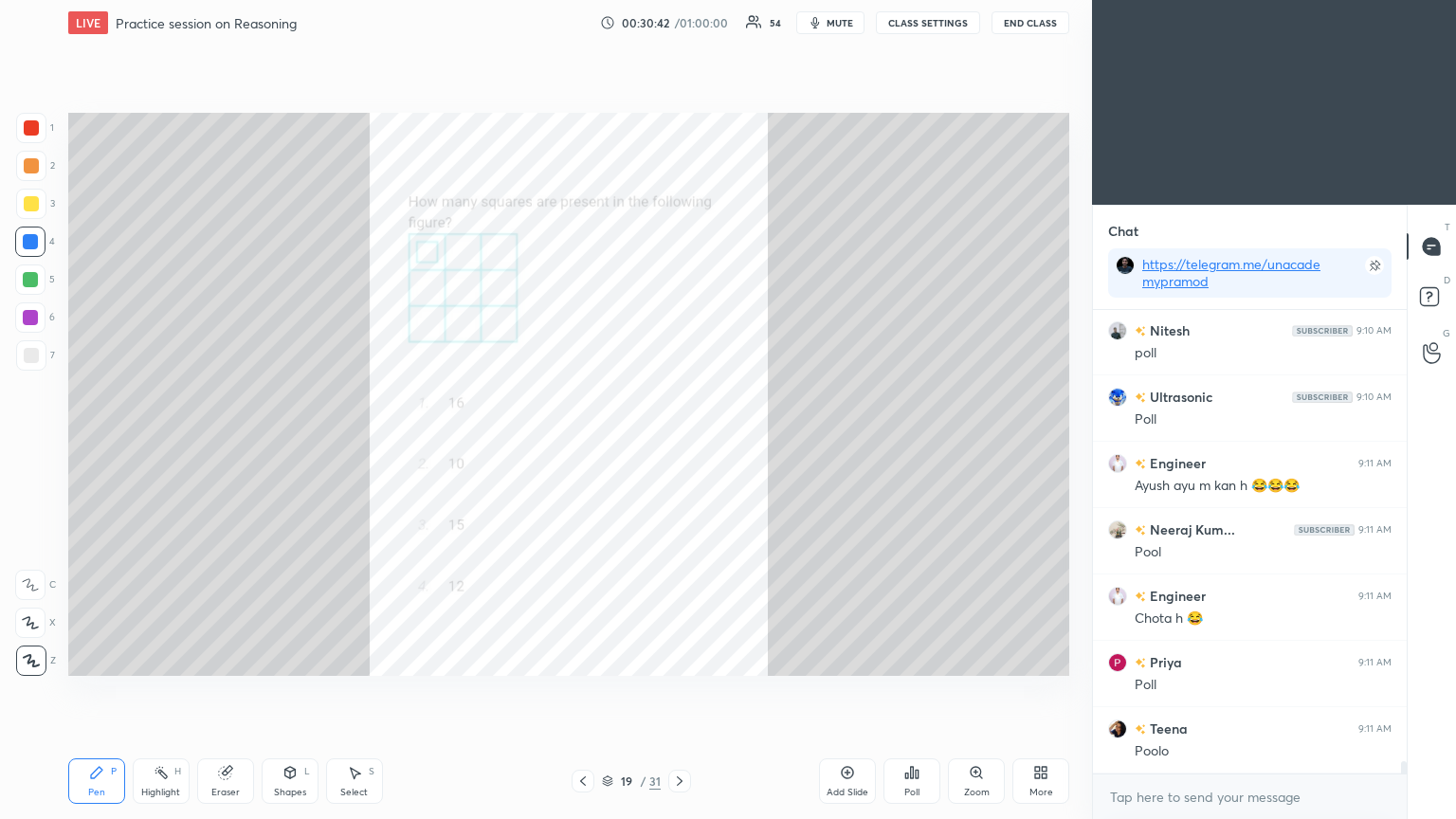 click on "Poll" at bounding box center [912, 792] 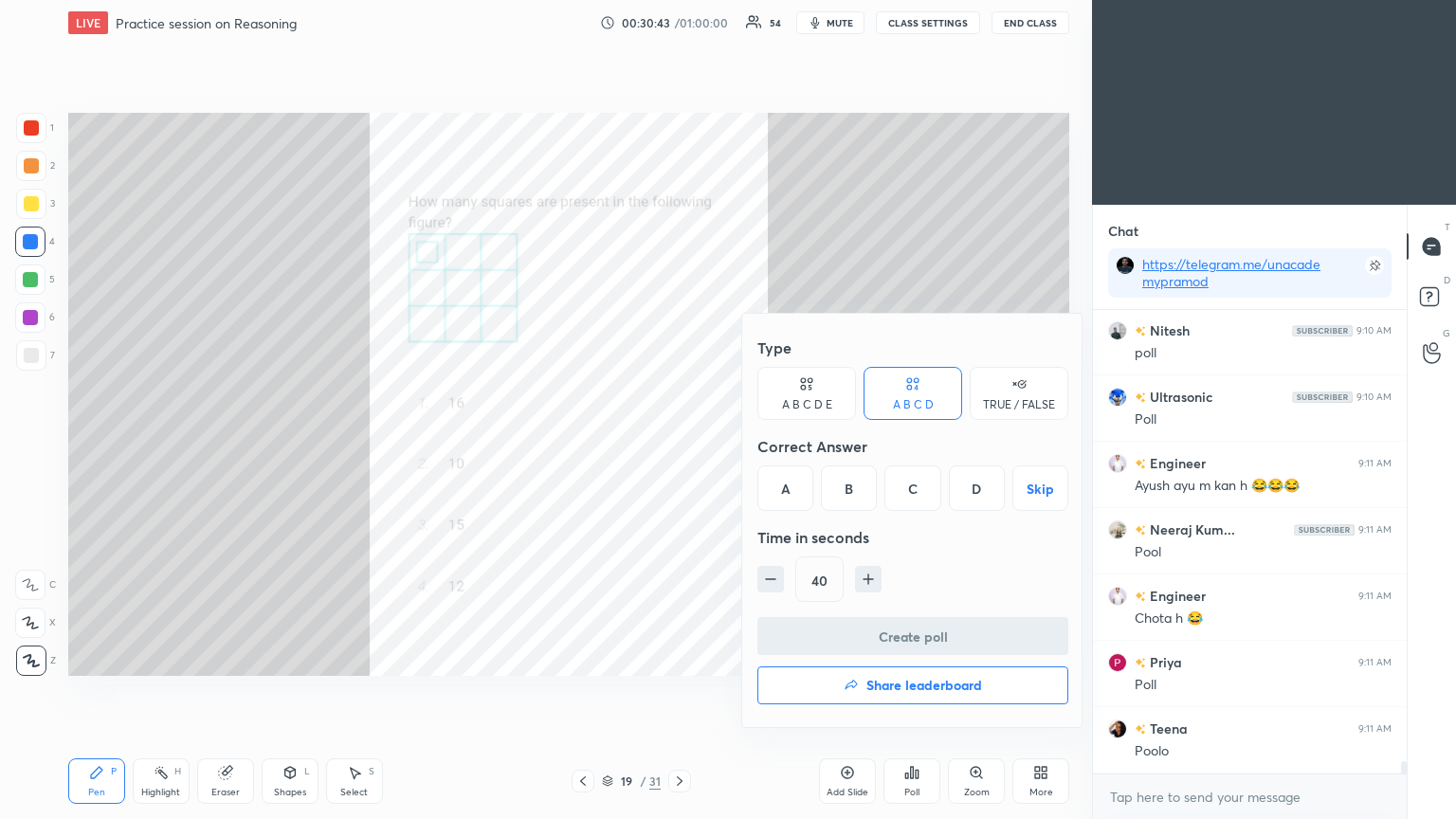 click on "C" at bounding box center [912, 488] 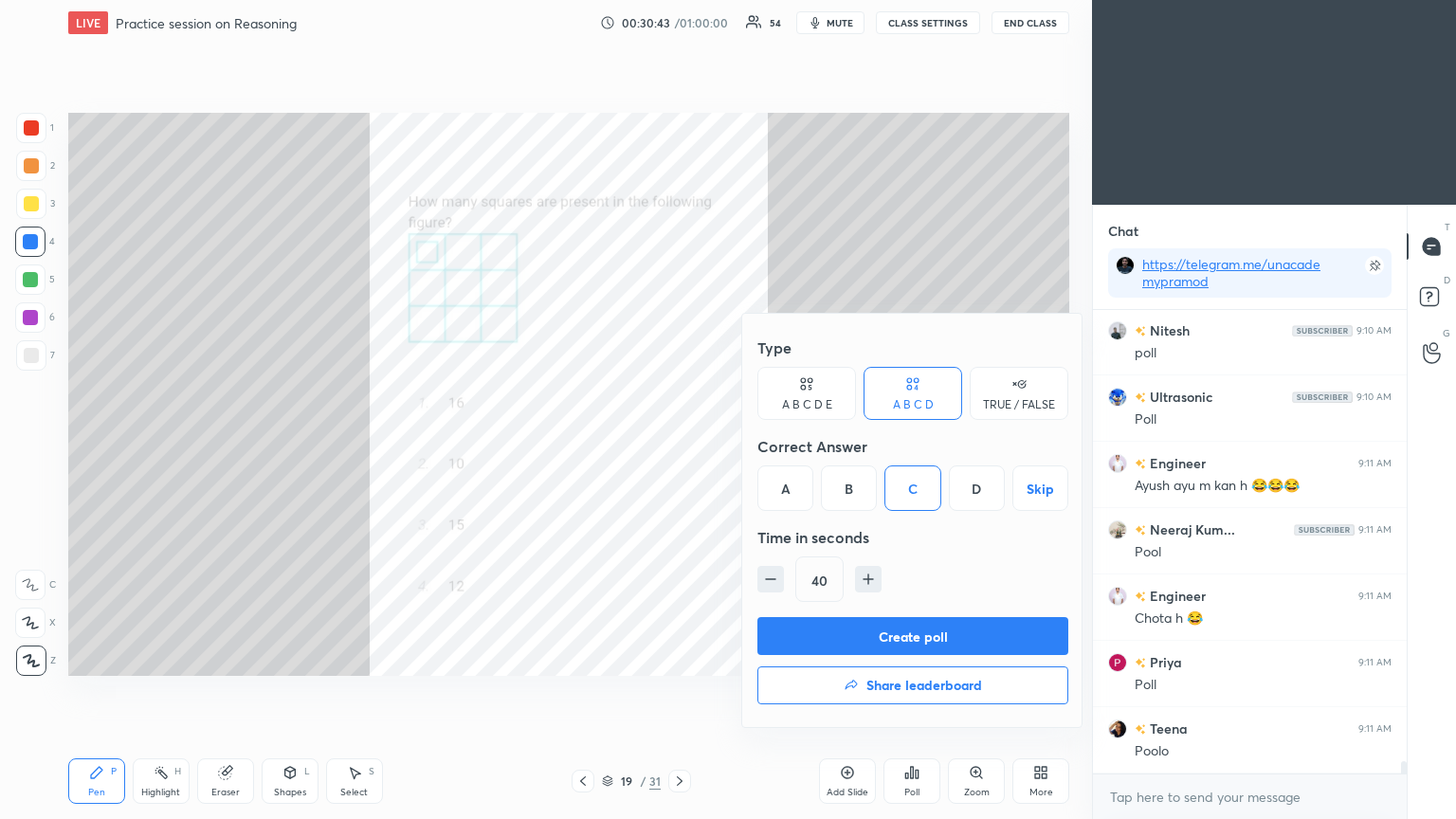 click on "Create poll" at bounding box center [913, 636] 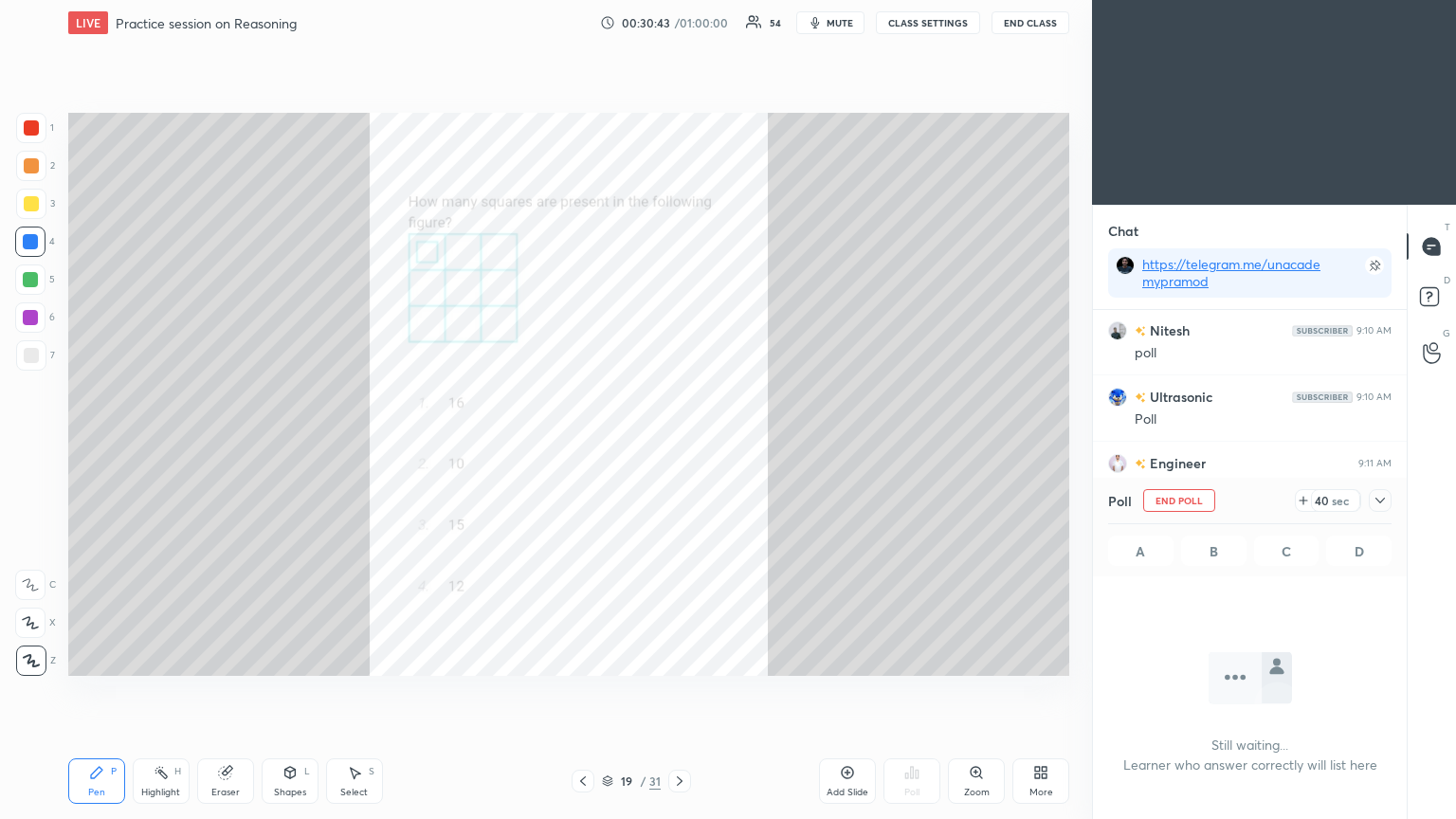 scroll, scrollTop: 281, scrollLeft: 308, axis: both 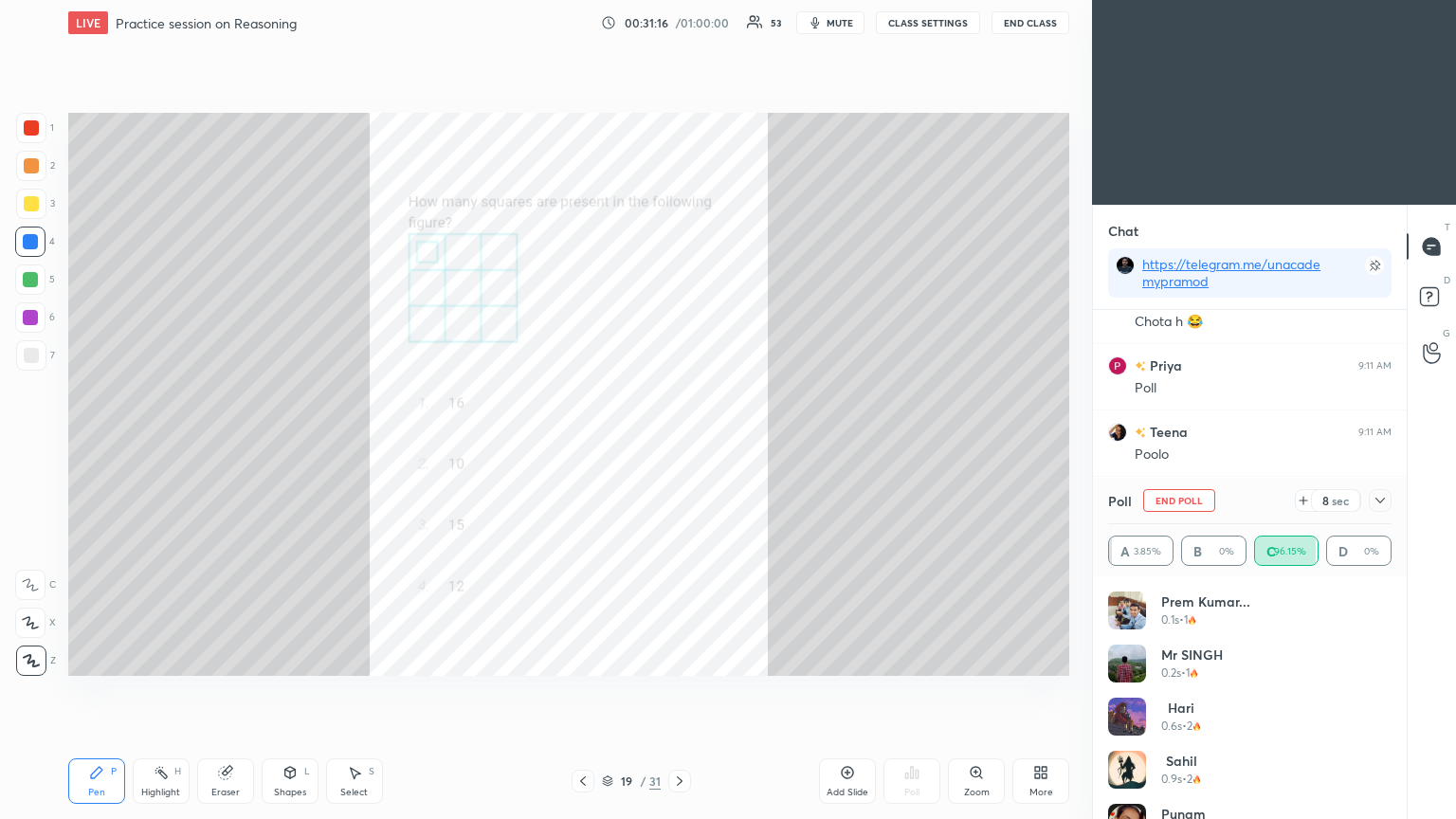 click 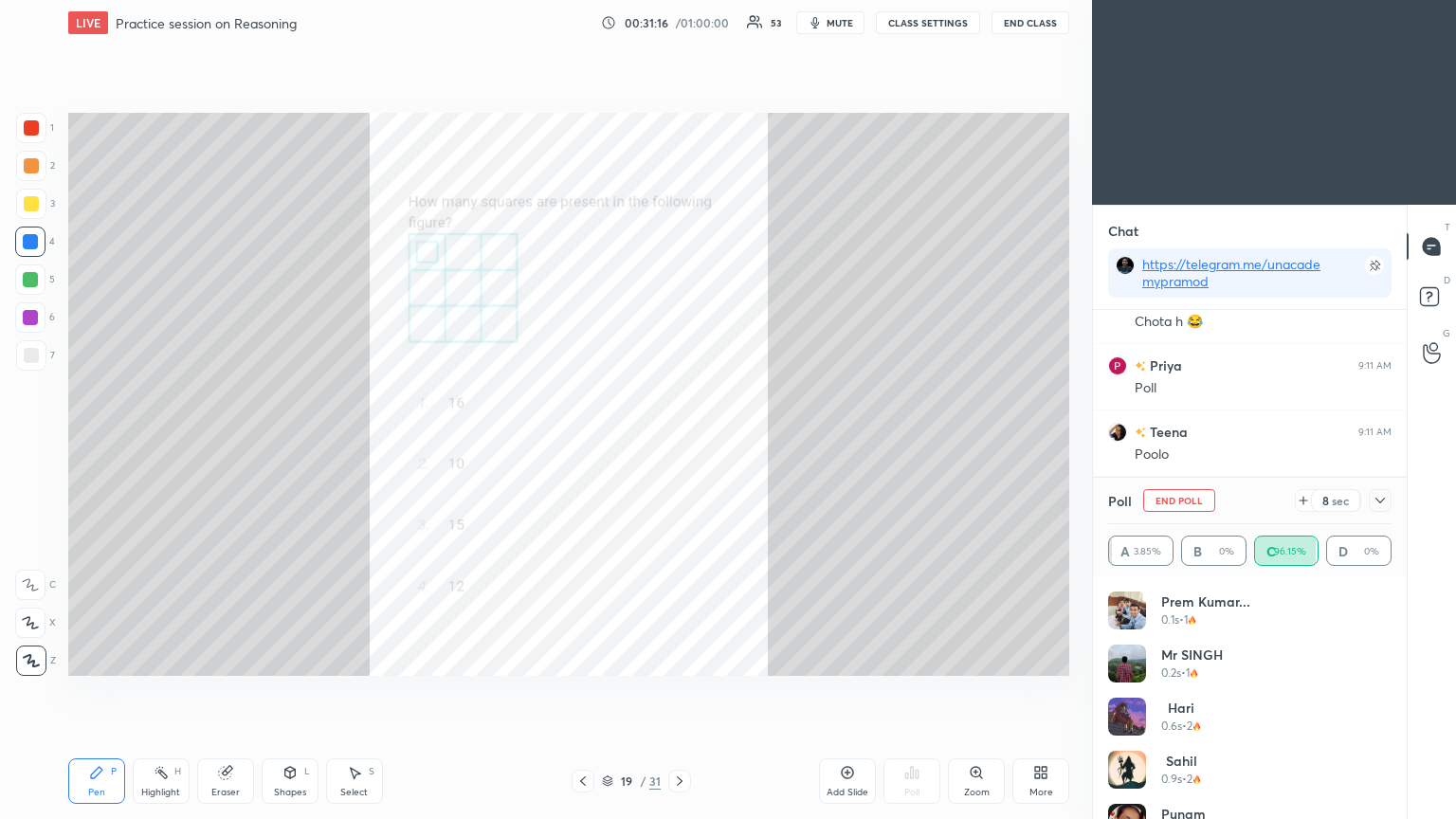 scroll, scrollTop: 66, scrollLeft: 278, axis: both 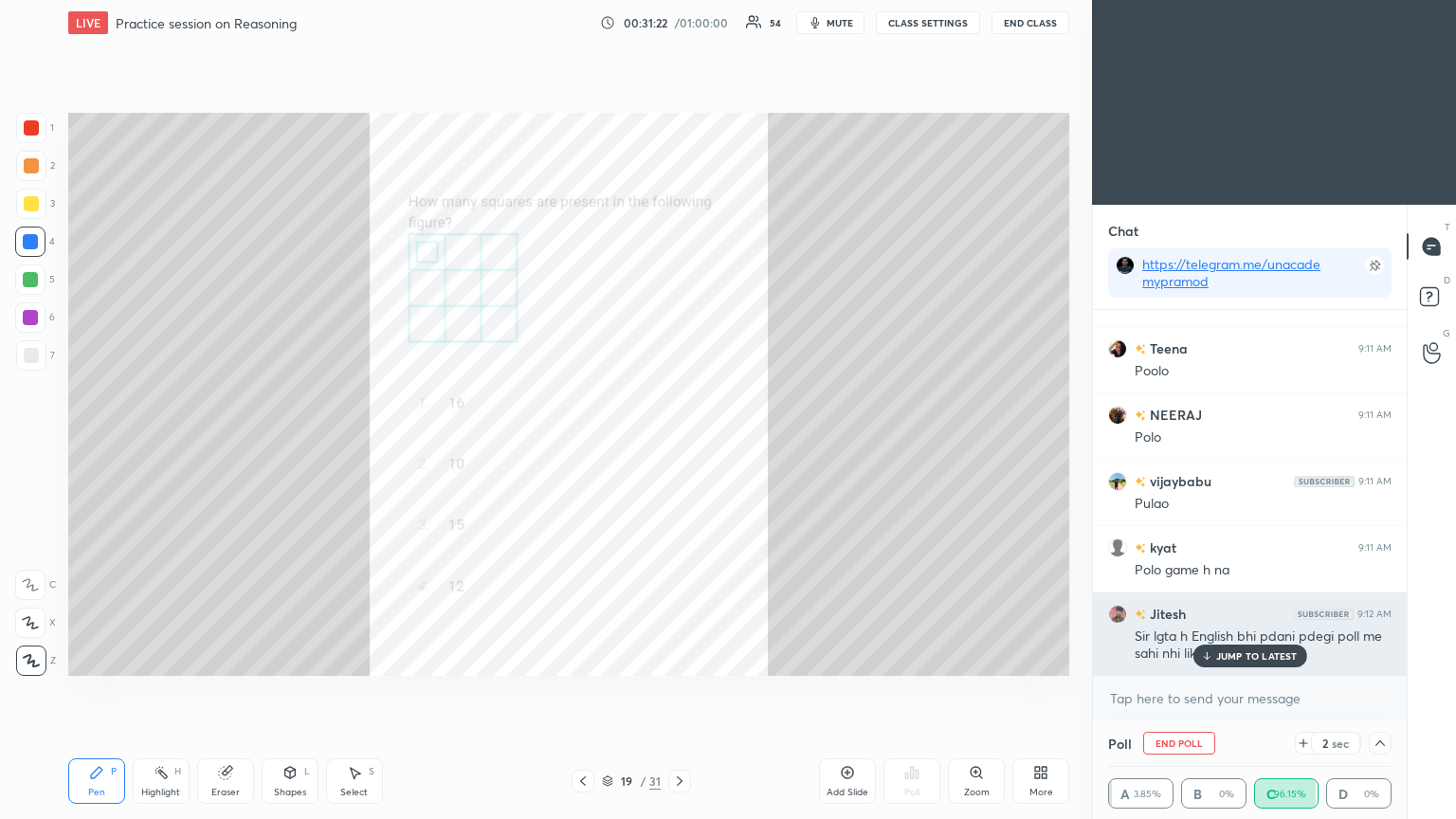drag, startPoint x: 1257, startPoint y: 667, endPoint x: 1237, endPoint y: 668, distance: 20.024984 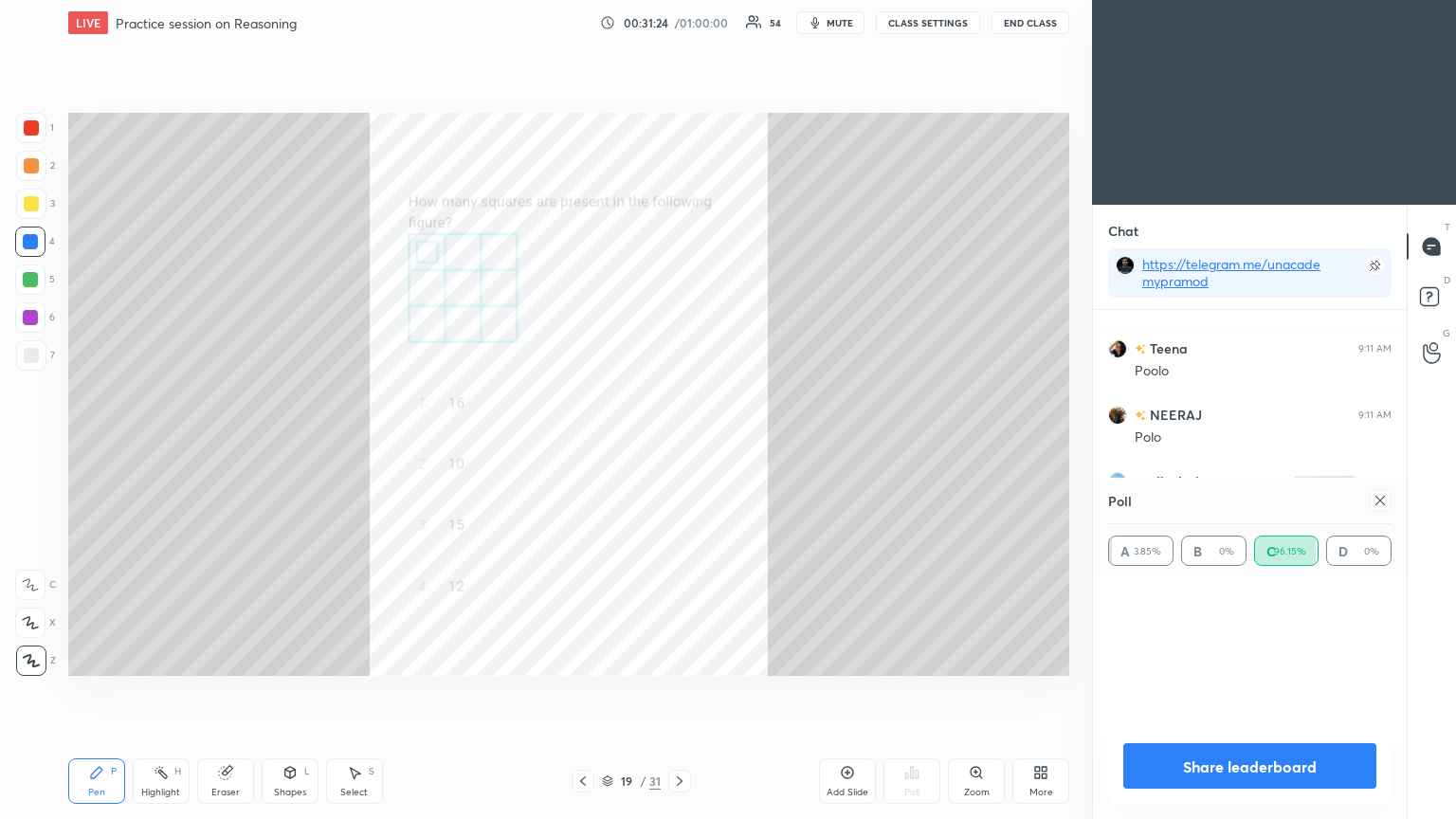 drag, startPoint x: 1221, startPoint y: 658, endPoint x: 1091, endPoint y: 646, distance: 130.5527 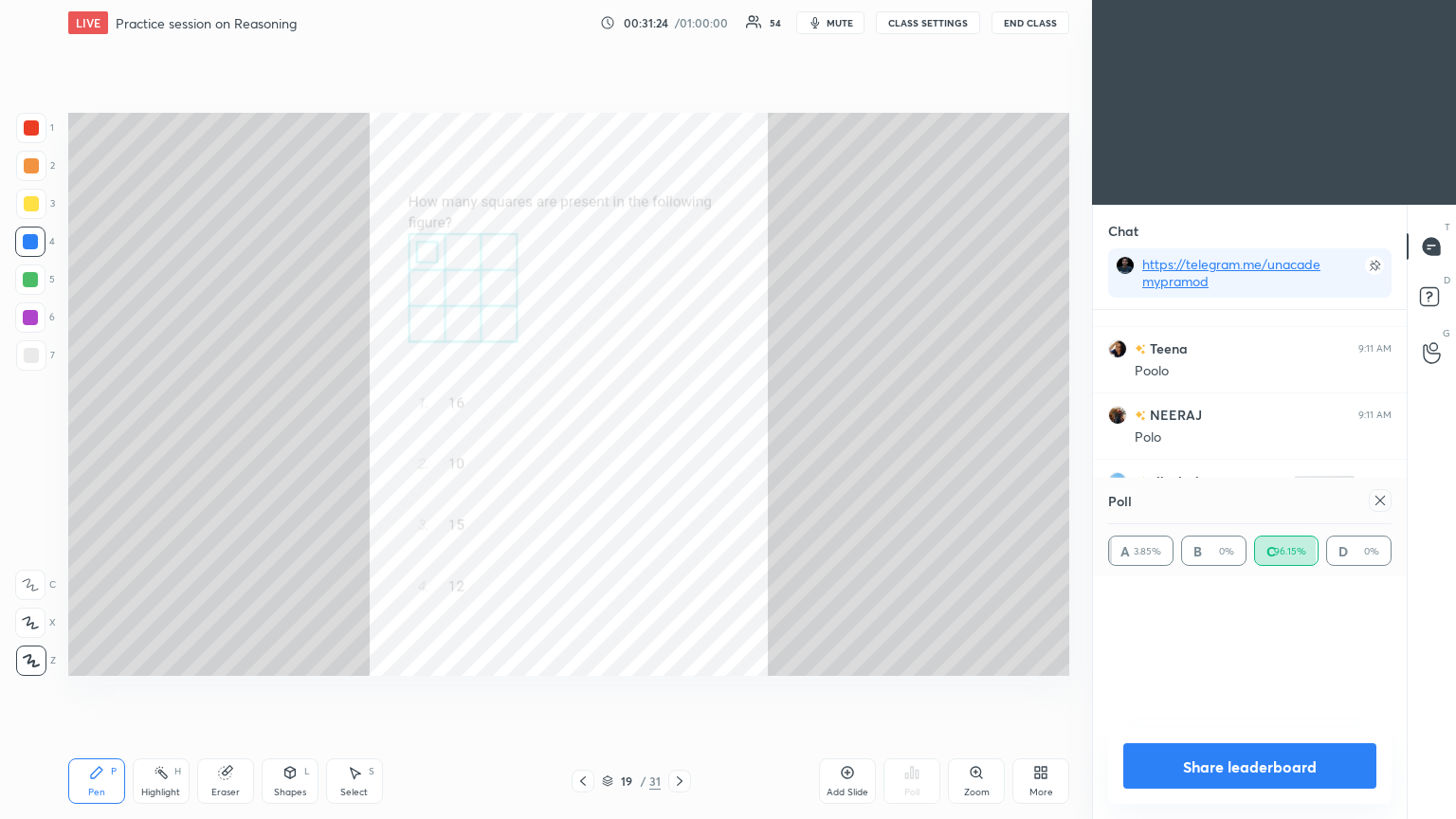 click on "[FIRST] 9:11 AM Poll [FIRST] 9:11 AM Poolo [FIRST] 9:11 AM Polo [FIRST] 9:11 AM Pulao [FIRST] 9:11 AM Polo game h na [FIRST] 9:12 AM Sir lgta h English bhi pdani pdegi poll me sahi nhi likh pate [FIRST] 9:12 AM 3²+2²+1²+1 JUMP TO LATEST" at bounding box center (1249, 492) 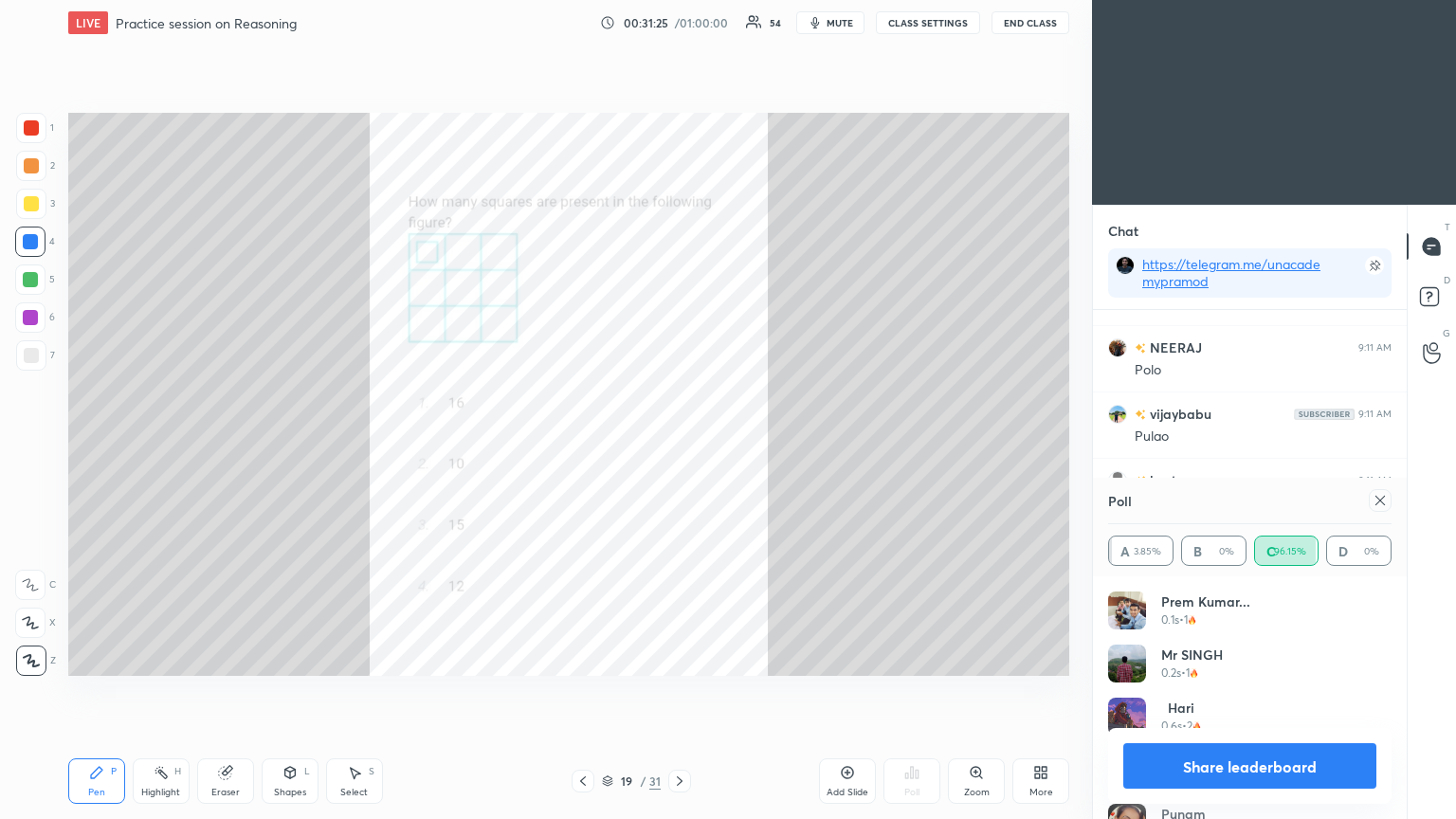 click at bounding box center [1380, 500] 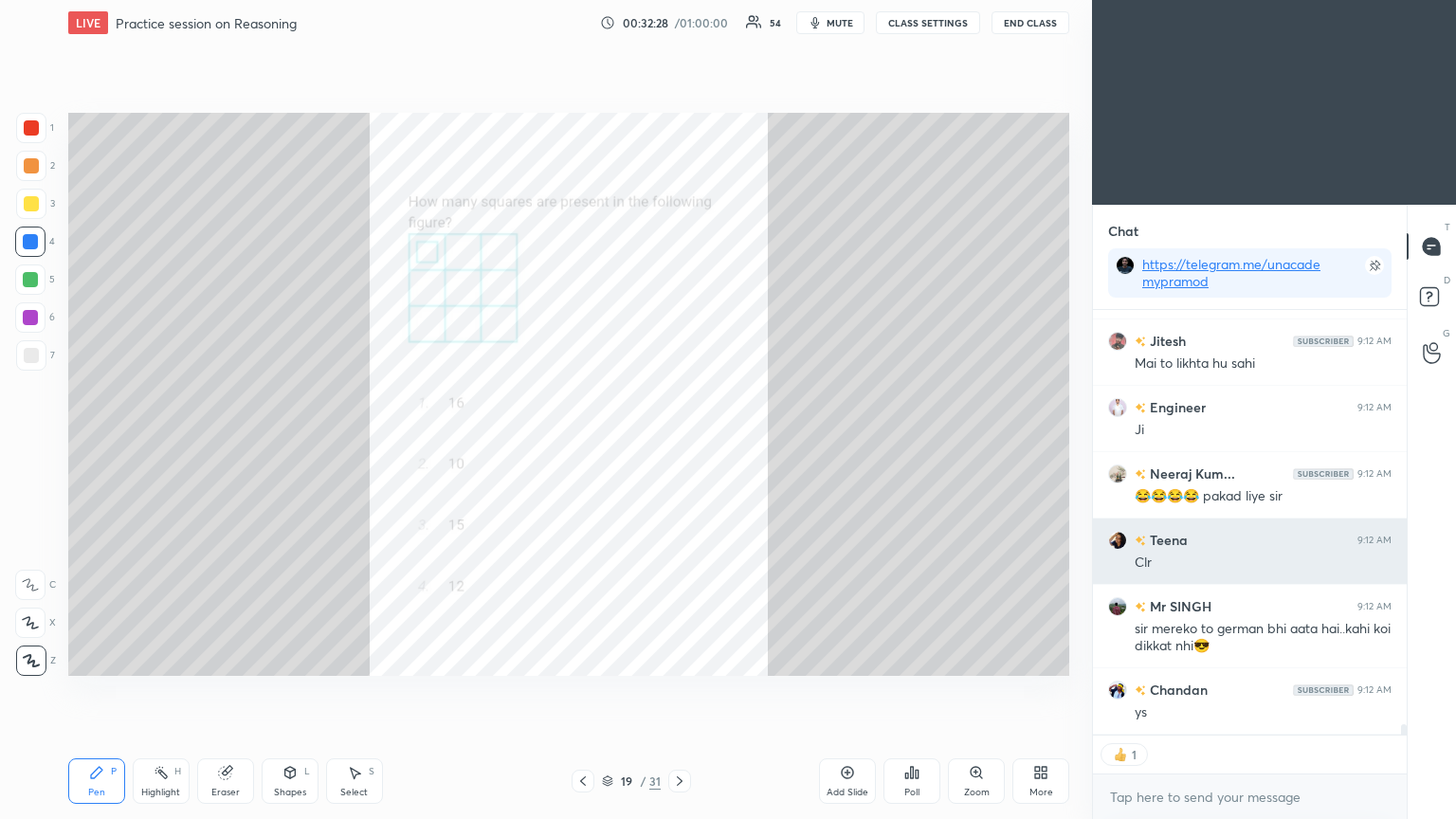 scroll, scrollTop: 17703, scrollLeft: 0, axis: vertical 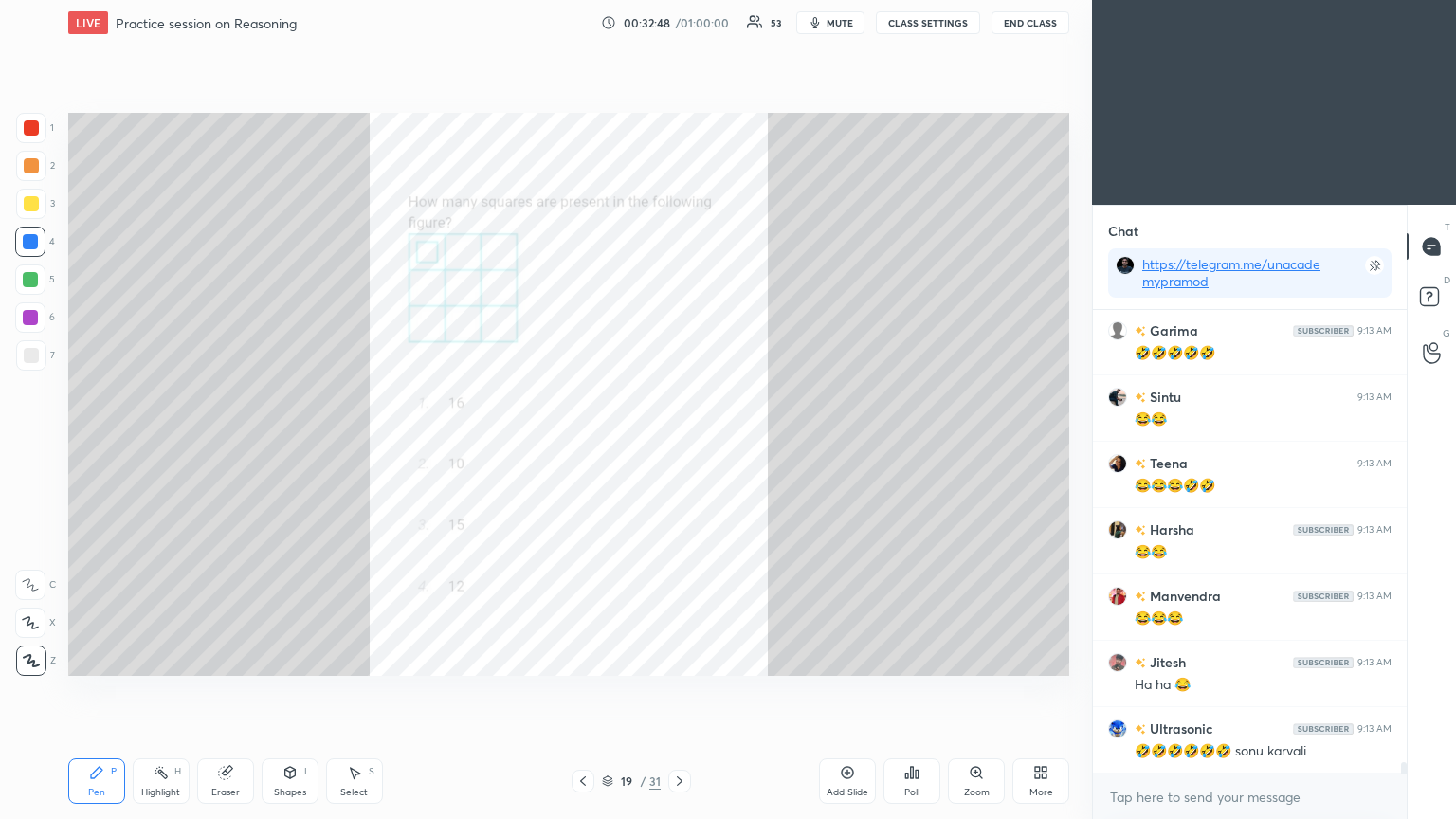 click 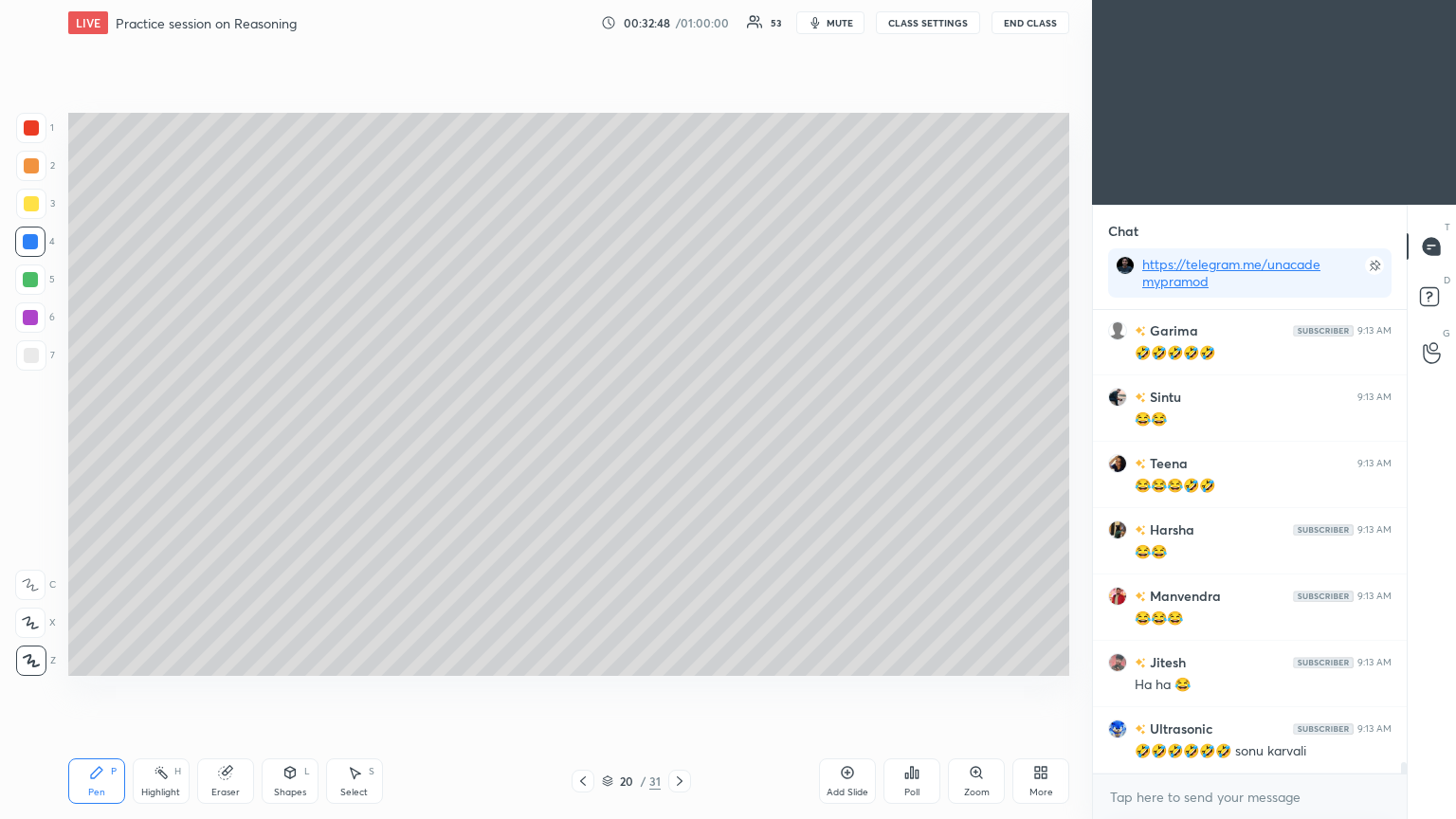 scroll, scrollTop: 18261, scrollLeft: 0, axis: vertical 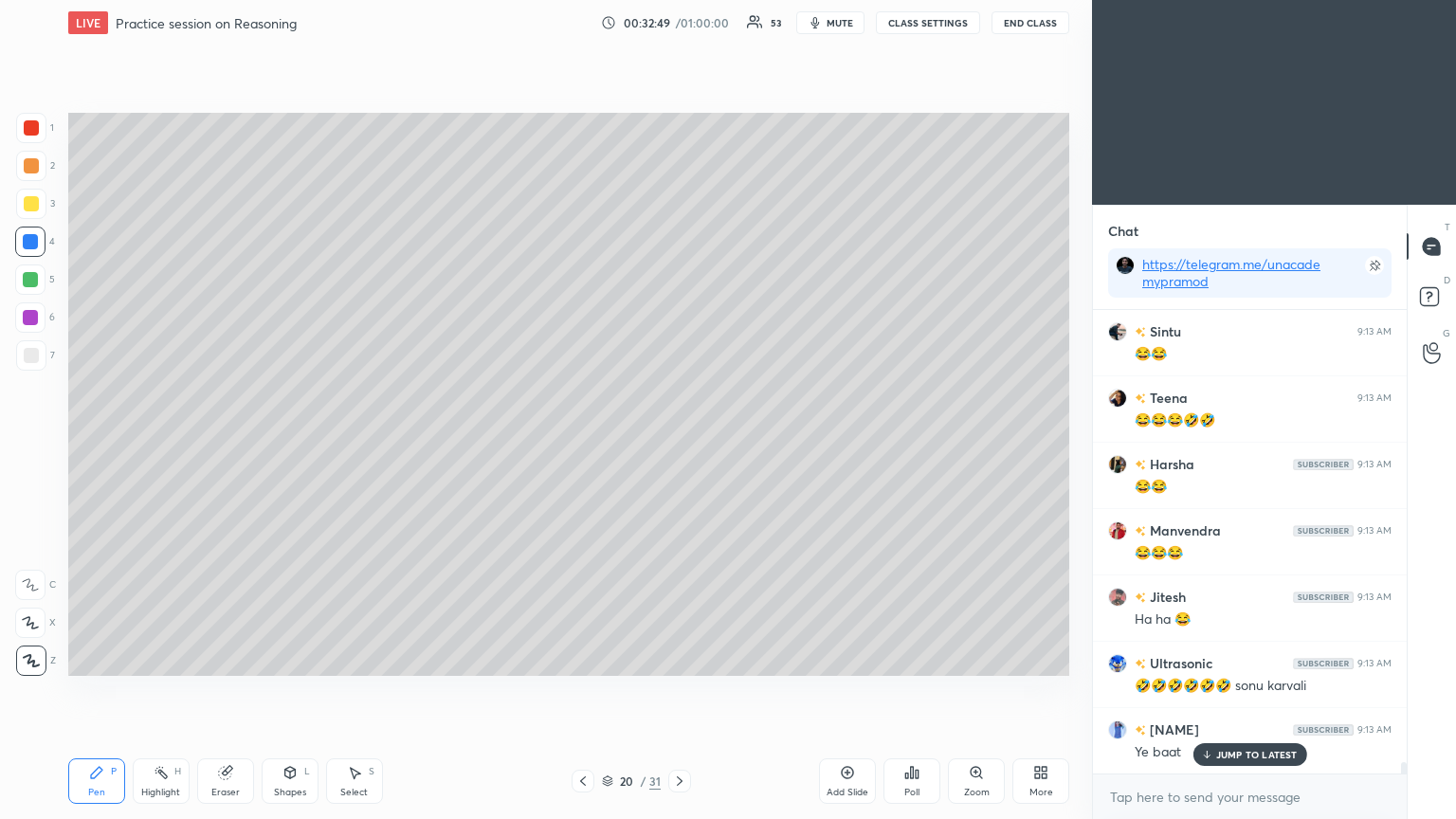 click at bounding box center [680, 781] 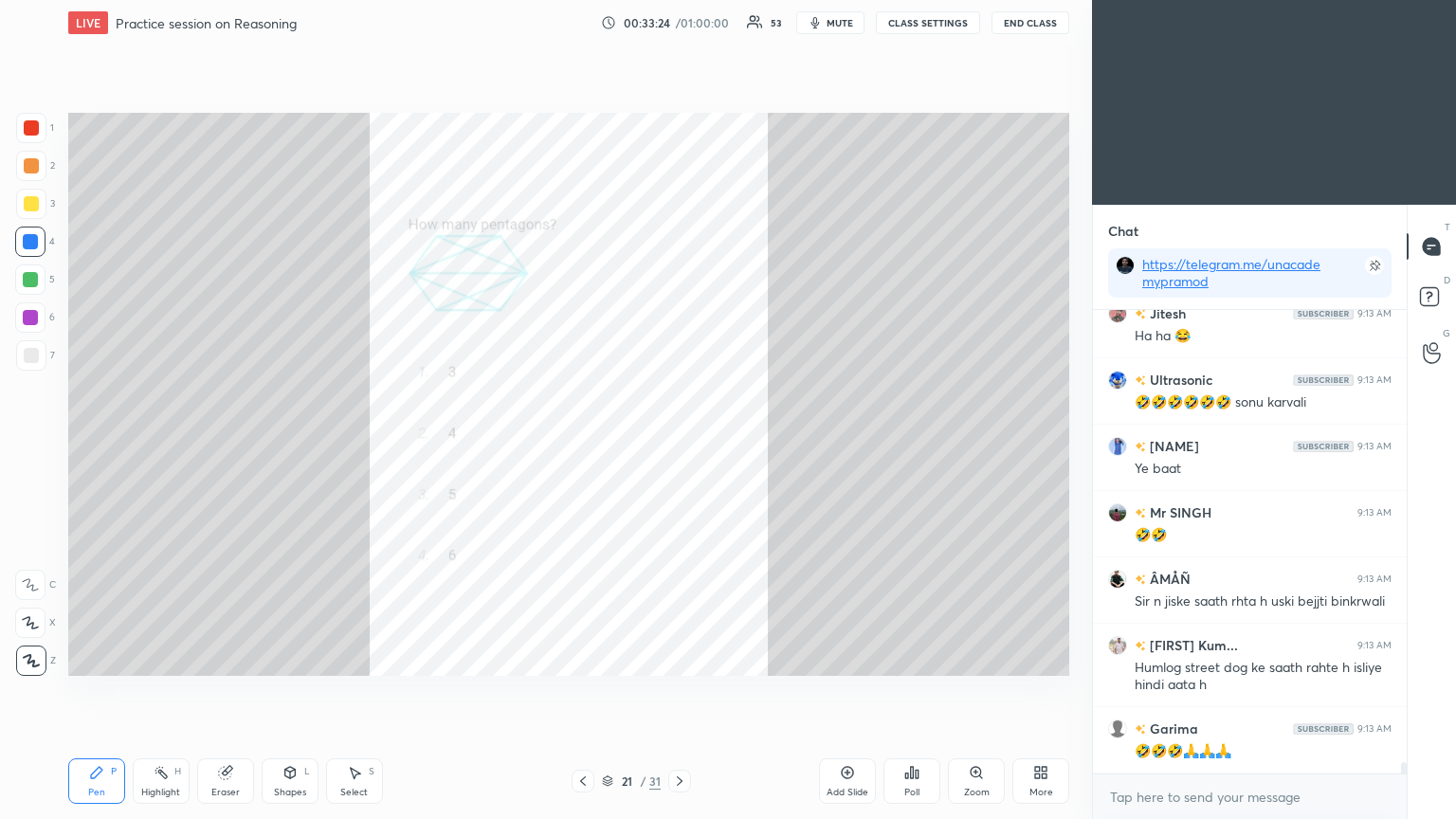 scroll, scrollTop: 18610, scrollLeft: 0, axis: vertical 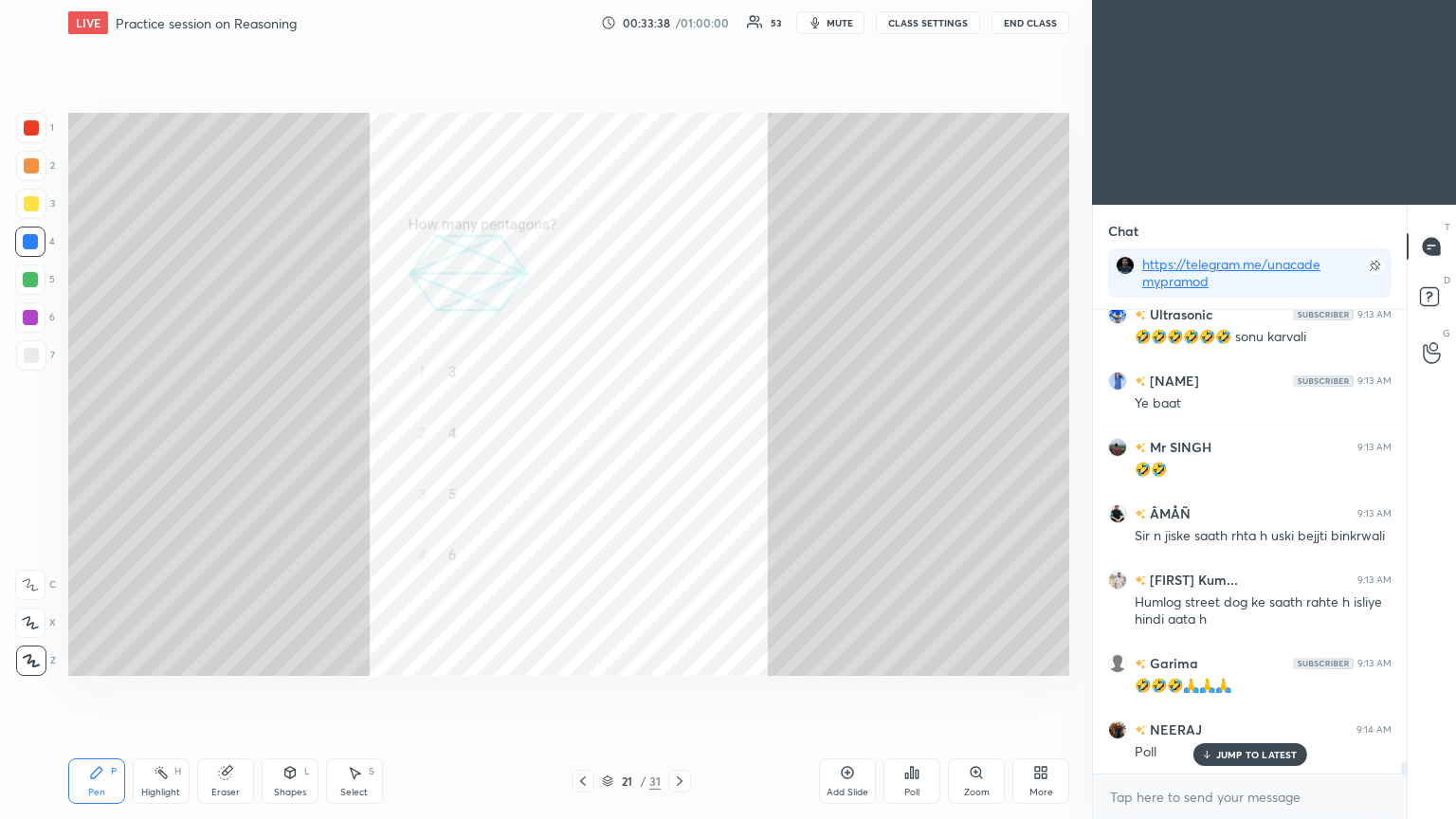 click on "Poll" at bounding box center [912, 781] 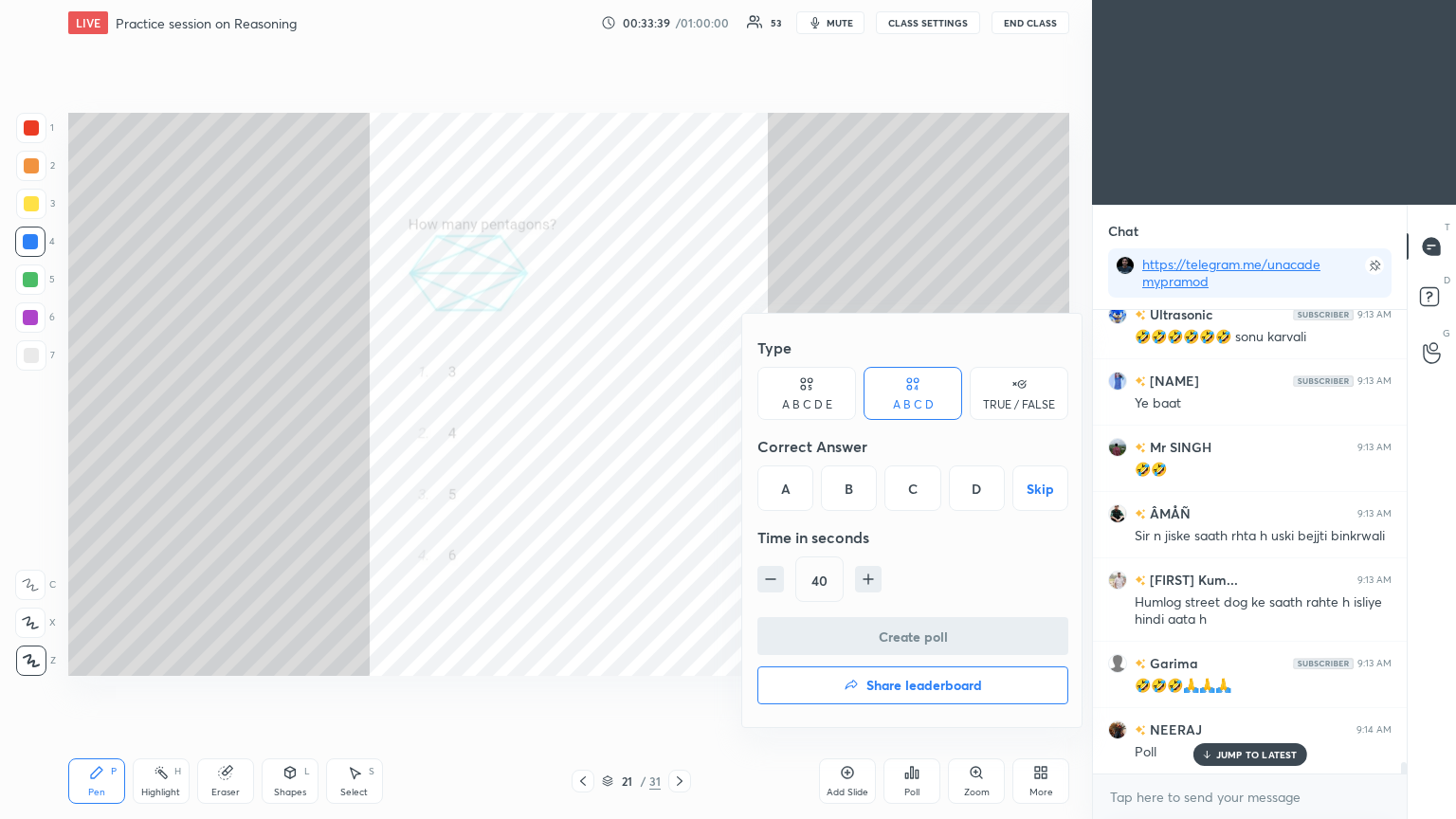 click on "D" at bounding box center (976, 488) 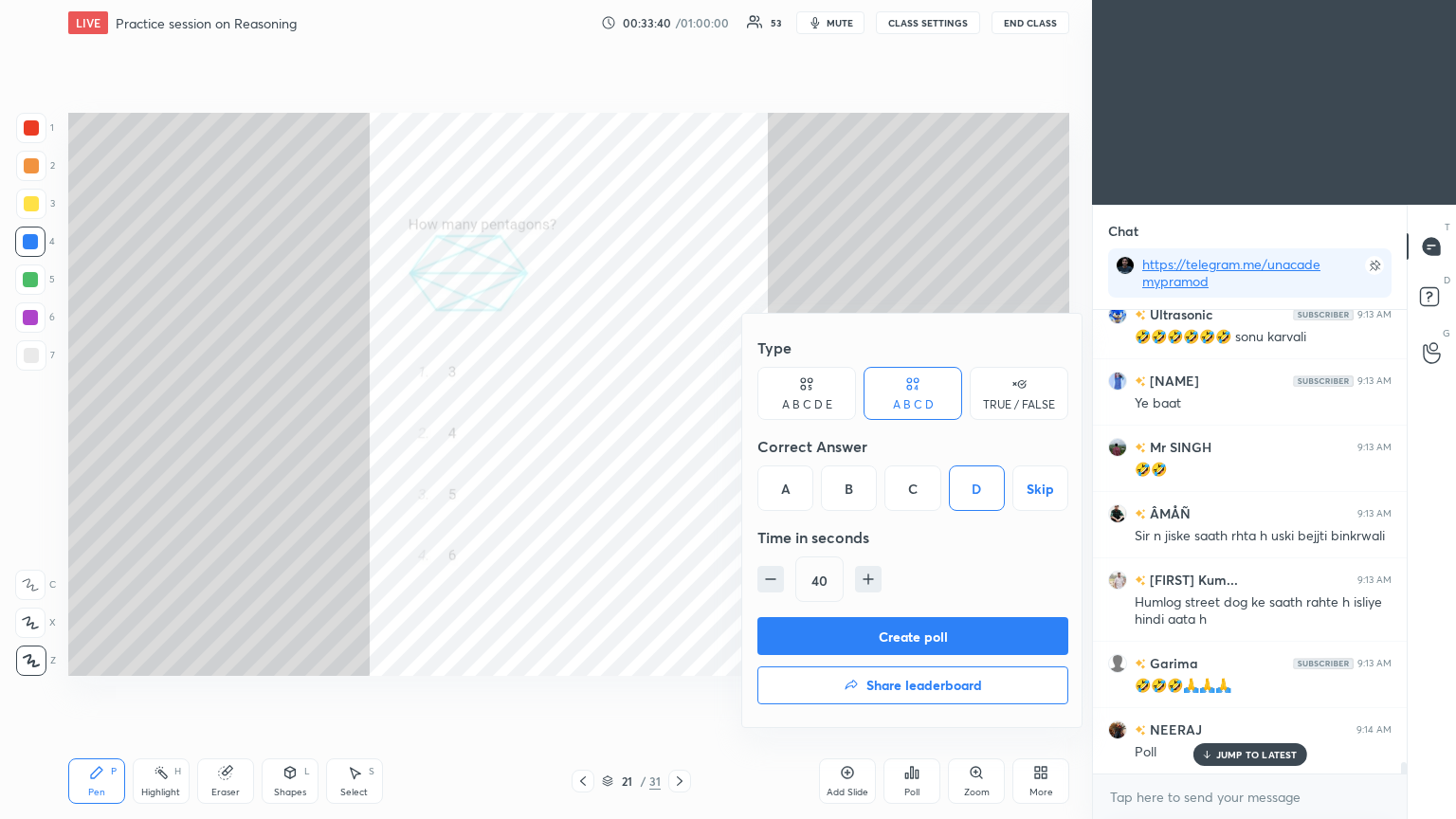 click on "Create poll" at bounding box center [913, 636] 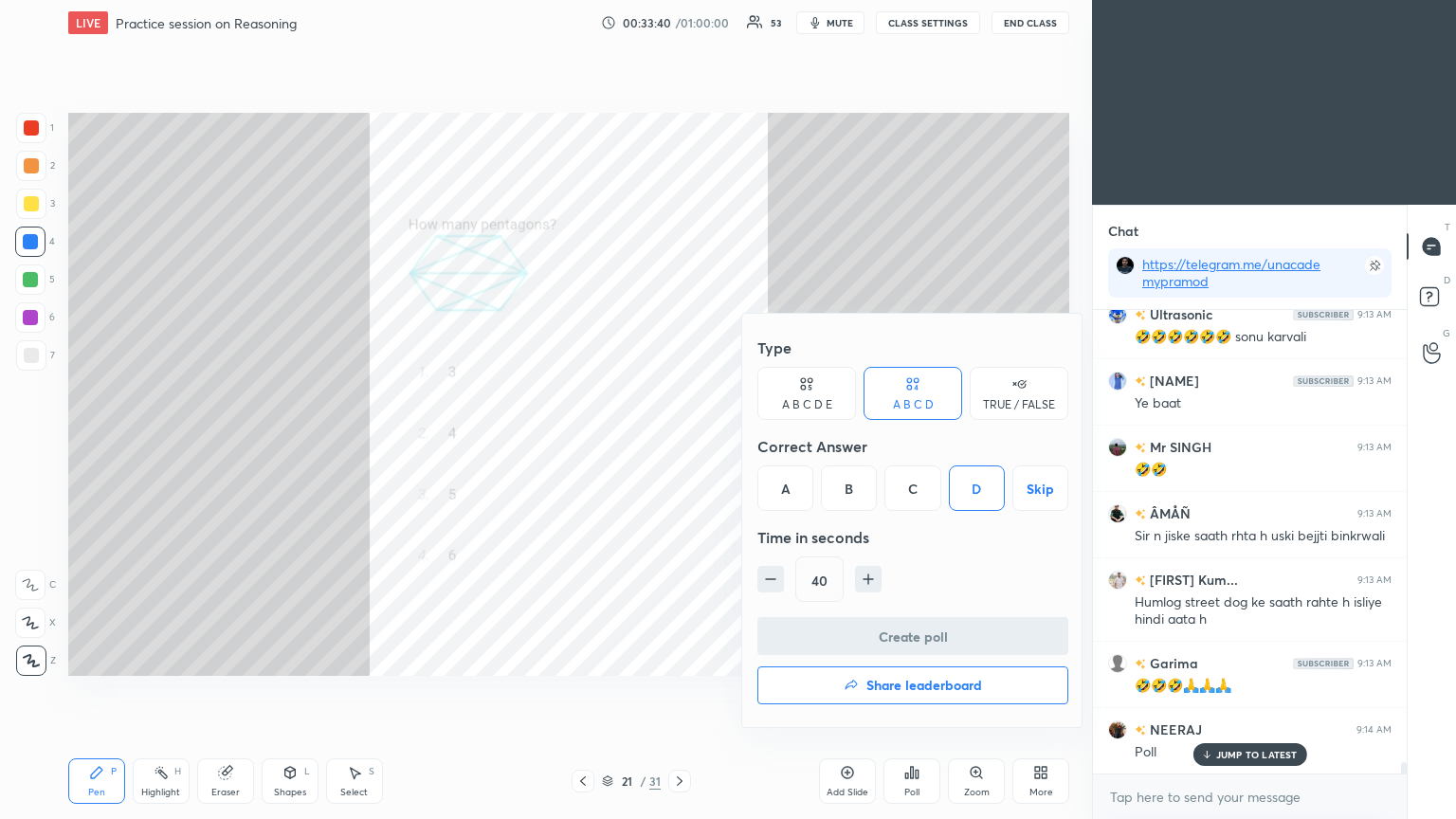 scroll, scrollTop: 281, scrollLeft: 308, axis: both 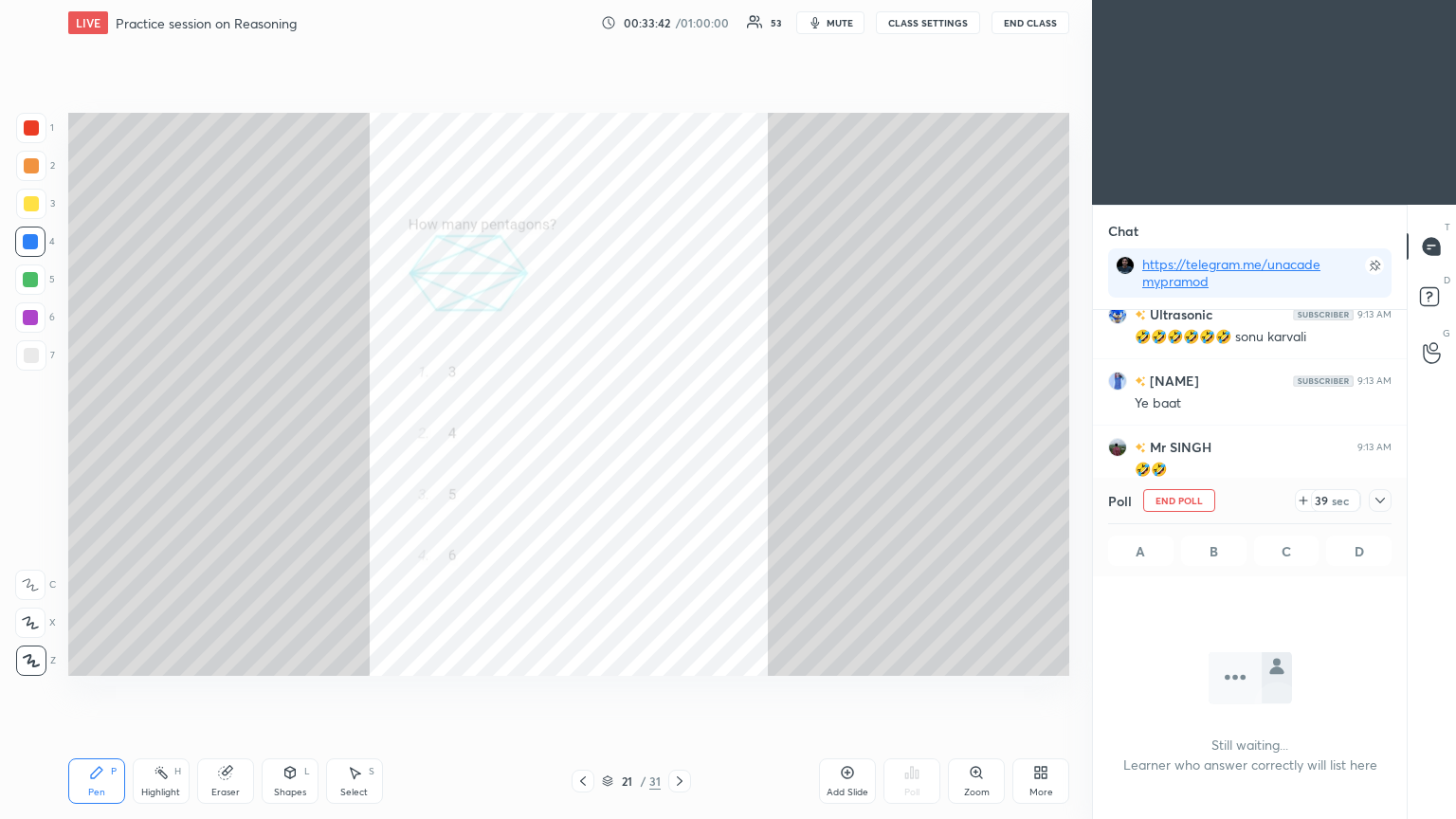 click 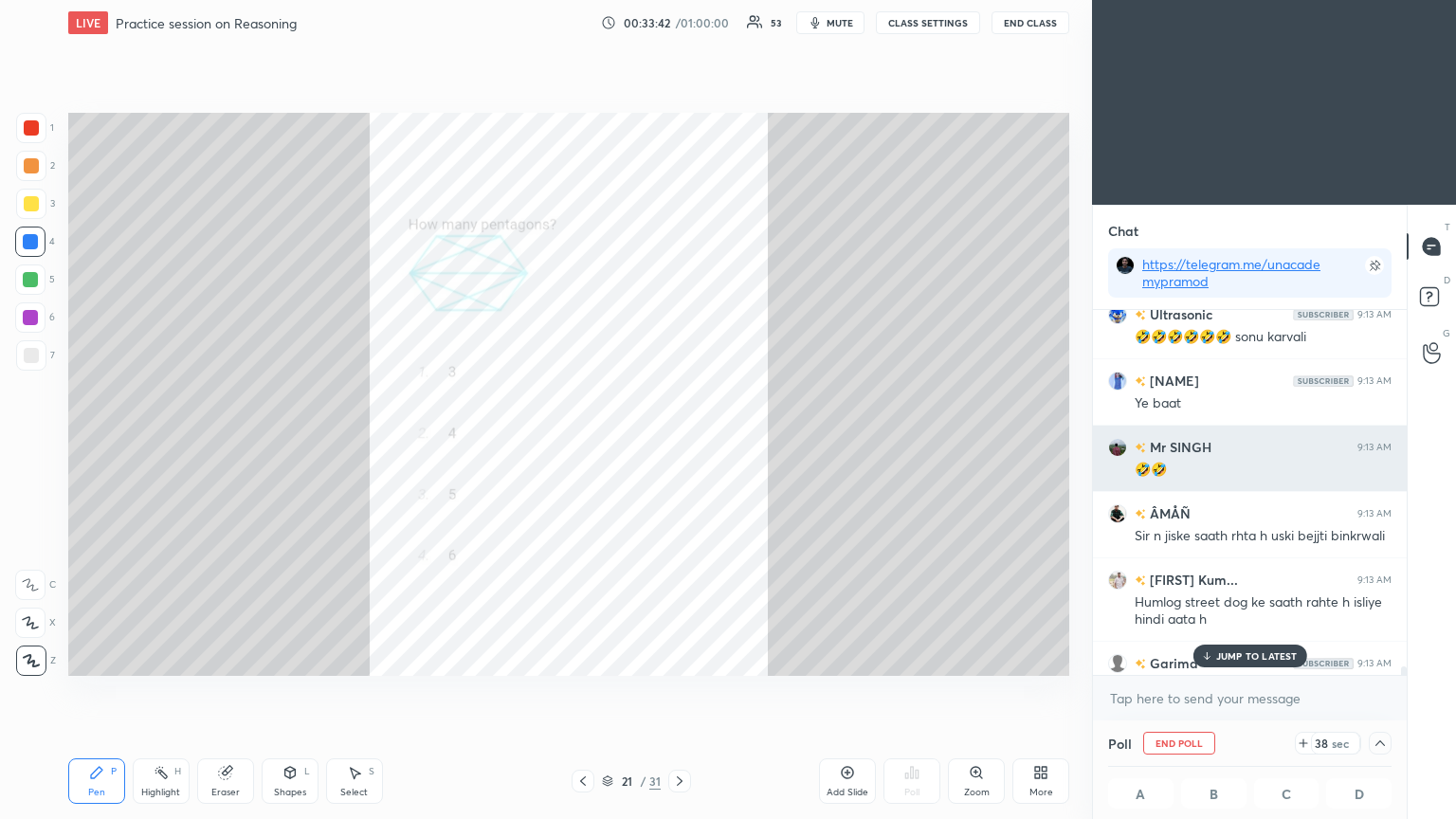 scroll, scrollTop: 0, scrollLeft: 0, axis: both 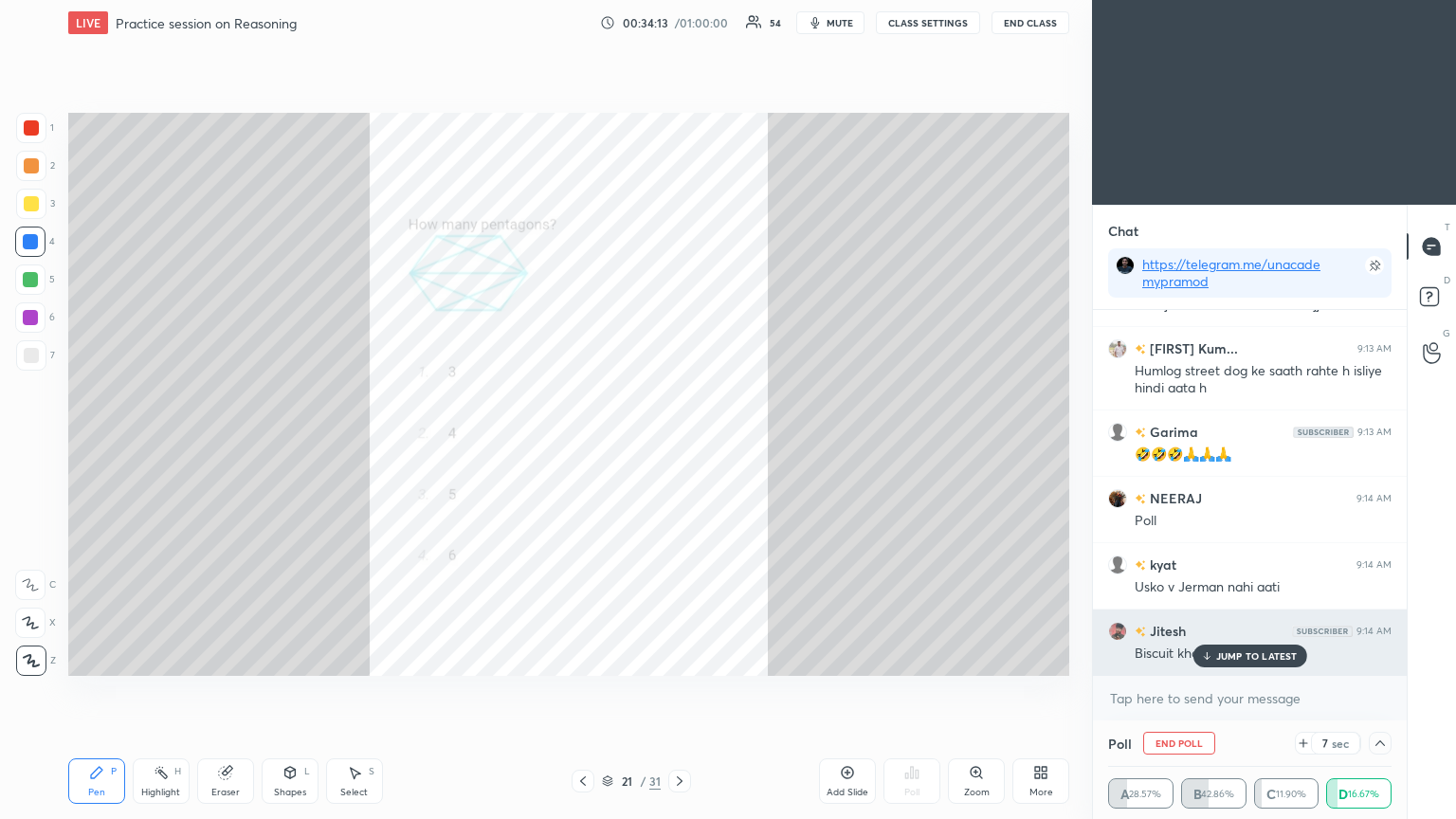 click on "JUMP TO LATEST" at bounding box center (1257, 656) 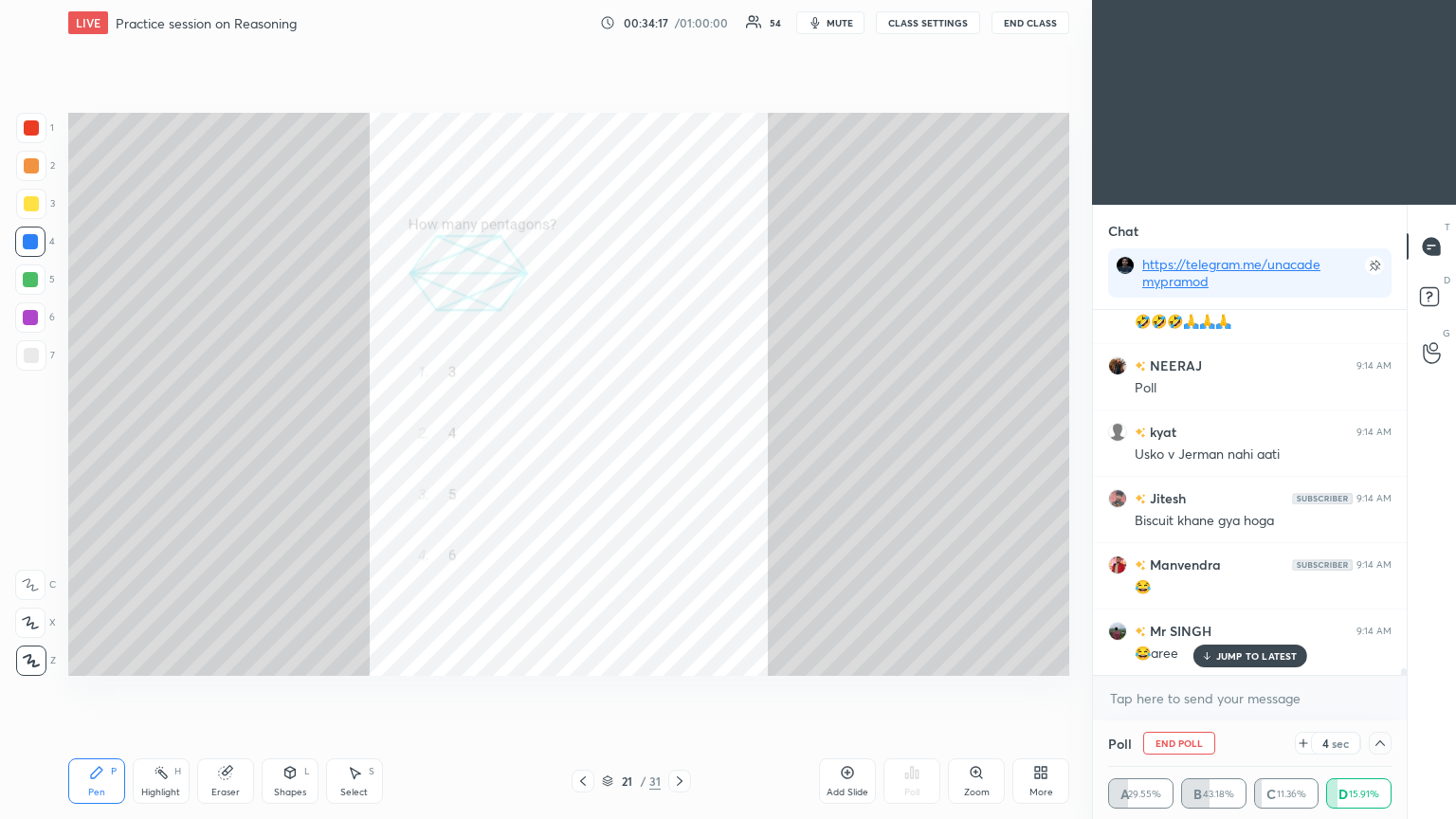 scroll, scrollTop: 19041, scrollLeft: 0, axis: vertical 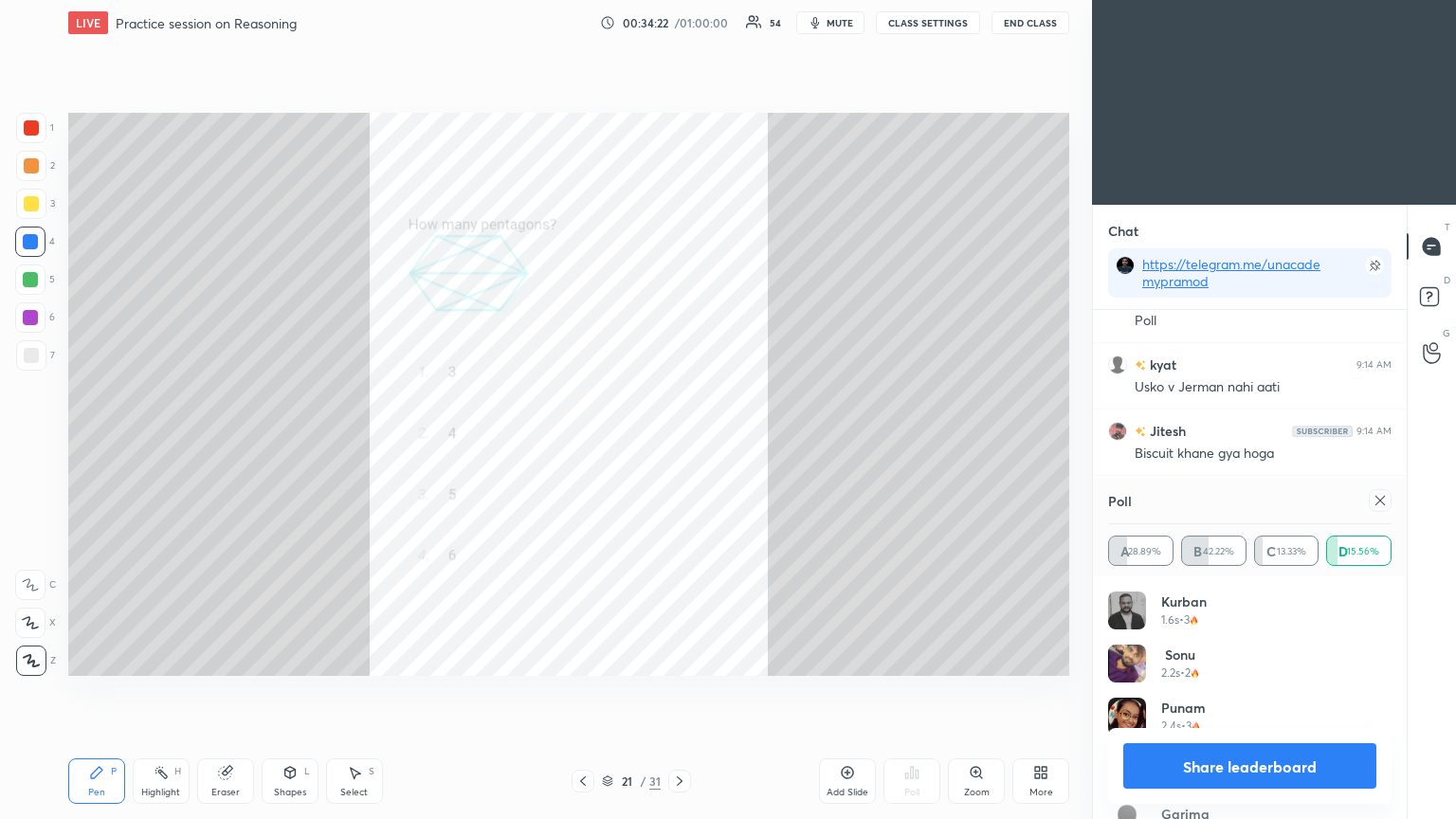 click at bounding box center [1380, 500] 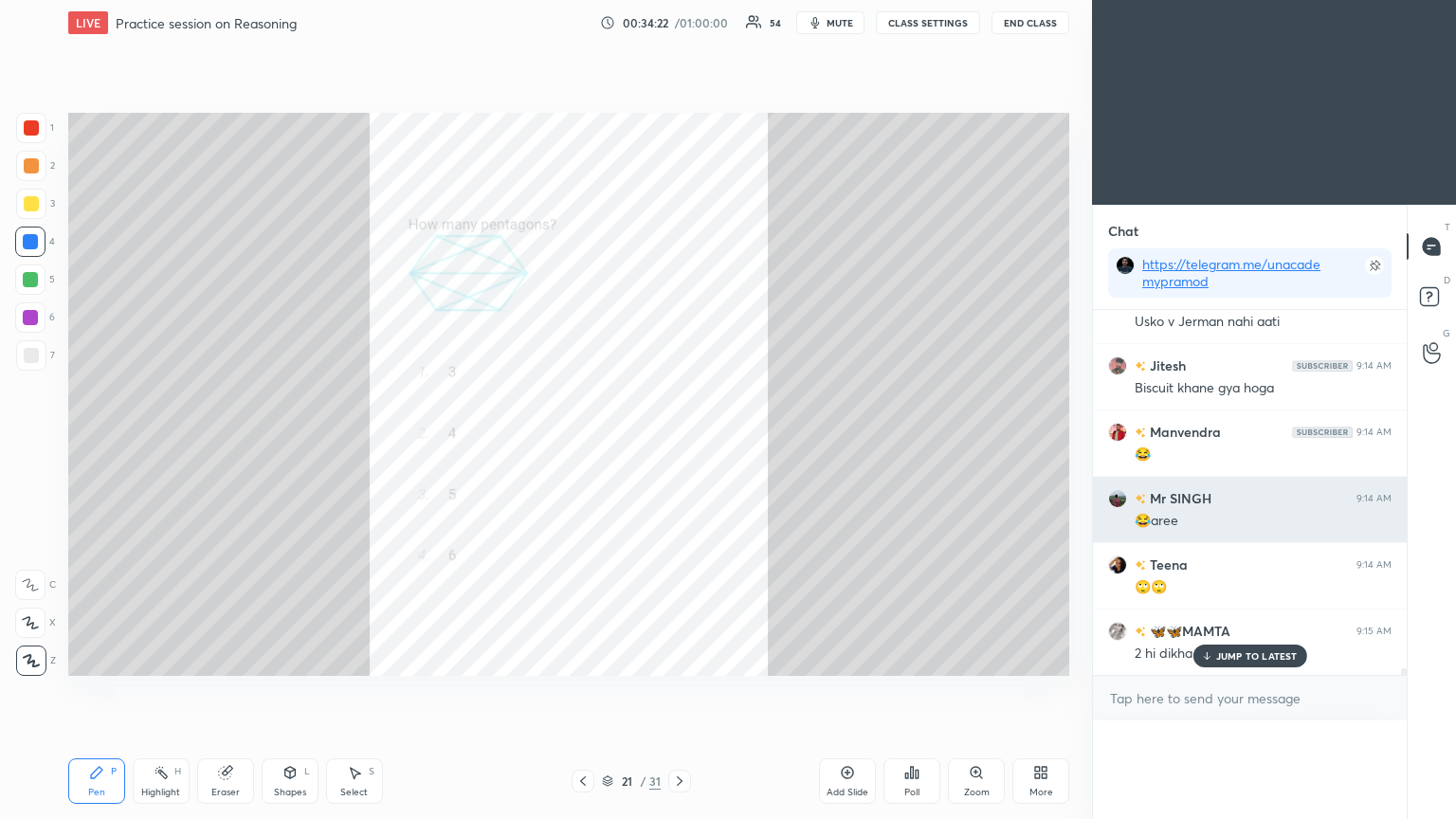 scroll, scrollTop: 142, scrollLeft: 278, axis: both 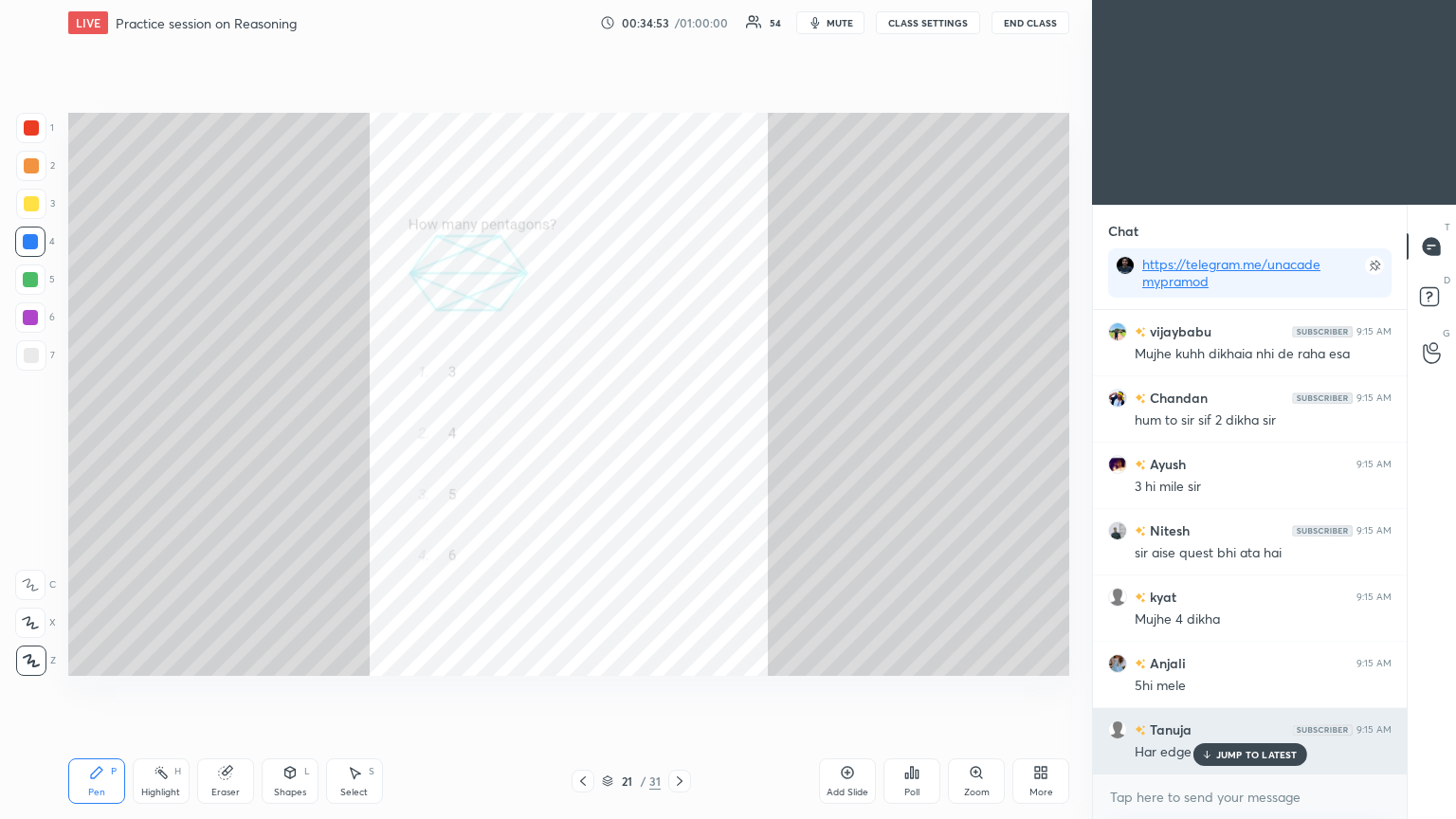 click on "JUMP TO LATEST" at bounding box center (1249, 755) 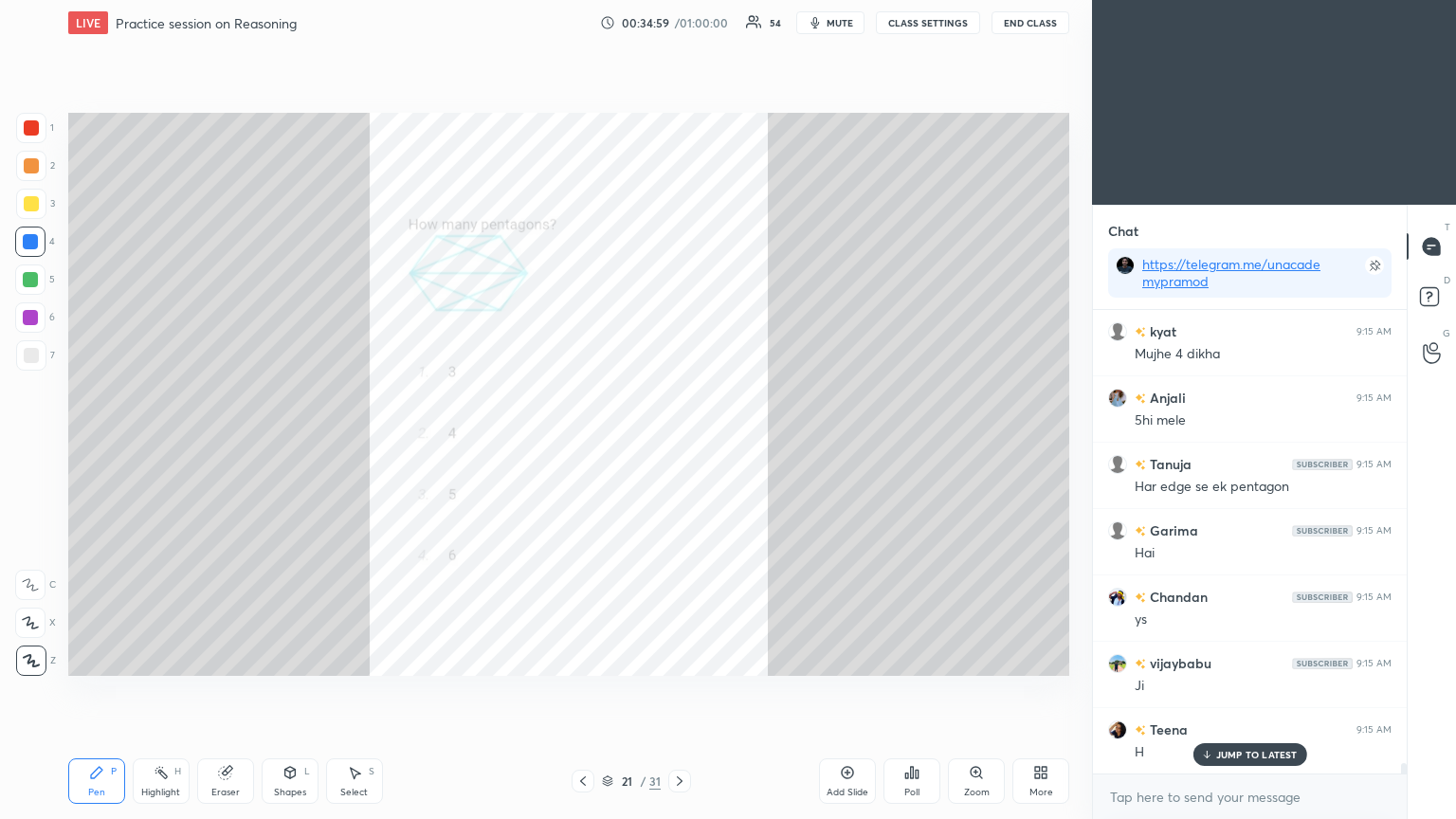 click on "Highlight H" at bounding box center (161, 781) 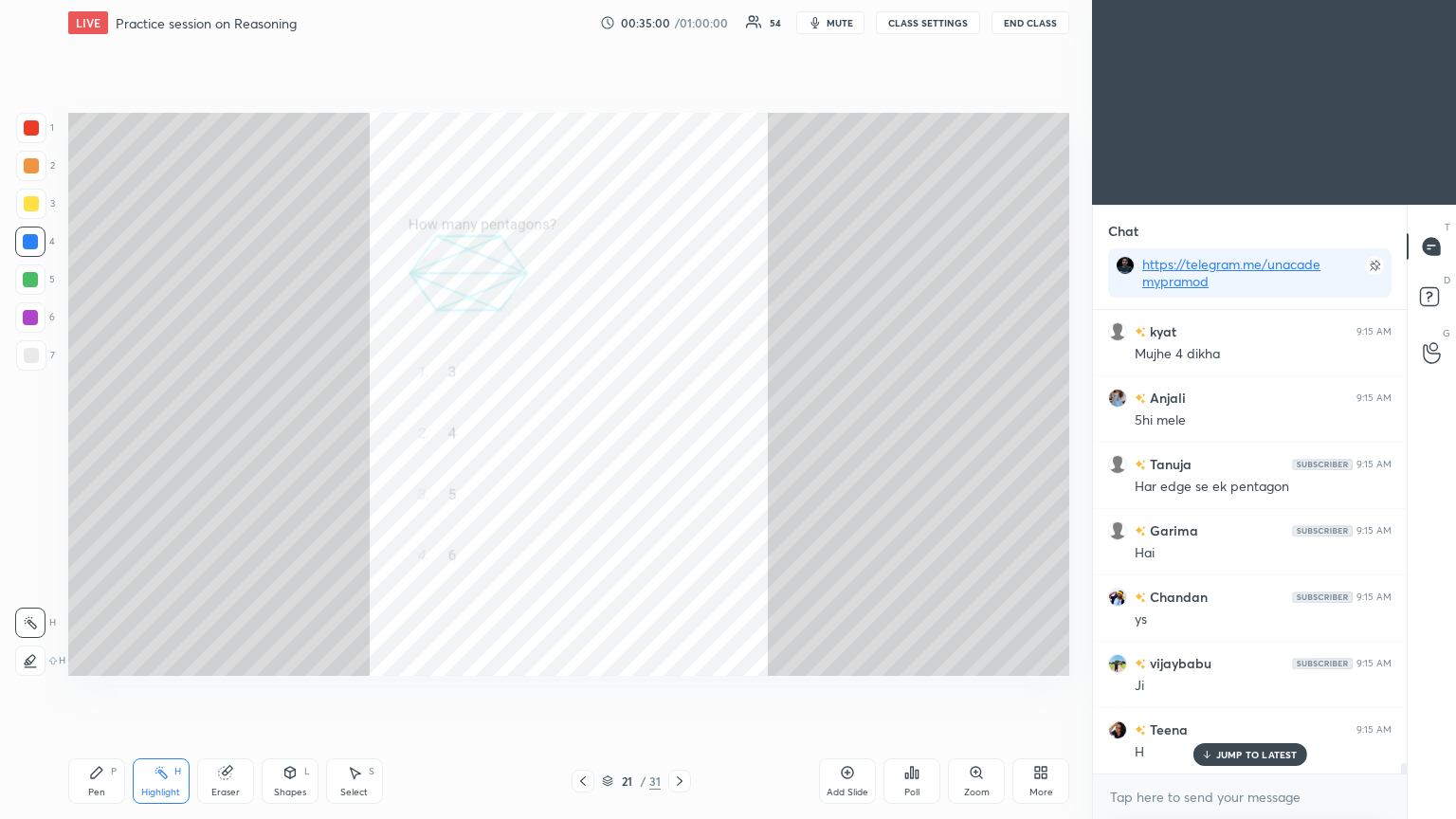 click on "Eraser" at bounding box center (226, 781) 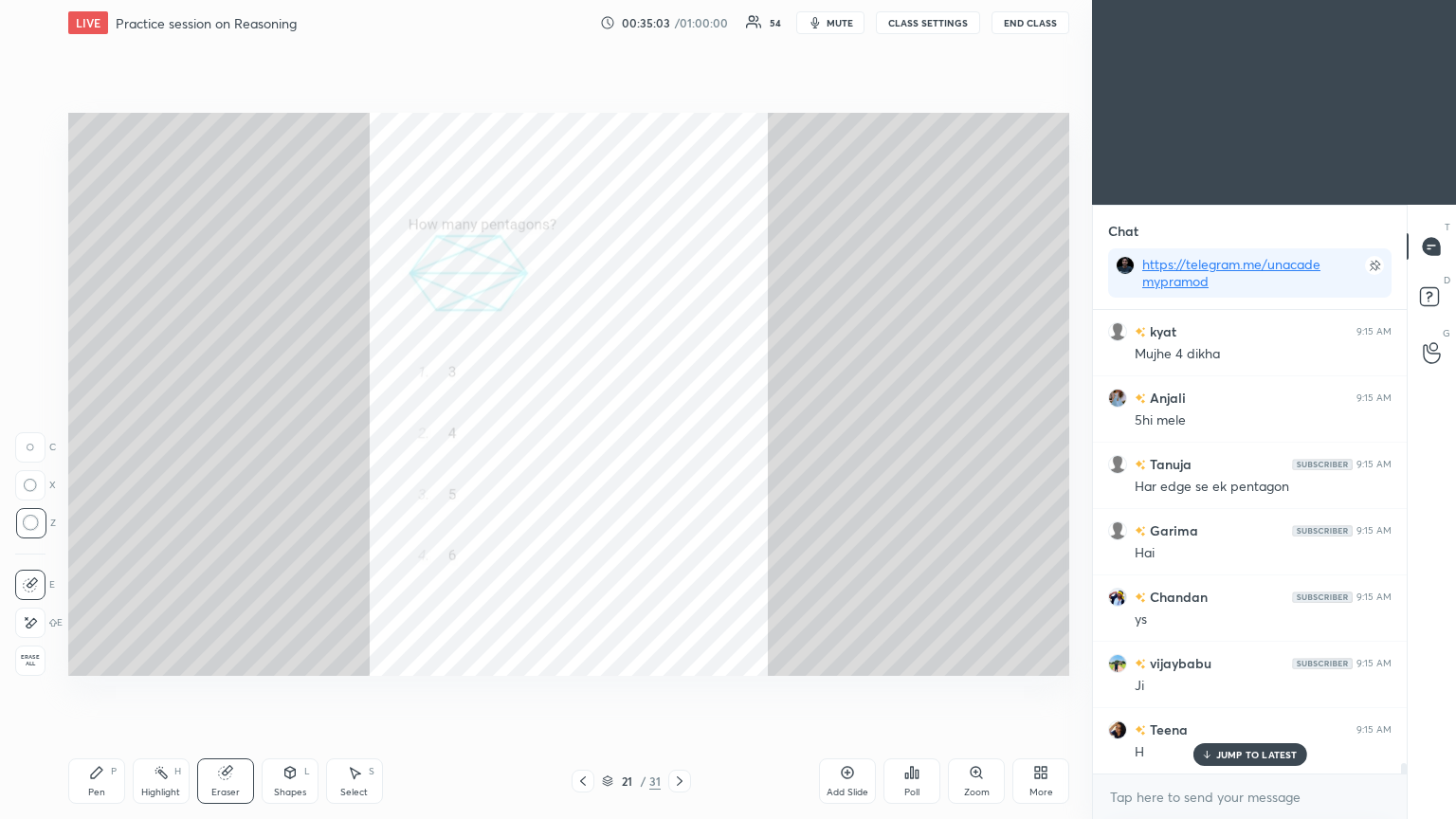 click on "Pen" at bounding box center [97, 792] 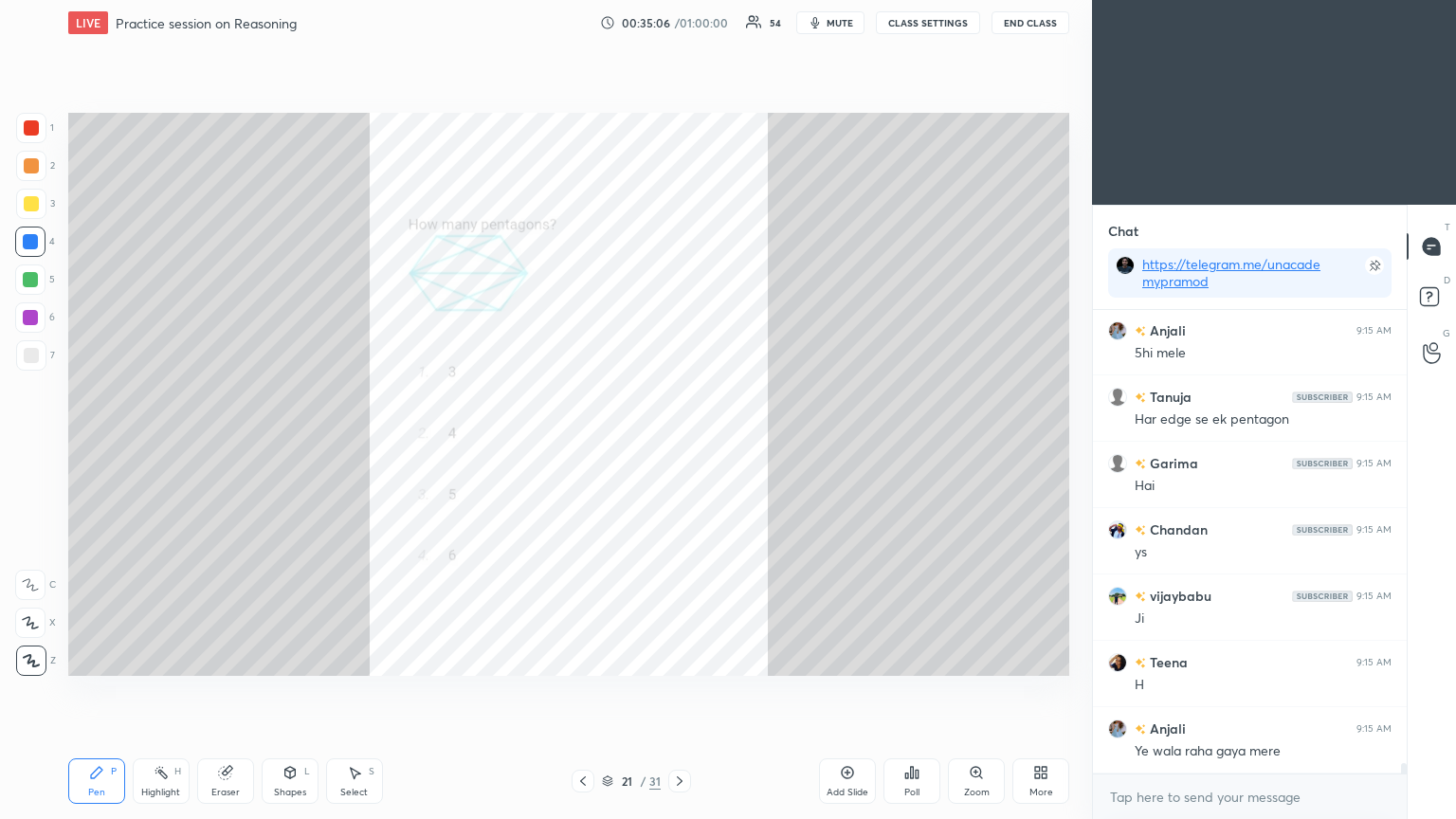 click at bounding box center [31, 128] 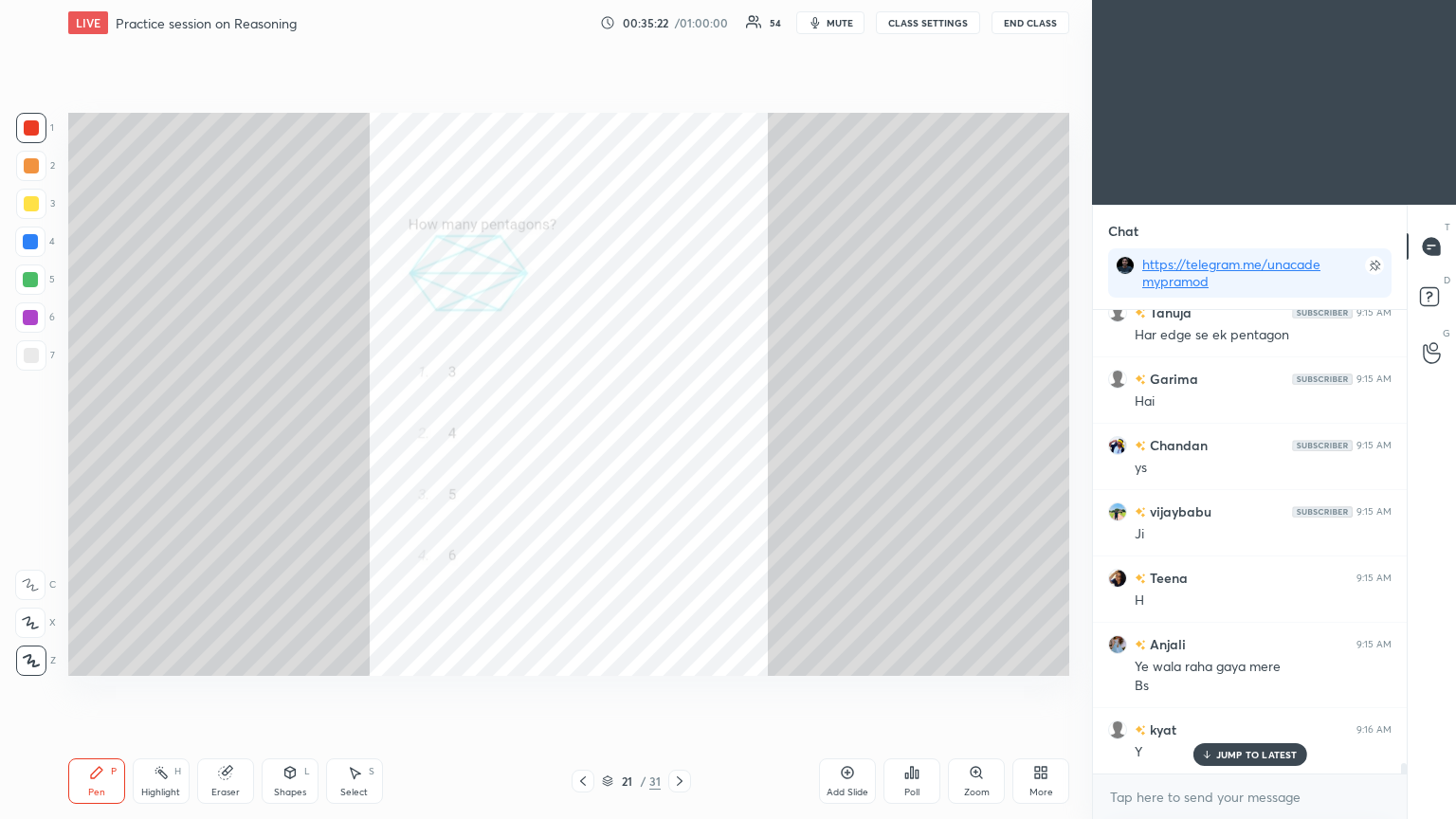 click on "Eraser" at bounding box center [226, 781] 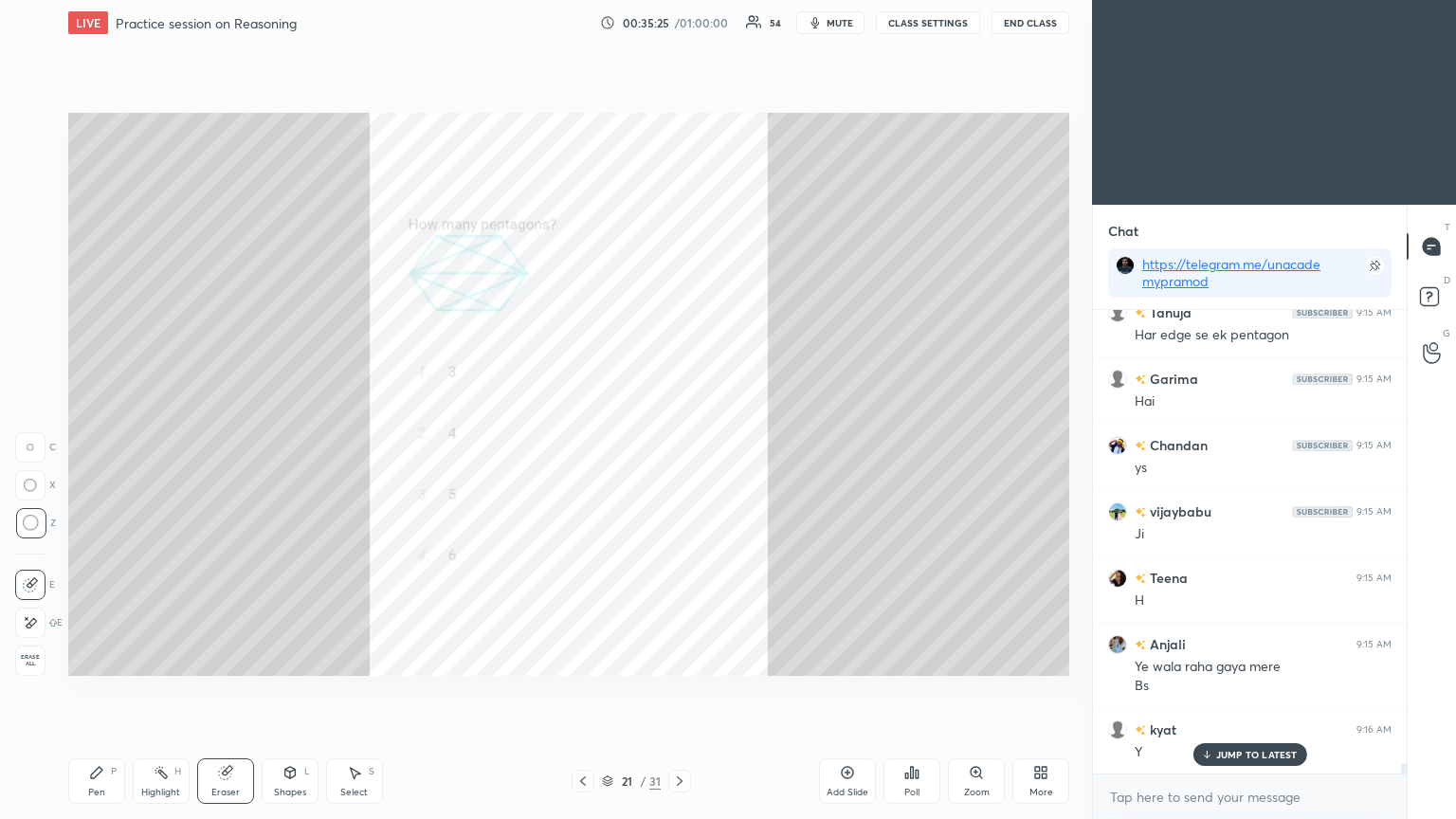 click on "Pen P" at bounding box center (97, 781) 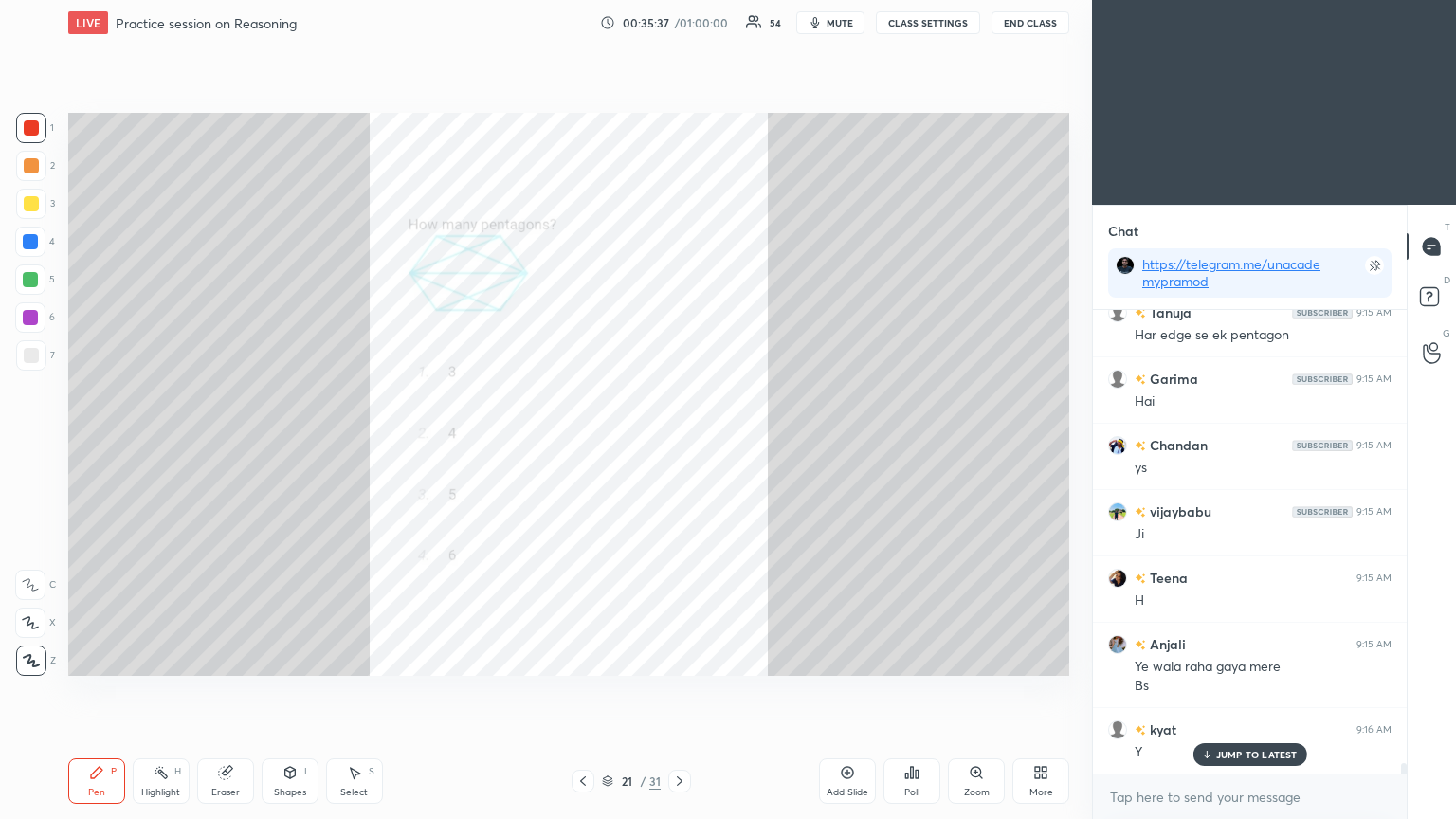 click on "Eraser" at bounding box center [226, 792] 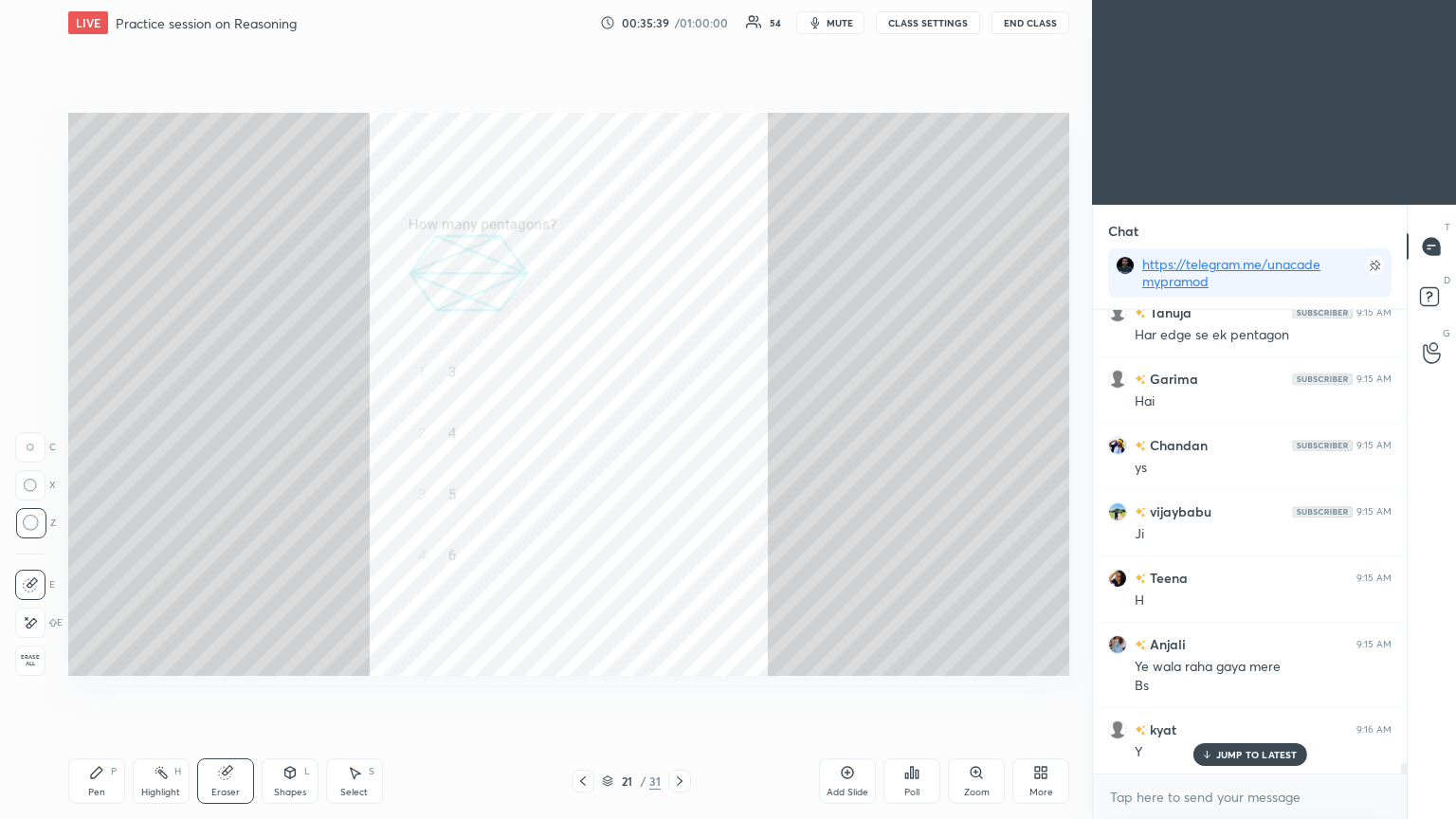 click on "Pen P" at bounding box center (97, 781) 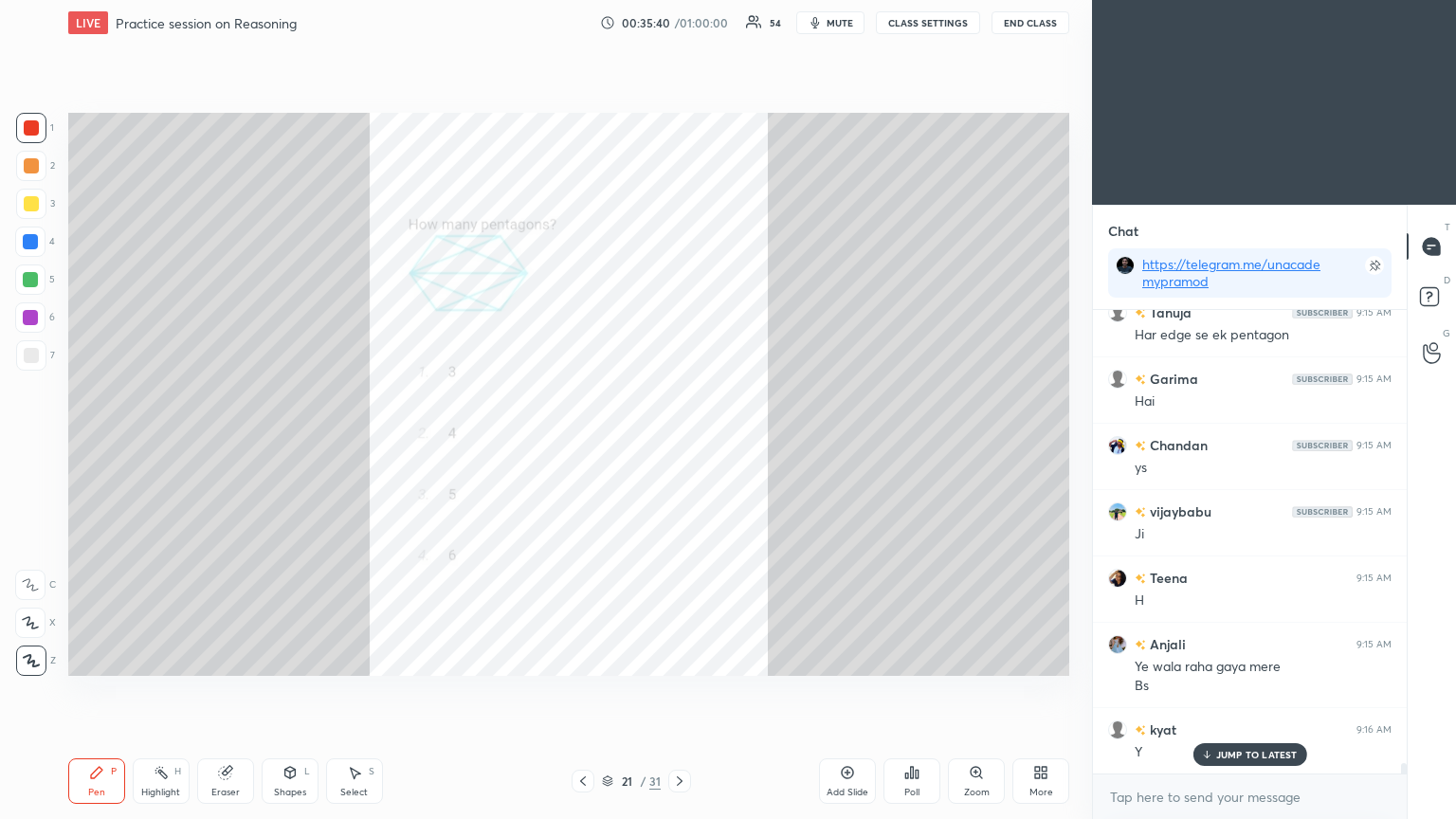 click on "P" at bounding box center [114, 772] 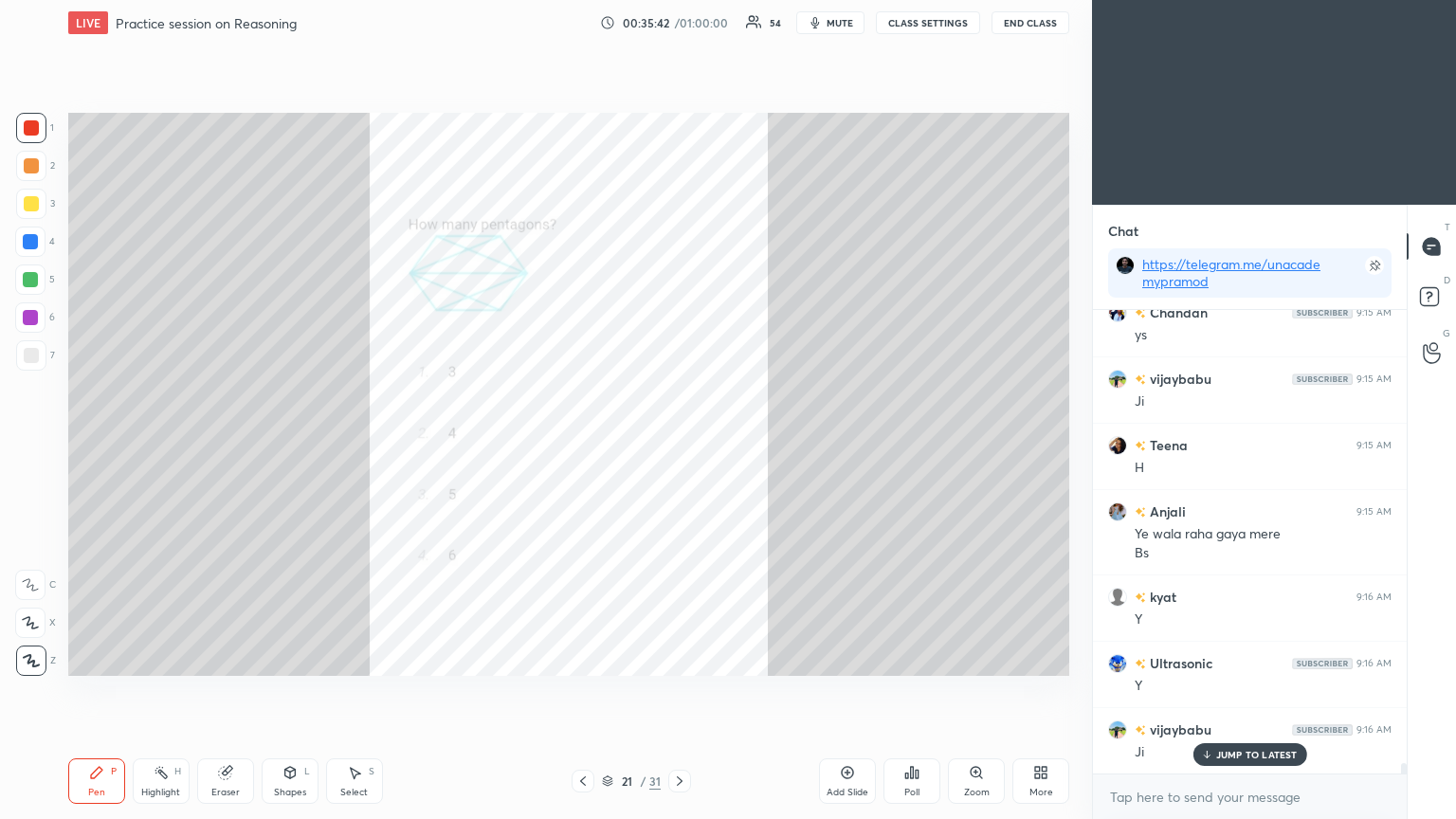 scroll, scrollTop: 20156, scrollLeft: 0, axis: vertical 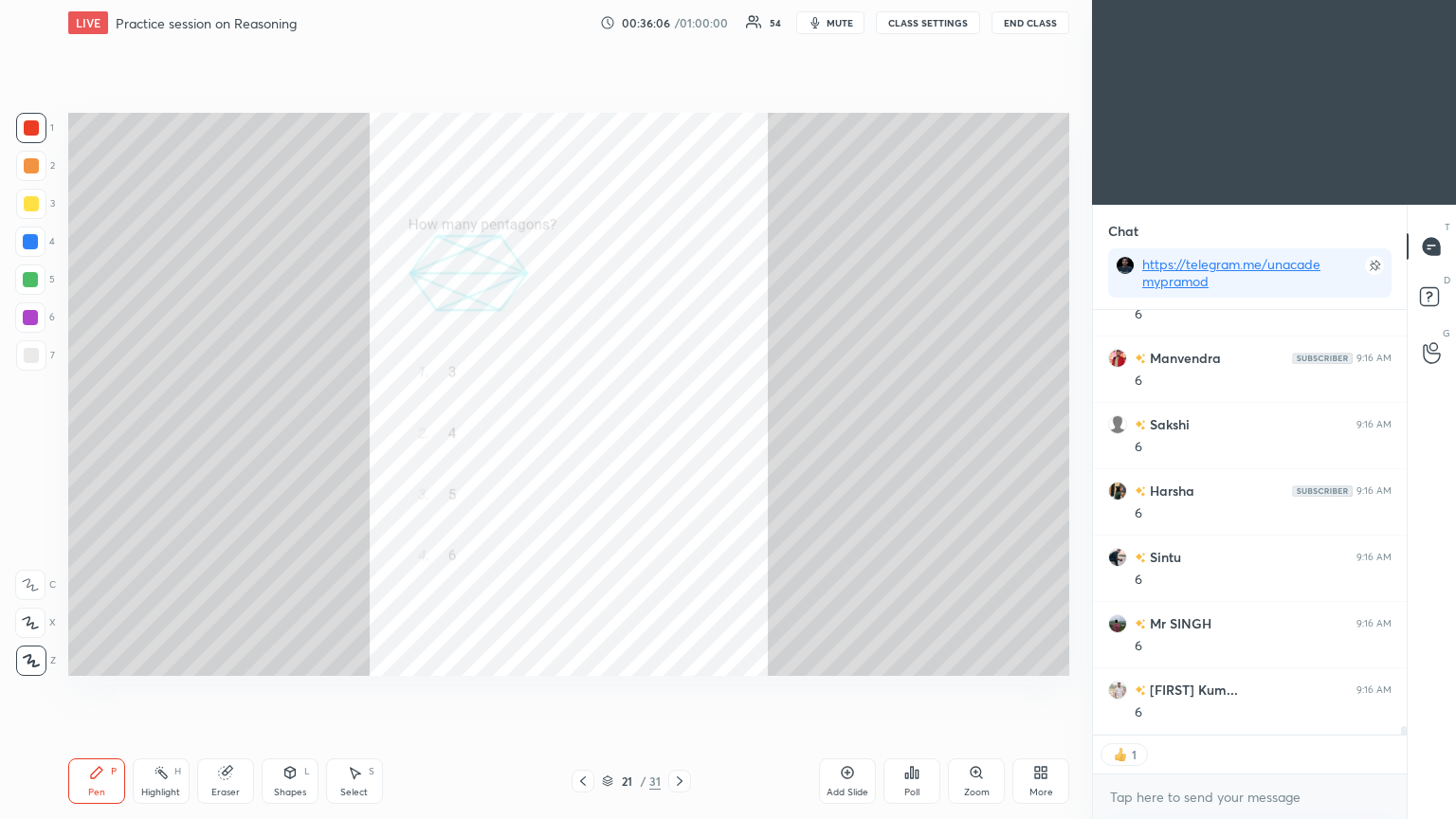 click on "Eraser" at bounding box center (226, 781) 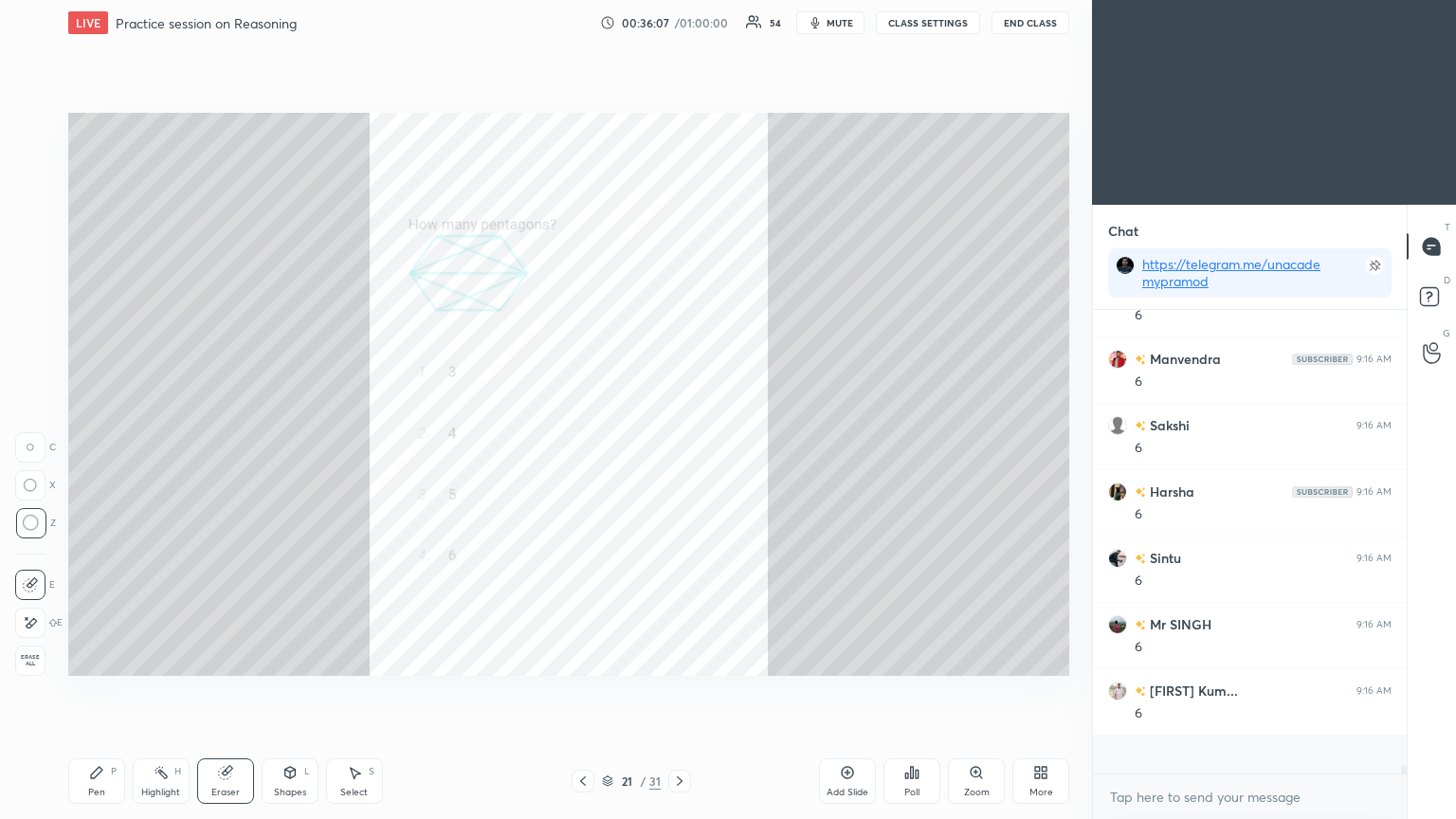 scroll, scrollTop: 6, scrollLeft: 6, axis: both 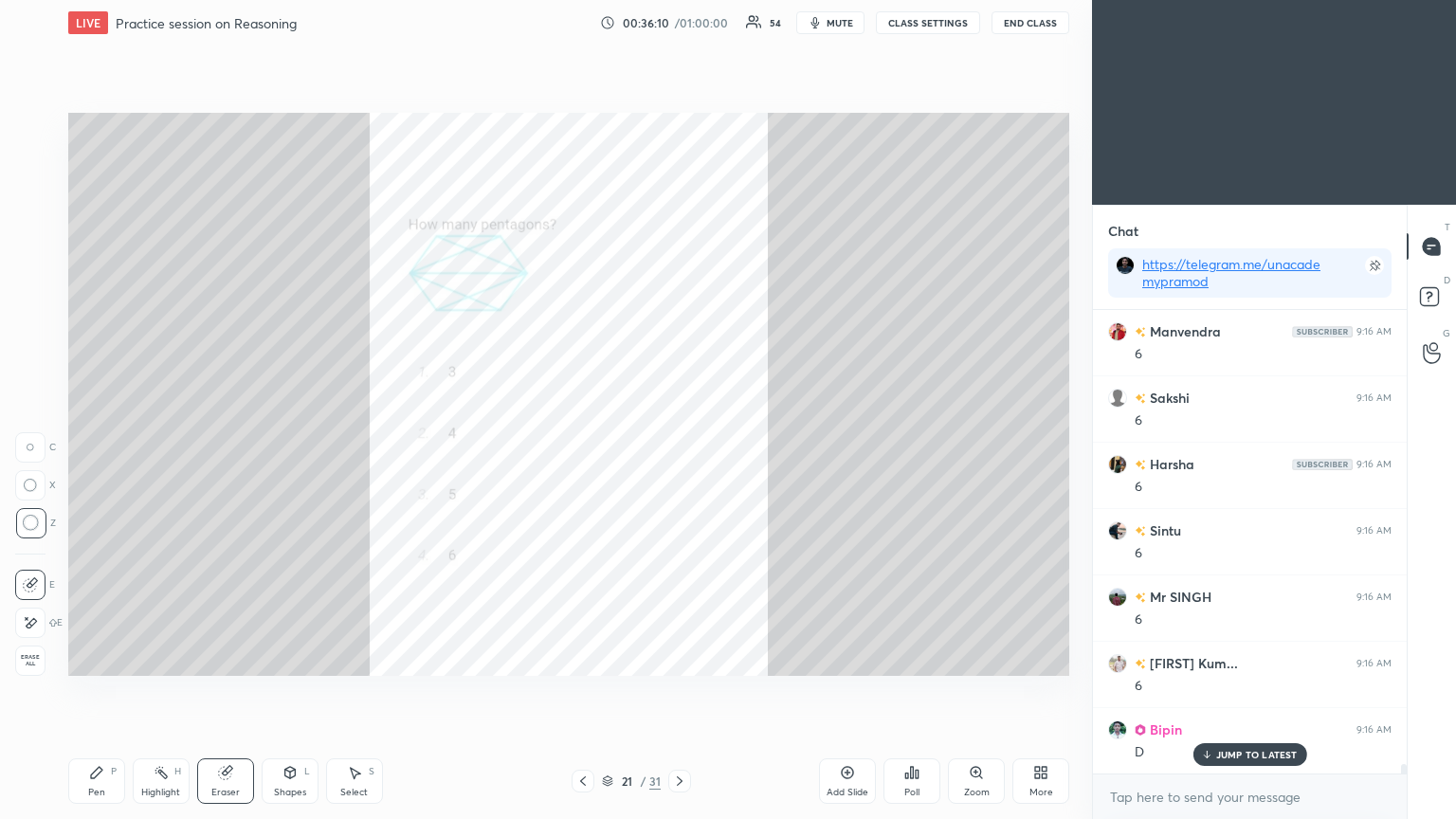 click on "Pen P" at bounding box center (97, 781) 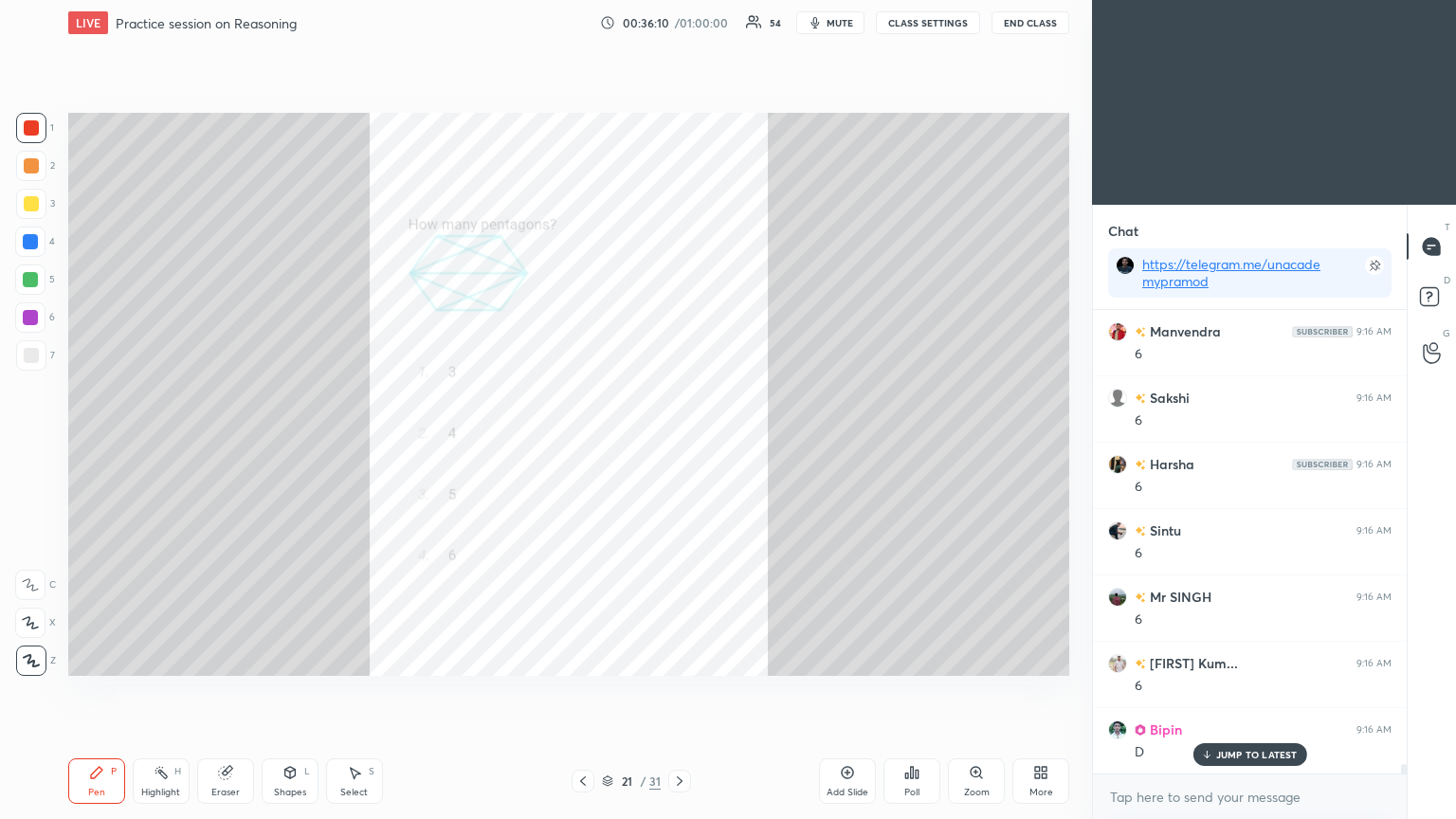 click on "Pen P Highlight H Eraser Shapes L Select S" at bounding box center [256, 781] 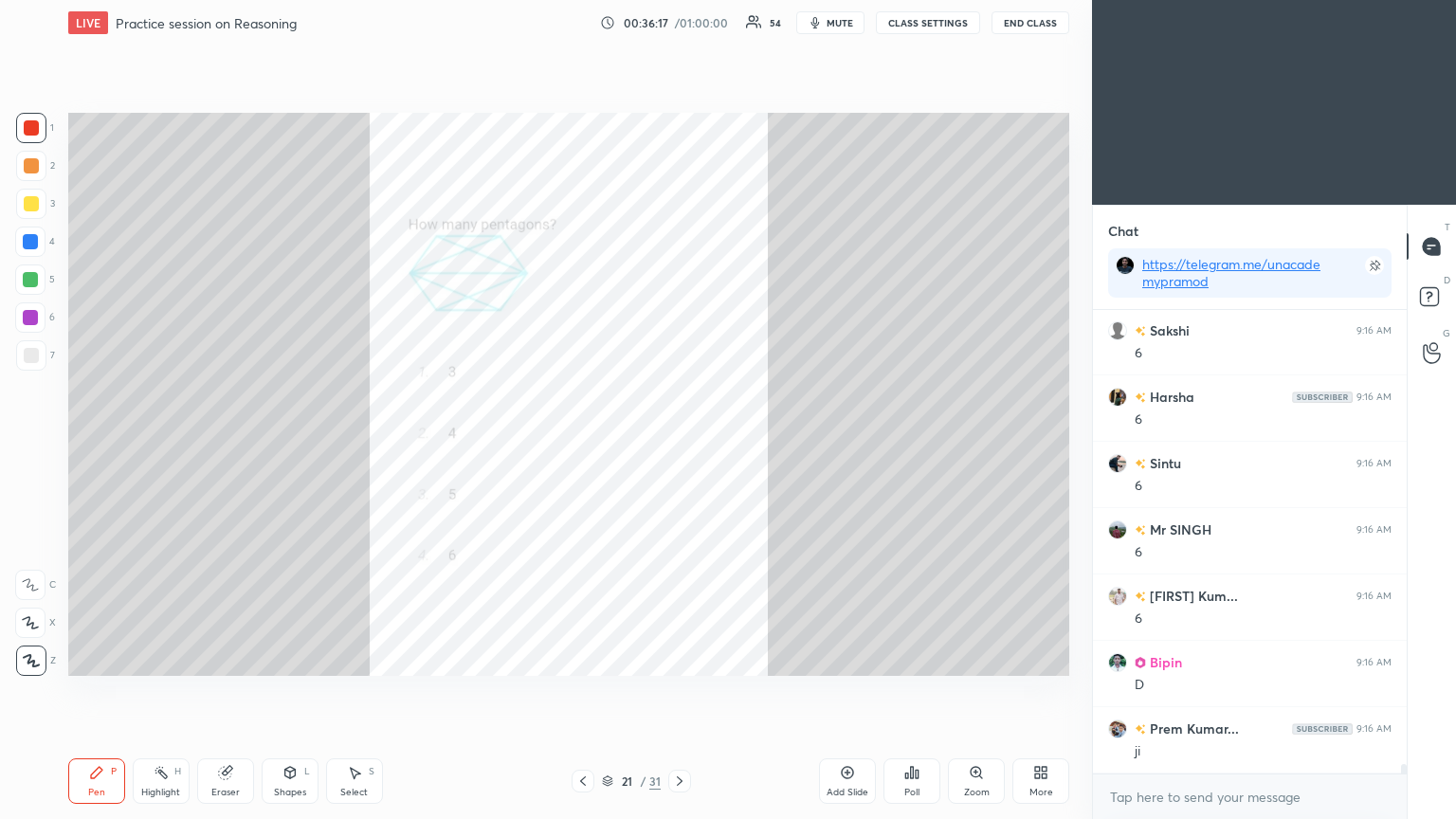 scroll, scrollTop: 21813, scrollLeft: 0, axis: vertical 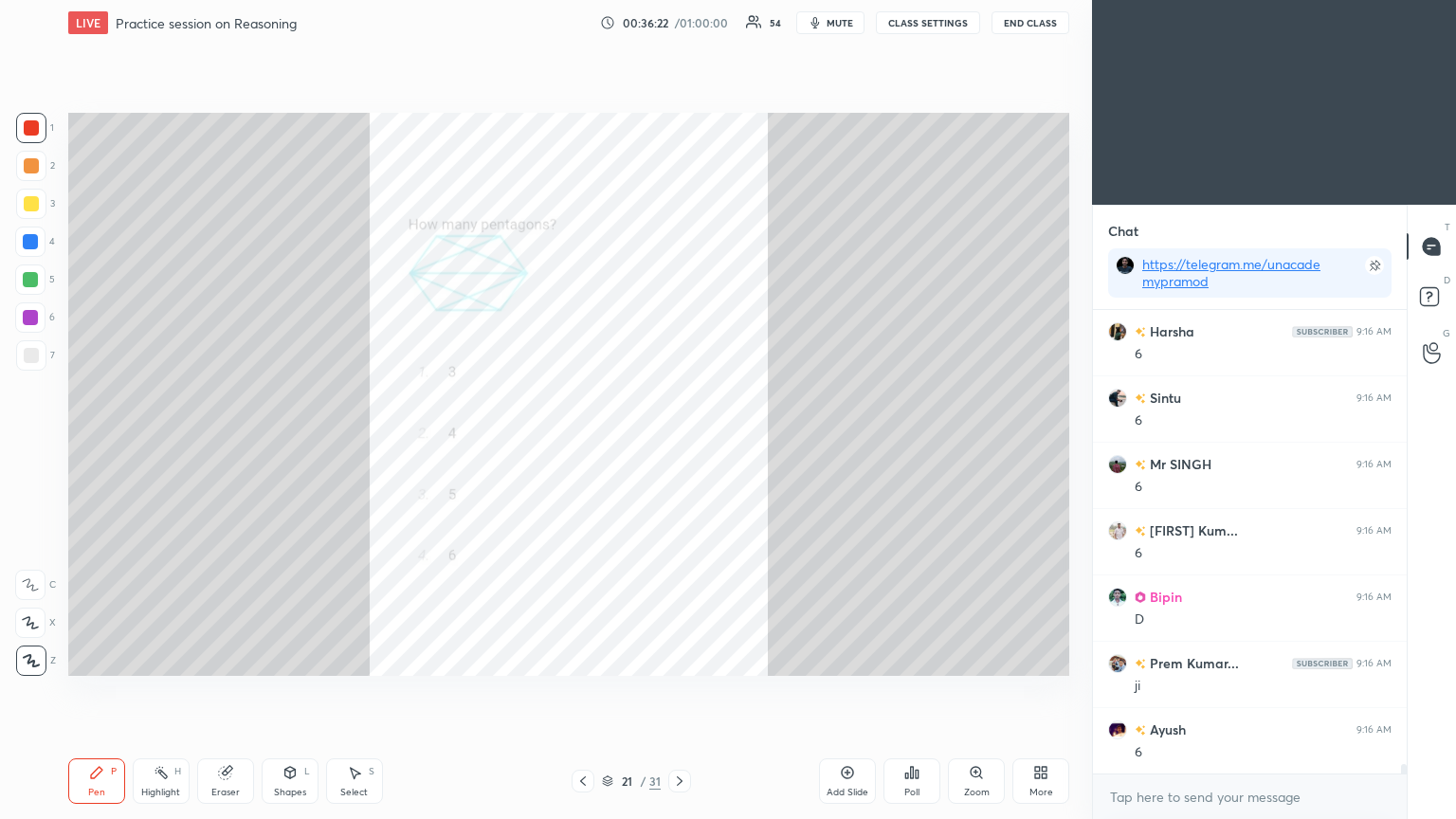 click at bounding box center (30, 242) 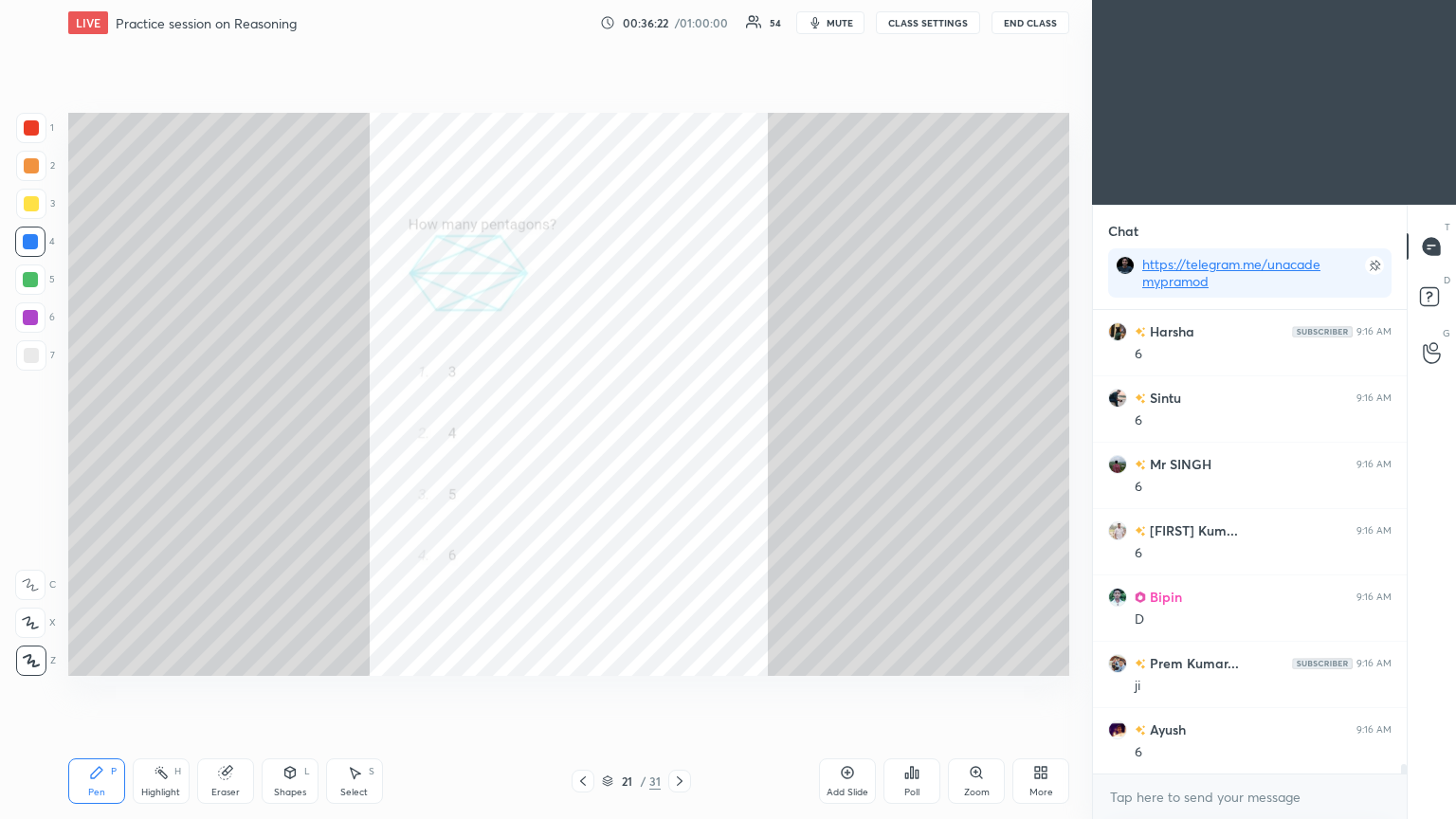 click at bounding box center (30, 242) 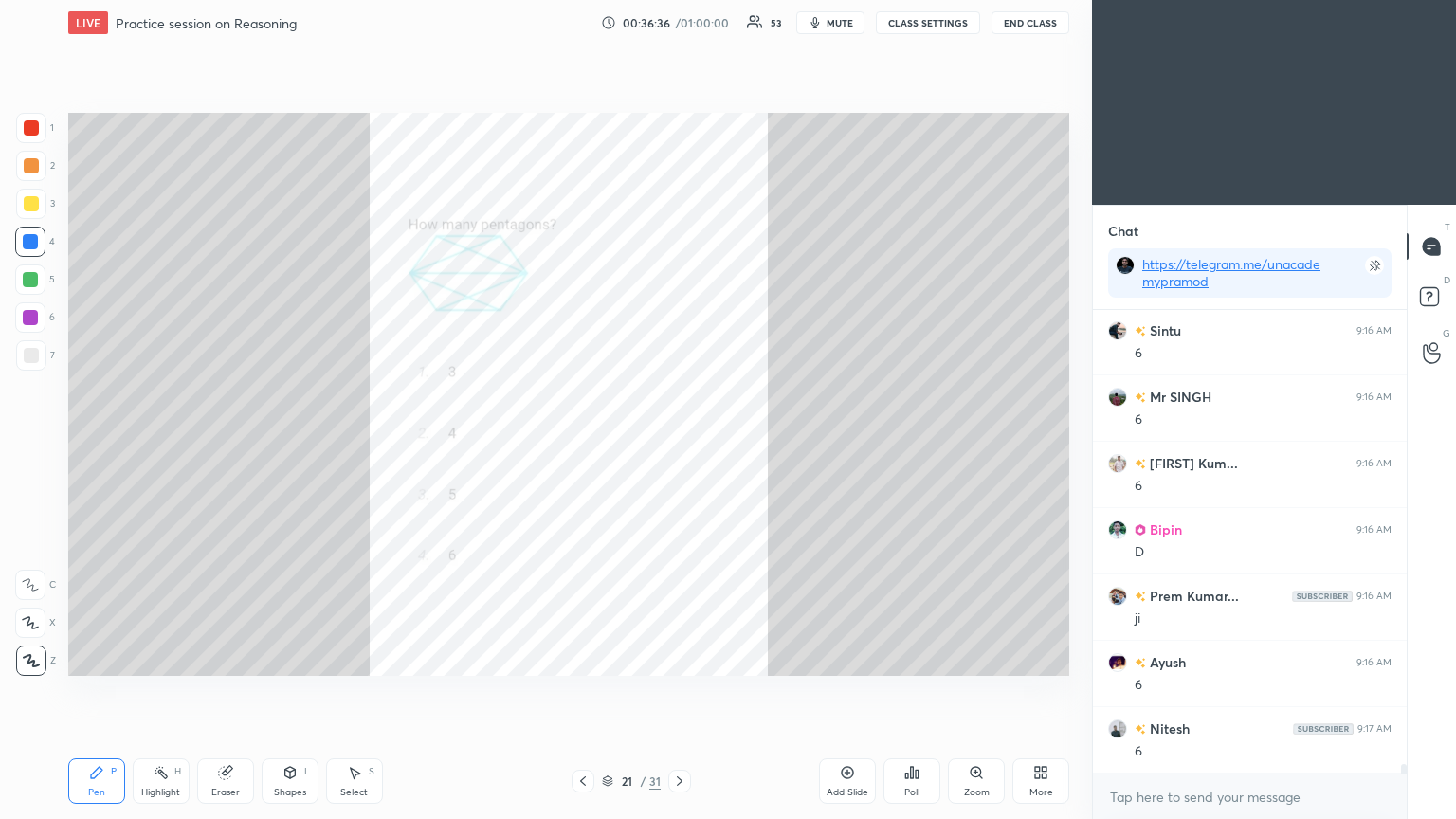 scroll, scrollTop: 21946, scrollLeft: 0, axis: vertical 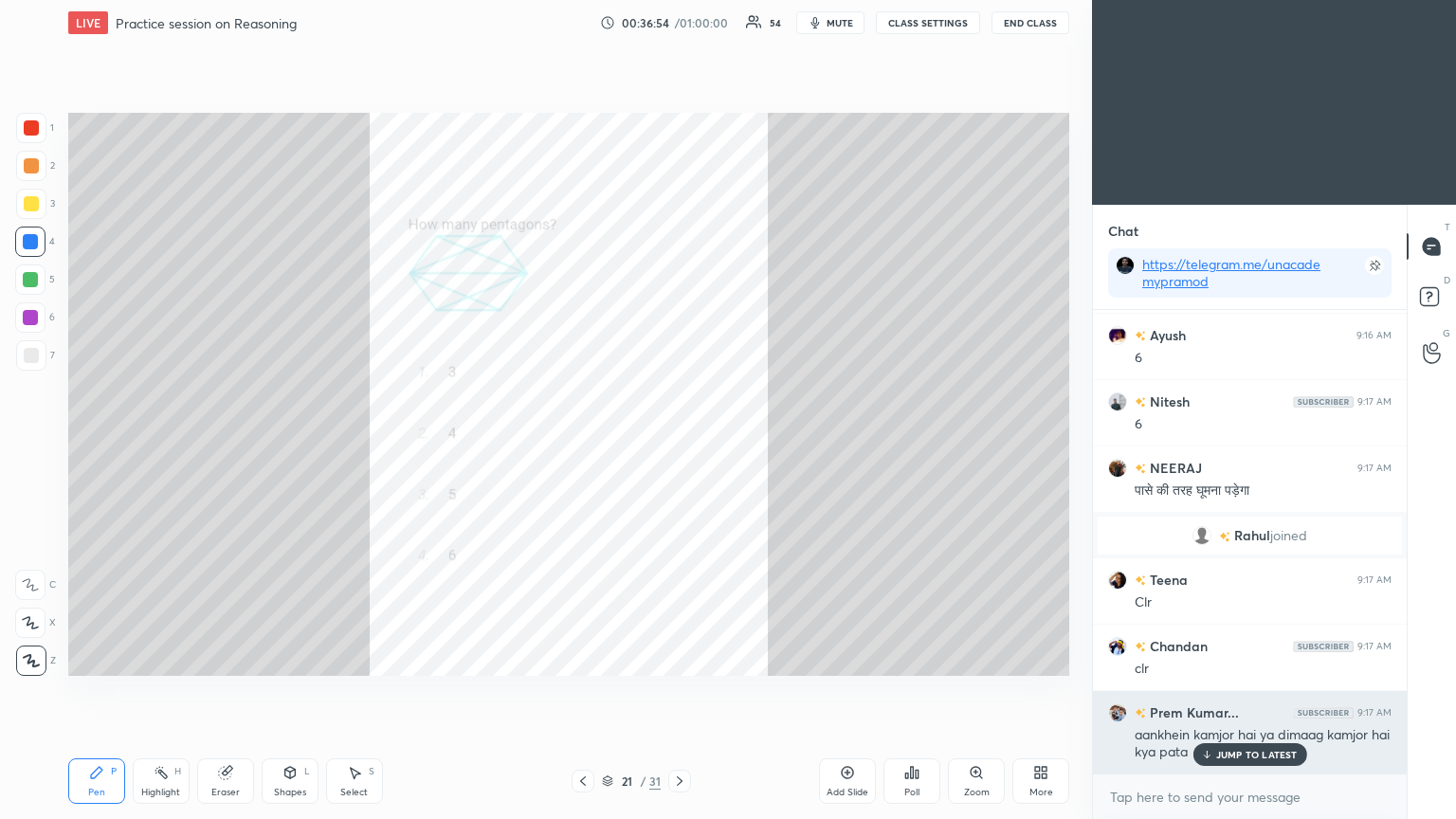 click on "JUMP TO LATEST" at bounding box center (1249, 755) 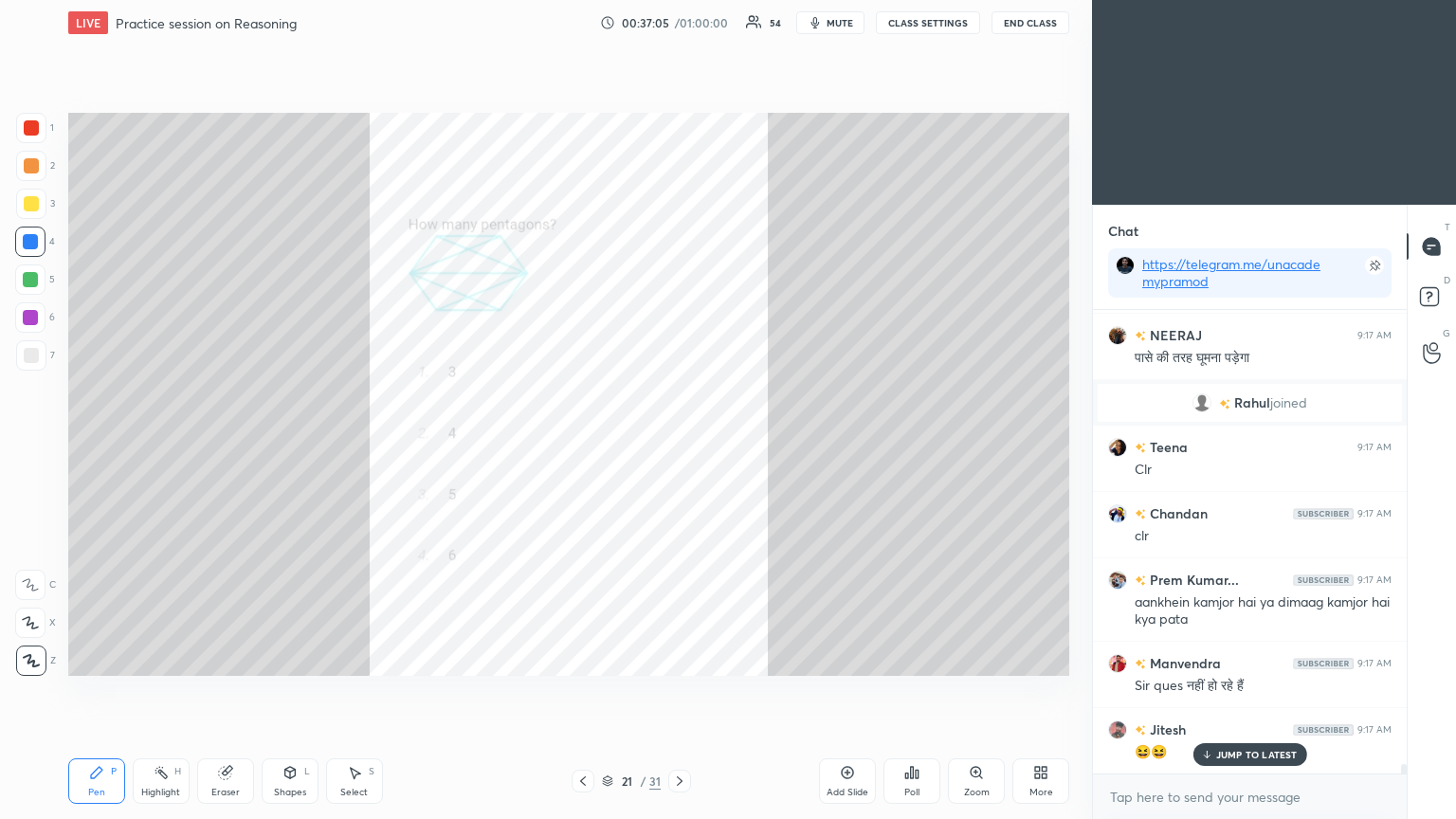 scroll, scrollTop: 22473, scrollLeft: 0, axis: vertical 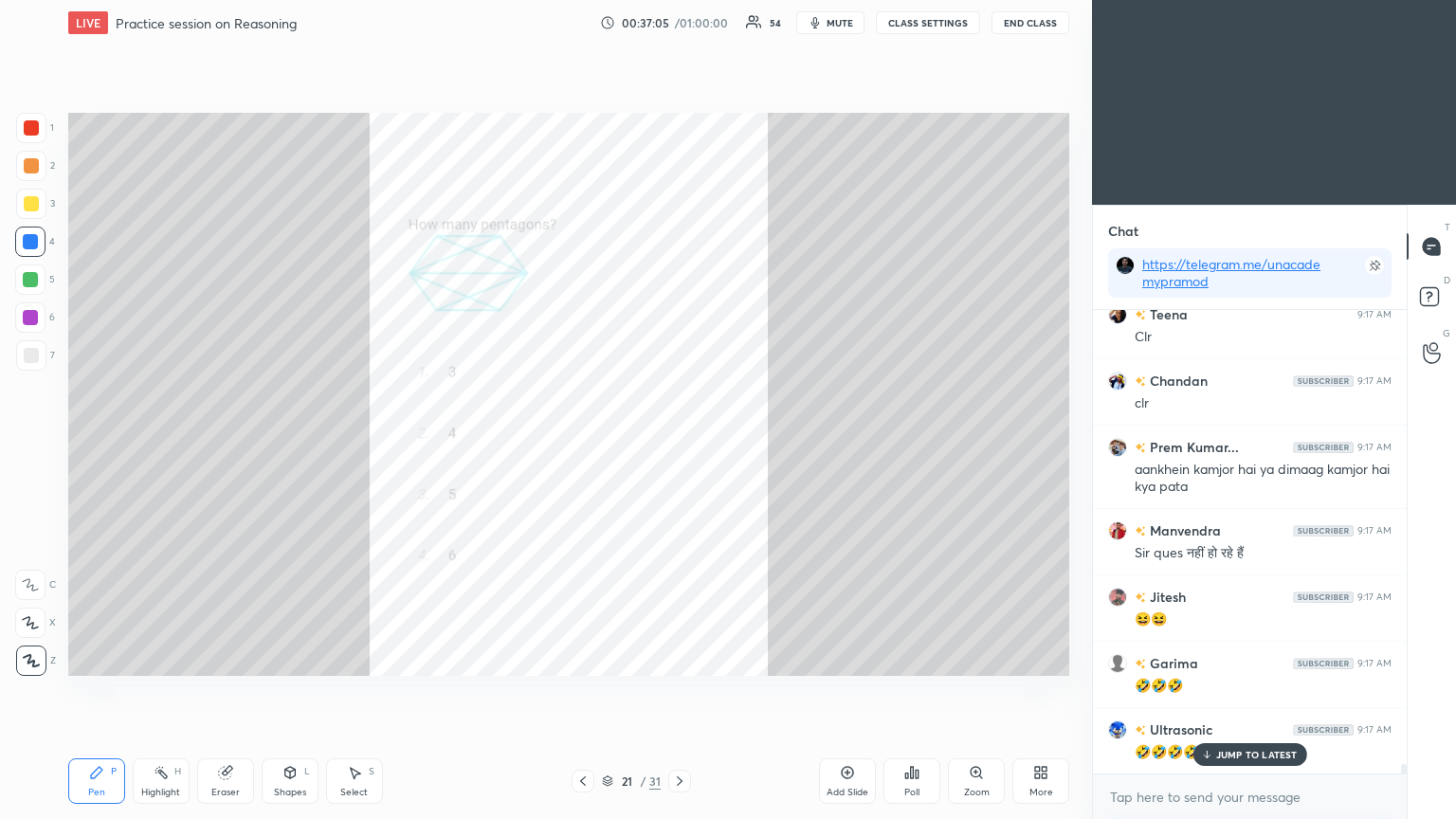 click 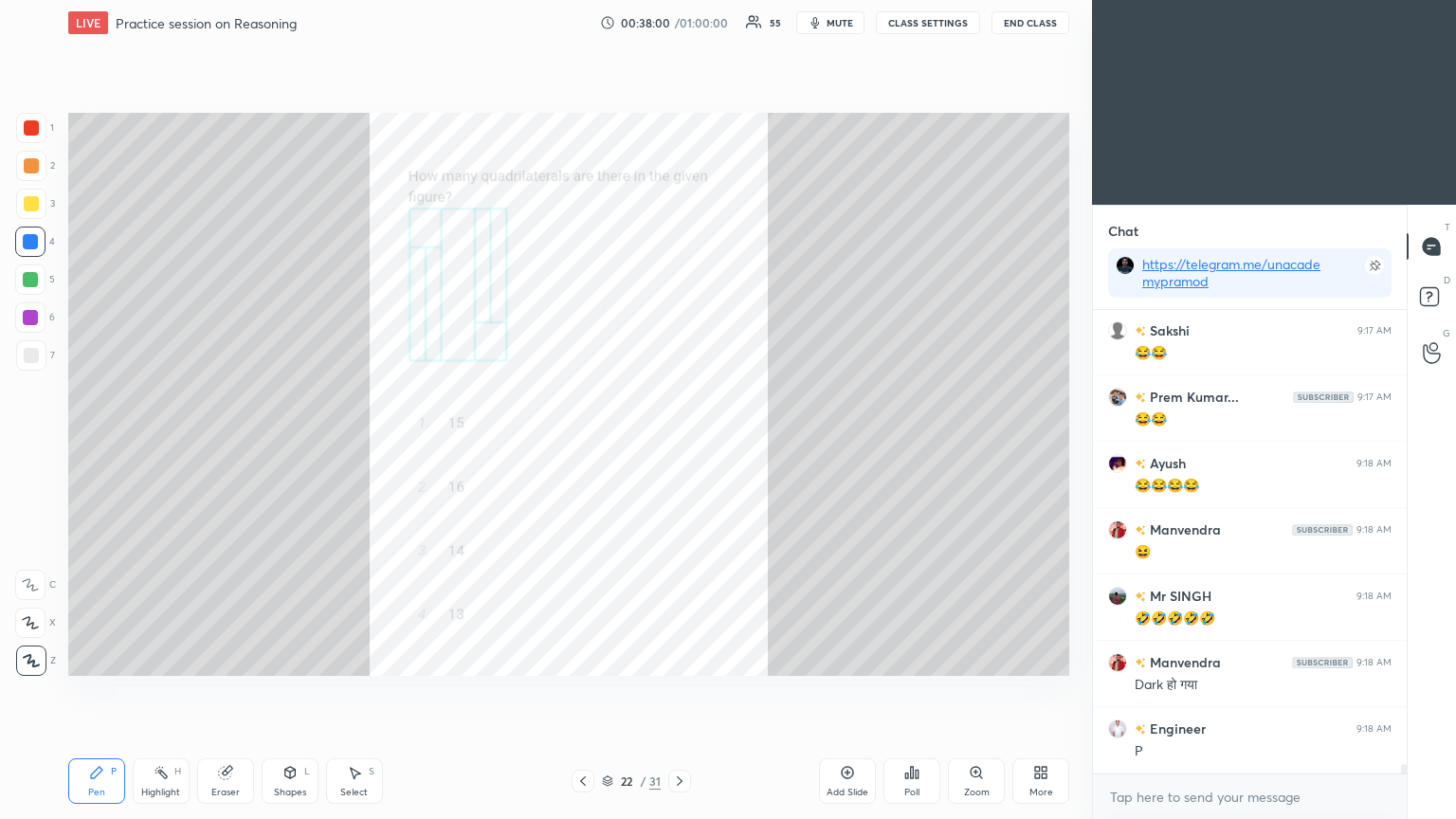 scroll, scrollTop: 23004, scrollLeft: 0, axis: vertical 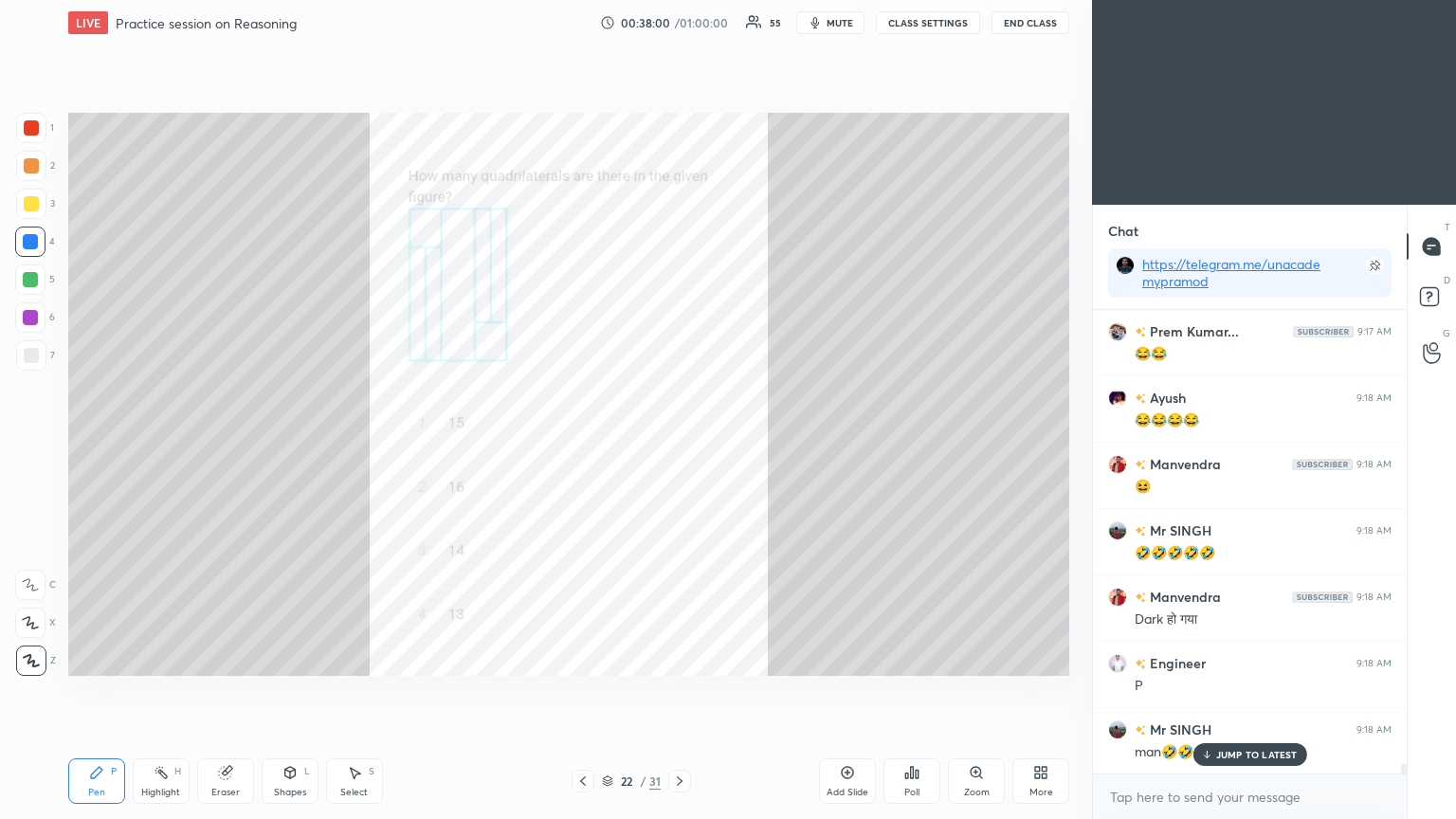 click on "Poll" at bounding box center [912, 792] 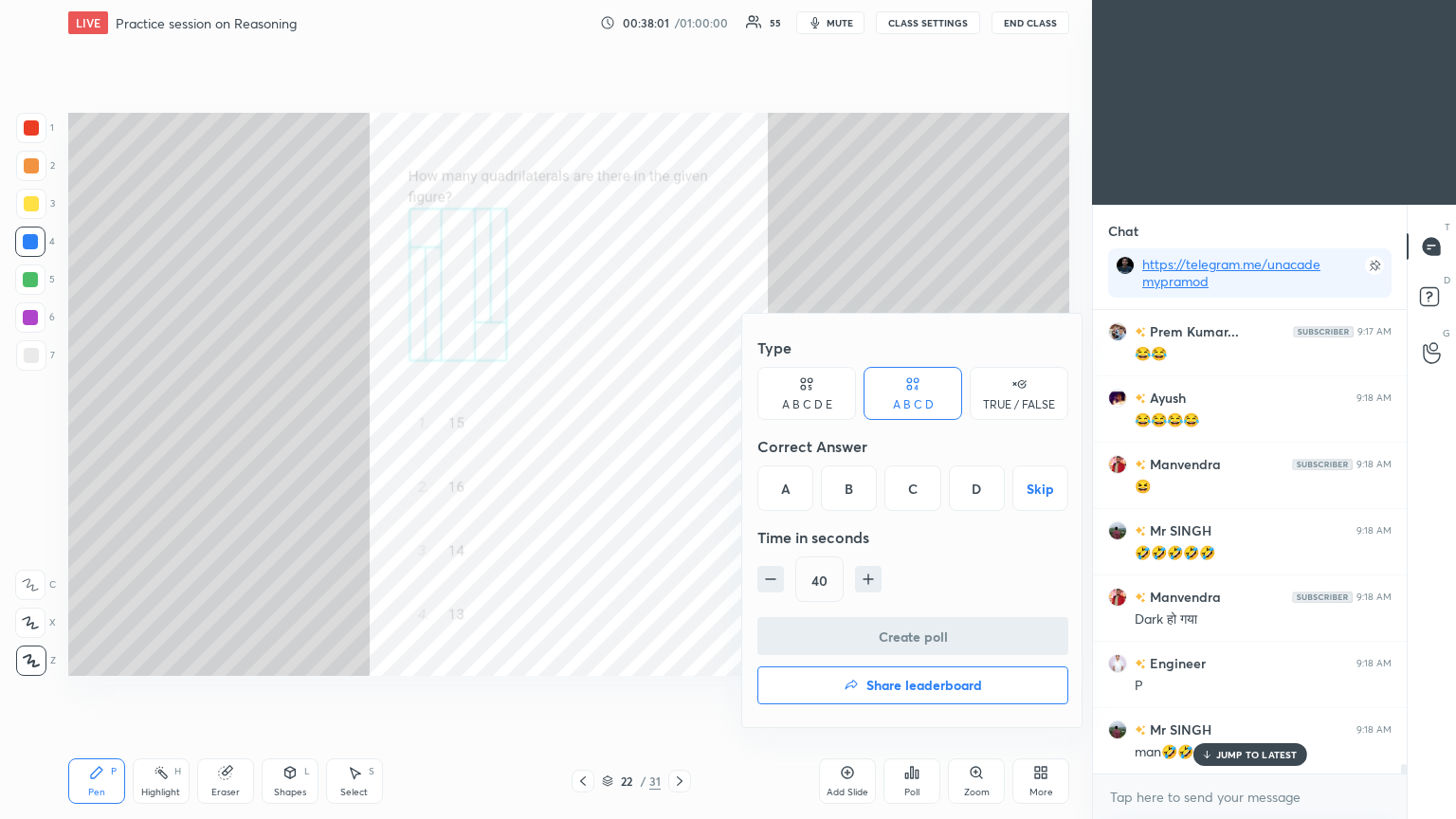 click on "C" at bounding box center (912, 488) 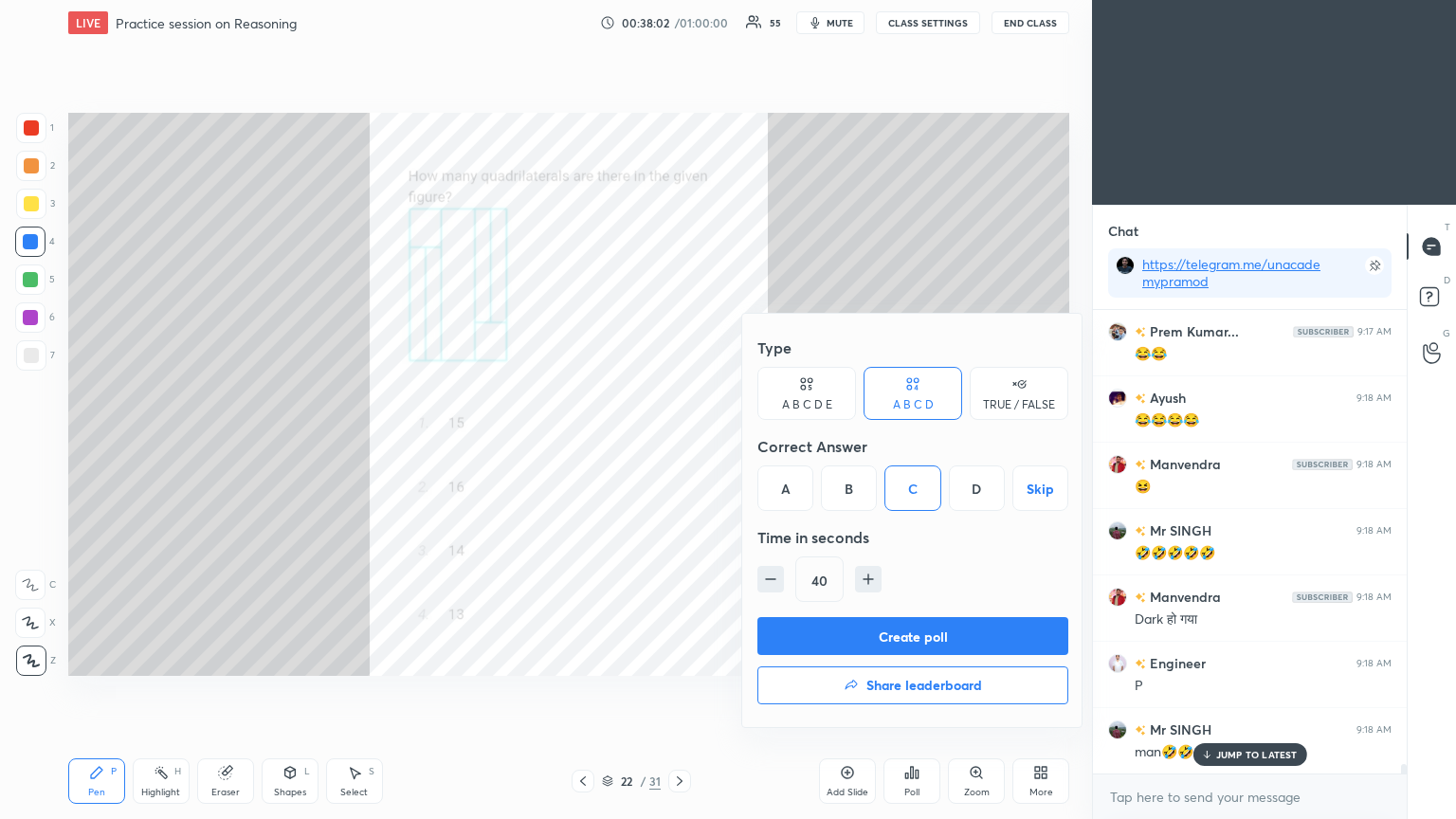 click on "Create poll" at bounding box center [913, 636] 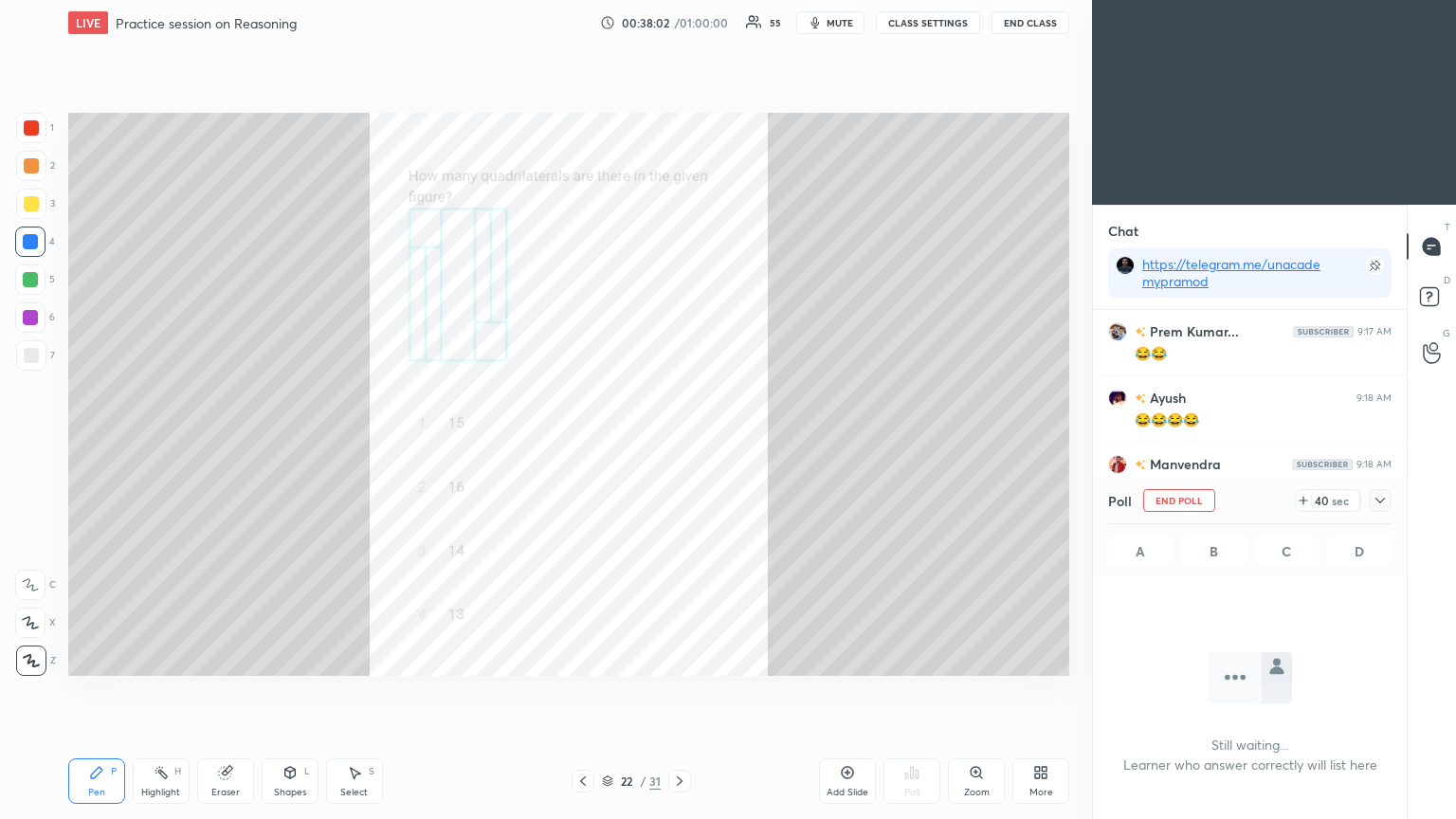 scroll, scrollTop: 281, scrollLeft: 308, axis: both 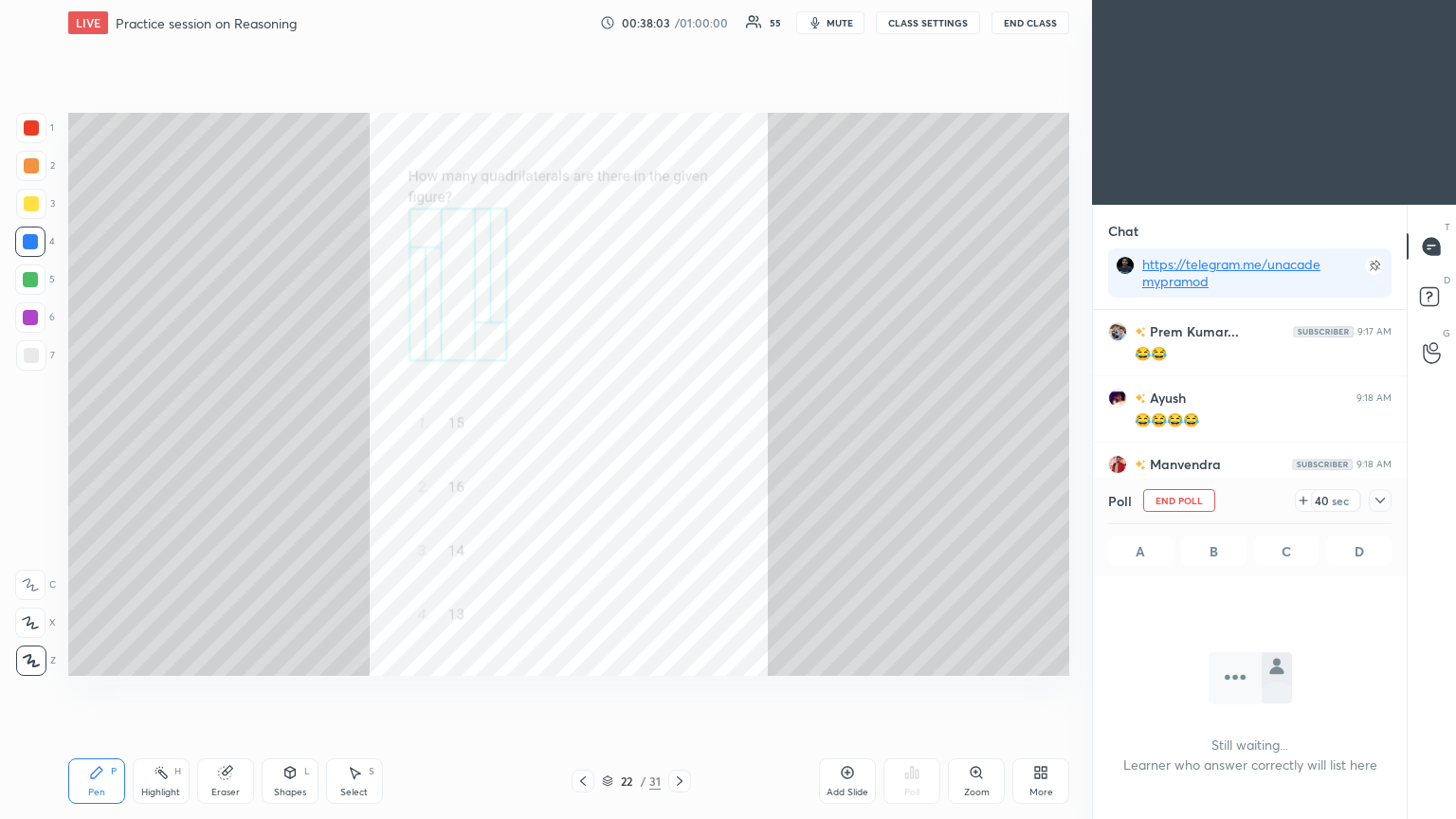 click 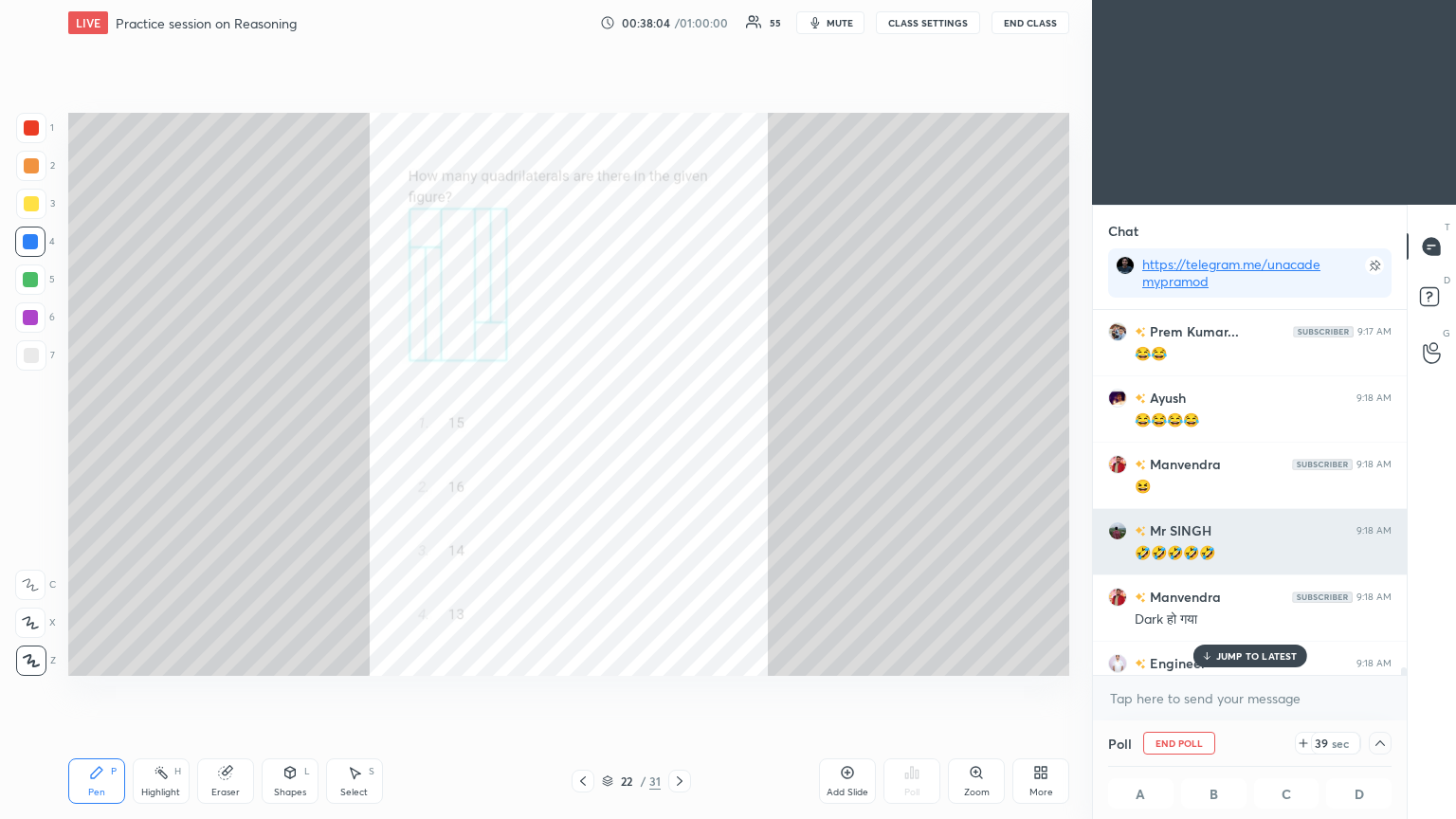scroll, scrollTop: 23104, scrollLeft: 0, axis: vertical 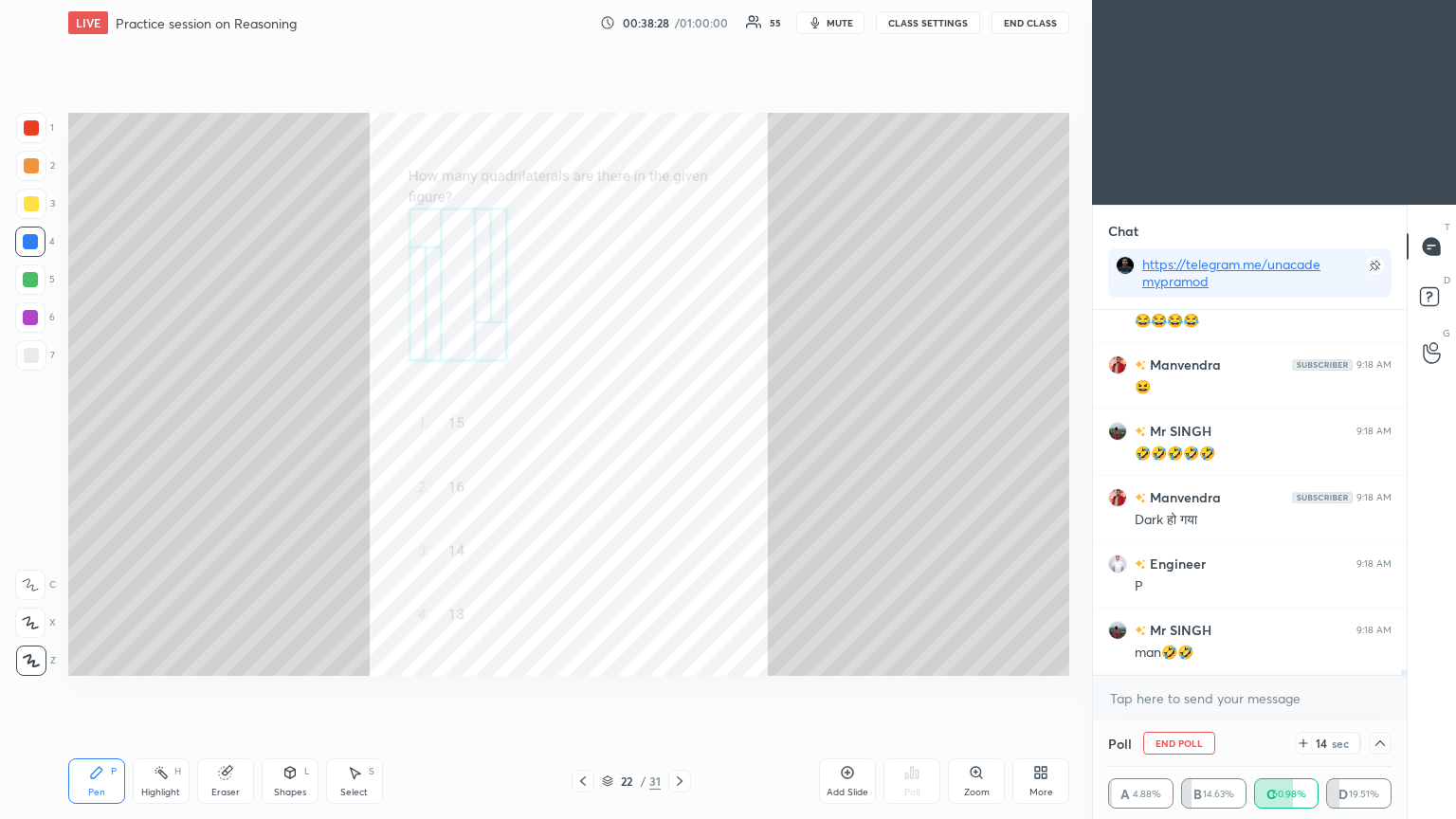 click 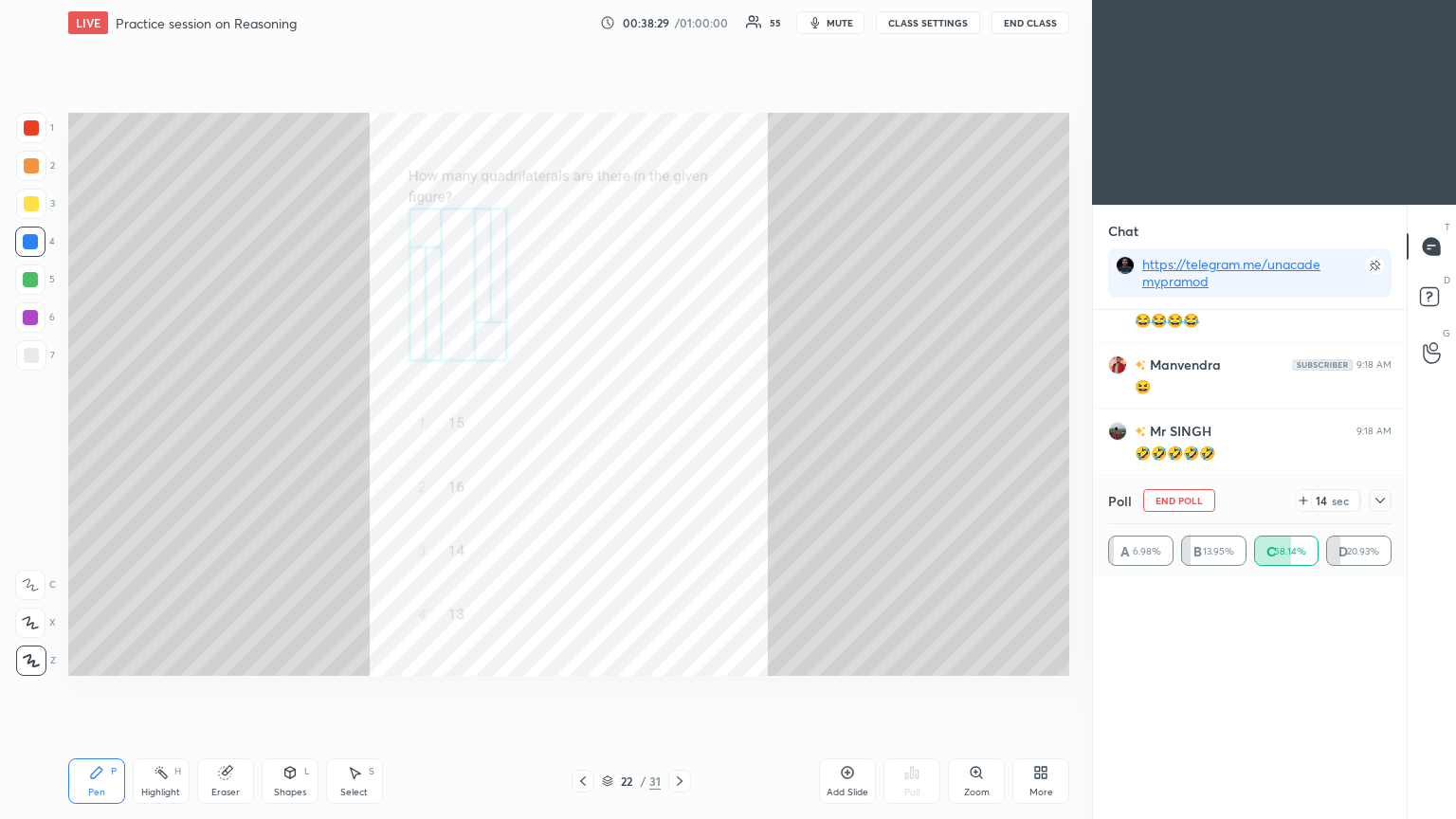 scroll, scrollTop: 0, scrollLeft: 0, axis: both 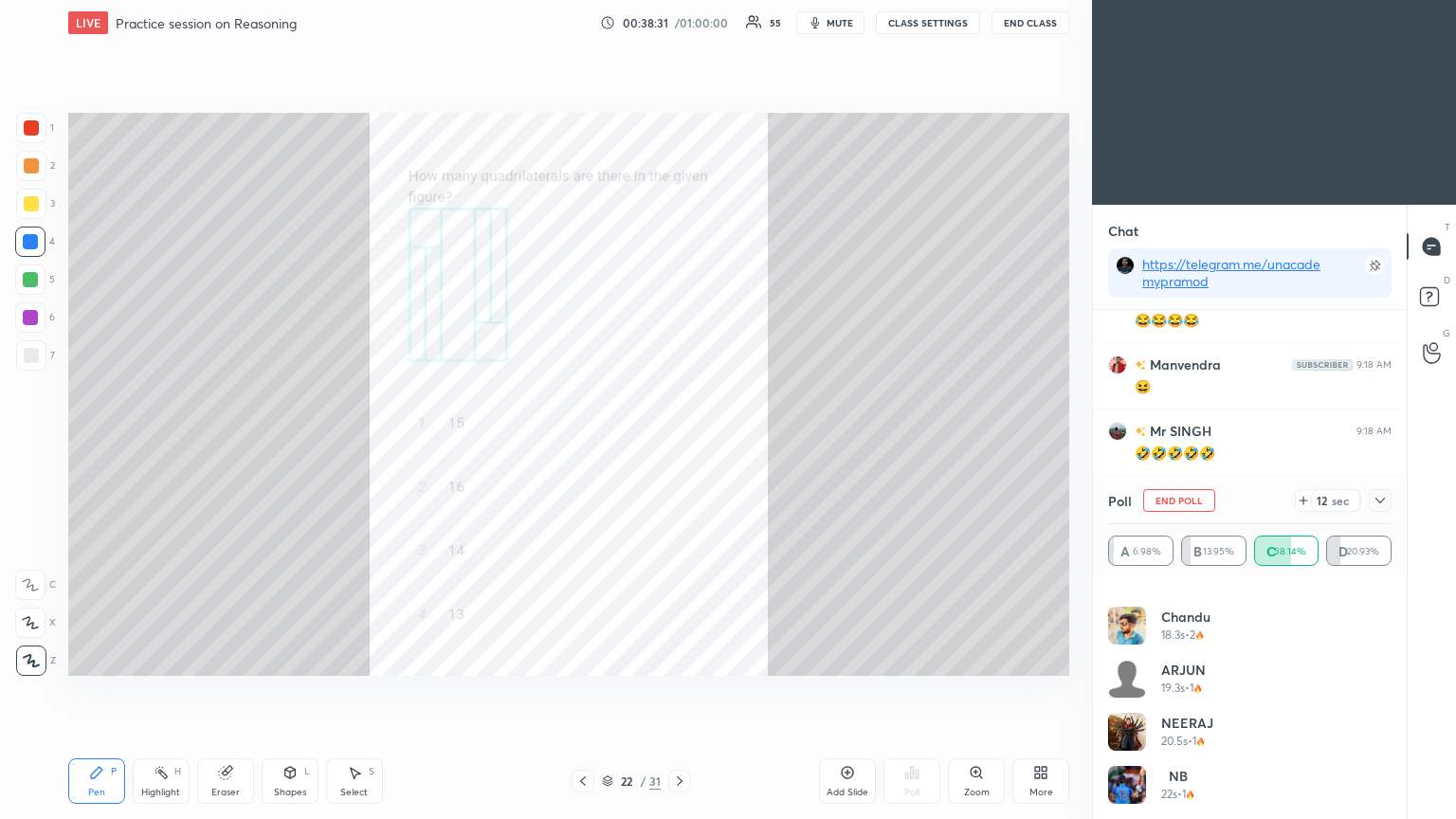 click 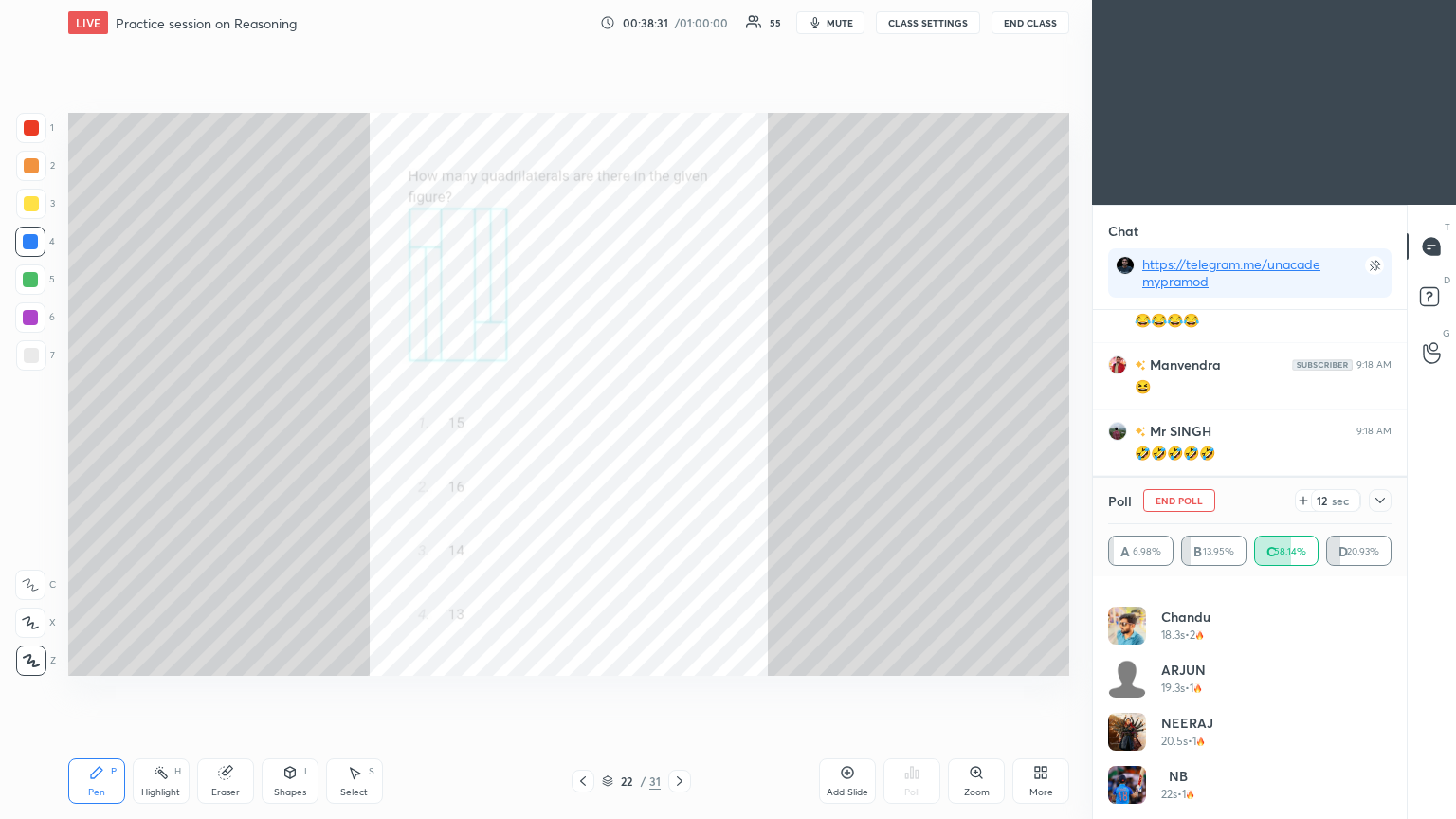 scroll, scrollTop: 166, scrollLeft: 278, axis: both 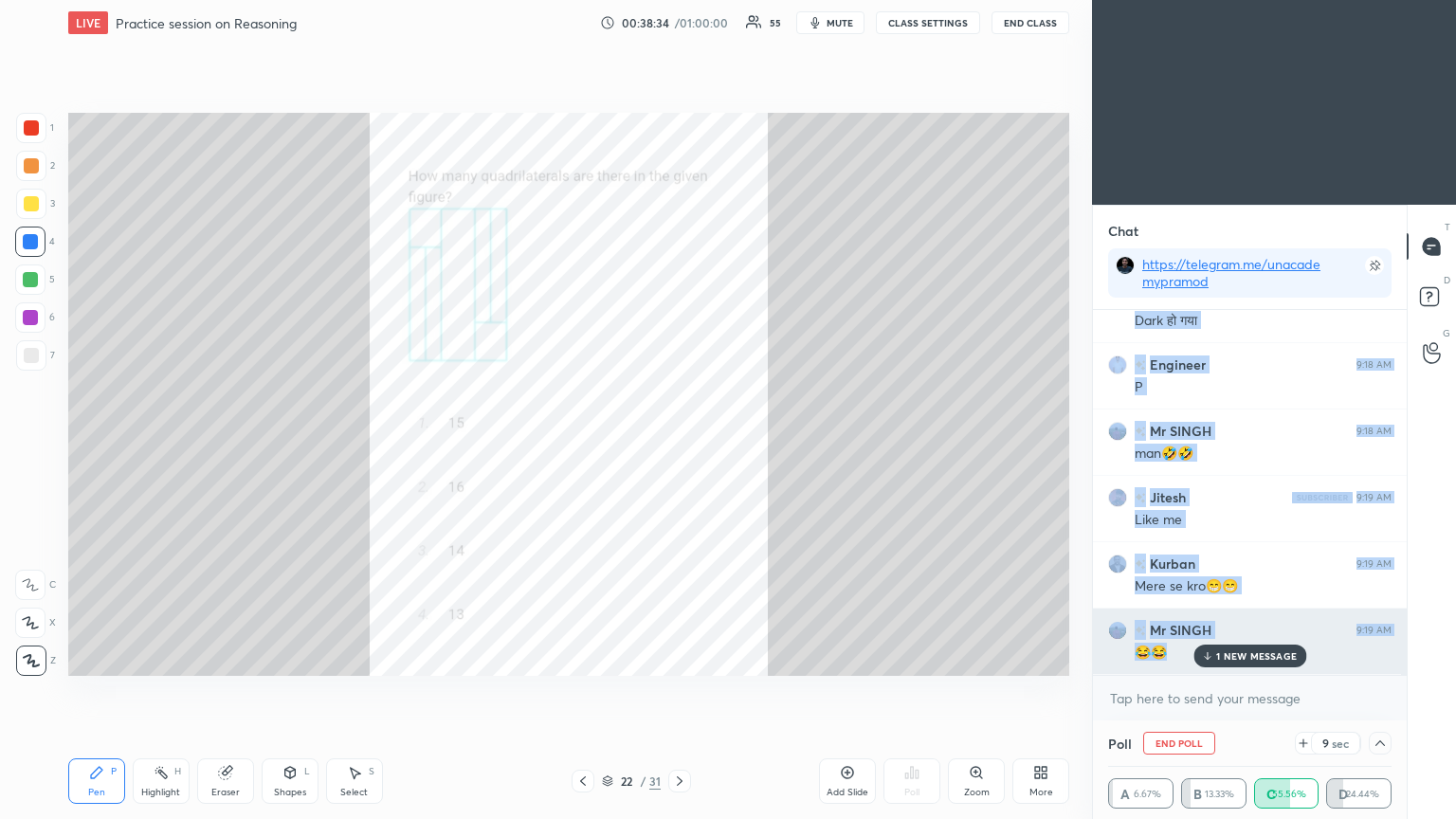 drag, startPoint x: 1228, startPoint y: 656, endPoint x: 1300, endPoint y: 637, distance: 74.46476 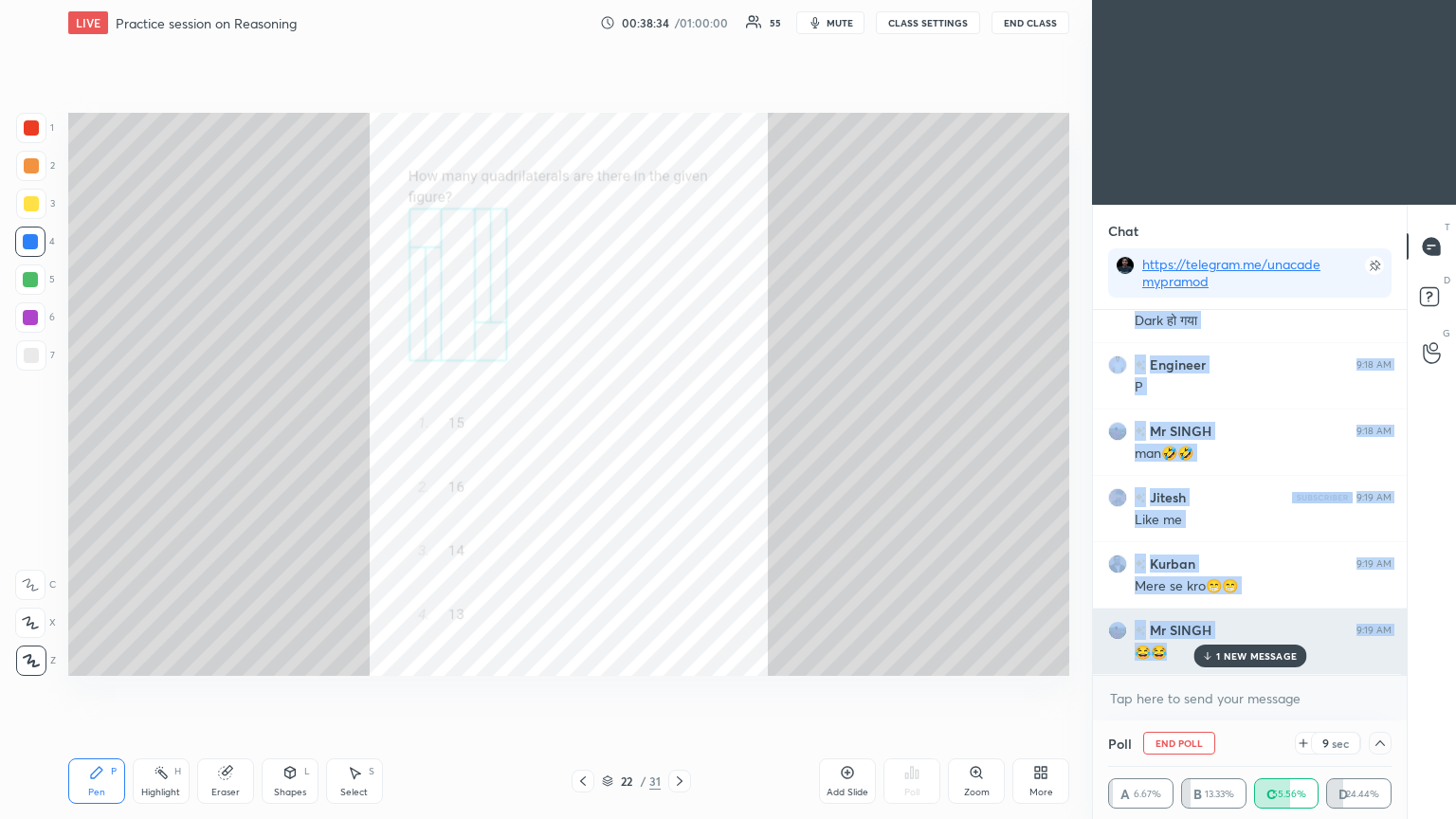 click on "[FIRST] 9:17 AM clr [FIRST] 9:17 AM aankhein kamjor hai ya dimaag kamjor hai kya pata [FIRST] 9:17 AM Sir ques नहीं हो रहे हैं [FIRST] 9:17 AM 😆😆 [FIRST] 9:17 AM 🤣🤣🤣 [FIRST] 9:17 AM 🤣🤣🤣🤣 [FIRST] 9:17 AM 😂😂 [FIRST] 9:17 AM 😂😂 [FIRST] 9:18 AM 😂😂😂😂 [FIRST] 9:18 AM 😆 [FIRST] 9:18 AM 🤣🤣🤣🤣🤣 [FIRST] 9:18 AM Dark हो गया [FIRST] 9:18 AM P [FIRST] 9:18 AM man🤣🤣 [FIRST] 9:19 AM Like me [FIRST] 9:19 AM Mere se kro😁😁 [FIRST] 9:19 AM 😂😂" at bounding box center [1249, 492] 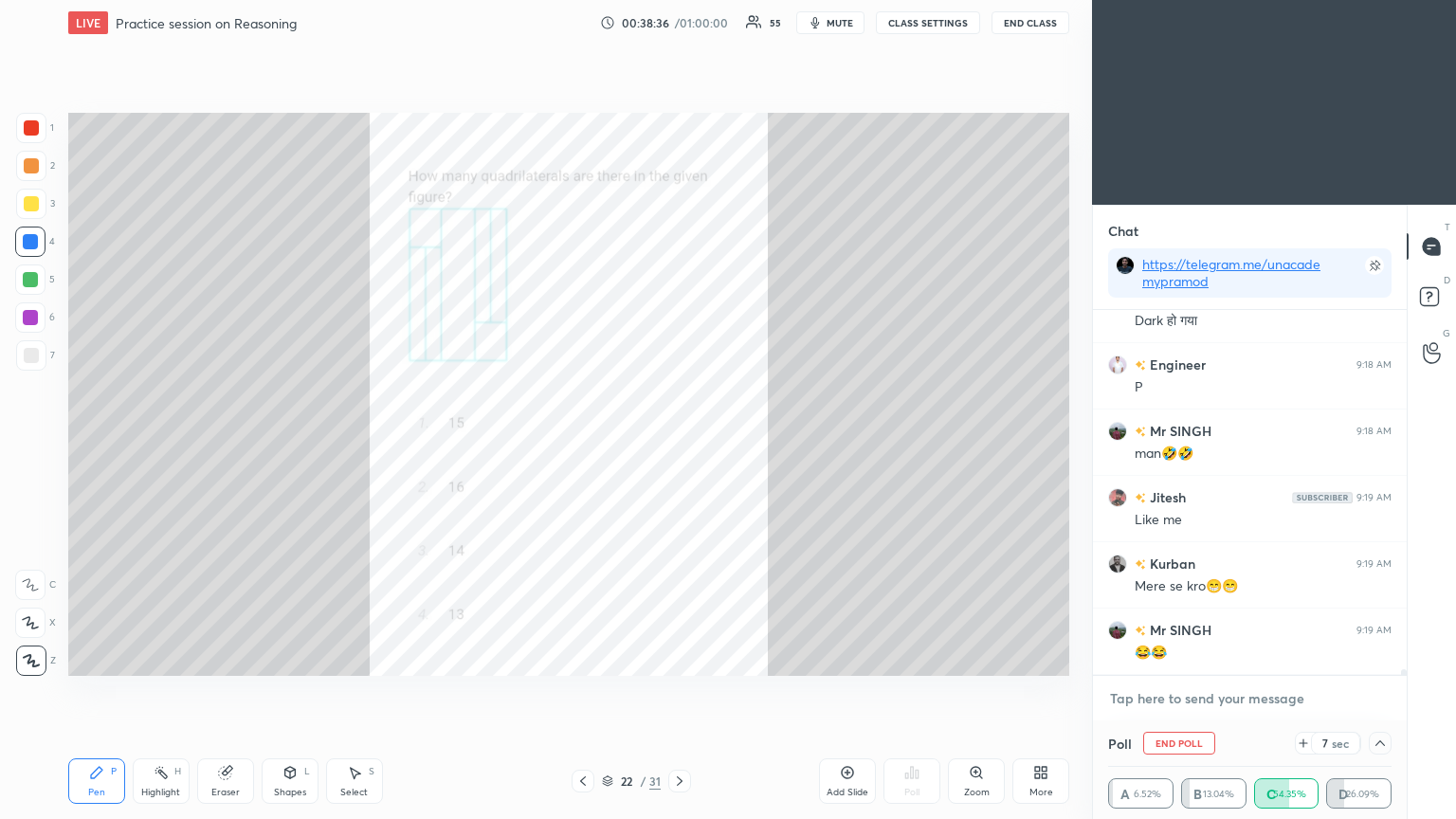 click at bounding box center [1249, 699] 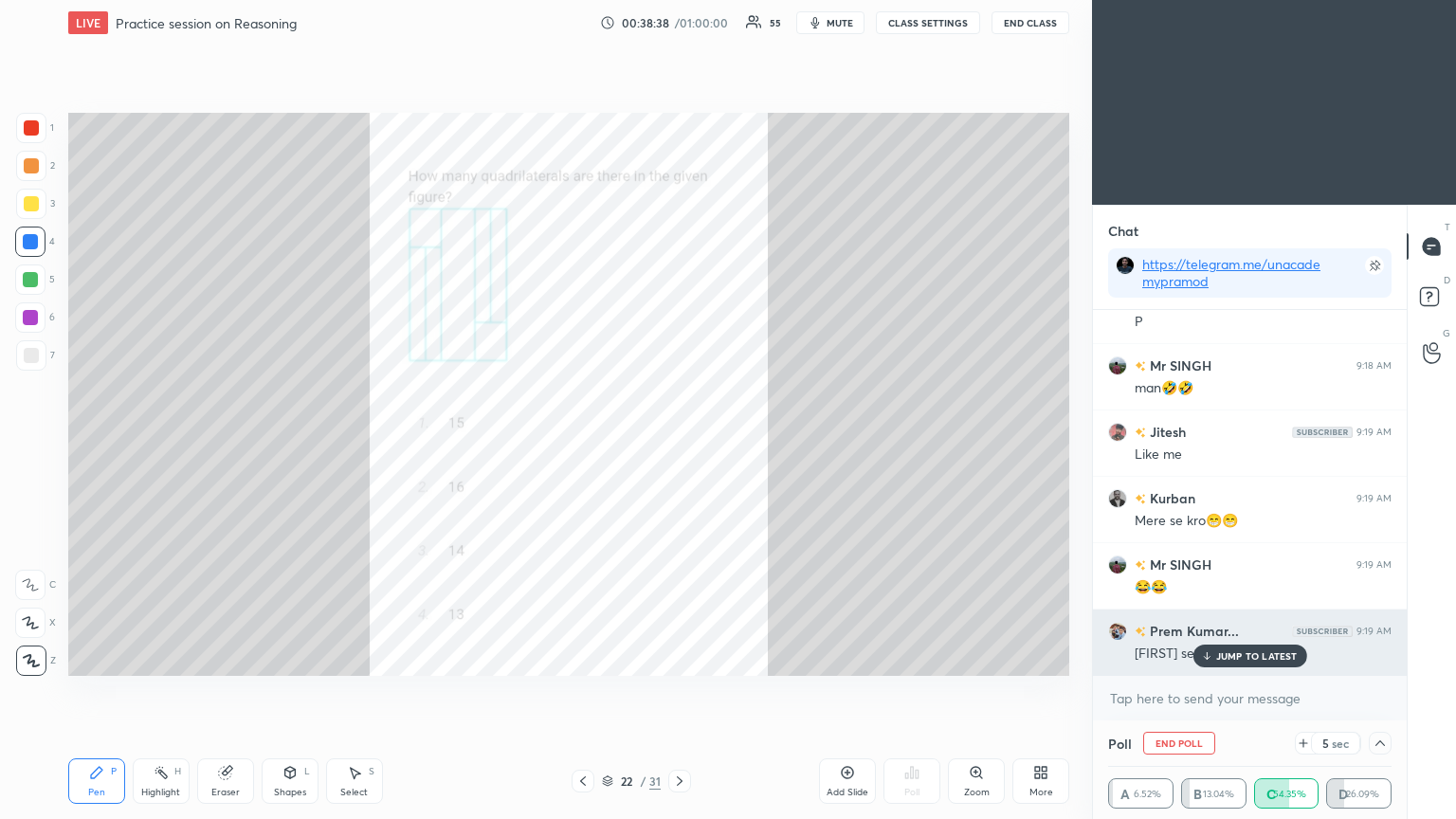 drag, startPoint x: 1221, startPoint y: 655, endPoint x: 1289, endPoint y: 653, distance: 68.02941 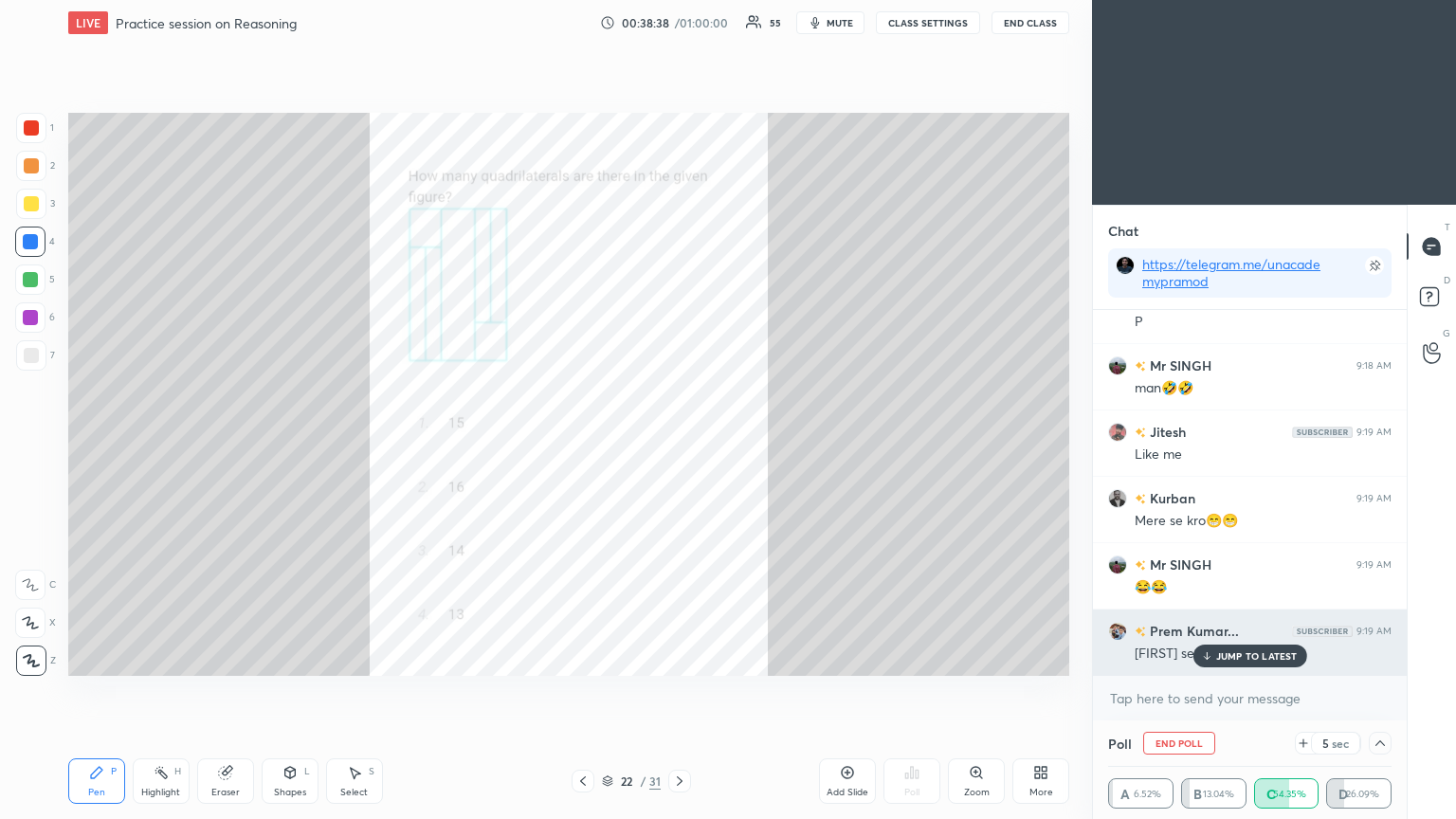 click on "JUMP TO LATEST" at bounding box center (1257, 656) 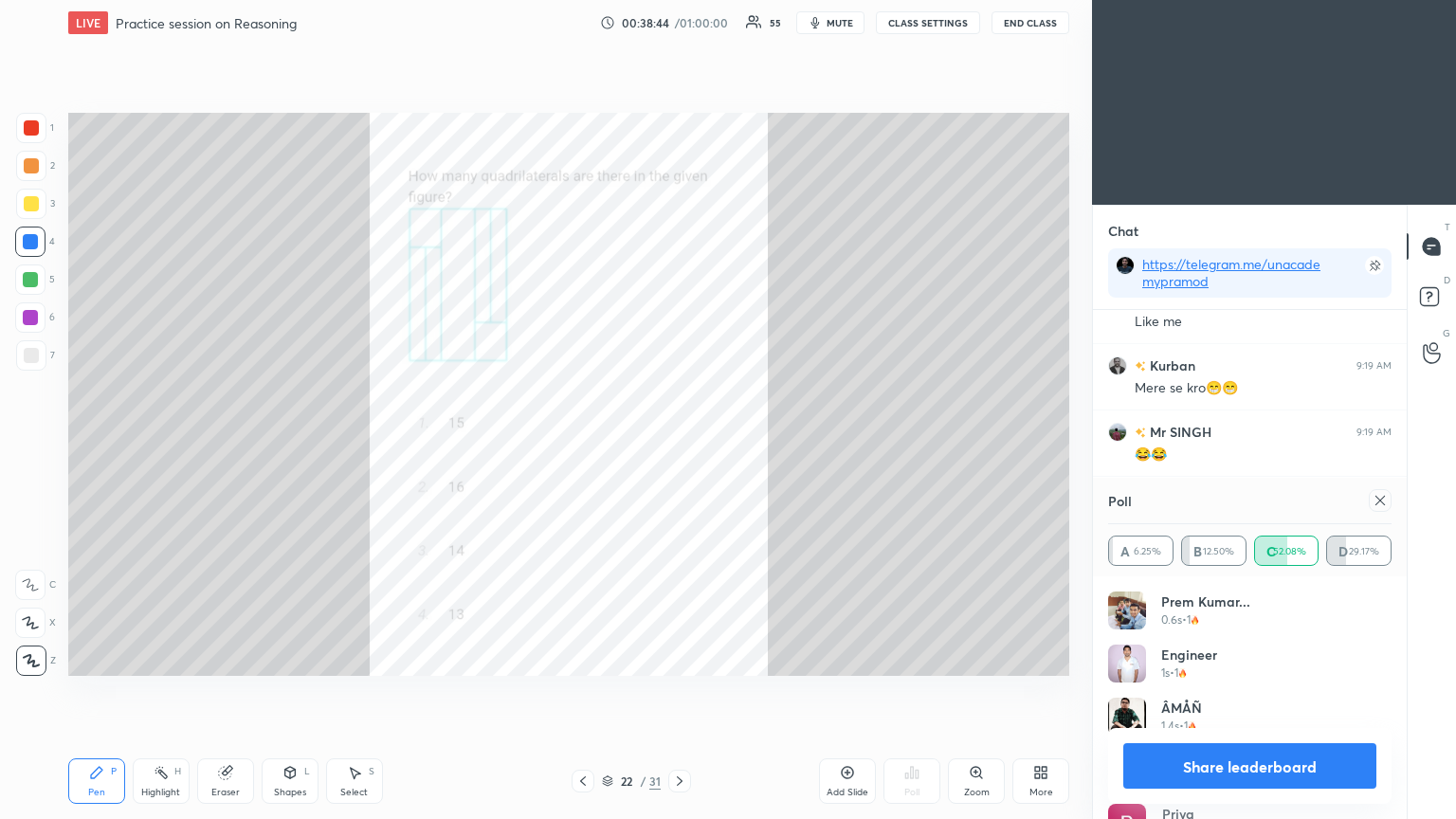click 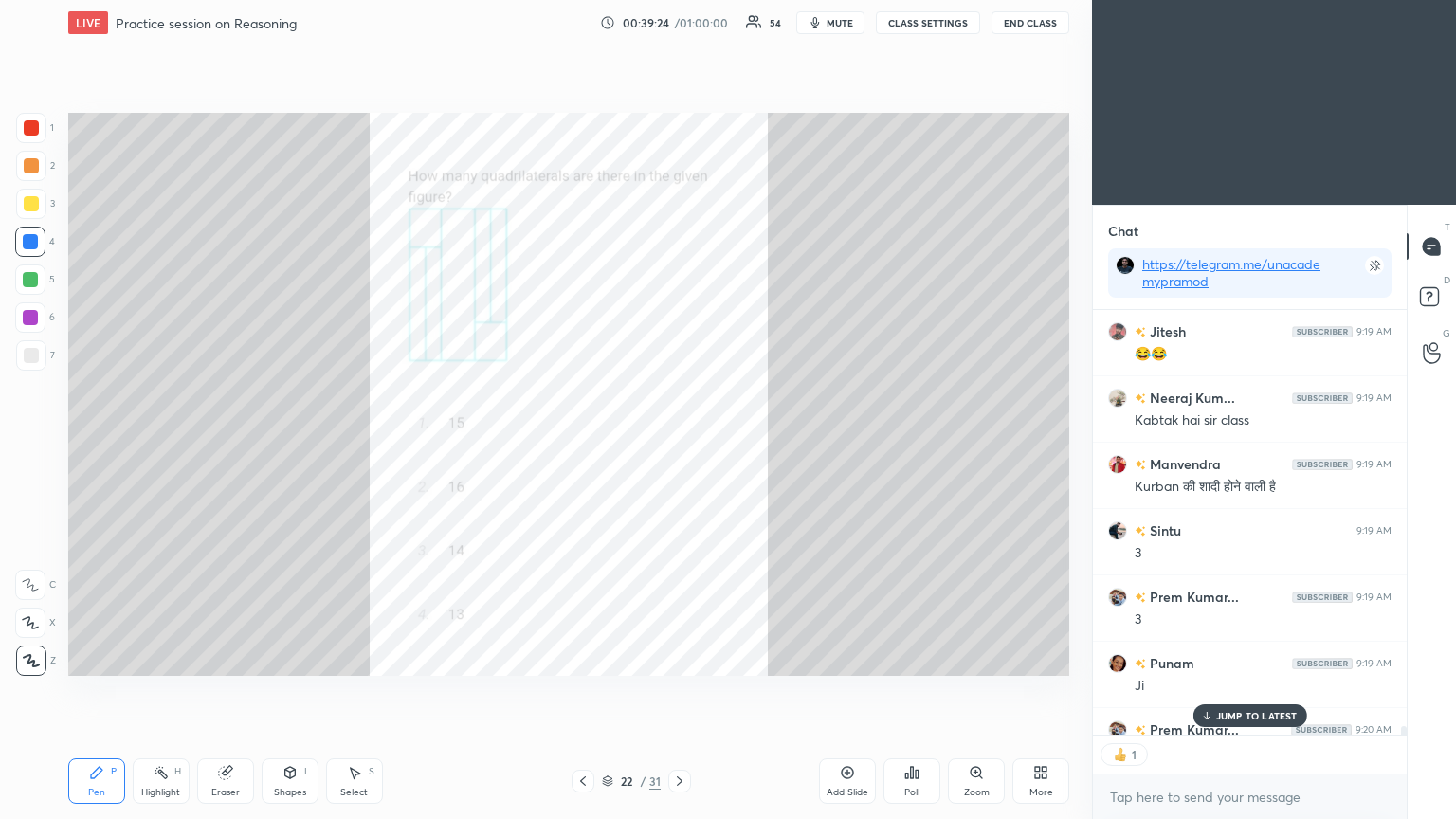 click on "Eraser" at bounding box center [226, 781] 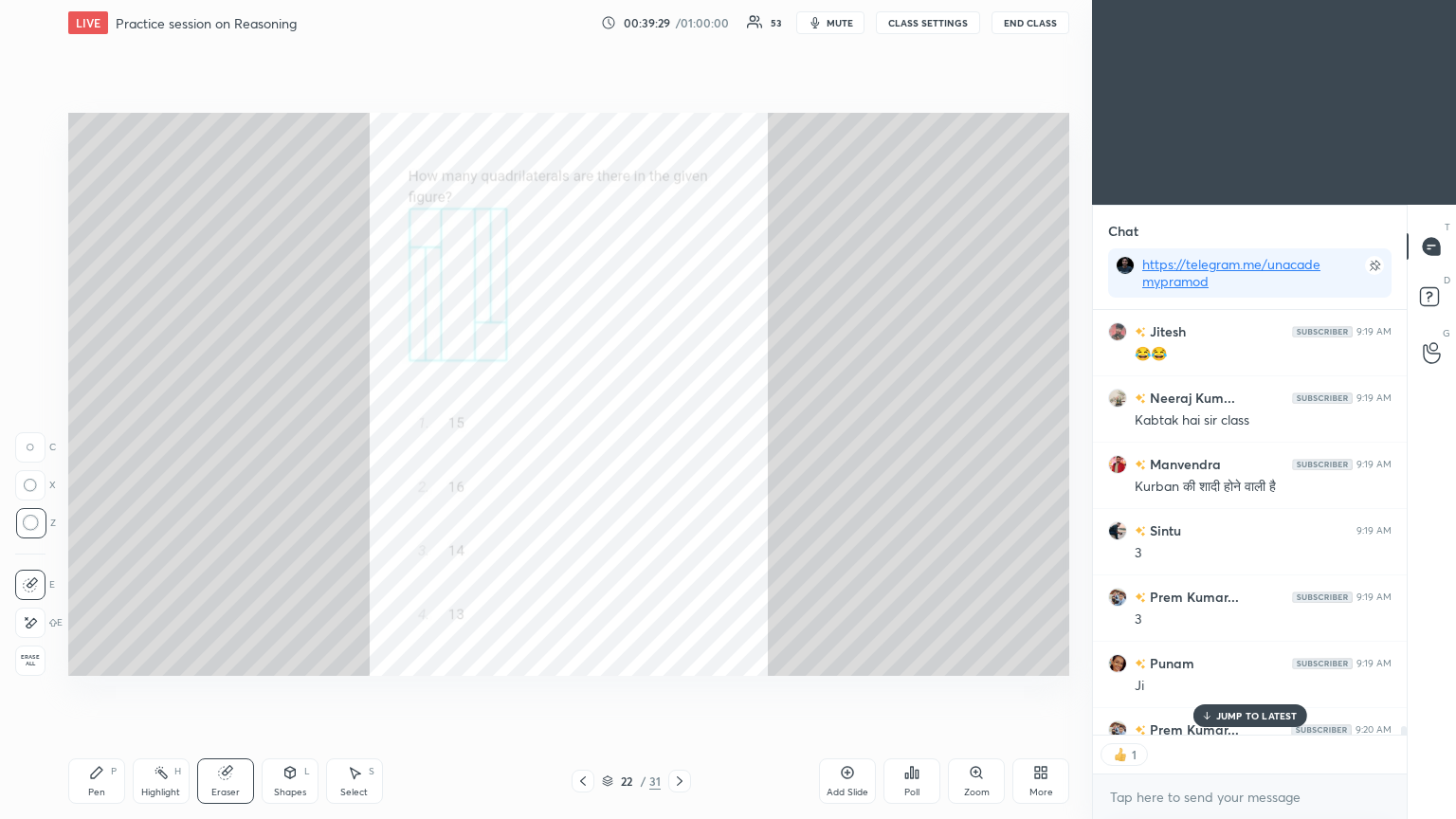 click on "Pen" at bounding box center [97, 792] 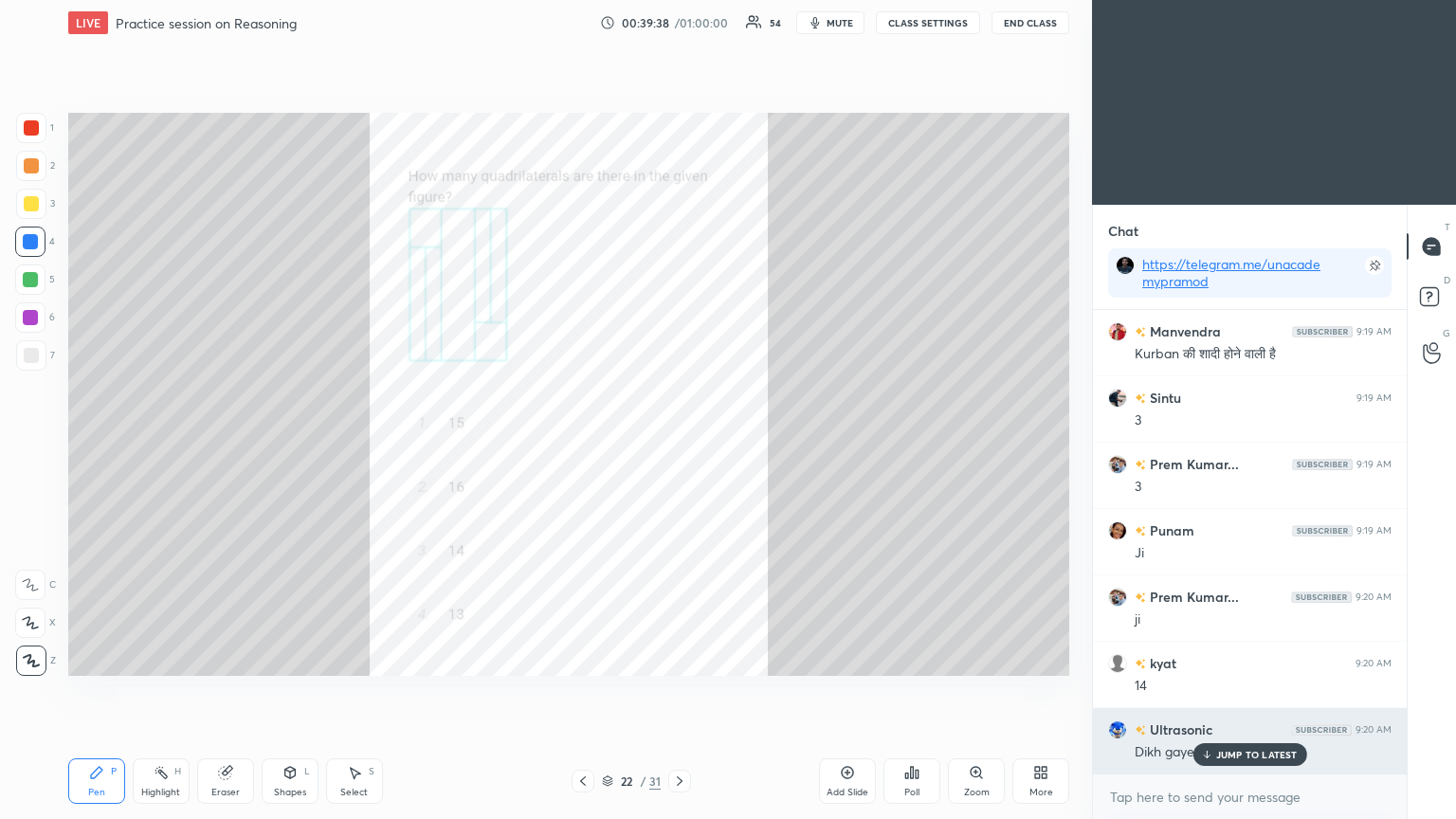 click on "JUMP TO LATEST" at bounding box center (1257, 755) 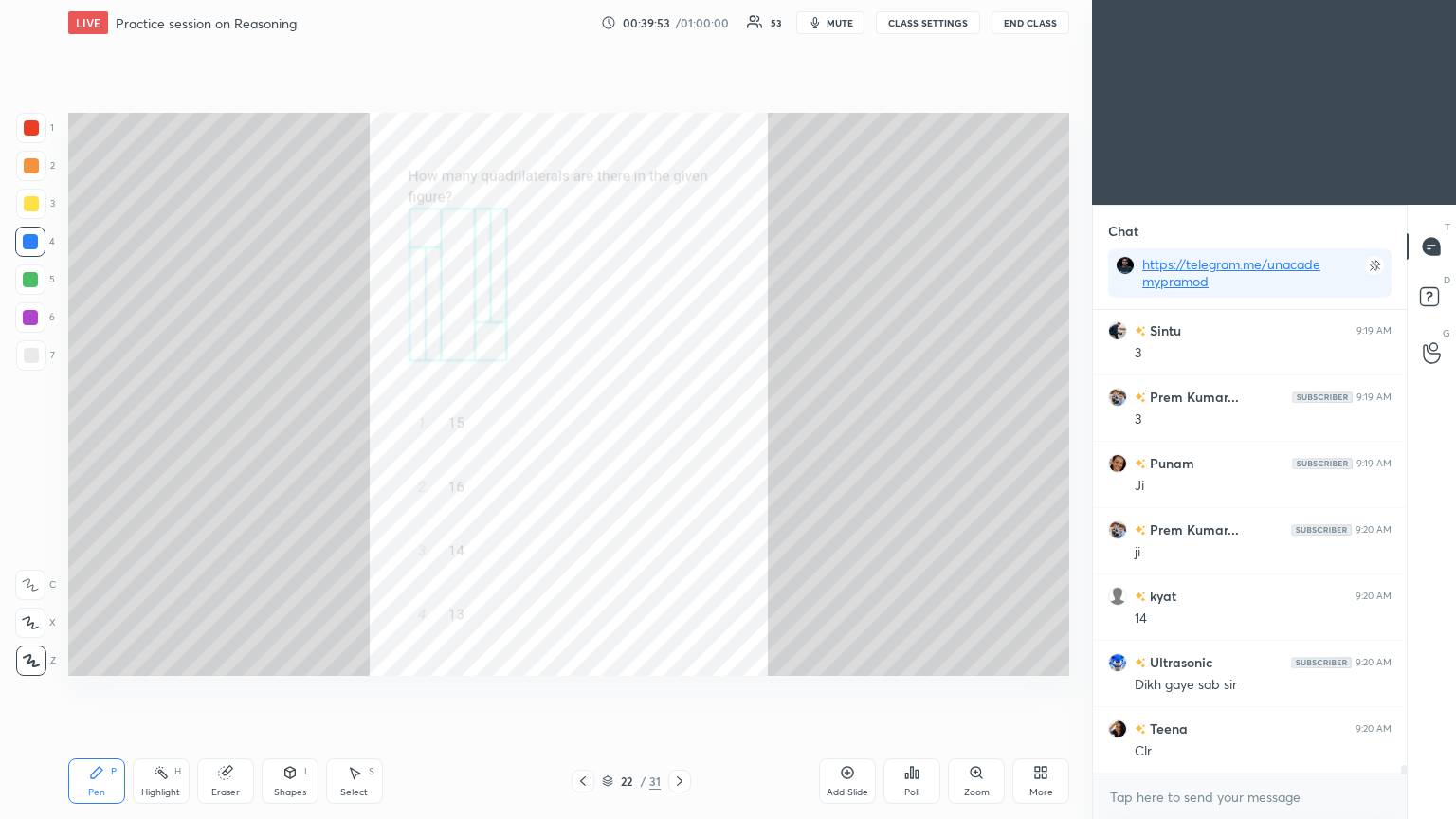 scroll, scrollTop: 24198, scrollLeft: 0, axis: vertical 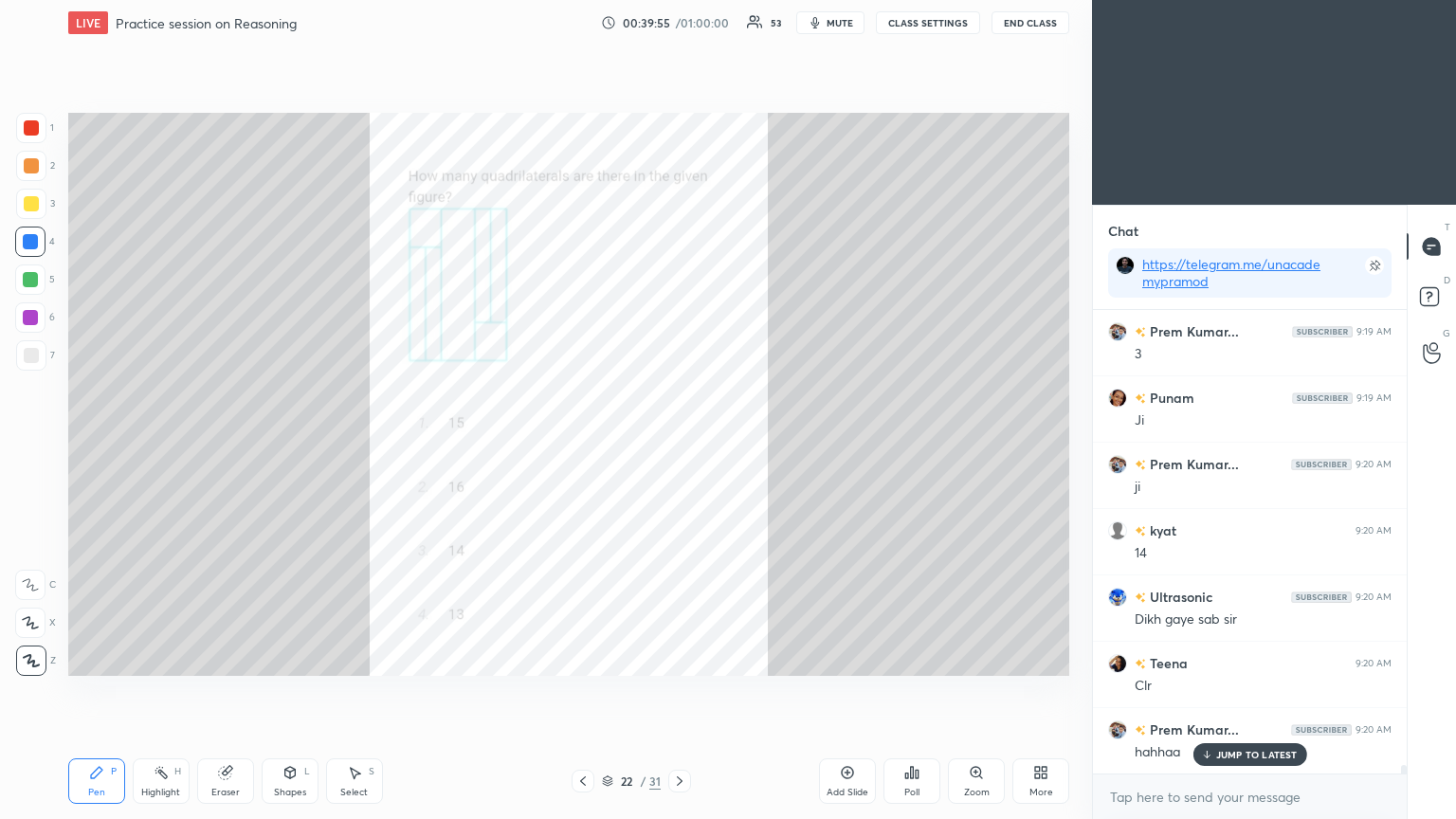 click on "JUMP TO LATEST" at bounding box center (1249, 755) 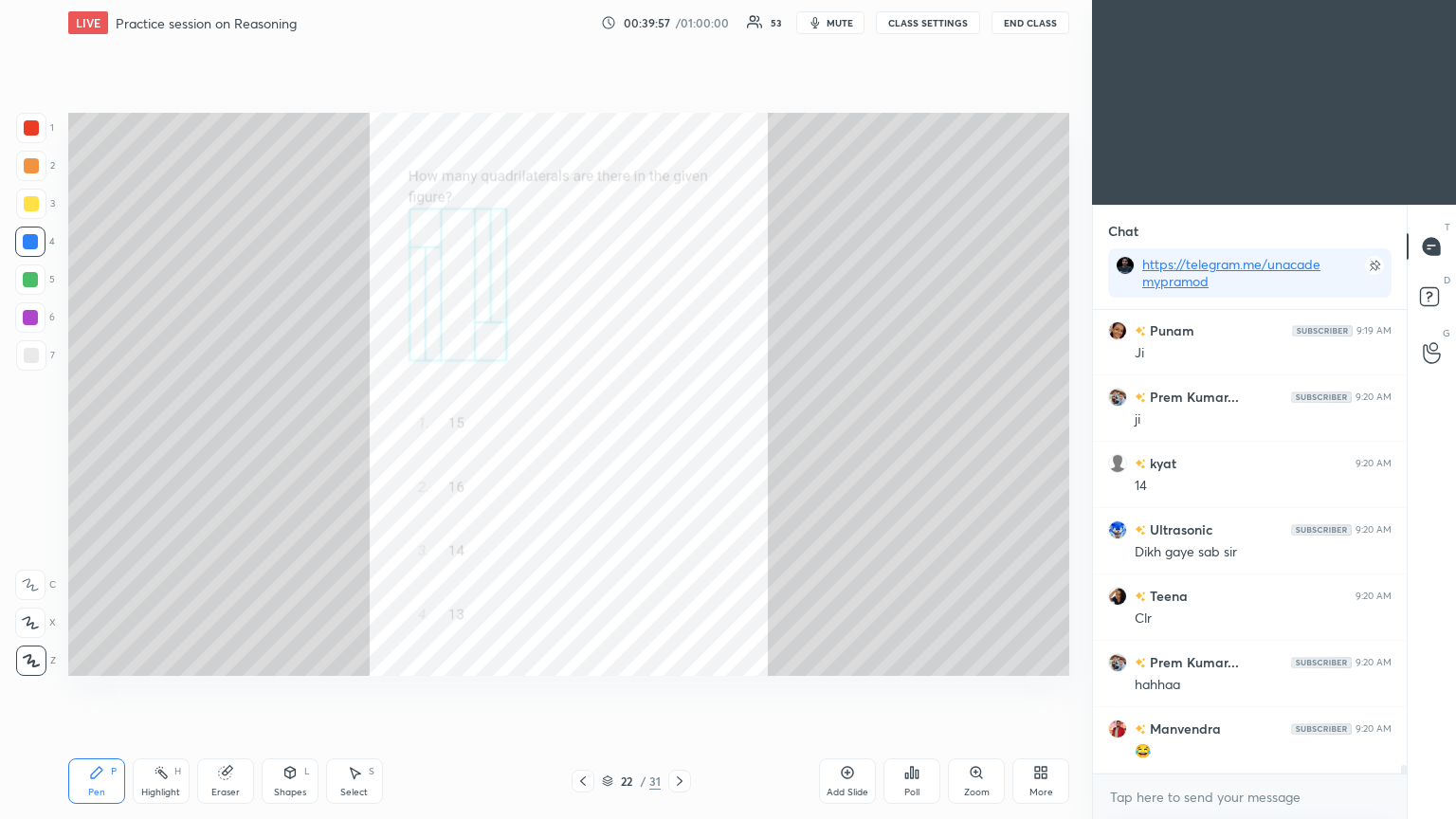 scroll, scrollTop: 24331, scrollLeft: 0, axis: vertical 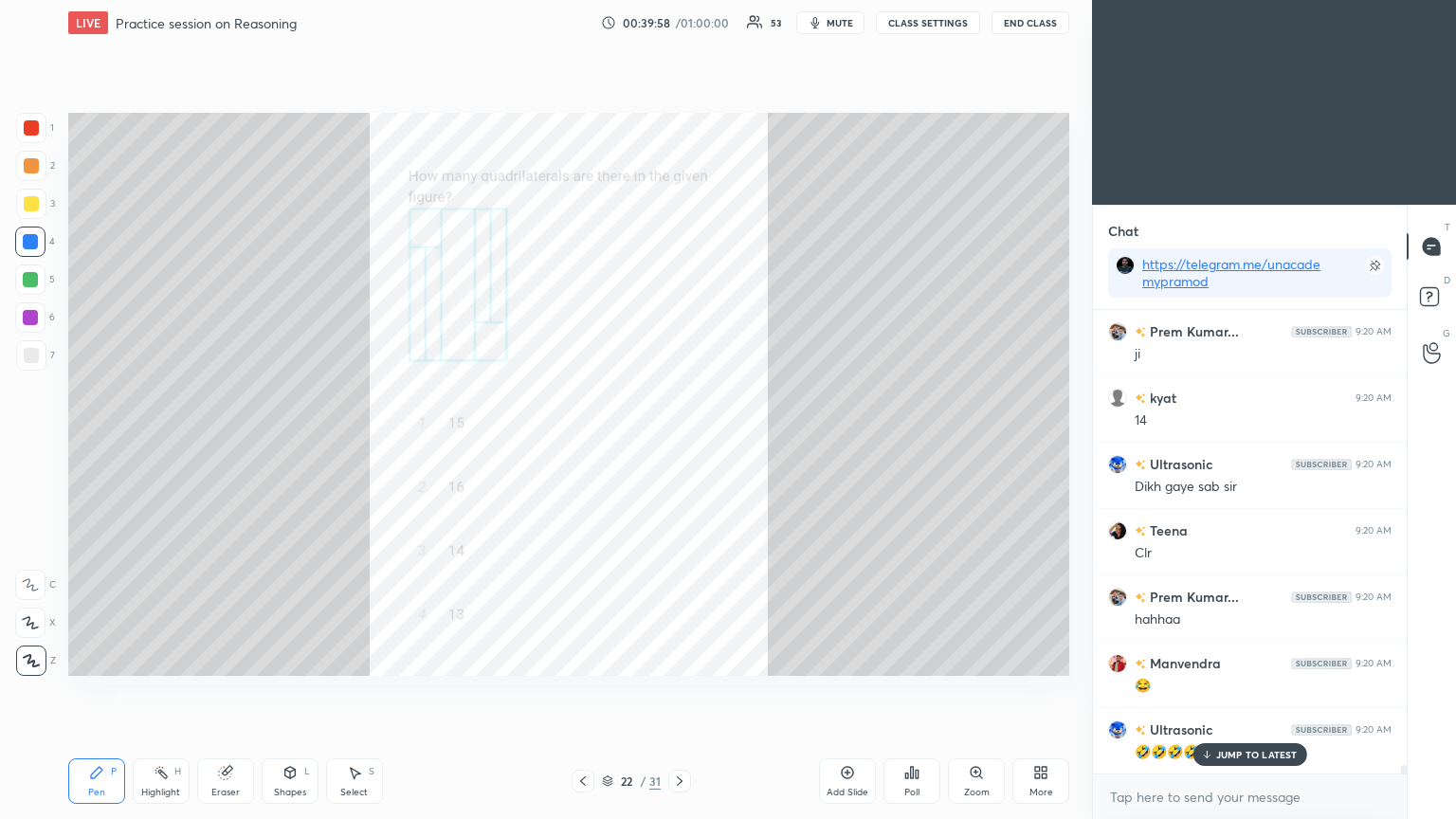 click on "22 / 31" at bounding box center [631, 781] 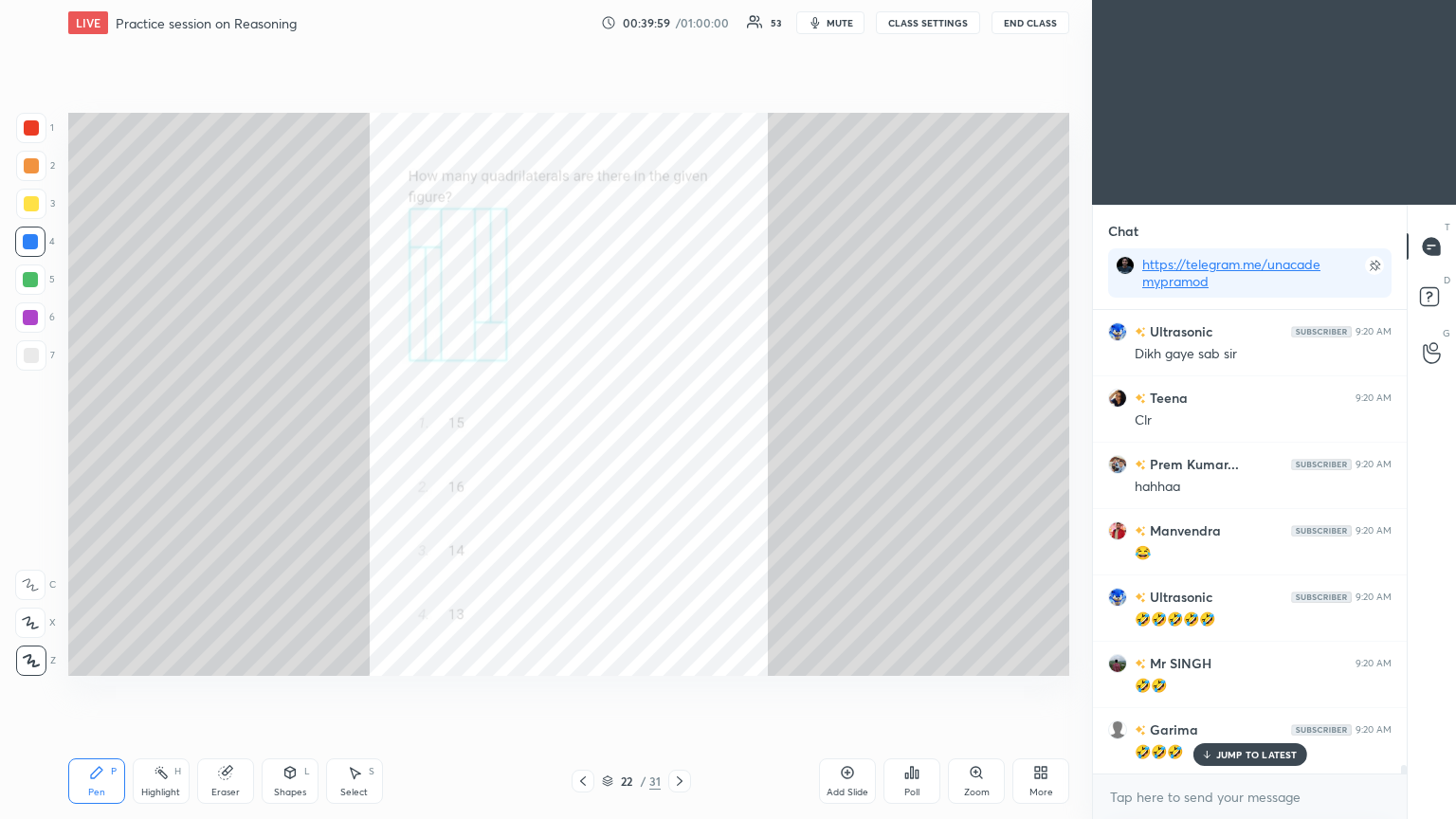 scroll, scrollTop: 24531, scrollLeft: 0, axis: vertical 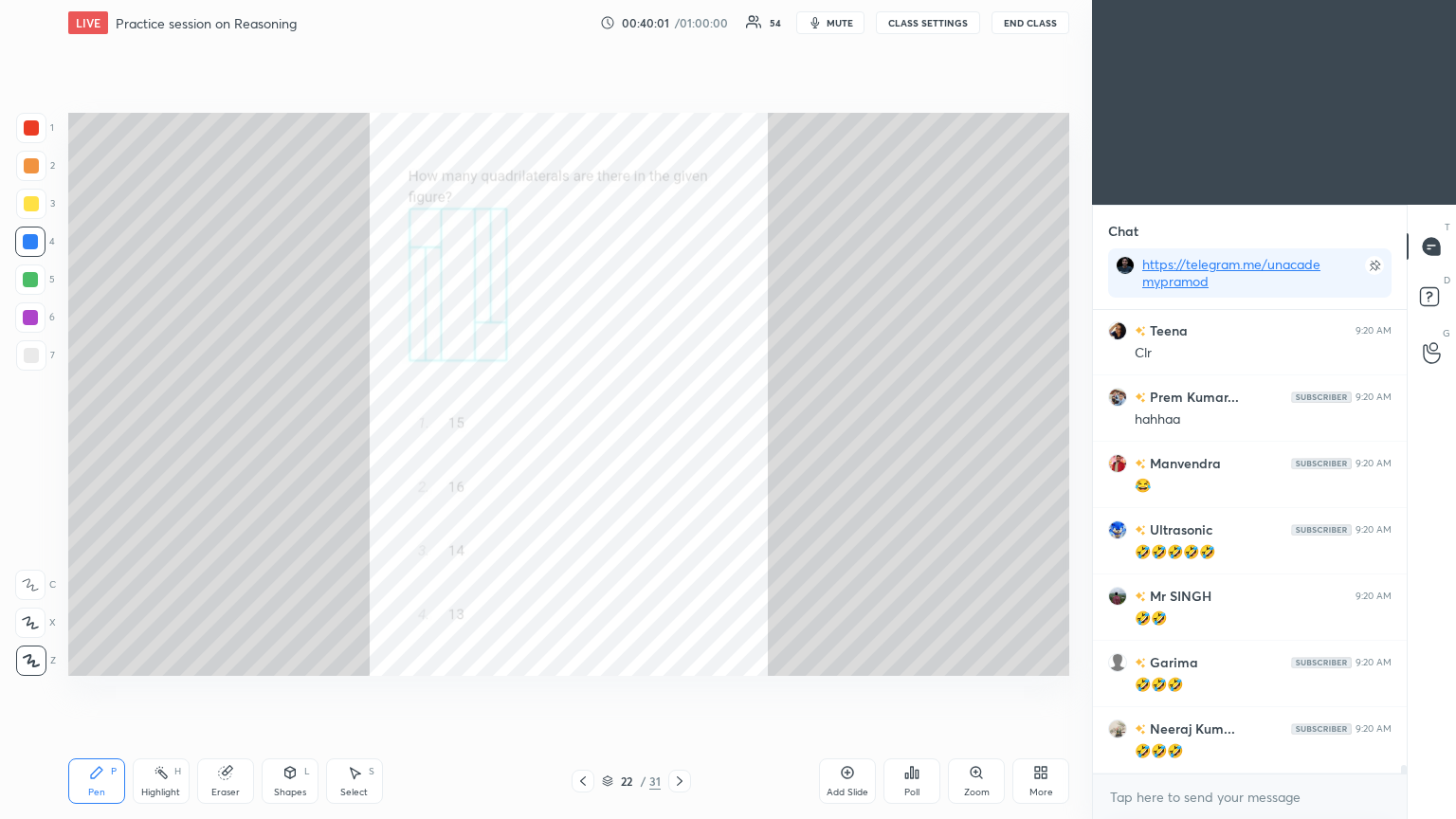 click 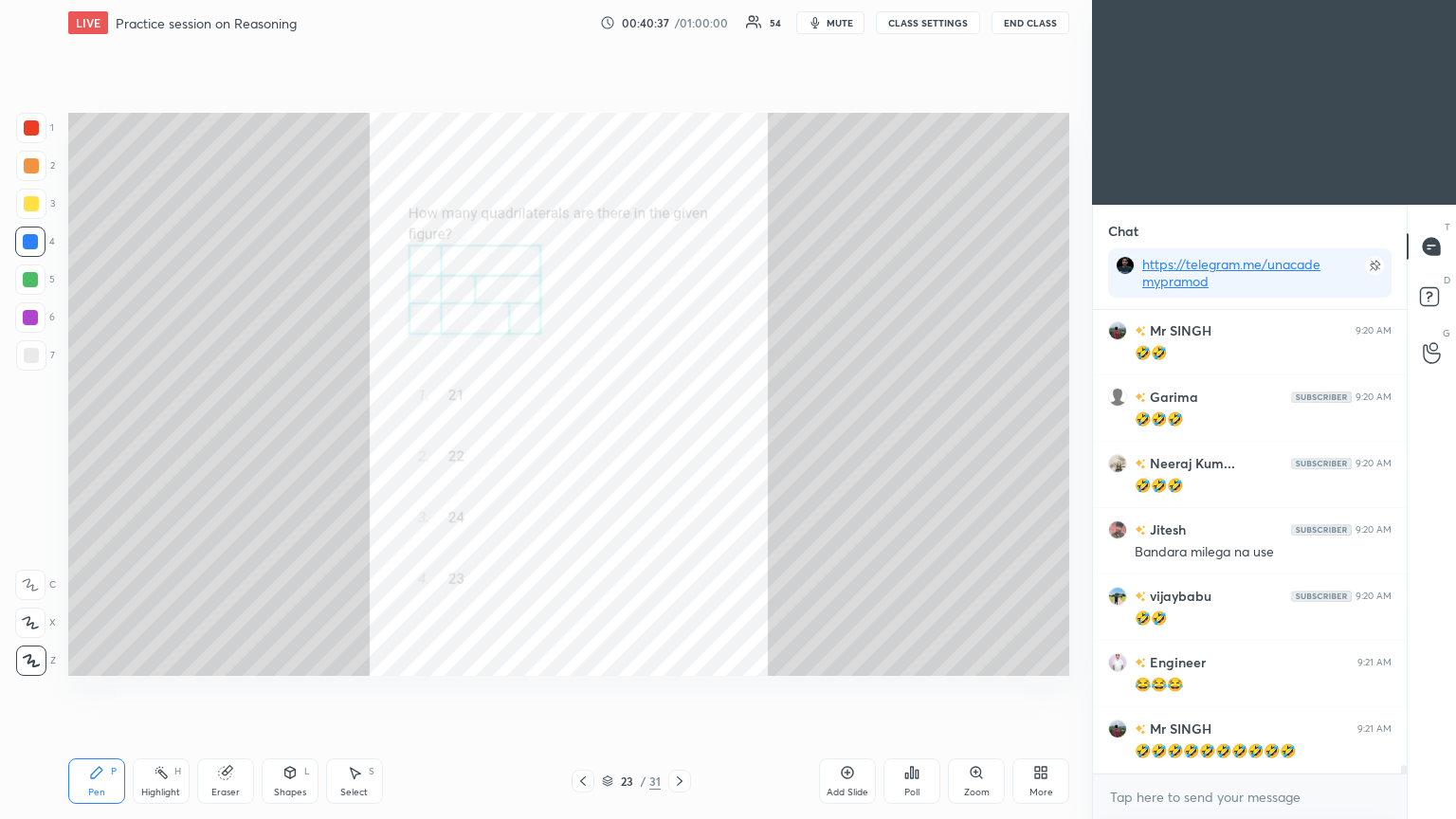 scroll, scrollTop: 24862, scrollLeft: 0, axis: vertical 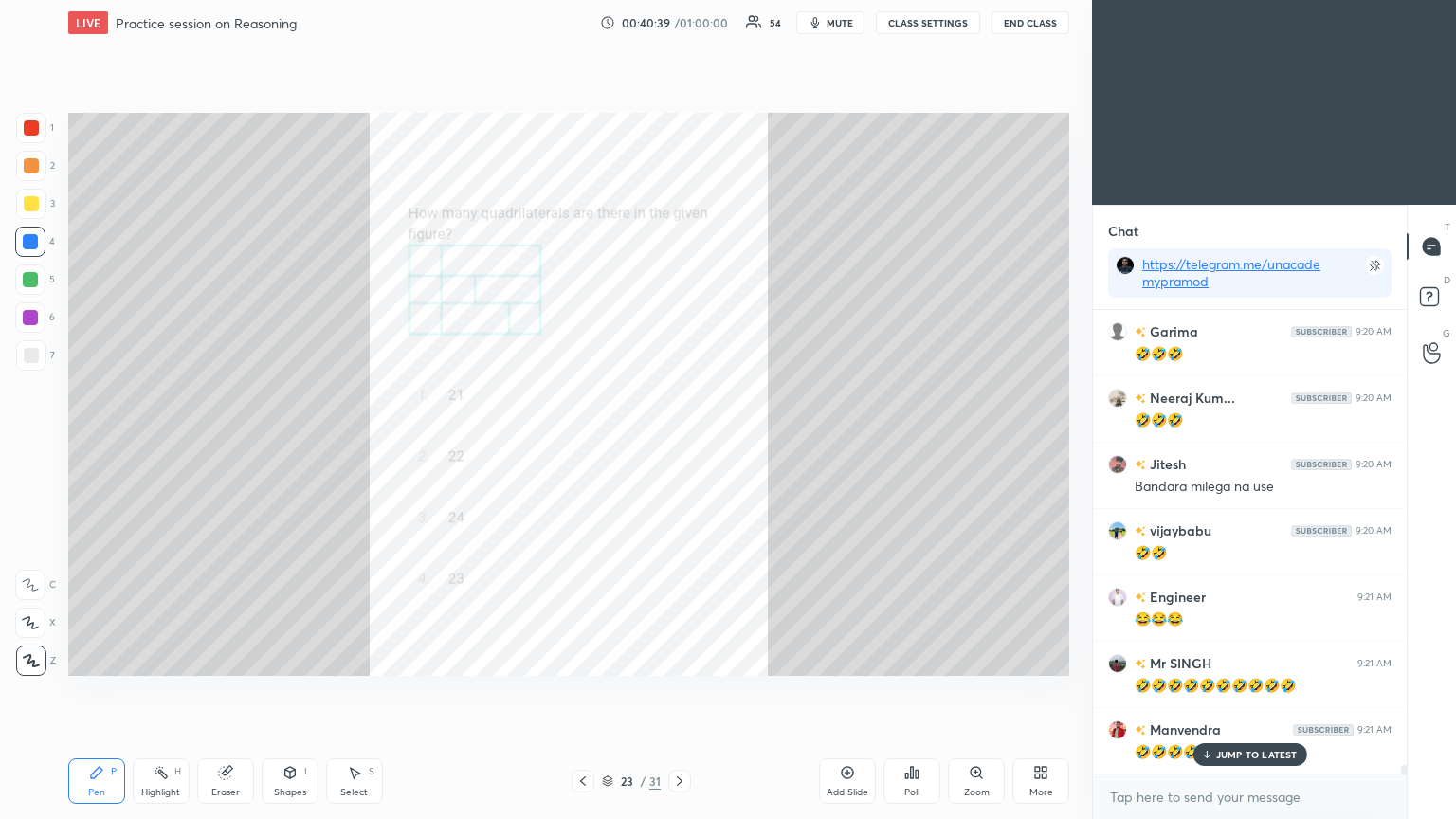 click 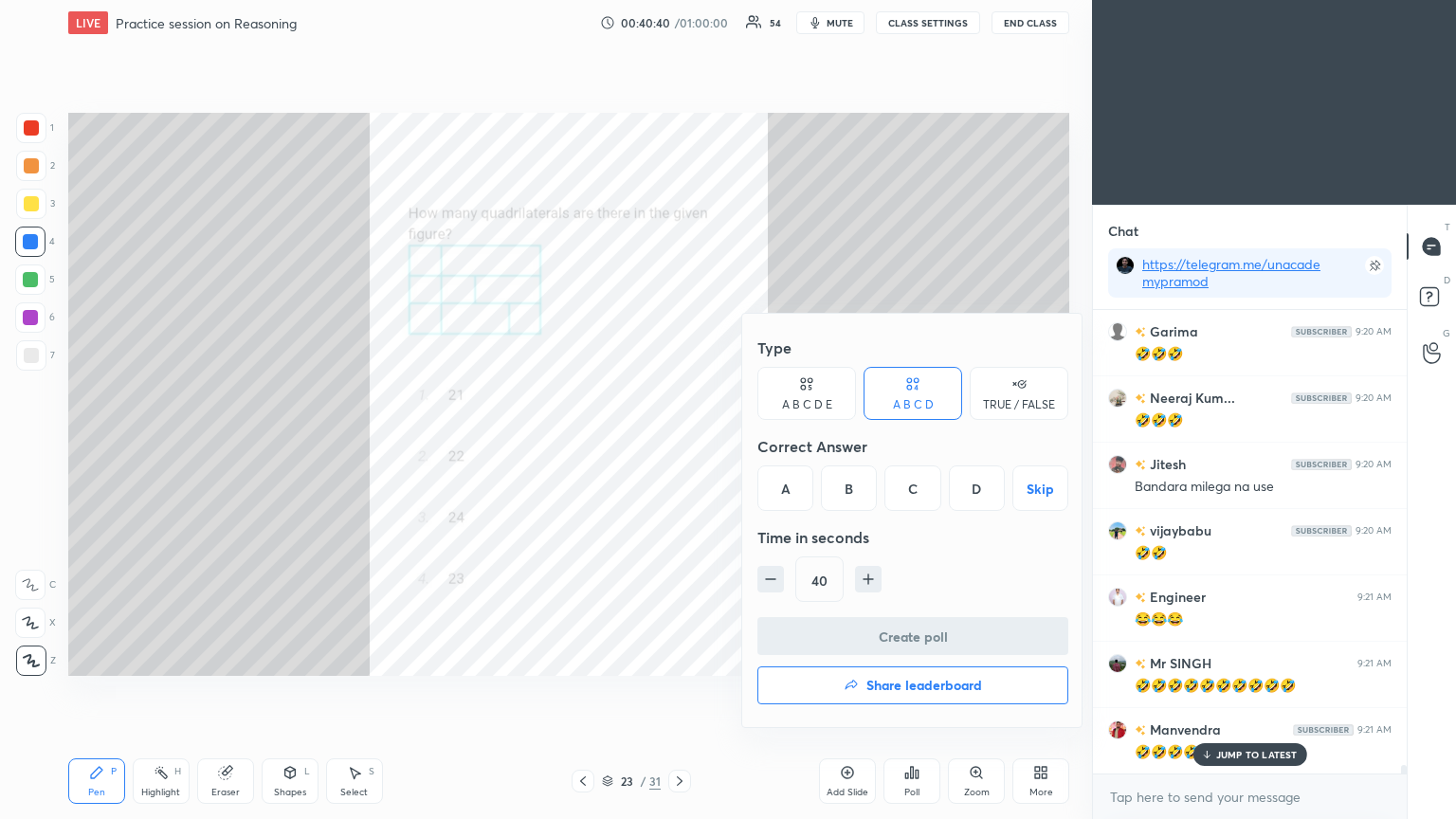 click on "C" at bounding box center (912, 488) 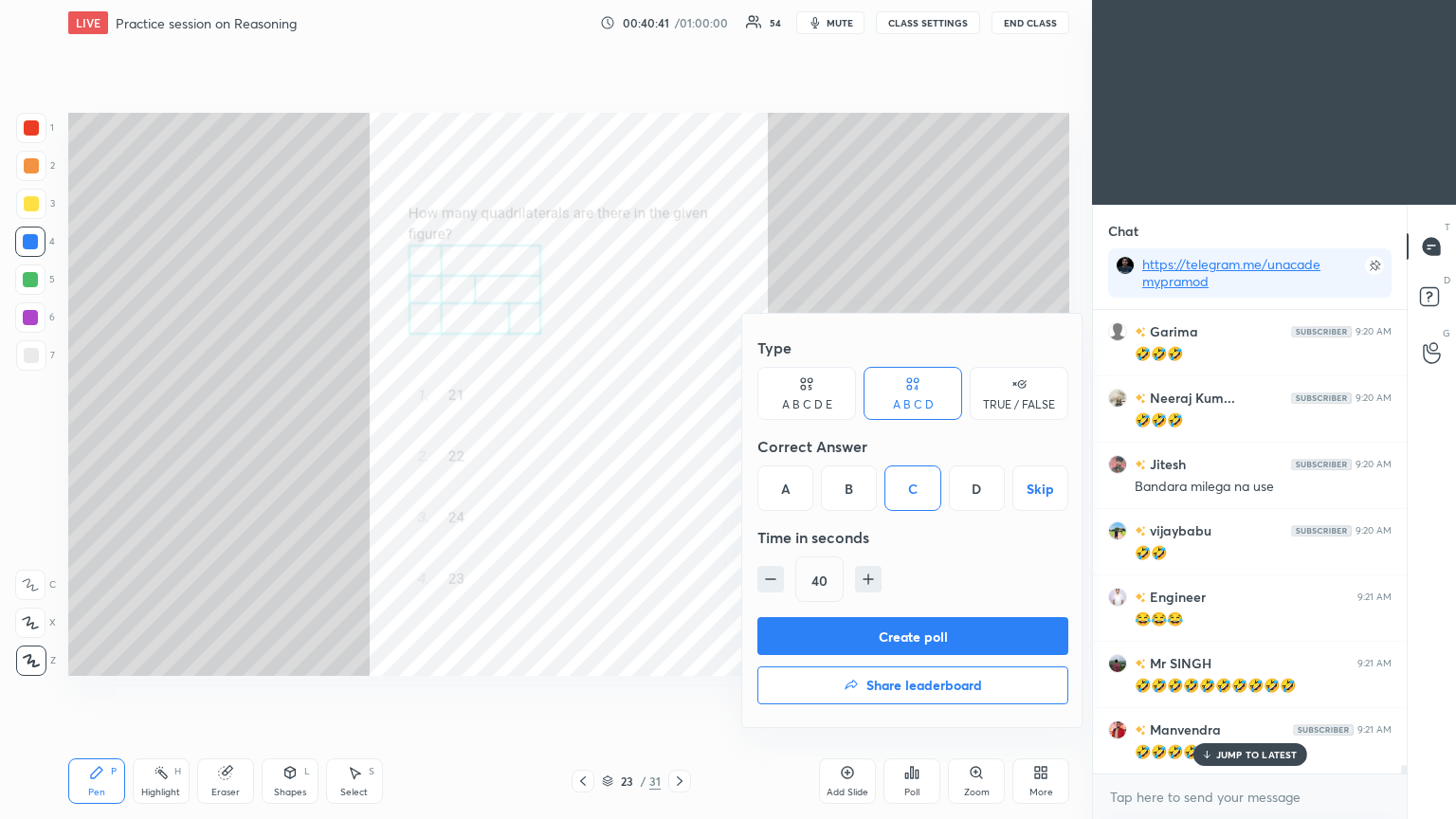 click on "Create poll" at bounding box center (913, 636) 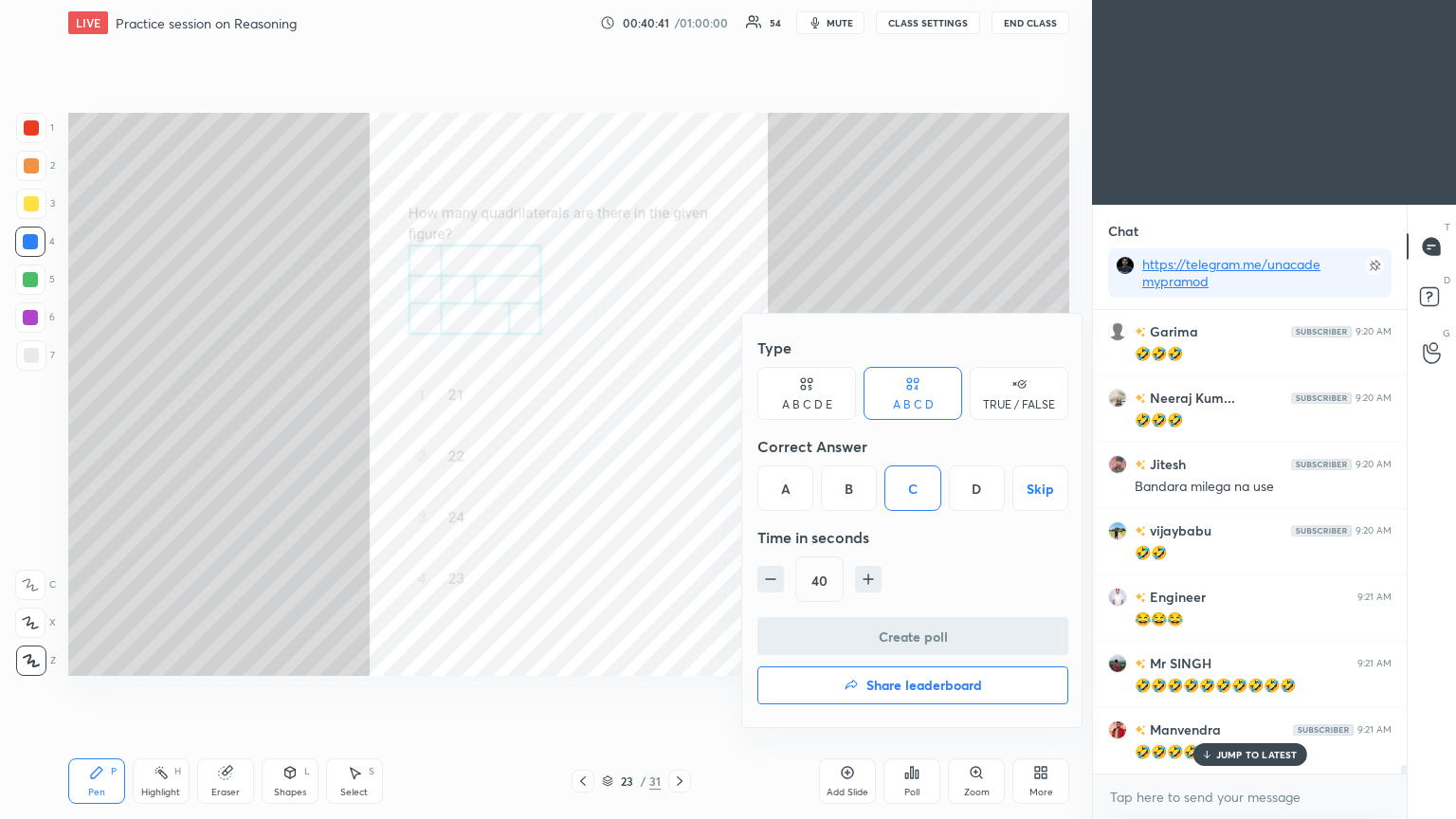 scroll, scrollTop: 237, scrollLeft: 308, axis: both 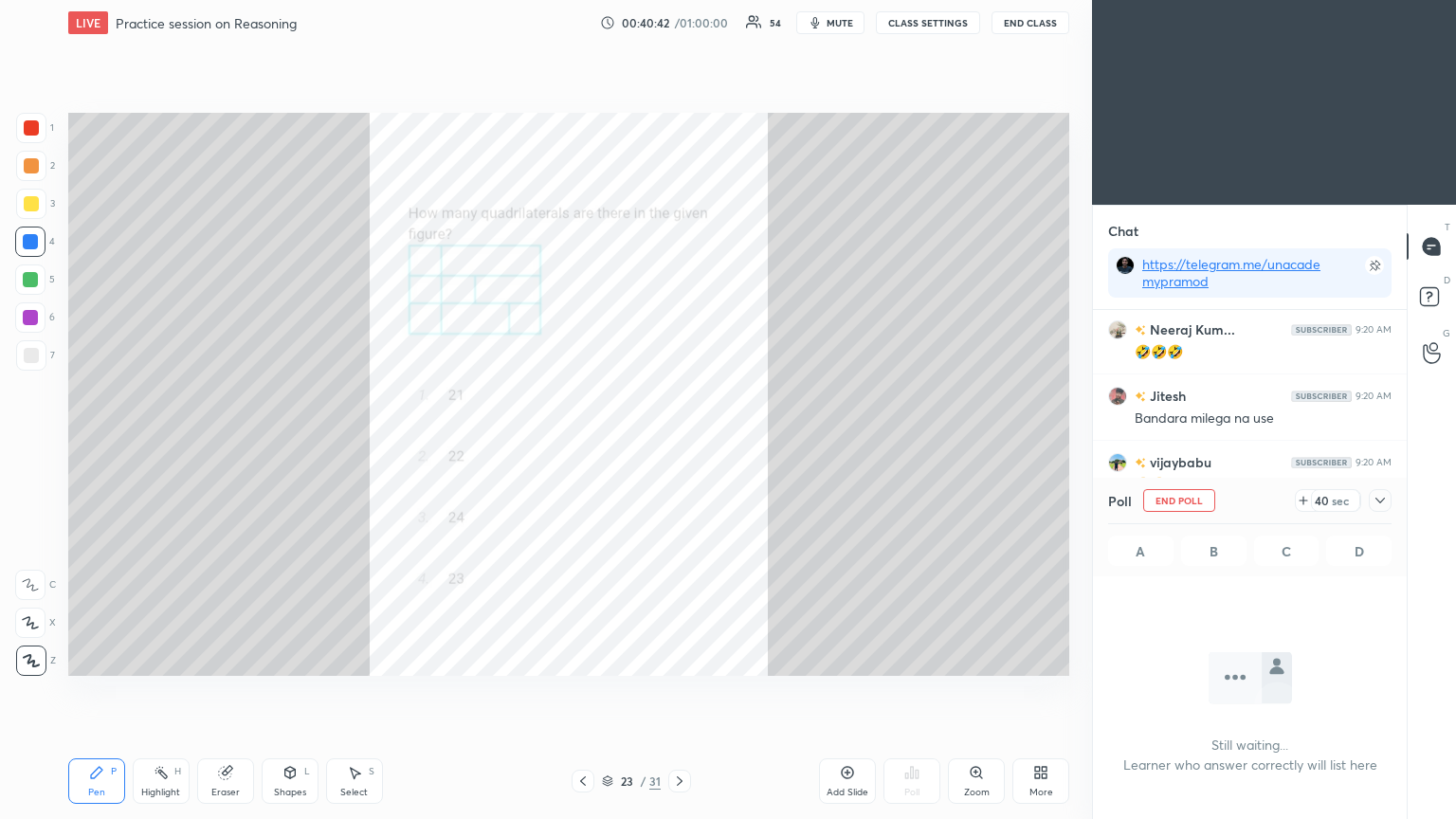 click 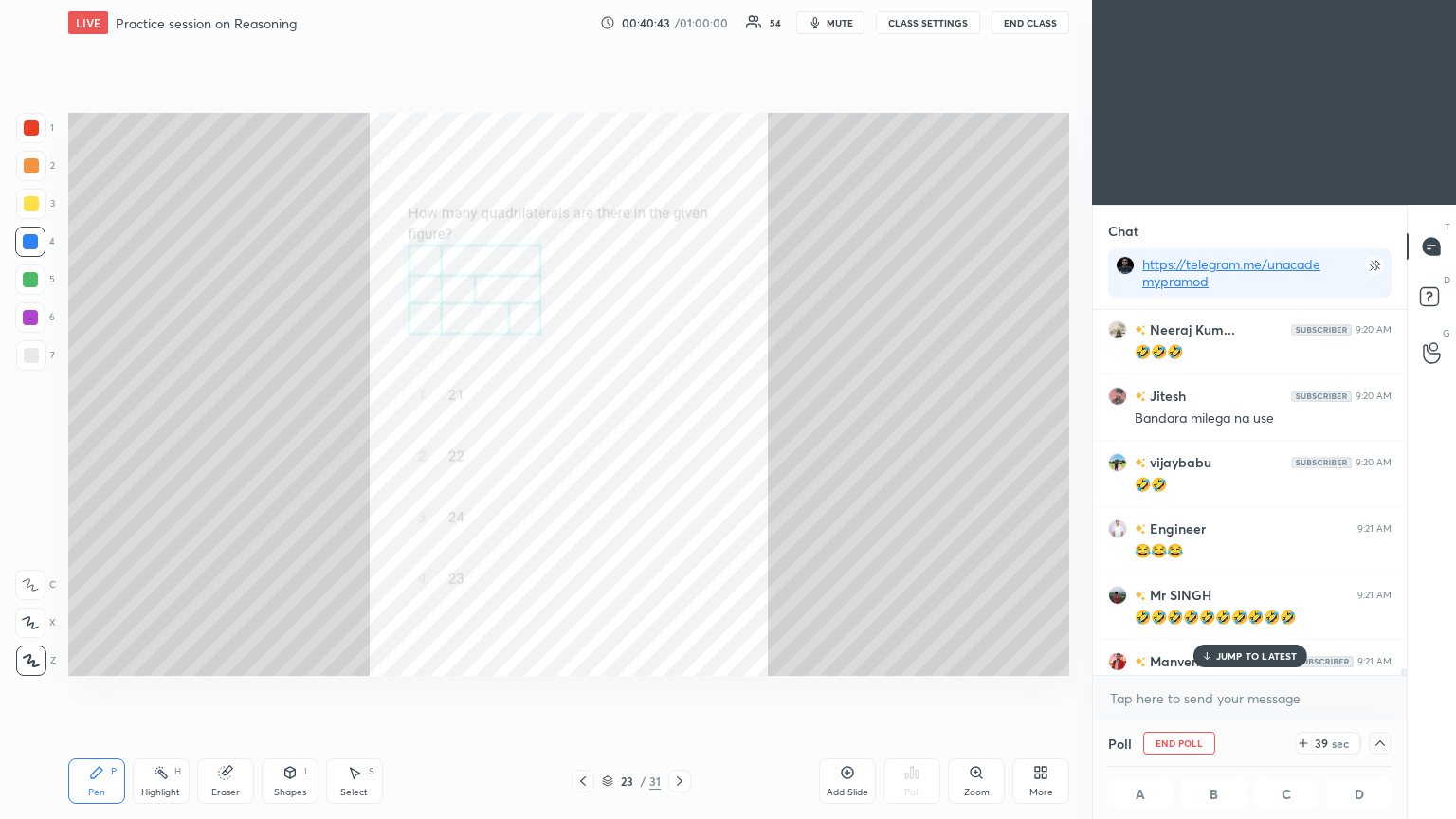 scroll, scrollTop: 25028, scrollLeft: 0, axis: vertical 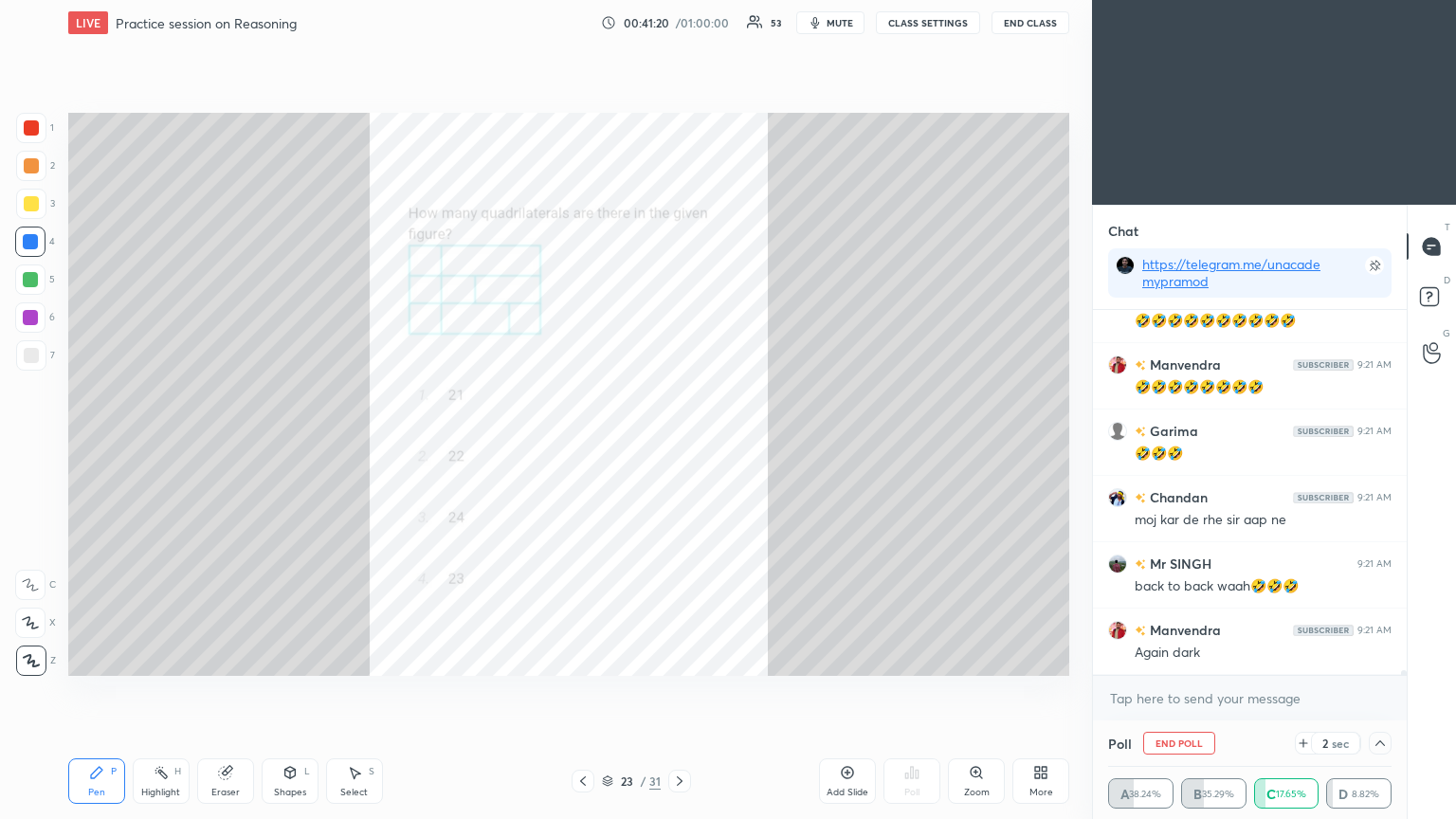 click 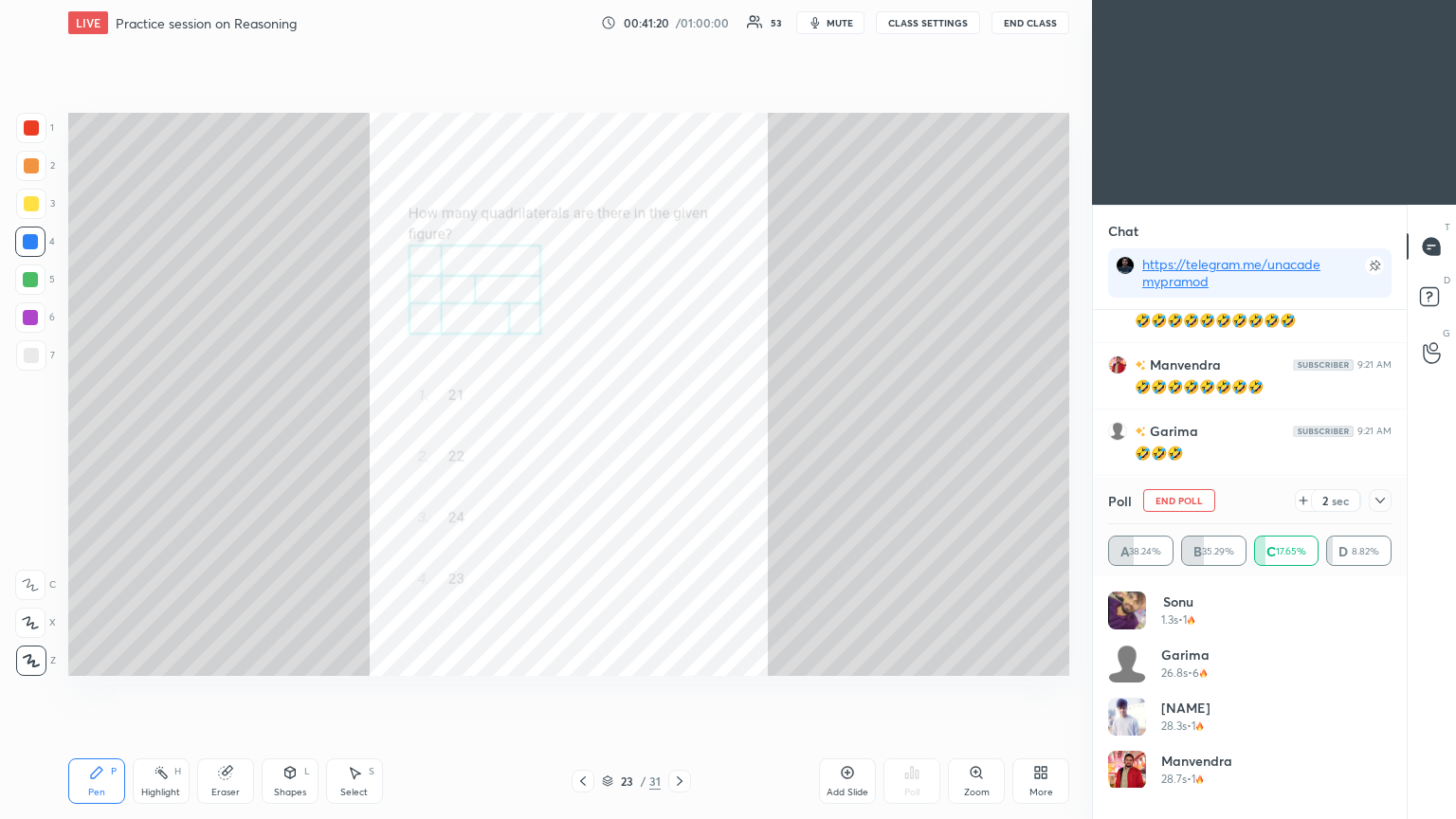 scroll, scrollTop: 6, scrollLeft: 6, axis: both 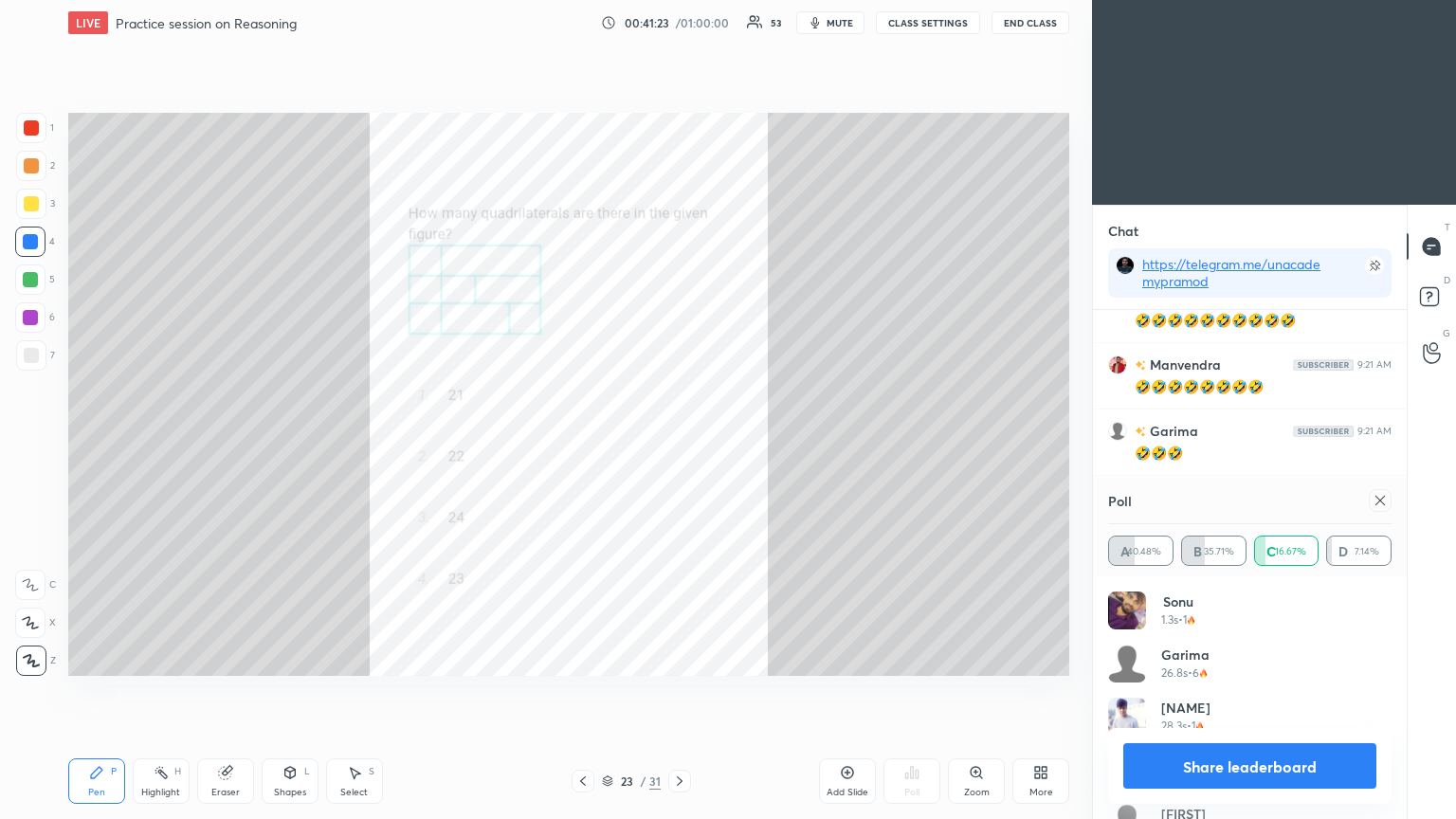 click 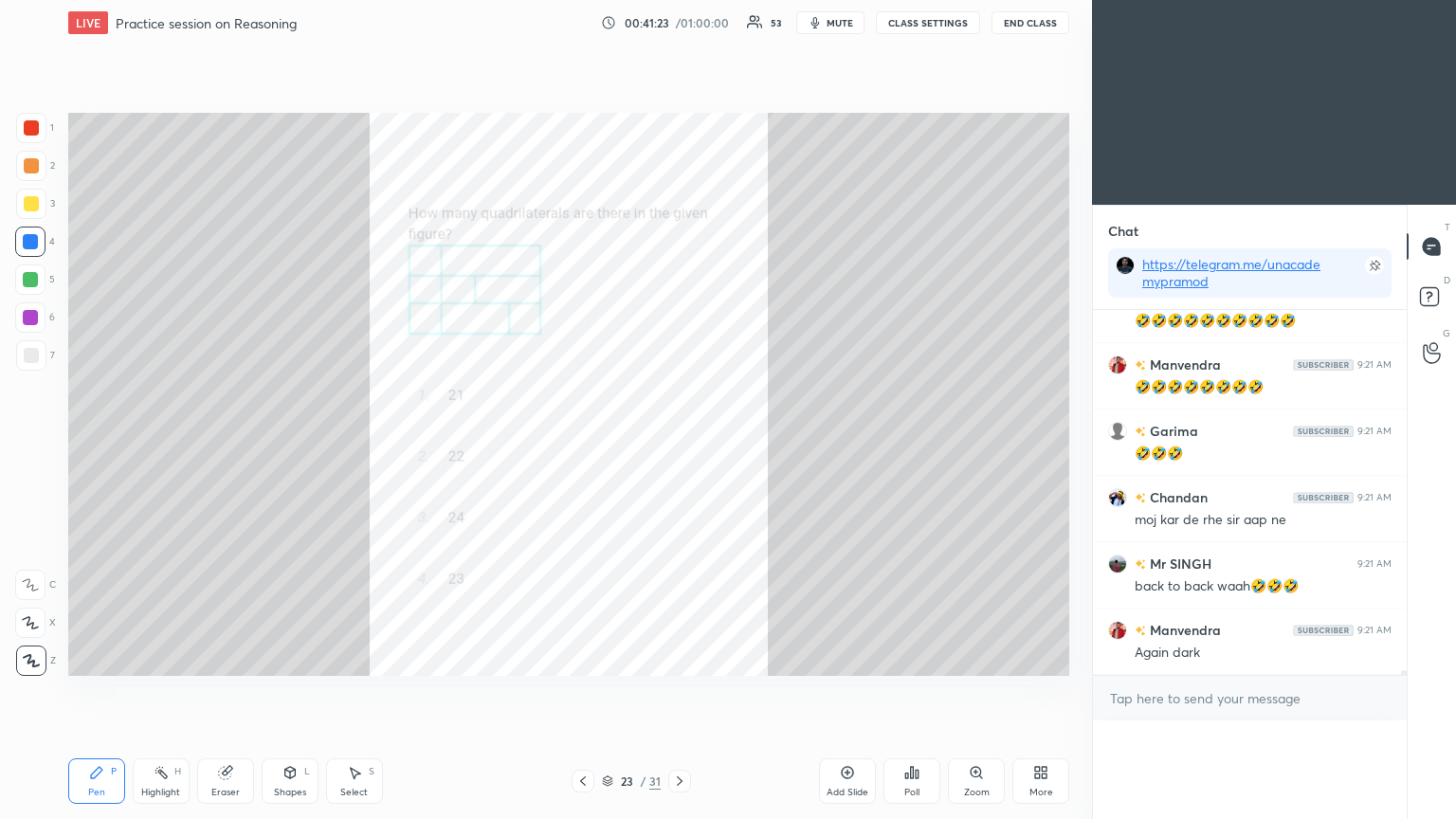 scroll, scrollTop: 0, scrollLeft: 0, axis: both 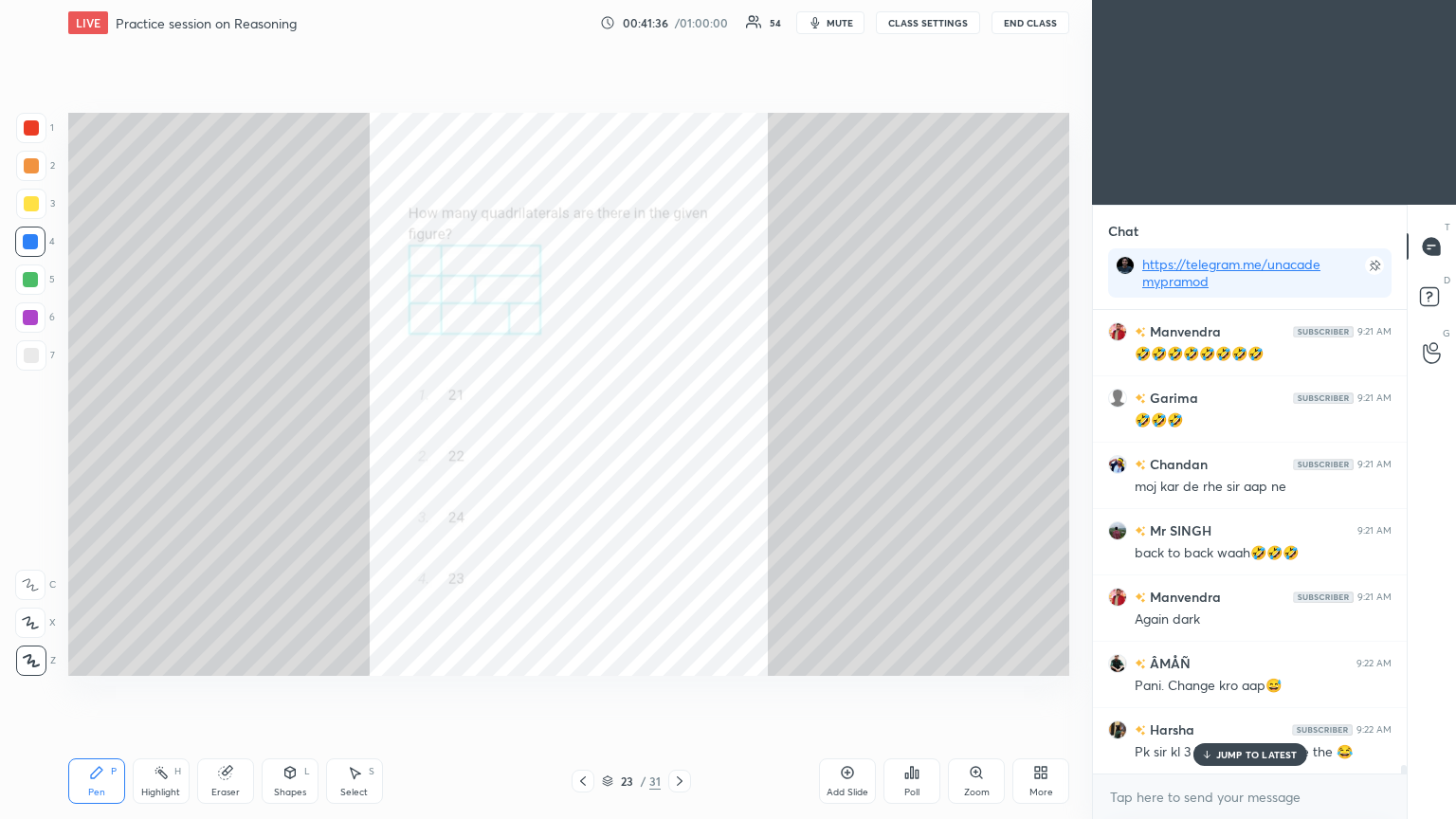 click on "JUMP TO LATEST" at bounding box center (1257, 755) 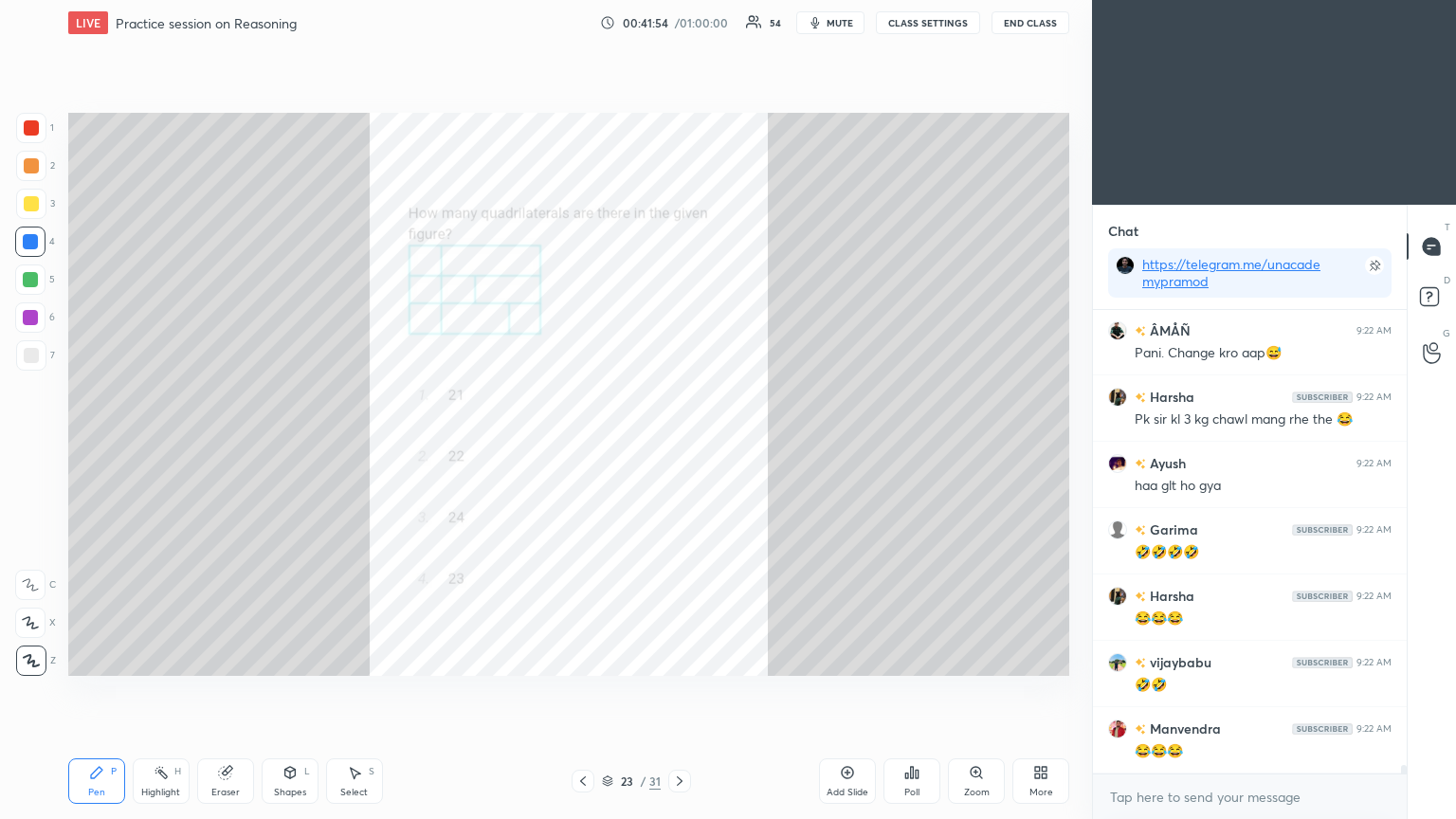 click at bounding box center [30, 280] 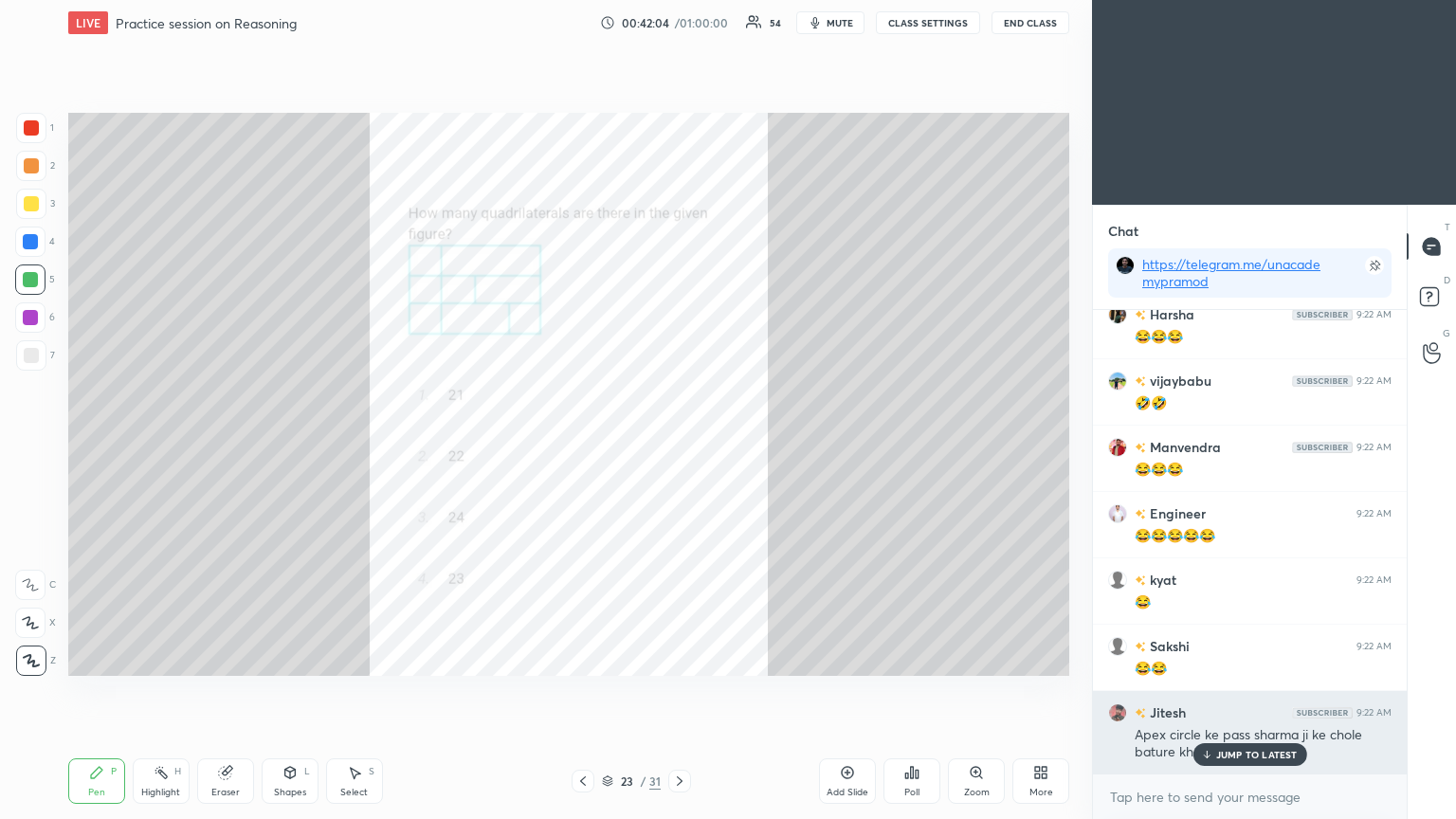 click on "JUMP TO LATEST" at bounding box center [1257, 755] 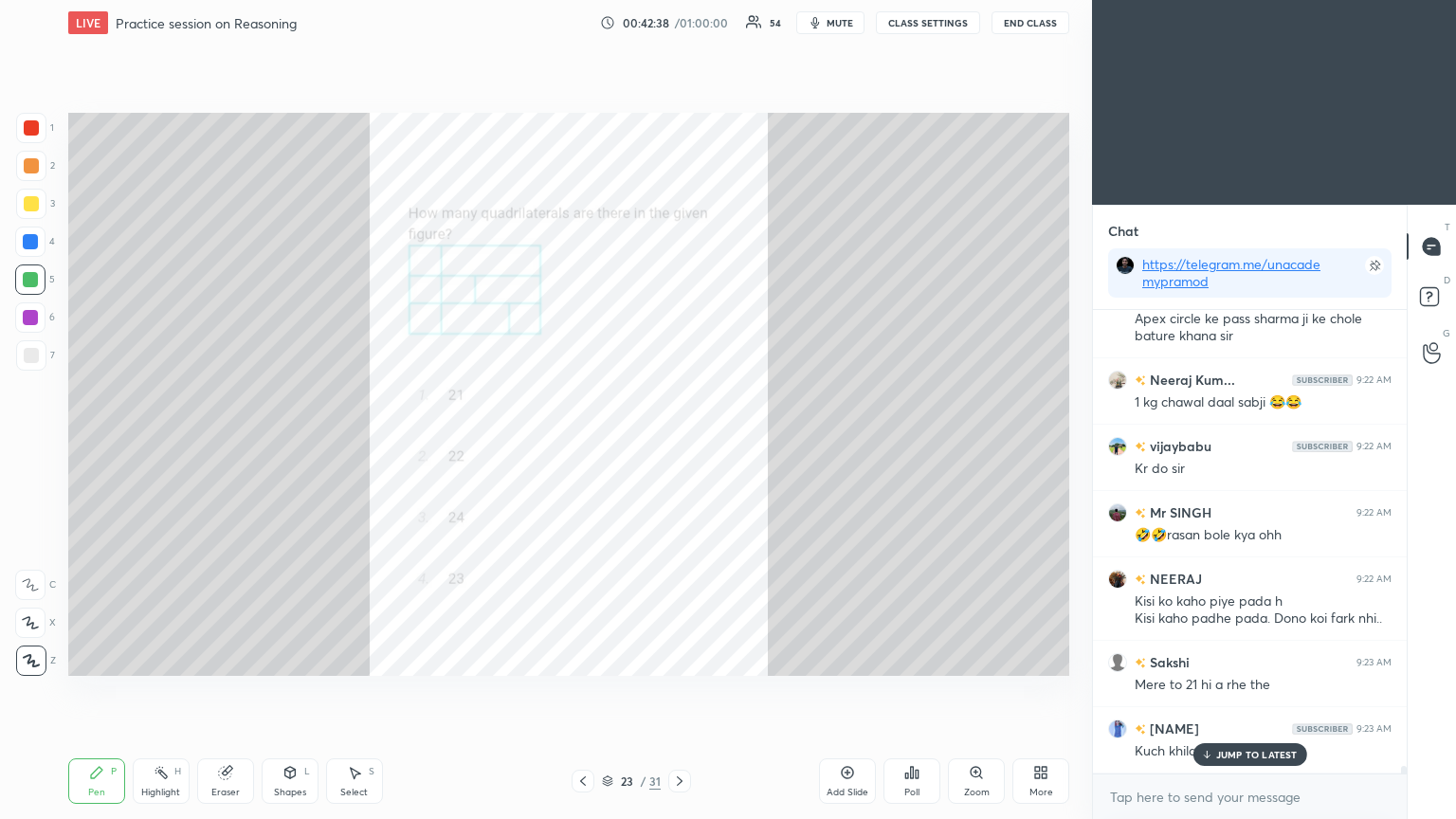 scroll, scrollTop: 26356, scrollLeft: 0, axis: vertical 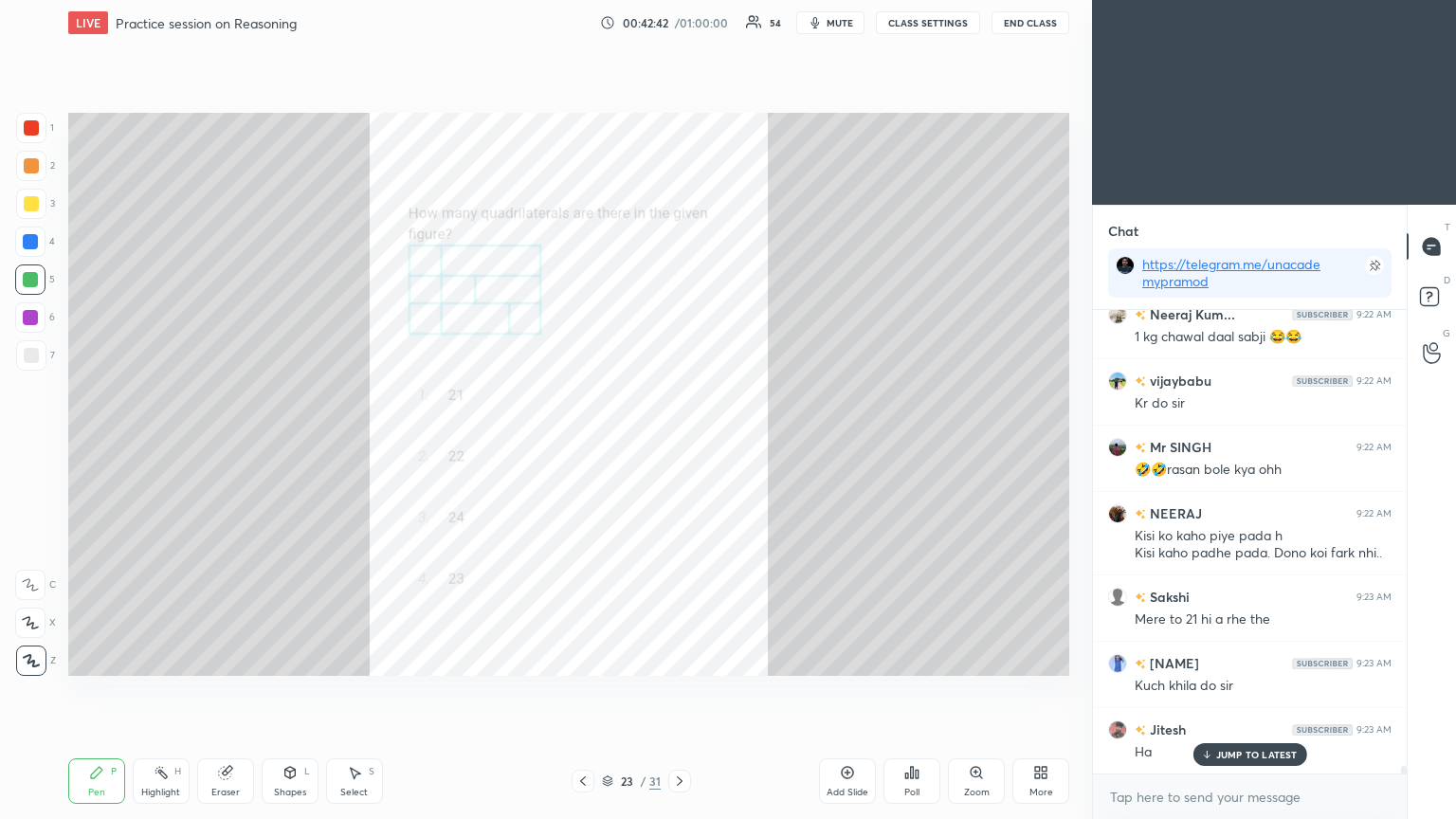 click on "Highlight H" at bounding box center (161, 781) 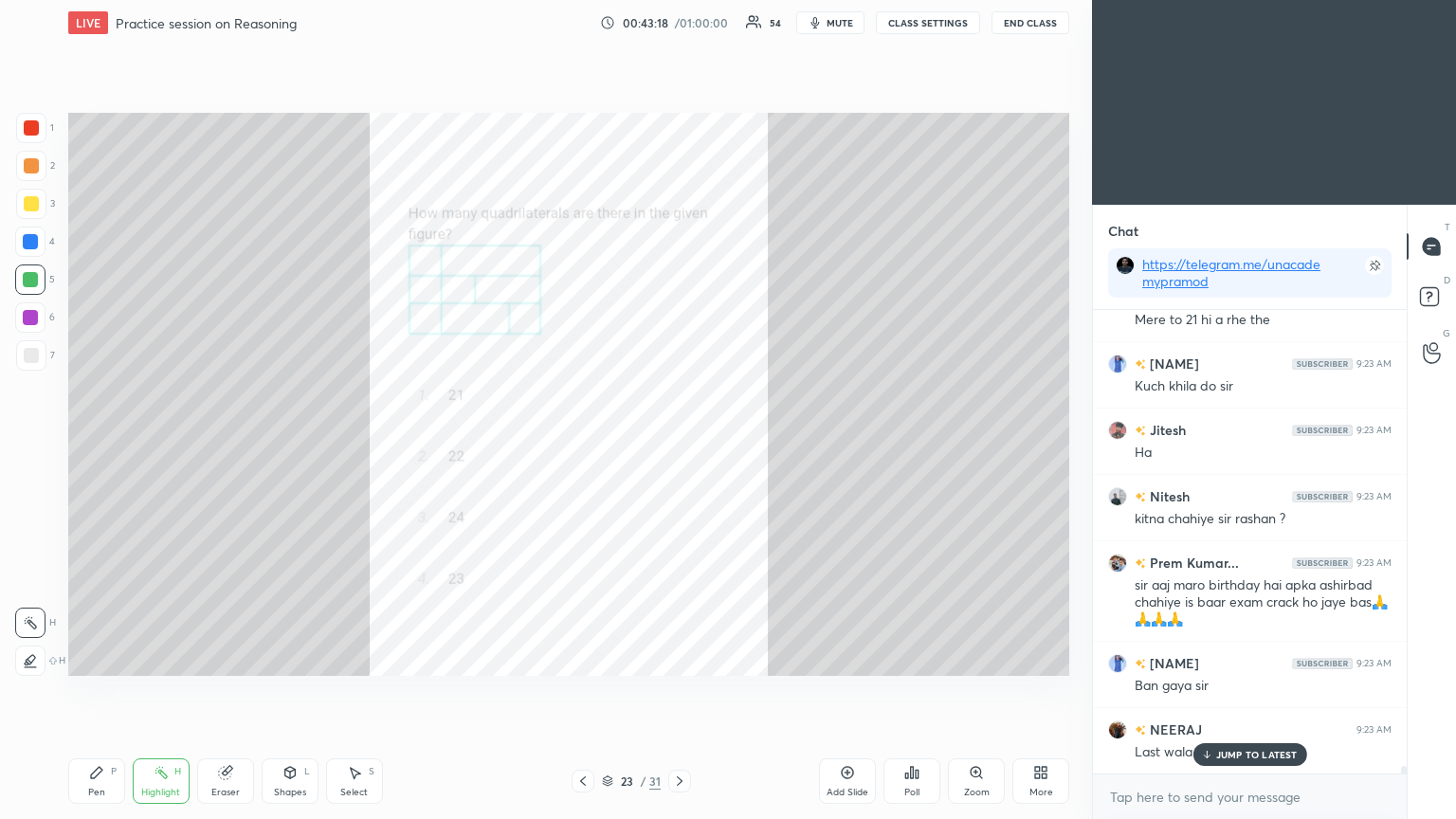 scroll, scrollTop: 26739, scrollLeft: 0, axis: vertical 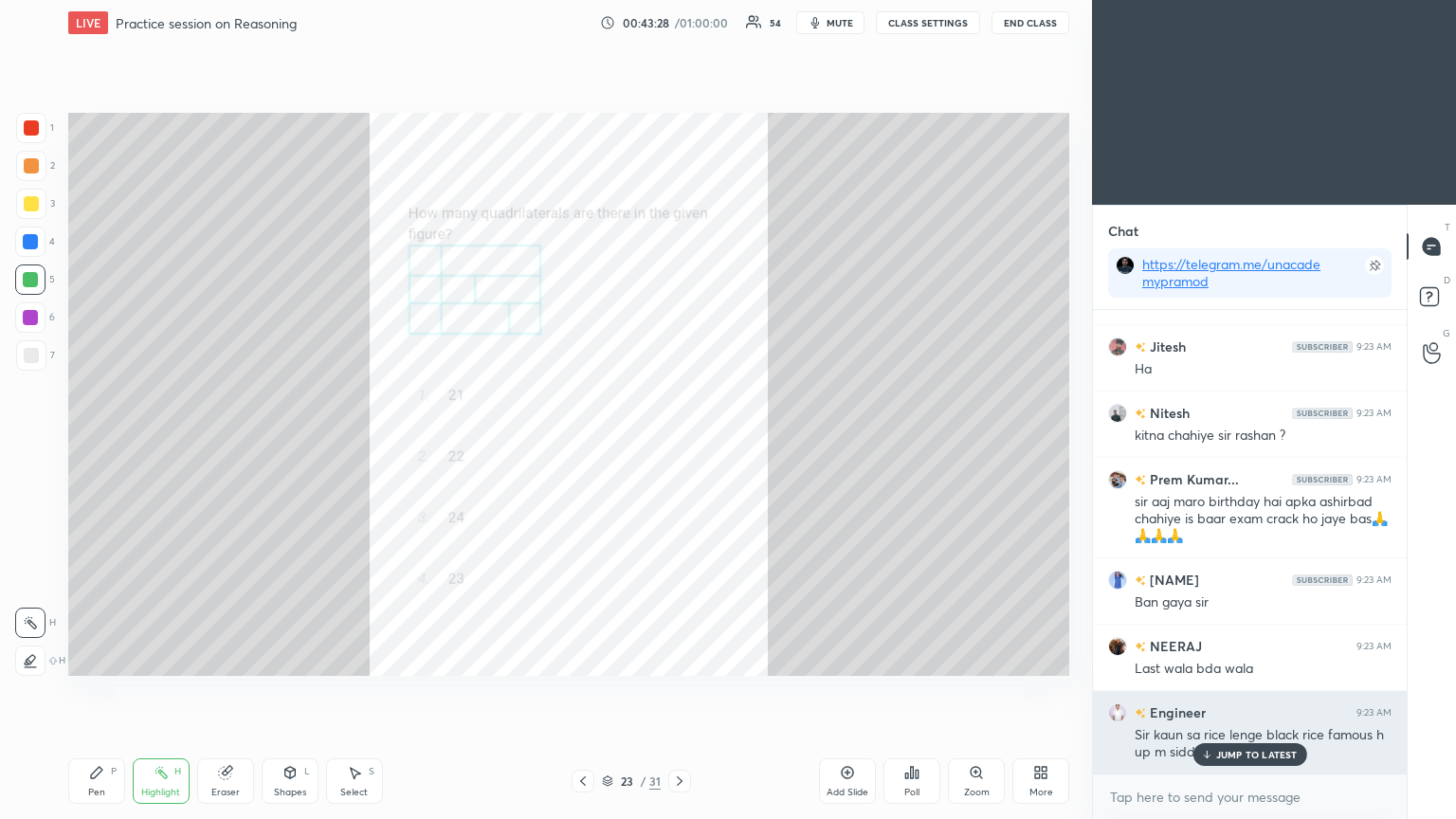 click on "JUMP TO LATEST" at bounding box center [1249, 755] 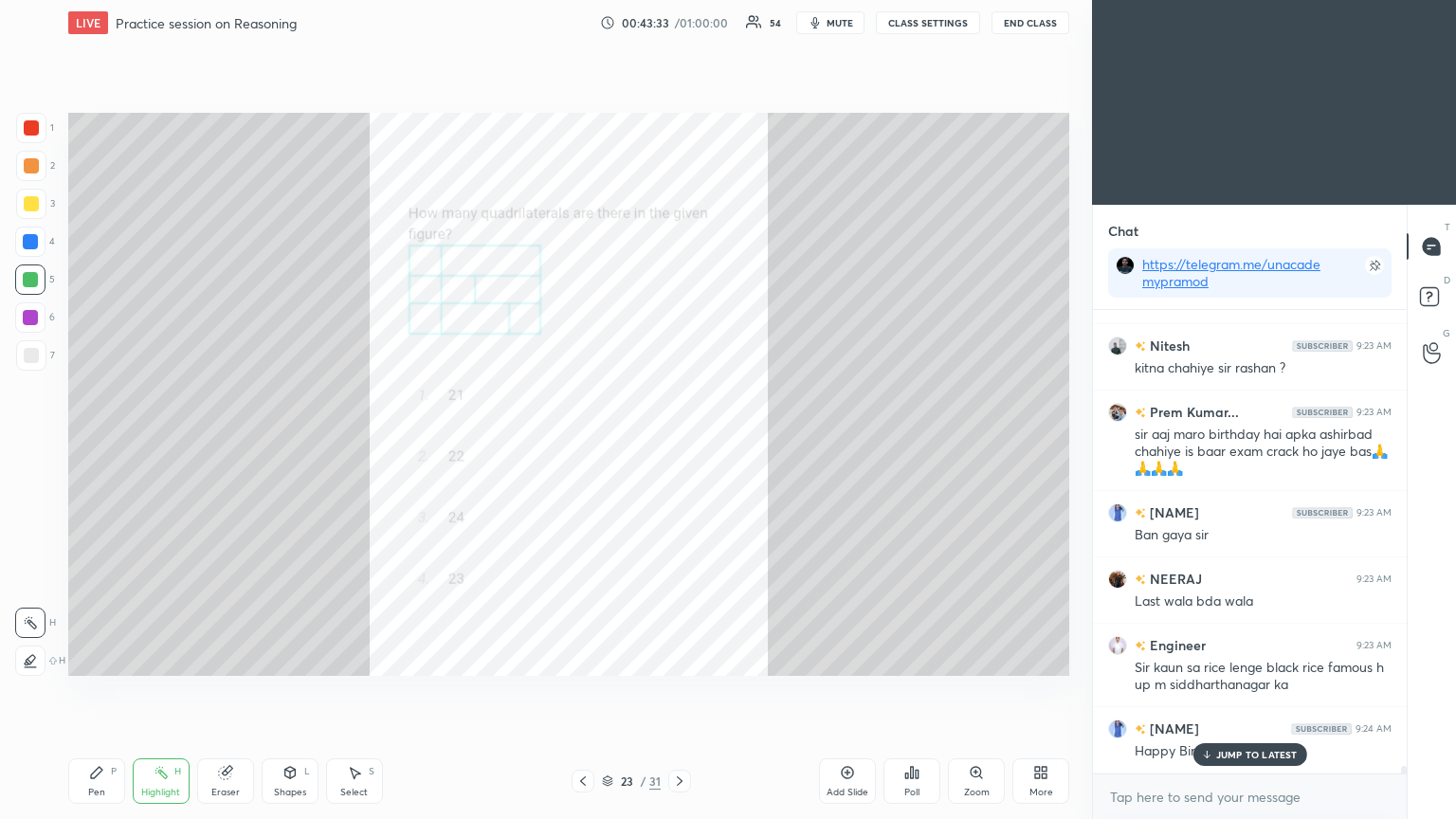 scroll, scrollTop: 26955, scrollLeft: 0, axis: vertical 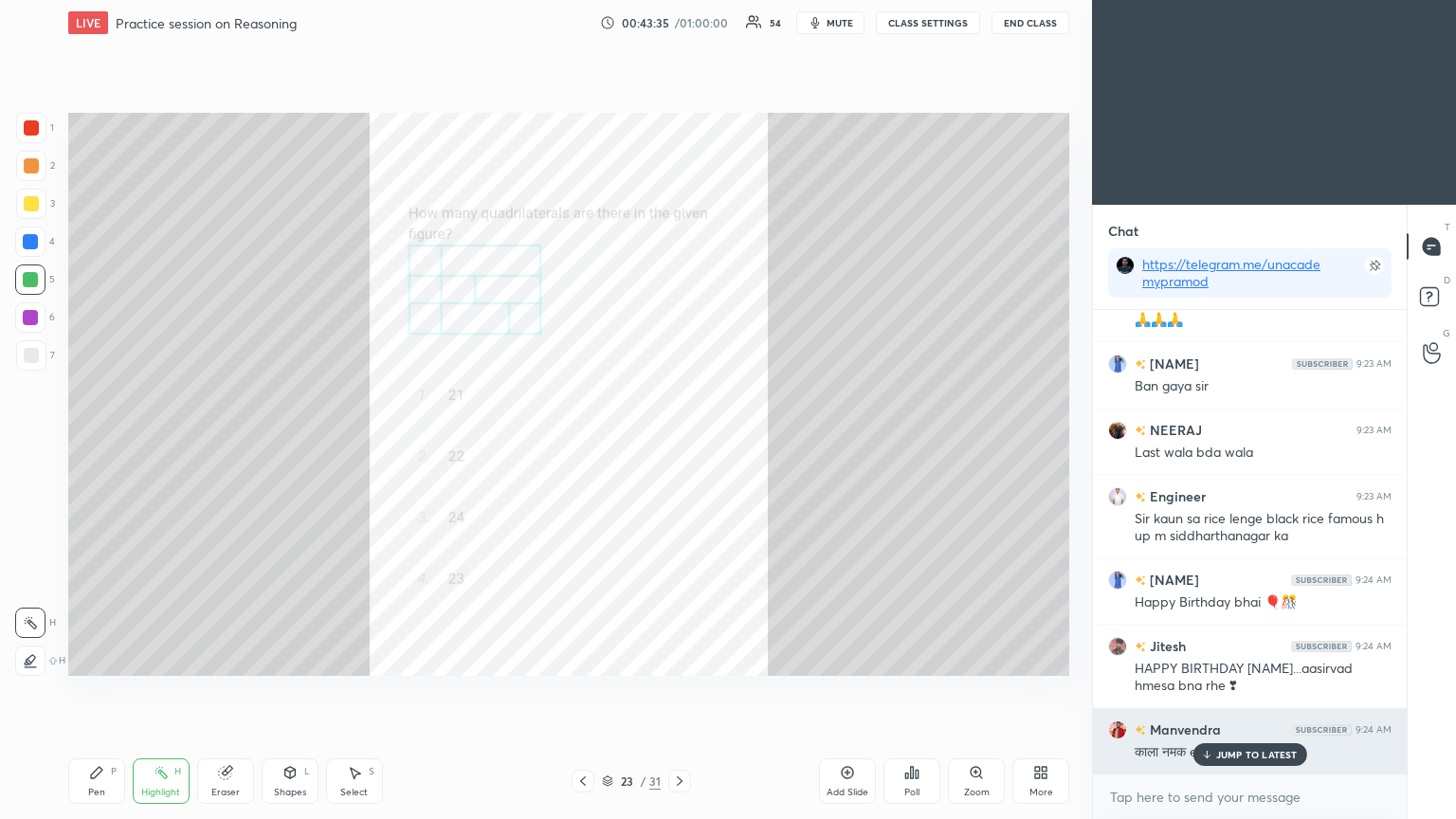 click on "JUMP TO LATEST" at bounding box center (1249, 755) 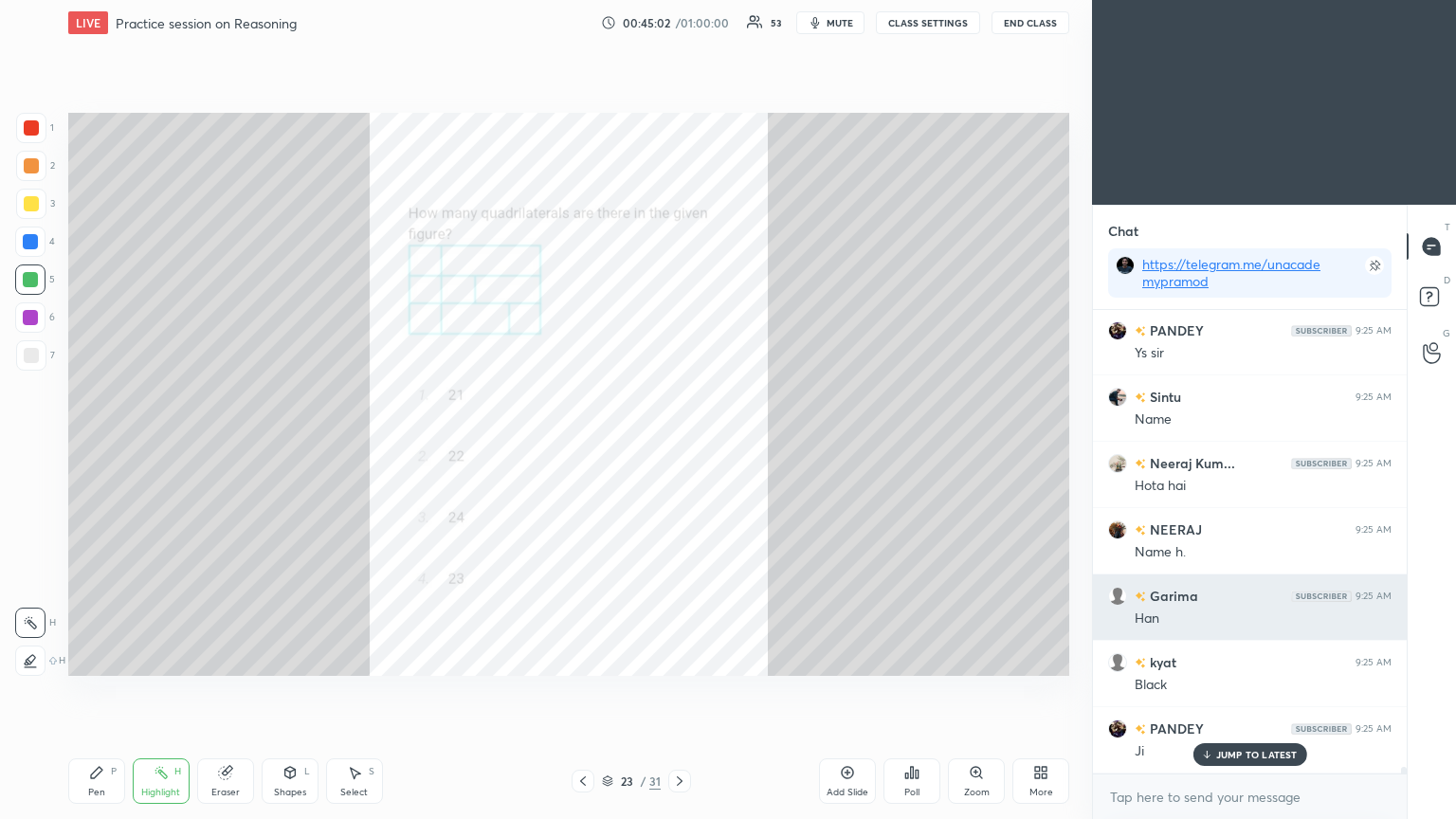 scroll, scrollTop: 30523, scrollLeft: 0, axis: vertical 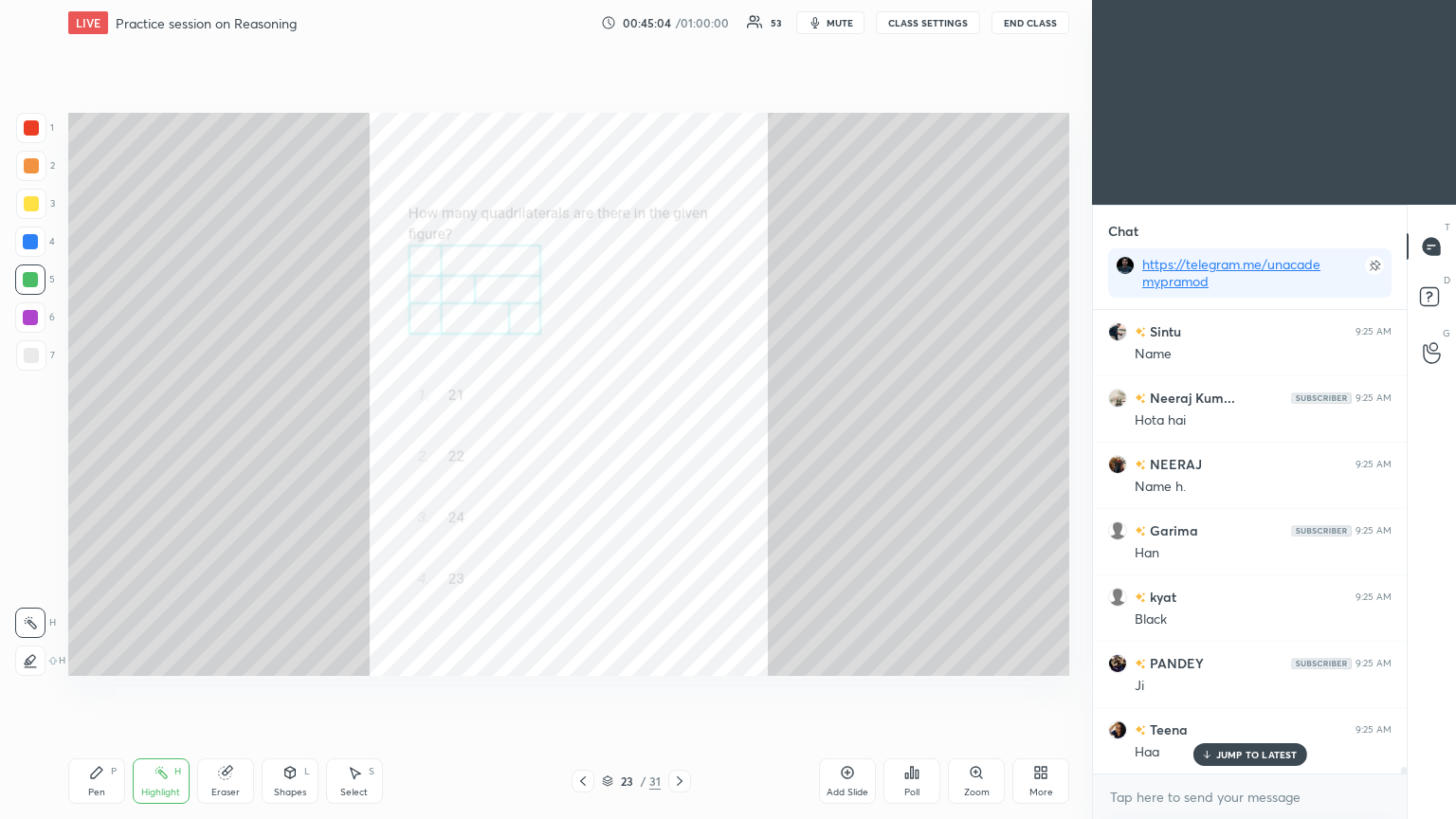 click at bounding box center (680, 781) 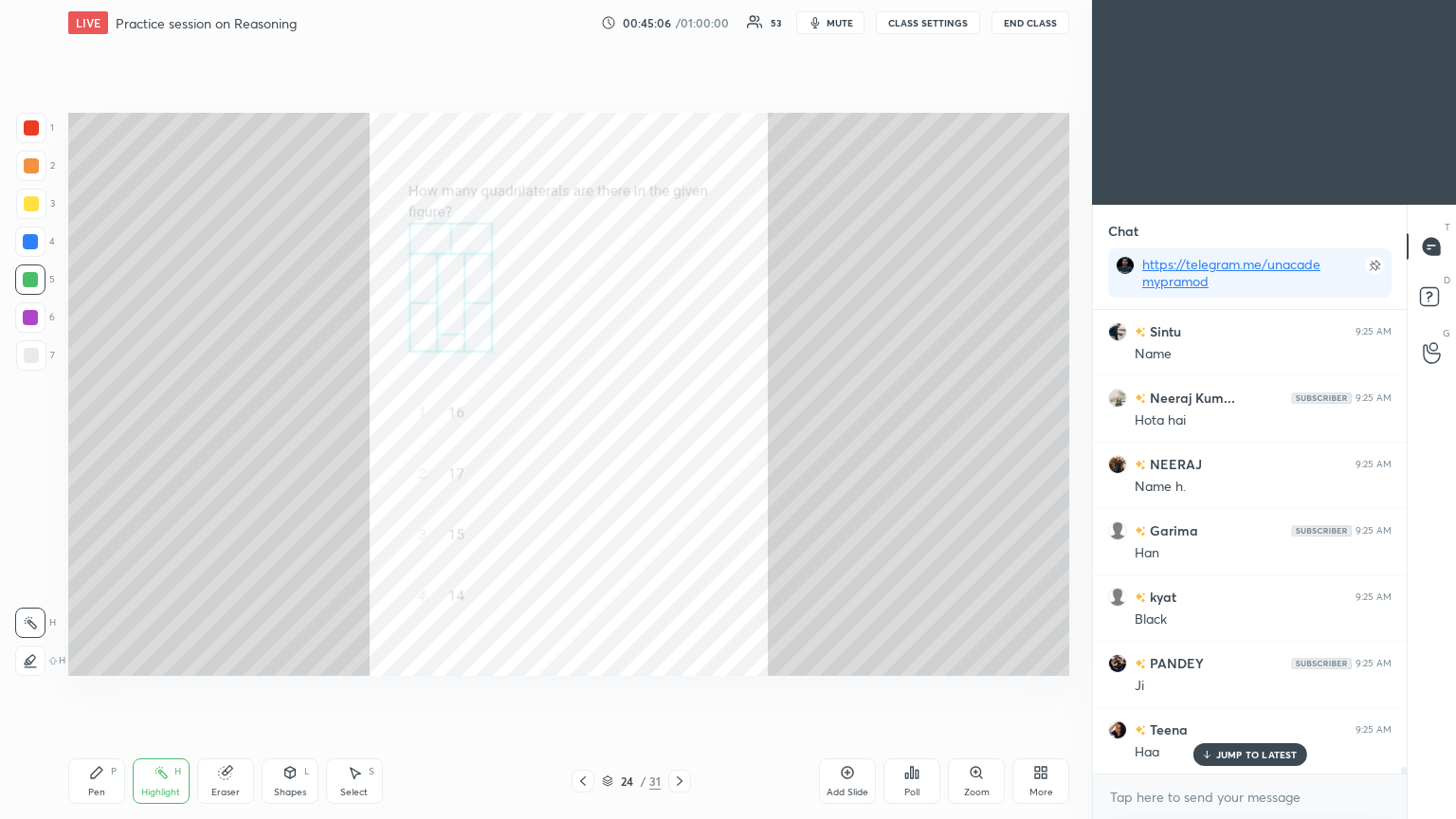 click on "Pen P" at bounding box center (97, 781) 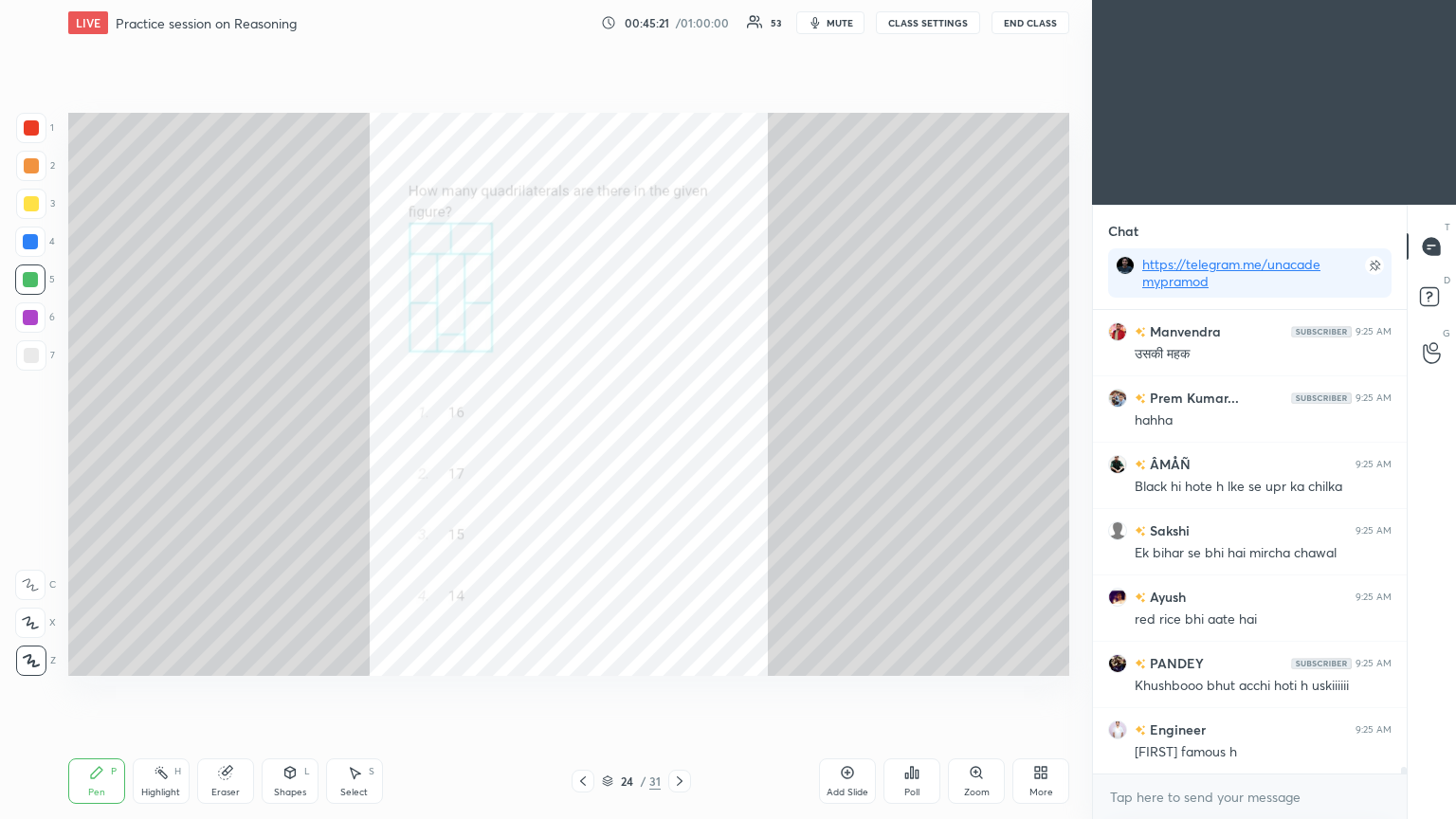 scroll, scrollTop: 31055, scrollLeft: 0, axis: vertical 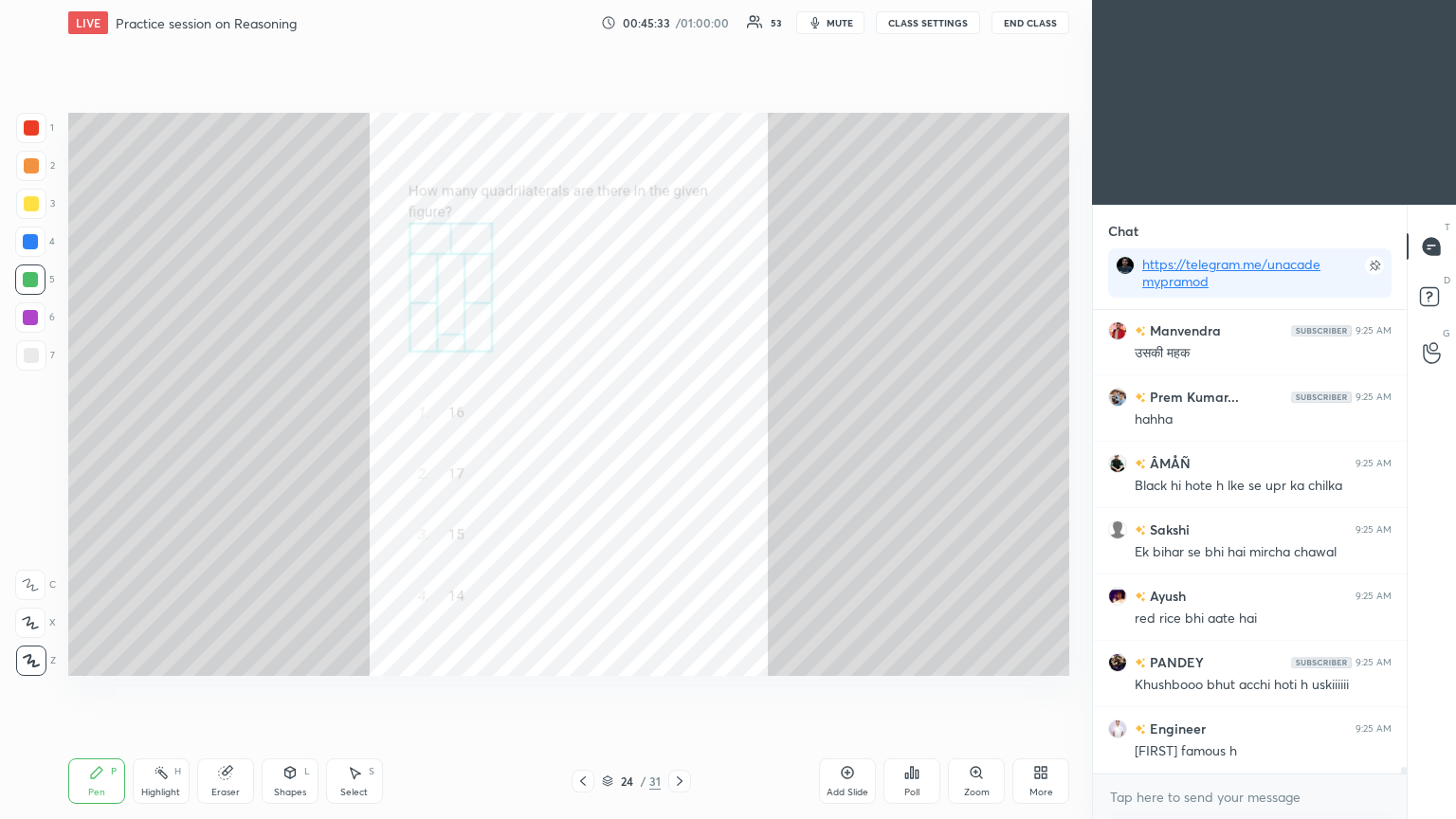 click on "Poll" at bounding box center [912, 781] 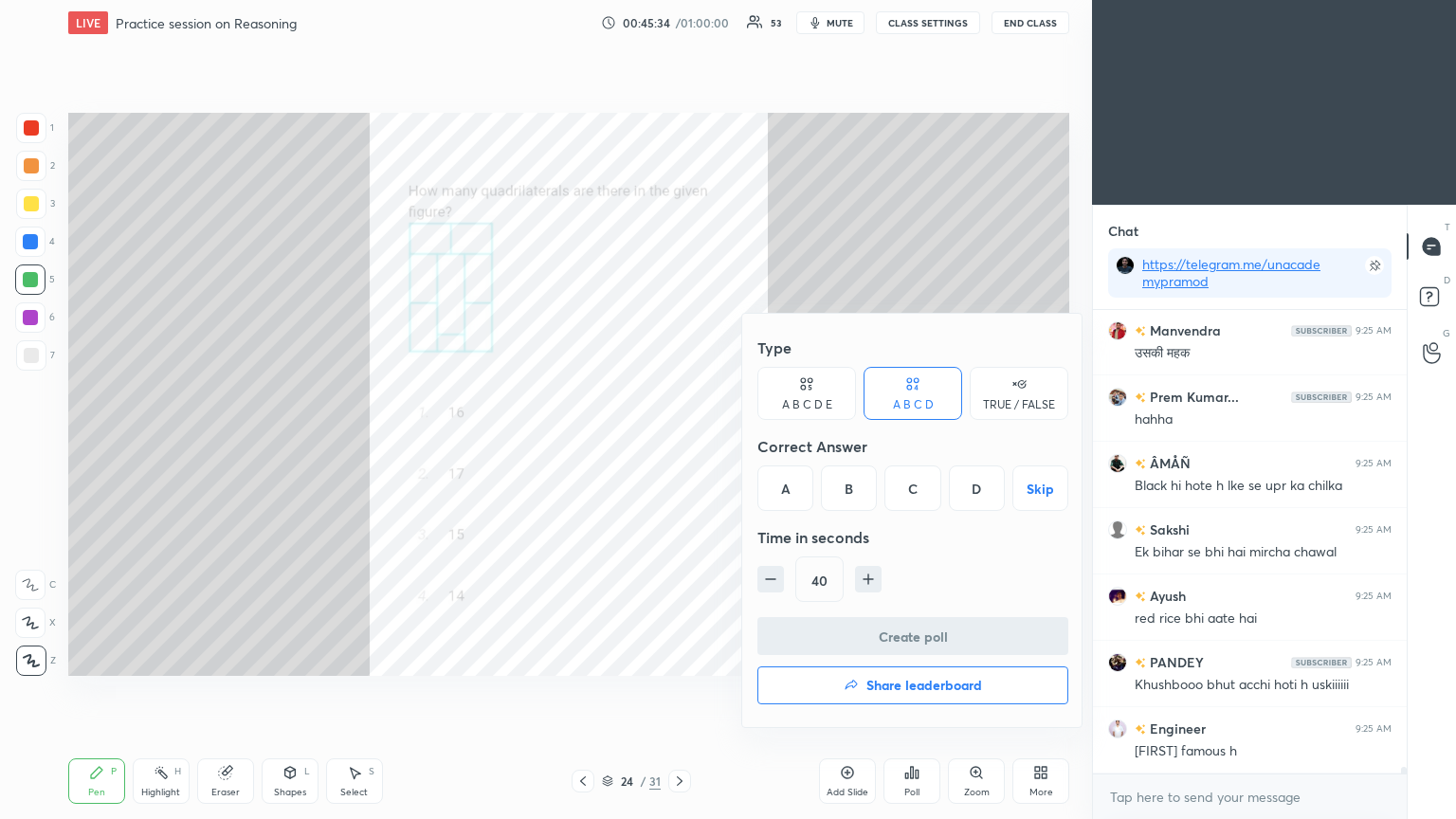 click at bounding box center [728, 410] 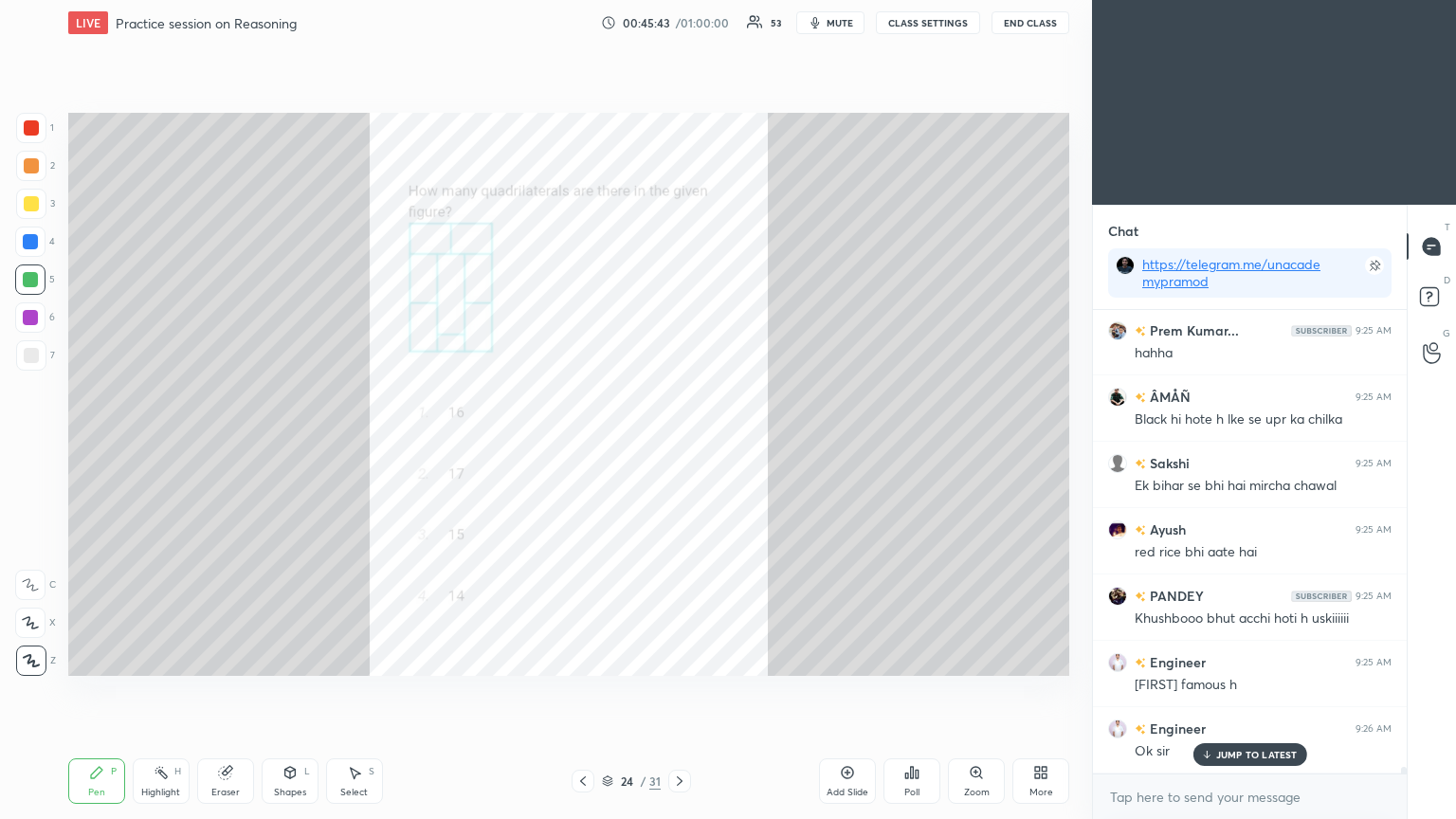 scroll, scrollTop: 31186, scrollLeft: 0, axis: vertical 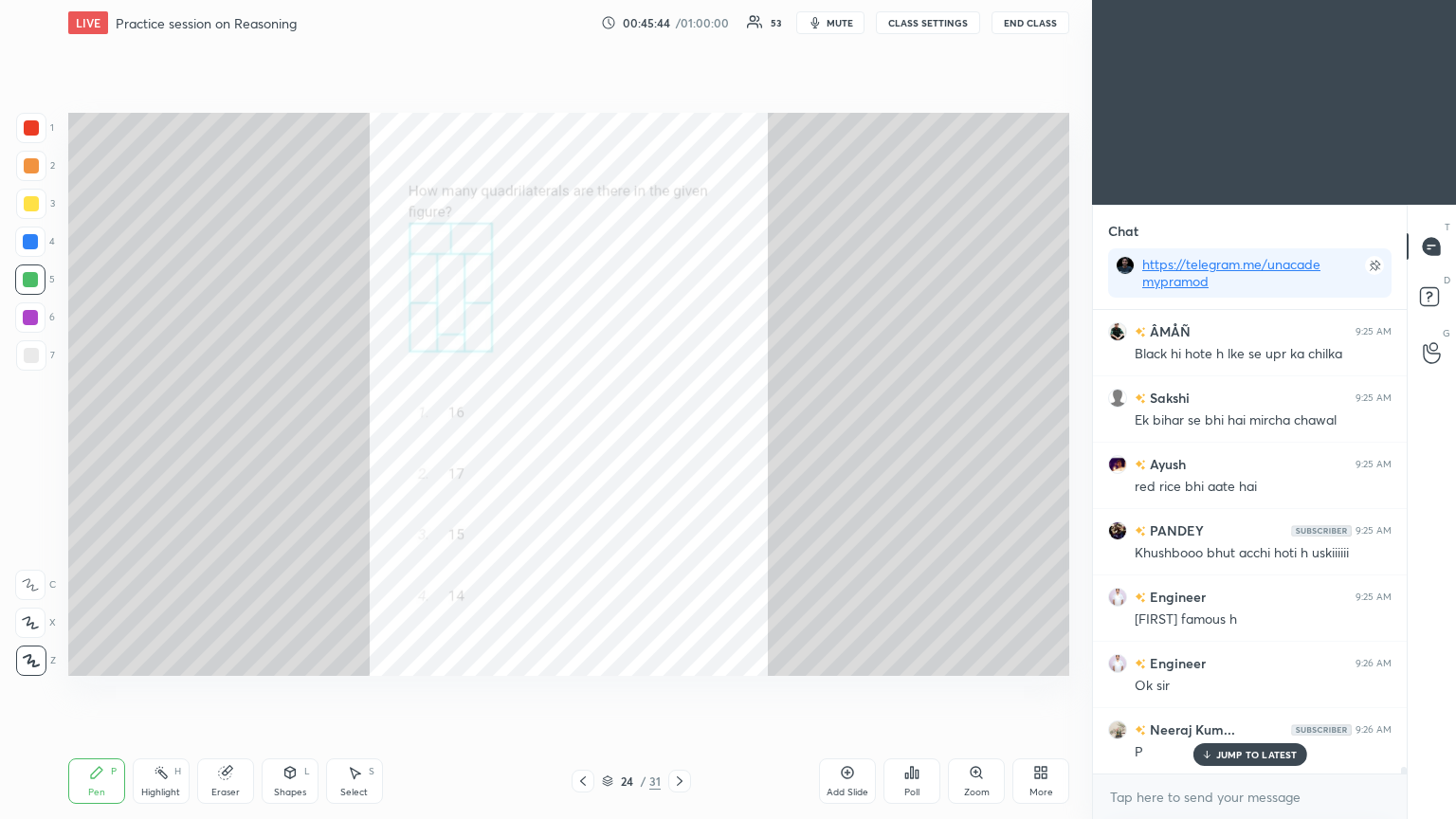 click 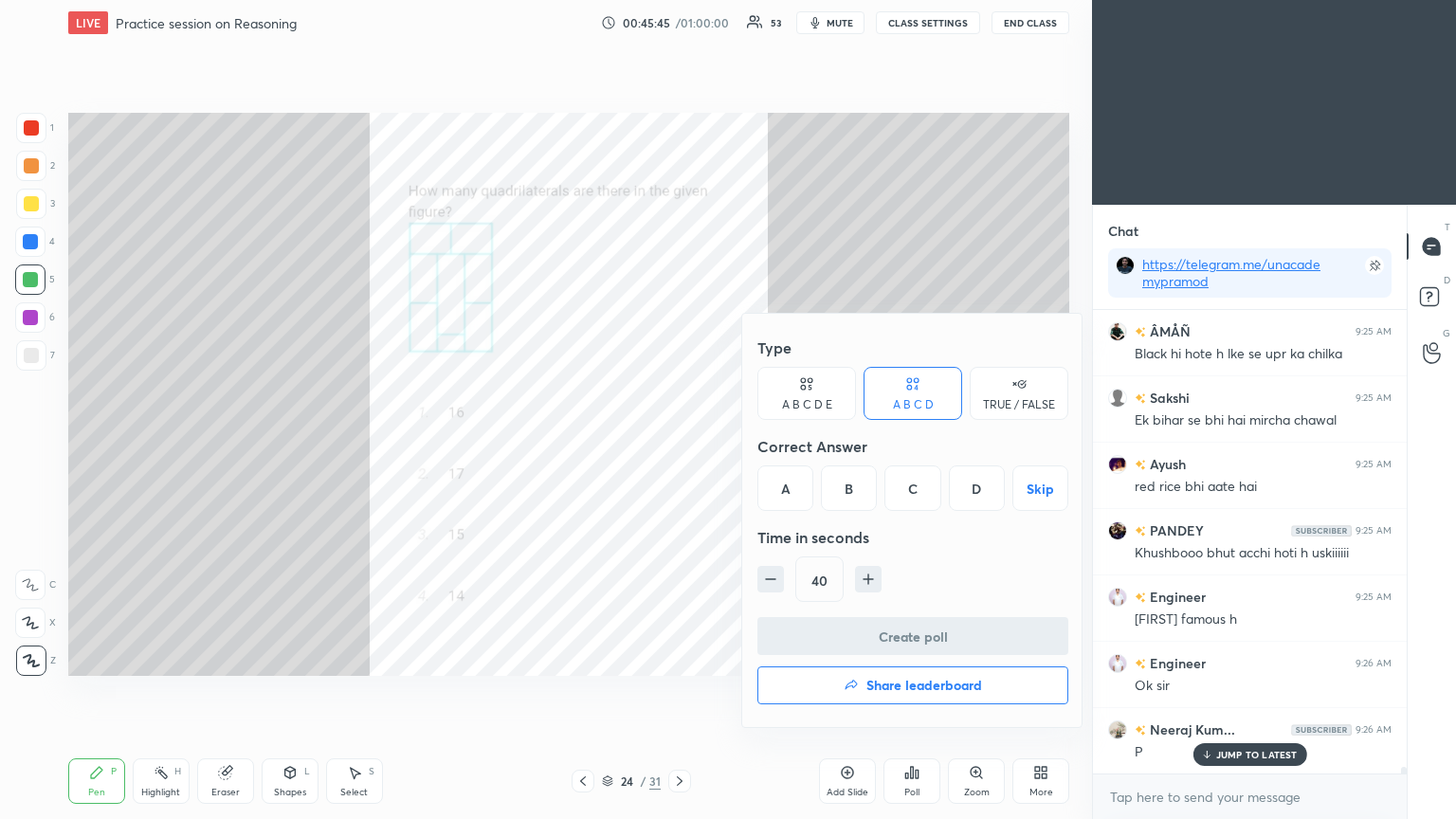 click on "A" at bounding box center (785, 488) 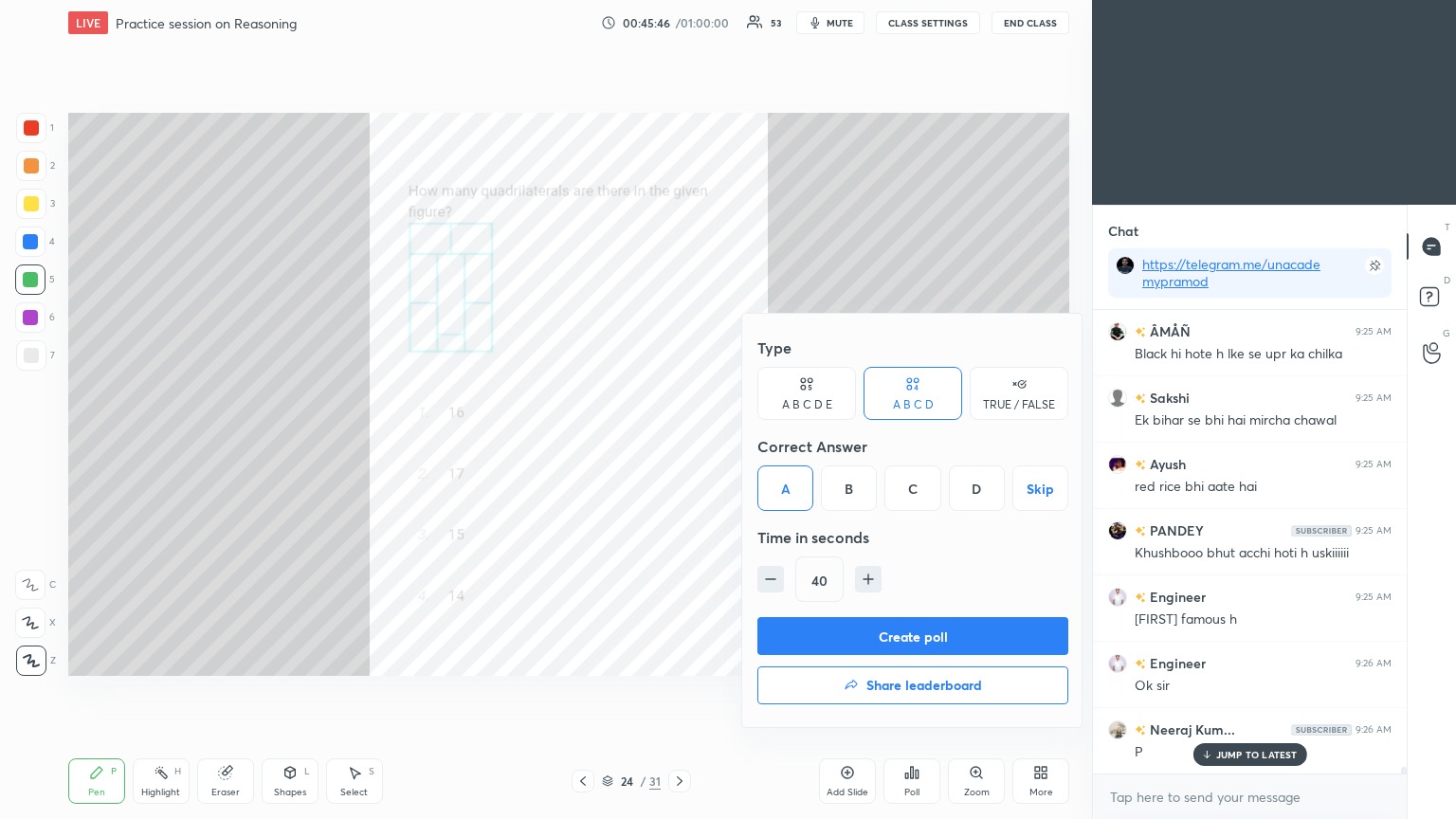 click on "Create poll" at bounding box center [913, 636] 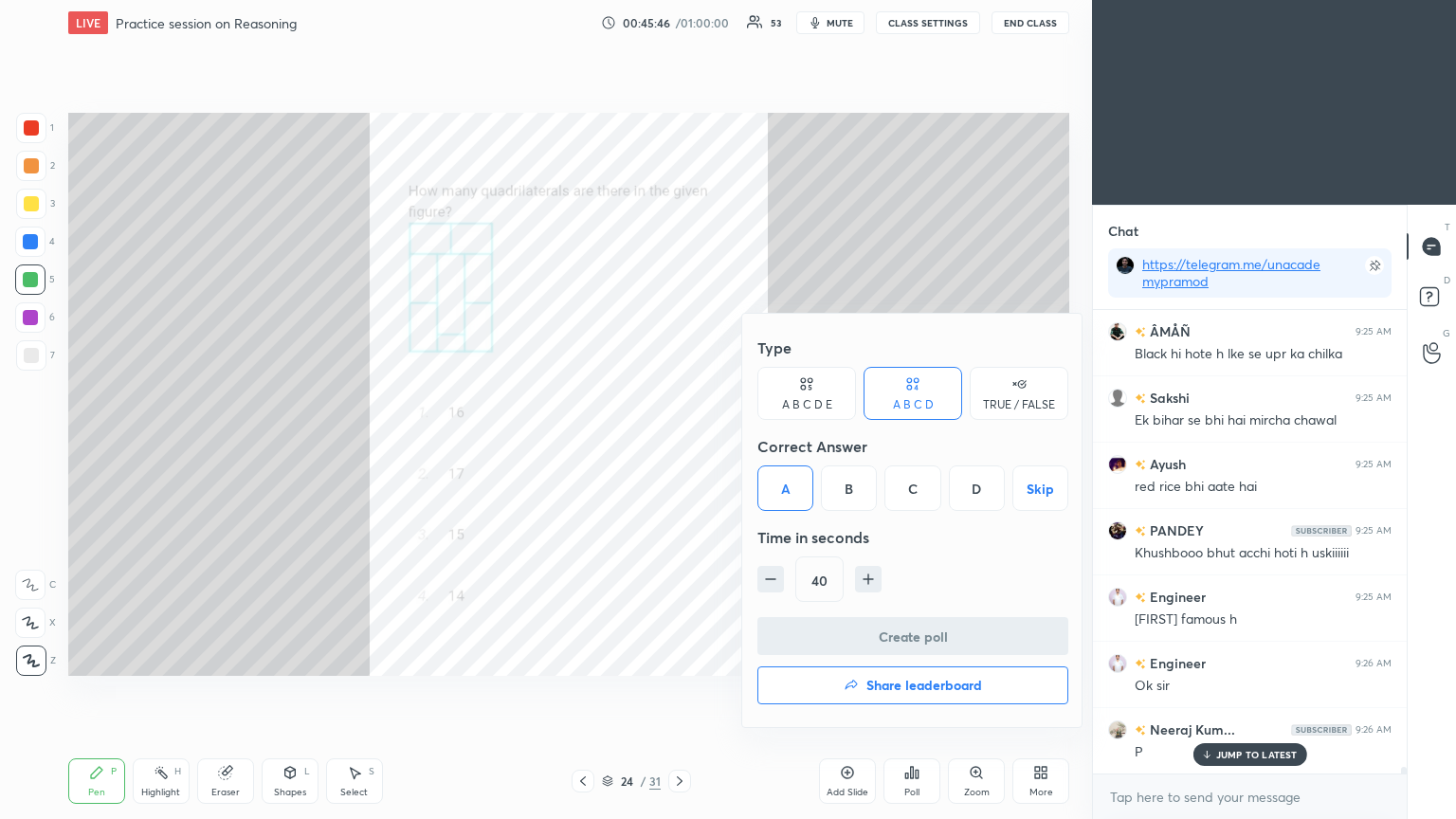 scroll, scrollTop: 237, scrollLeft: 308, axis: both 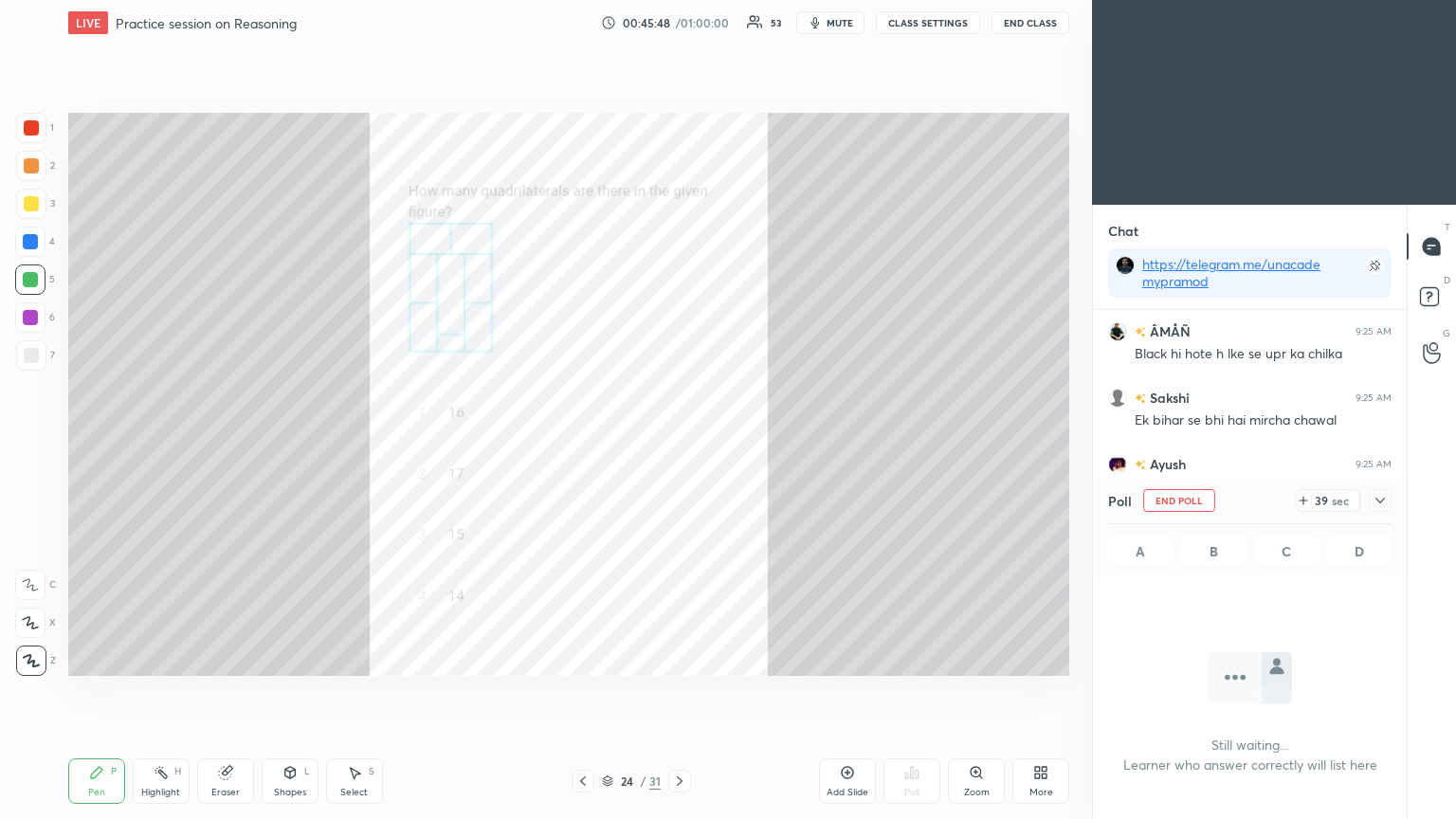 click 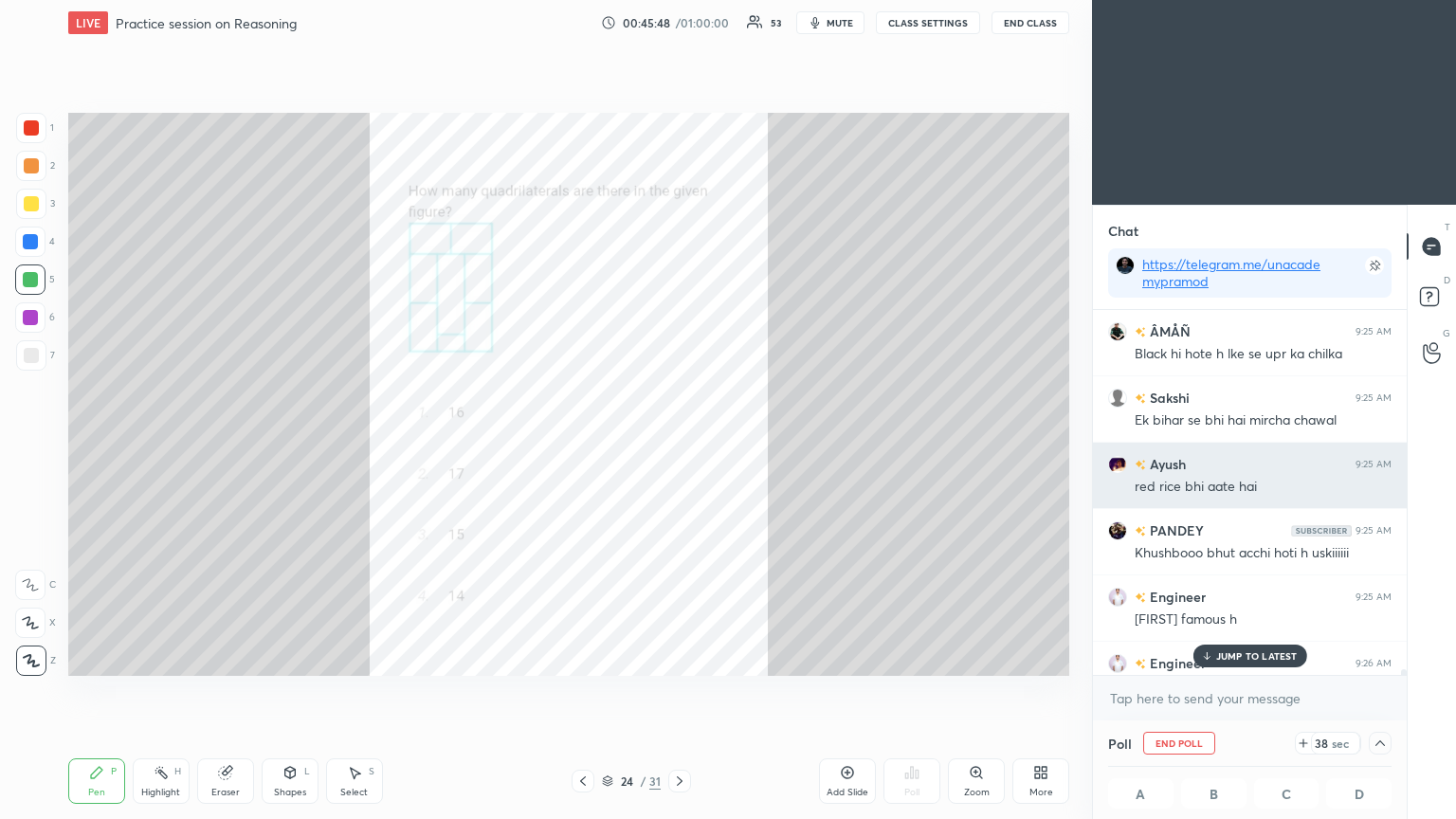 scroll, scrollTop: 0, scrollLeft: 0, axis: both 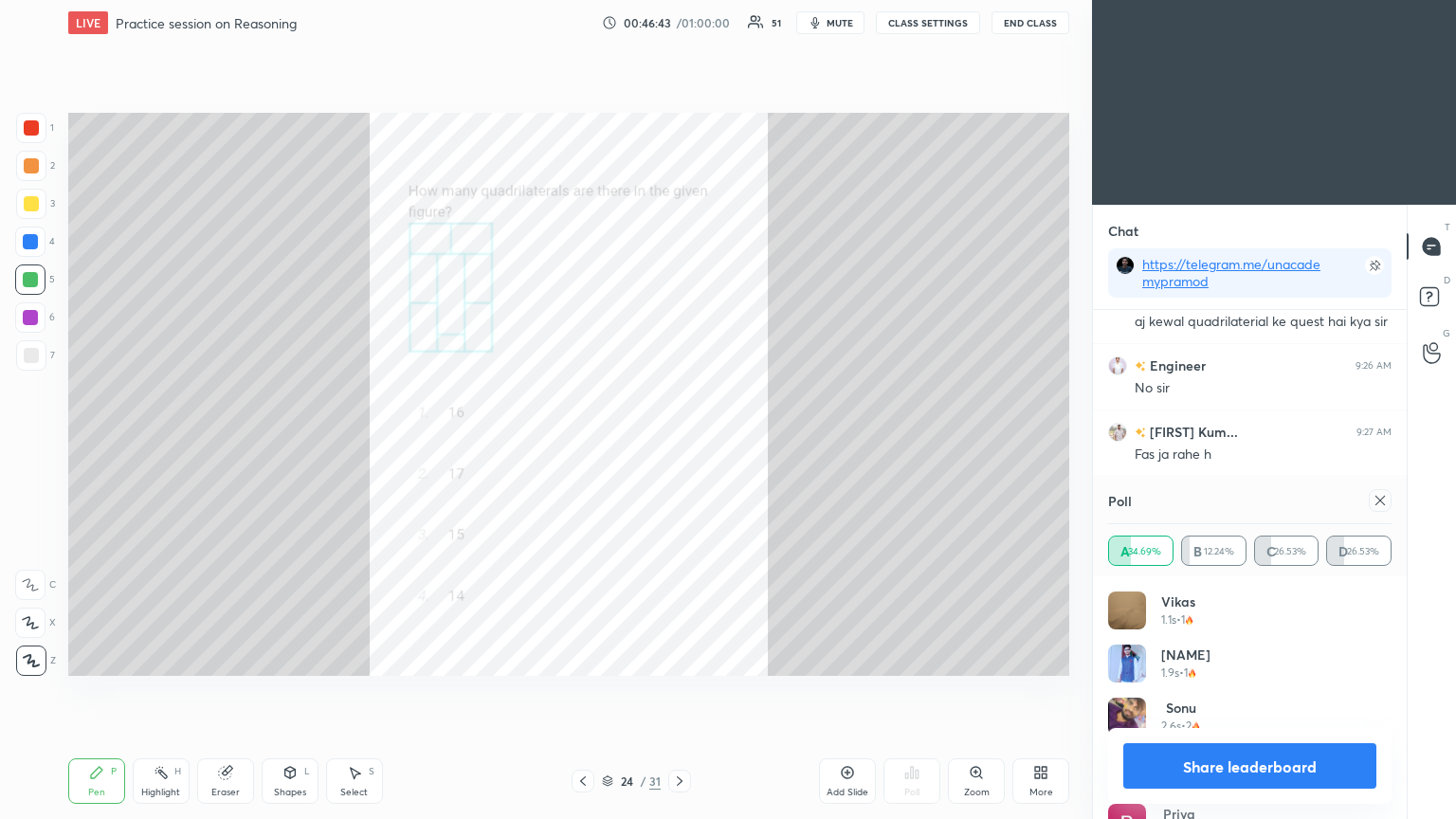 click at bounding box center (1380, 500) 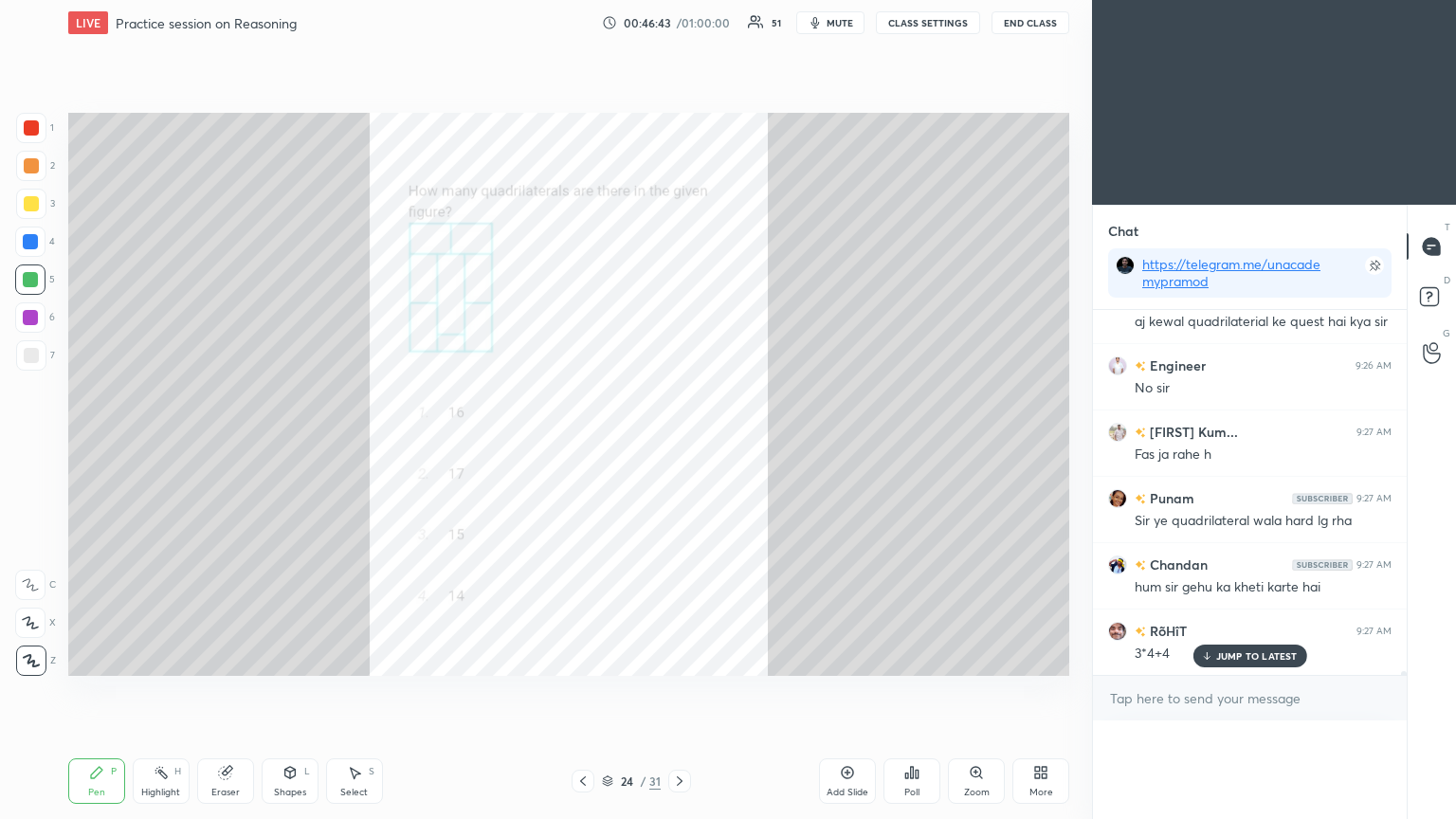 scroll, scrollTop: 18, scrollLeft: 278, axis: both 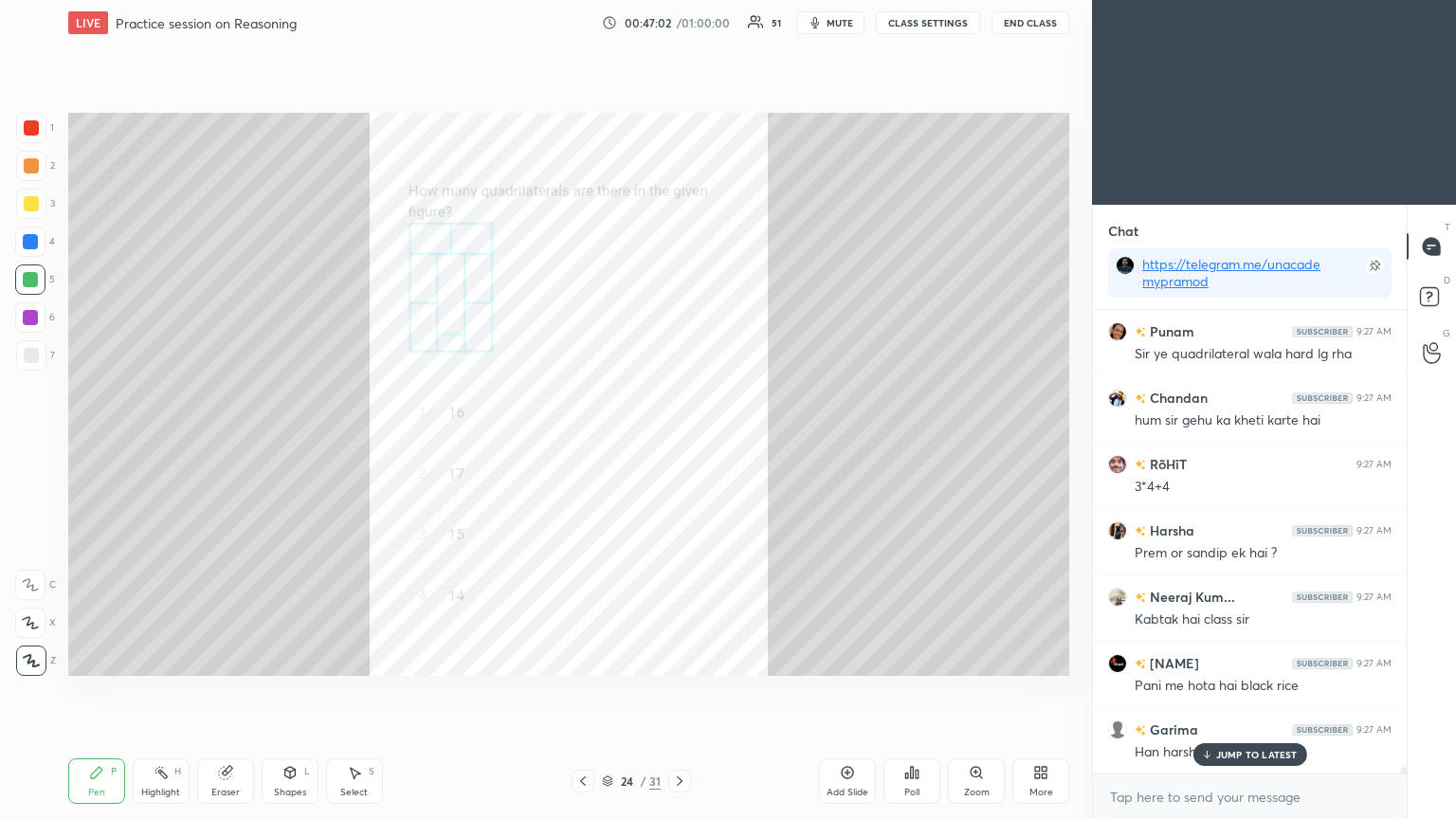 click at bounding box center (31, 166) 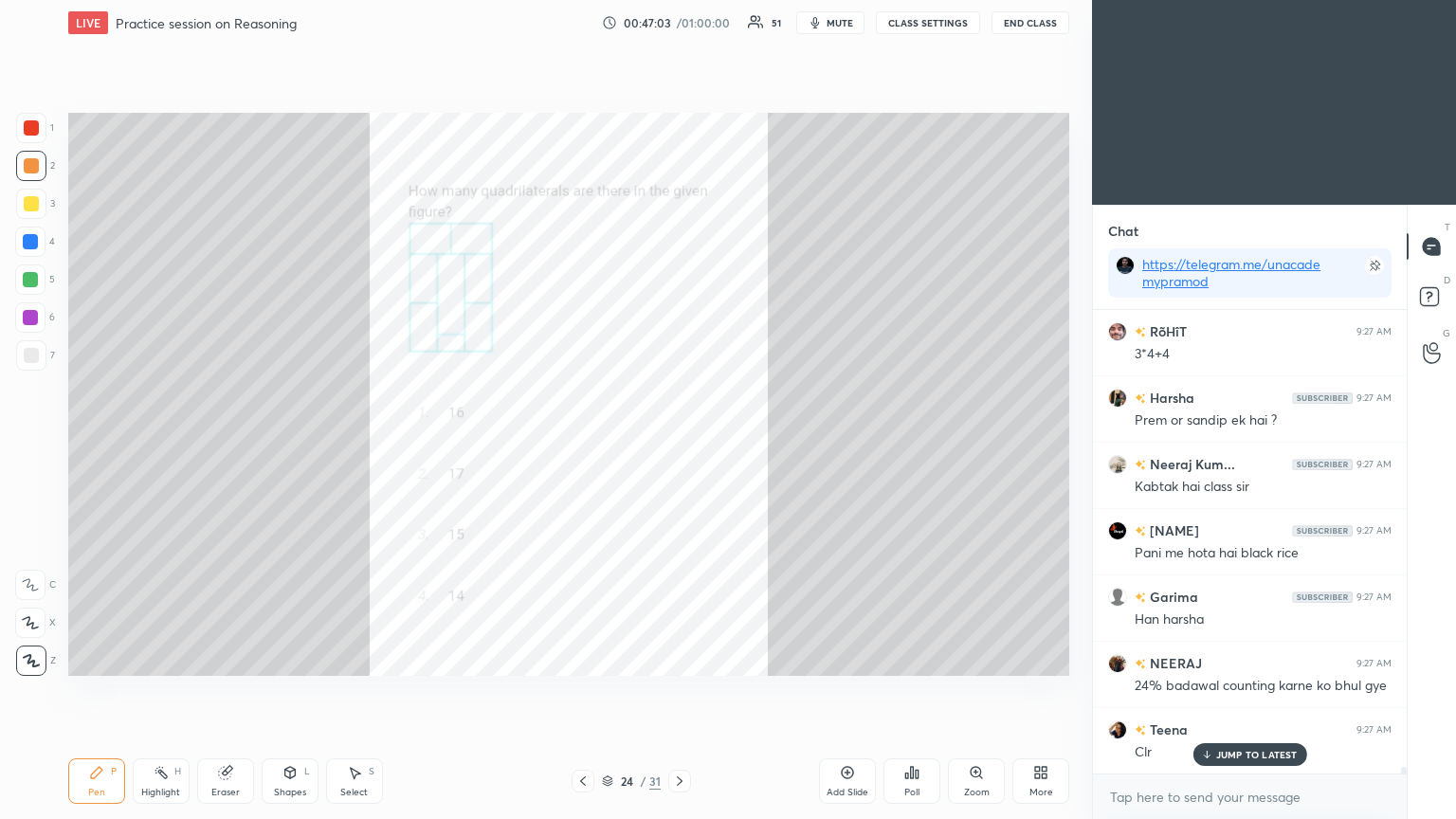 click at bounding box center (31, 128) 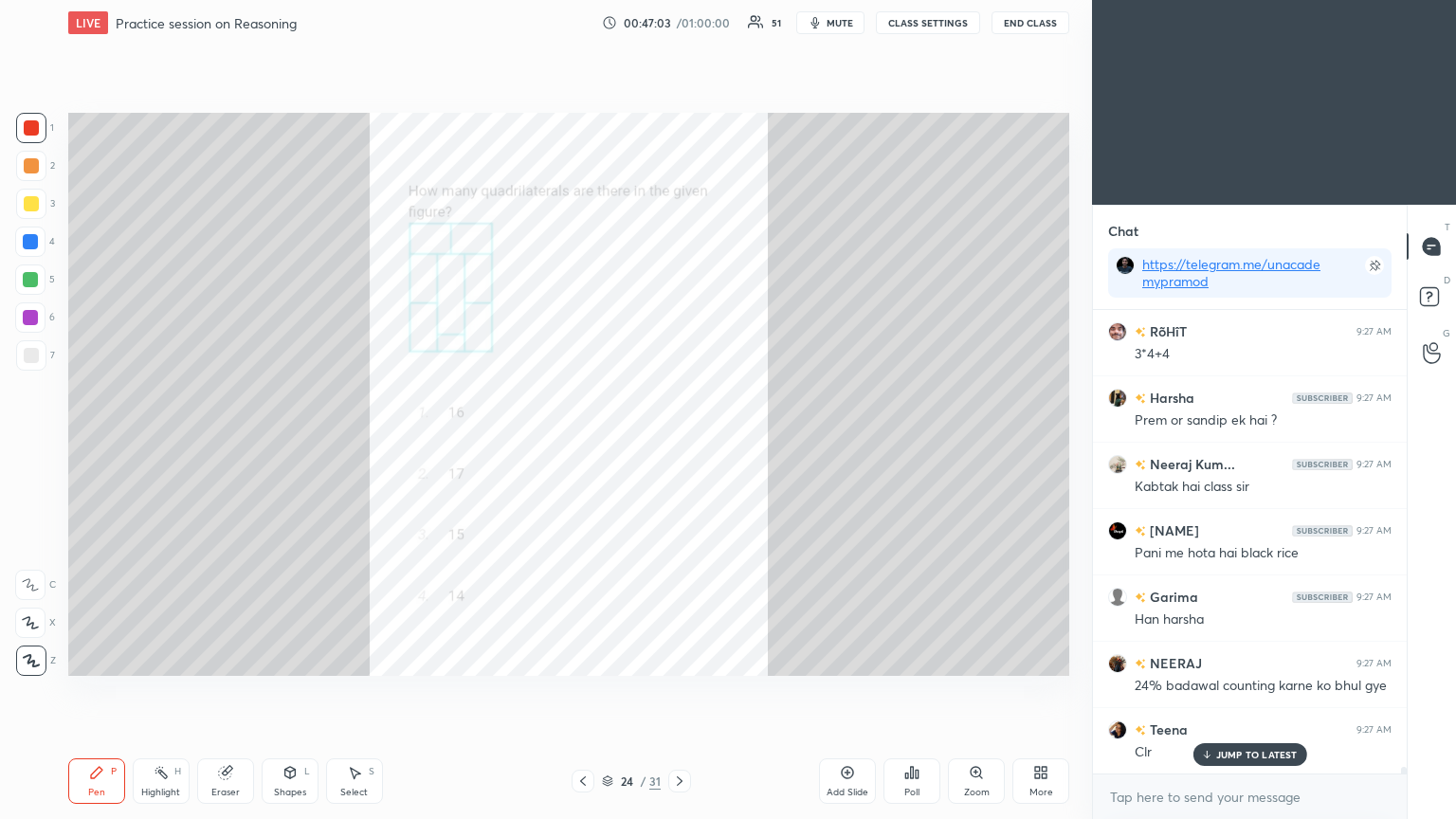 click on "1" at bounding box center [35, 132] 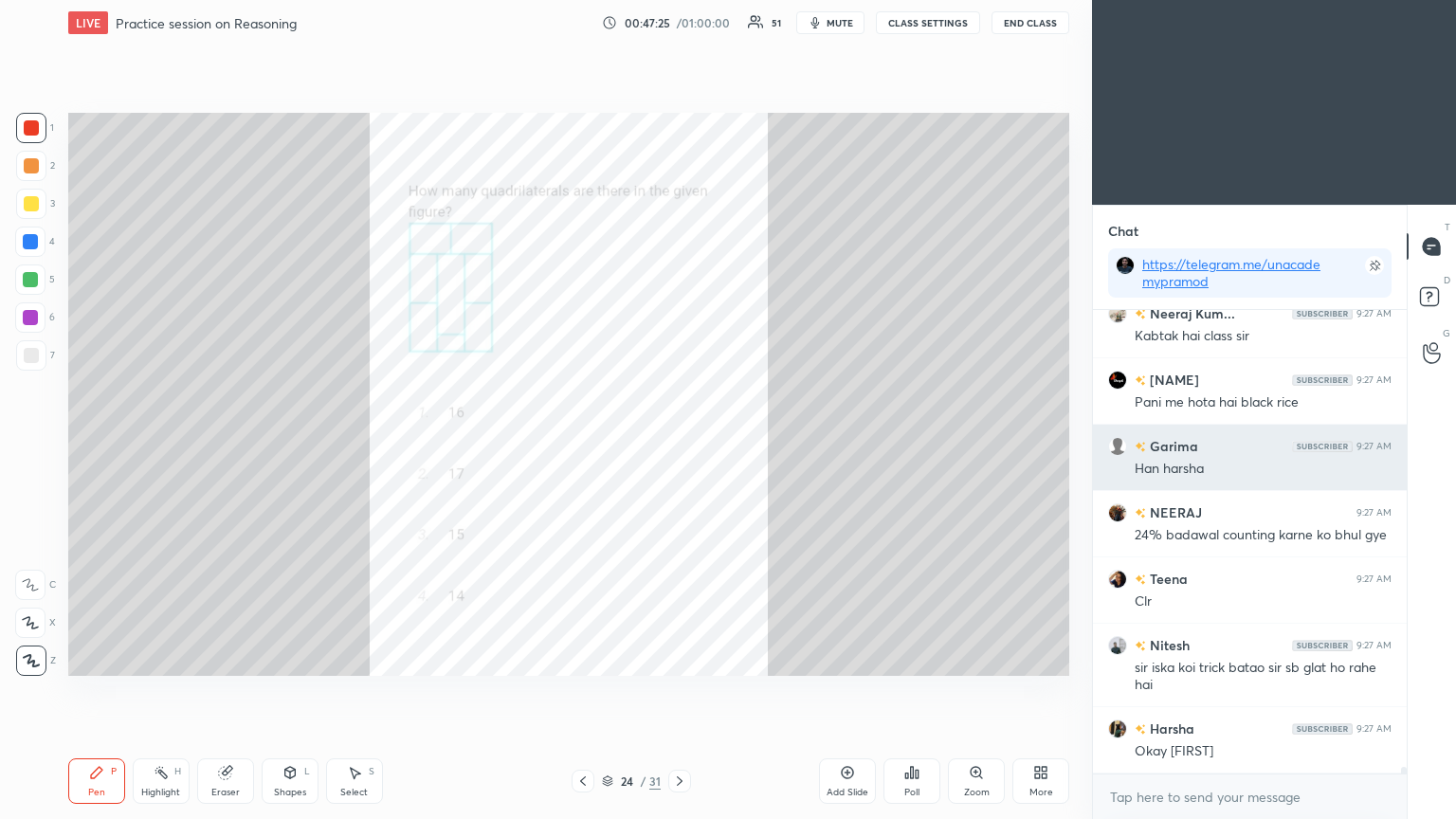 scroll, scrollTop: 32199, scrollLeft: 0, axis: vertical 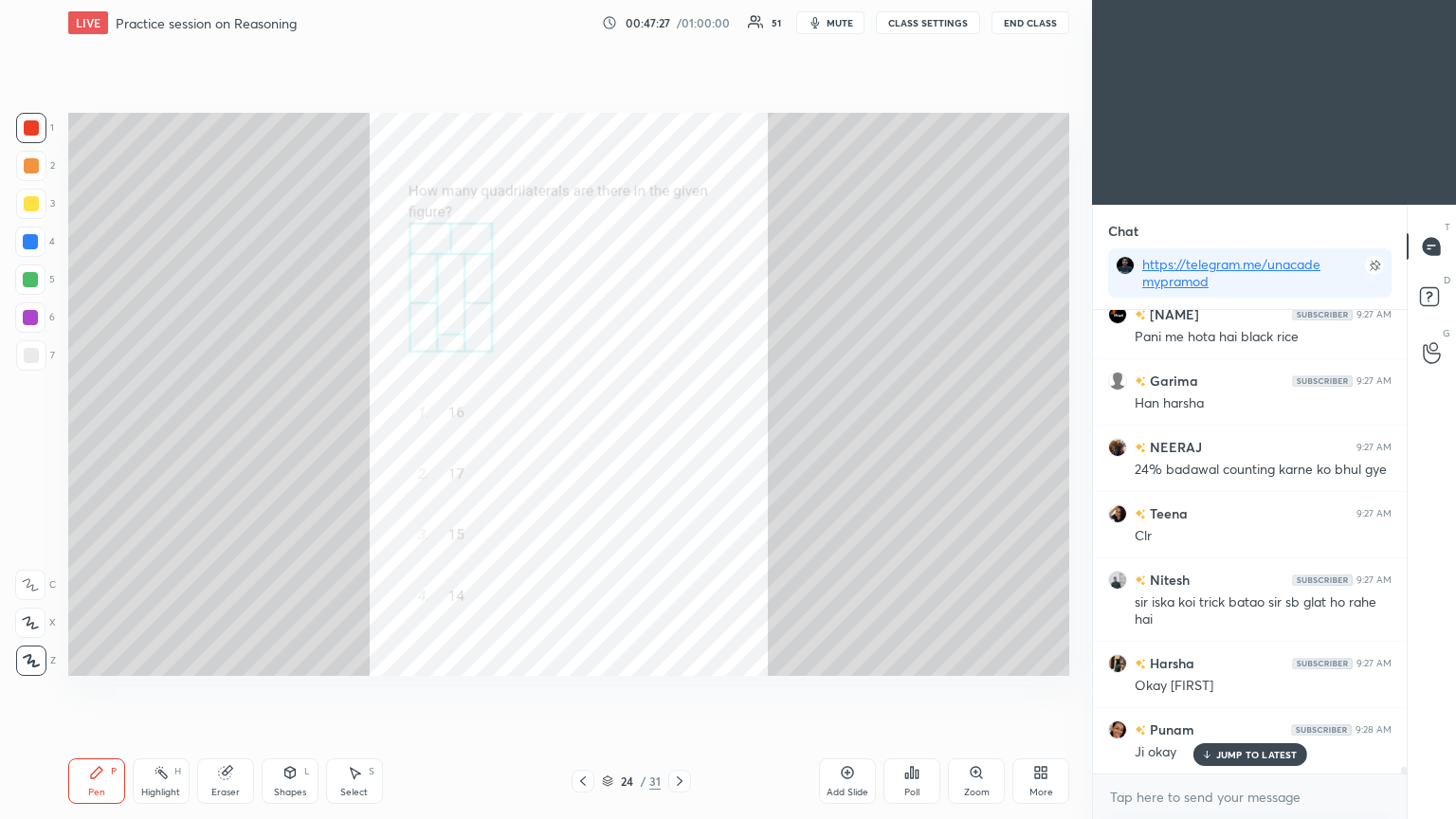 click at bounding box center [680, 781] 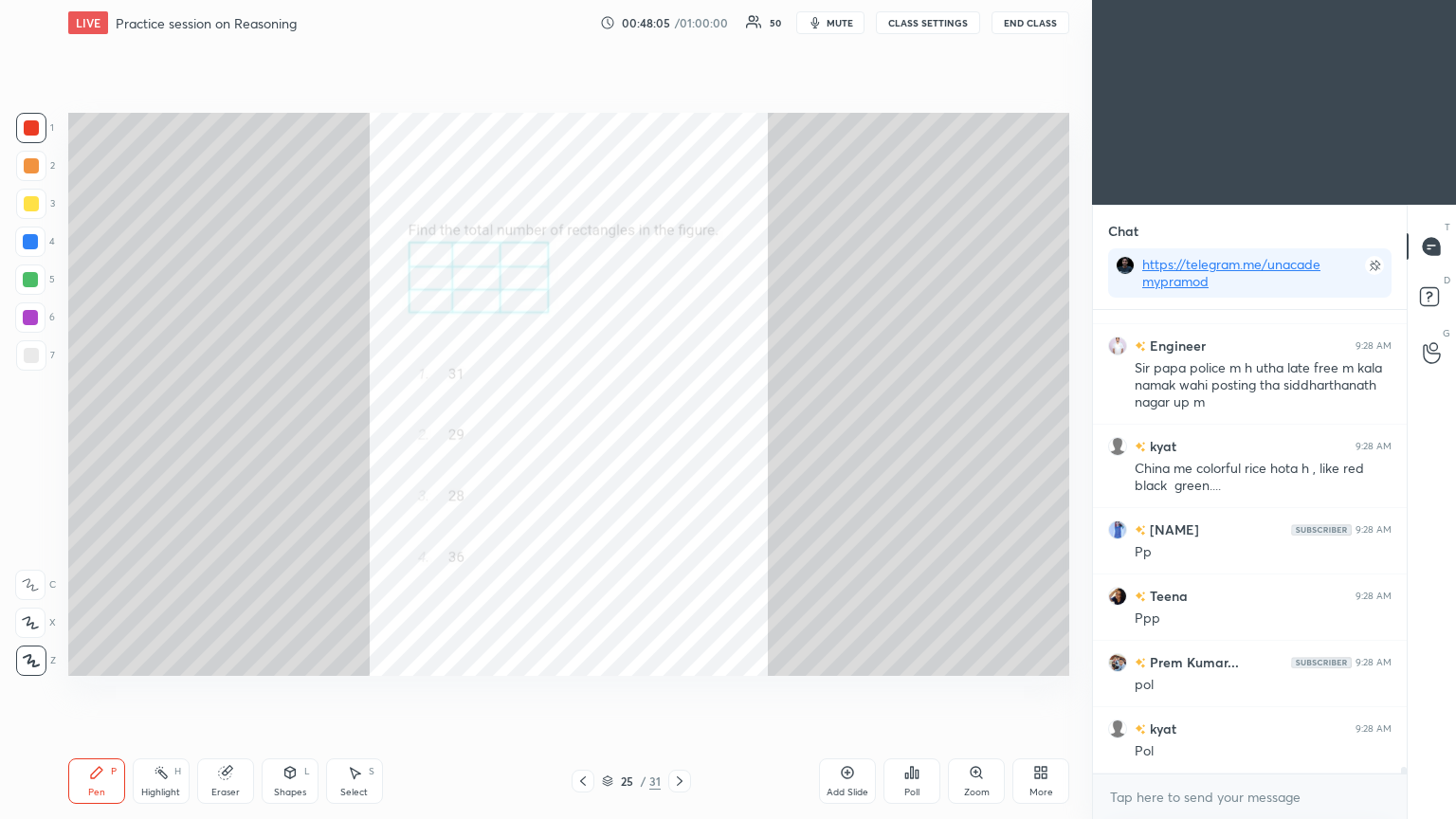 scroll, scrollTop: 32714, scrollLeft: 0, axis: vertical 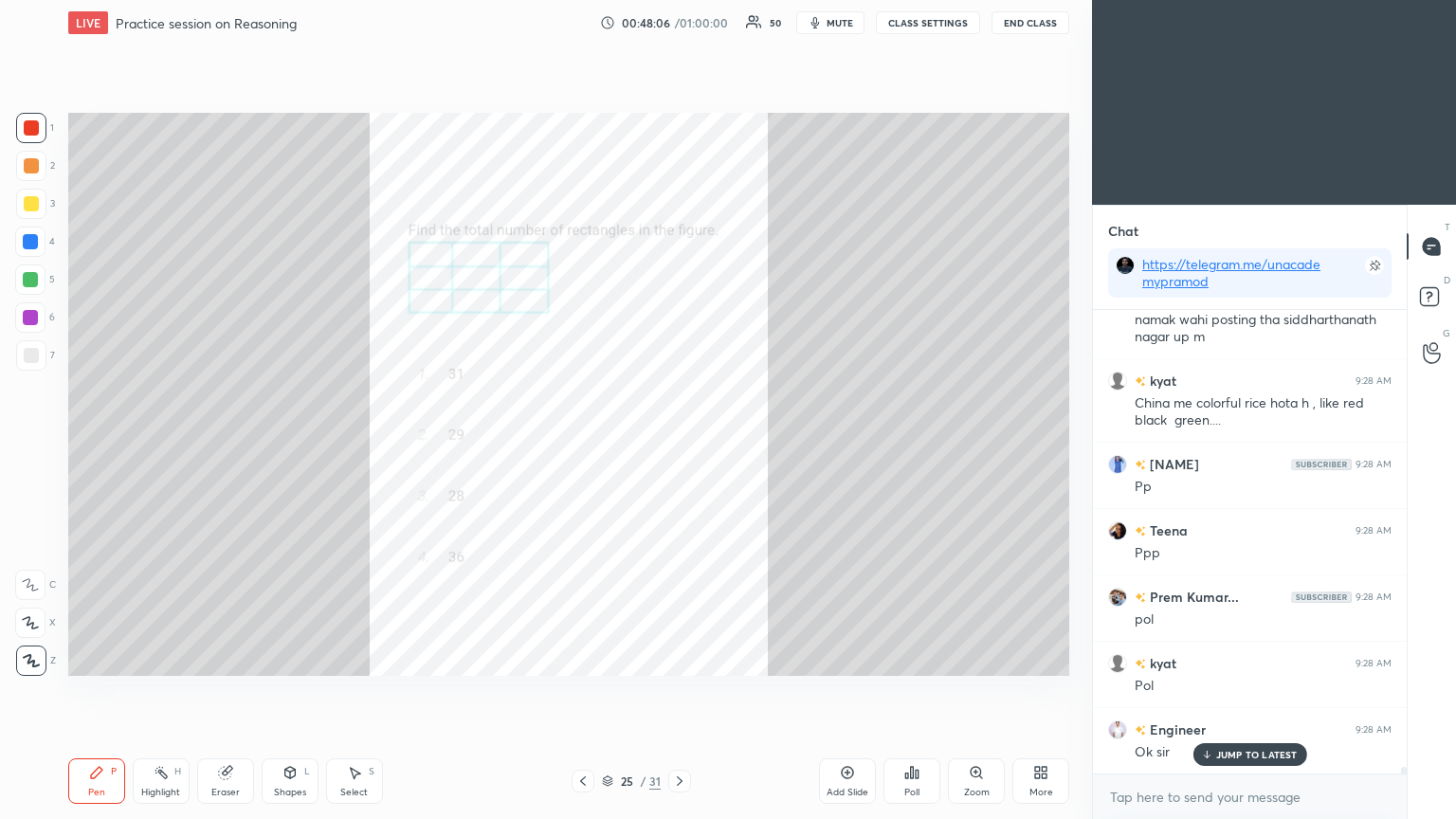 click on "Poll" at bounding box center [912, 781] 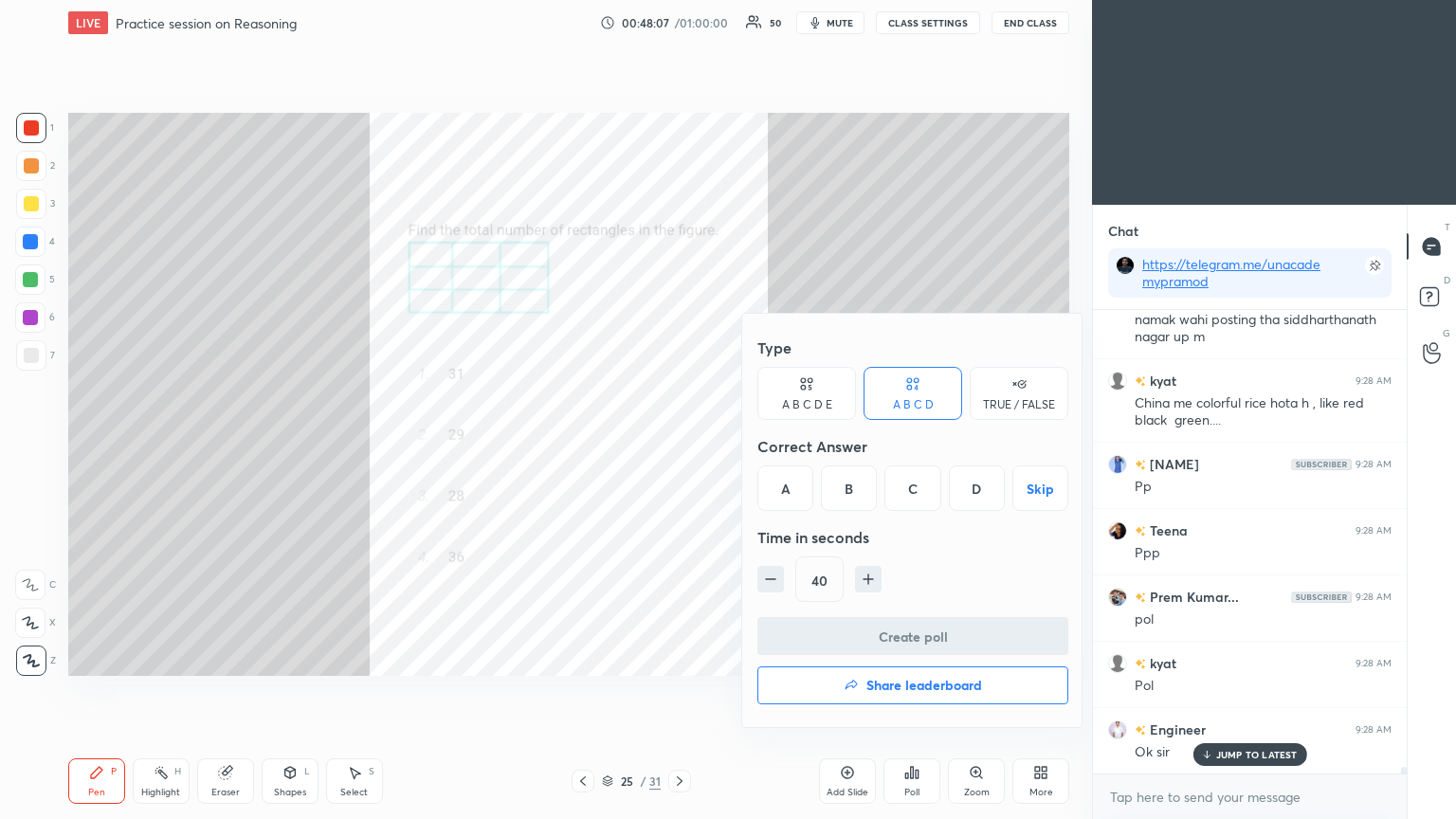 click on "D" at bounding box center (976, 488) 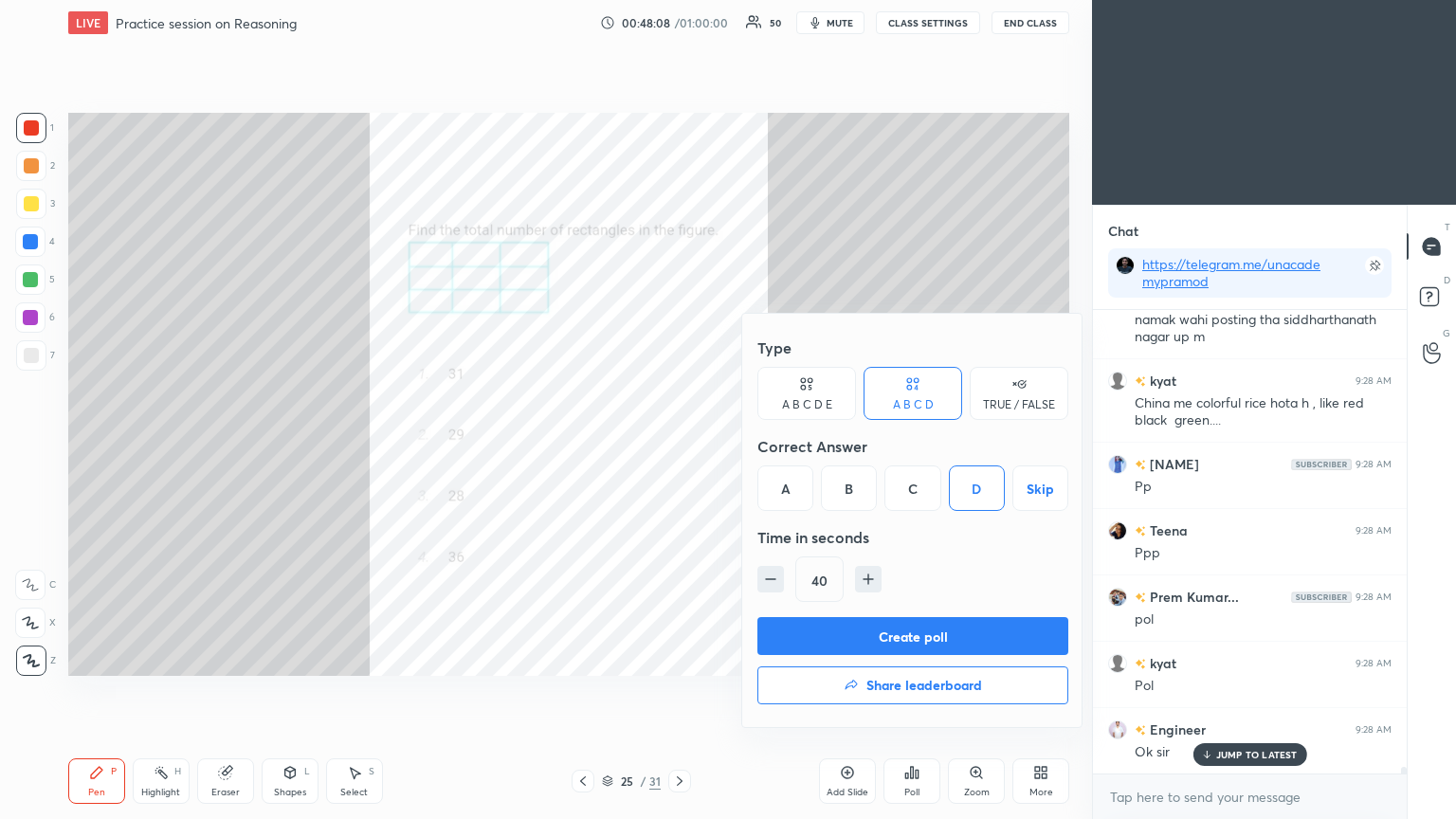 click on "Create poll" at bounding box center [913, 636] 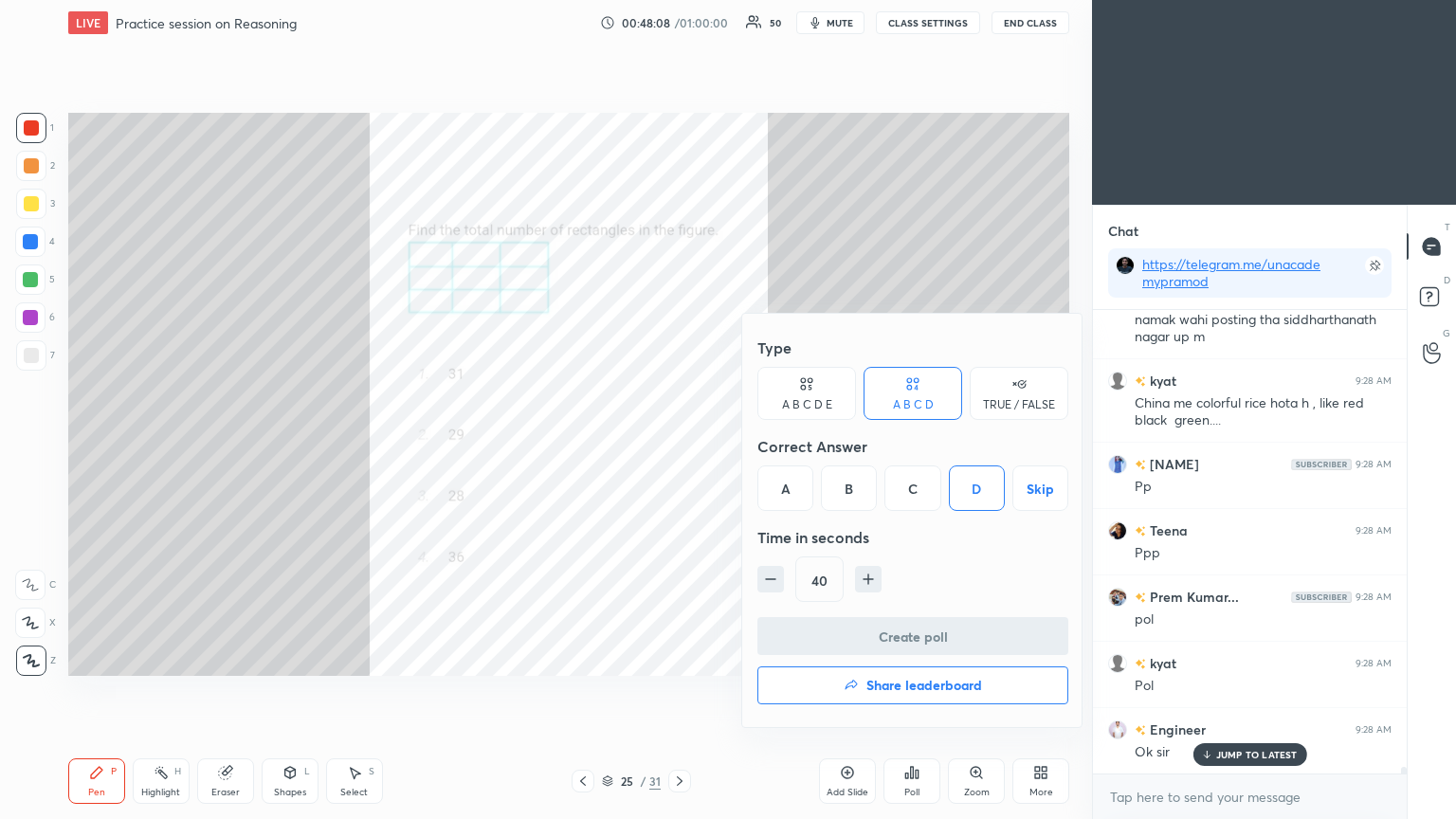 scroll, scrollTop: 281, scrollLeft: 308, axis: both 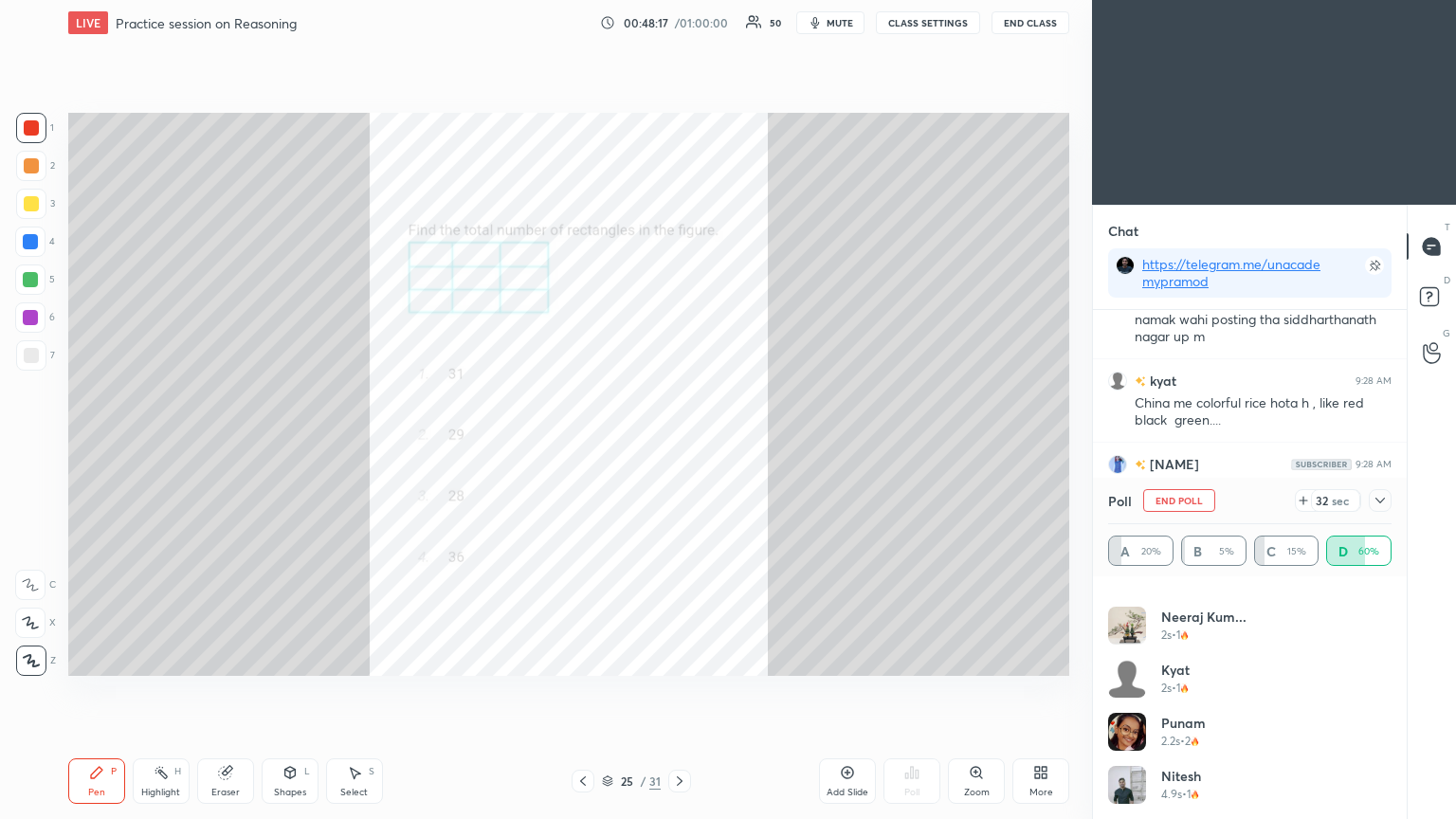 click 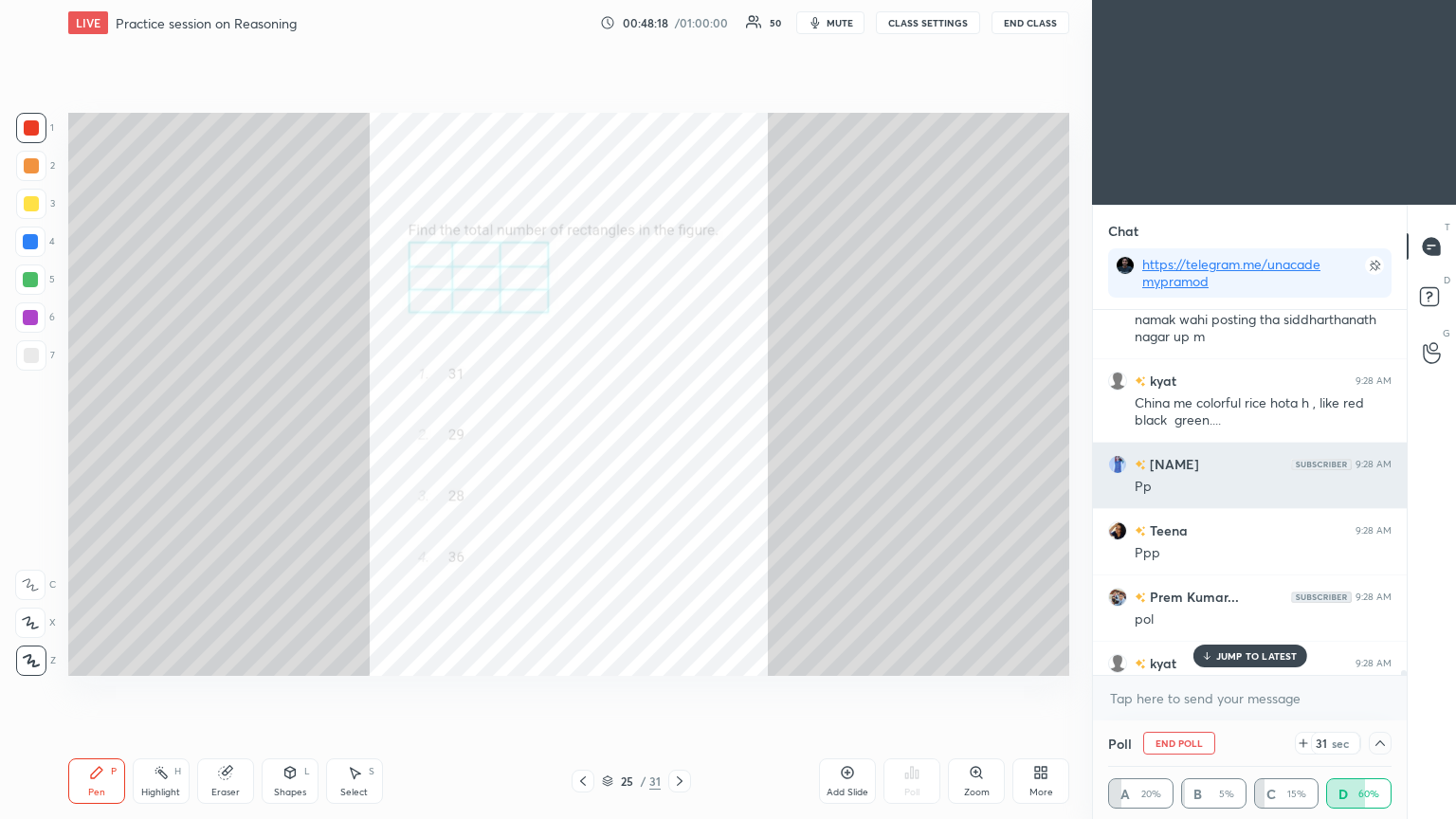 scroll, scrollTop: 174, scrollLeft: 278, axis: both 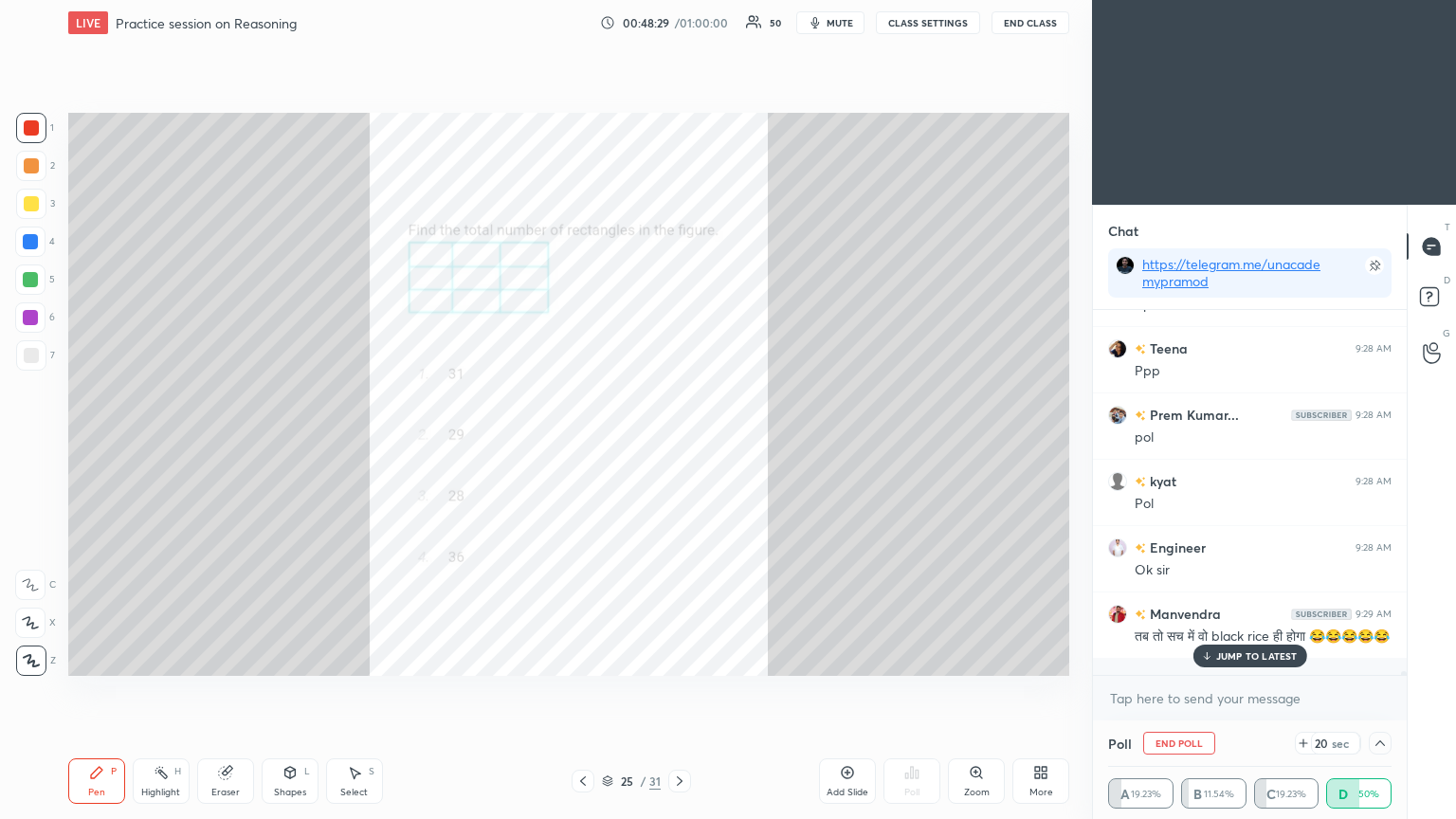 click on "[NAME] AM Kabtak hai class sir [NAME] AM Pani me hota hai black rice [NAME] AM Han harsha [NAME] AM 24% badawal counting karne ko bhul gye [NAME] AM Clr [NAME] AM sir iska koi trick batao sir sb glat ho rahe hai [NAME] AM Okay garima [NAME] AM Ji okay [NAME] AM Sir papa police m h utha late free m kala namak wahi posting tha [NAME] UP m [NAME] AM China me colorful rice hota h , like red black  green.... [NAME] AM Pp [NAME] AM Ppp [NAME] AM pol [NAME] AM Pol [NAME] AM Ok sir [NAME] AM tab to sach mein wo black rice hi hoga 😂😂😂😂😂 JUMP TO LATEST" at bounding box center [1249, 492] 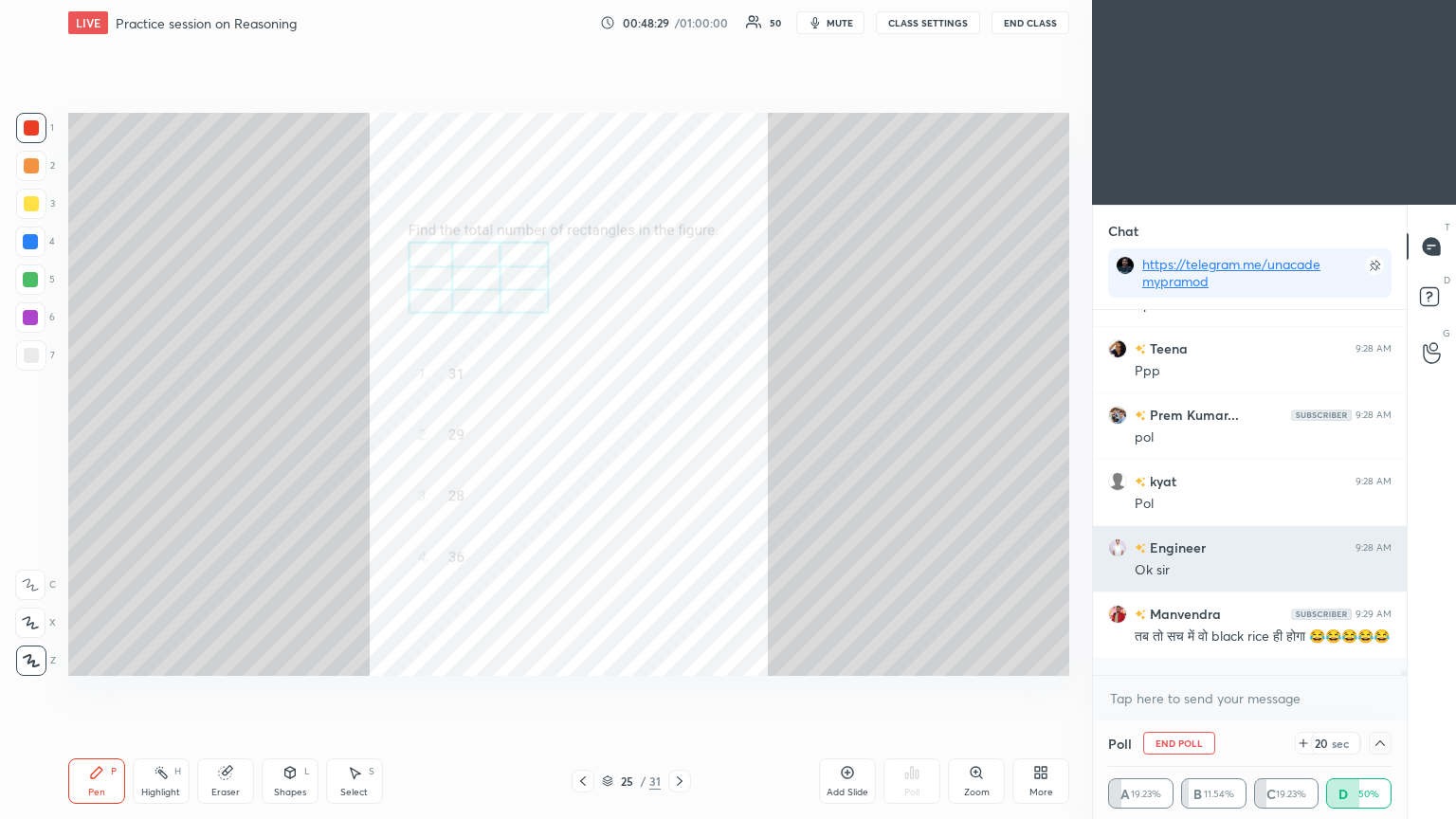 scroll, scrollTop: 32964, scrollLeft: 0, axis: vertical 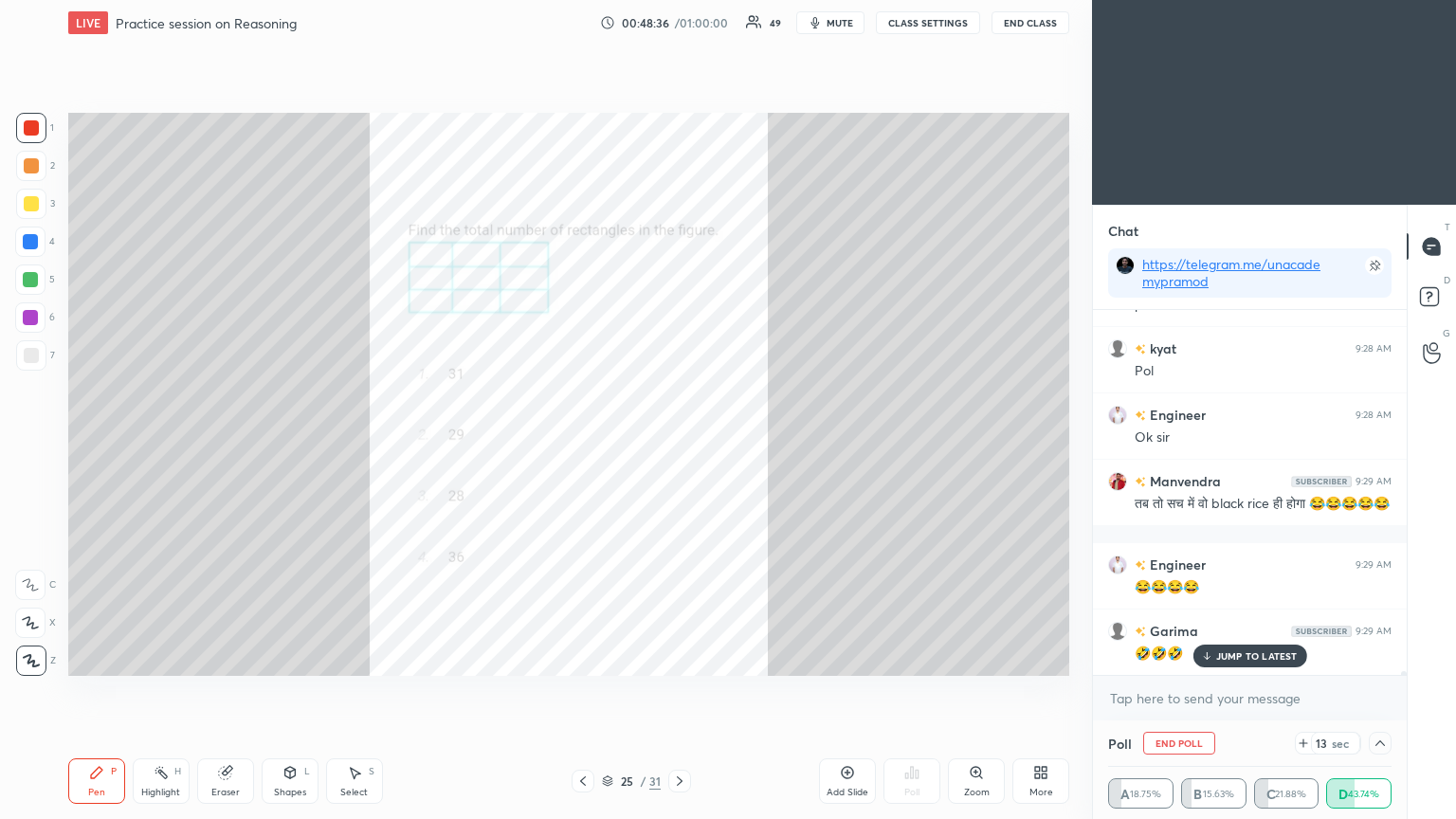 click on "JUMP TO LATEST" at bounding box center [1257, 656] 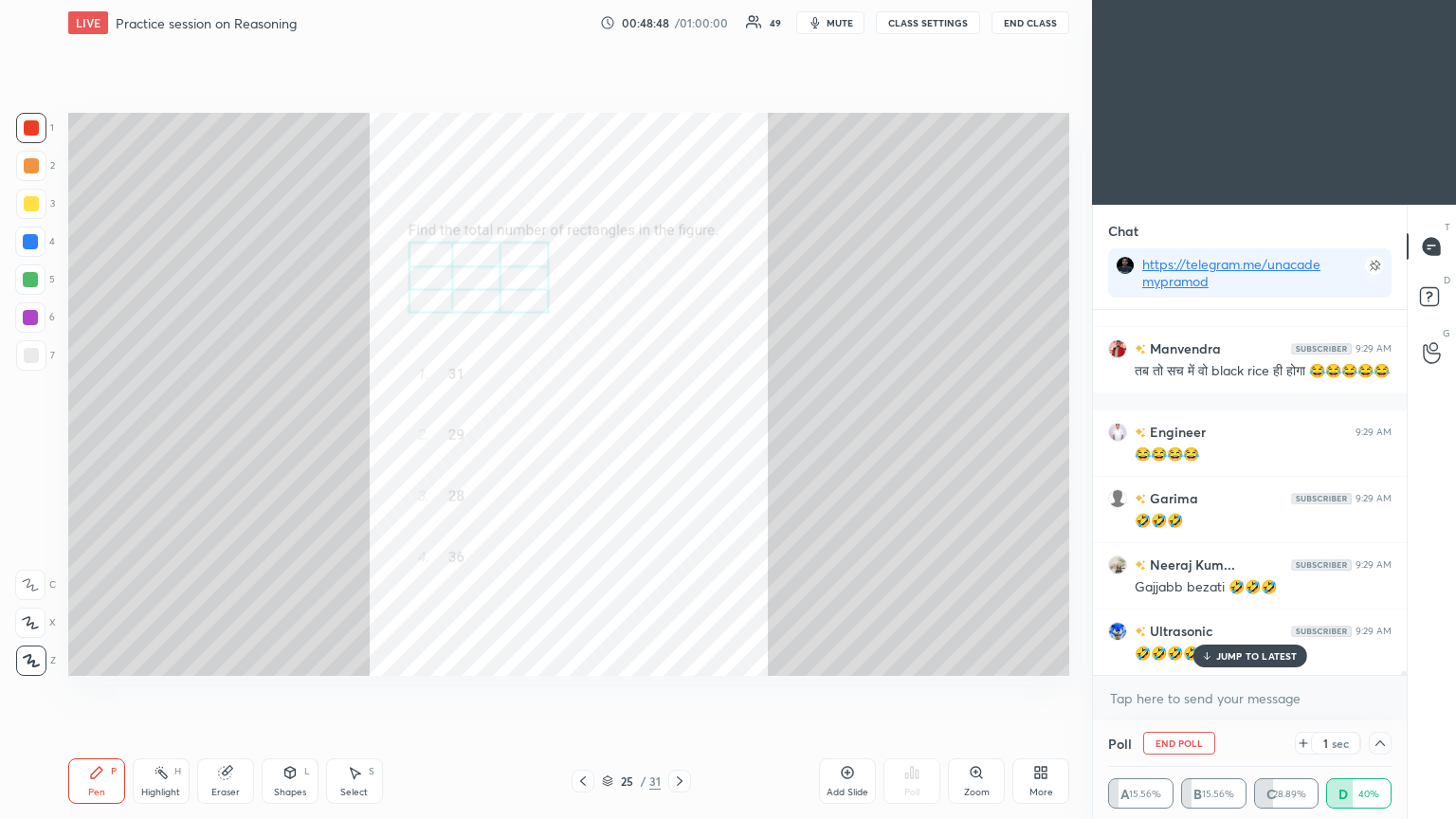 click on "JUMP TO LATEST" at bounding box center (1257, 656) 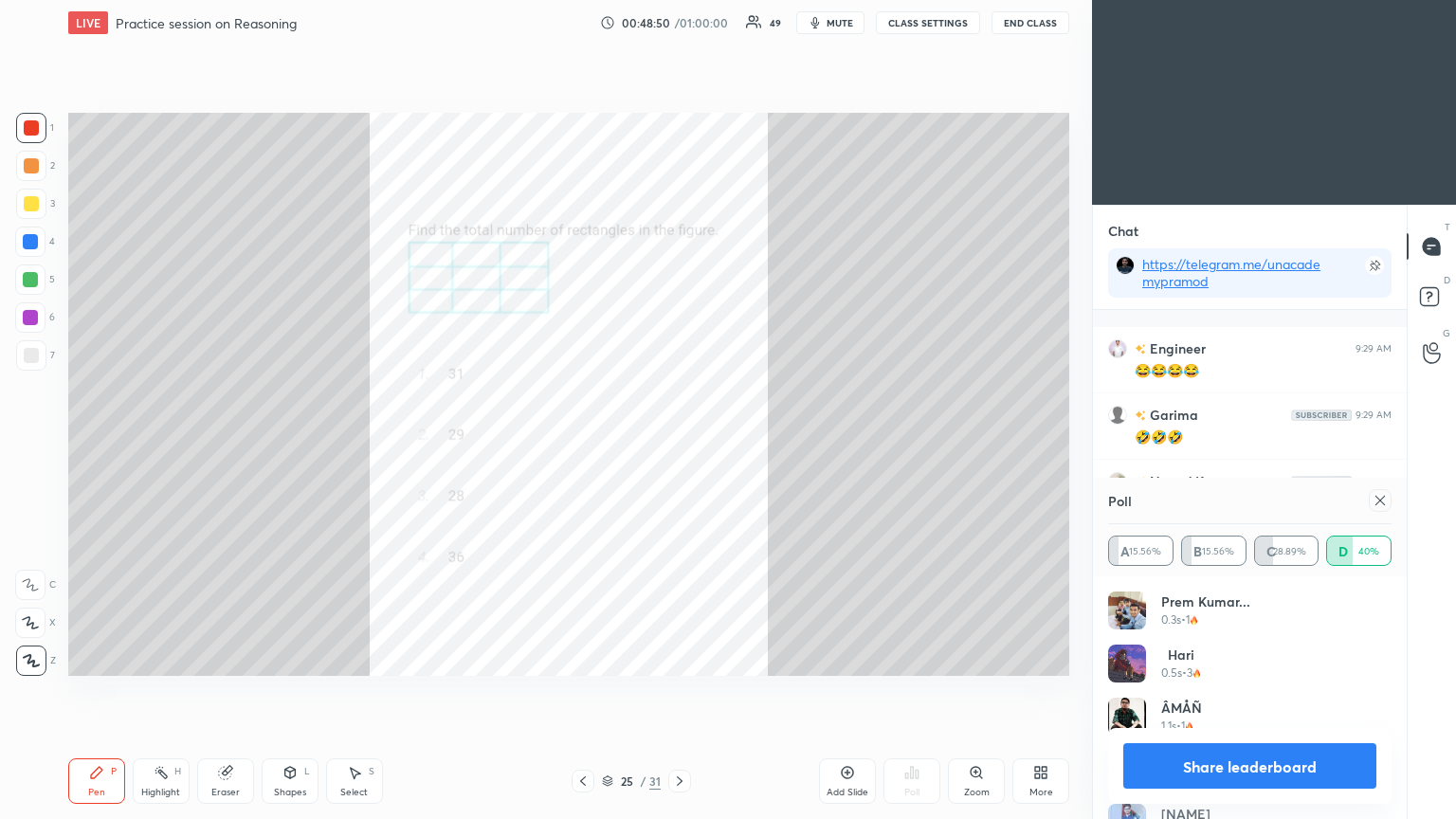 click 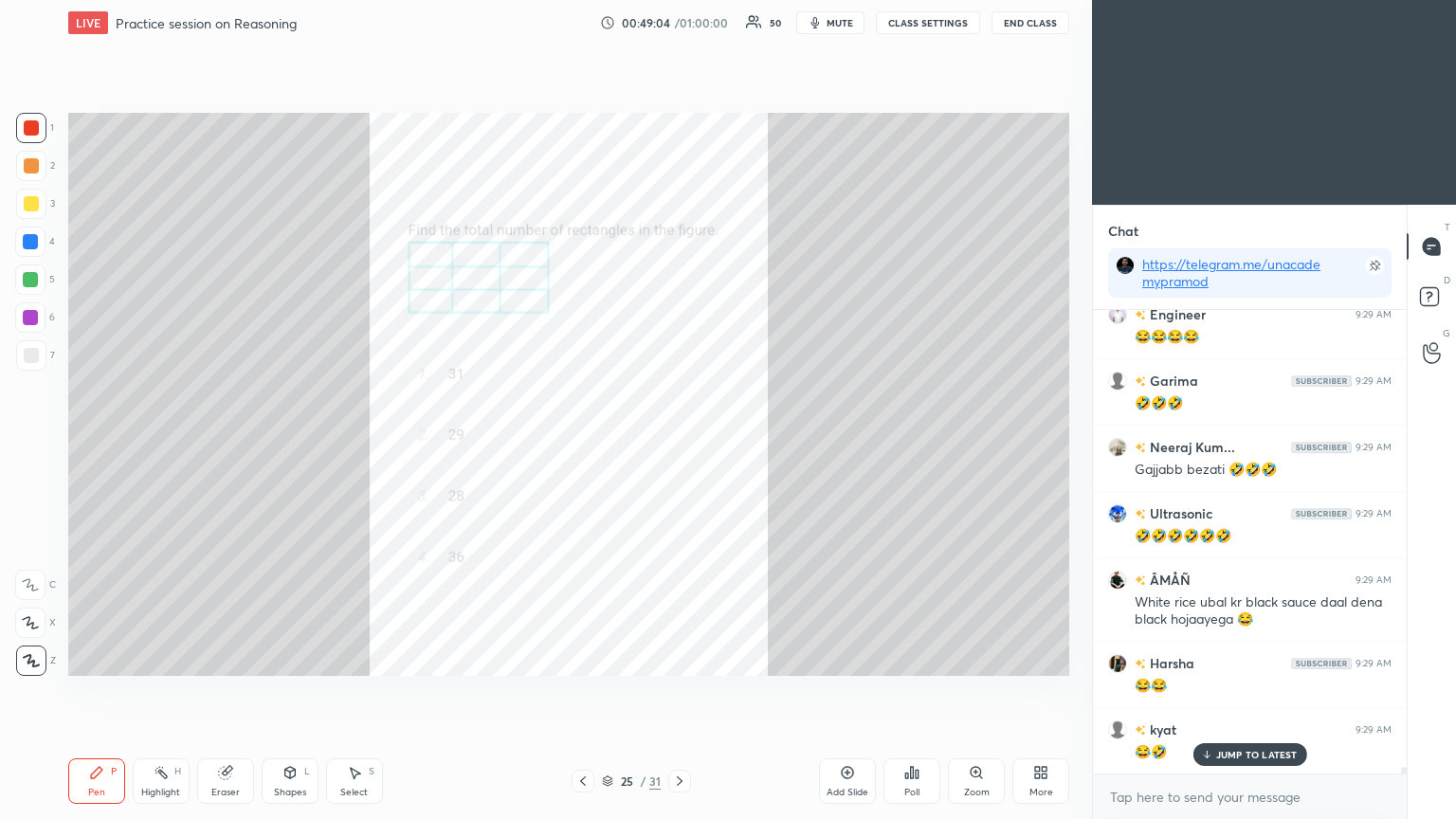 click at bounding box center (30, 242) 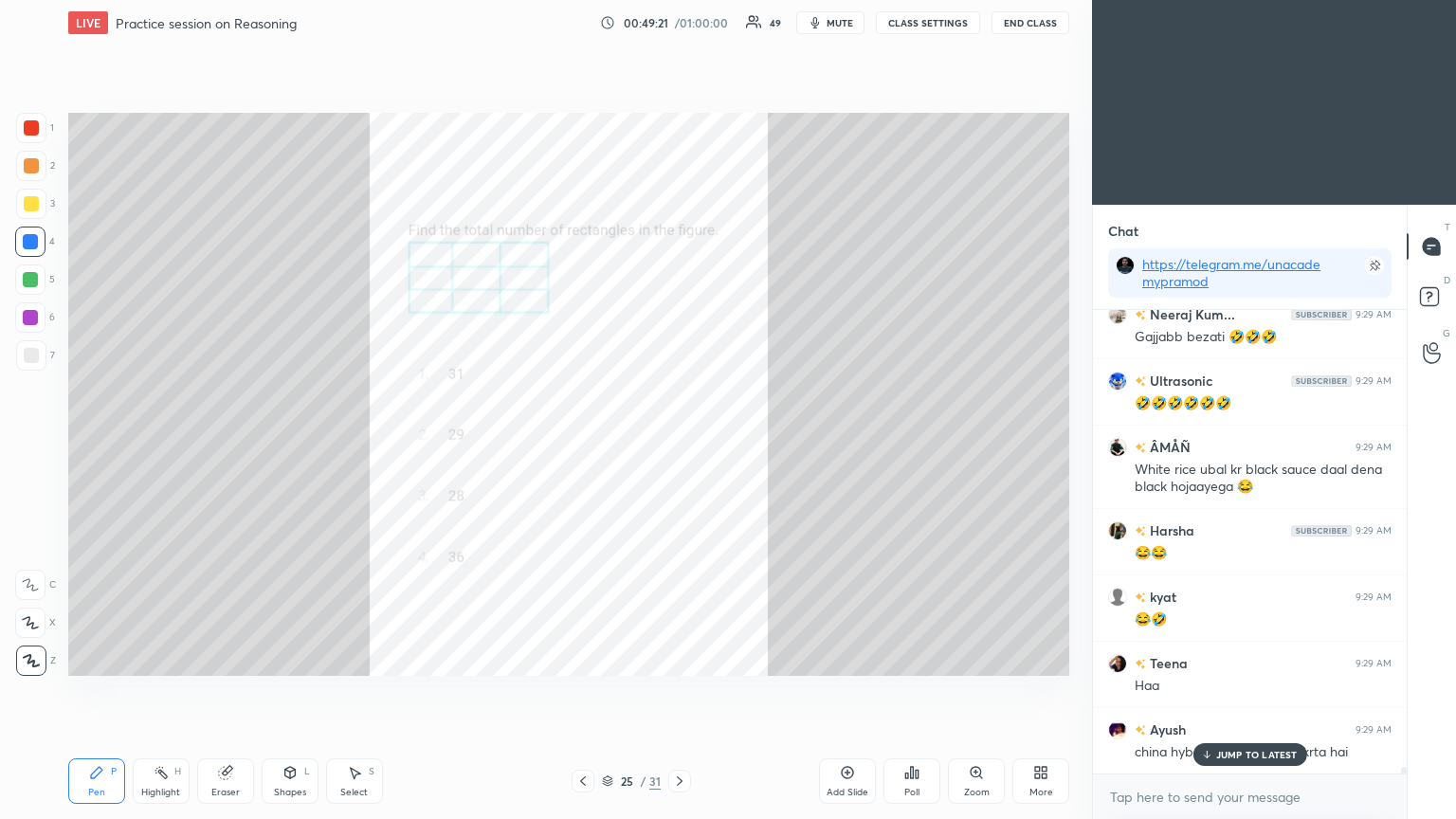 drag, startPoint x: 1233, startPoint y: 751, endPoint x: 1455, endPoint y: 815, distance: 231.04112 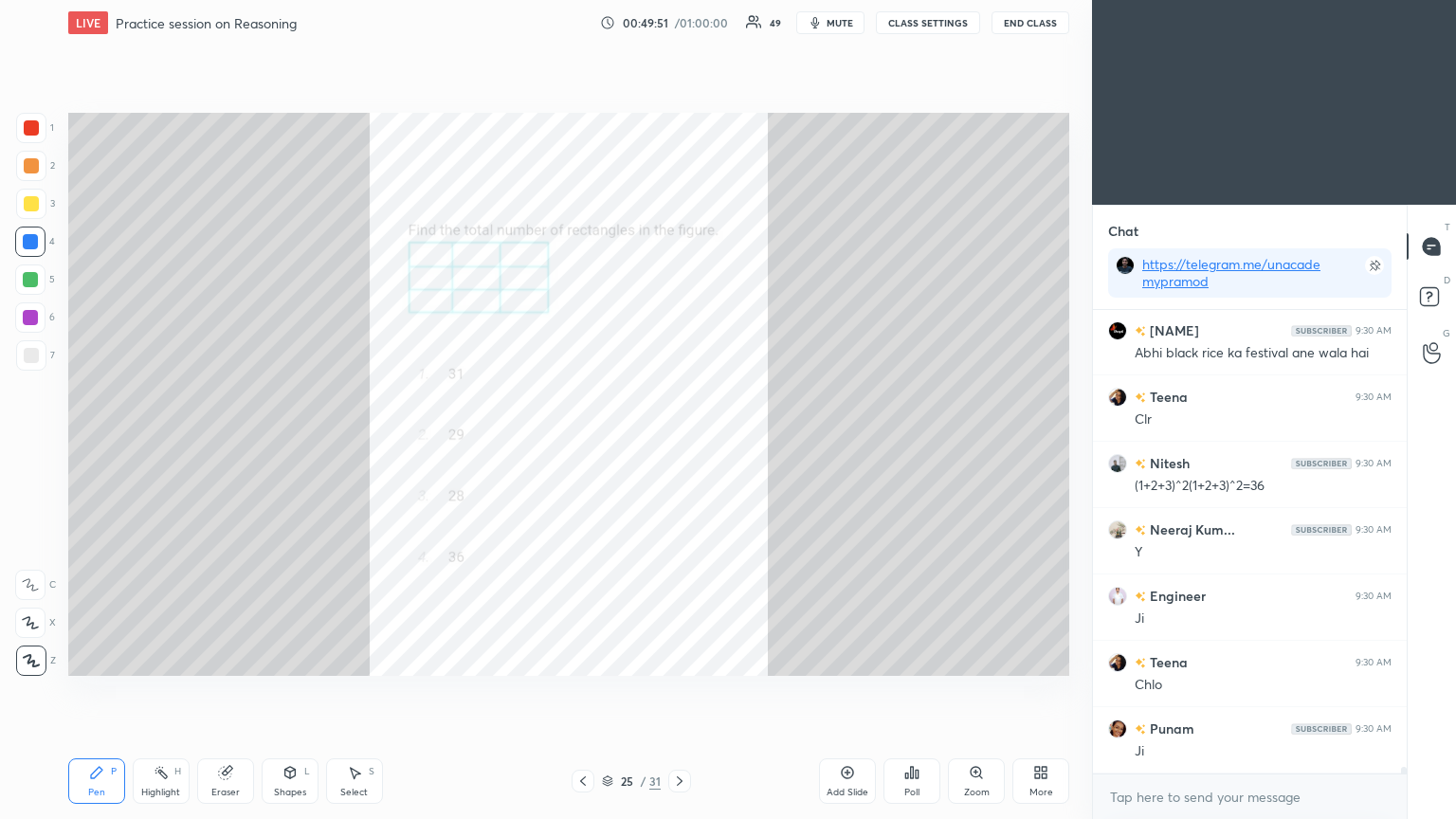 click 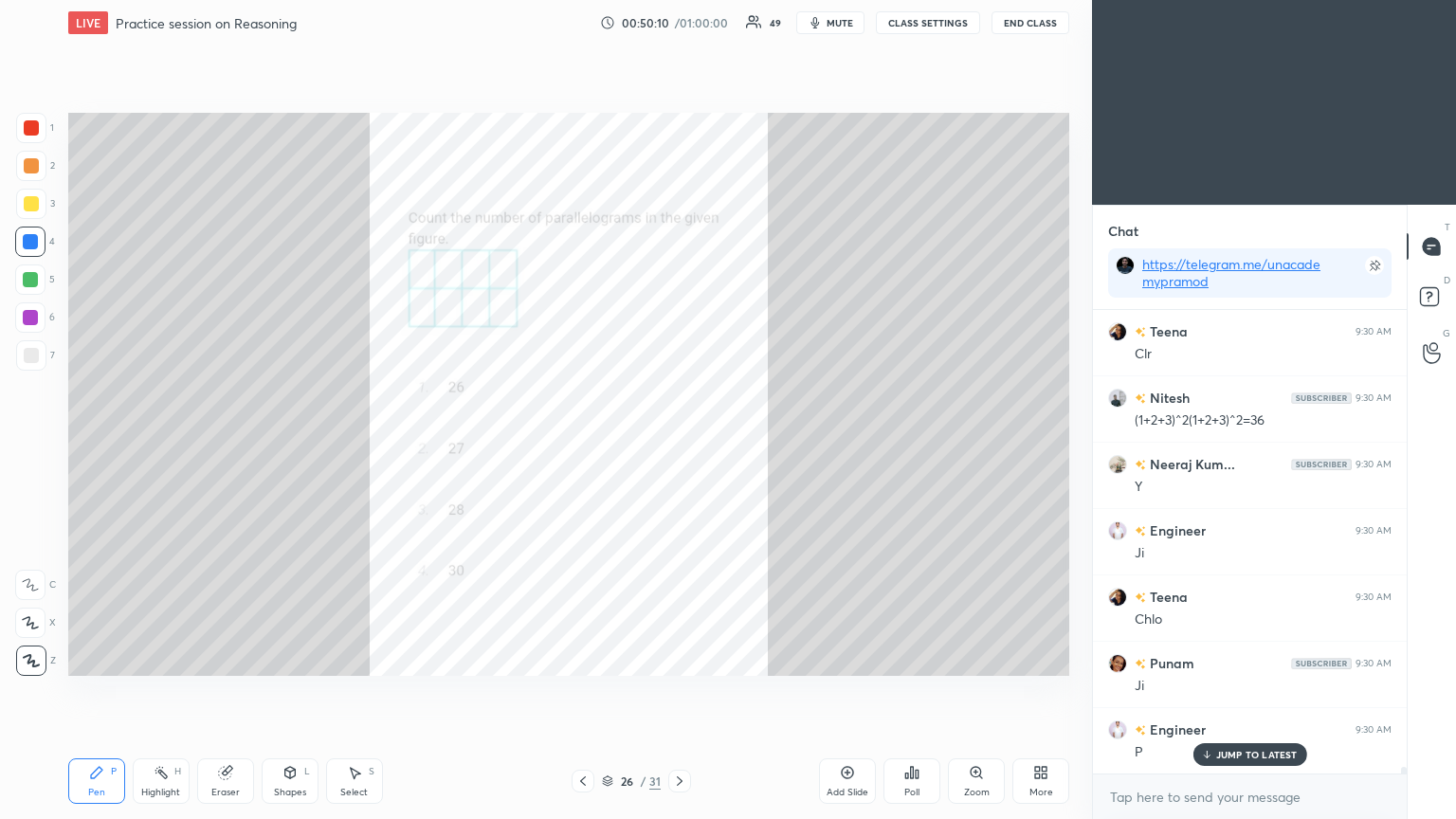 scroll, scrollTop: 33962, scrollLeft: 0, axis: vertical 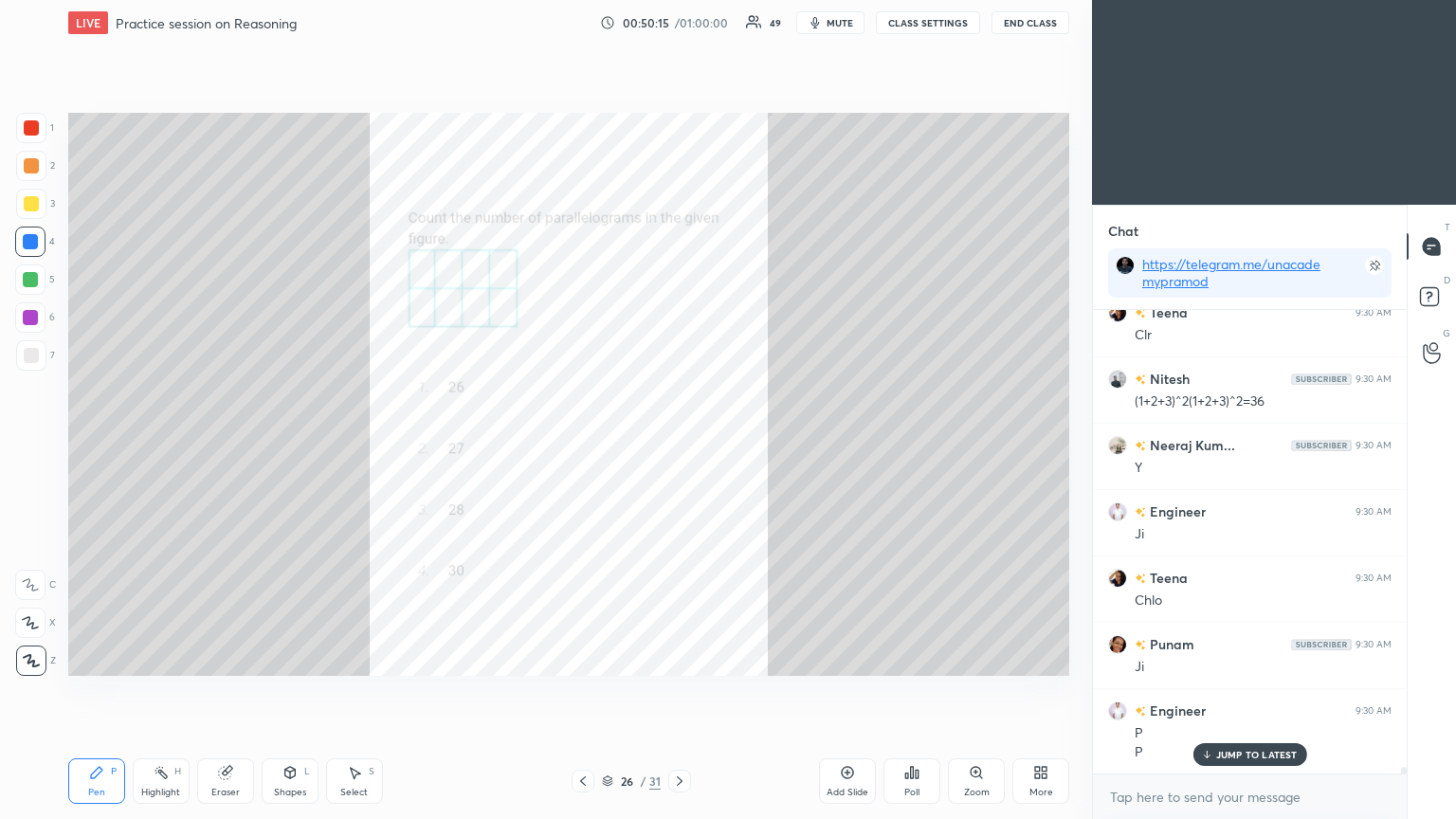 click on "Poll" at bounding box center [912, 781] 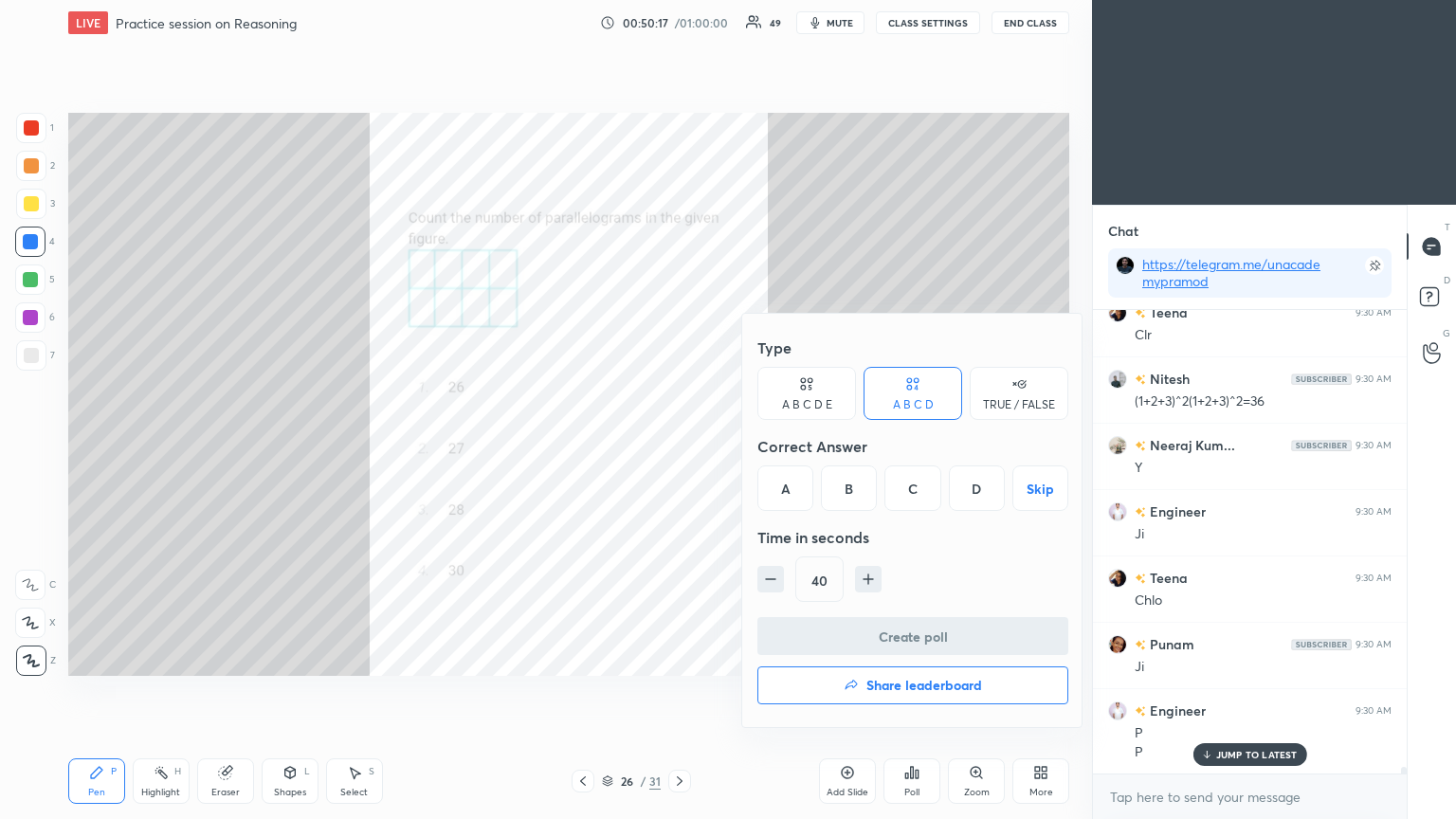 click on "D" at bounding box center [976, 488] 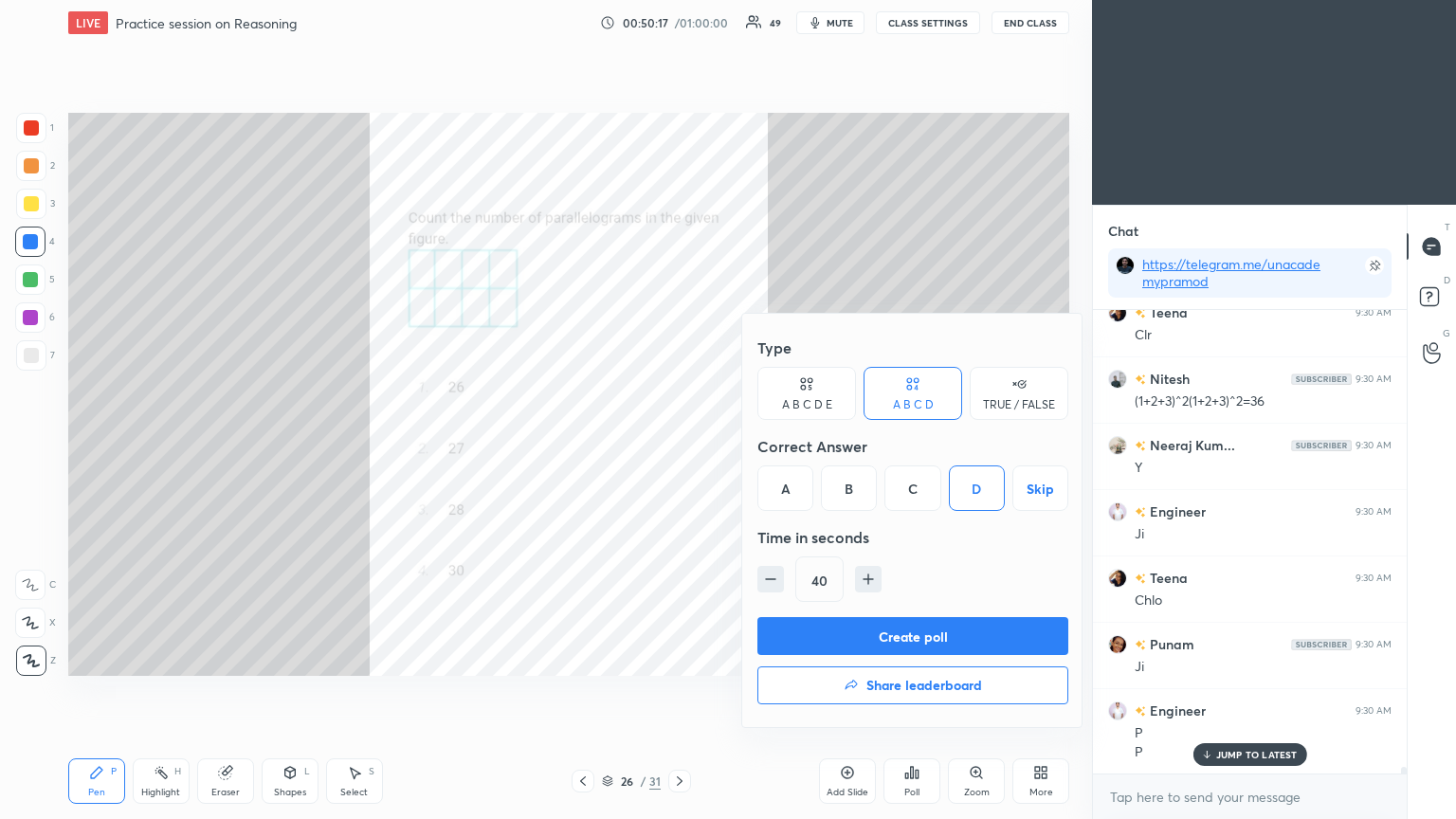 click on "Create poll" at bounding box center (913, 636) 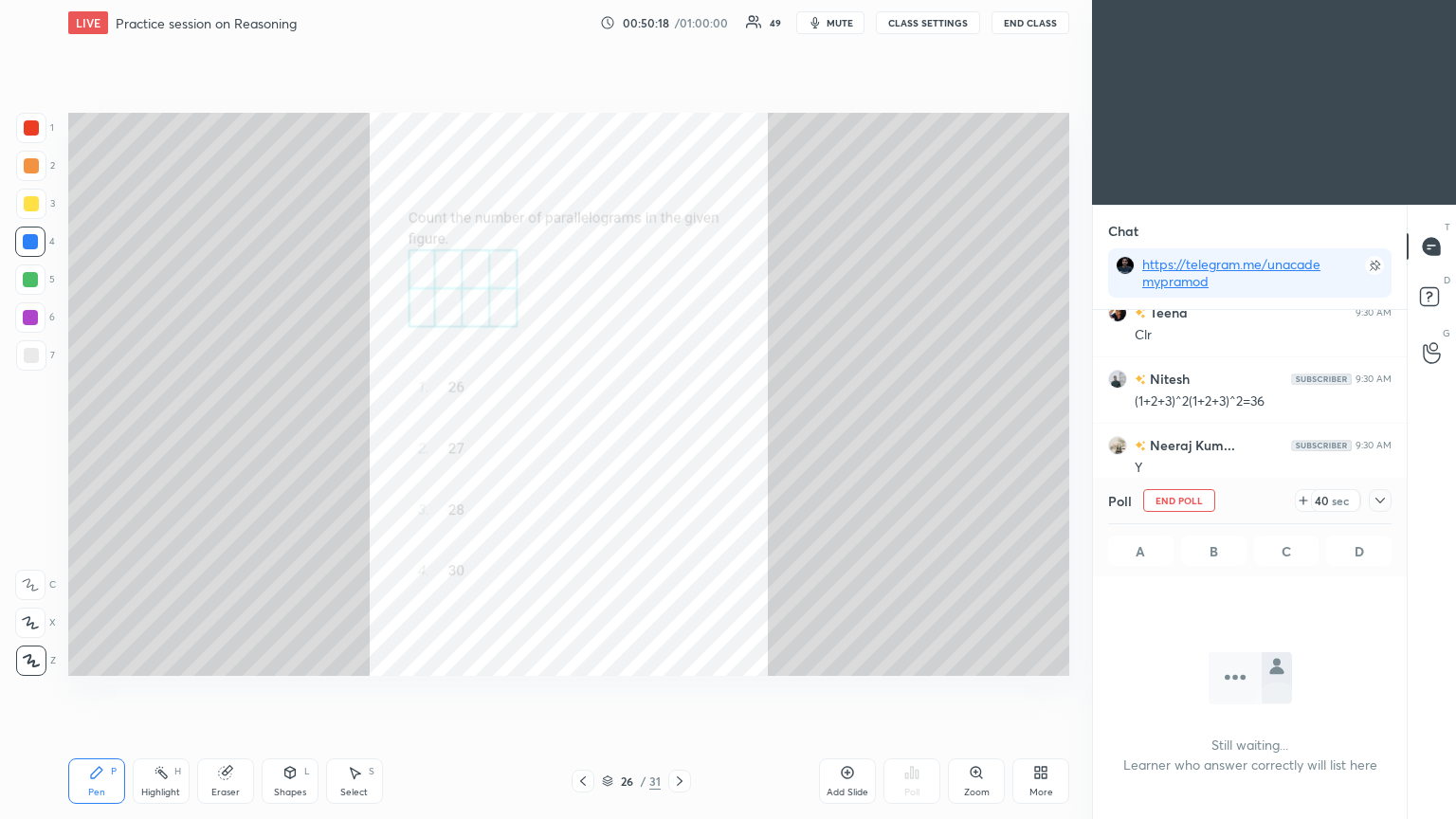 scroll, scrollTop: 237, scrollLeft: 308, axis: both 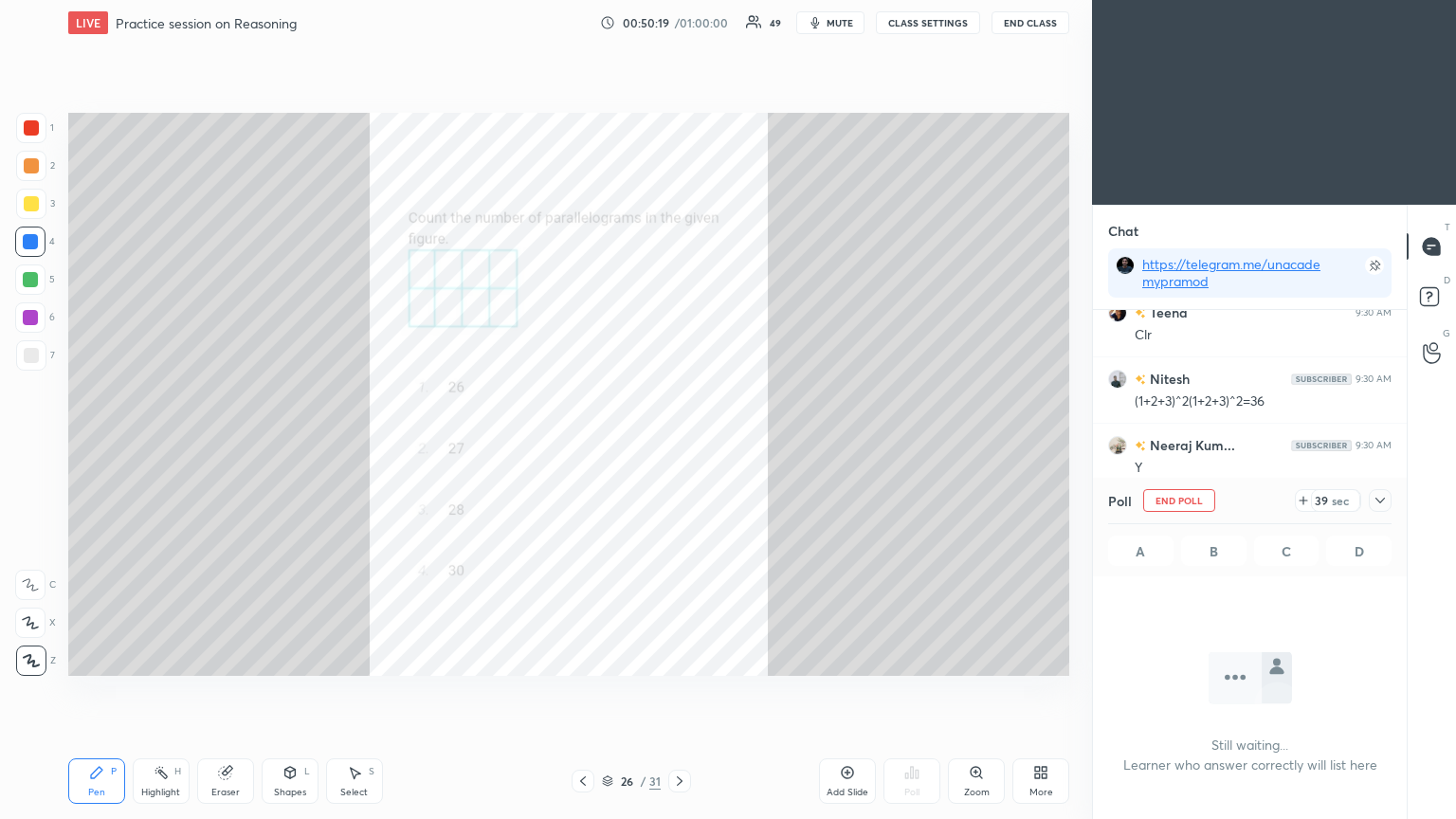 click at bounding box center (1380, 500) 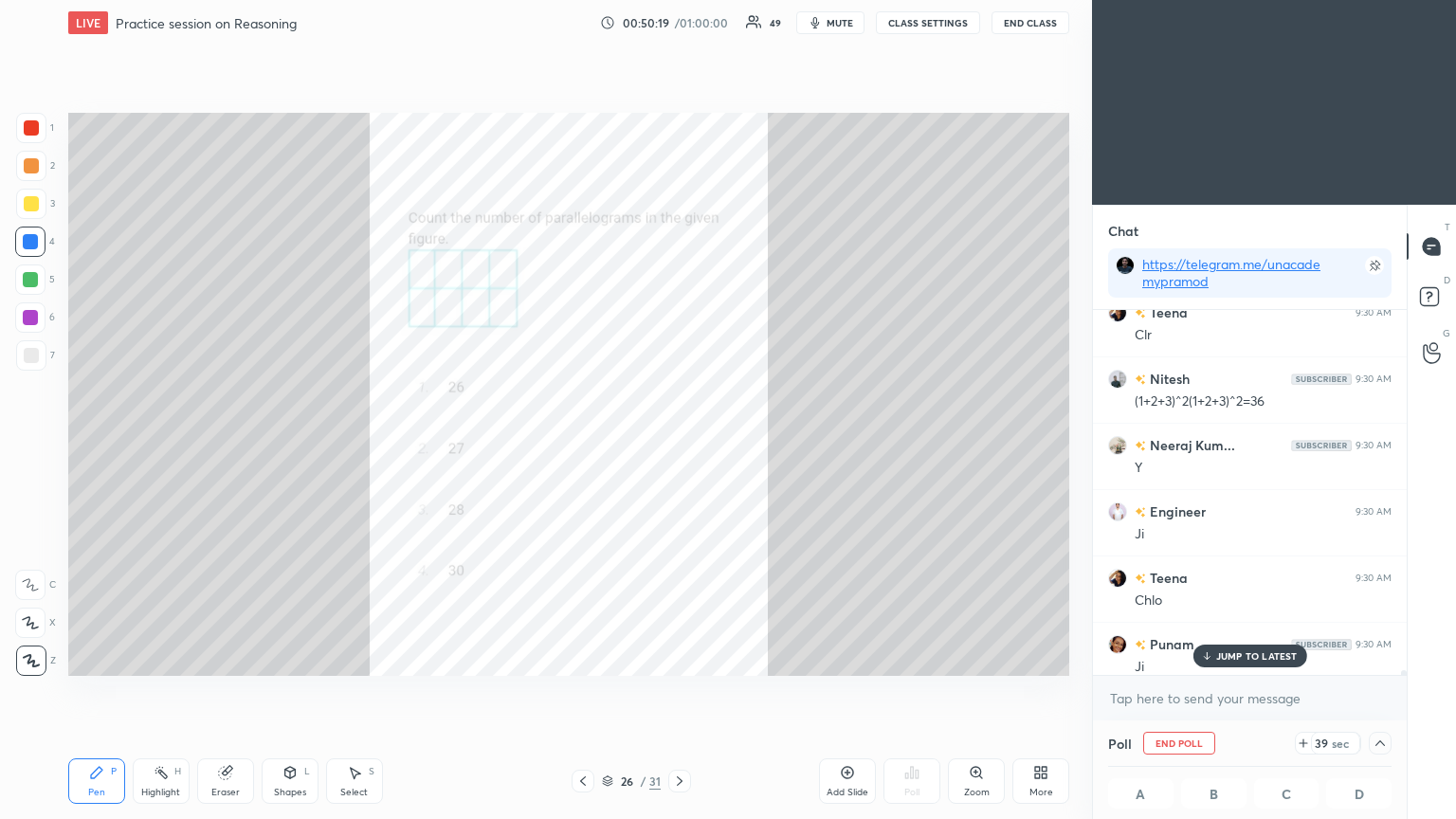 scroll, scrollTop: 34061, scrollLeft: 0, axis: vertical 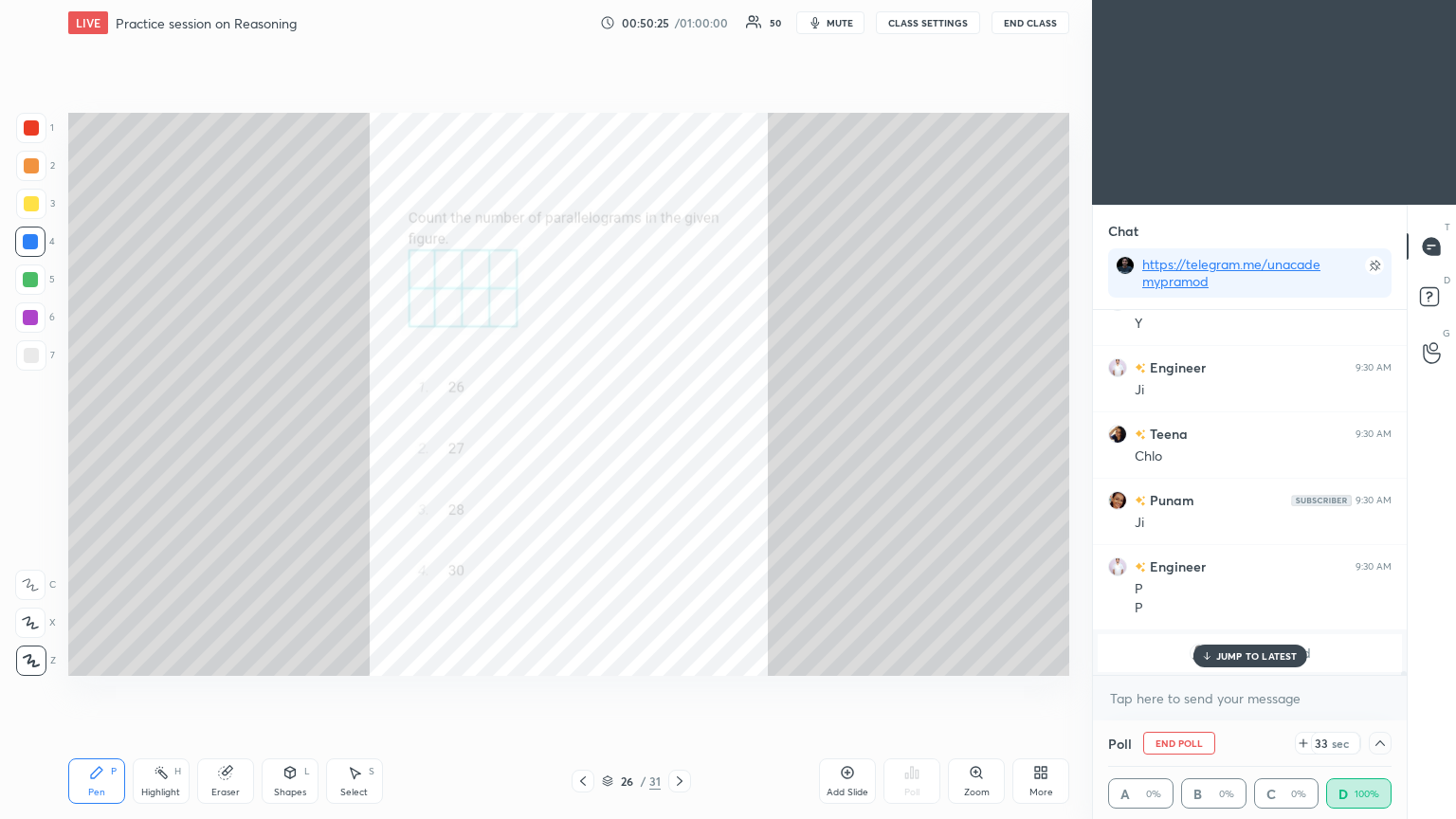 click on "JUMP TO LATEST" at bounding box center (1249, 656) 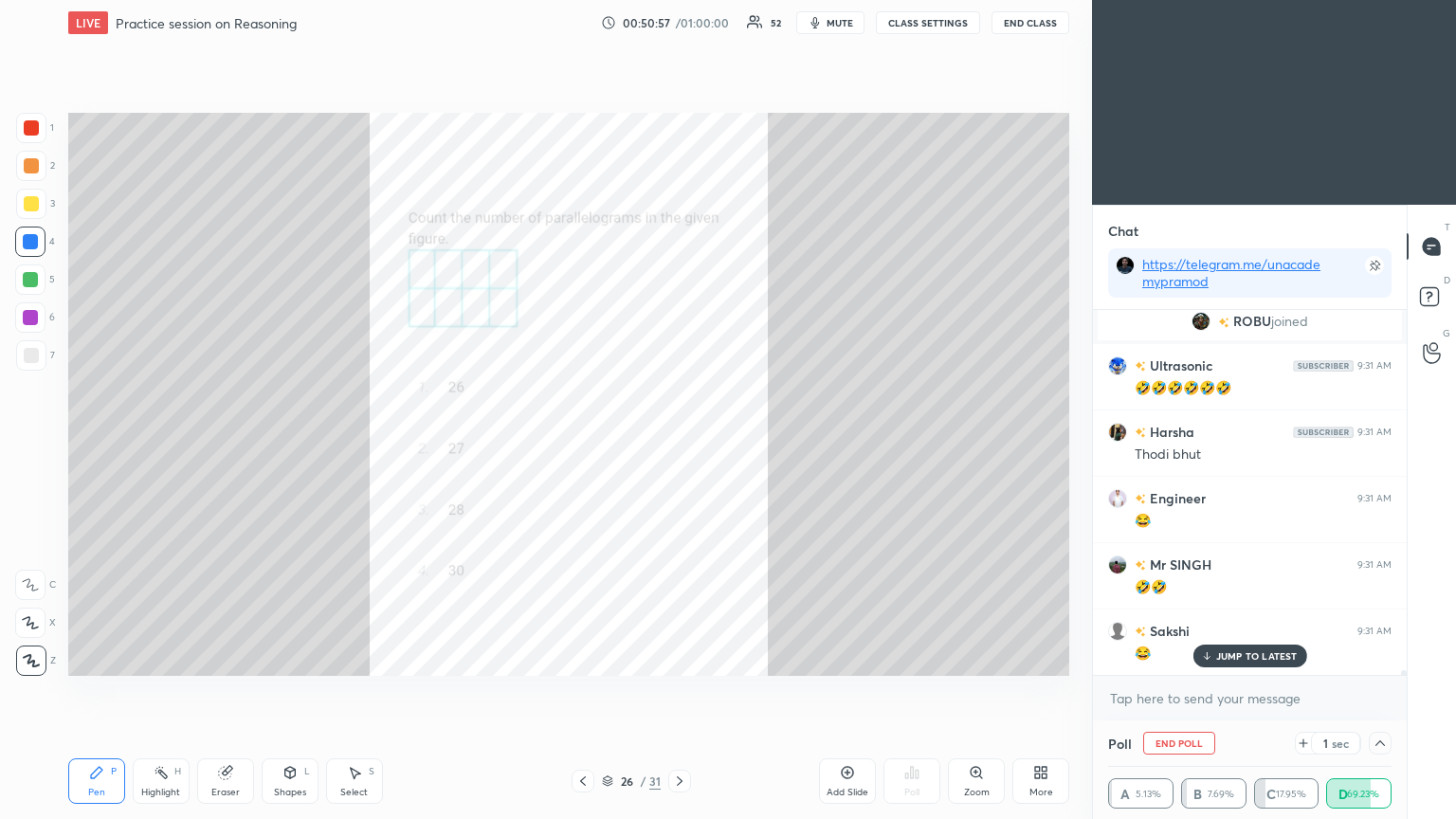 scroll, scrollTop: 29024, scrollLeft: 0, axis: vertical 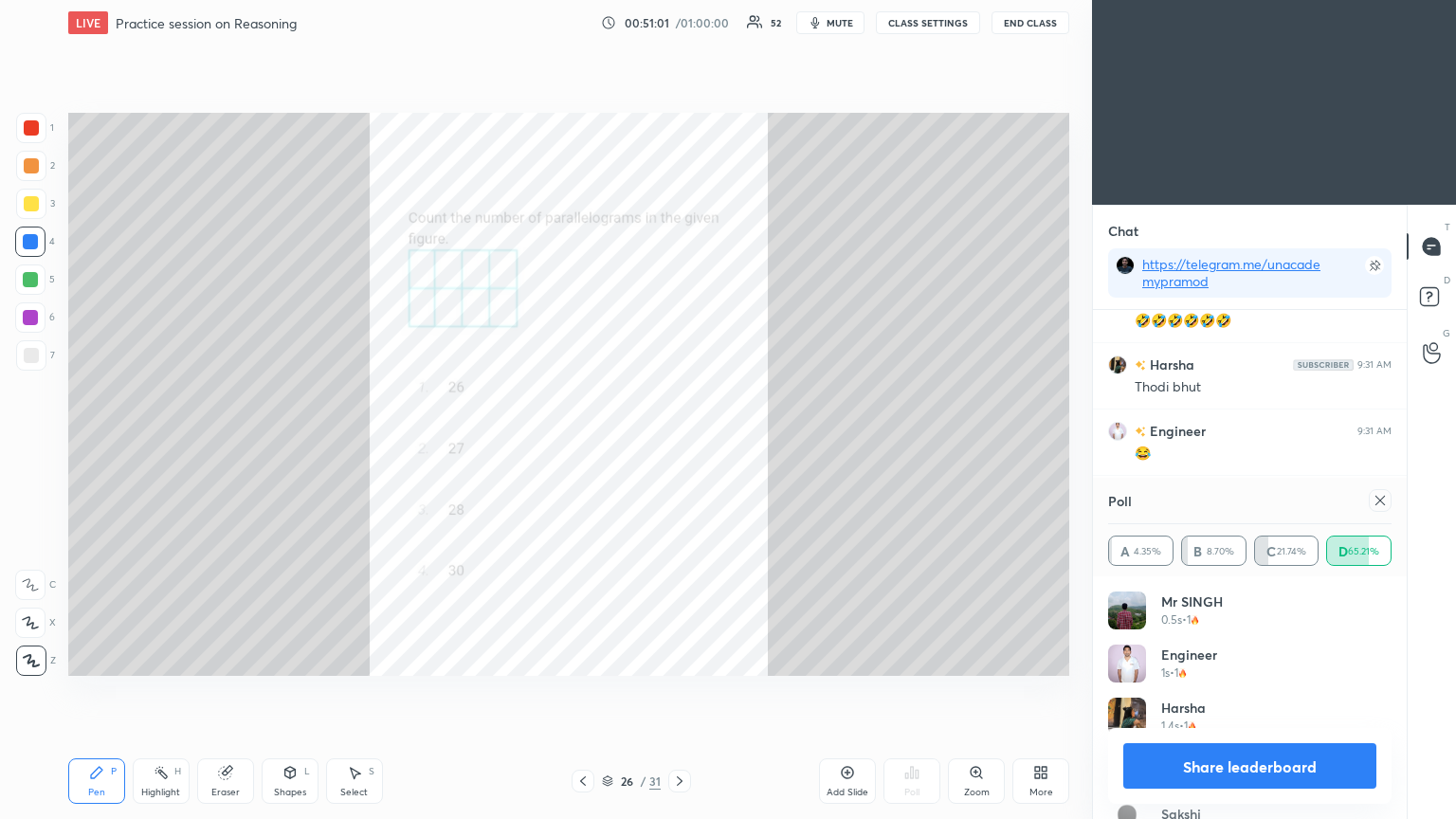 click 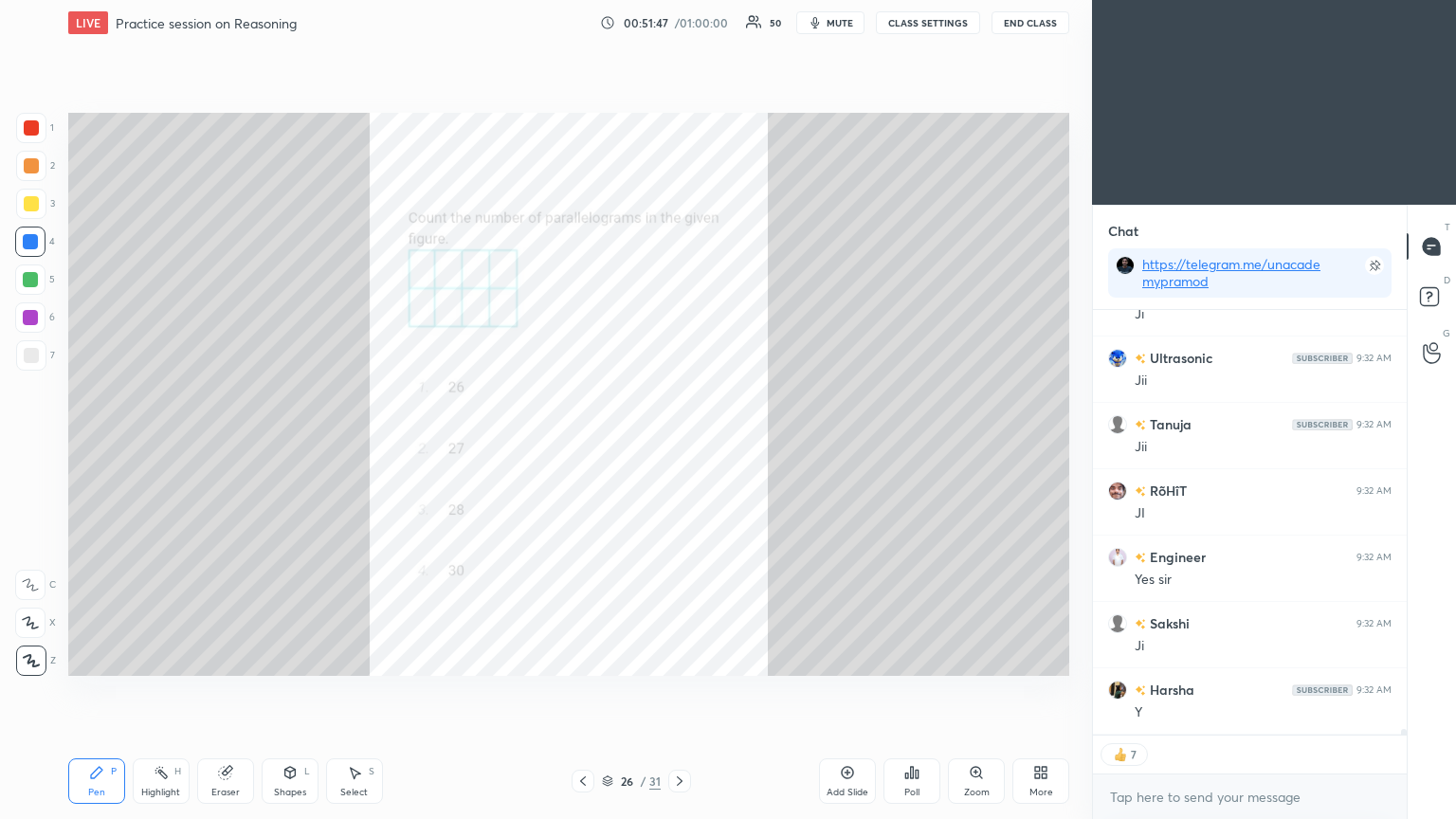 click 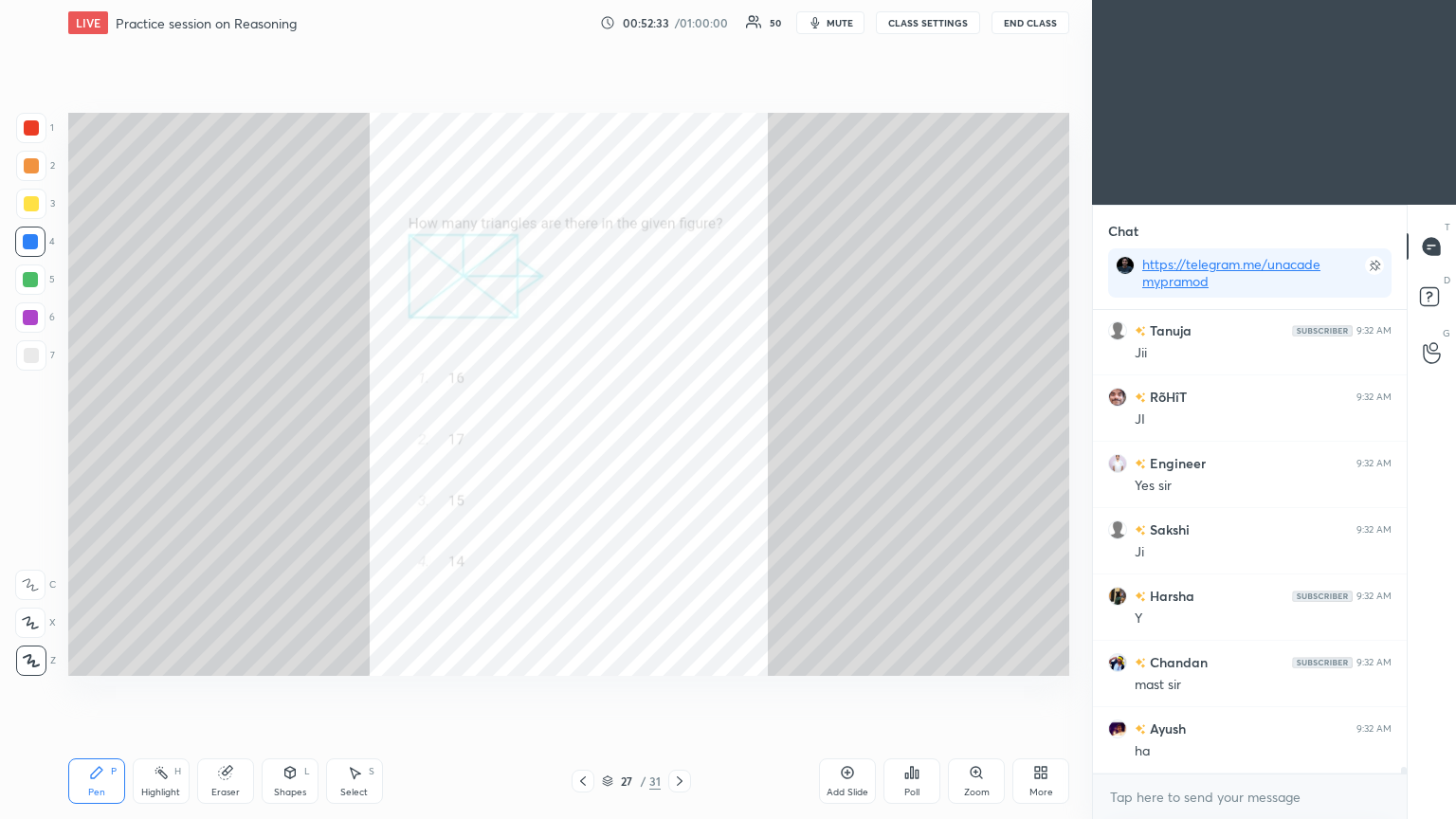 scroll, scrollTop: 425, scrollLeft: 308, axis: both 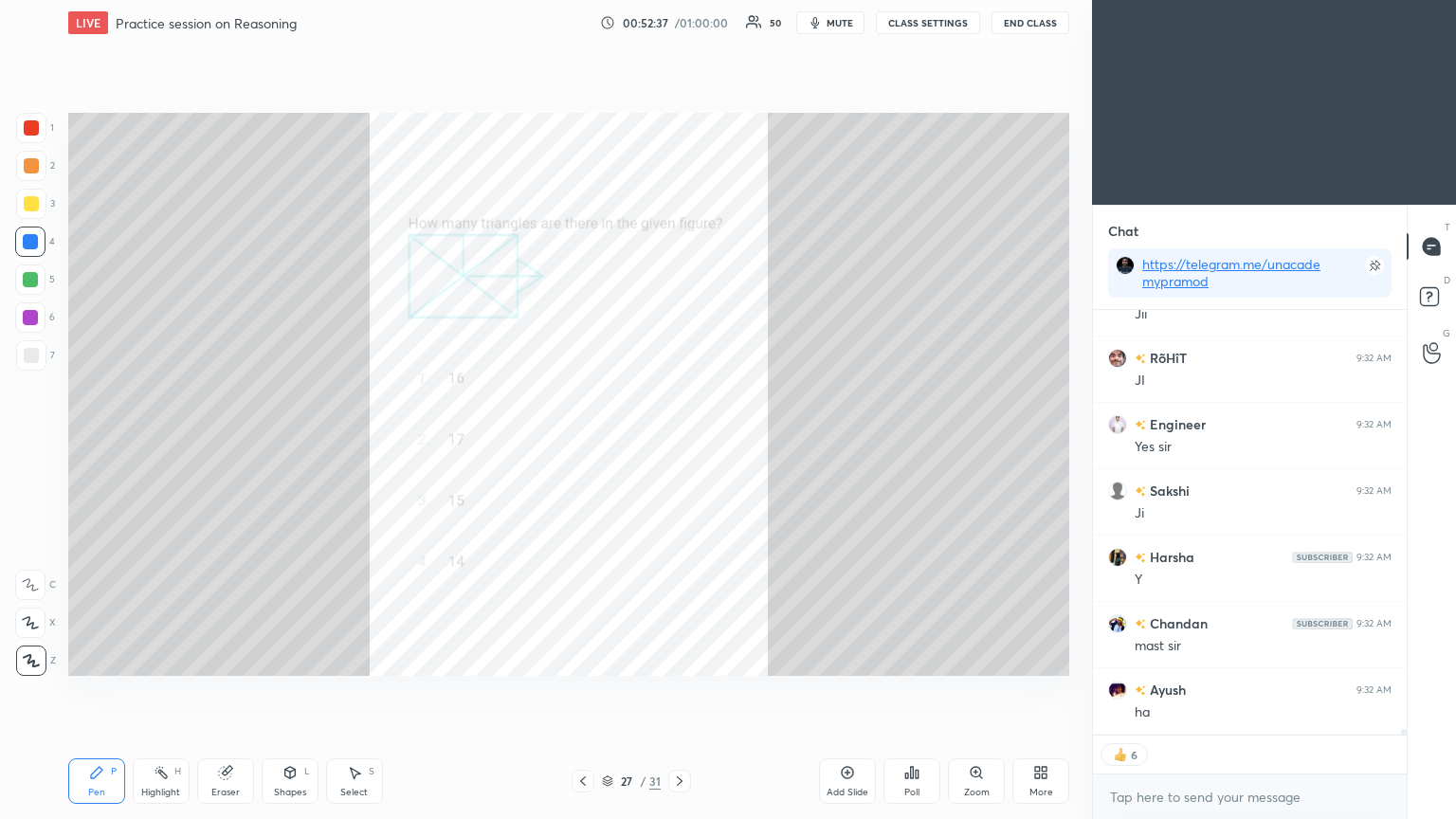 click on "Poll" at bounding box center (912, 781) 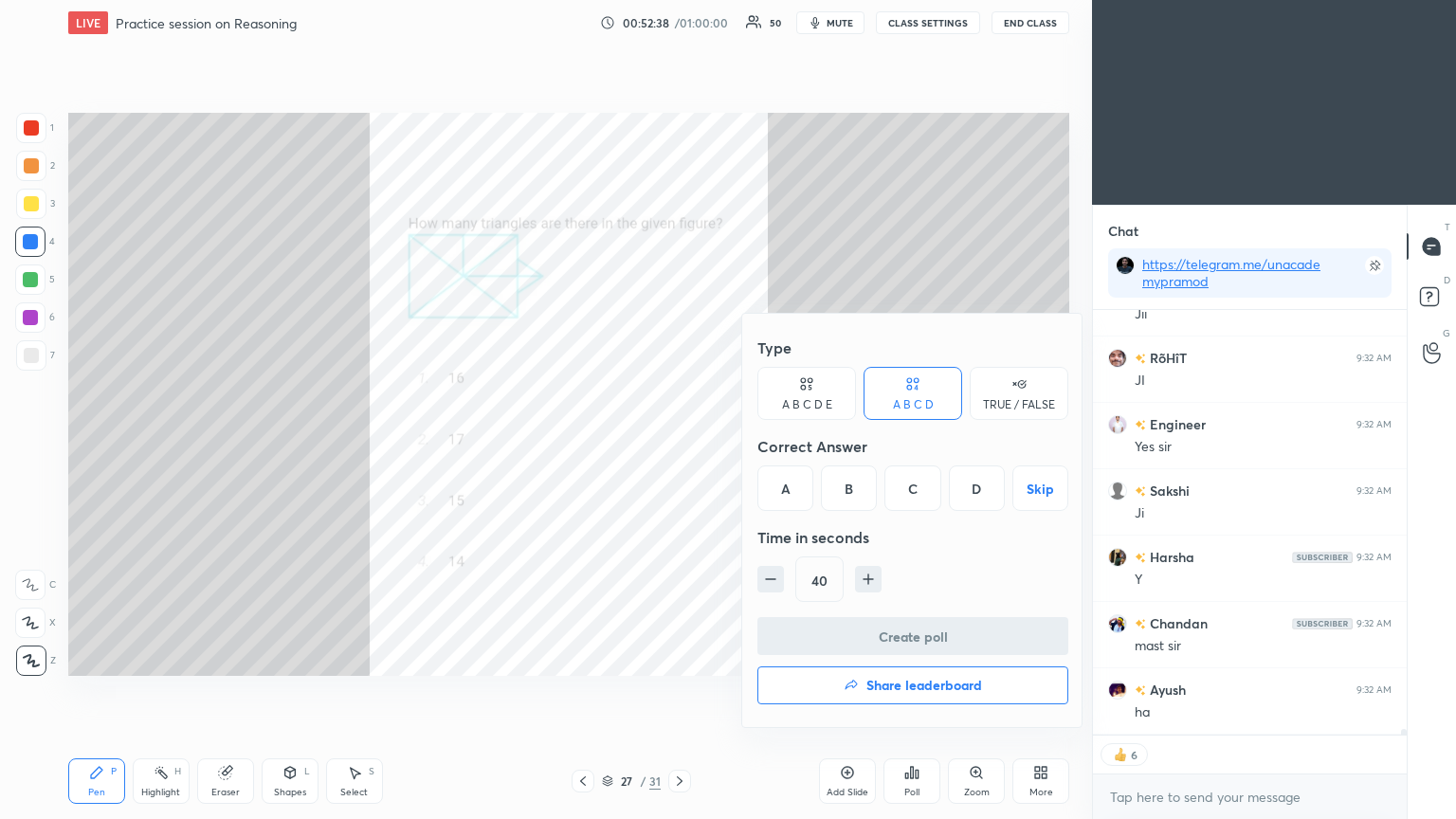 click on "C" at bounding box center (912, 488) 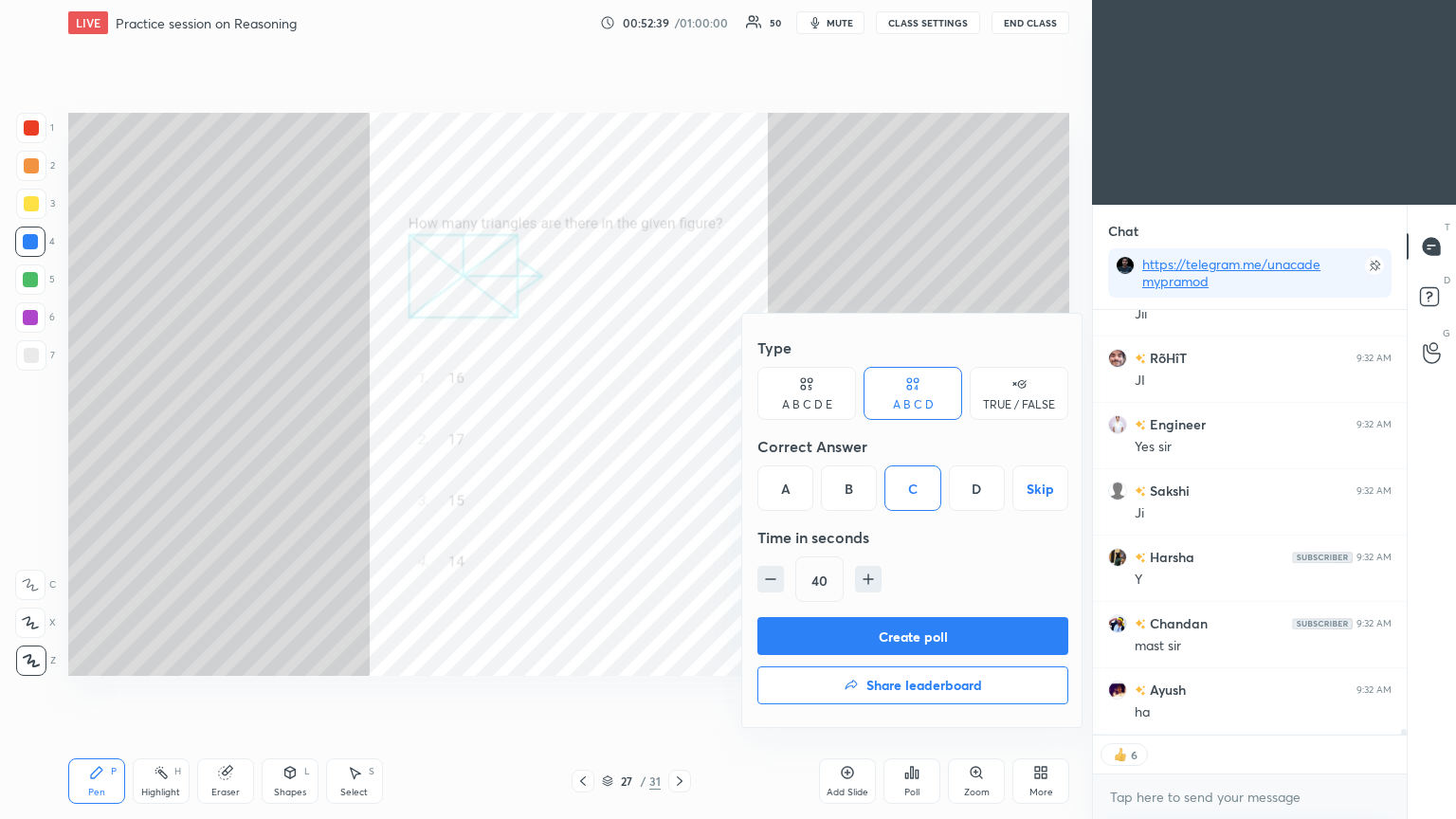 click on "Create poll" at bounding box center (913, 636) 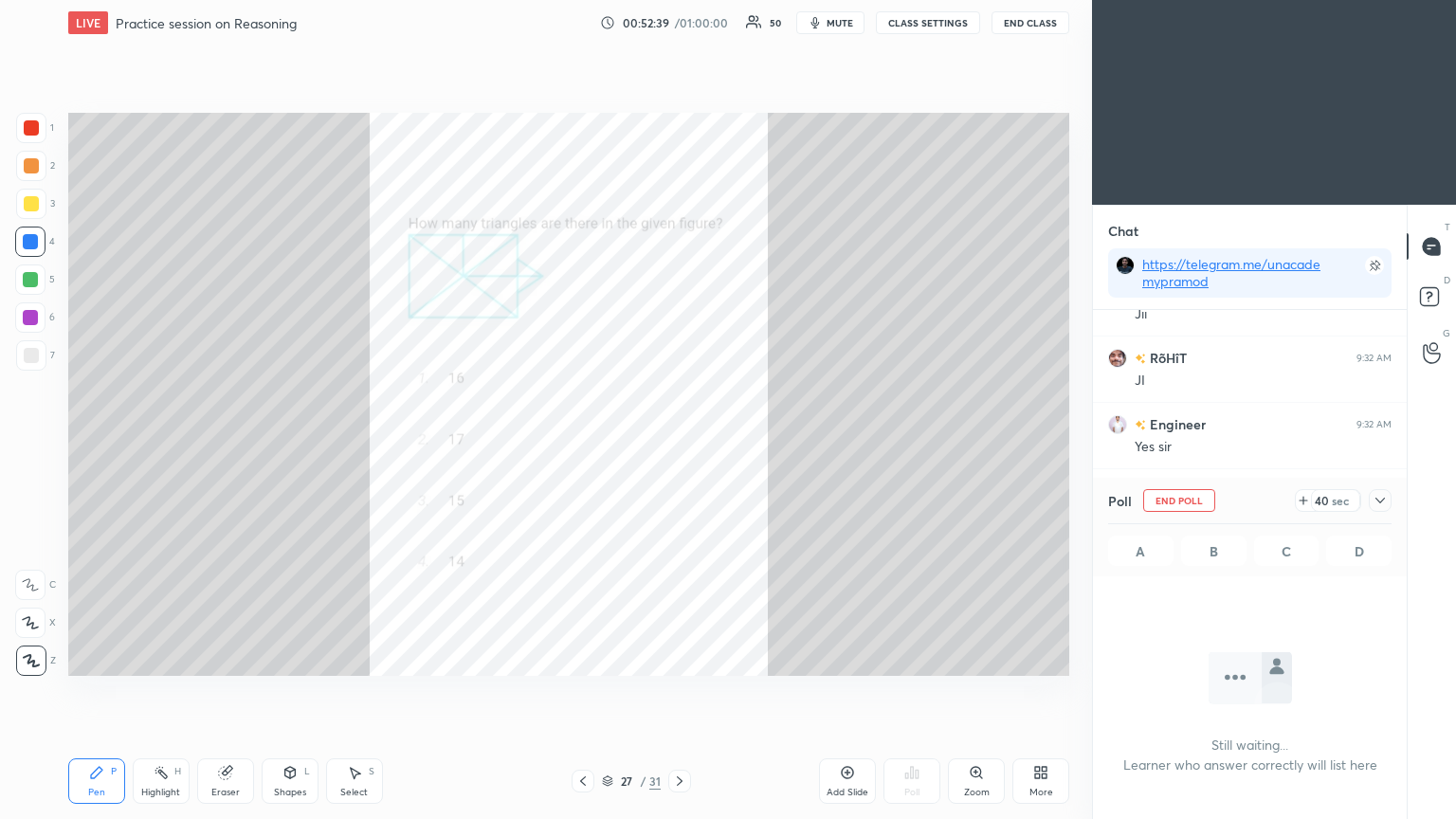 scroll, scrollTop: 7, scrollLeft: 6, axis: both 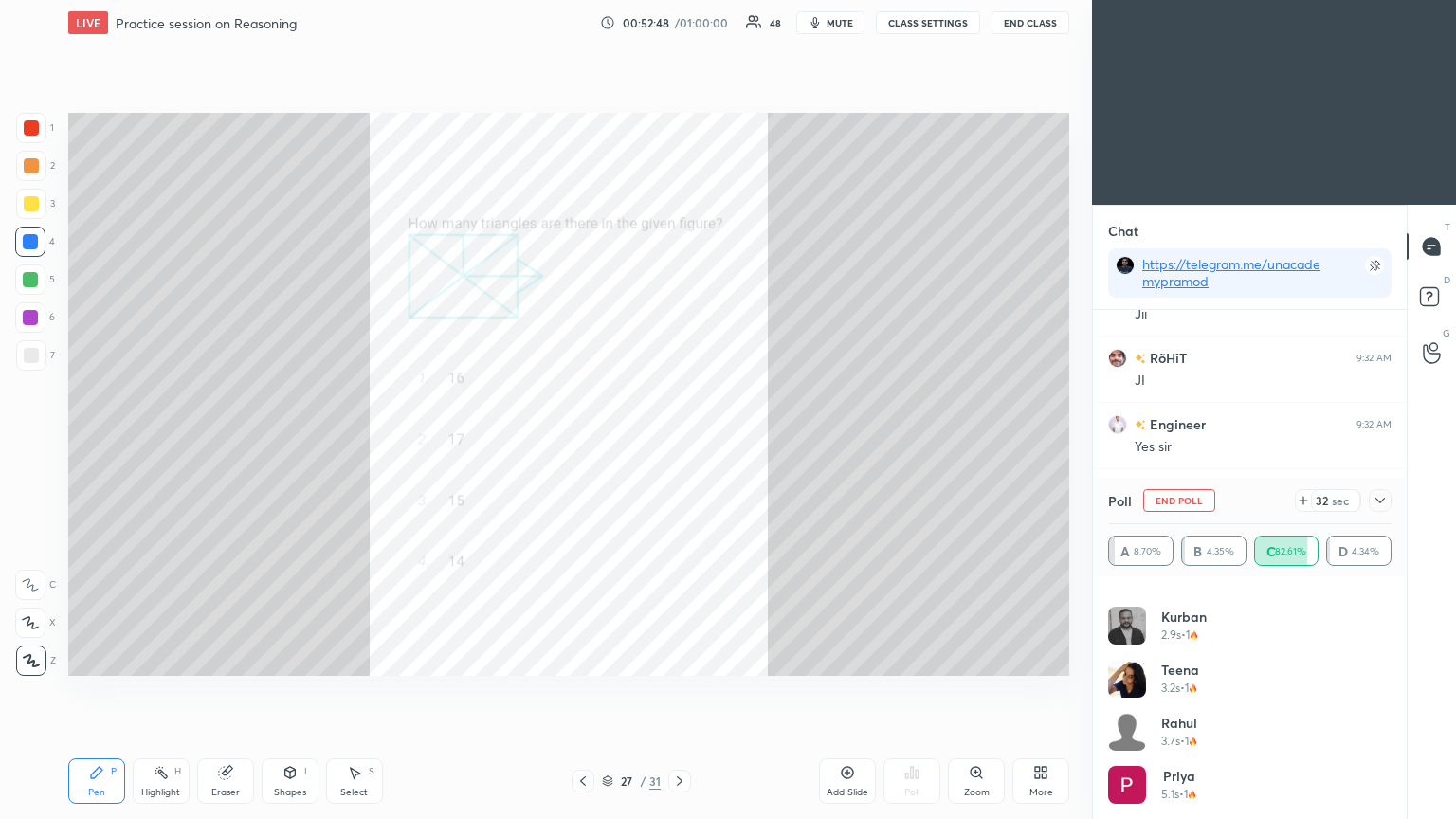 click at bounding box center (1380, 500) 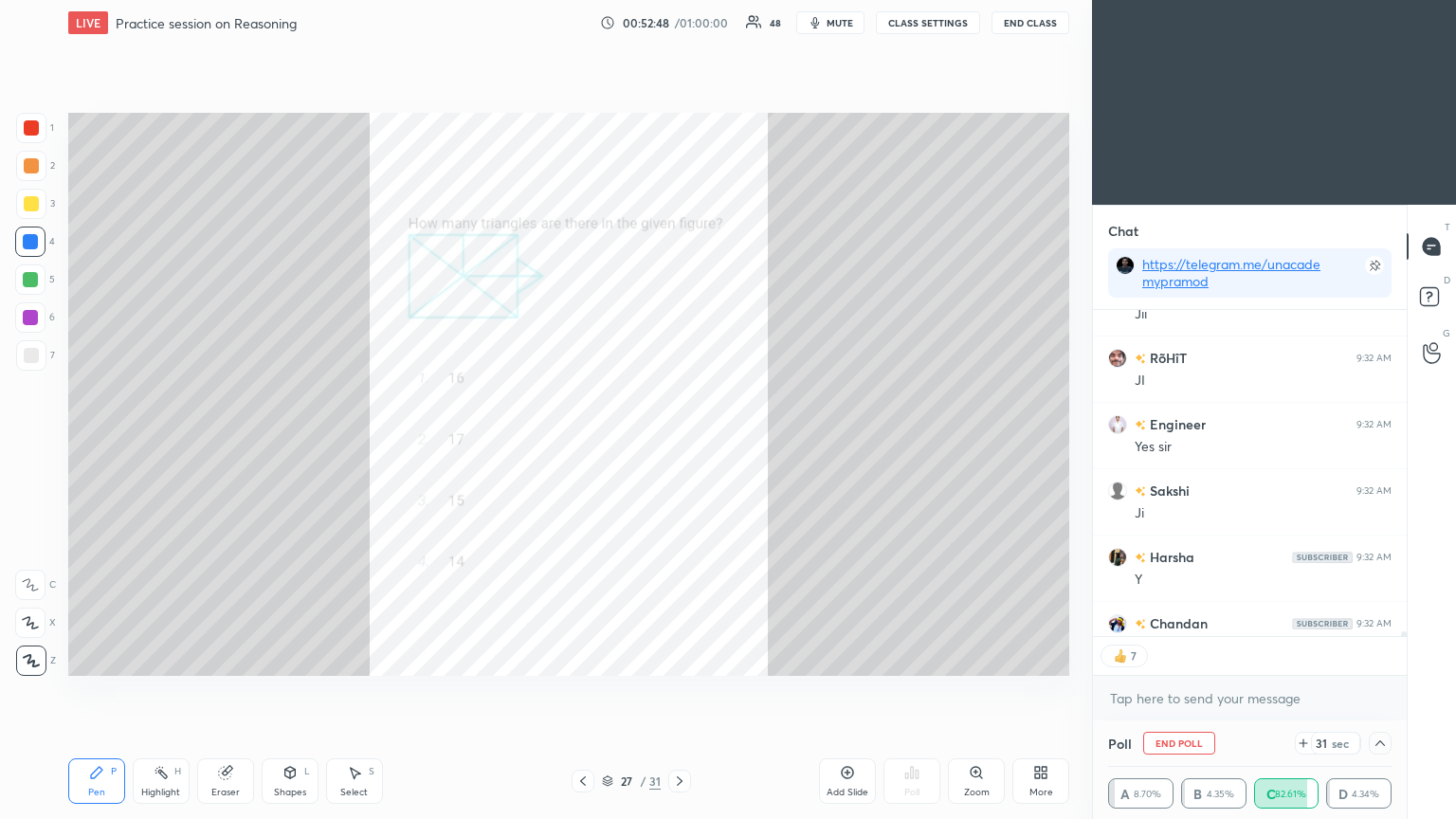 scroll, scrollTop: 66, scrollLeft: 278, axis: both 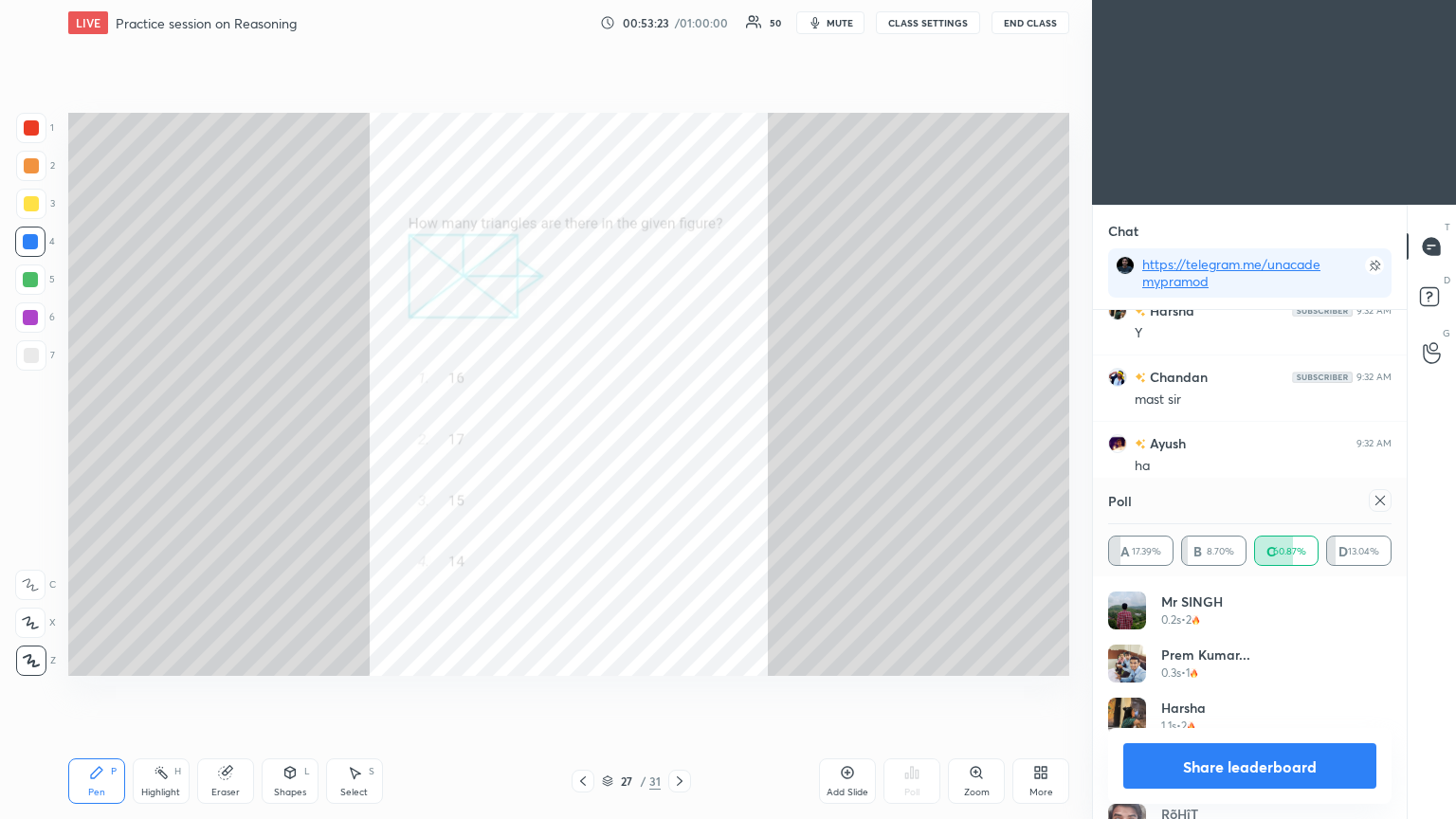 click 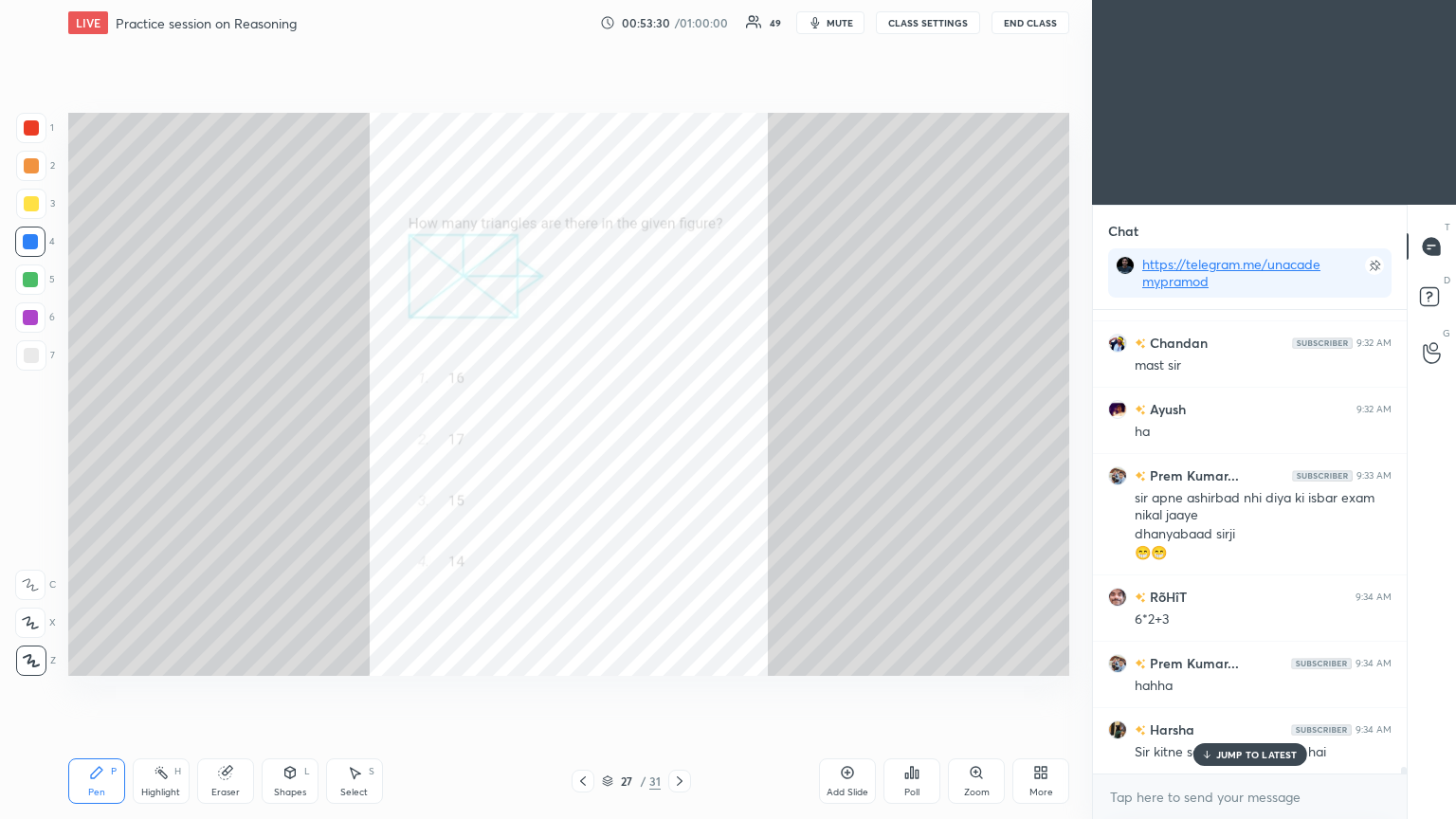 click on "JUMP TO LATEST" at bounding box center (1257, 755) 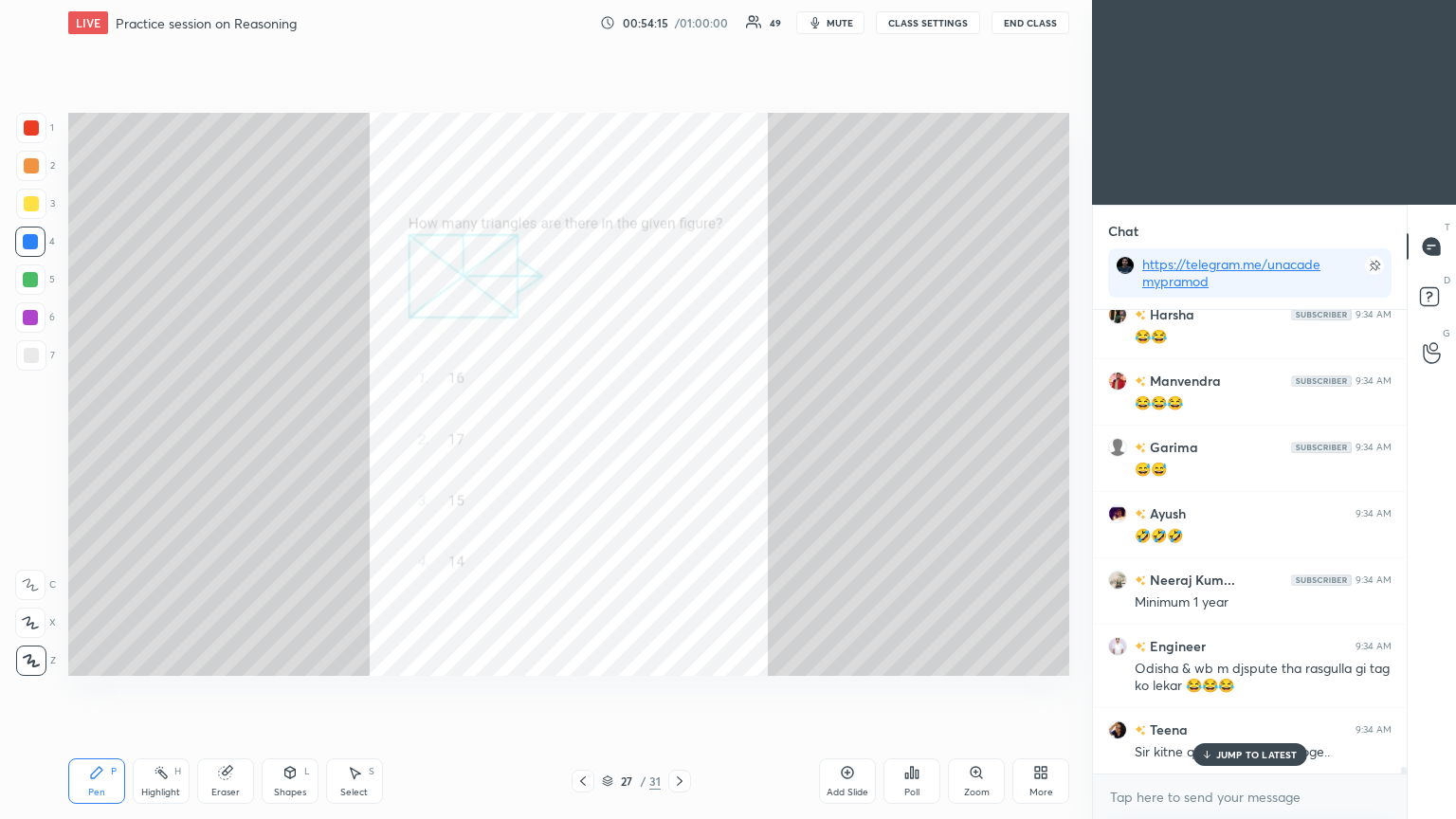 click on "JUMP TO LATEST" at bounding box center (1249, 755) 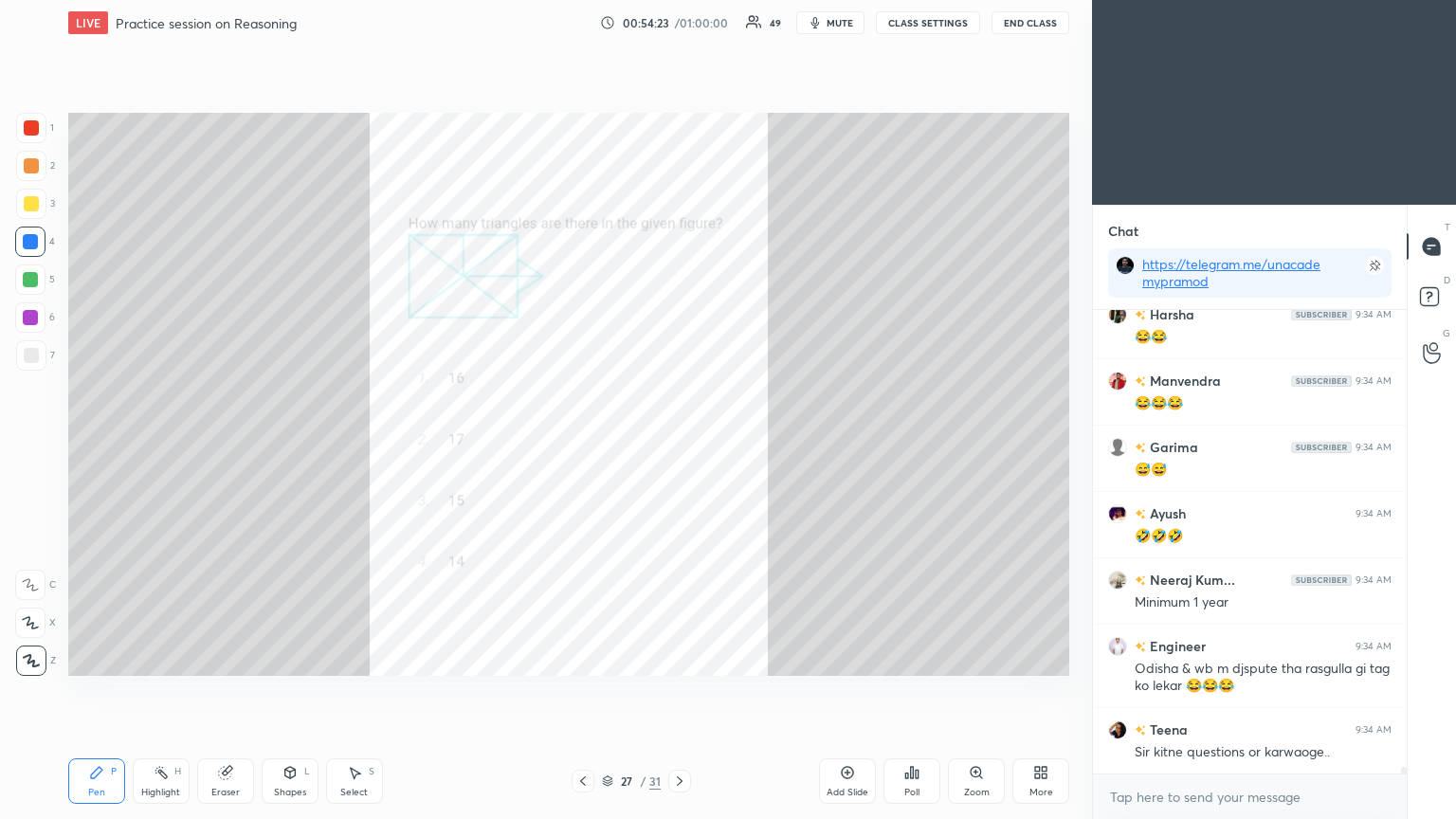 scroll, scrollTop: 30988, scrollLeft: 0, axis: vertical 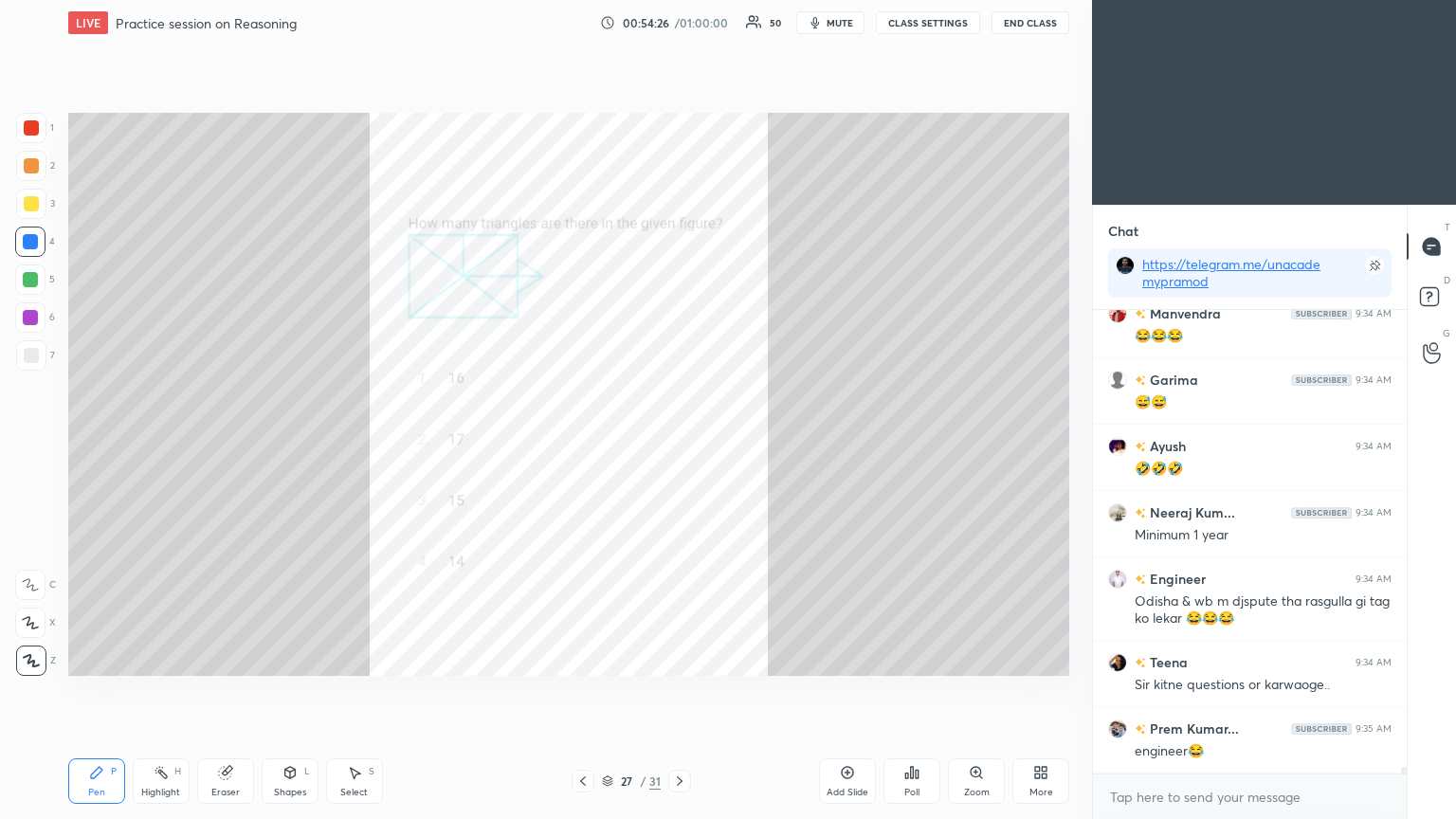 click 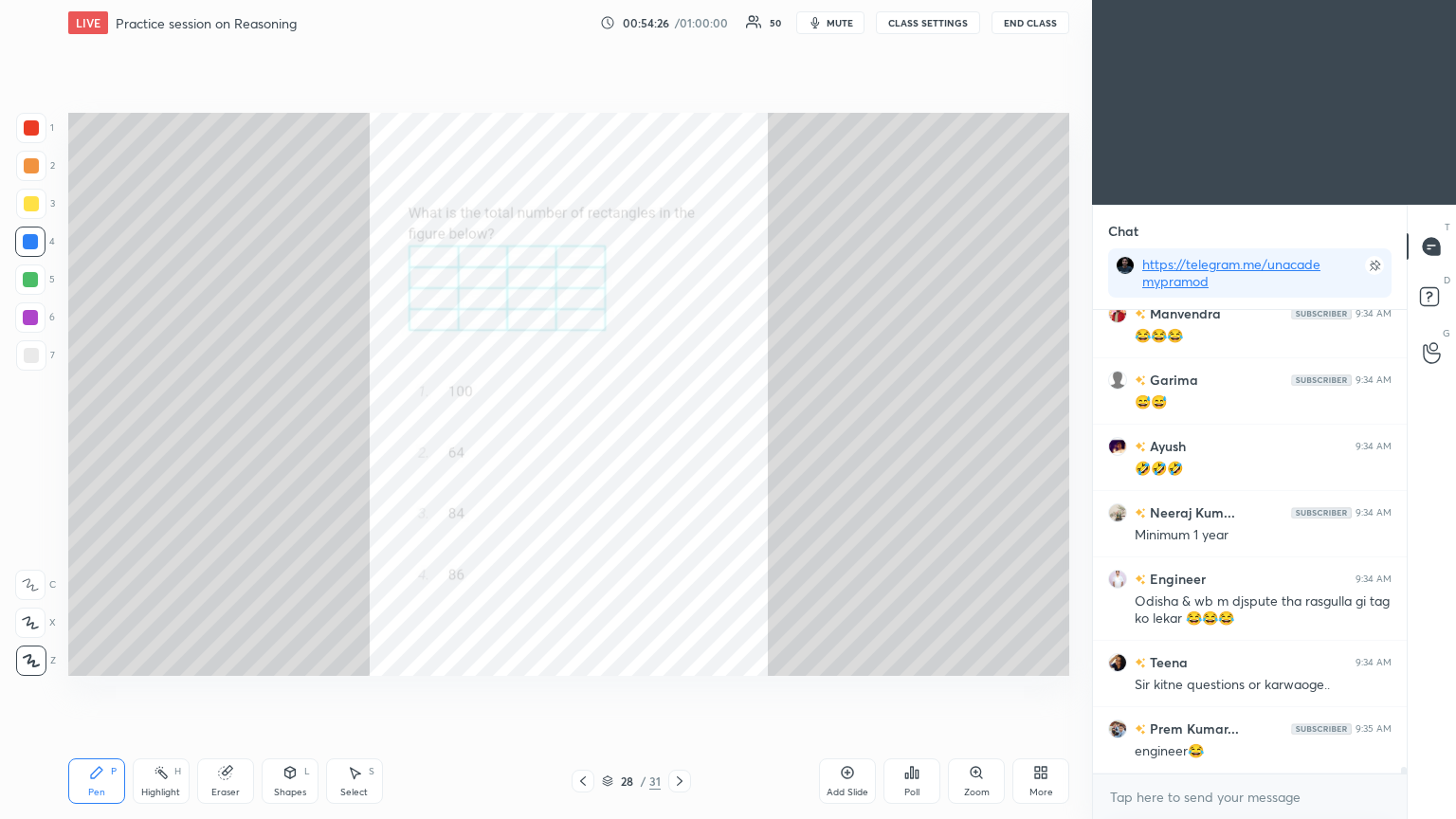 scroll, scrollTop: 6, scrollLeft: 6, axis: both 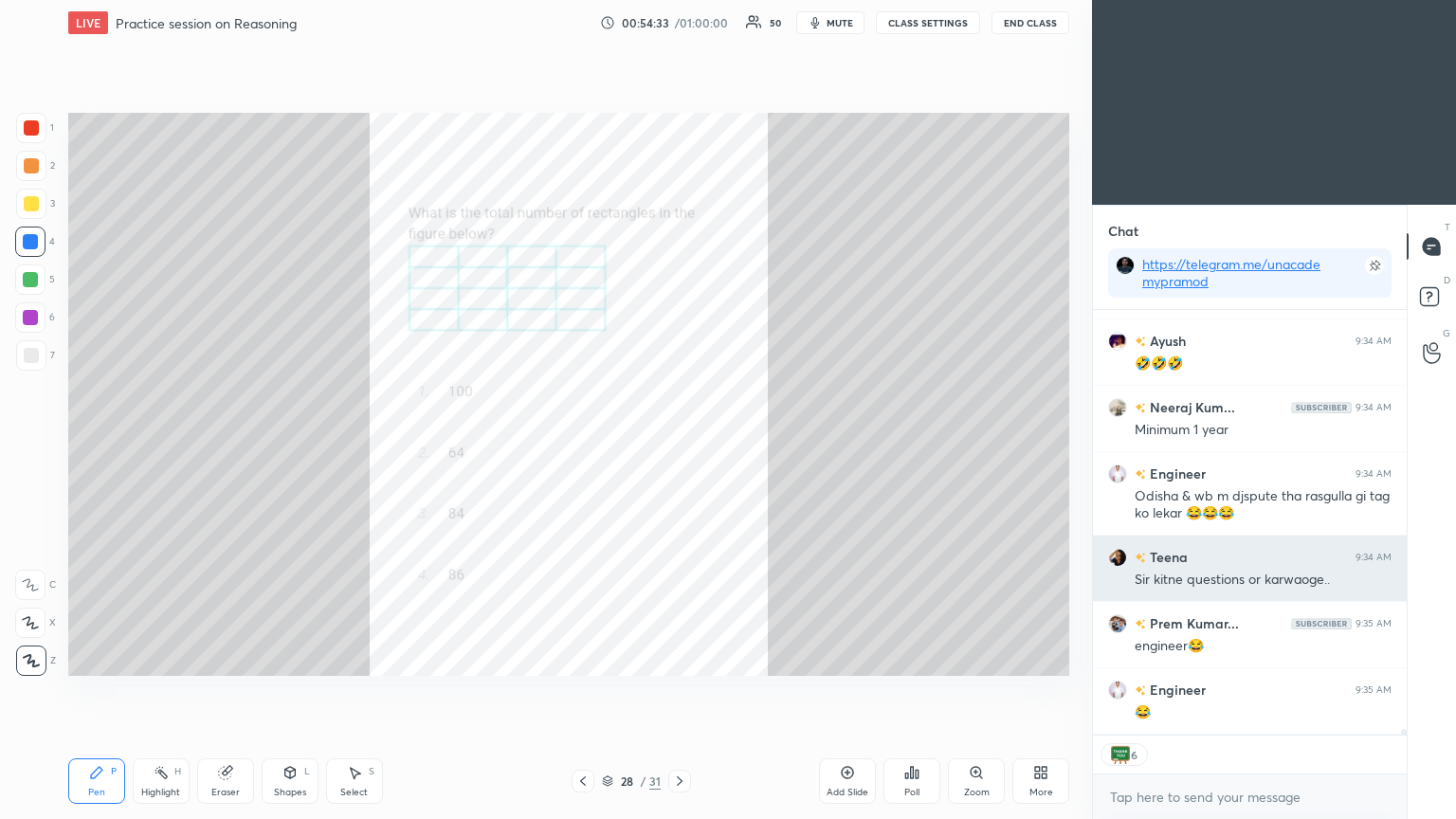 click on "Teena" at bounding box center (1167, 556) 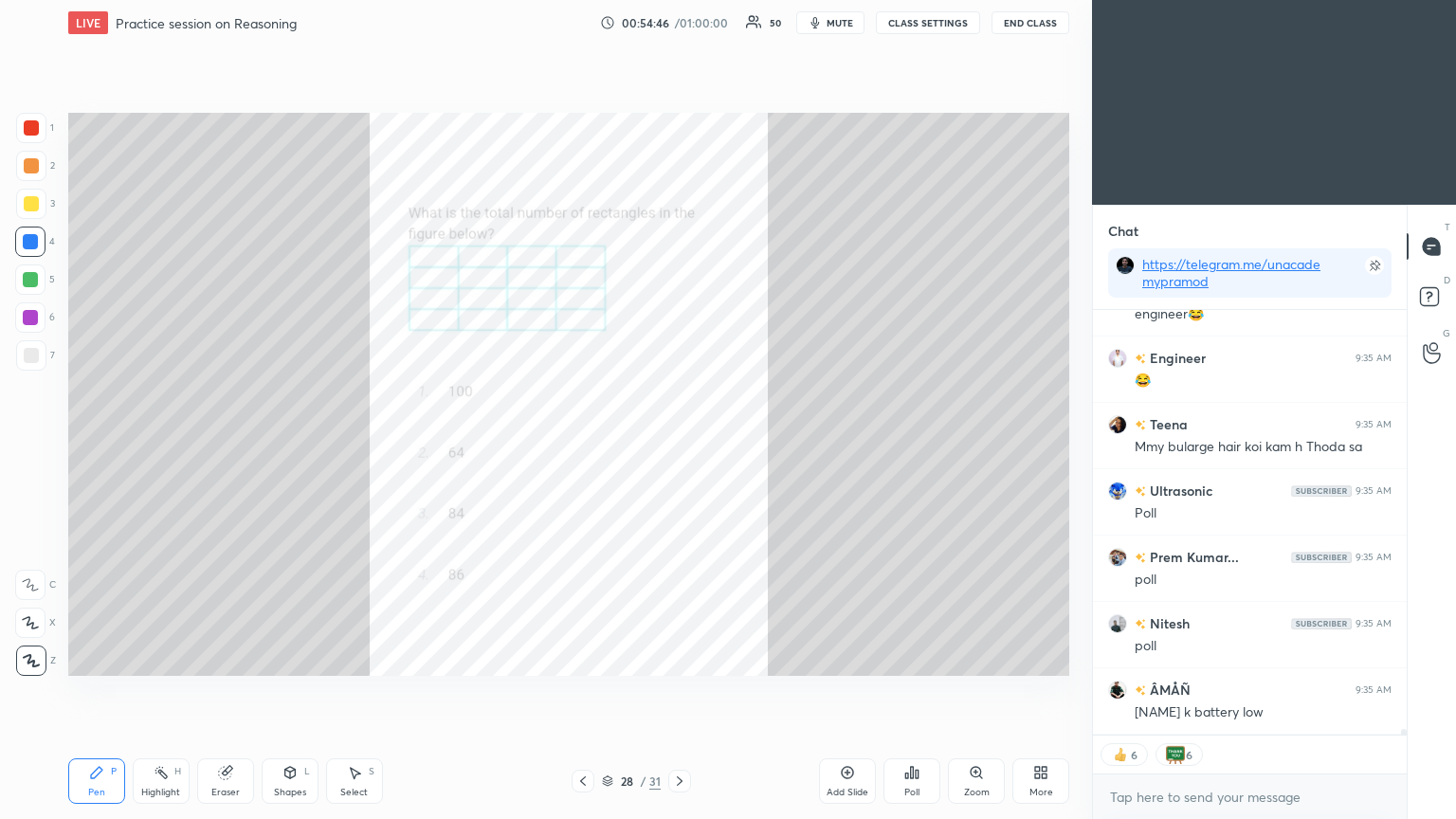 scroll, scrollTop: 31492, scrollLeft: 0, axis: vertical 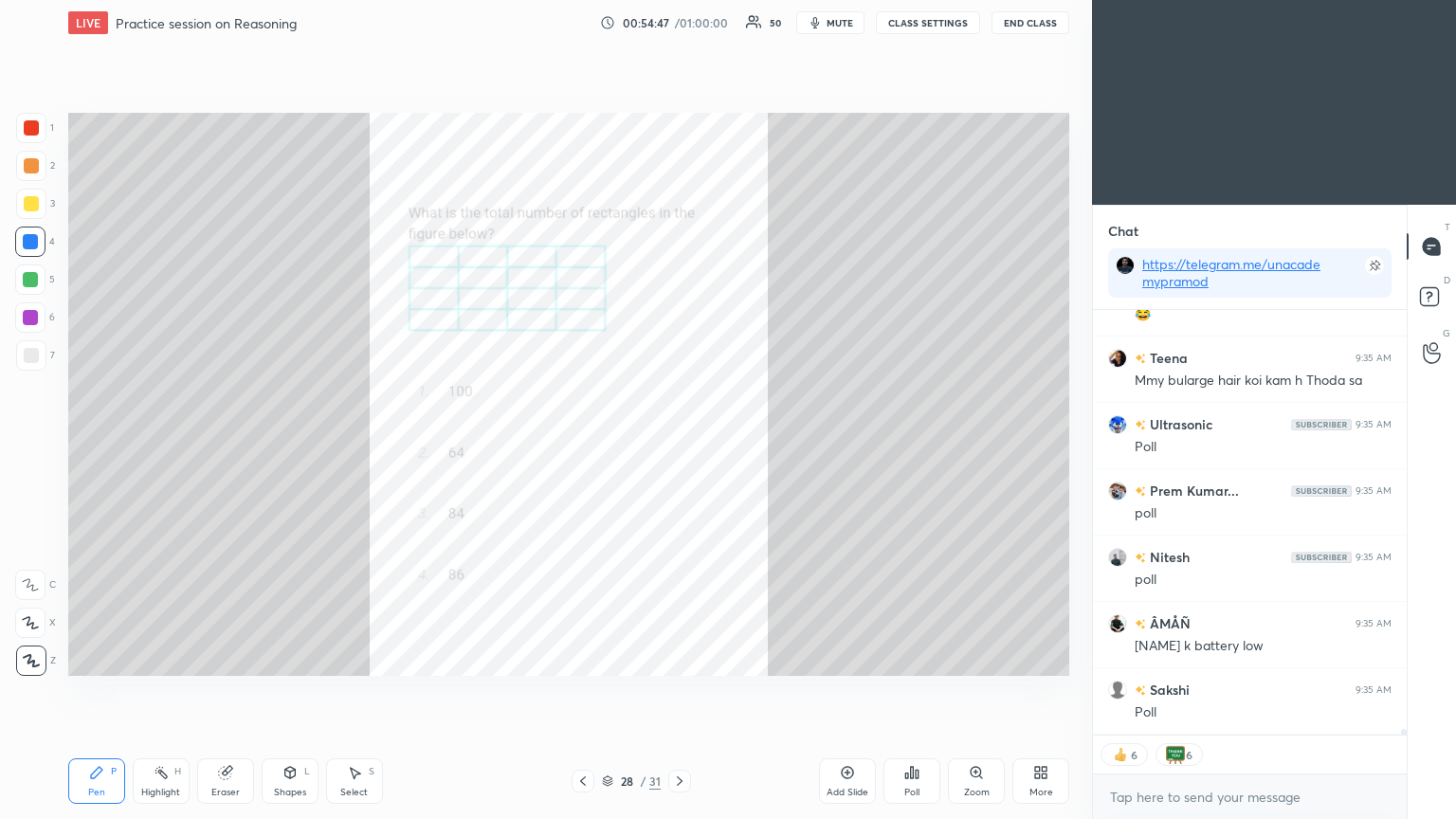 click on "Poll" at bounding box center (912, 781) 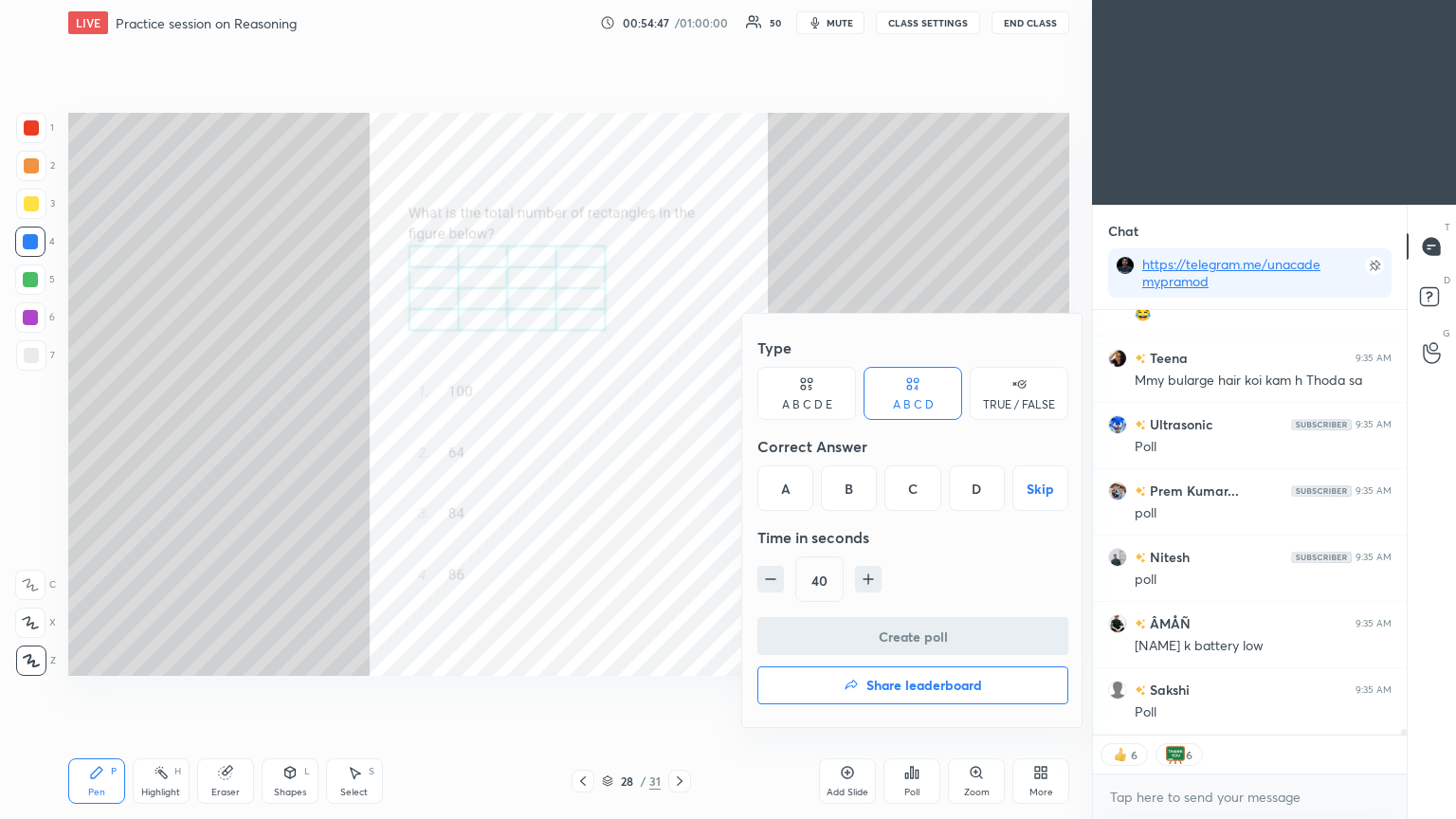scroll, scrollTop: 6, scrollLeft: 6, axis: both 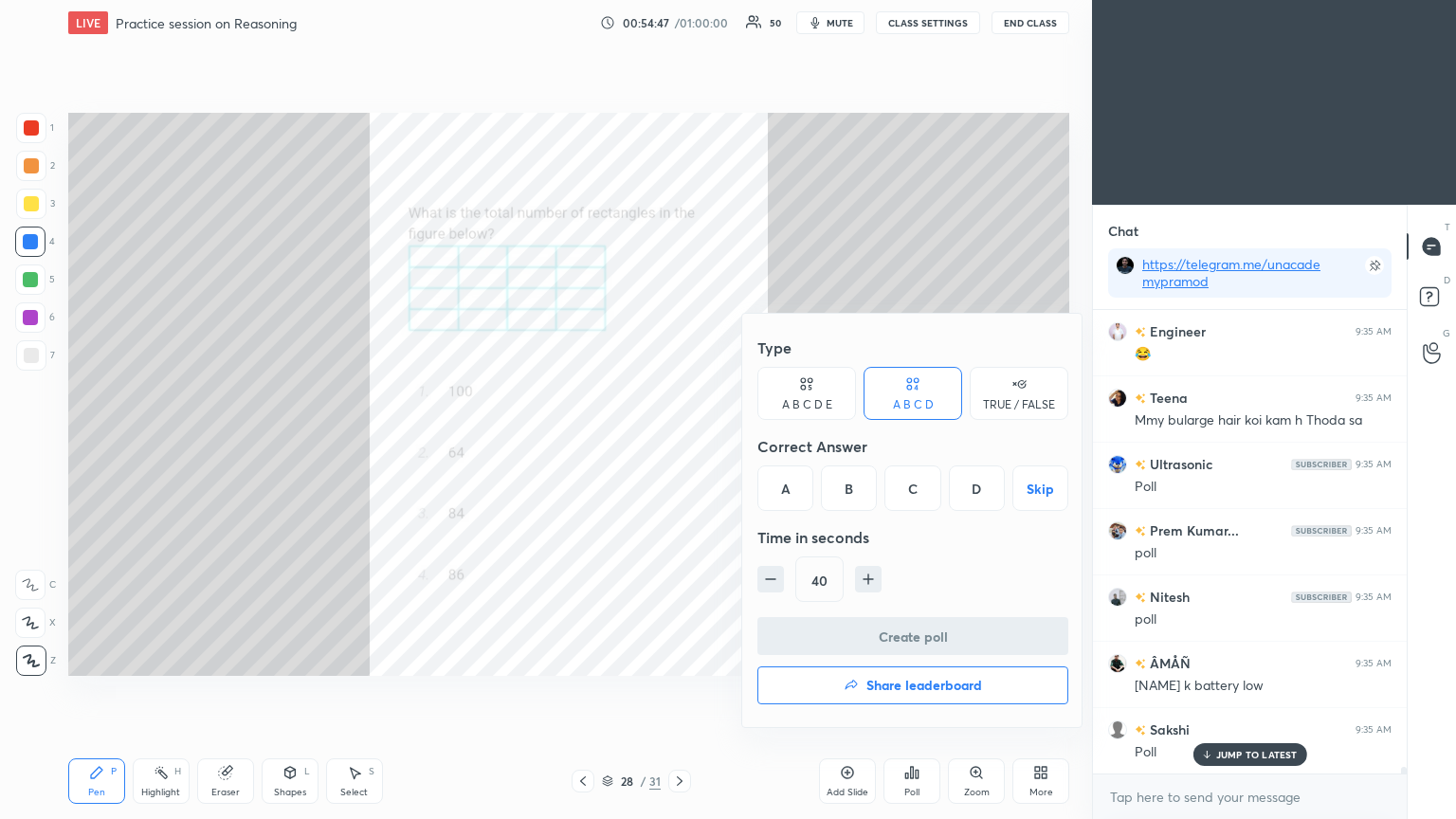 click on "A" at bounding box center (785, 488) 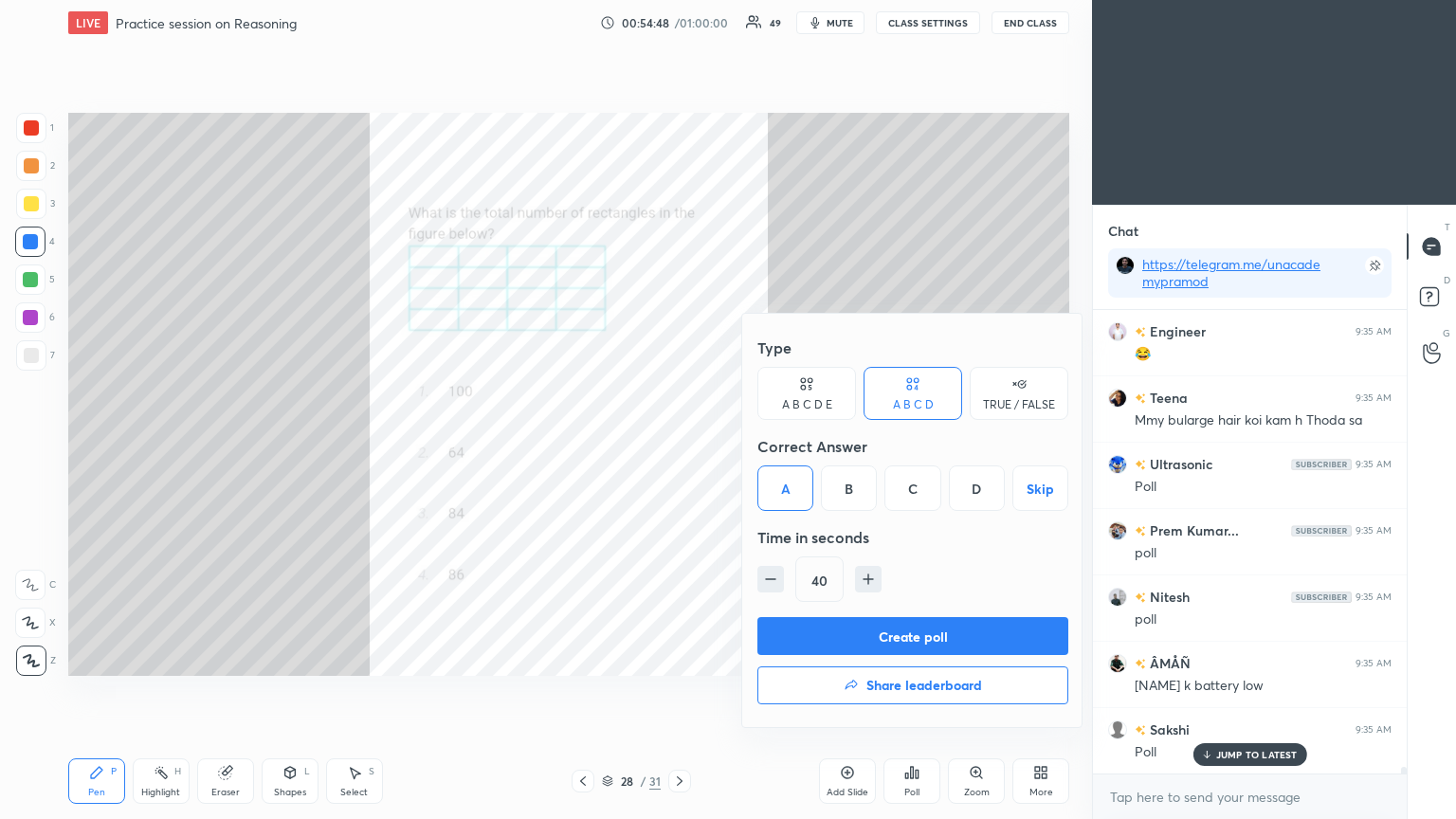 click on "Create poll" at bounding box center (913, 636) 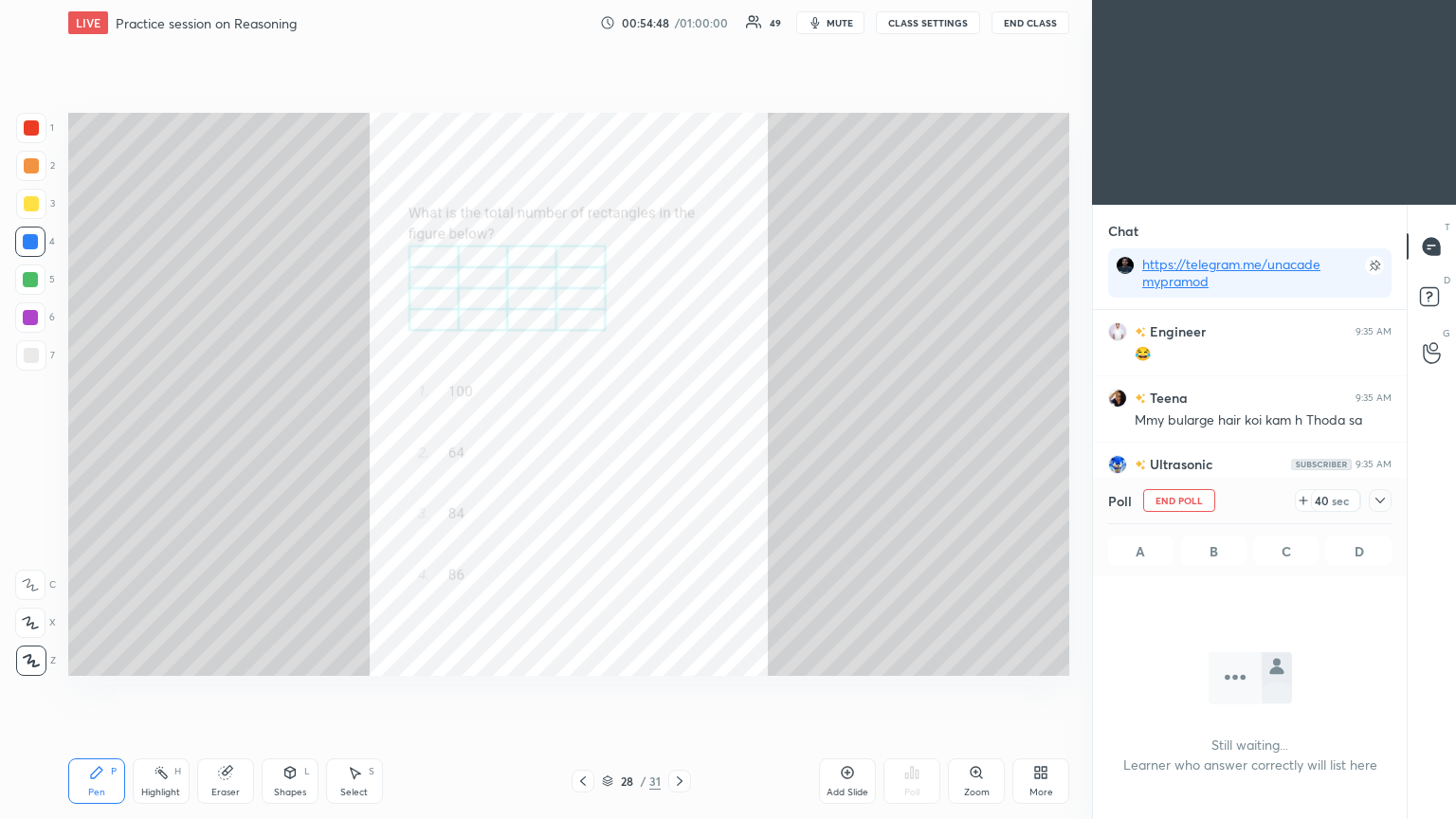 scroll, scrollTop: 281, scrollLeft: 308, axis: both 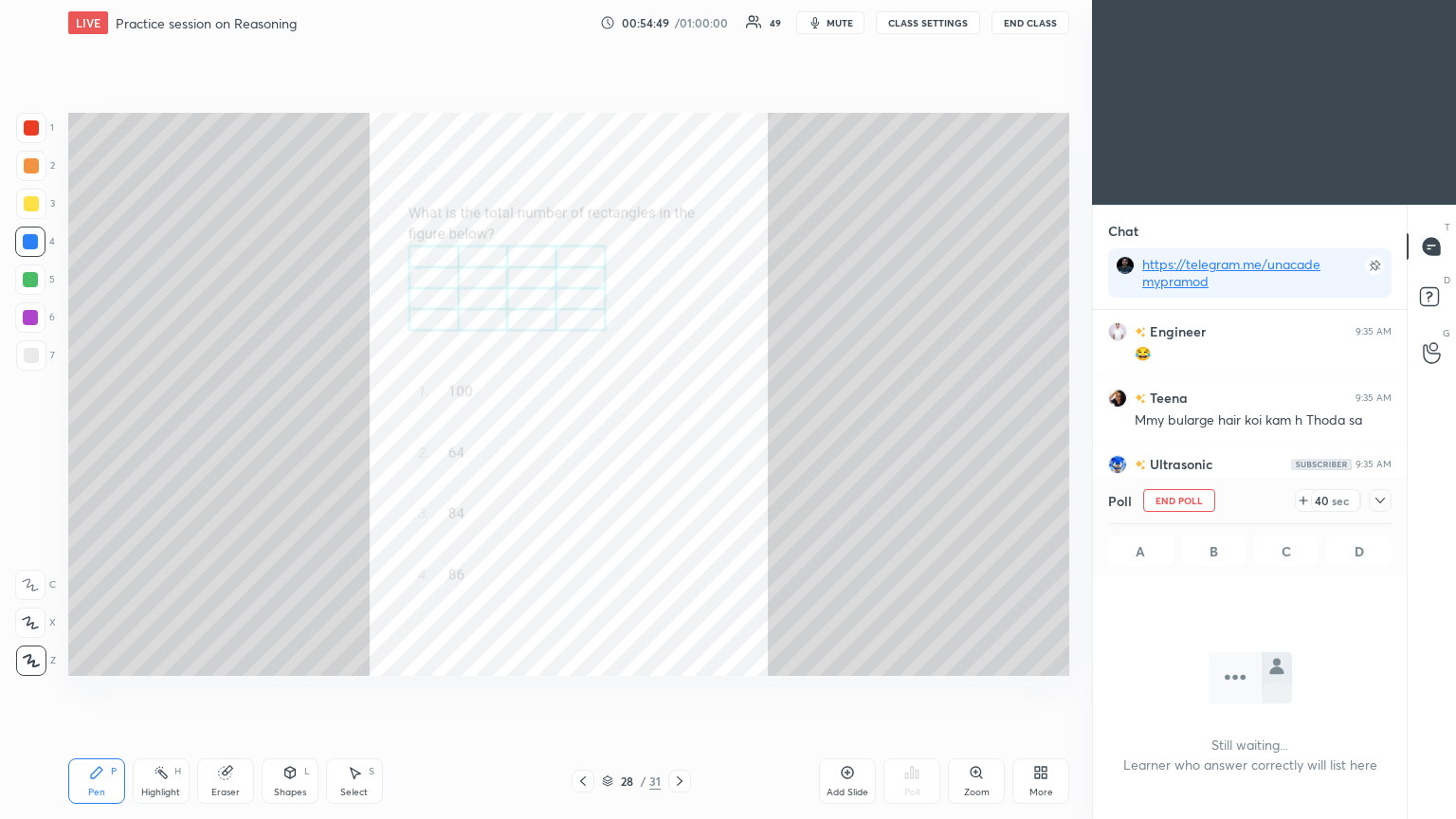 click 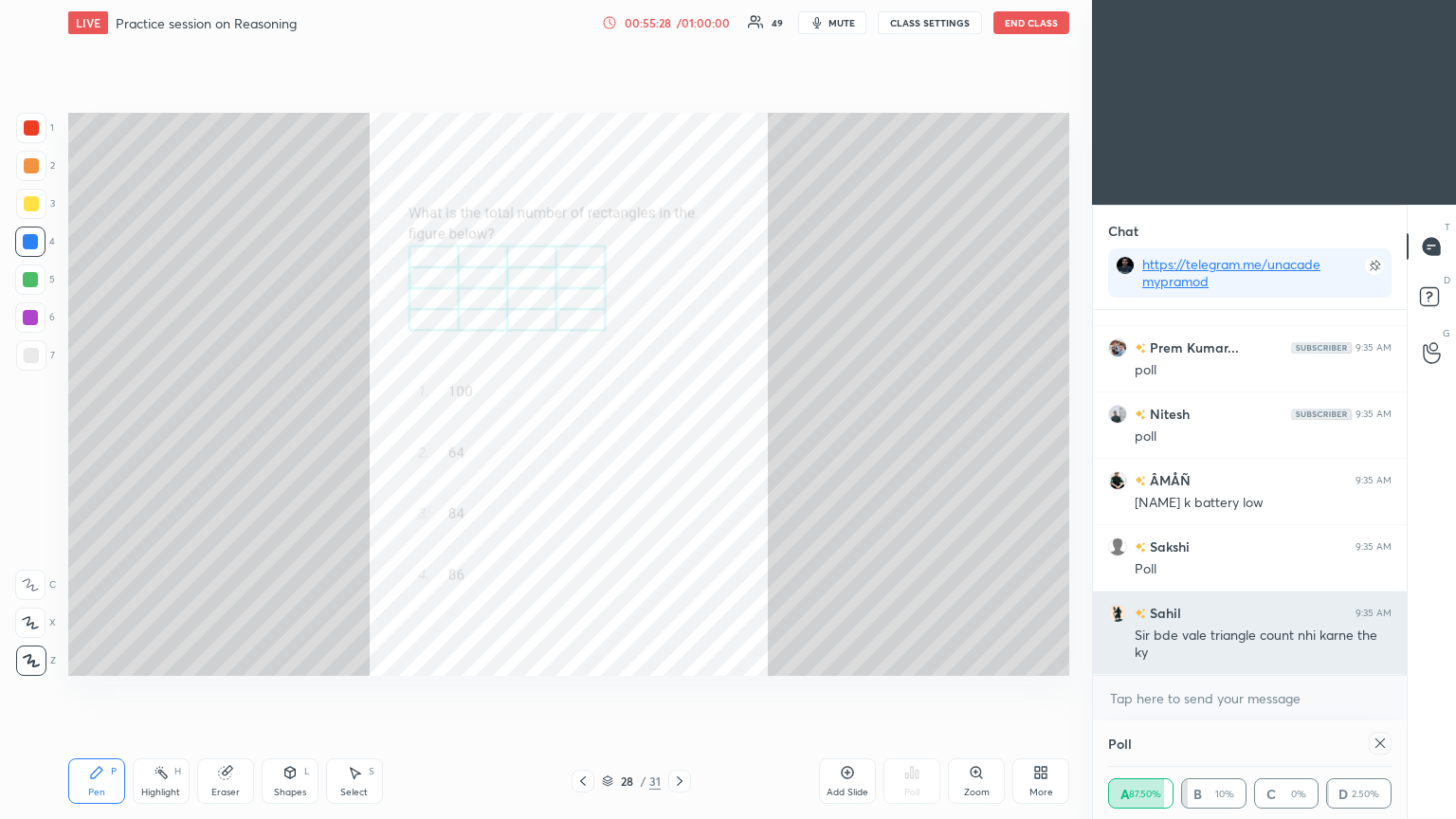 scroll, scrollTop: 0, scrollLeft: 0, axis: both 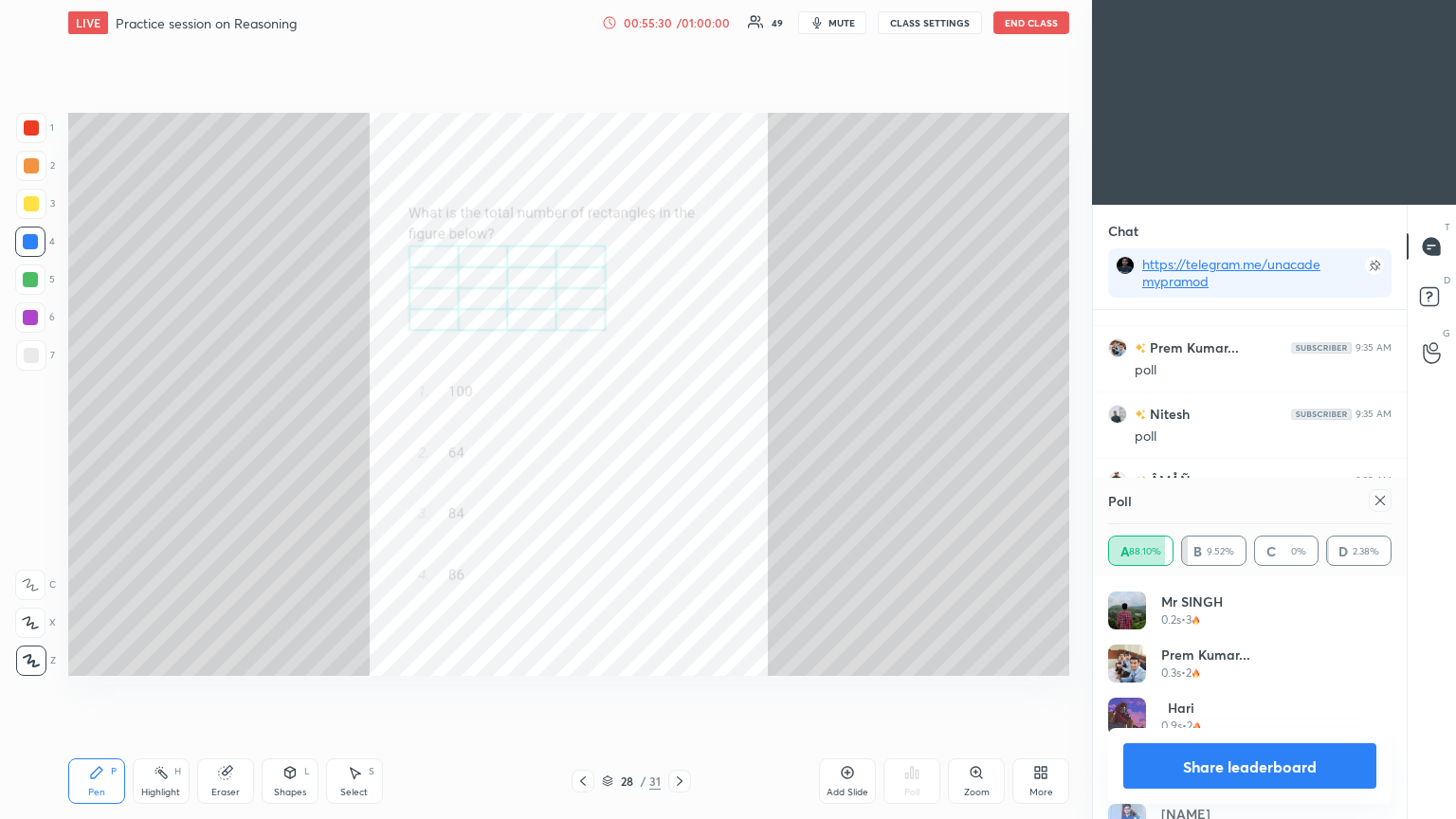 click 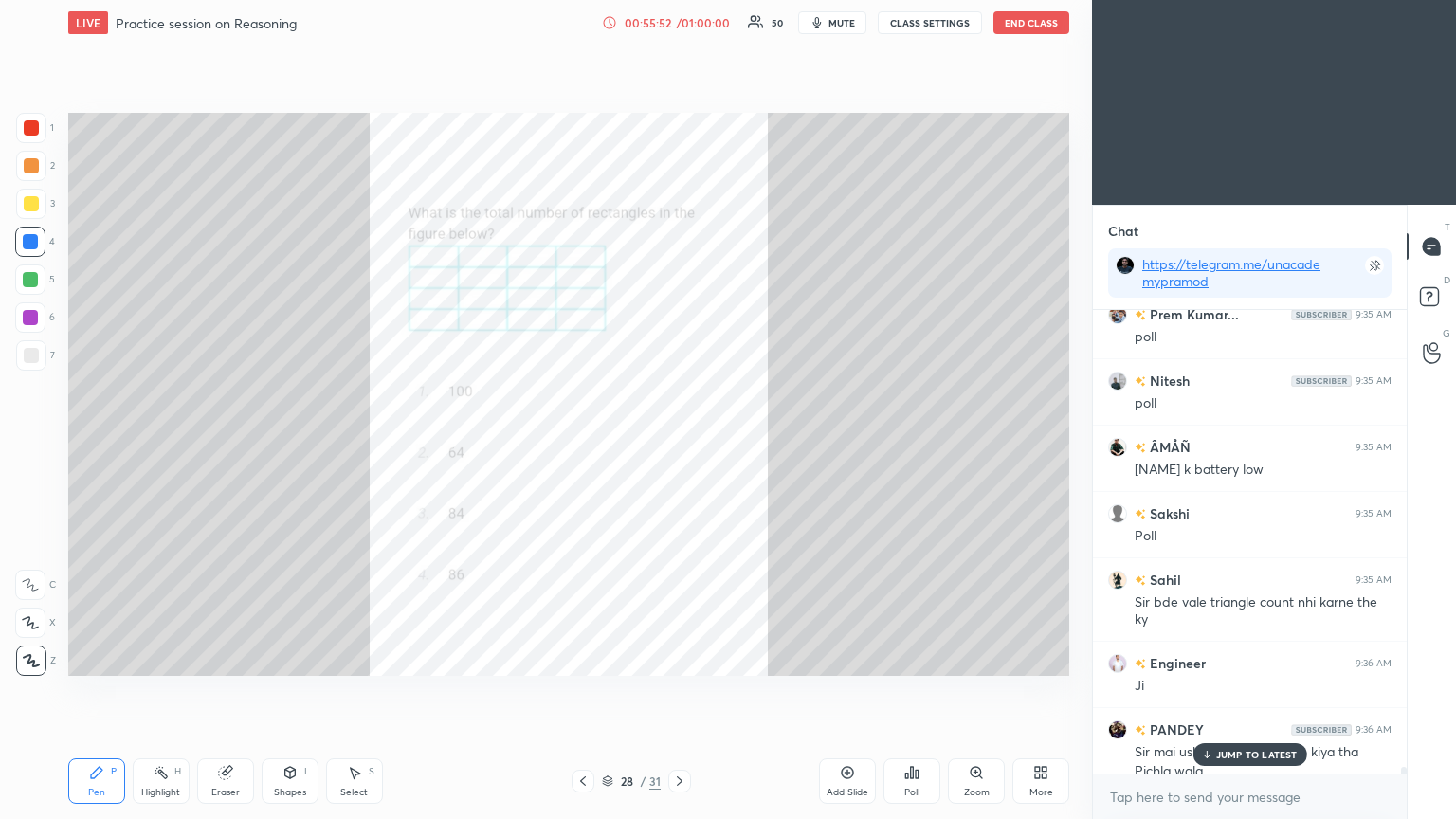 scroll, scrollTop: 31687, scrollLeft: 0, axis: vertical 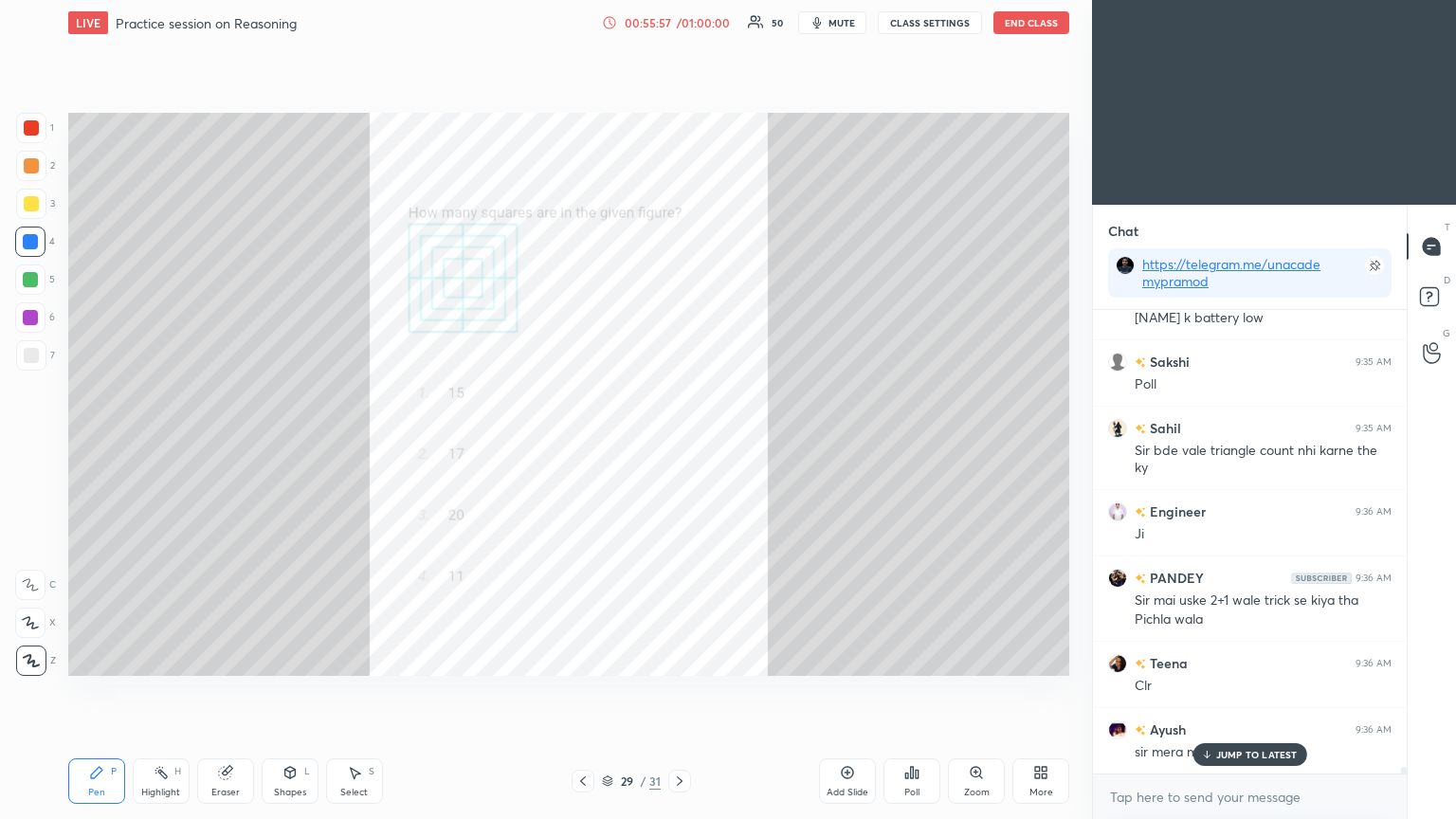 click on "JUMP TO LATEST" at bounding box center [1249, 755] 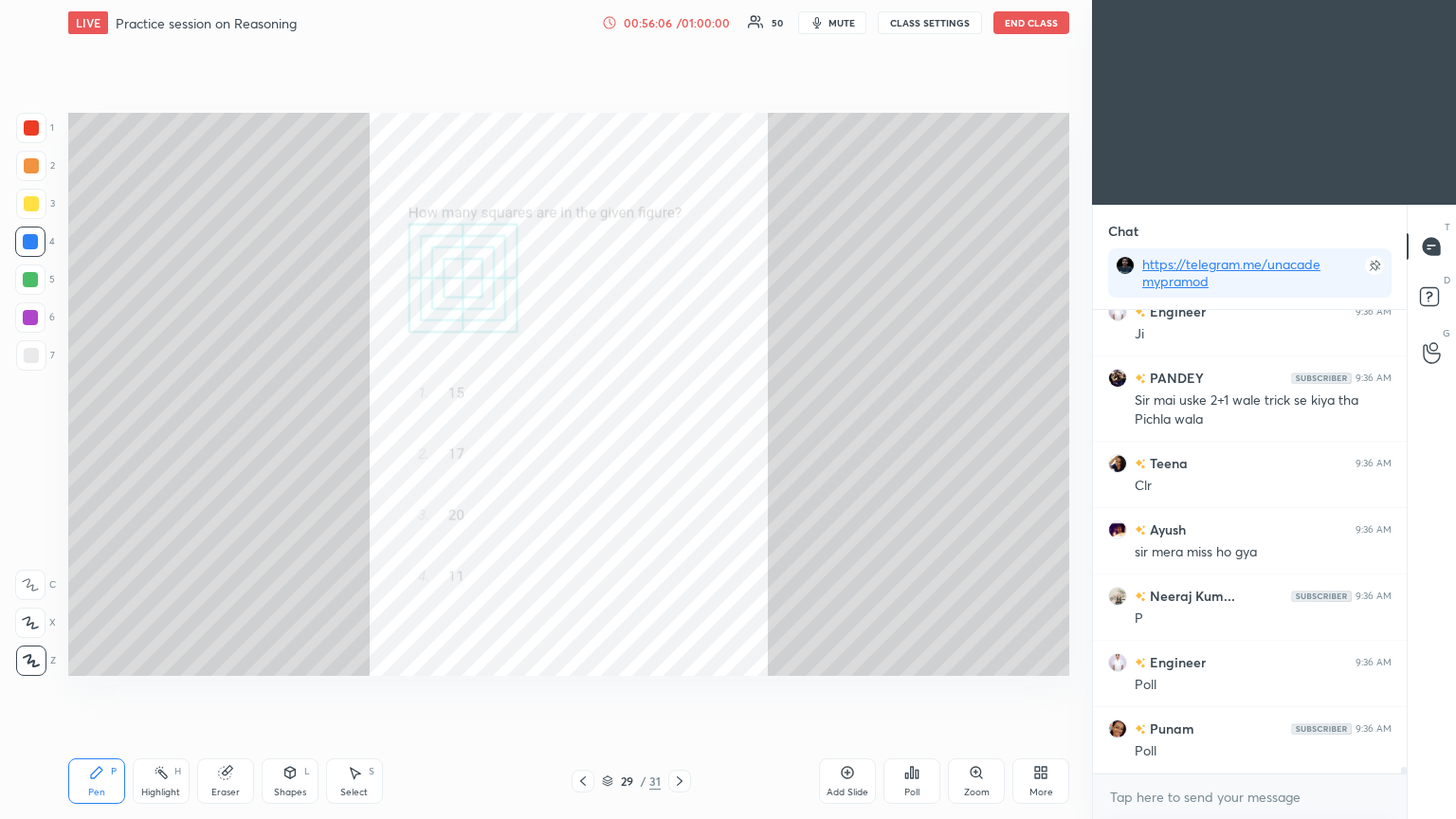 click on "Poll" at bounding box center [912, 781] 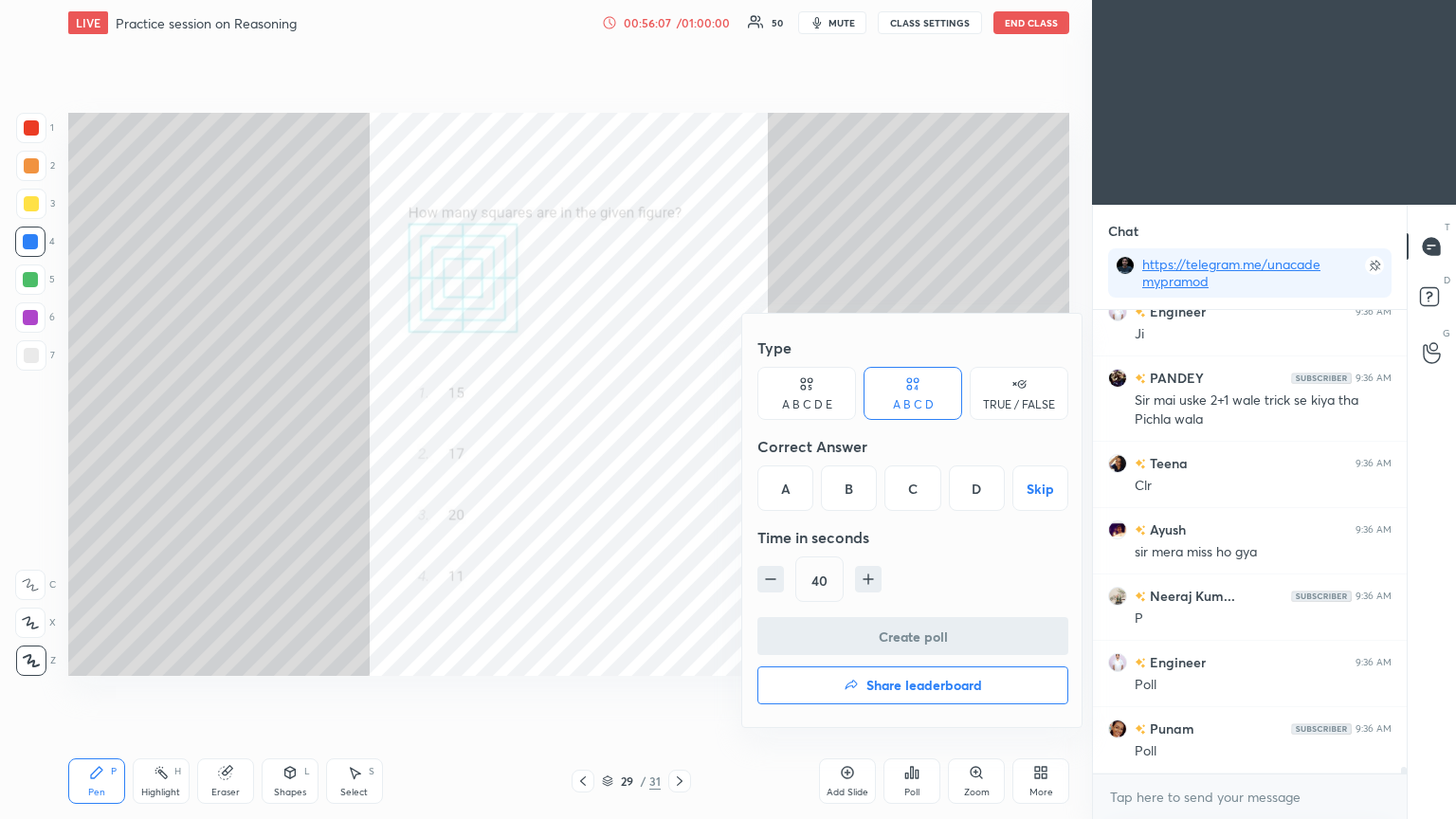 click on "C" at bounding box center [912, 488] 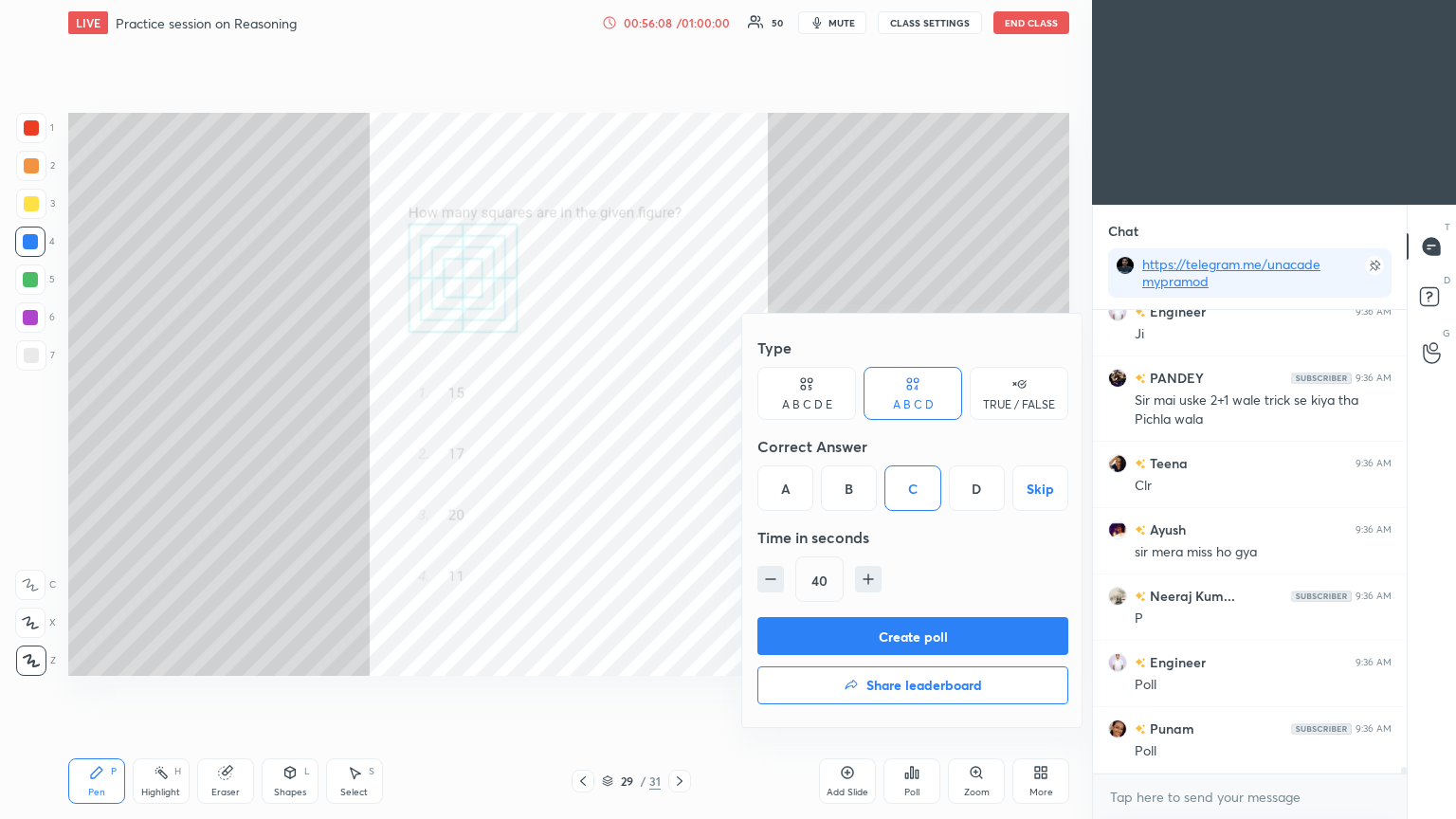 click on "Create poll" at bounding box center (913, 636) 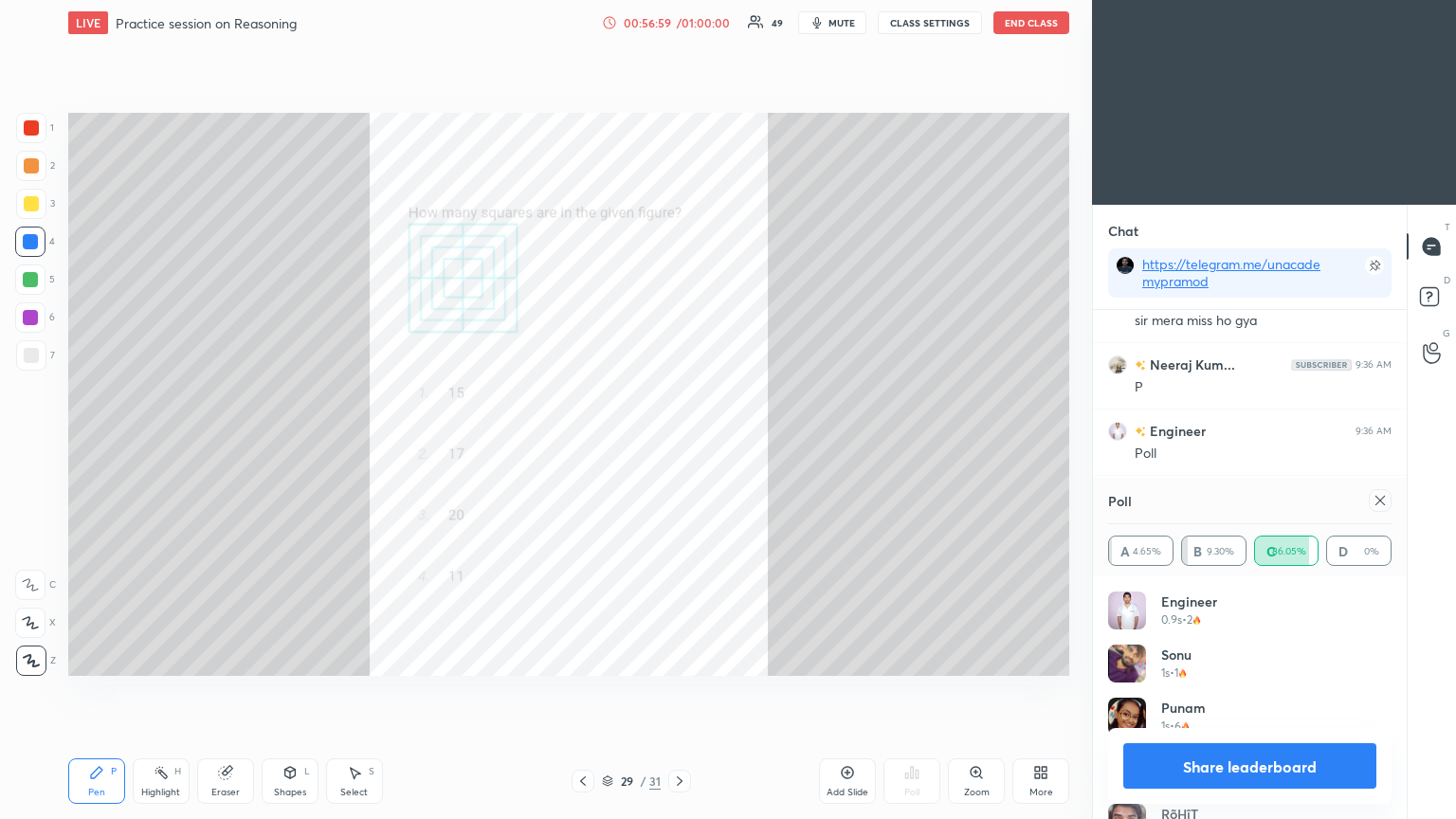 click 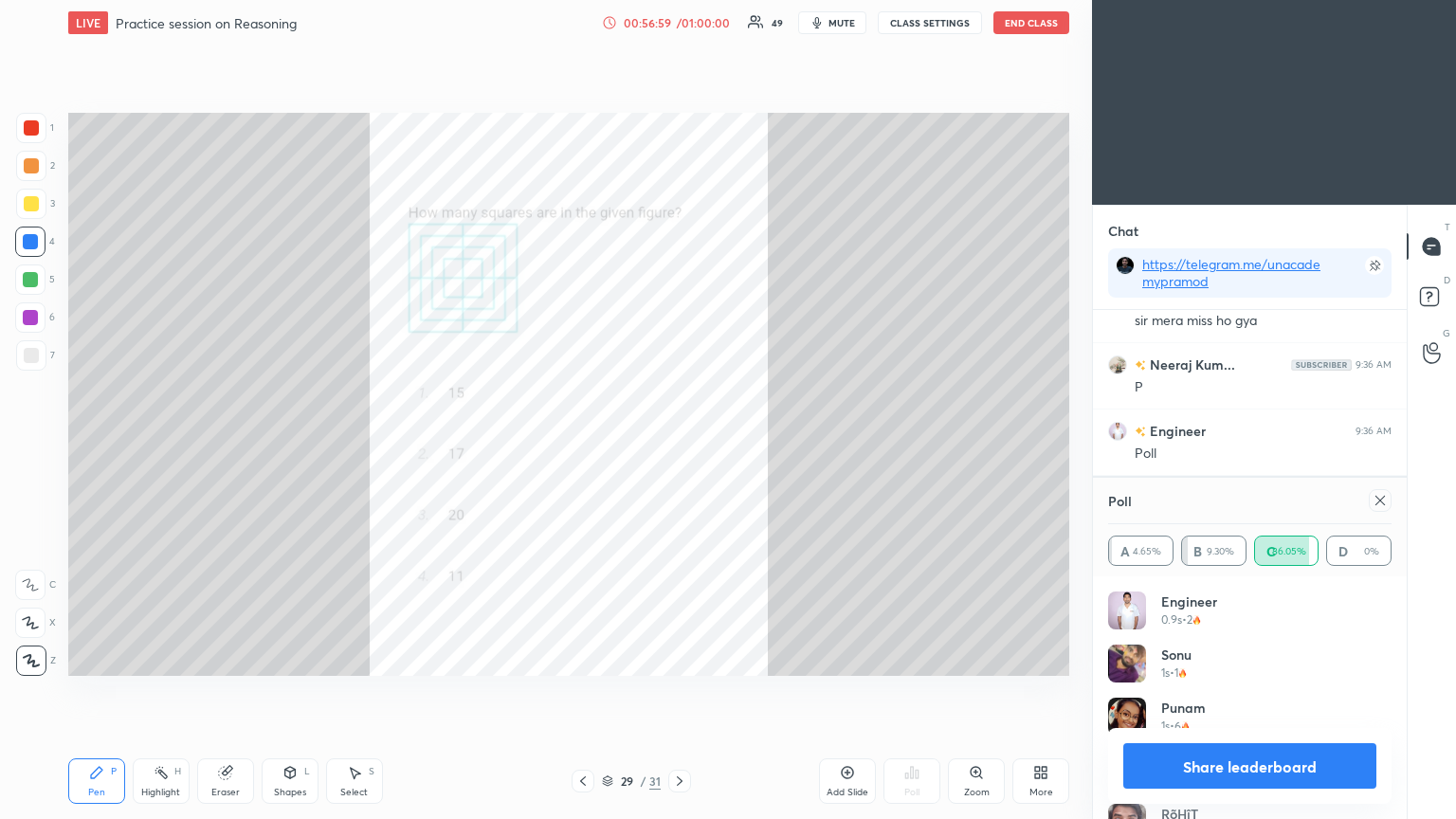 scroll, scrollTop: 143, scrollLeft: 278, axis: both 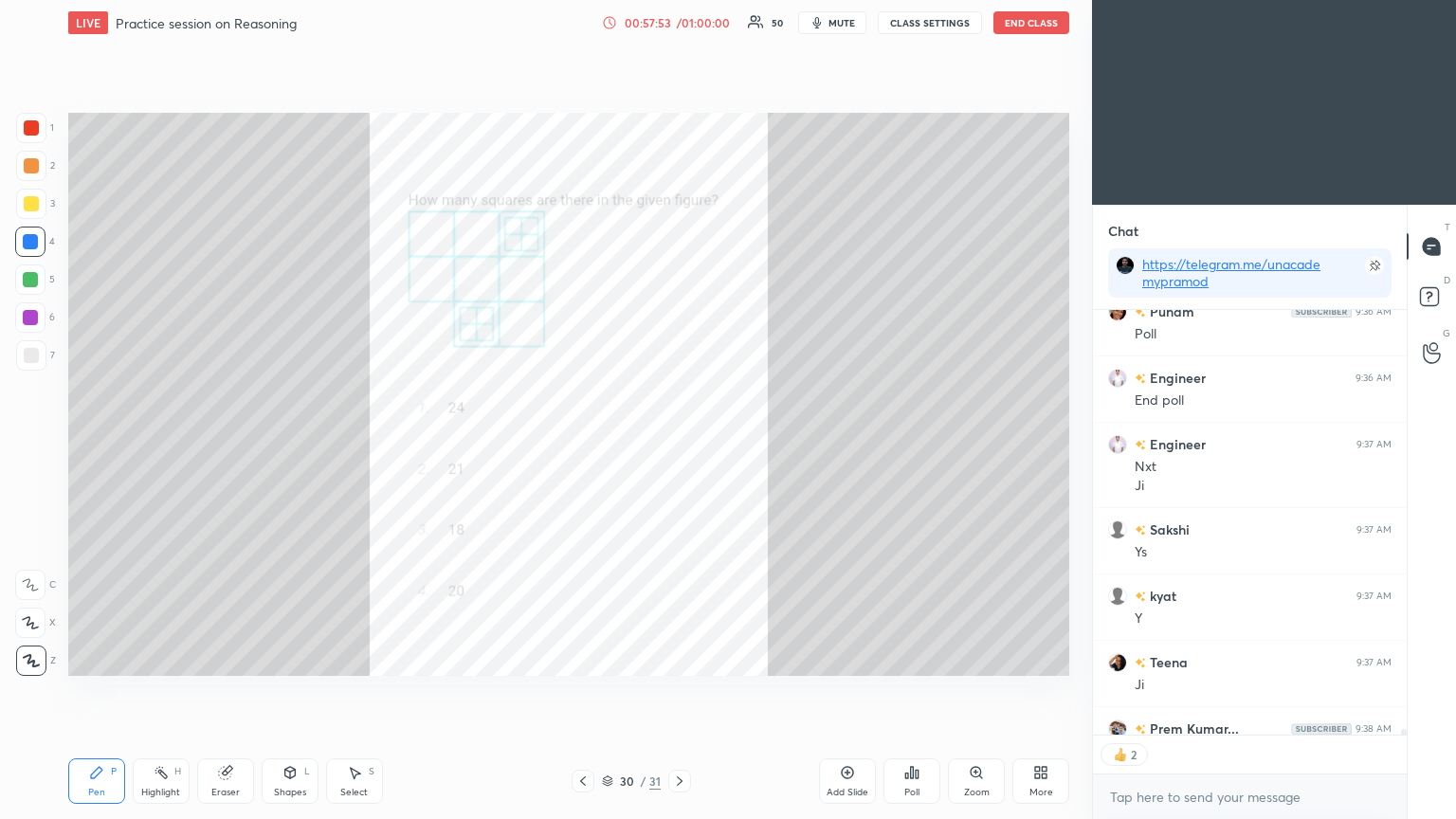 click on "Poll" at bounding box center (912, 792) 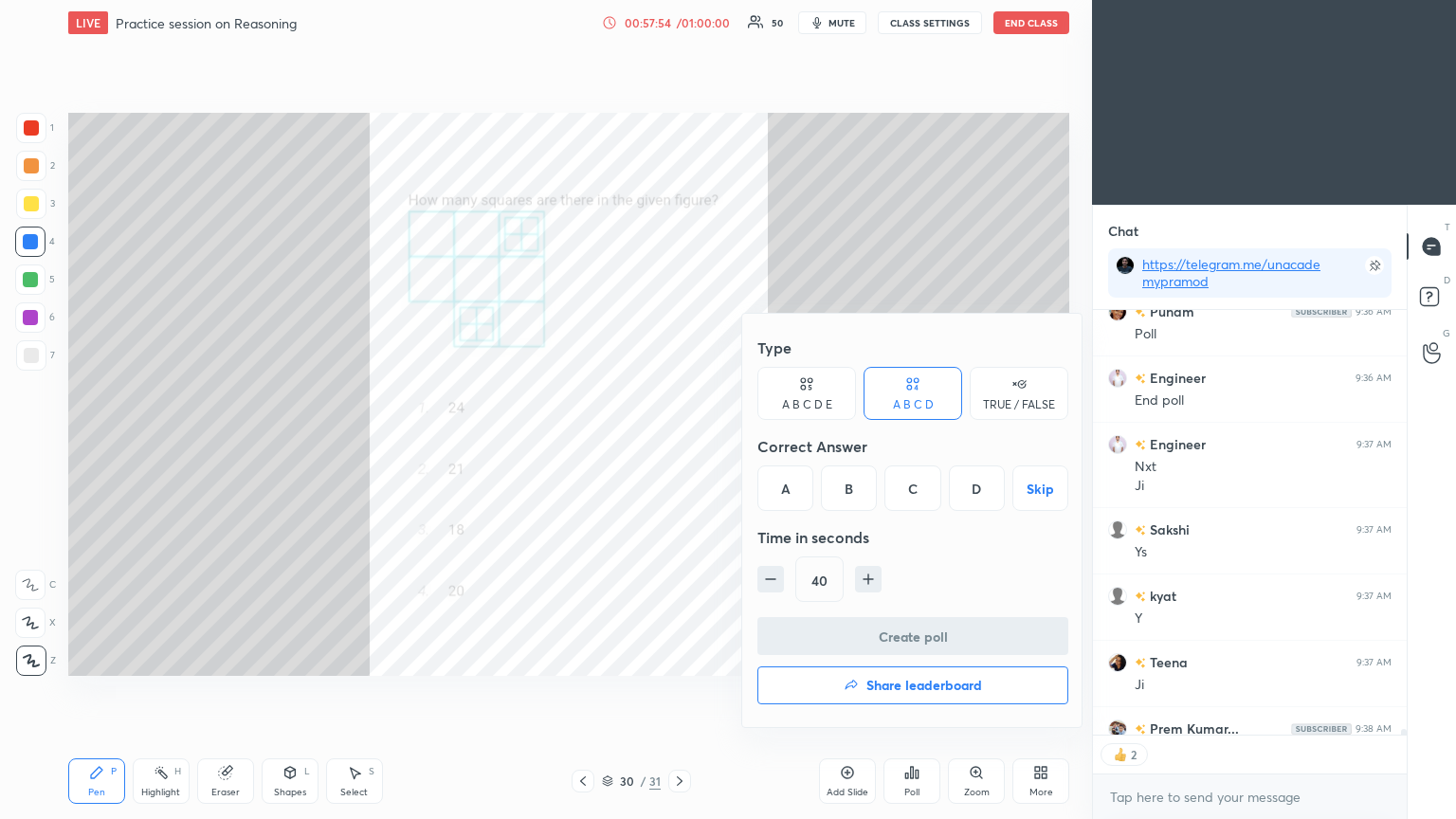 click on "B" at bounding box center [848, 488] 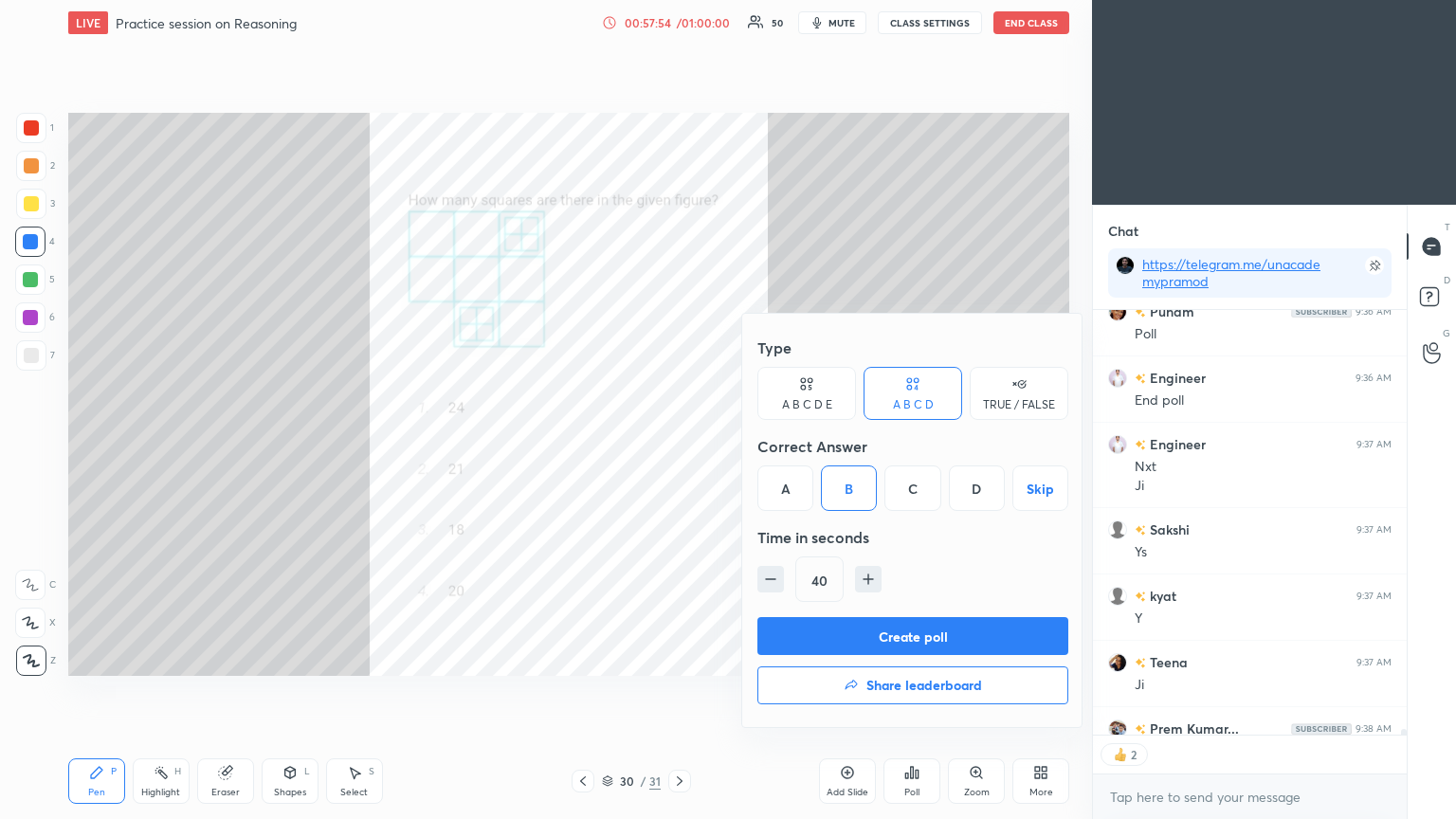 click on "Create poll" at bounding box center (913, 636) 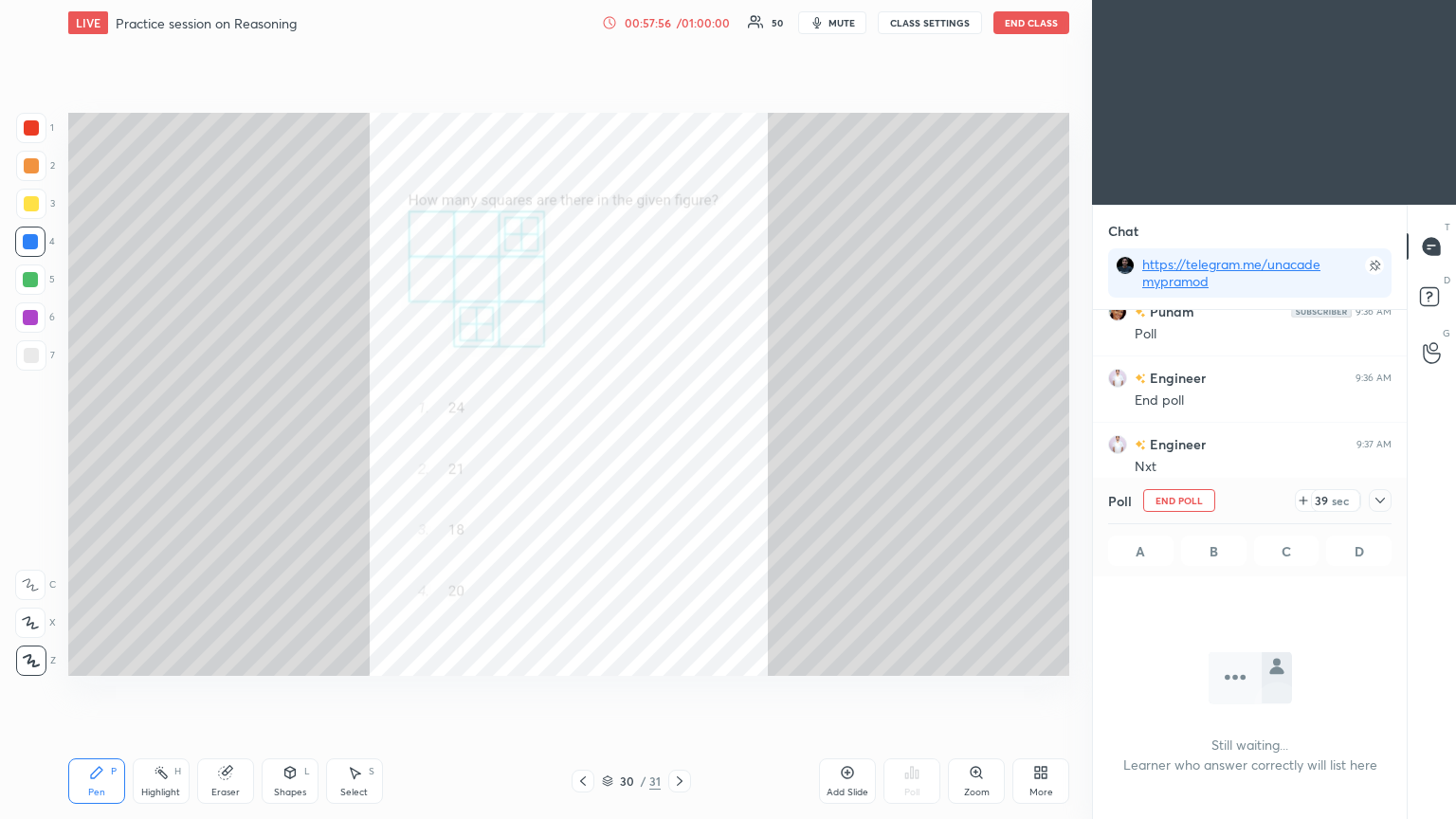 click on "mute" at bounding box center (842, 23) 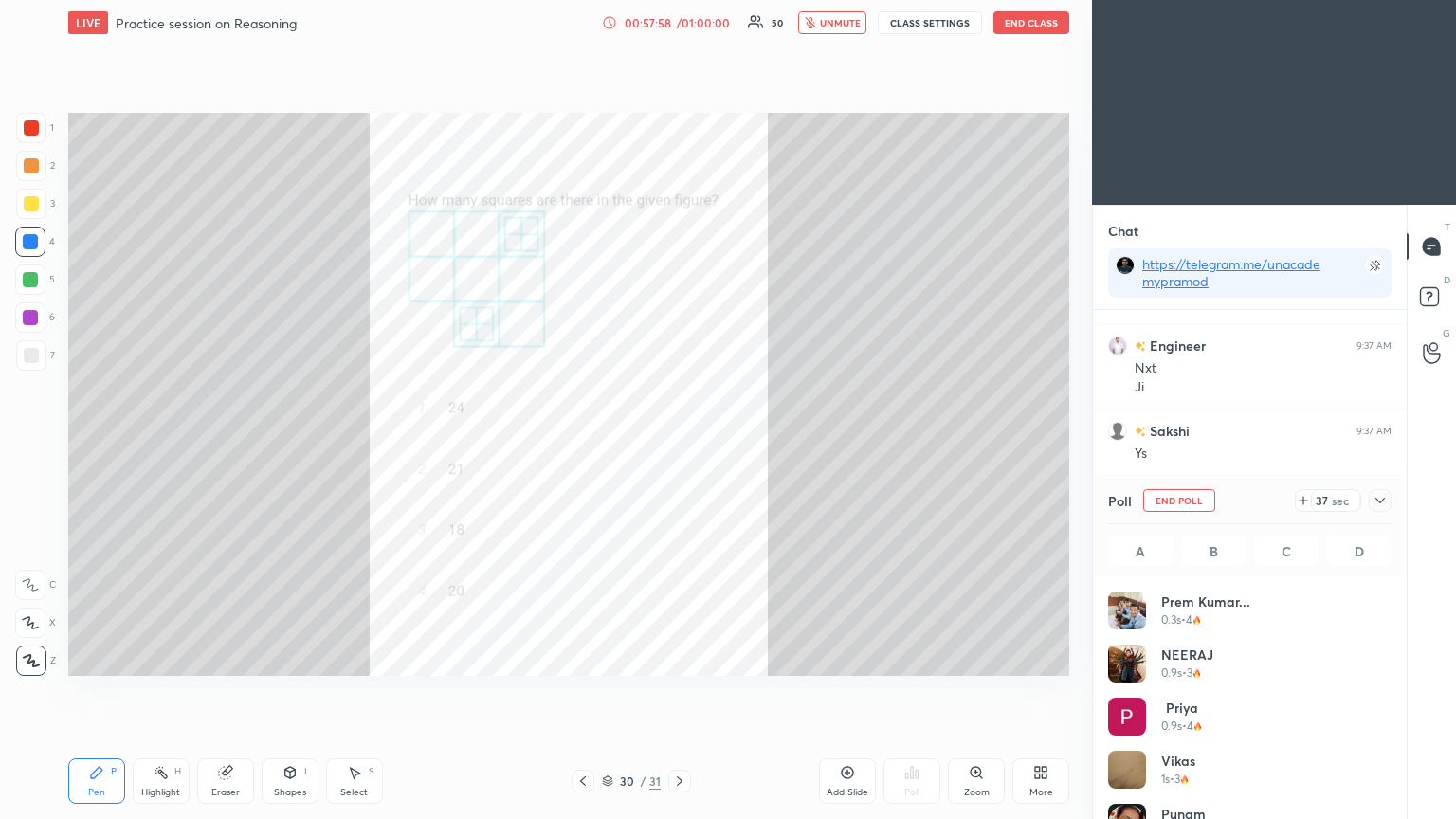 click 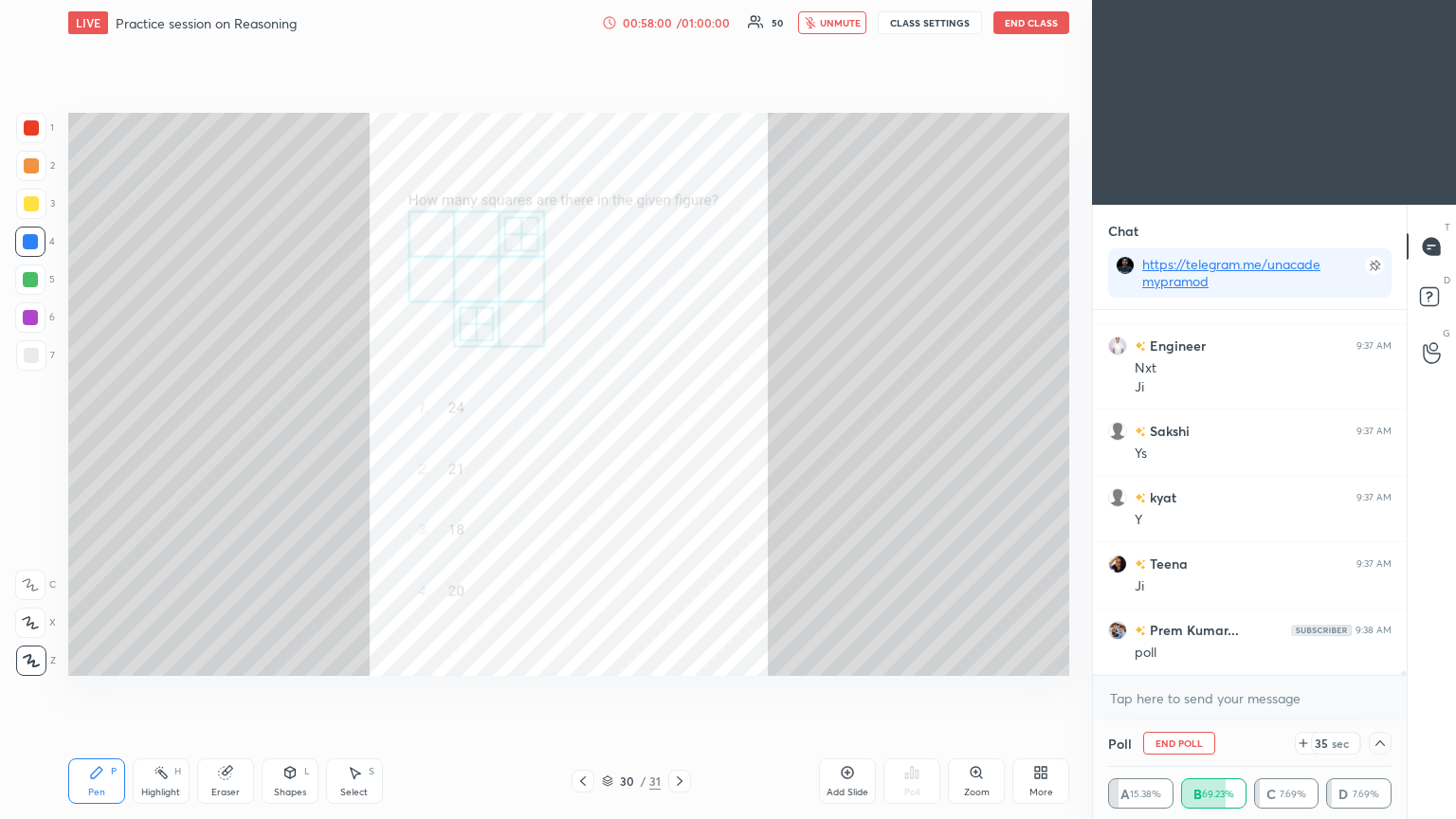 click on "unmute" at bounding box center (840, 23) 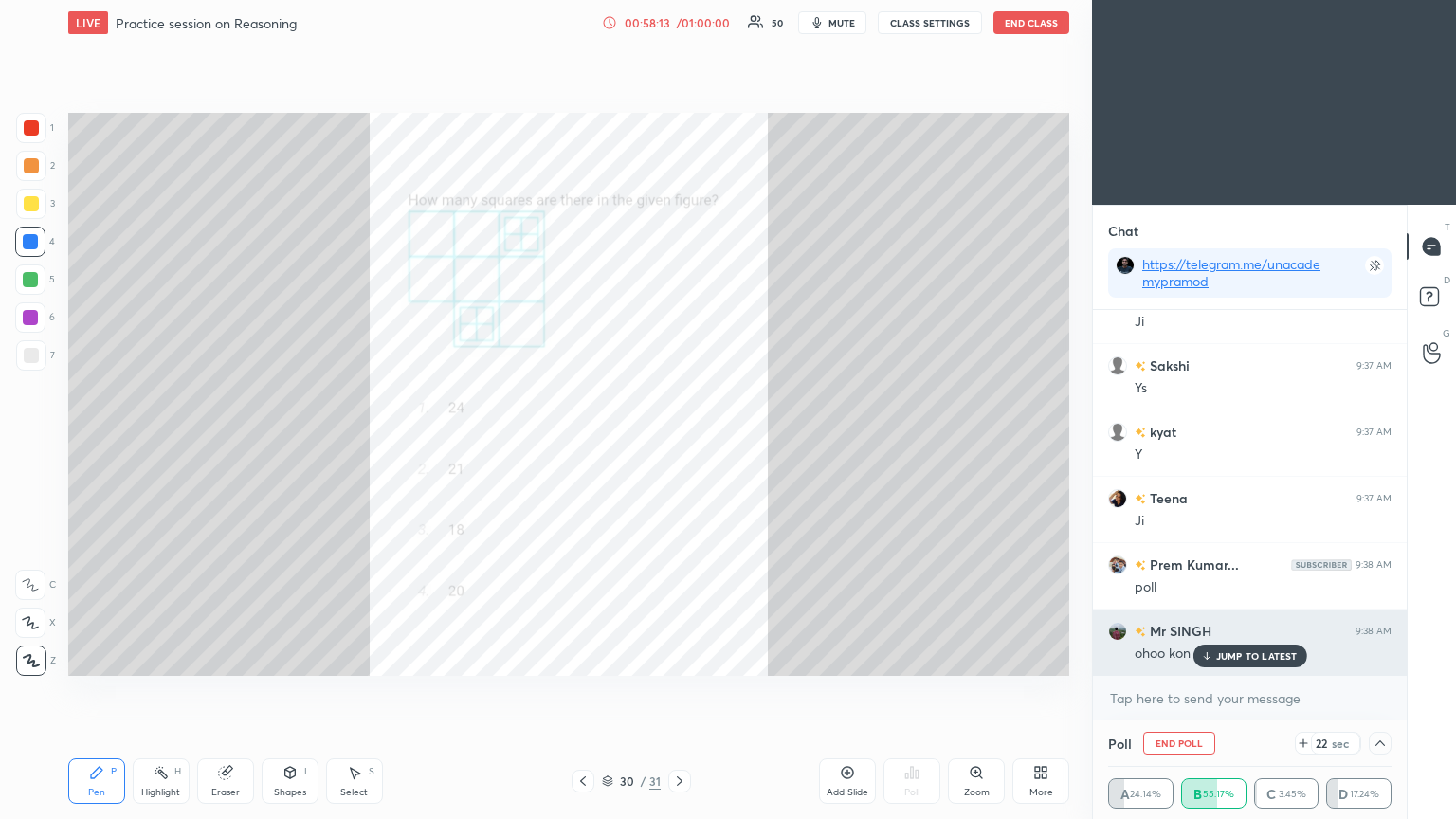 drag, startPoint x: 1234, startPoint y: 648, endPoint x: 1166, endPoint y: 634, distance: 69.42622 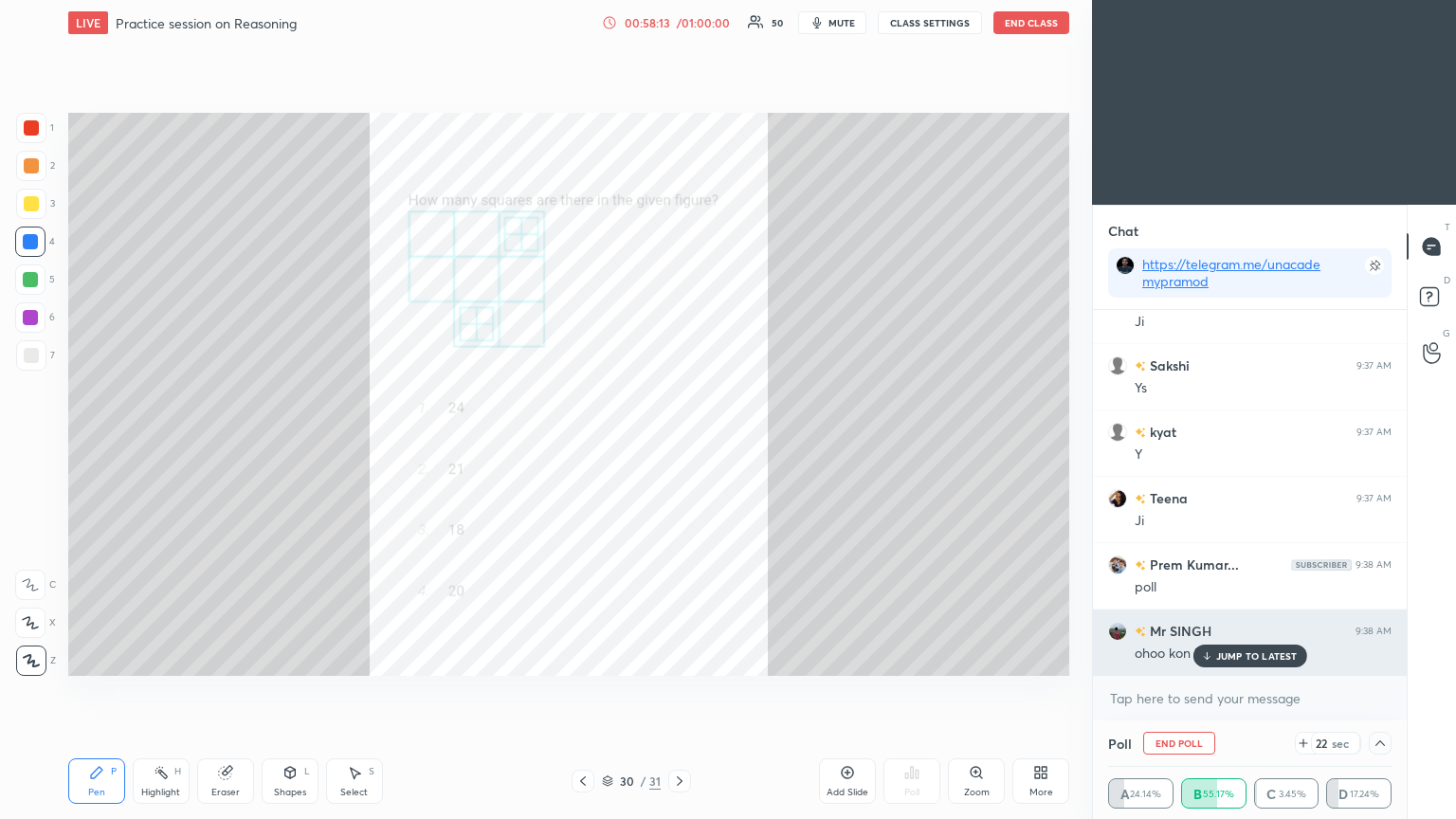 click on "JUMP TO LATEST" at bounding box center (1249, 656) 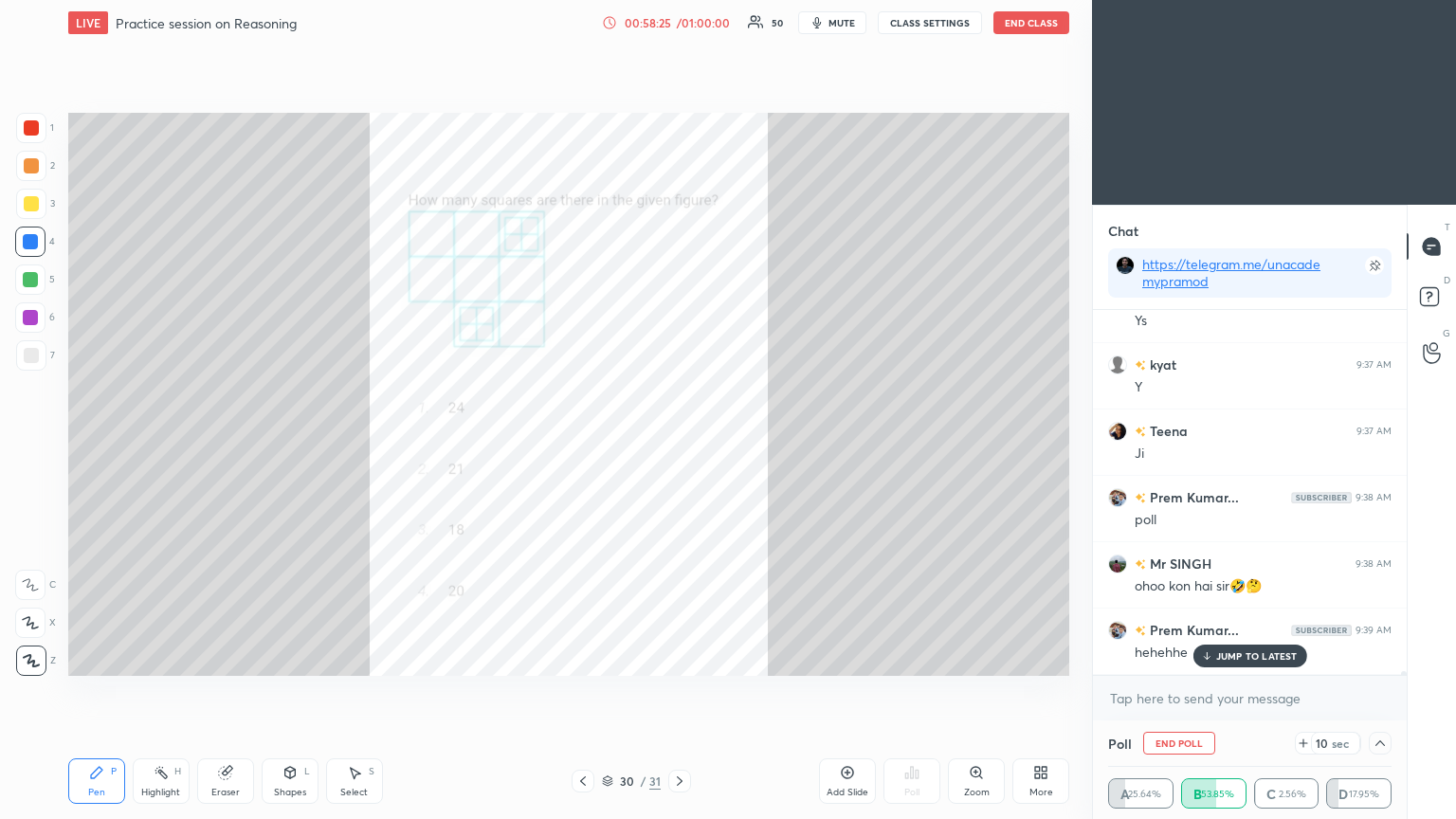 scroll, scrollTop: 32733, scrollLeft: 0, axis: vertical 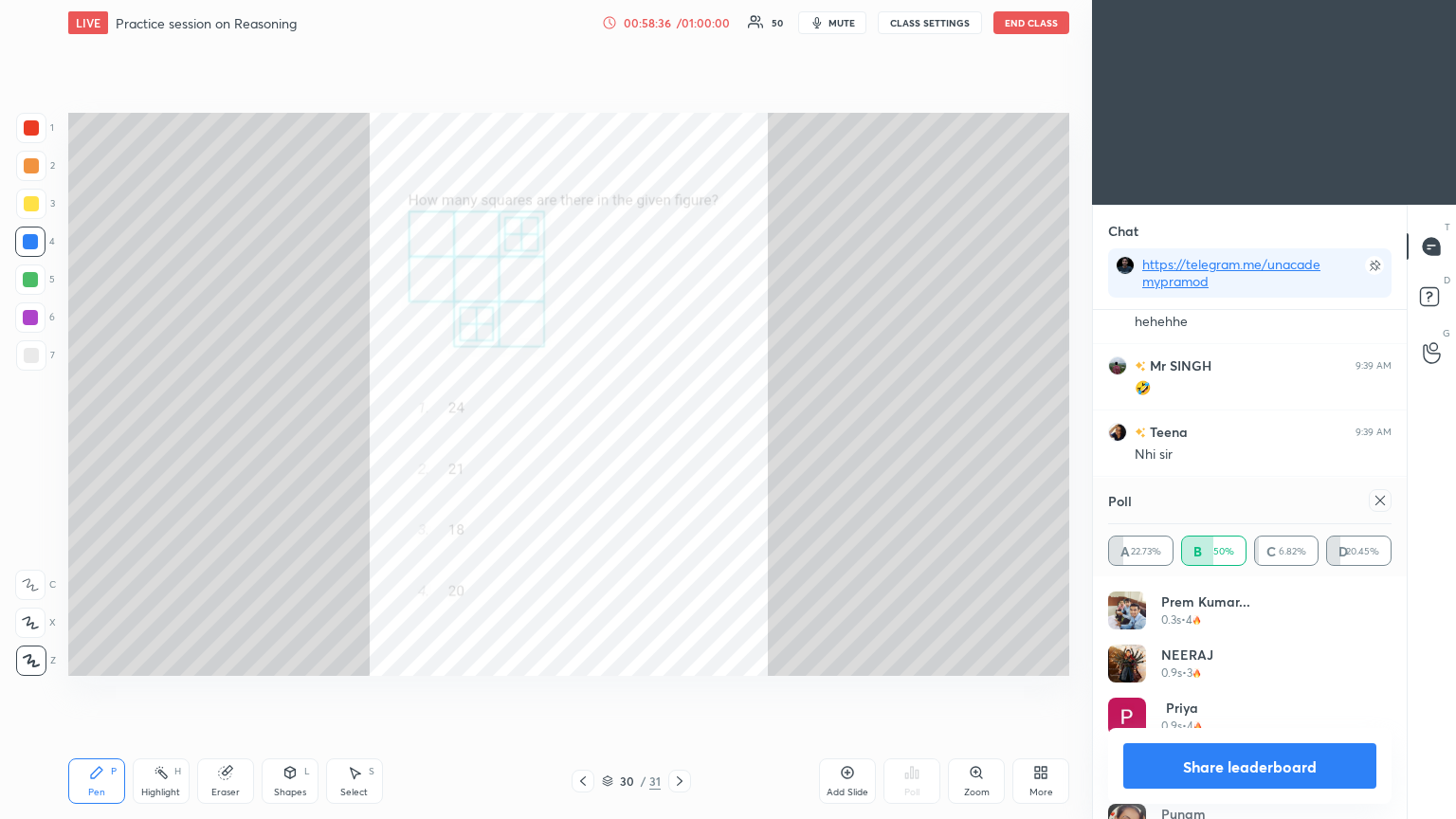 click 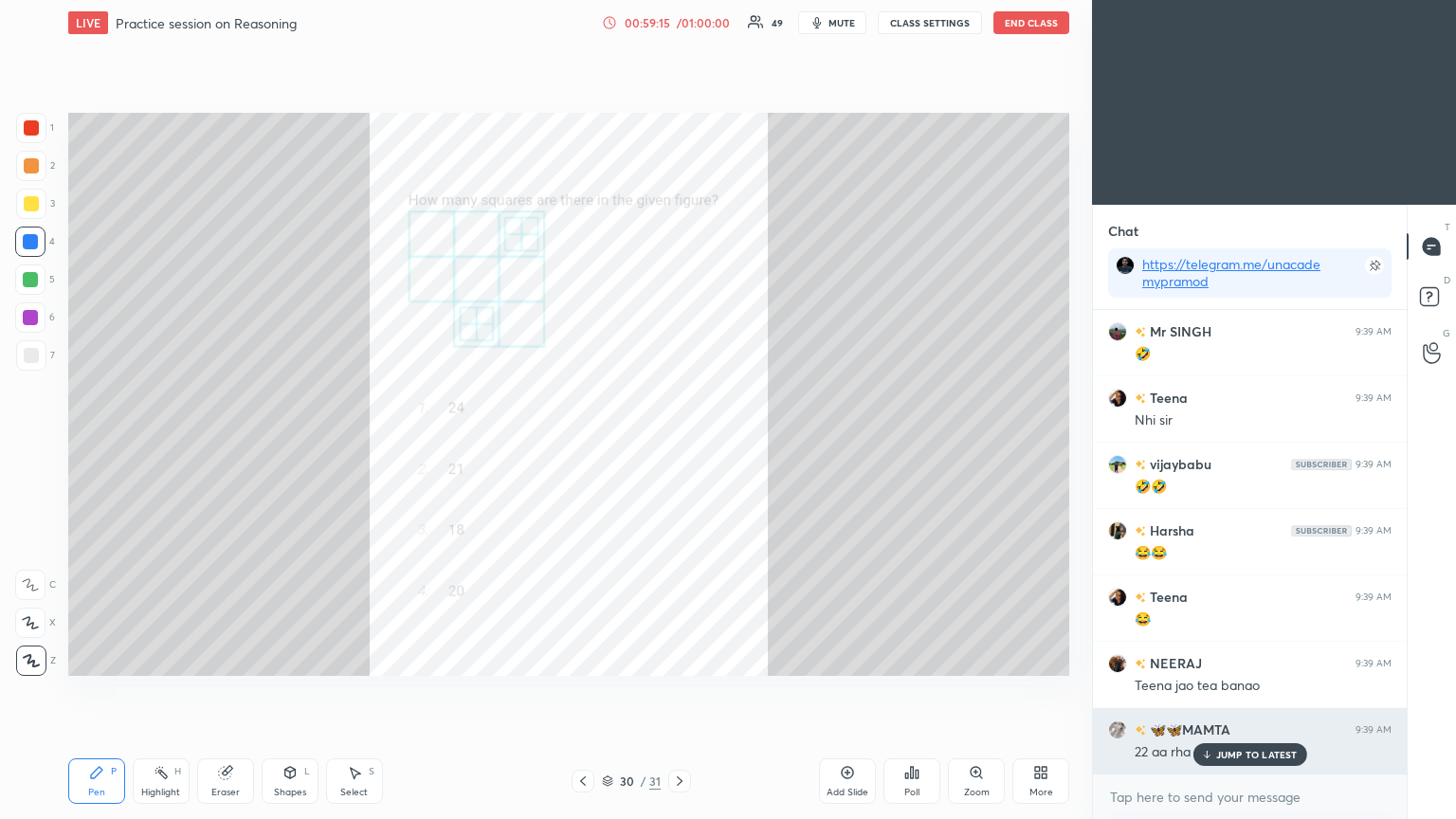 click on "JUMP TO LATEST" at bounding box center [1257, 755] 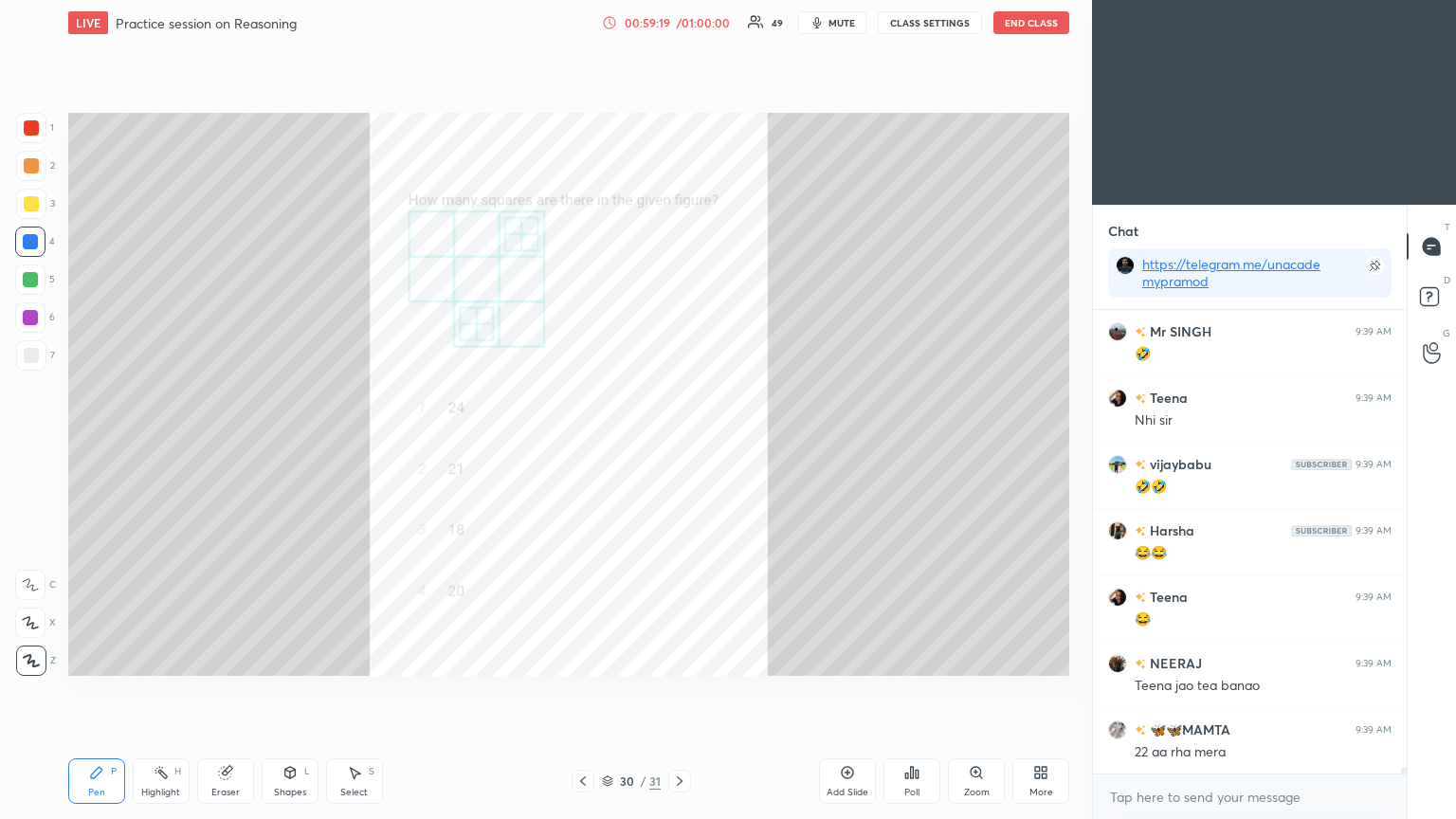 click on "Setting up your live class Poll for   secs No correct answer Start poll" at bounding box center [569, 394] 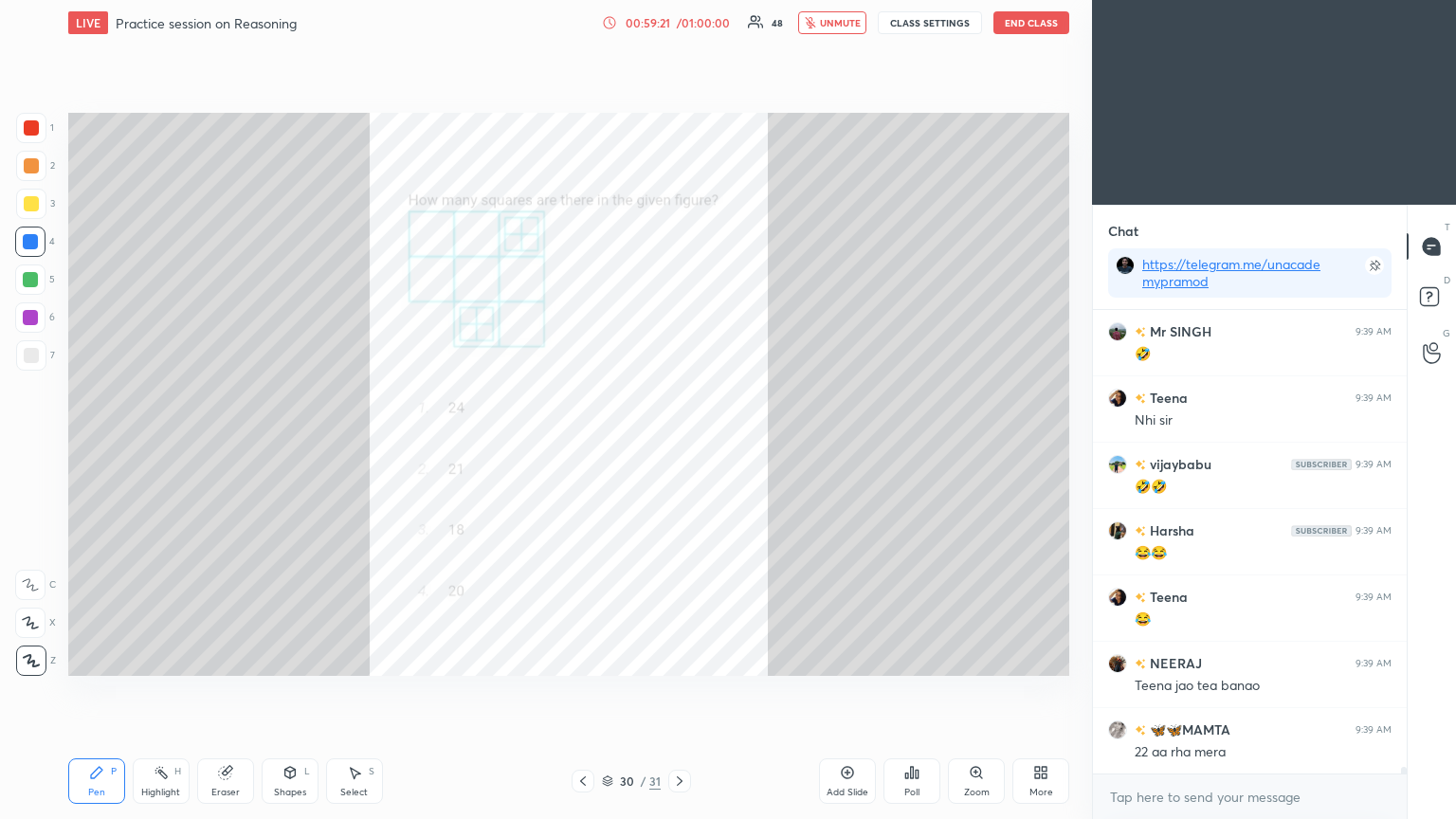 click 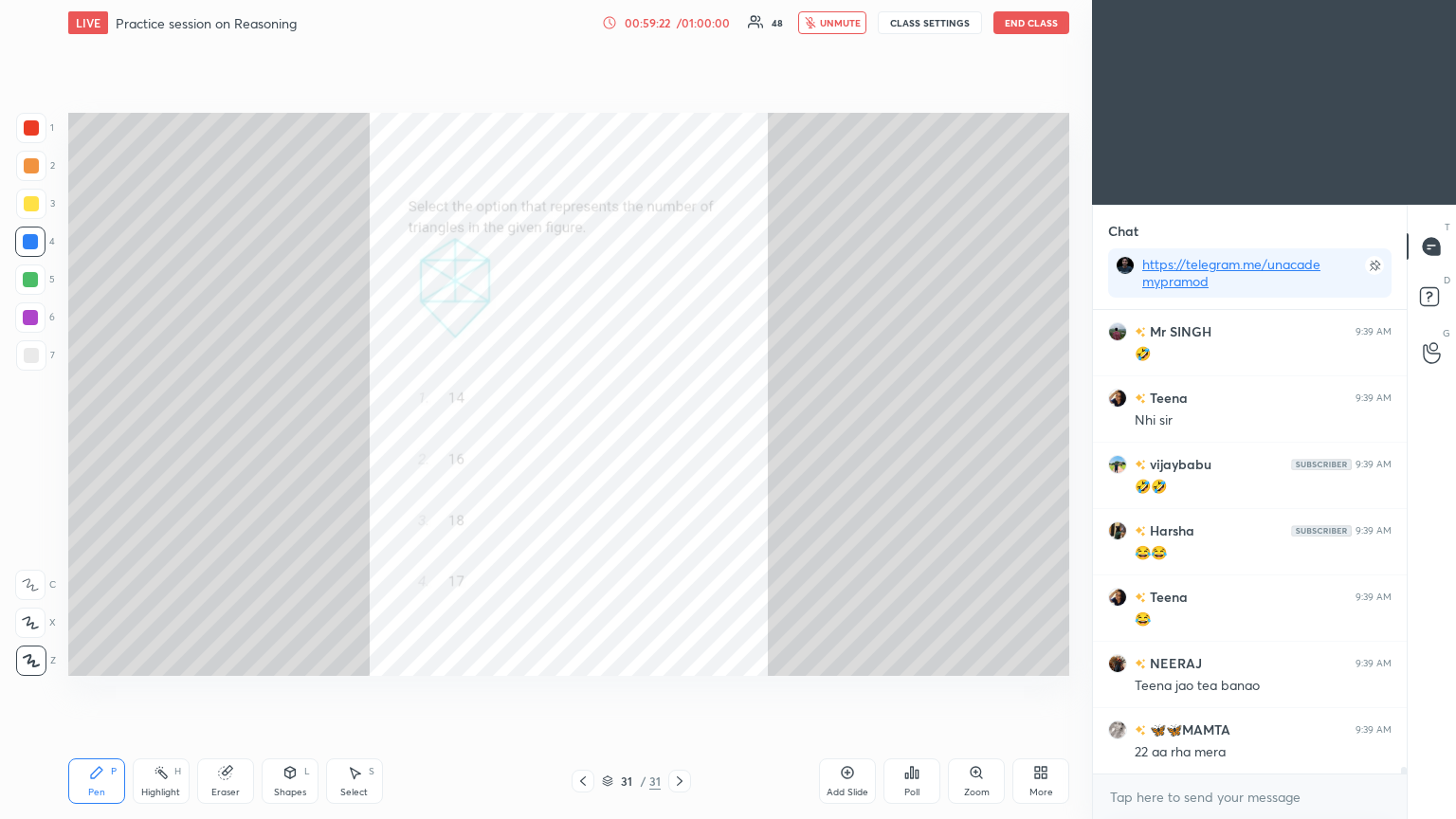 click on "unmute" at bounding box center [832, 23] 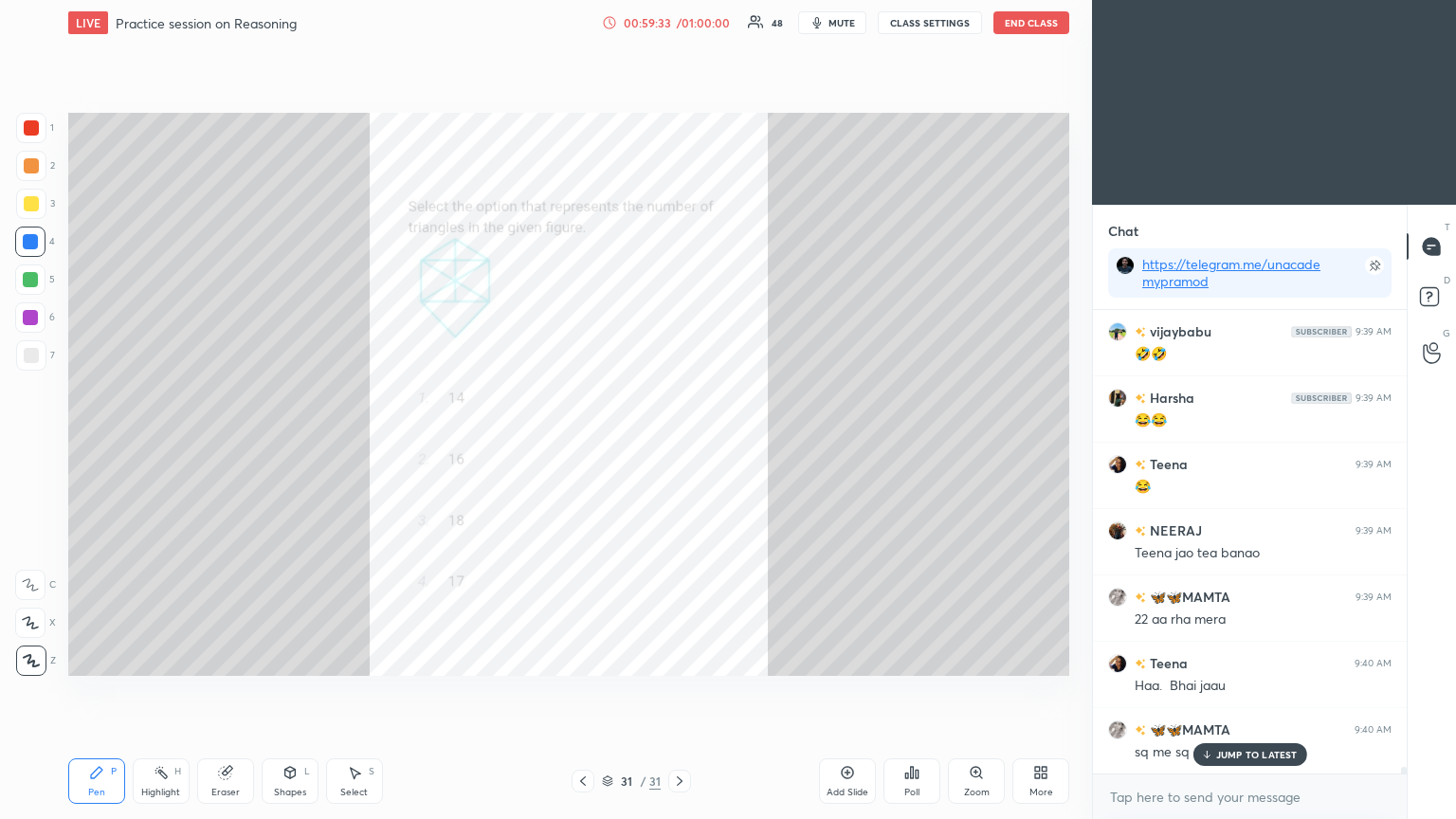 click on "mute" at bounding box center (842, 23) 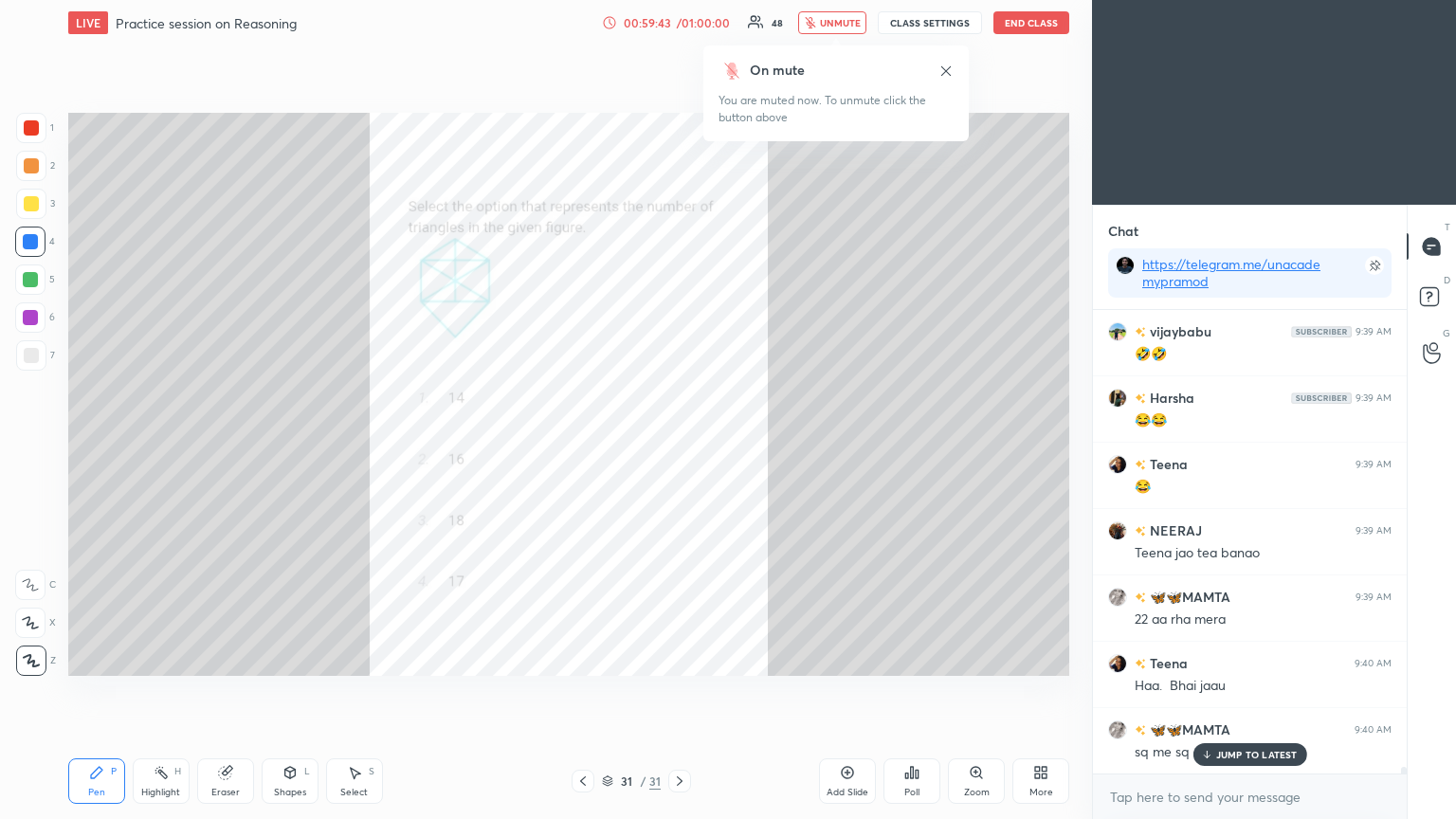click on "unmute" at bounding box center [840, 23] 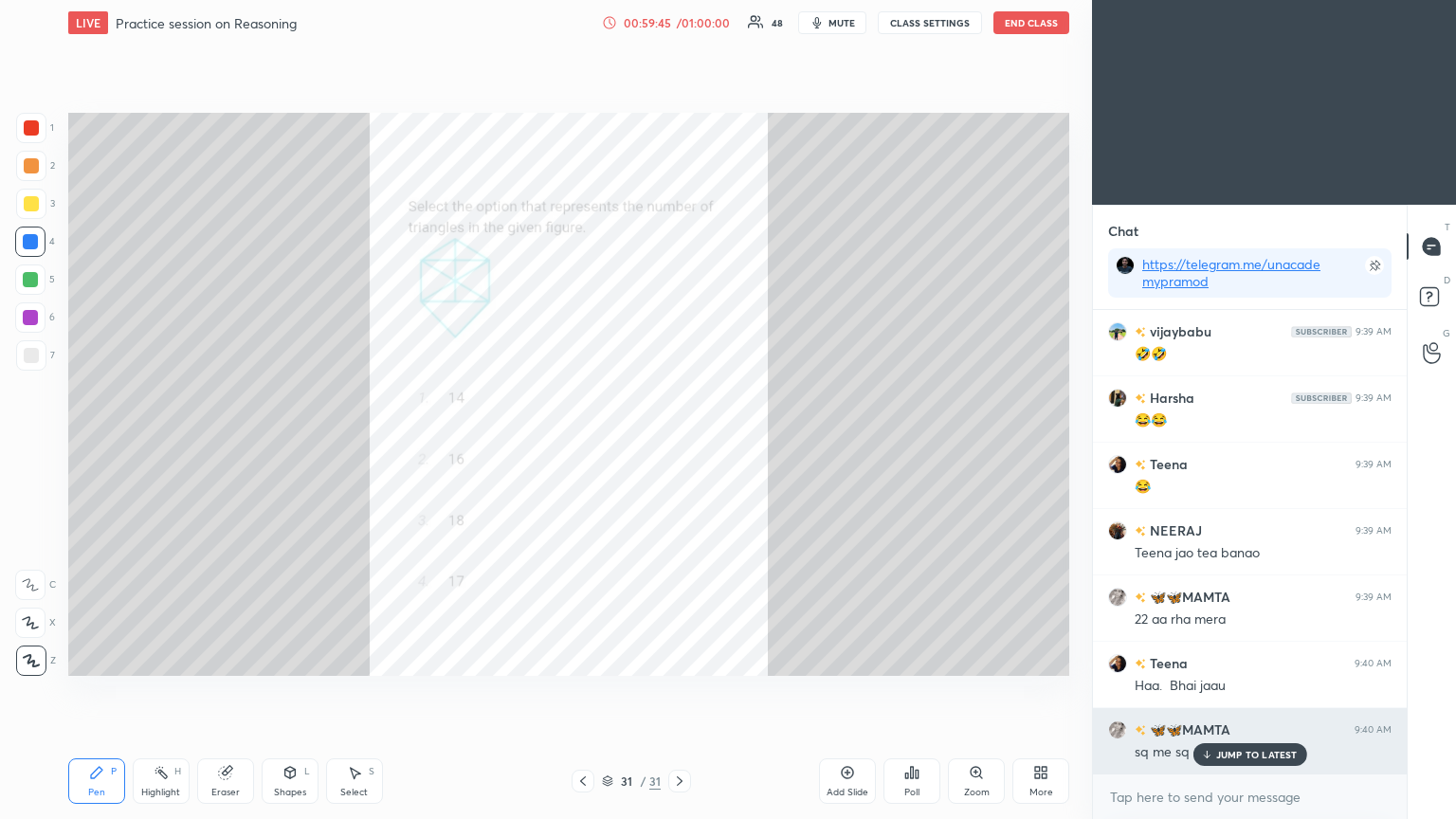 click on "JUMP TO LATEST" at bounding box center (1257, 755) 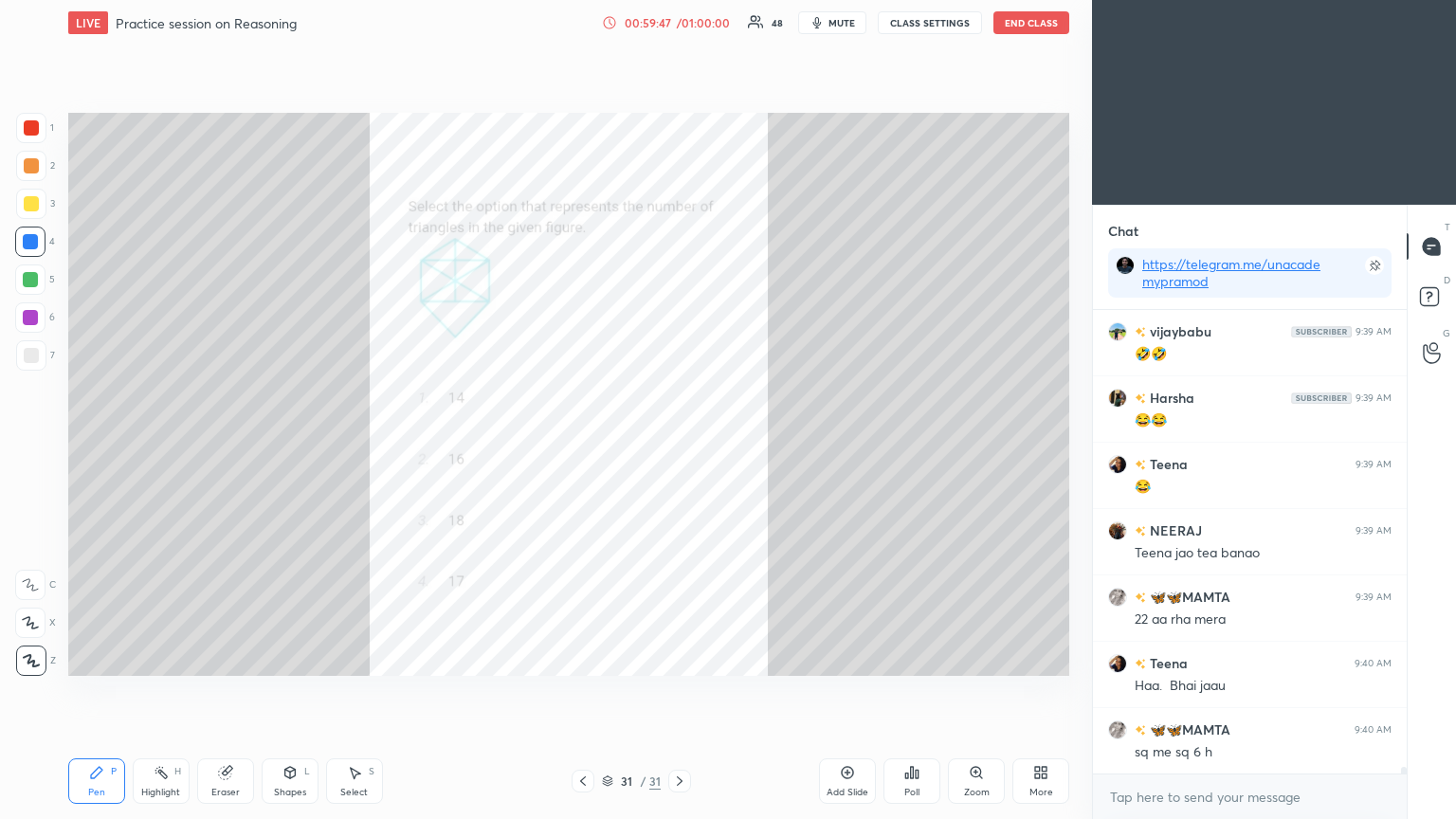 click on "mute" at bounding box center [842, 23] 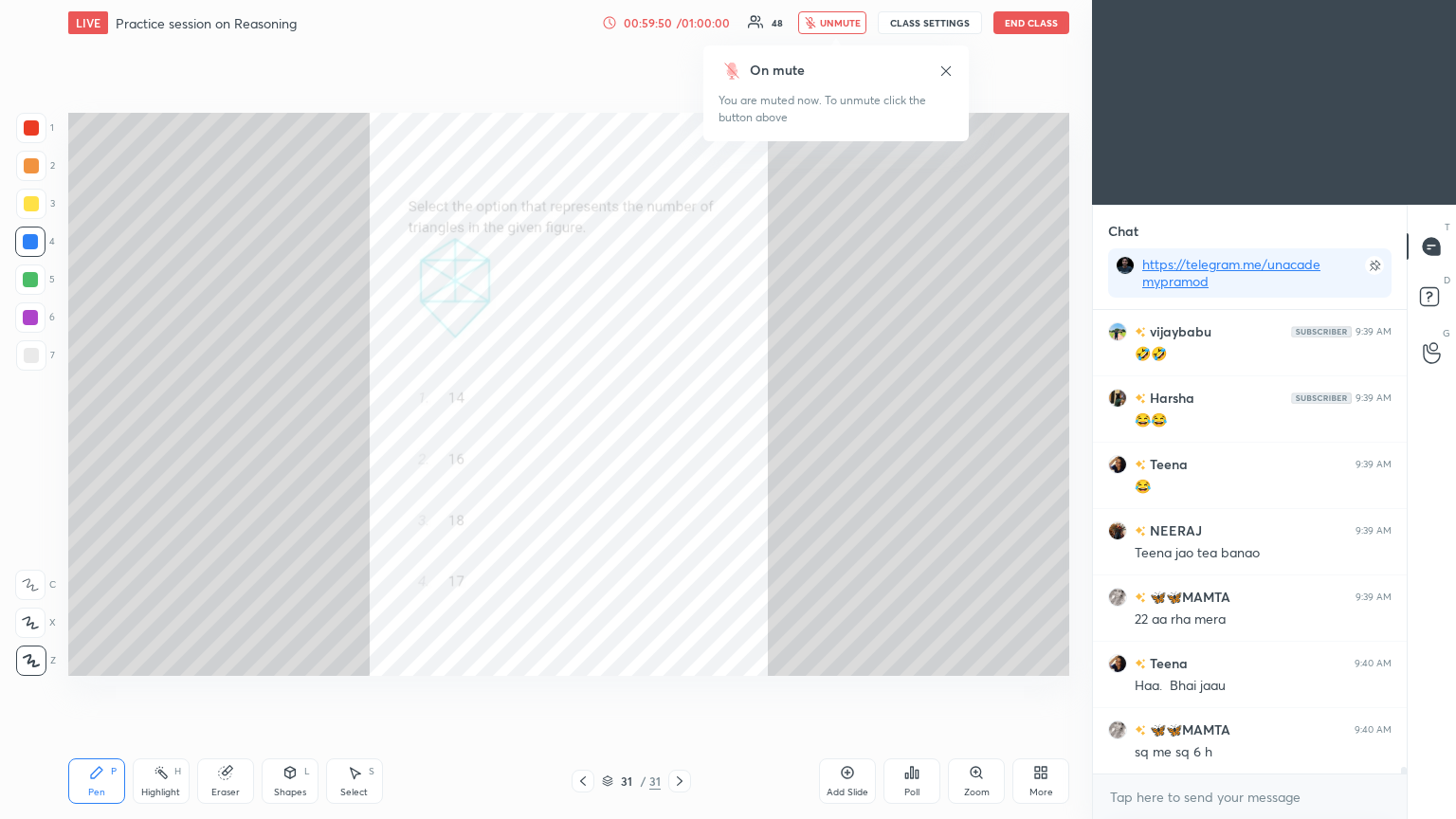 scroll, scrollTop: 33233, scrollLeft: 0, axis: vertical 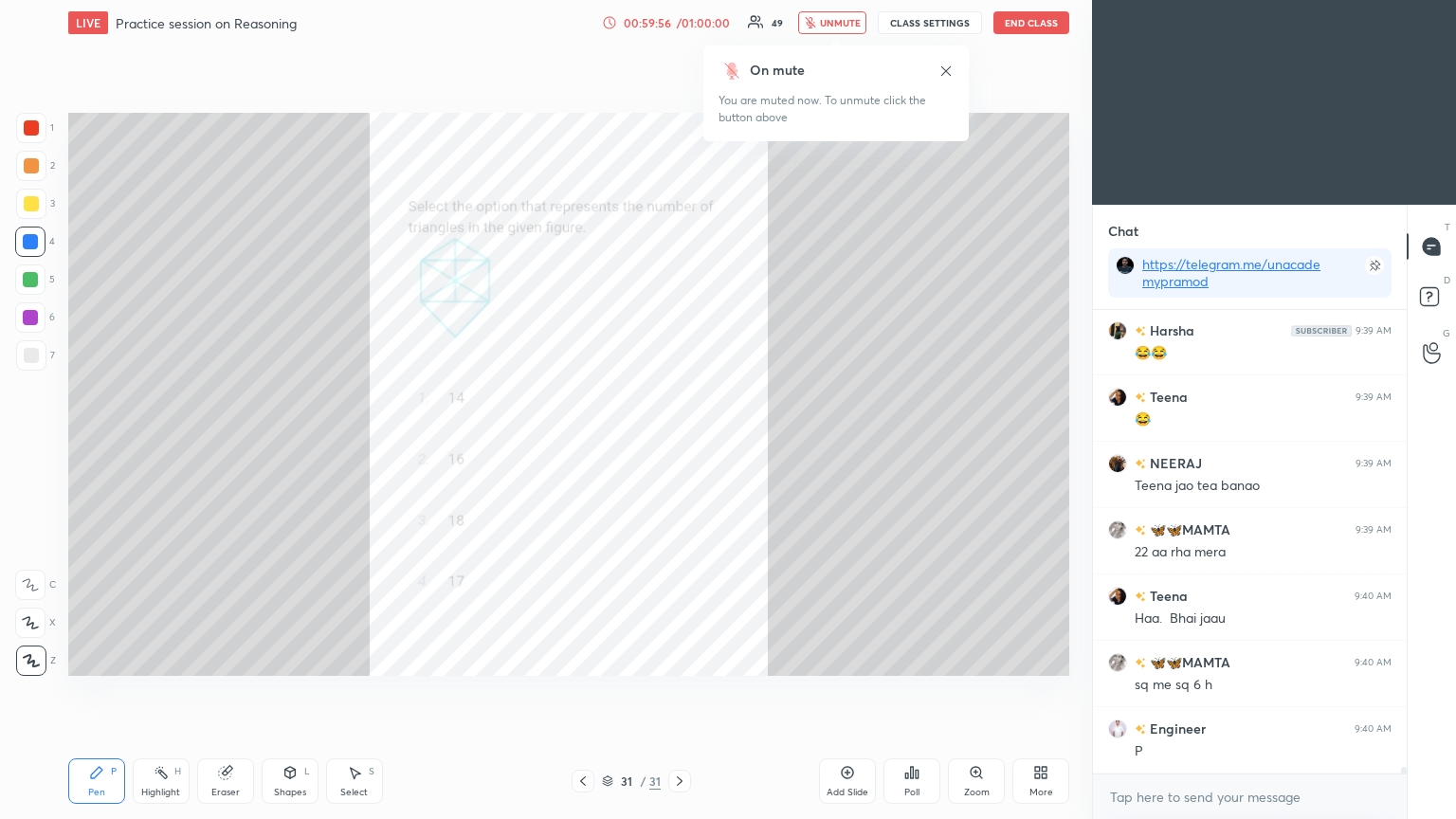 click 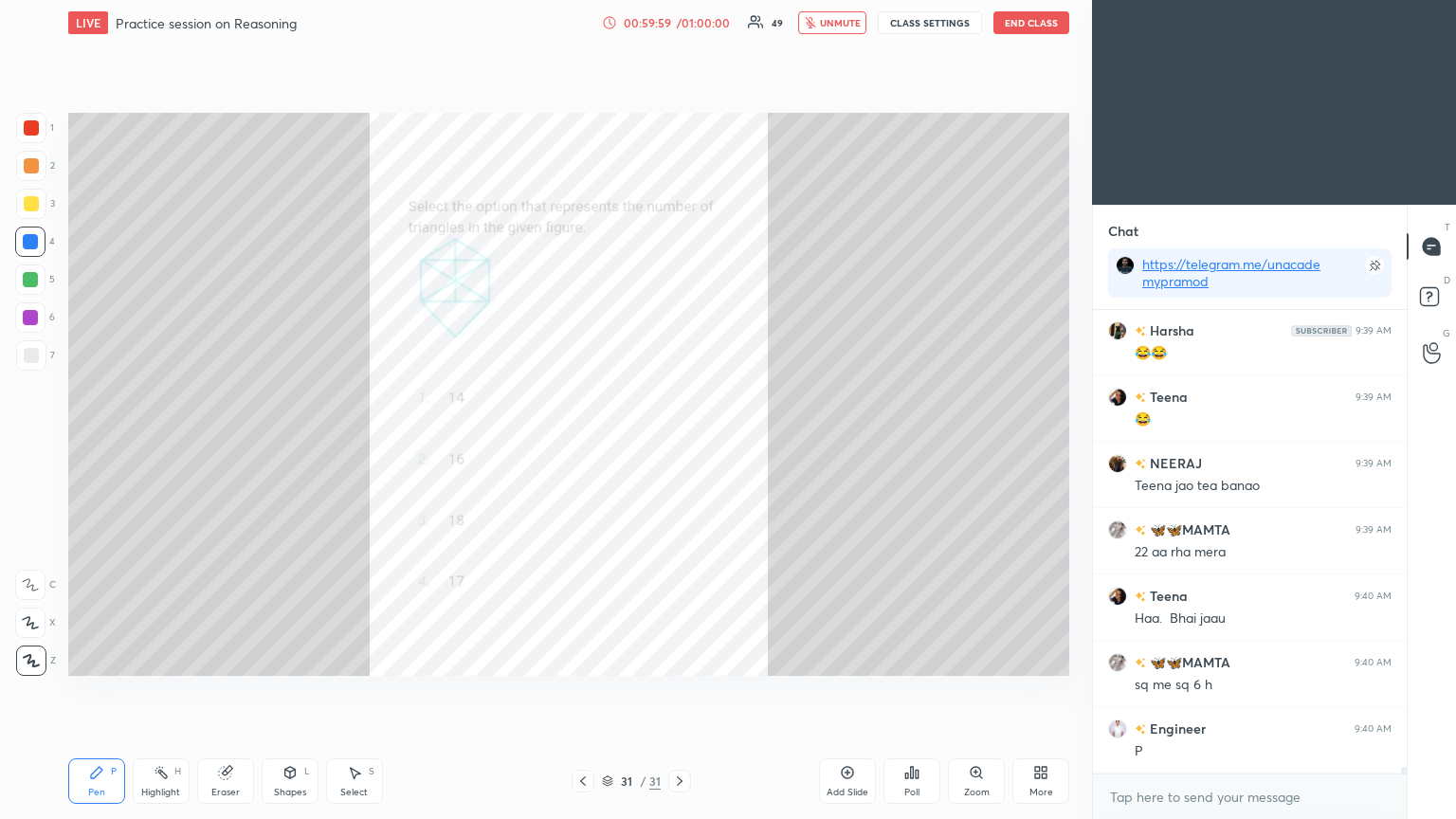 click on "Poll" at bounding box center (912, 781) 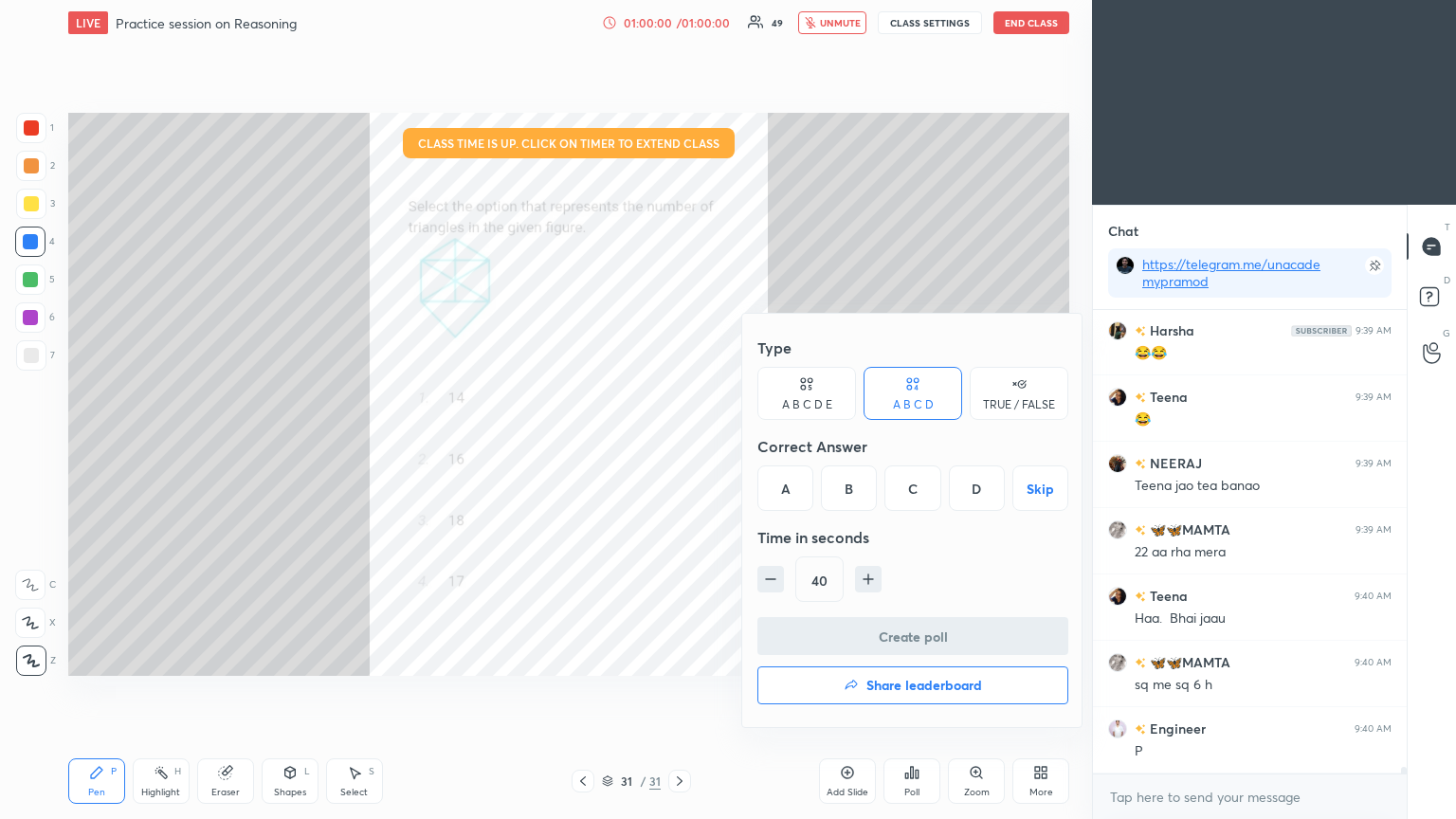 click on "C" at bounding box center (912, 488) 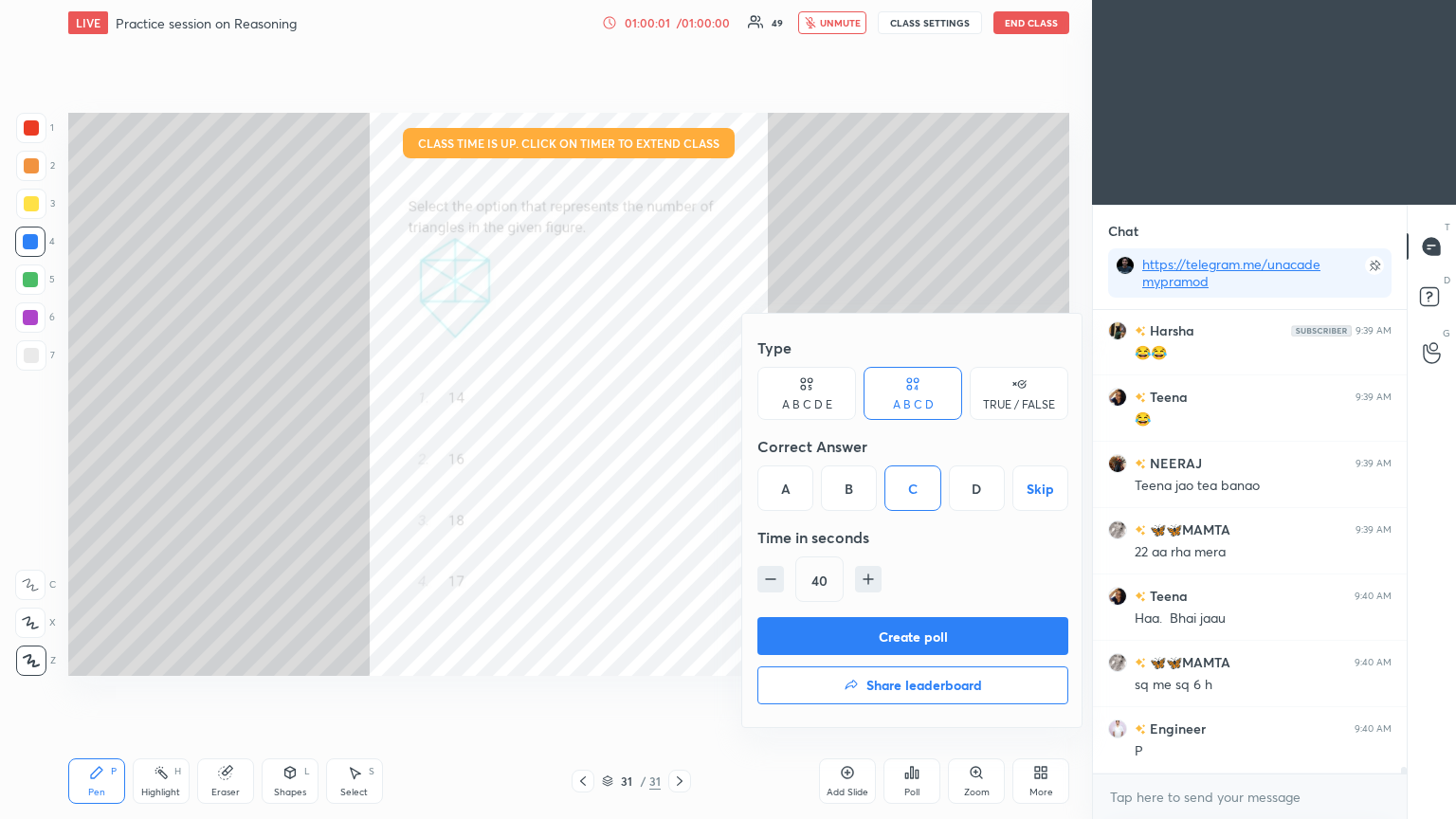 click on "Create poll" at bounding box center (913, 636) 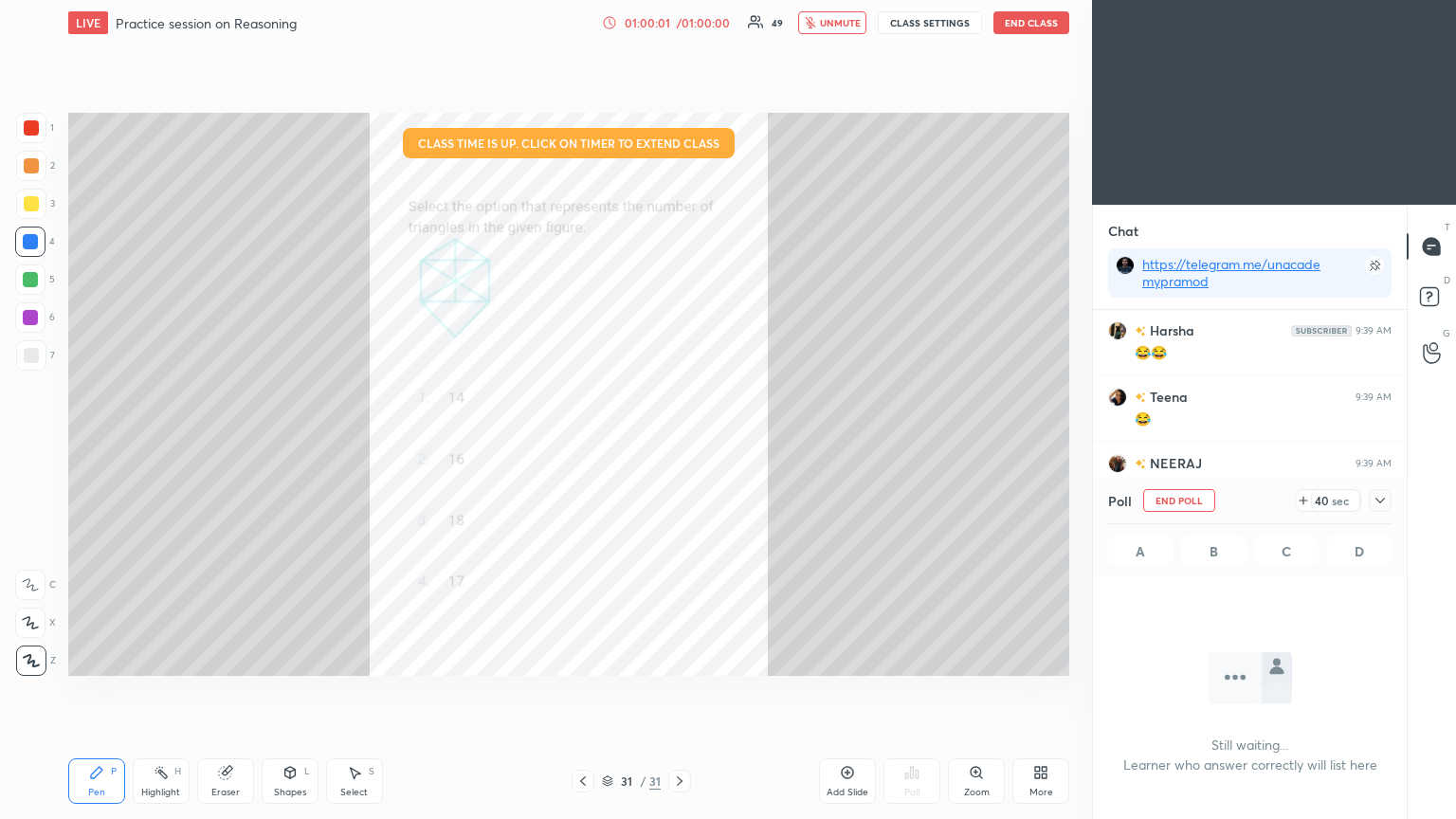 scroll, scrollTop: 281, scrollLeft: 308, axis: both 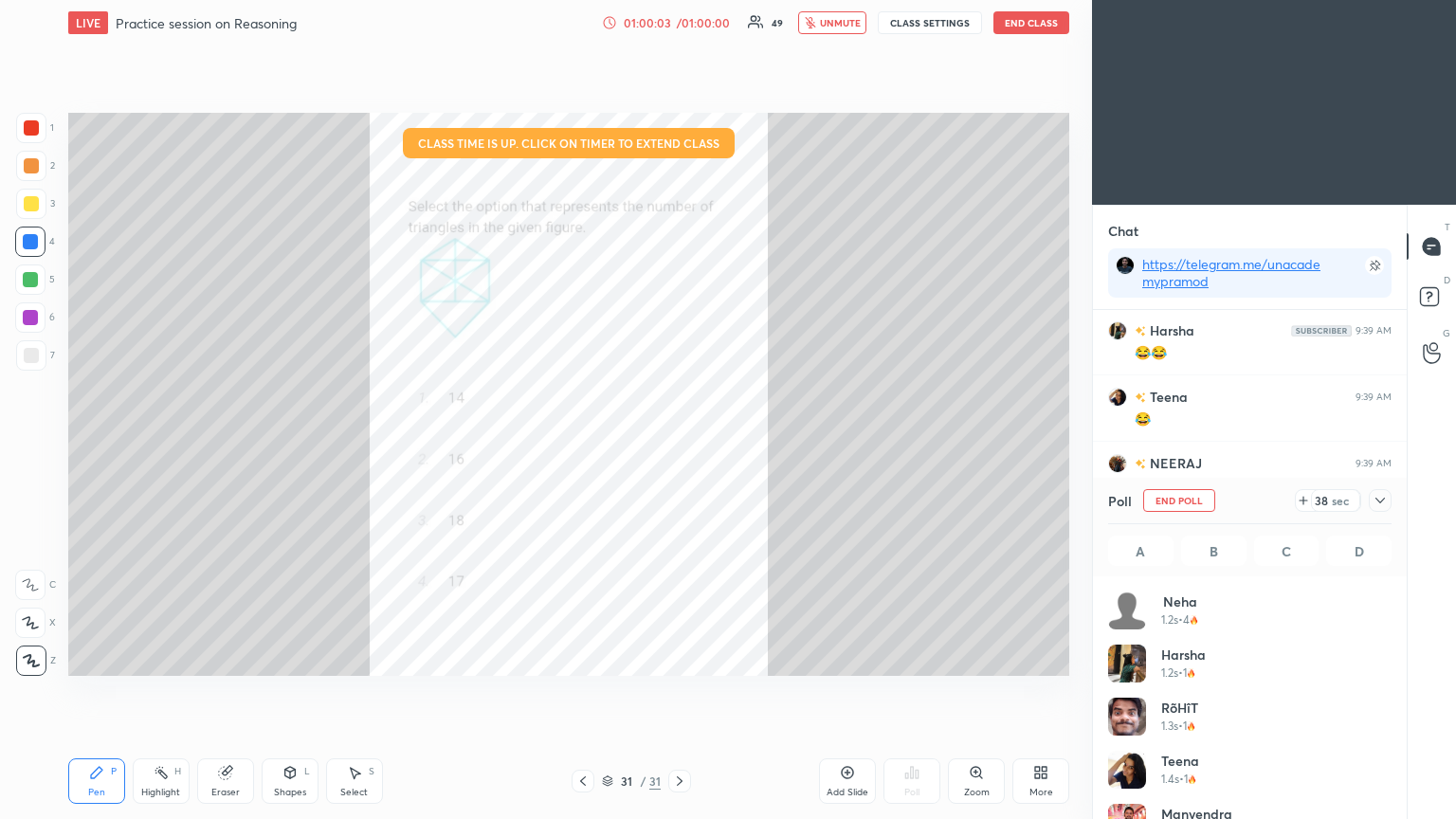click on "unmute" at bounding box center (832, 23) 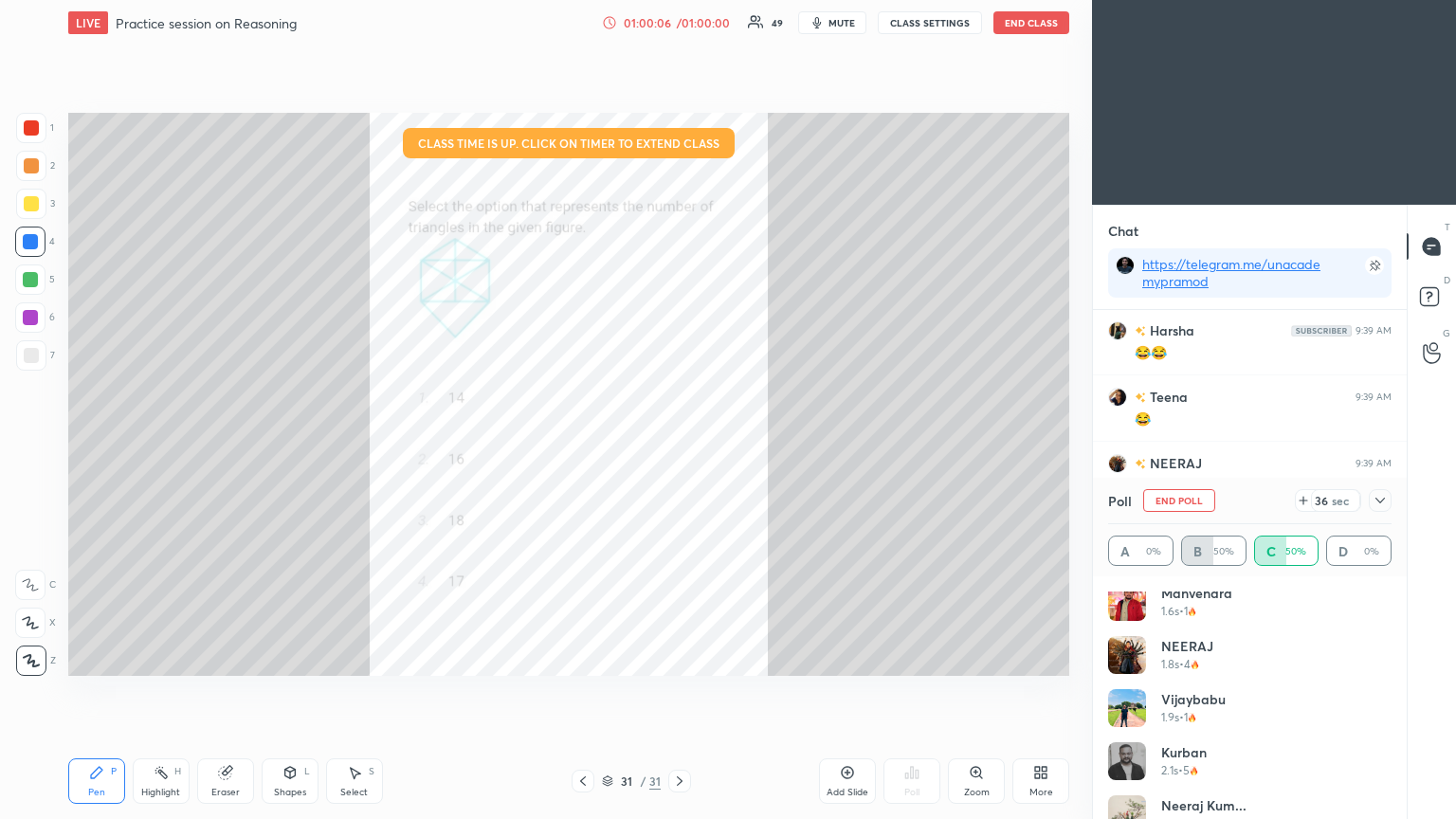 scroll, scrollTop: 250, scrollLeft: 0, axis: vertical 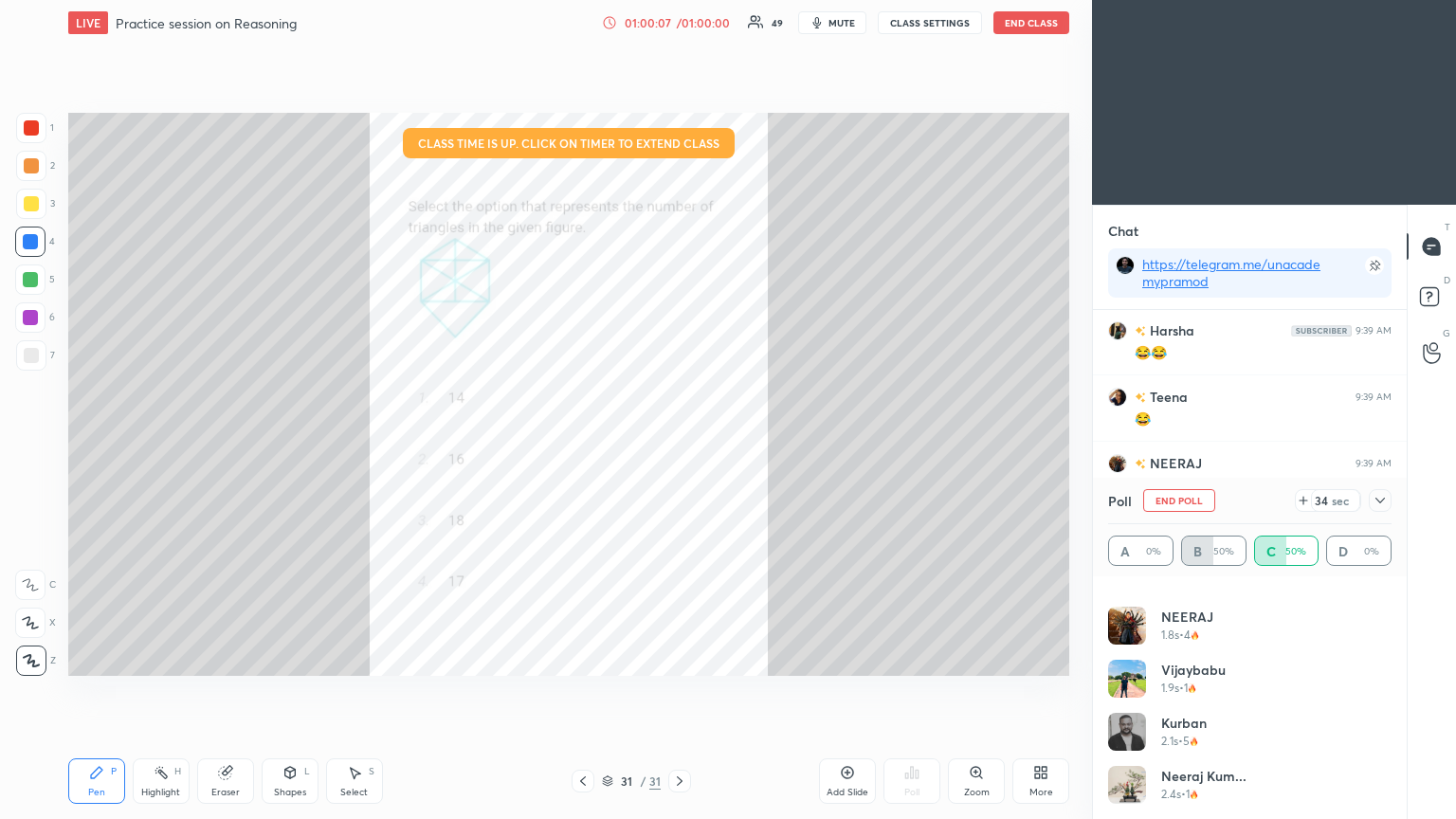 click 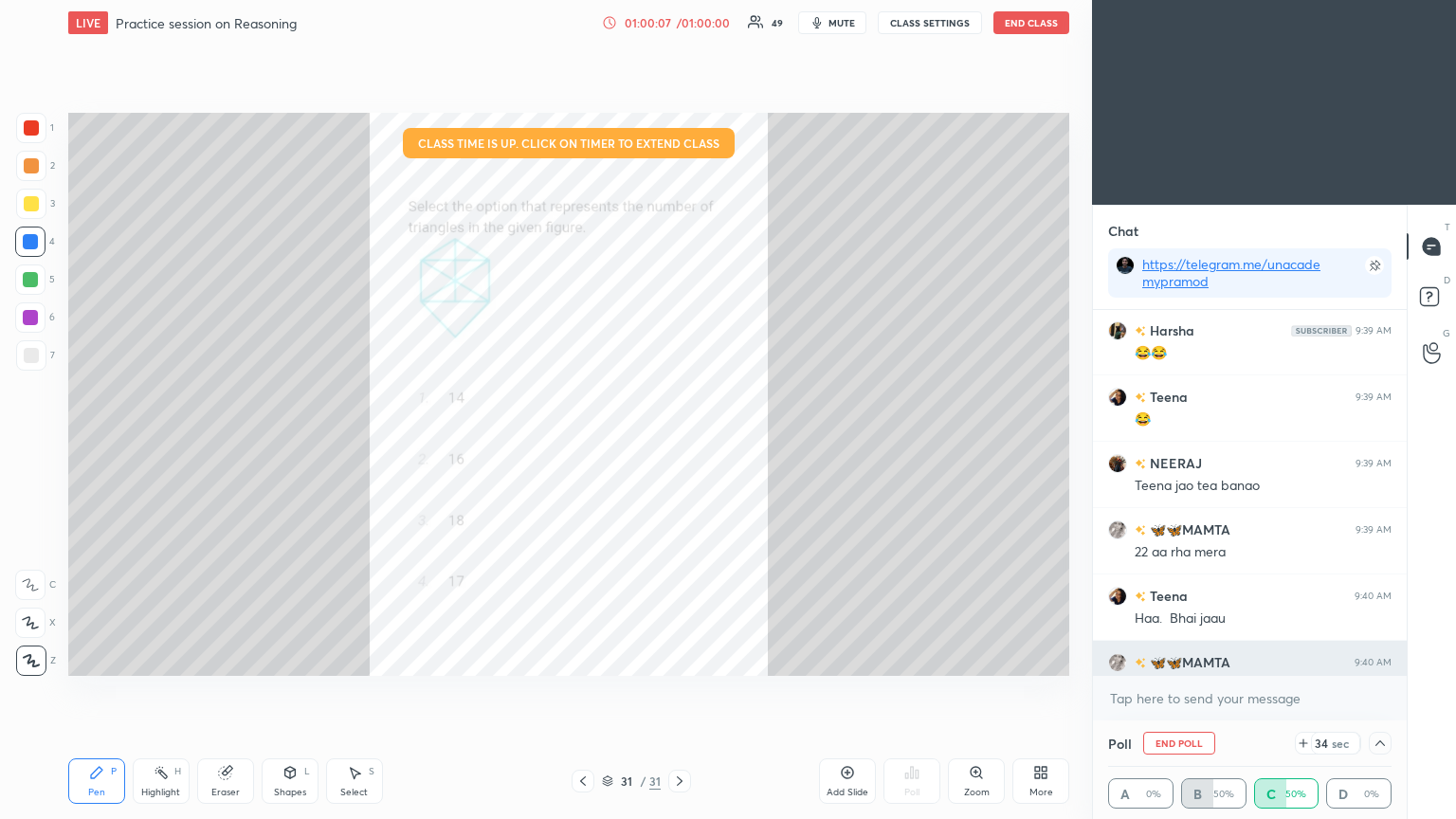 scroll, scrollTop: 0, scrollLeft: 0, axis: both 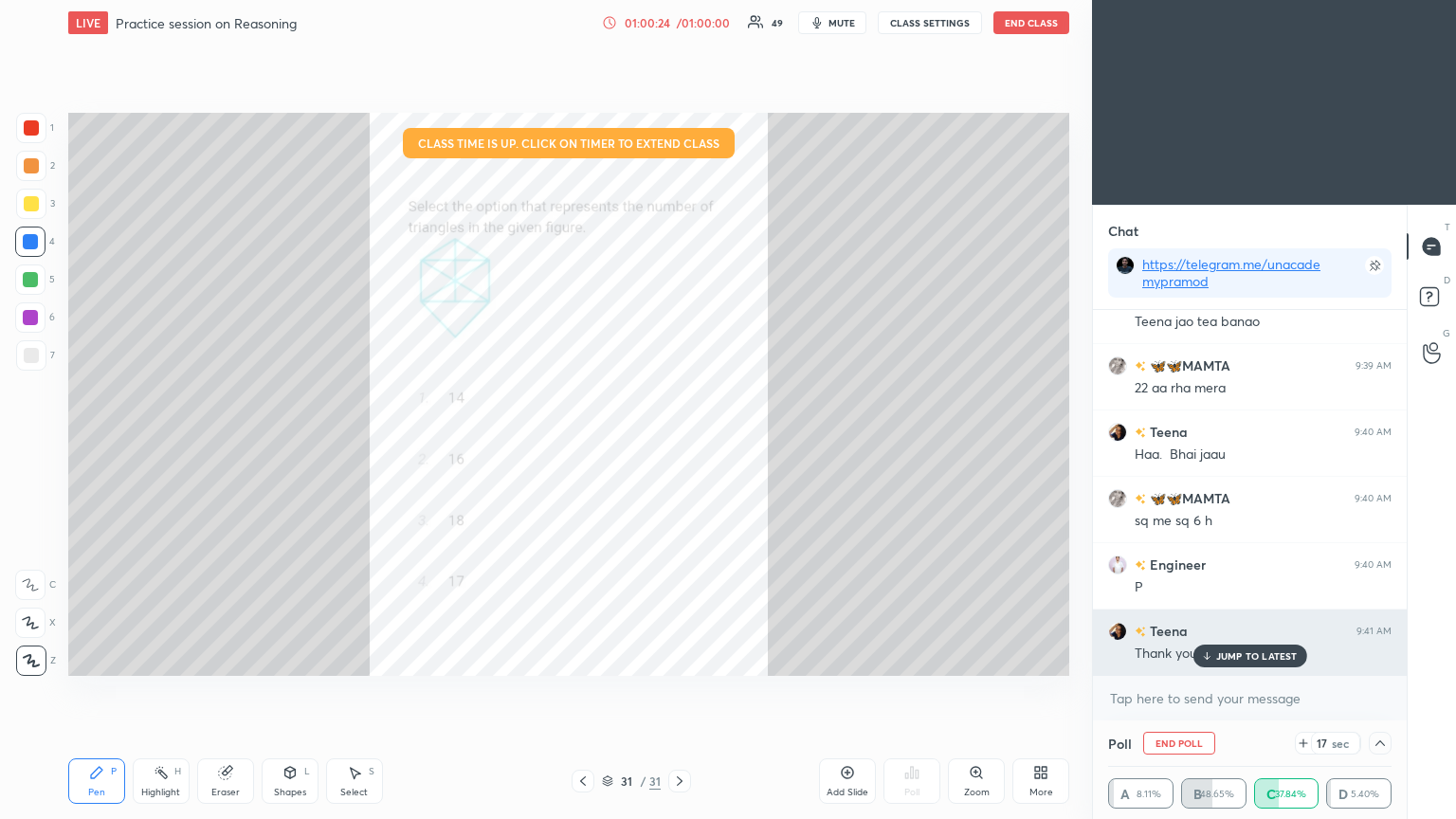 click on "JUMP TO LATEST" at bounding box center (1257, 656) 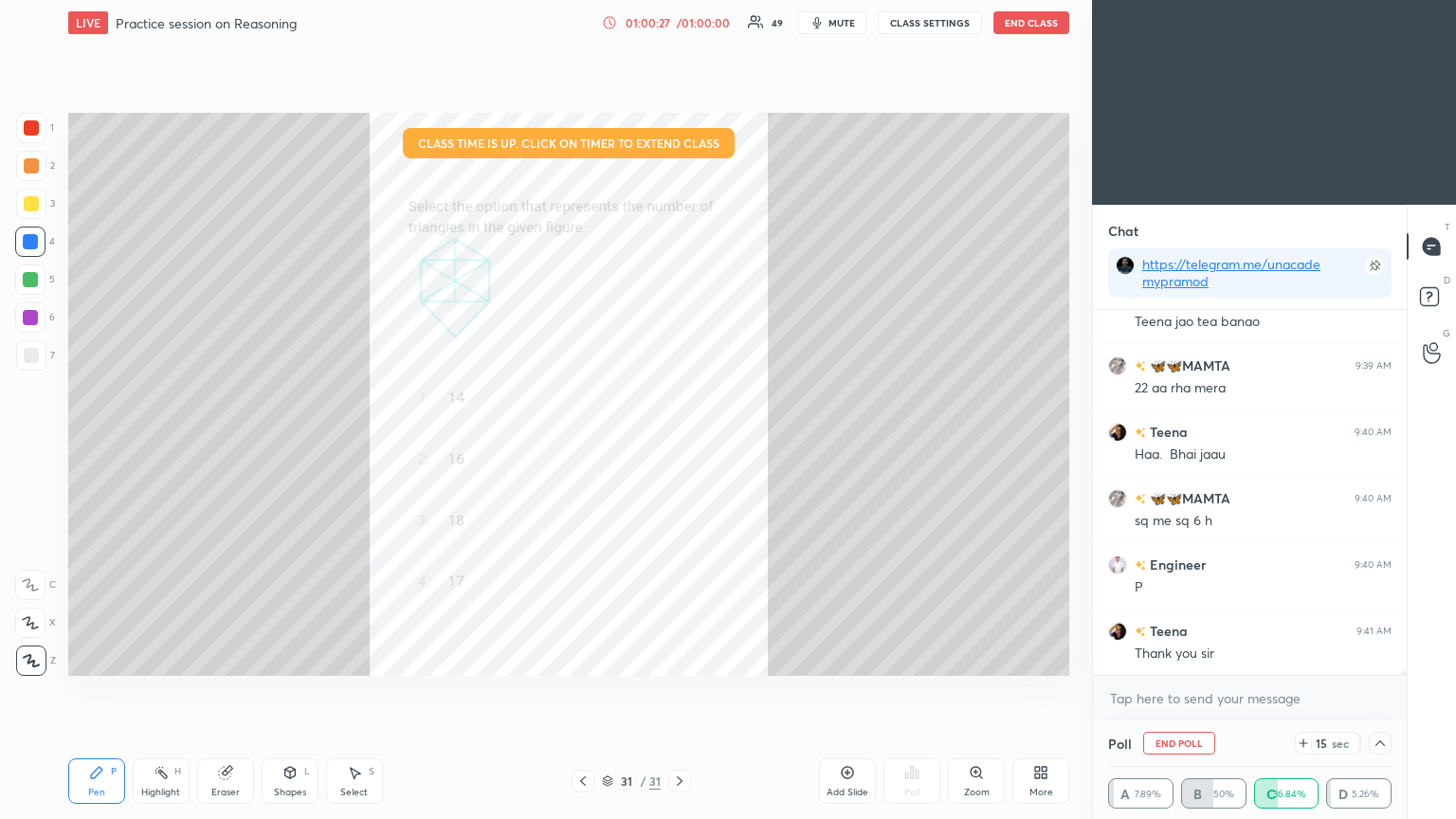 scroll, scrollTop: 321, scrollLeft: 308, axis: both 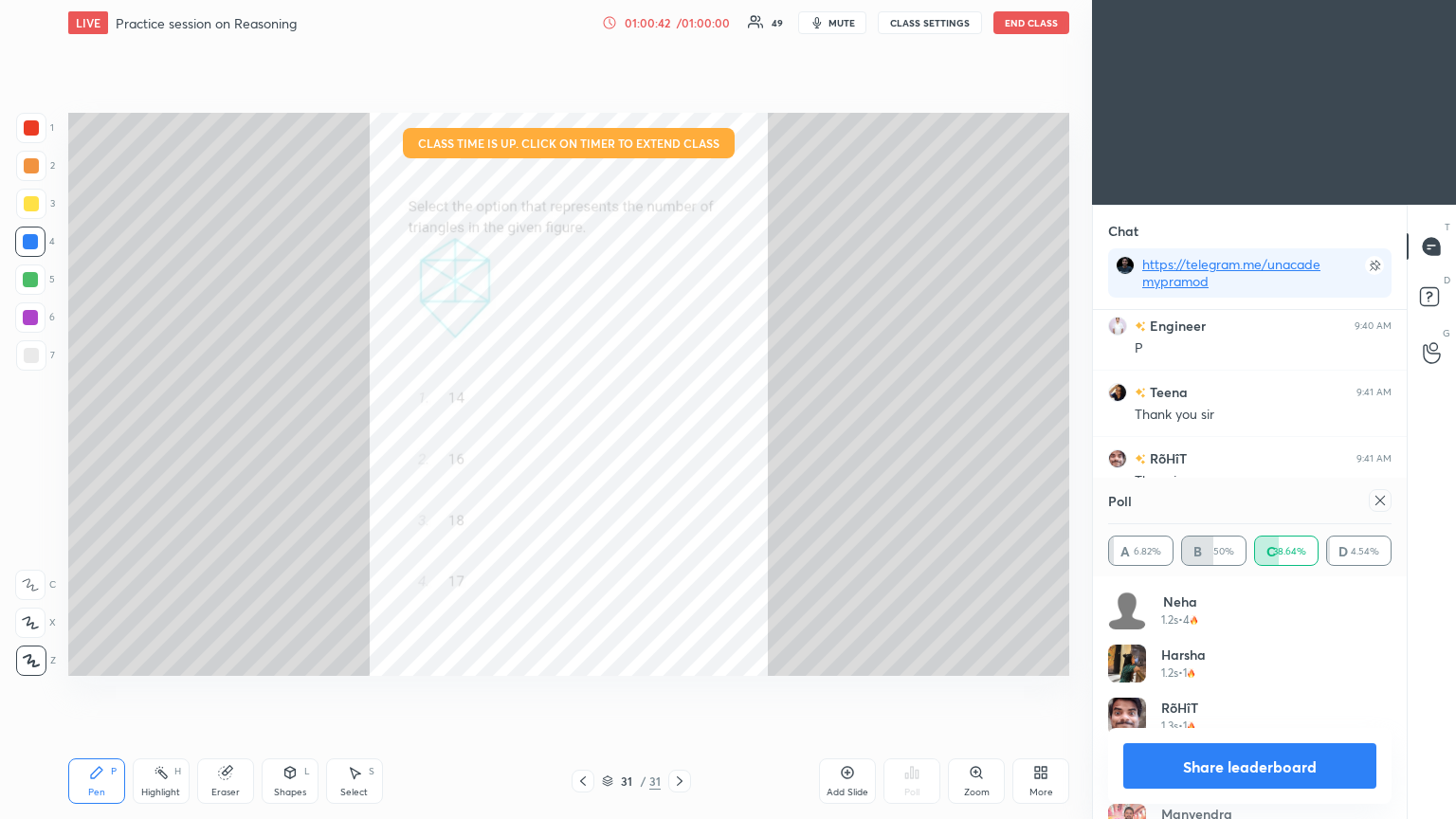 click at bounding box center [1380, 500] 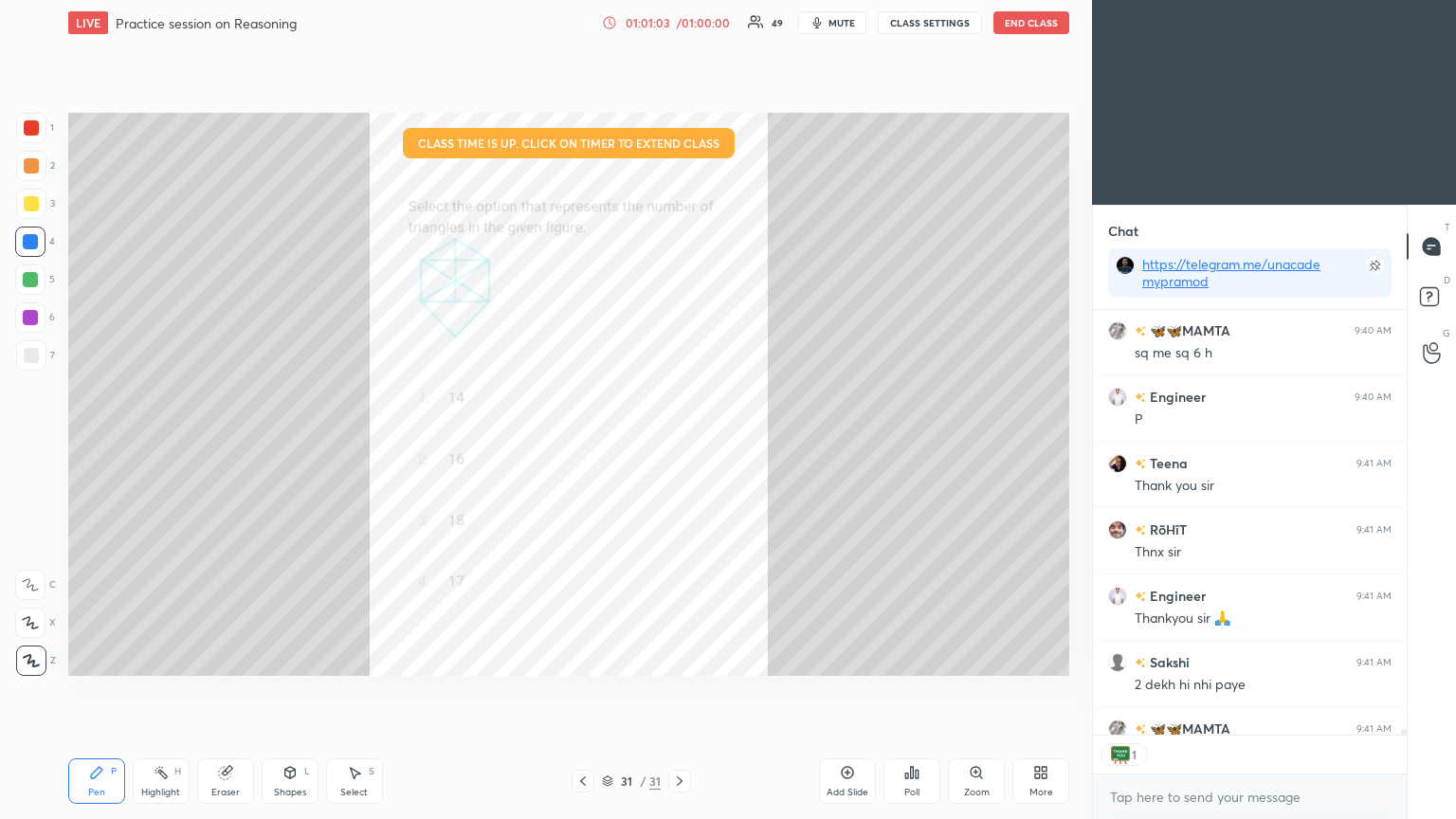 click at bounding box center (31, 128) 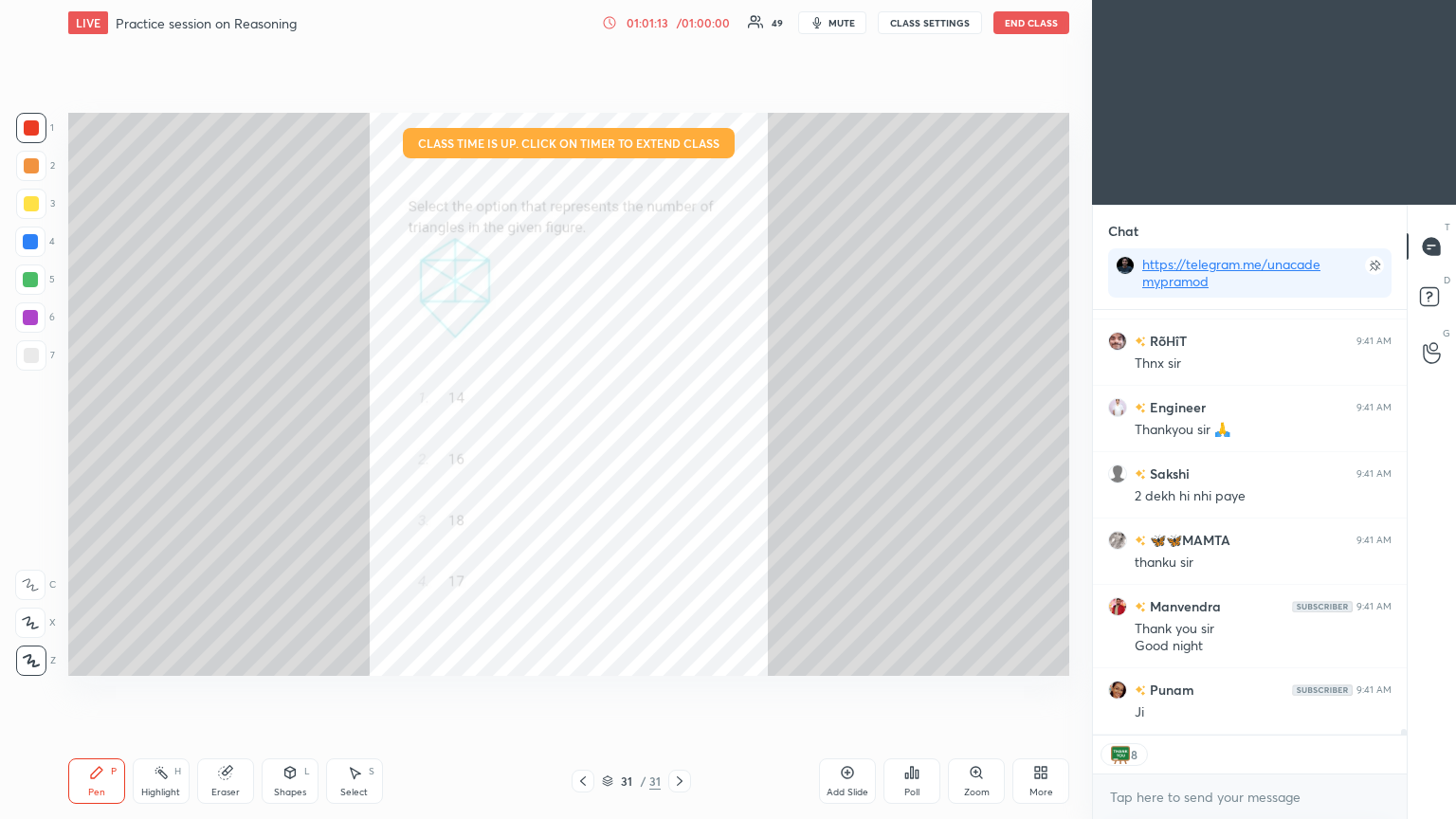 click on "Poll" at bounding box center [912, 792] 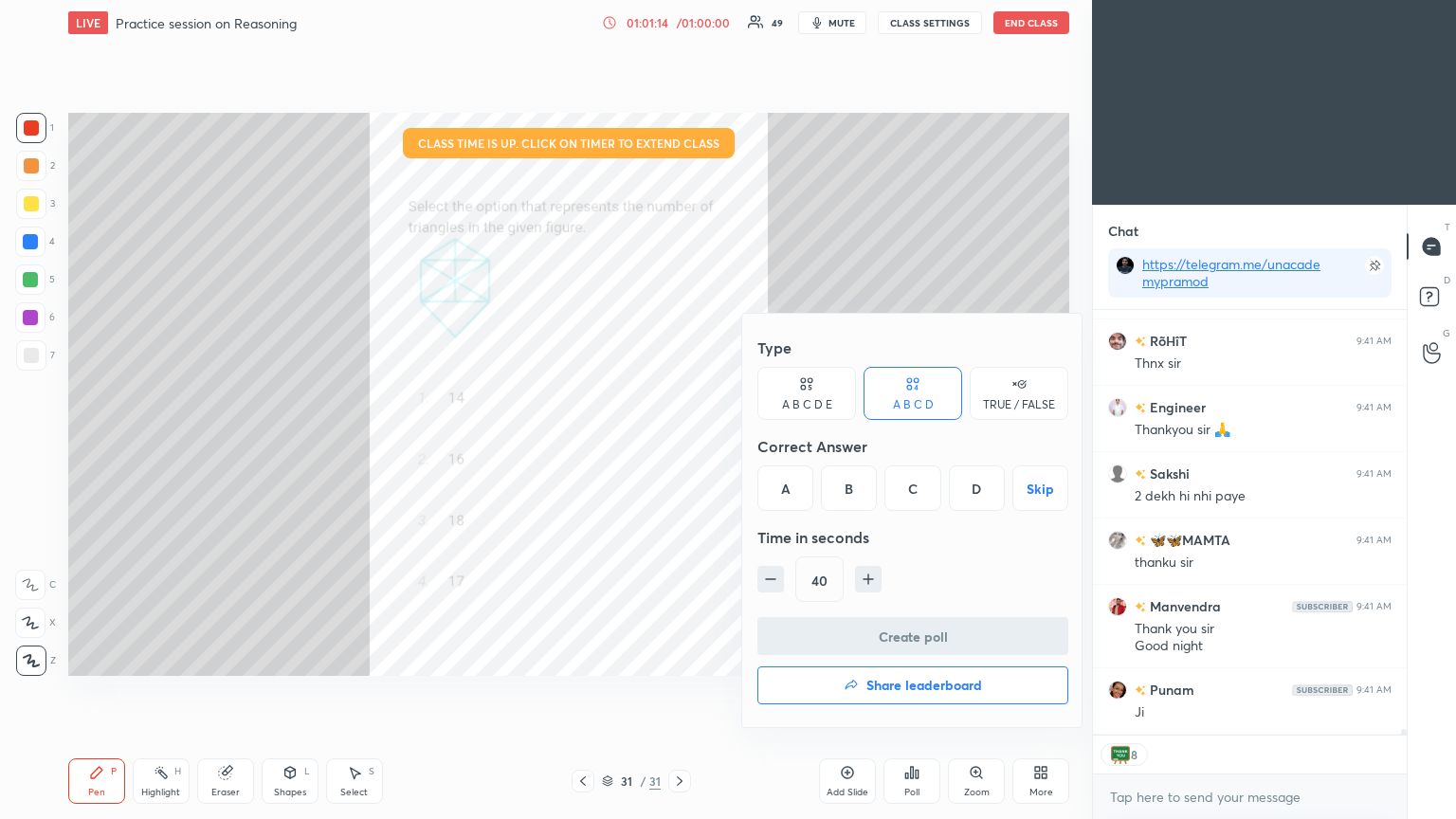 click on "Share leaderboard" at bounding box center [924, 685] 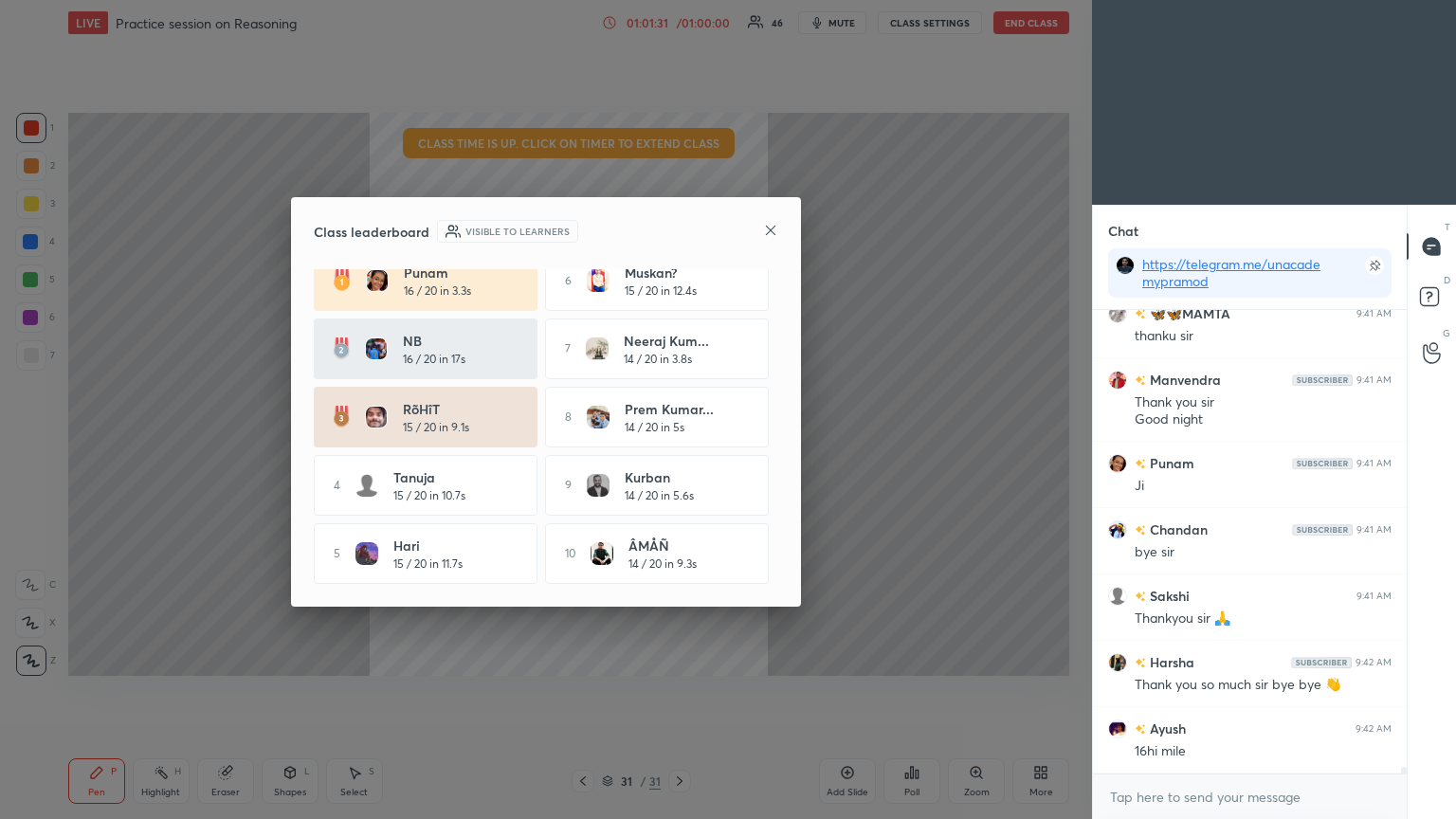 click 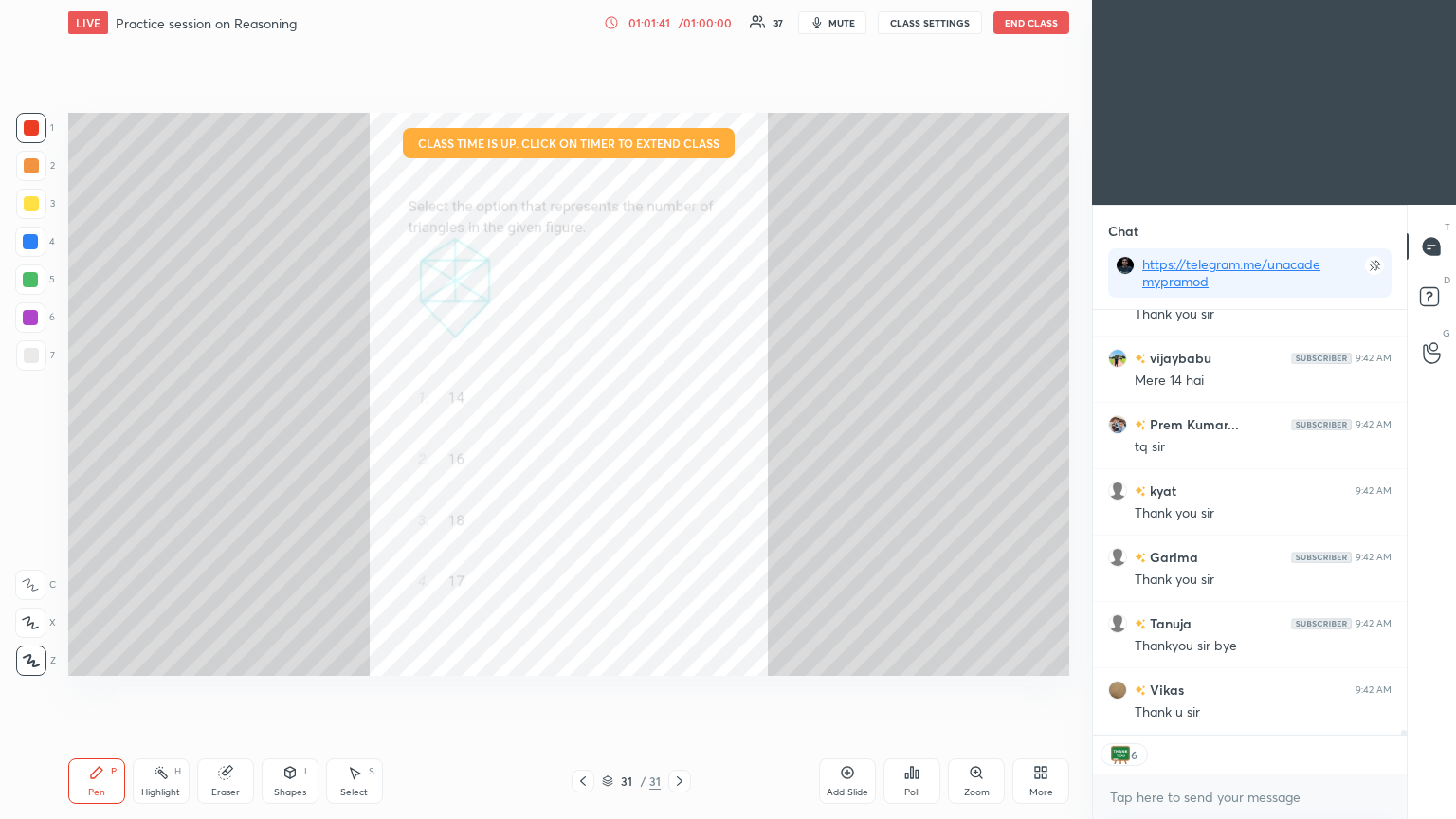 click on "End Class" at bounding box center (1031, 23) 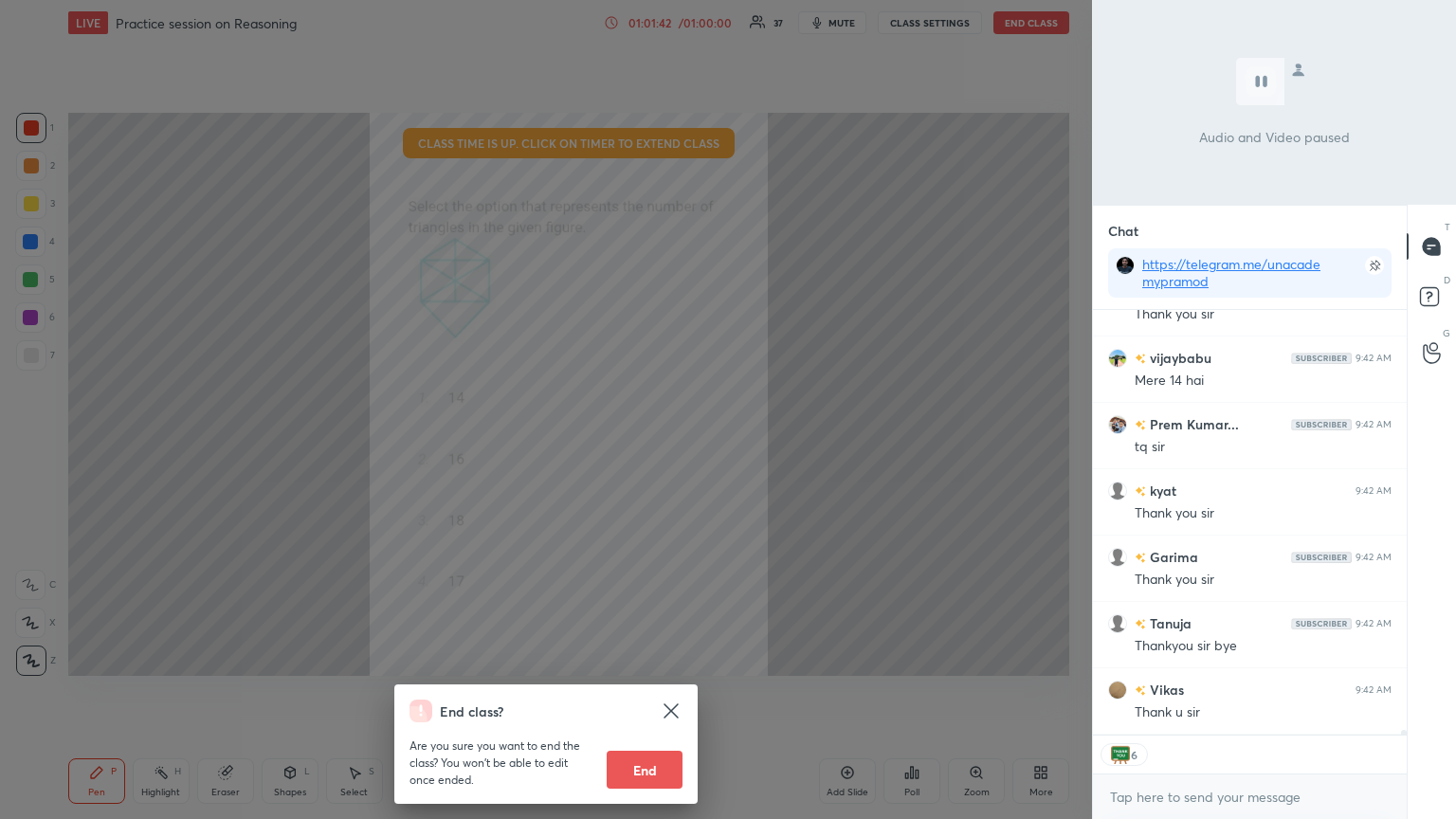 scroll, scrollTop: 34550, scrollLeft: 0, axis: vertical 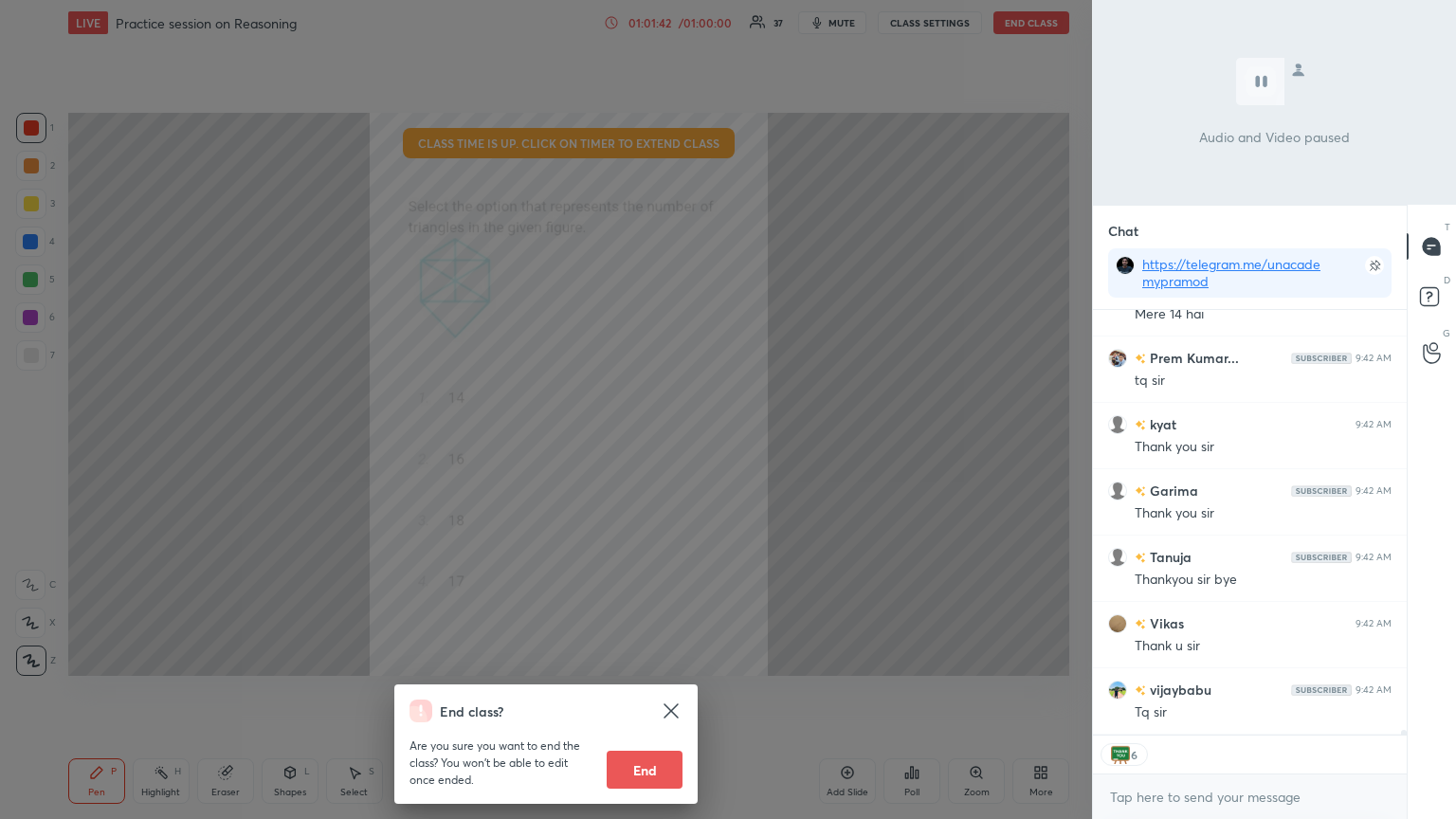 click on "End" at bounding box center (645, 770) 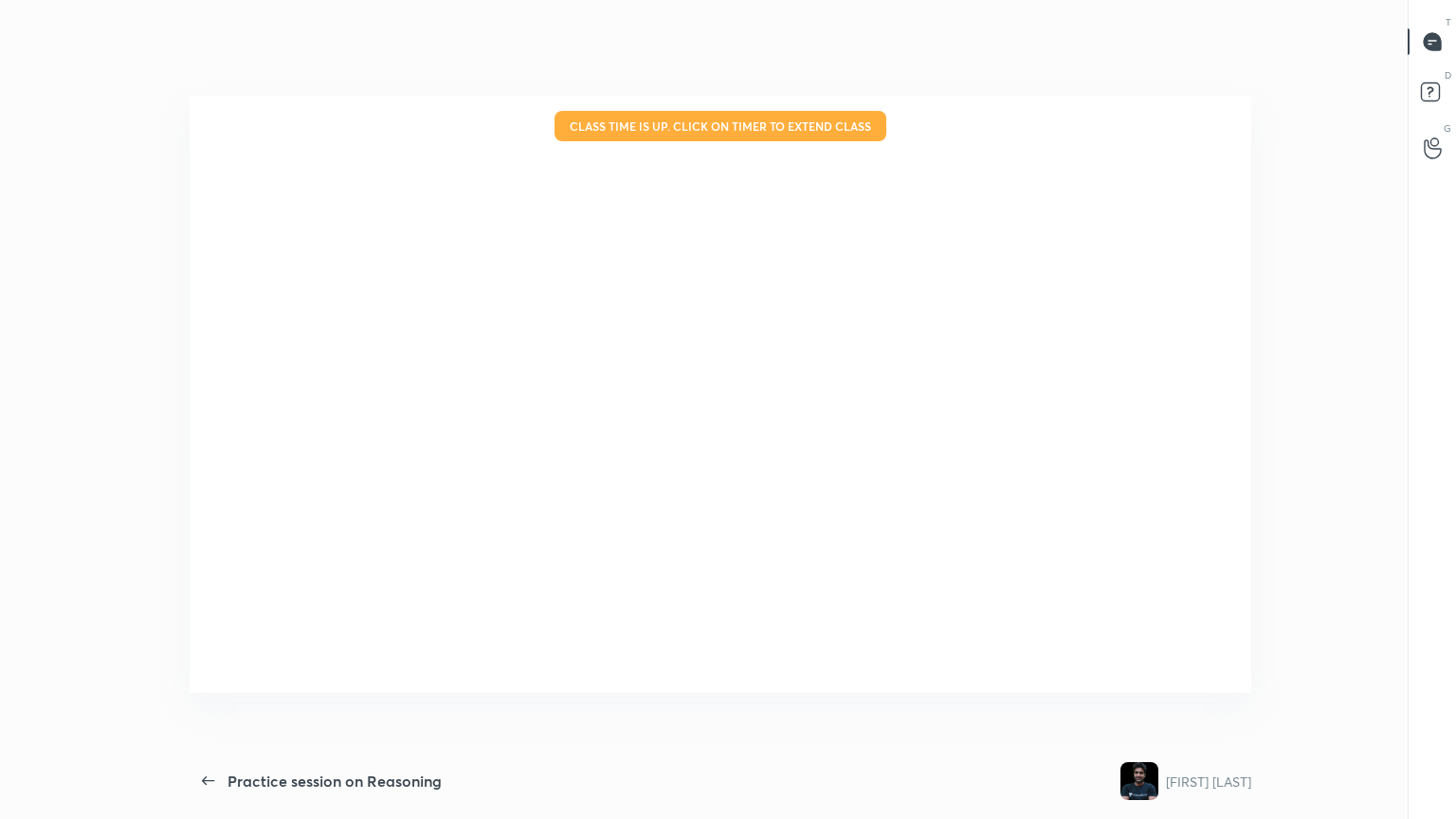 scroll, scrollTop: 94094, scrollLeft: 93714, axis: both 